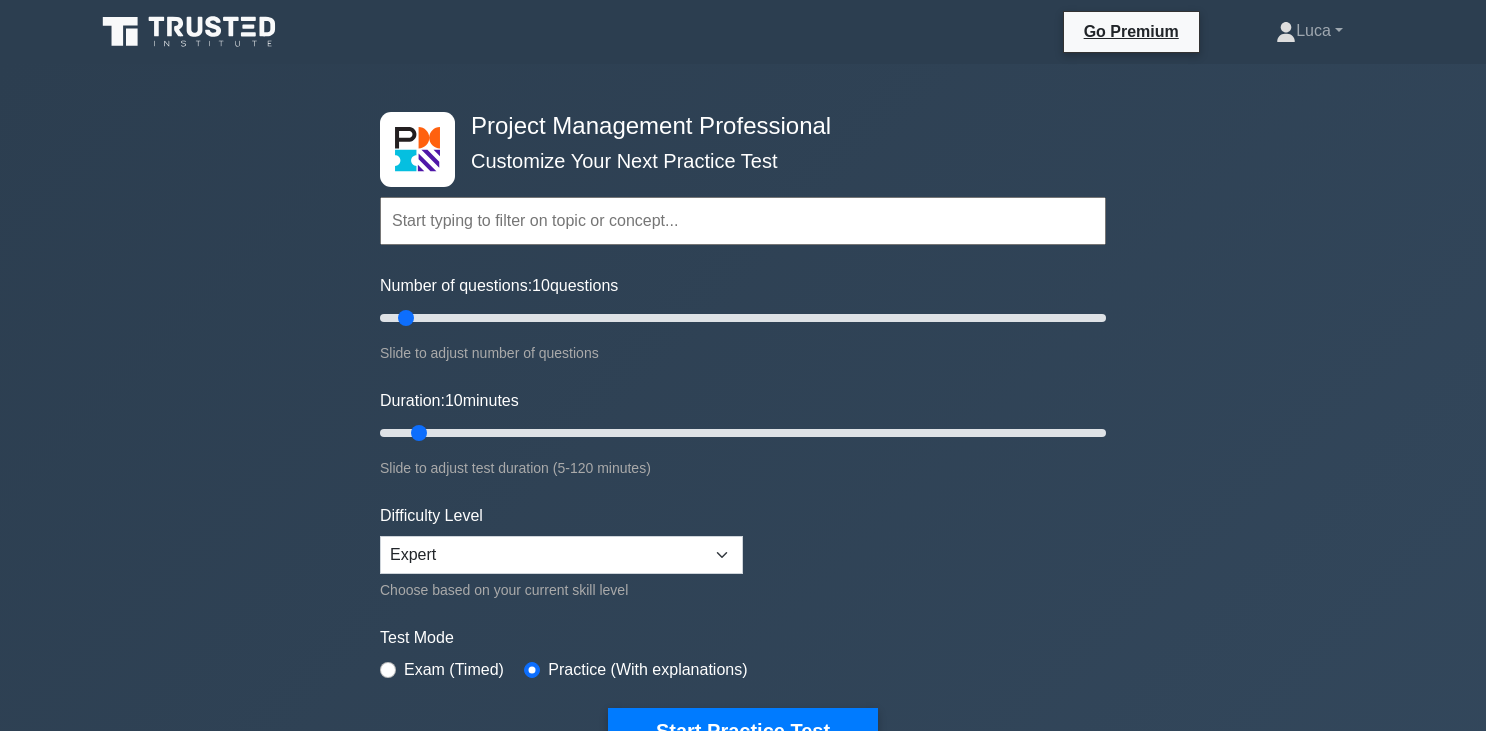scroll, scrollTop: 0, scrollLeft: 0, axis: both 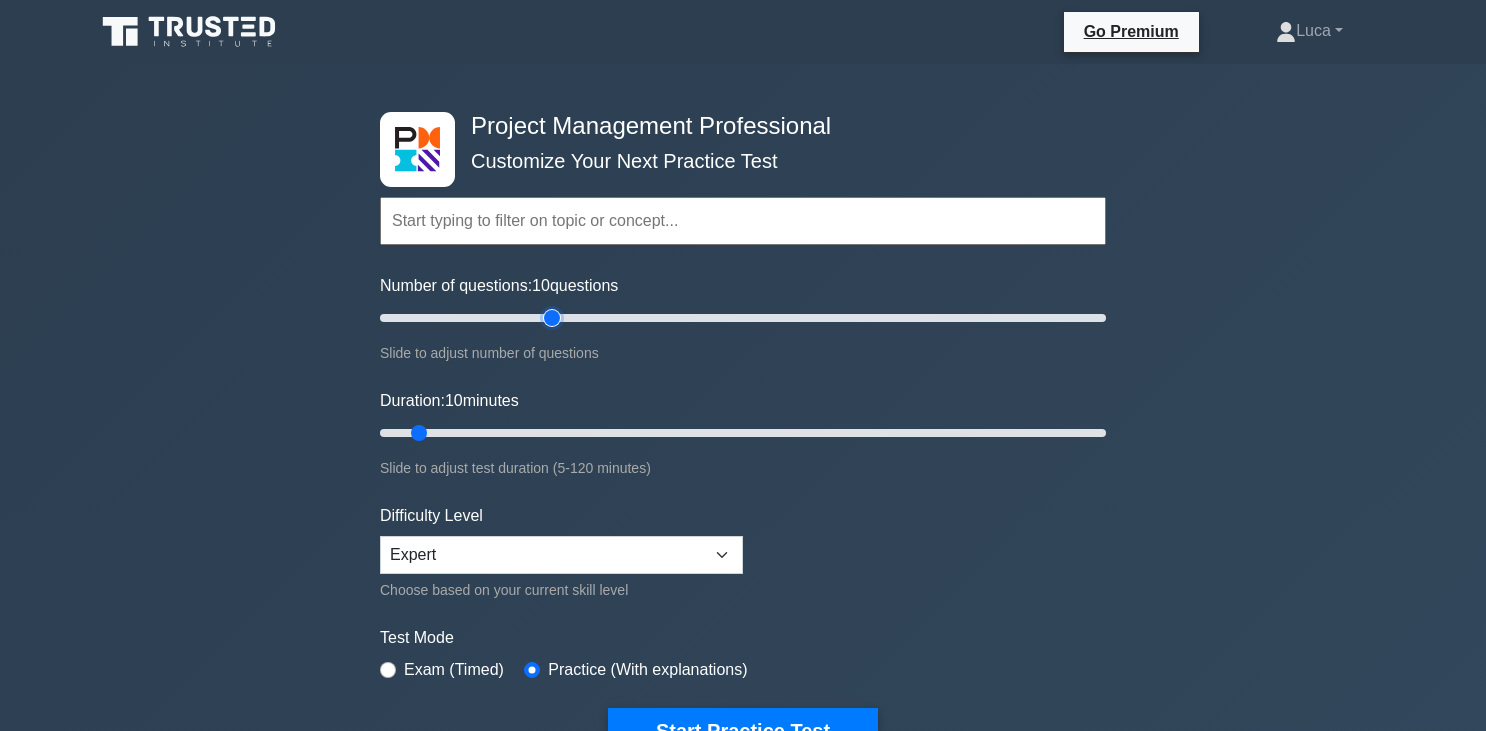 click on "Number of questions:  10  questions" at bounding box center (743, 318) 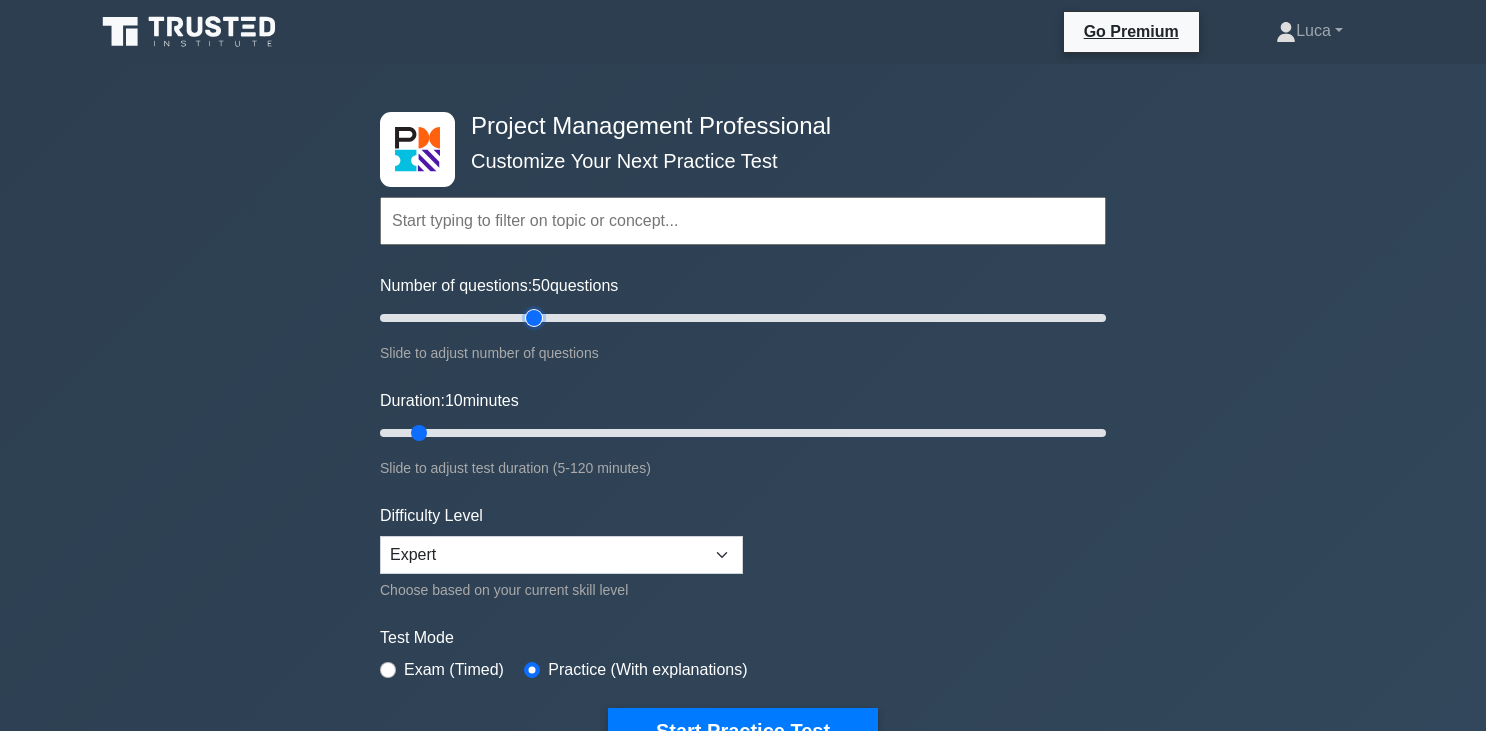 click on "Number of questions:  50  questions" at bounding box center (743, 318) 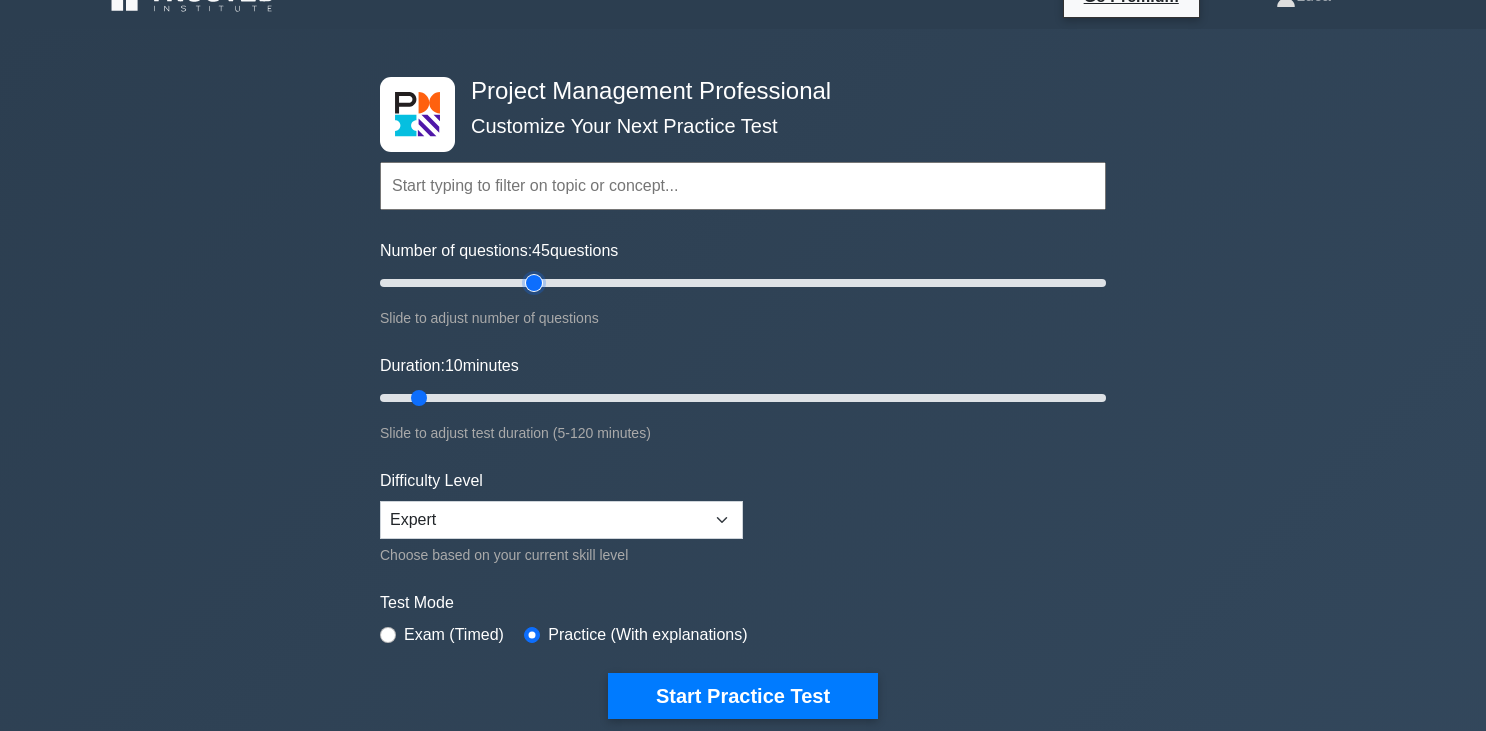 scroll, scrollTop: 0, scrollLeft: 0, axis: both 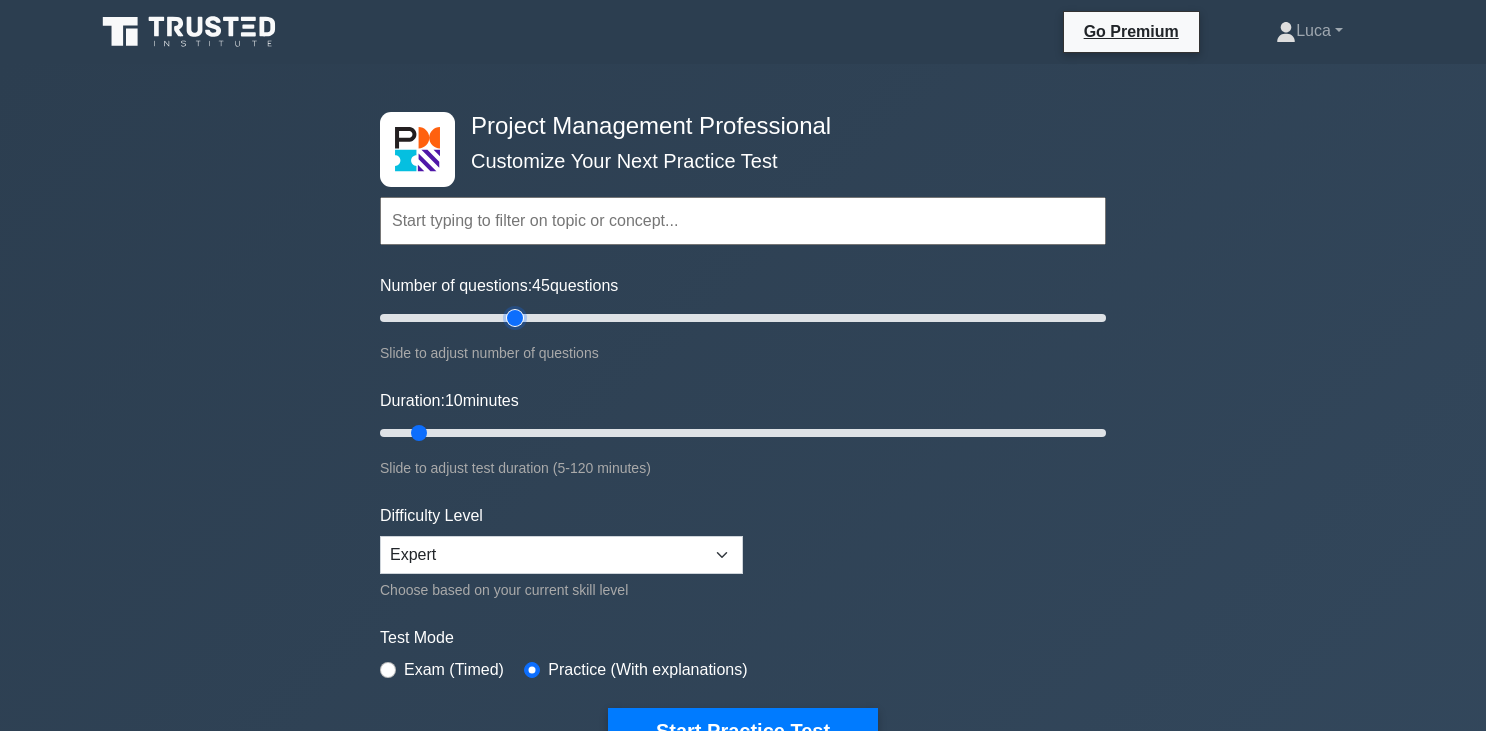 click on "Number of questions:  45  questions" at bounding box center [743, 318] 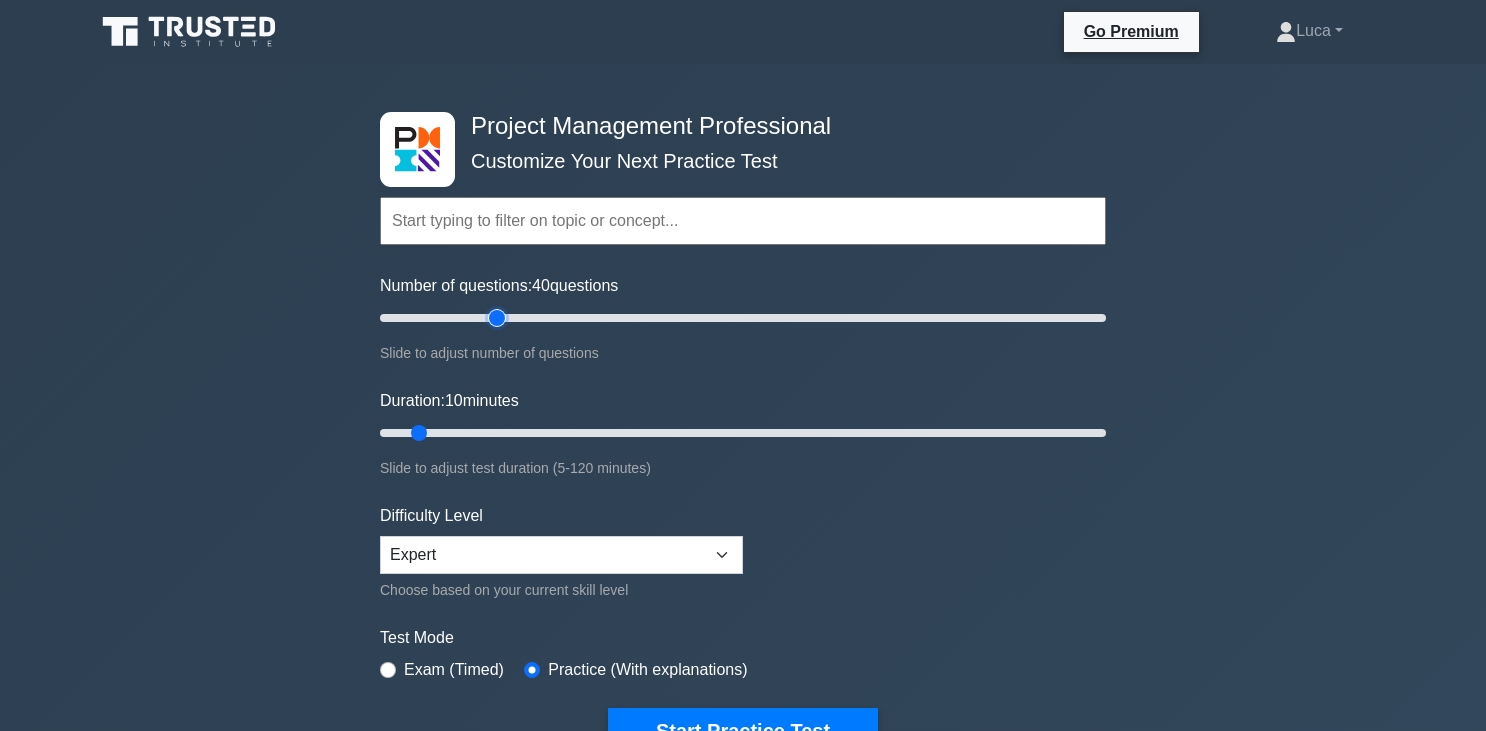 click on "Number of questions:  40  questions" at bounding box center (743, 318) 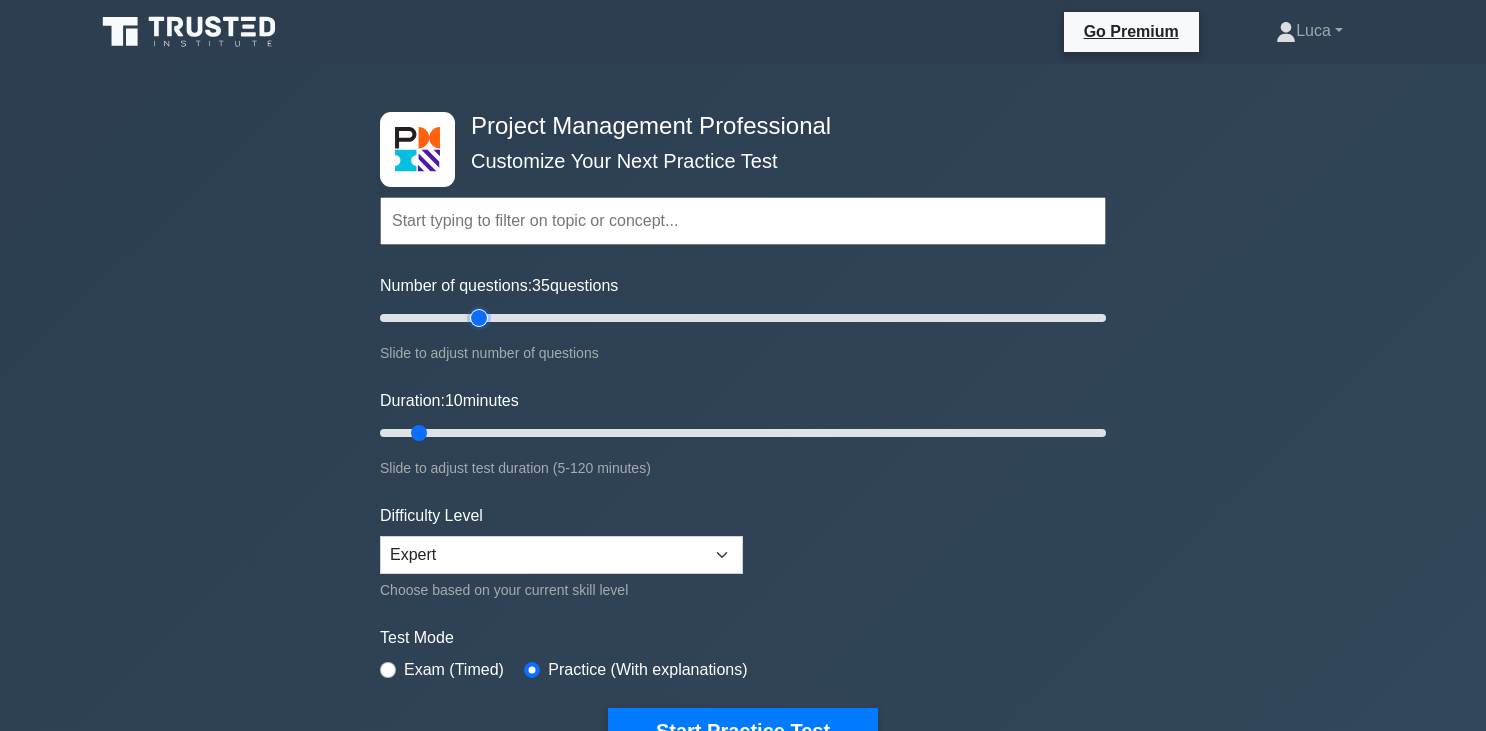 type on "30" 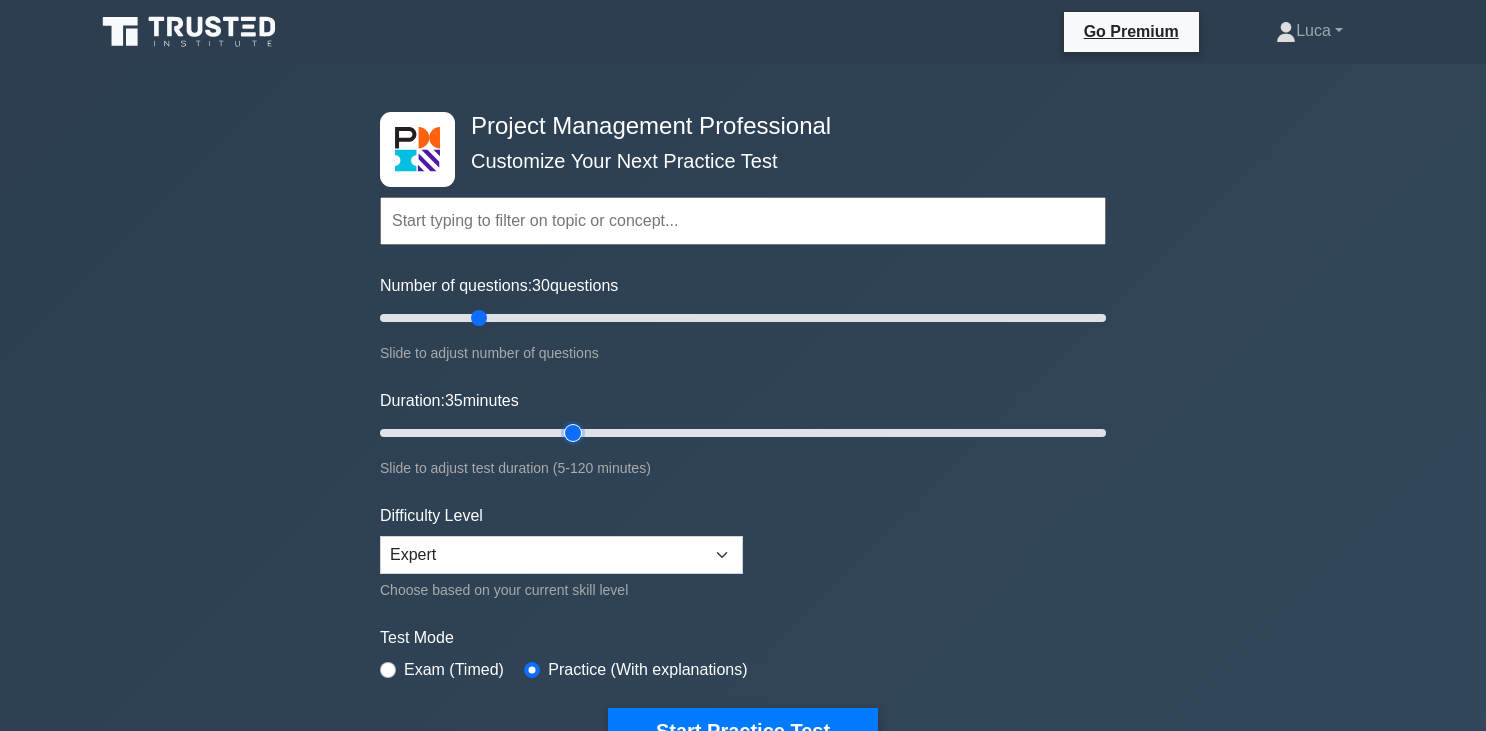 type on "35" 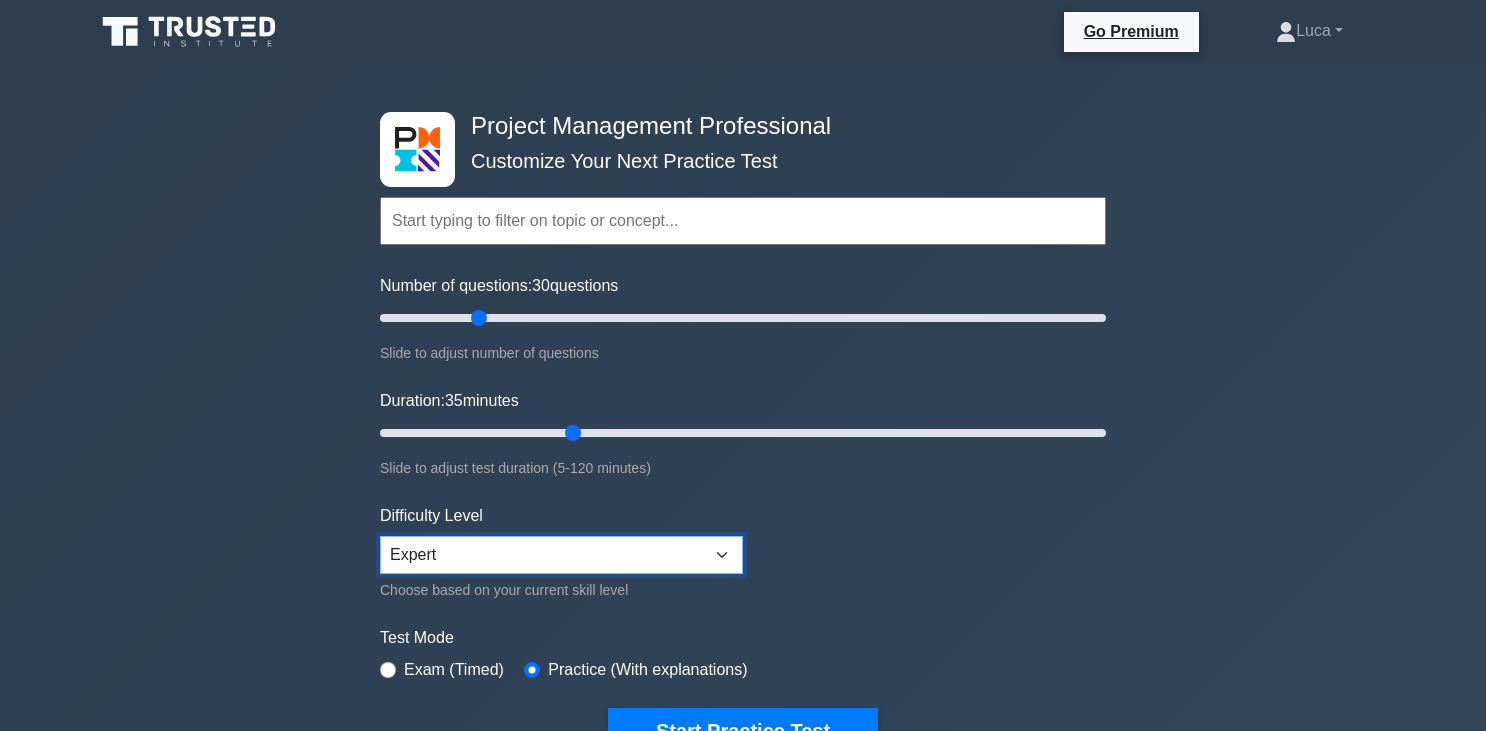 click on "Beginner
Intermediate
Expert" at bounding box center (561, 555) 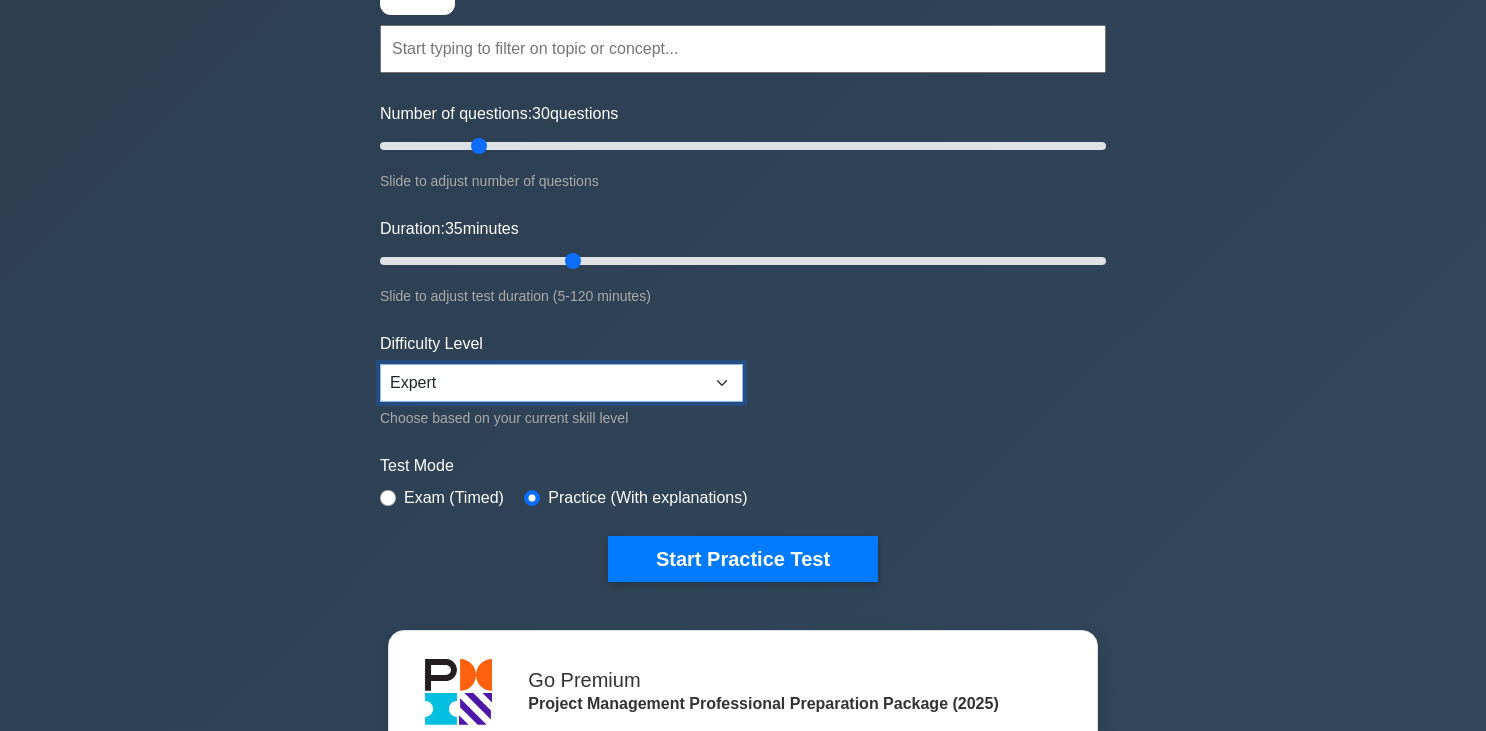 scroll, scrollTop: 203, scrollLeft: 0, axis: vertical 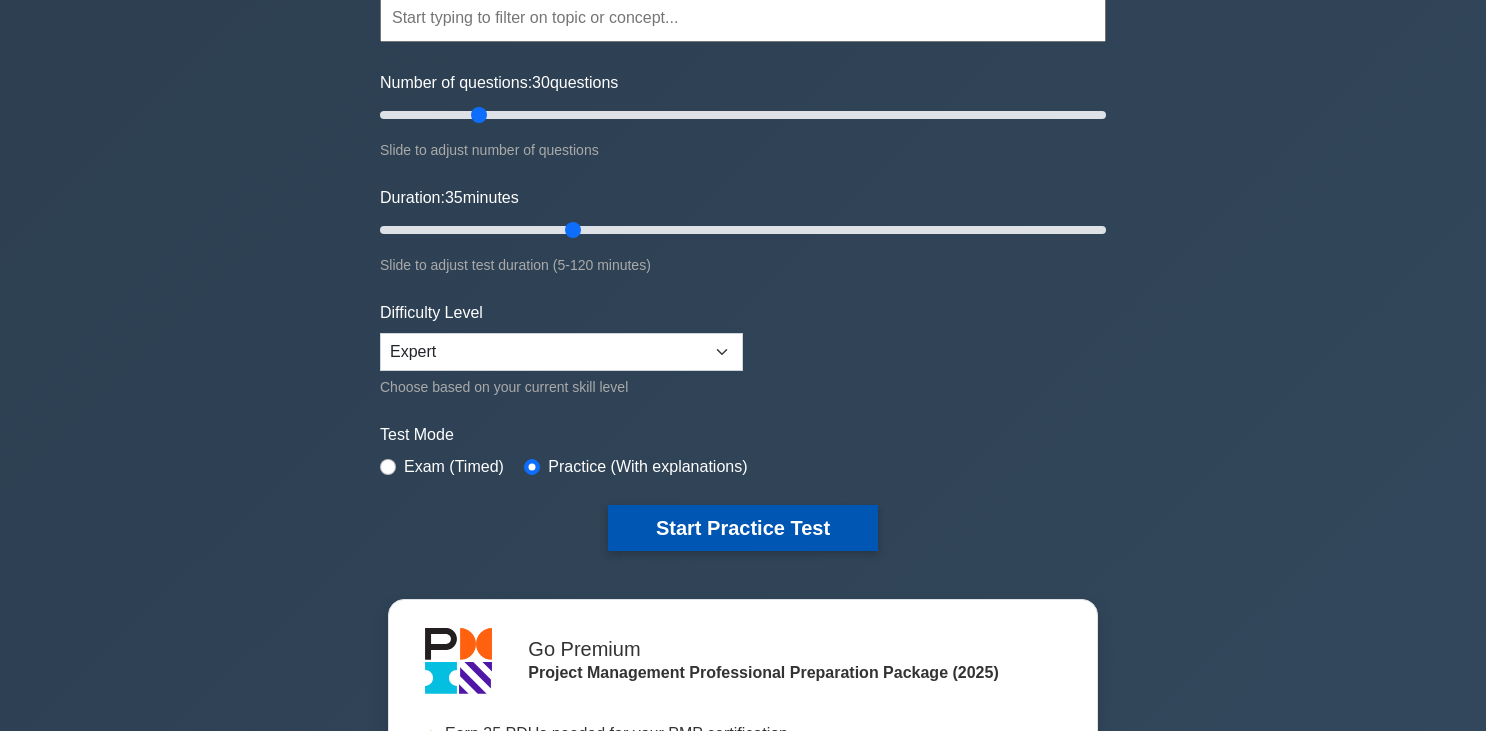 click on "Start Practice Test" at bounding box center [743, 528] 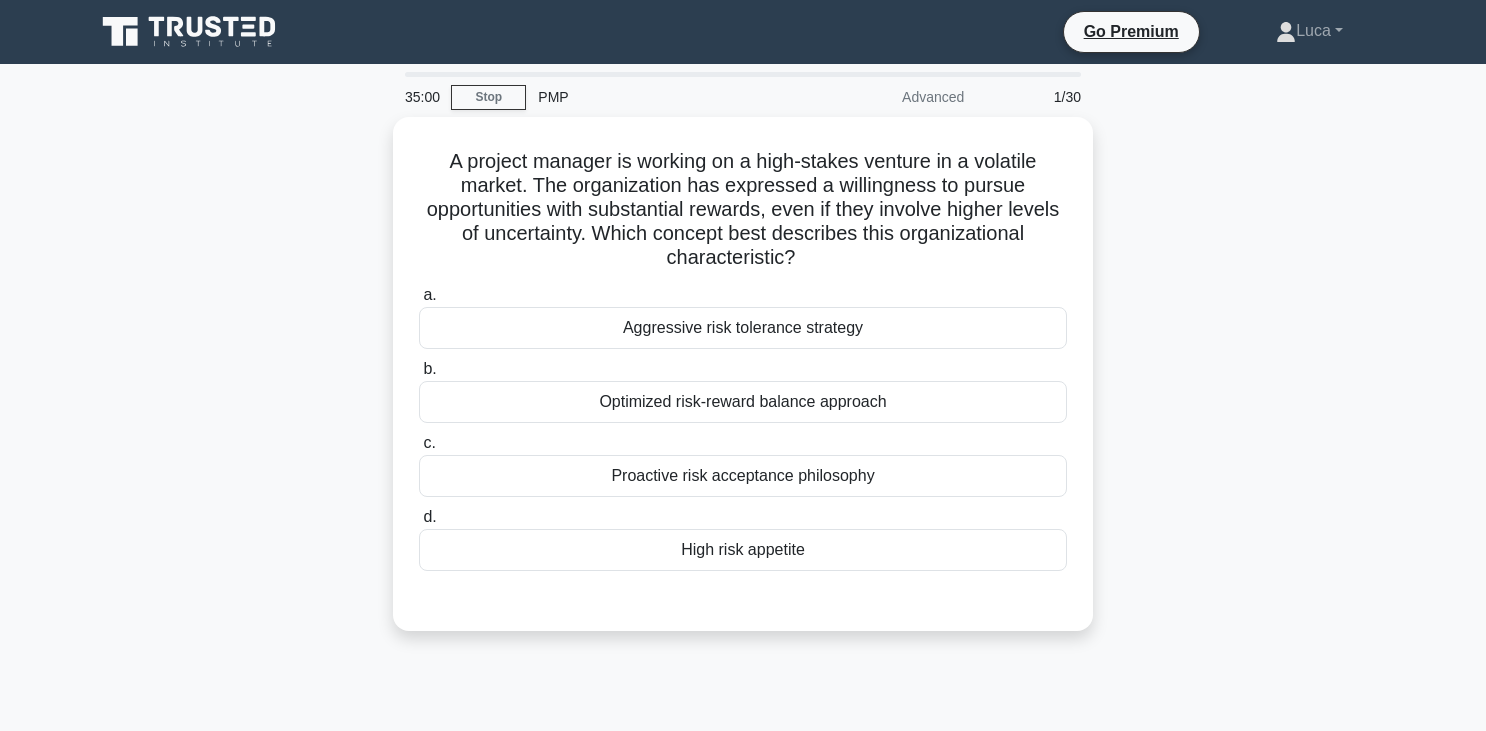 scroll, scrollTop: 0, scrollLeft: 0, axis: both 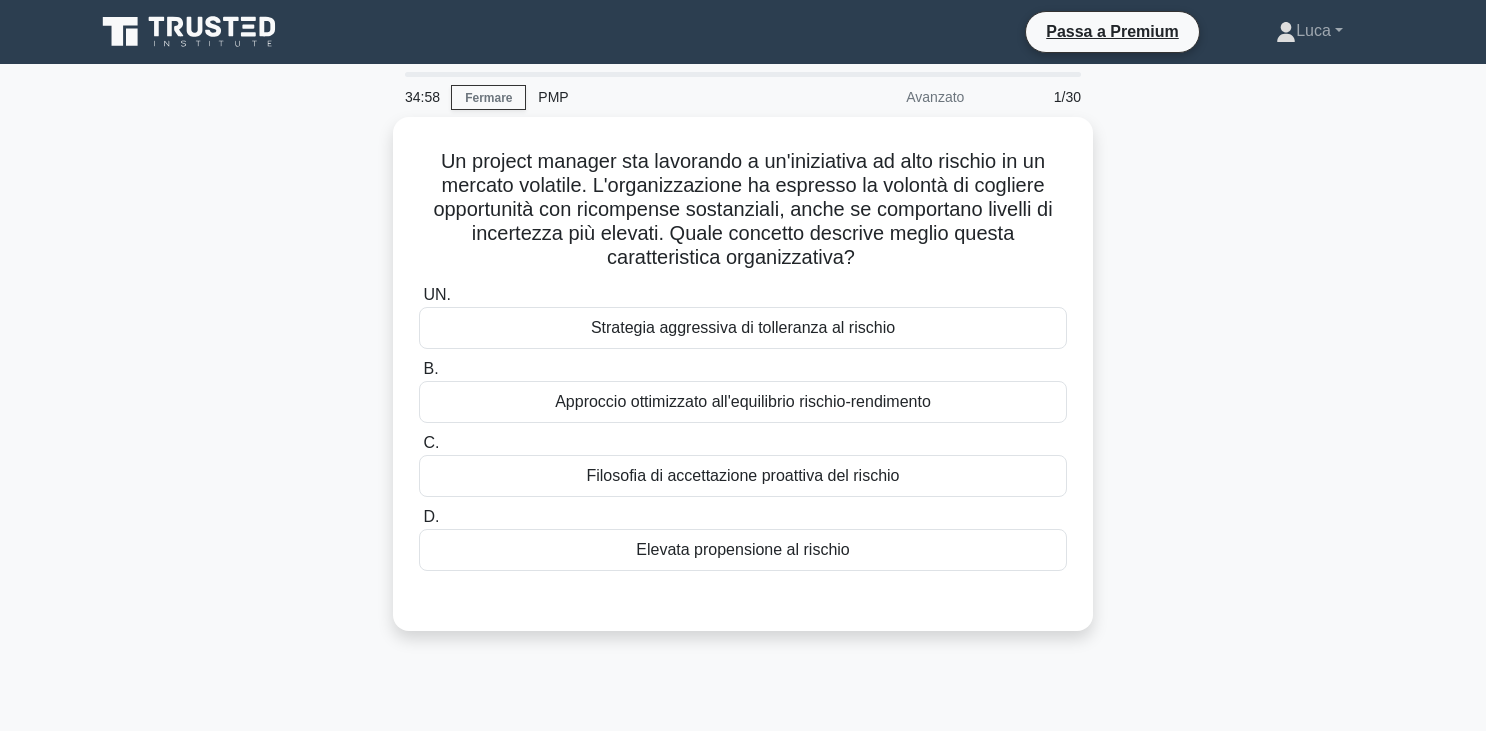 click on "Un project manager sta lavorando a un'iniziativa ad alto rischio in un mercato volatile. L'organizzazione ha espresso la volontà di cogliere opportunità con ricompense sostanziali, anche se comportano livelli di incertezza più elevati. Quale concetto descrive meglio questa caratteristica organizzativa?
.spinner_0XTQ{transform-origin:center;animation:spinner_y6GP .75s linear infinite}@keyframes spinner_y6GP{100%{transform:rotate(360deg)}}
UN.
B. C. D." at bounding box center [743, 386] 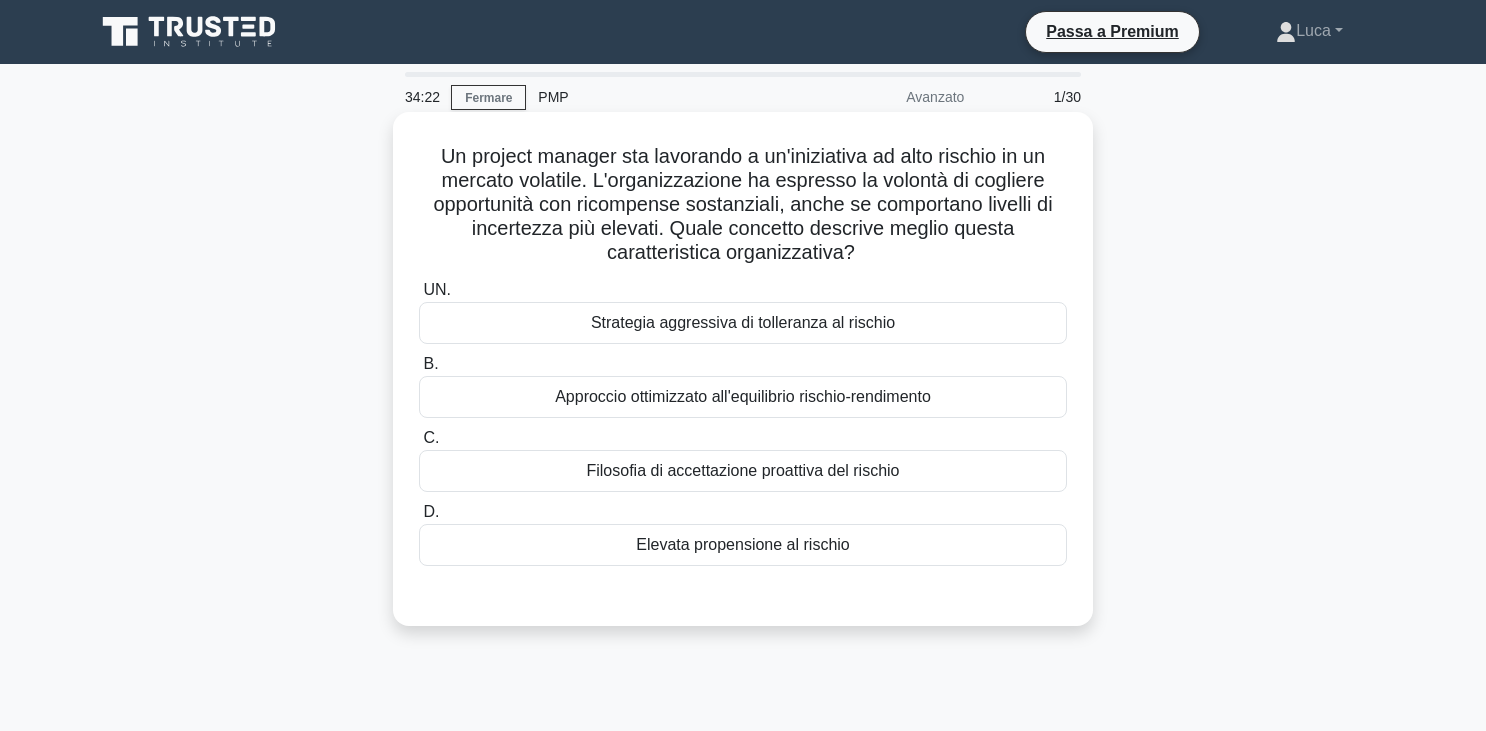 click on "Elevata propensione al rischio" at bounding box center [742, 544] 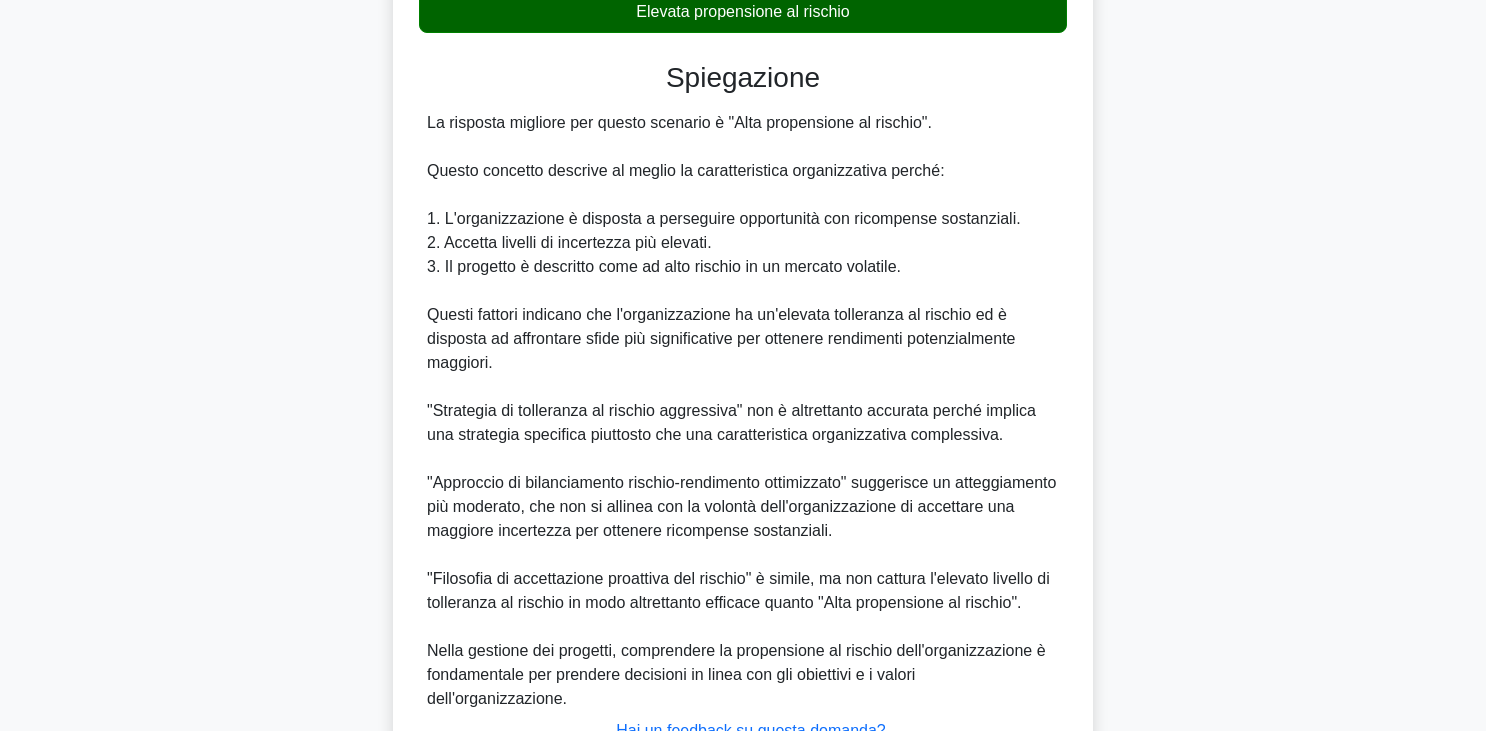 scroll, scrollTop: 673, scrollLeft: 0, axis: vertical 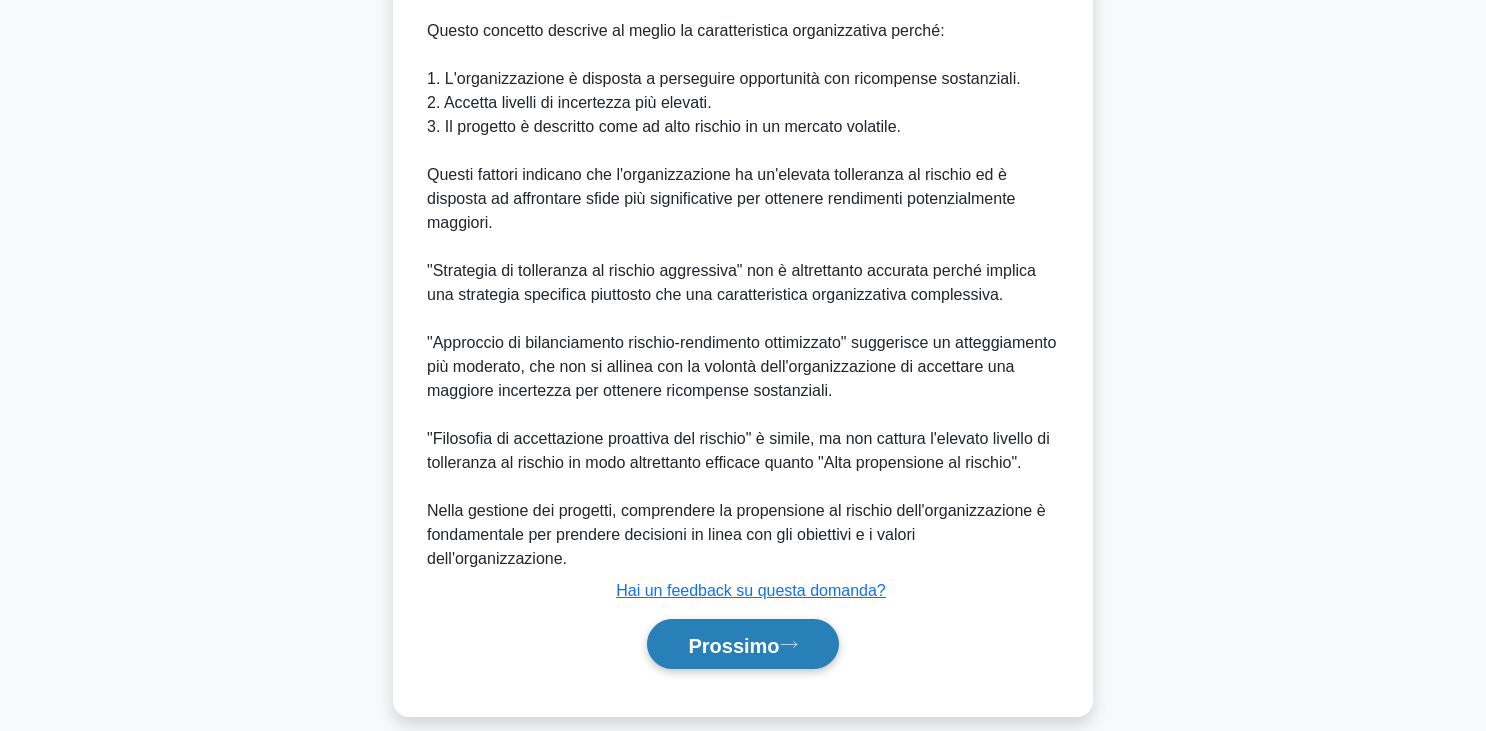 click on "Prossimo" at bounding box center (733, 645) 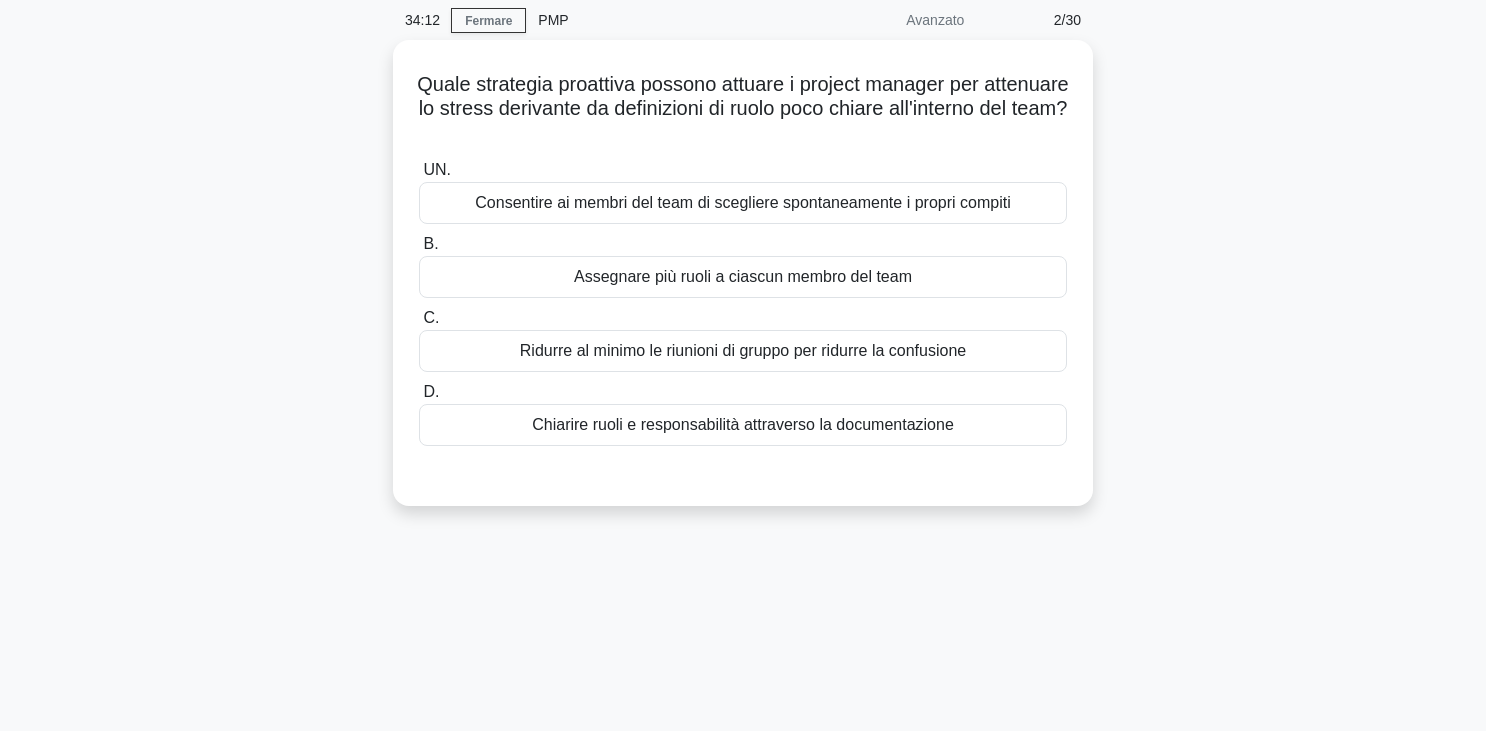 scroll, scrollTop: 58, scrollLeft: 0, axis: vertical 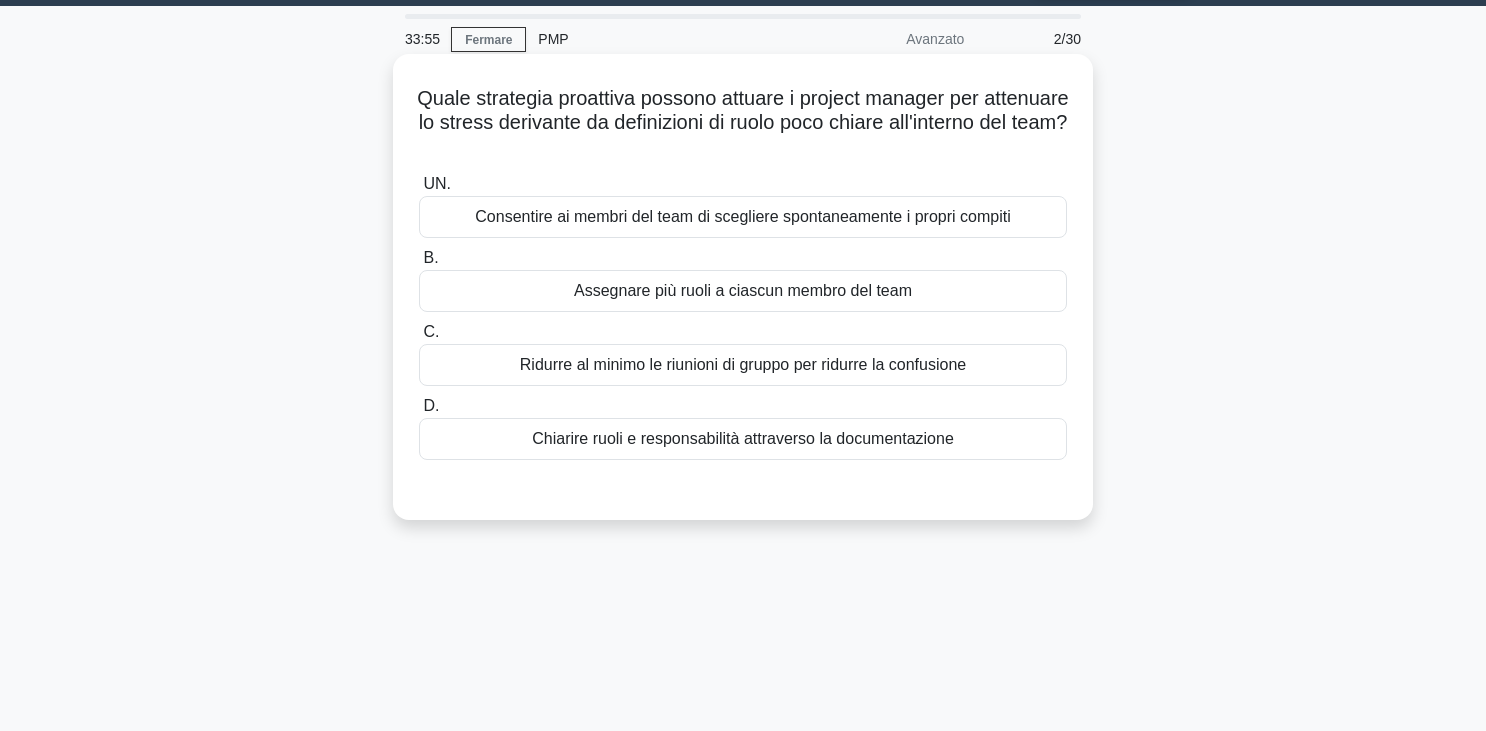 click on "Chiarire ruoli e responsabilità attraverso la documentazione" at bounding box center [743, 438] 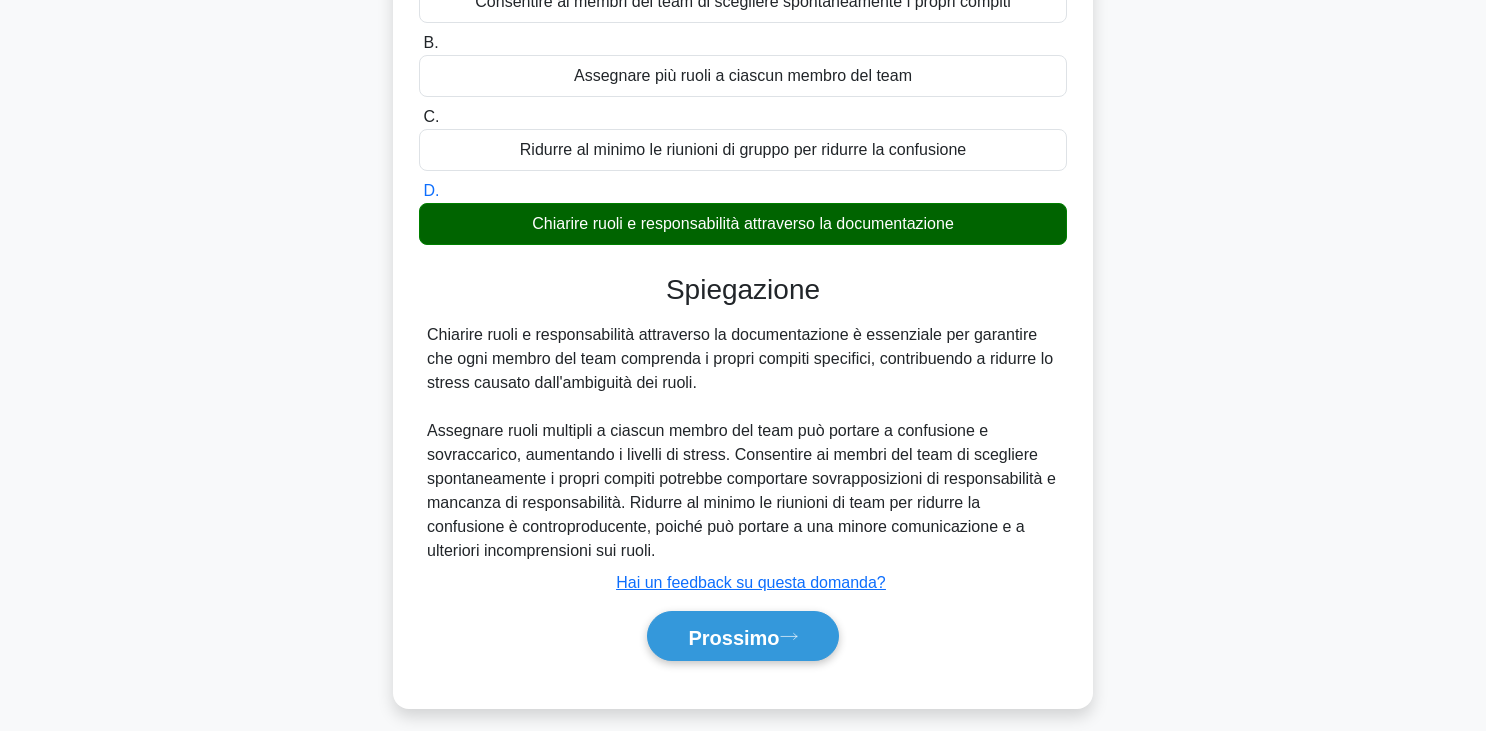 scroll, scrollTop: 349, scrollLeft: 0, axis: vertical 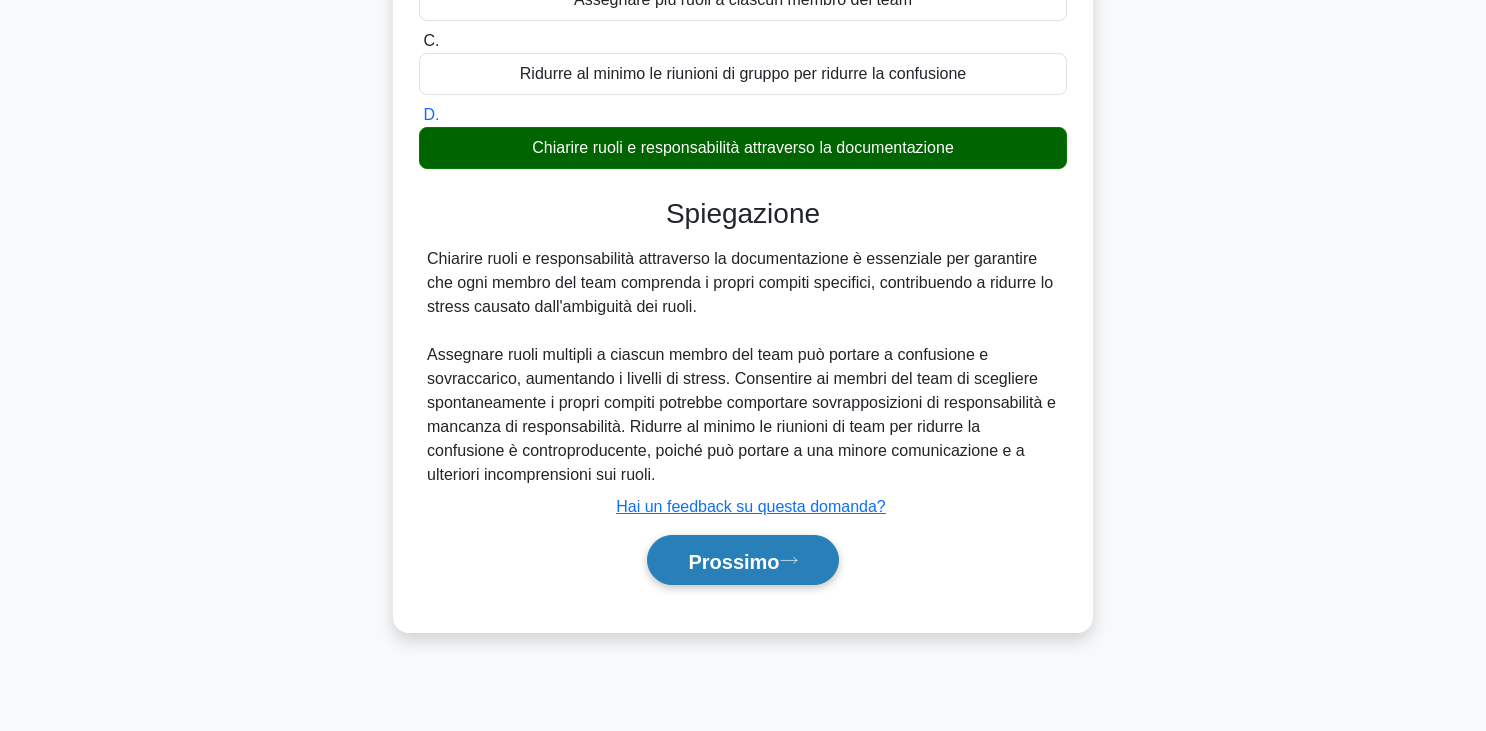 click on "Prossimo" at bounding box center [733, 561] 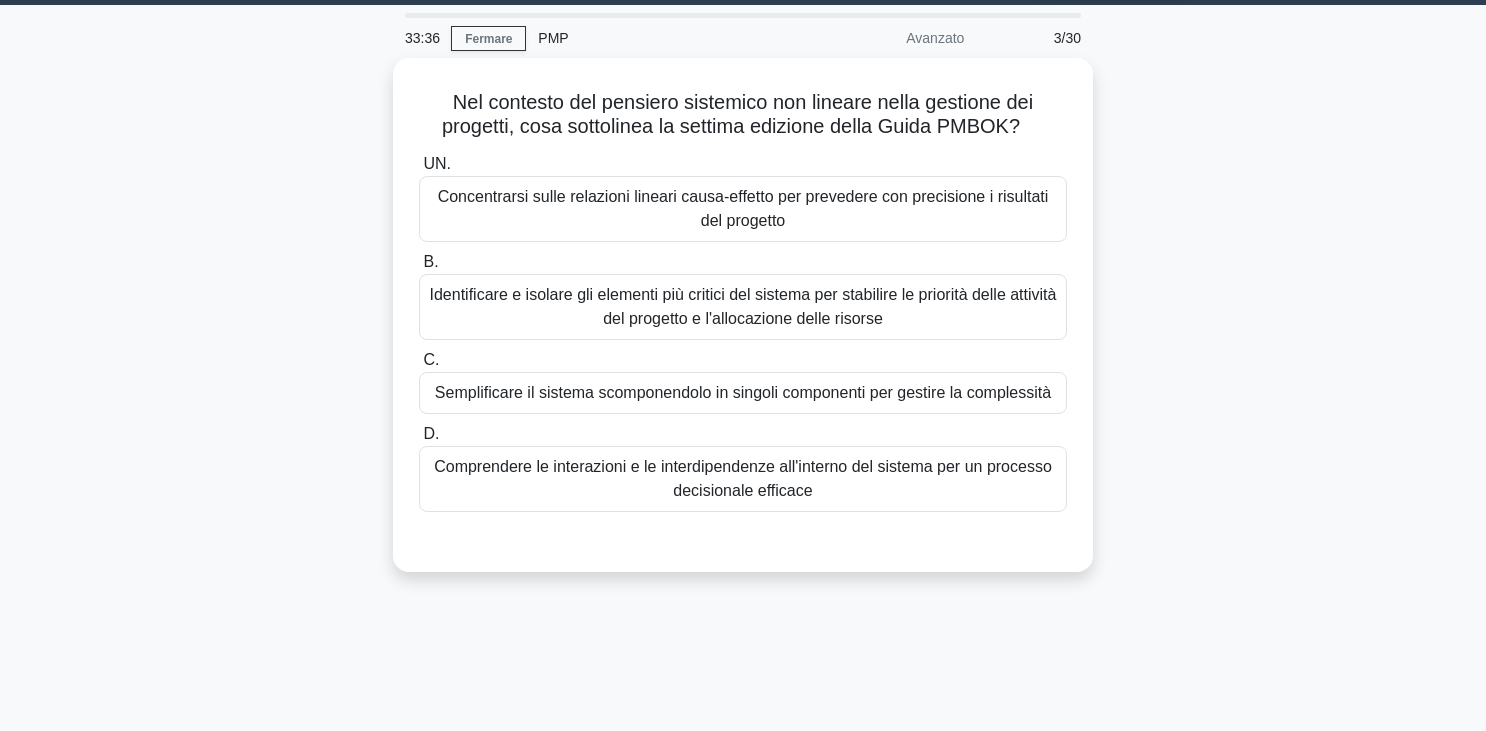 scroll, scrollTop: 19, scrollLeft: 0, axis: vertical 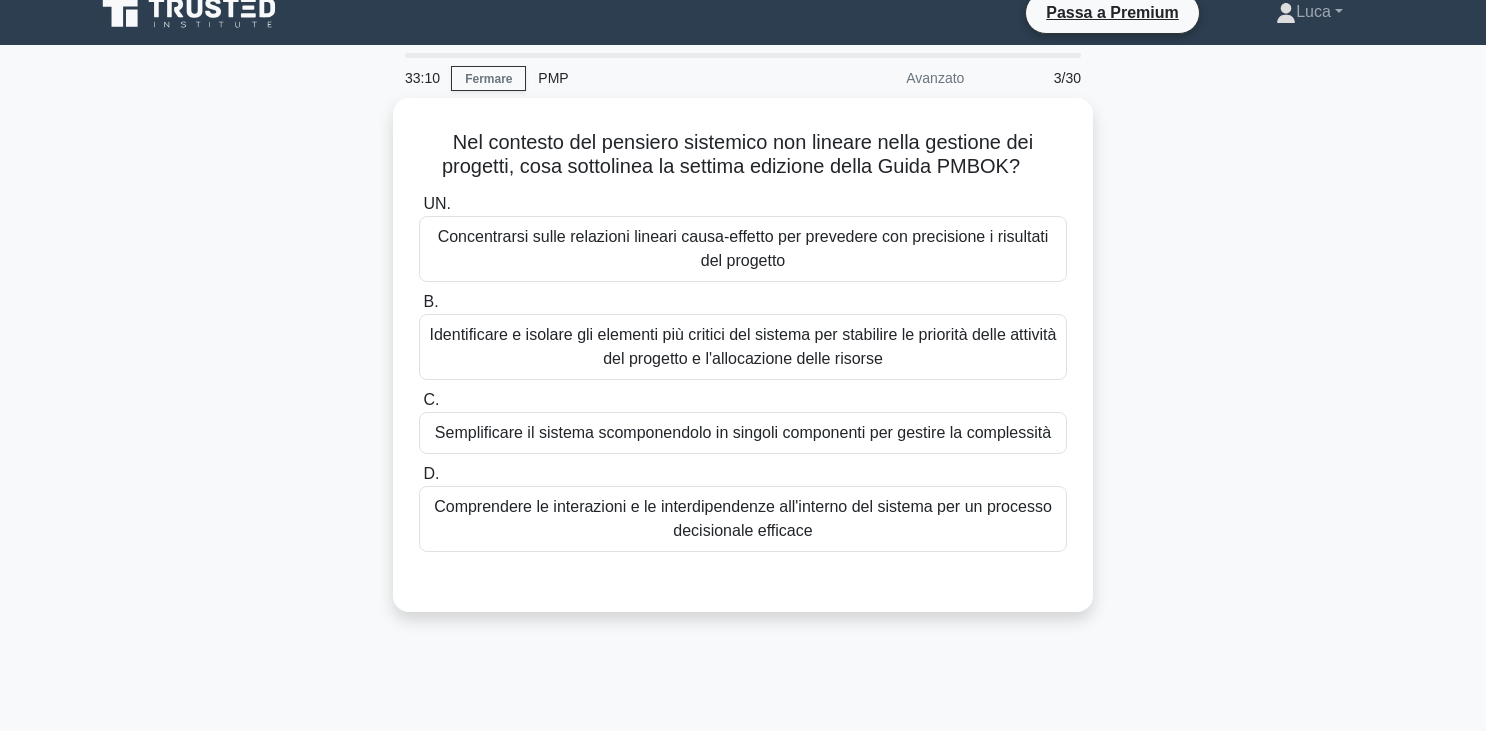 click on "Nel contesto del pensiero sistemico non lineare nella gestione dei progetti, cosa sottolinea la settima edizione della Guida PMBOK?
.spinner_0XTQ{transform-origin:center;animation:spinner_y6GP .75s linear infinite}@keyframes spinner_y6GP{100%{transform:rotate(360deg)}}
UN.
Concentrarsi sulle relazioni lineari causa-effetto per prevedere con precisione i risultati del progetto
B. C. D." at bounding box center [743, 367] 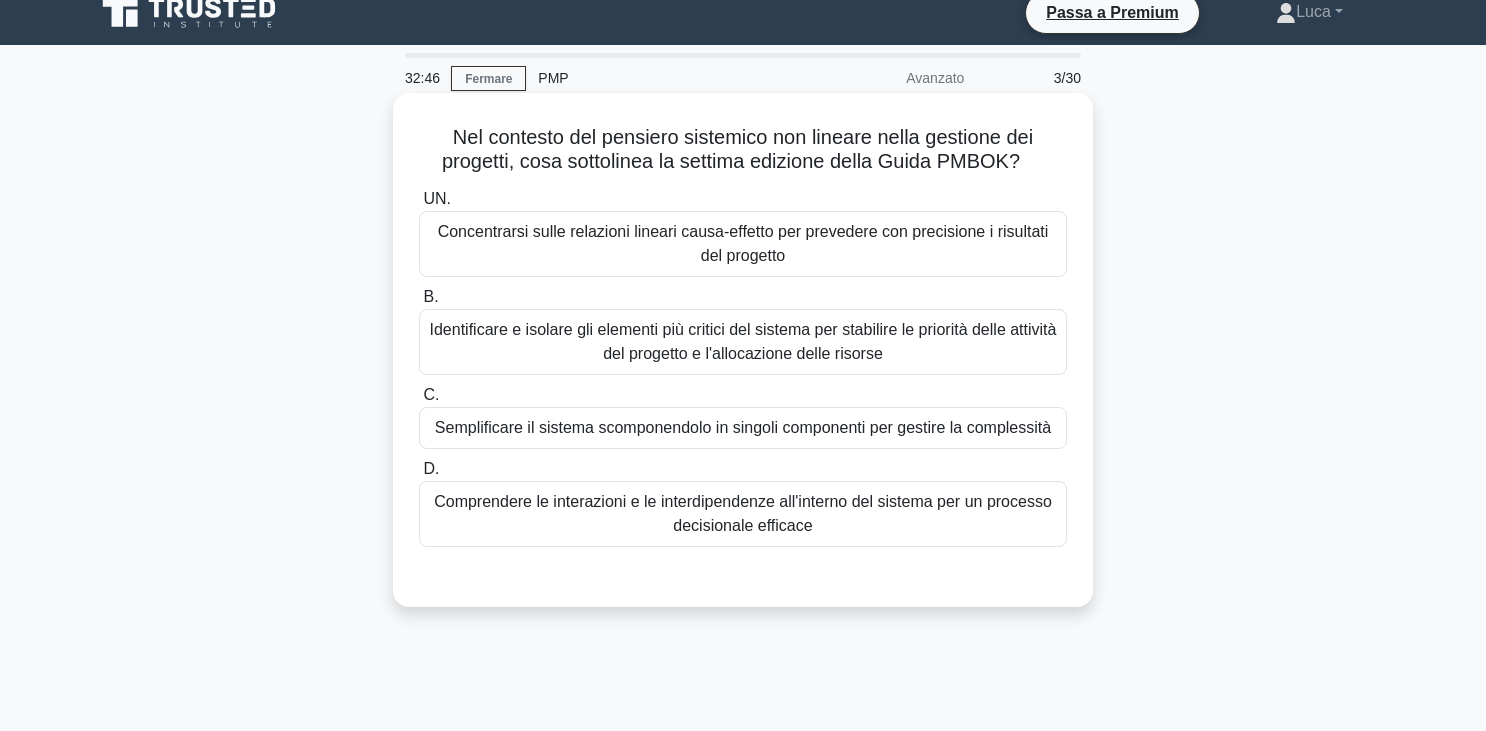 click on "Identificare e isolare gli elementi più critici del sistema per stabilire le priorità delle attività del progetto e l'allocazione delle risorse" at bounding box center [743, 342] 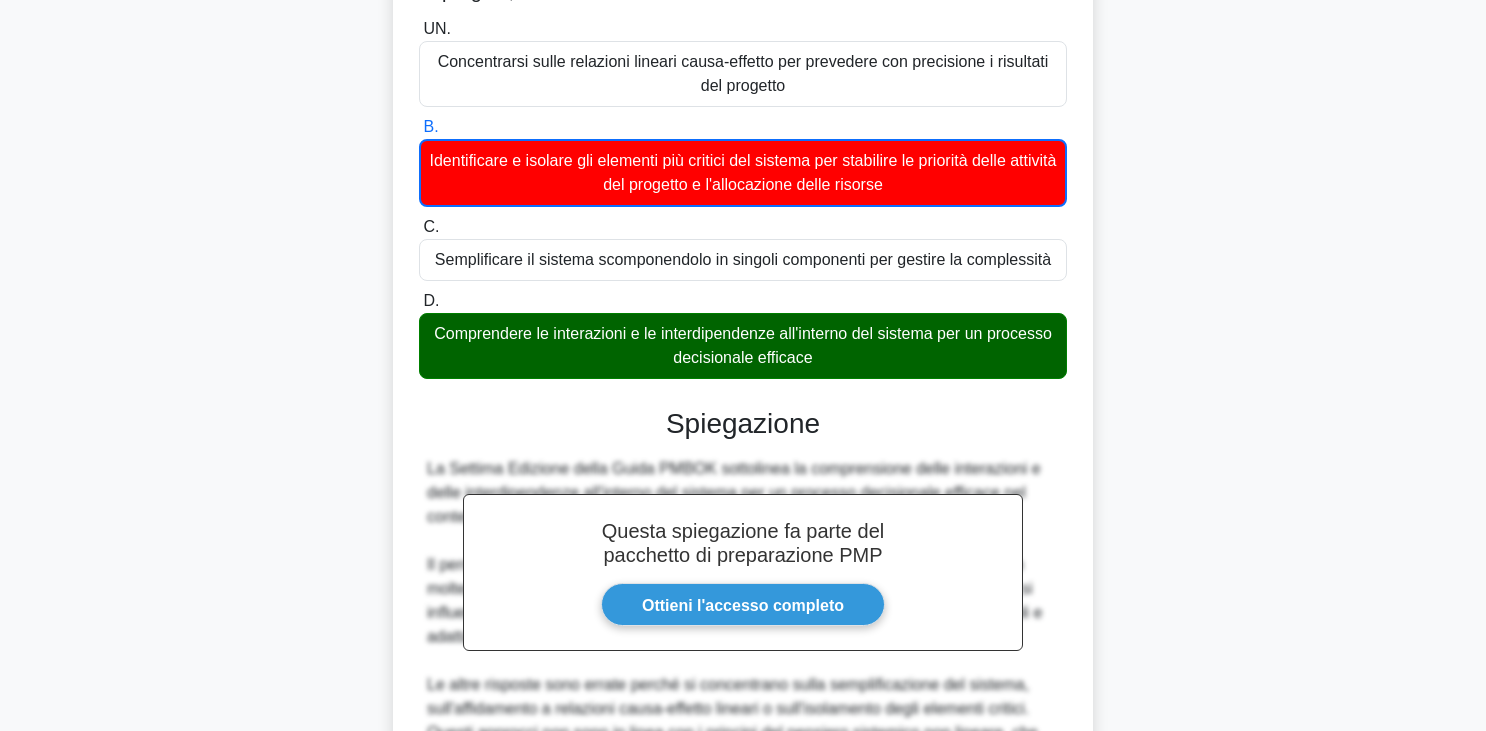 scroll, scrollTop: 411, scrollLeft: 0, axis: vertical 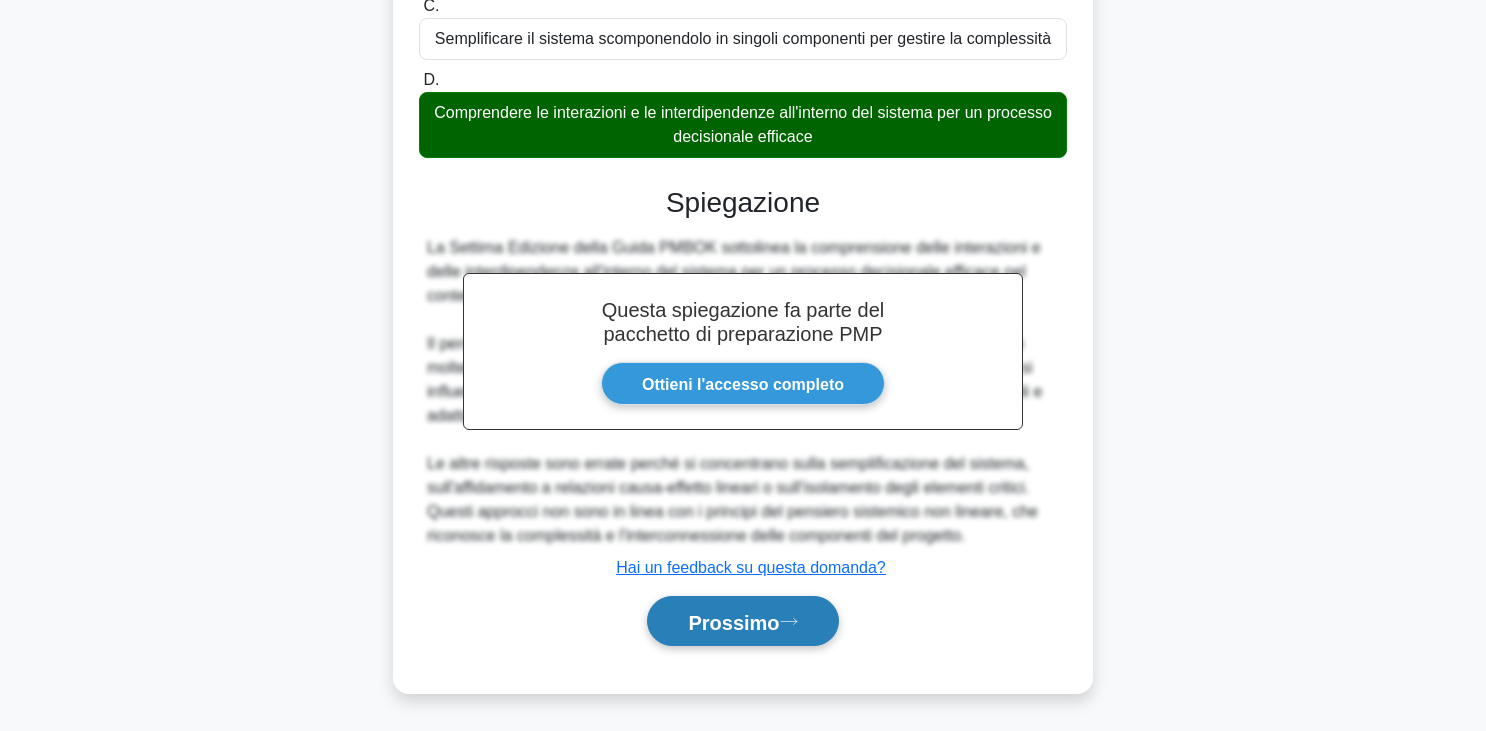 click on "Prossimo" at bounding box center (733, 622) 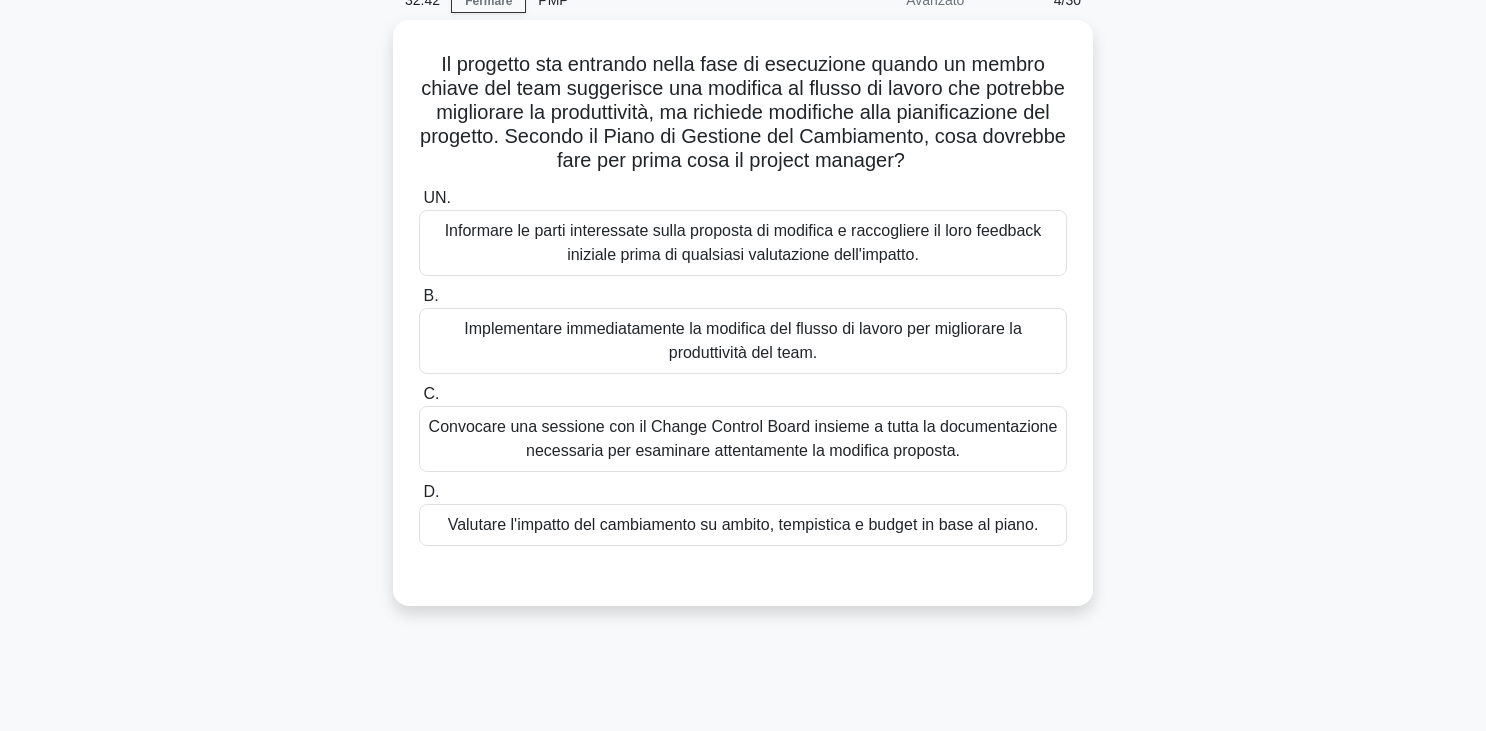 scroll, scrollTop: 82, scrollLeft: 0, axis: vertical 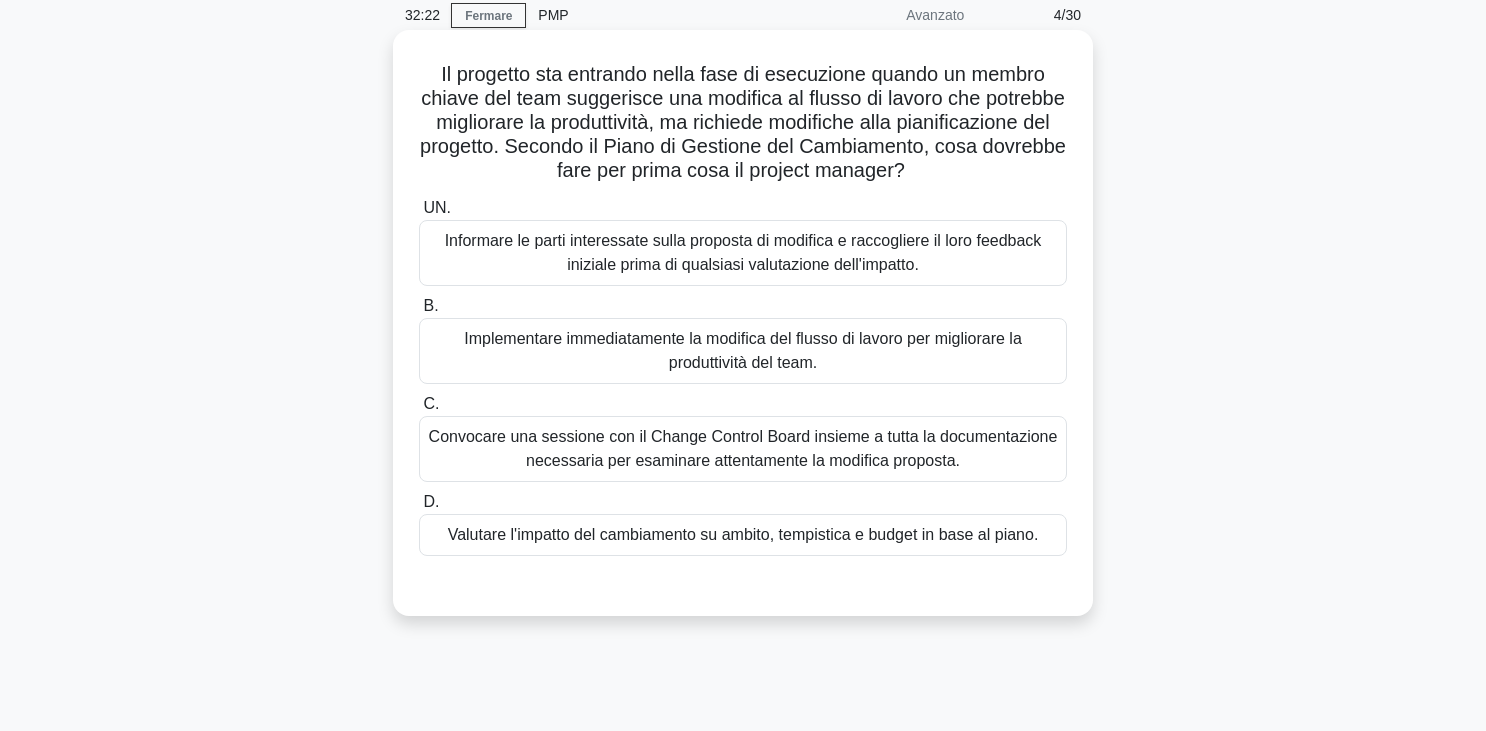 click on "Valutare l'impatto del cambiamento su ambito, tempistica e budget in base al piano." at bounding box center (743, 534) 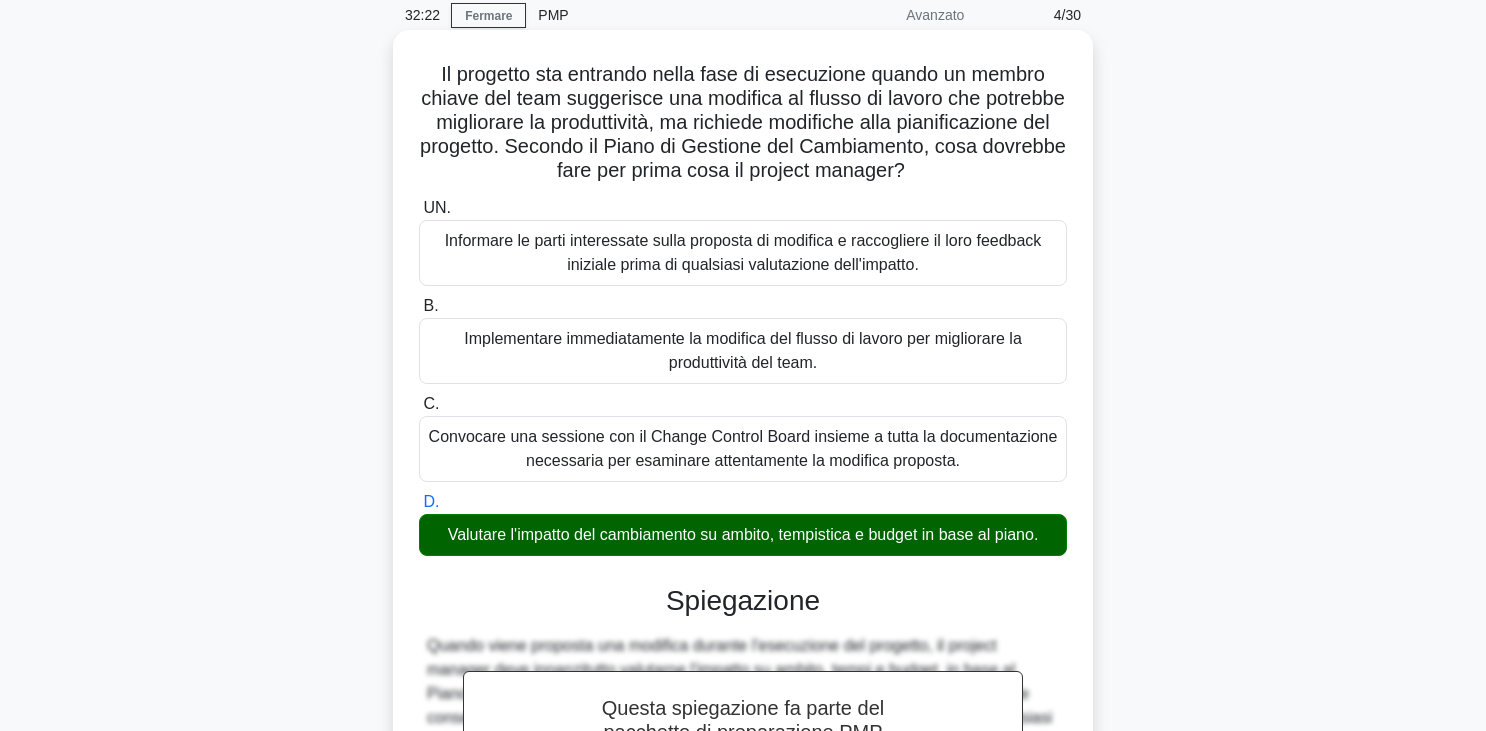 scroll, scrollTop: 409, scrollLeft: 0, axis: vertical 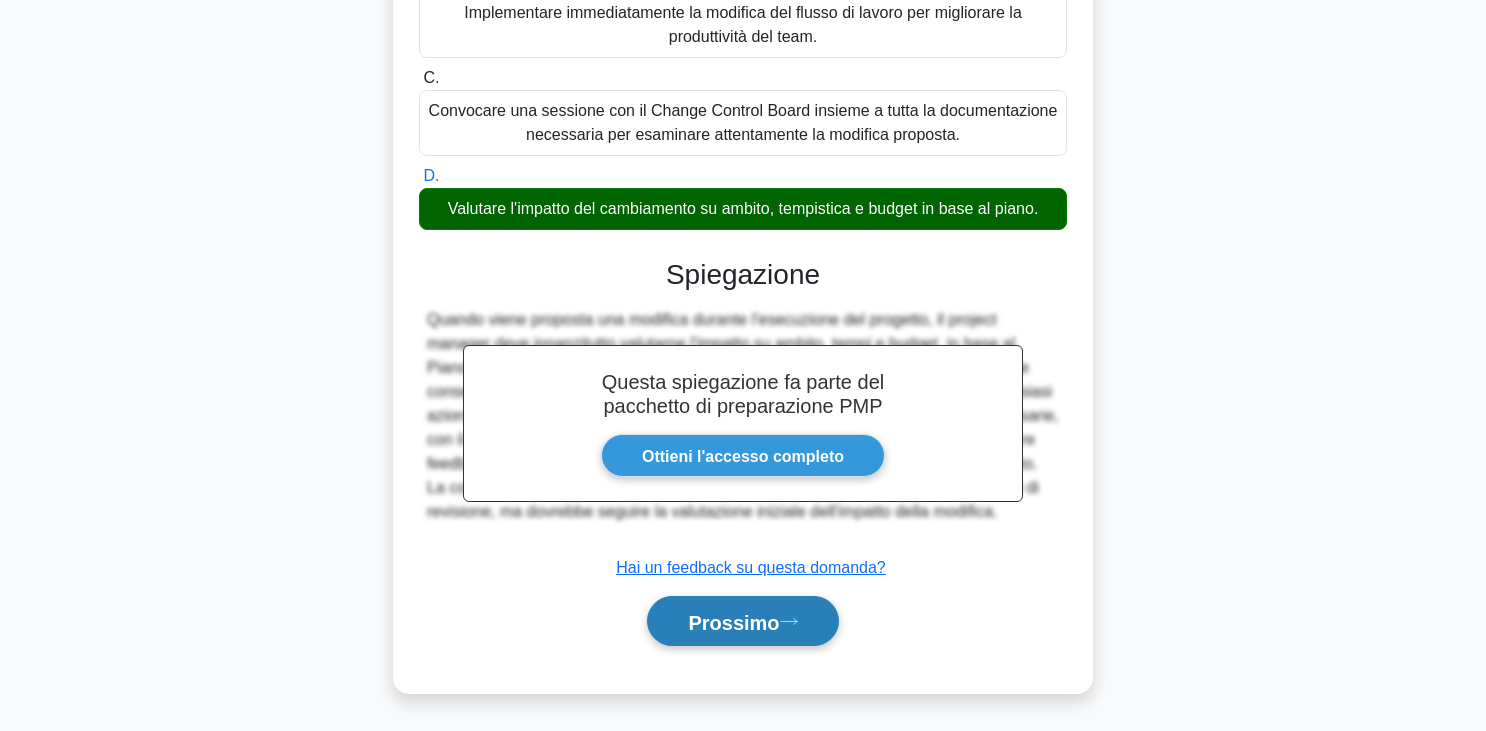 click on "Prossimo" at bounding box center [742, 621] 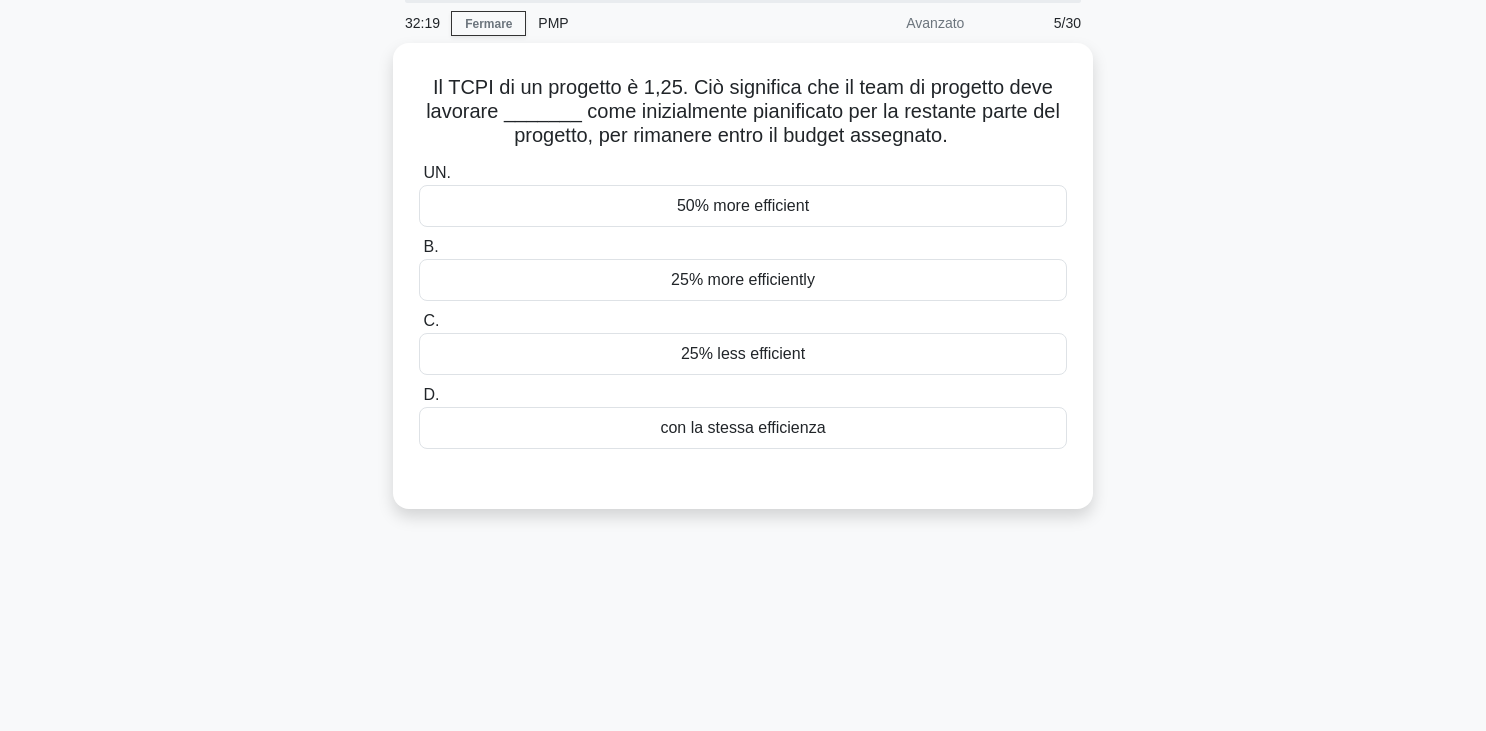 scroll, scrollTop: 57, scrollLeft: 0, axis: vertical 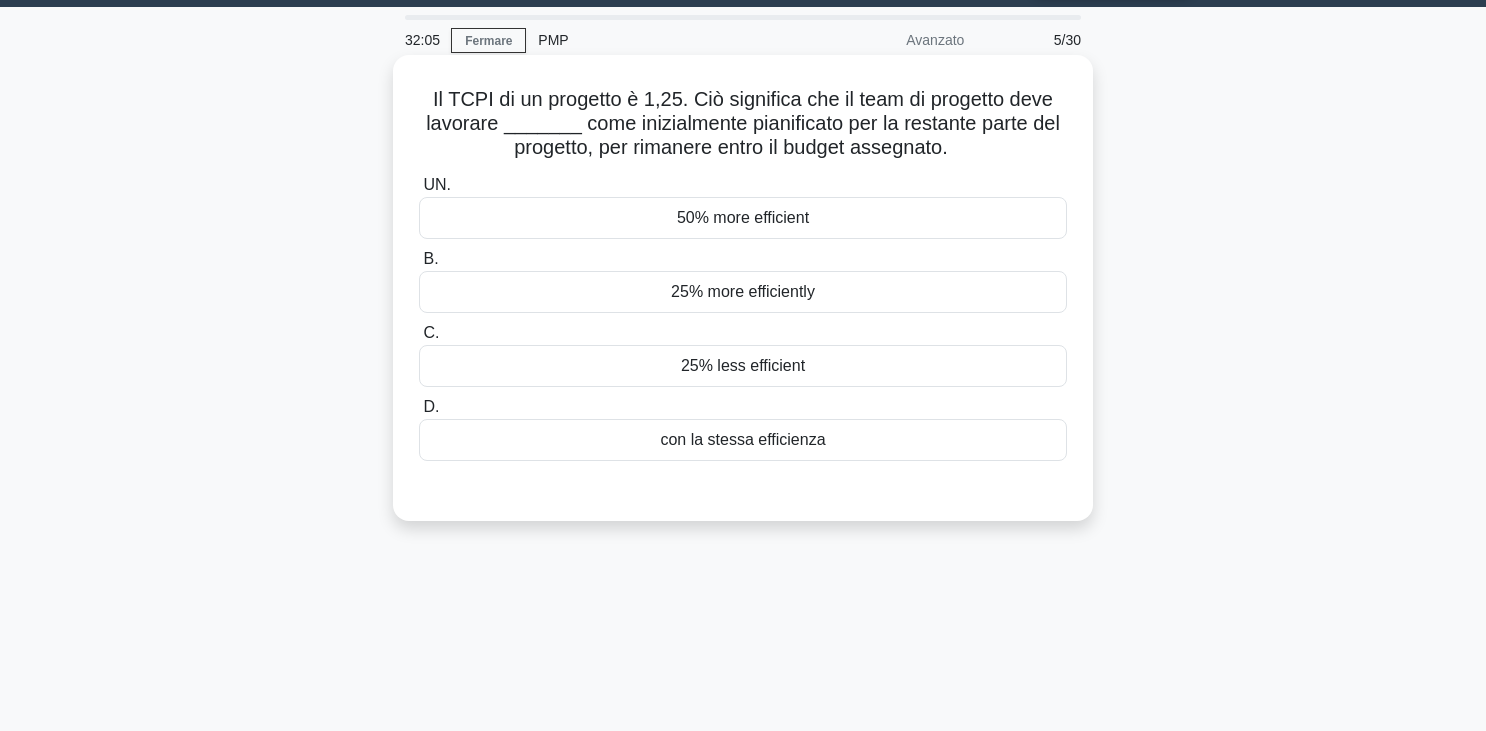 click on "25% more efficiently" at bounding box center [743, 291] 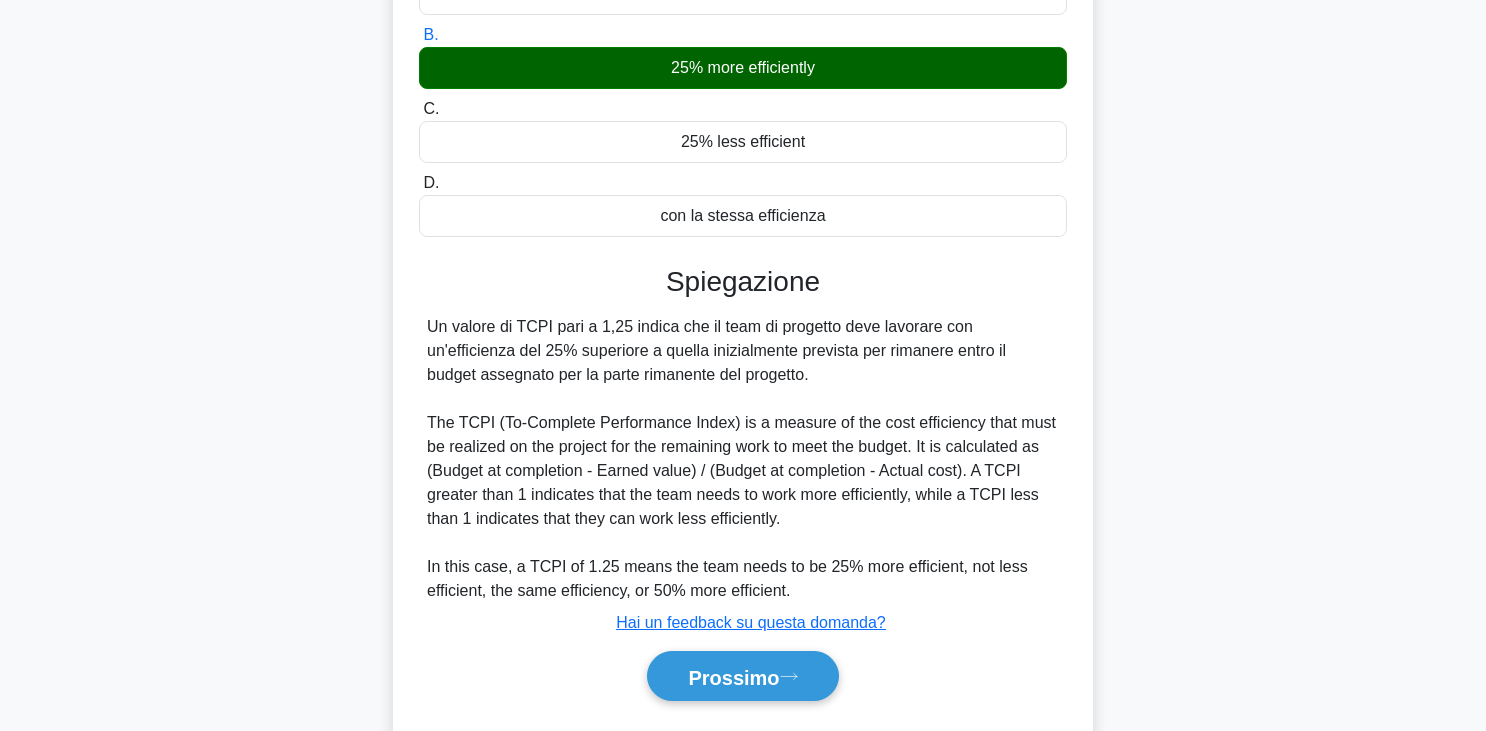 scroll, scrollTop: 349, scrollLeft: 0, axis: vertical 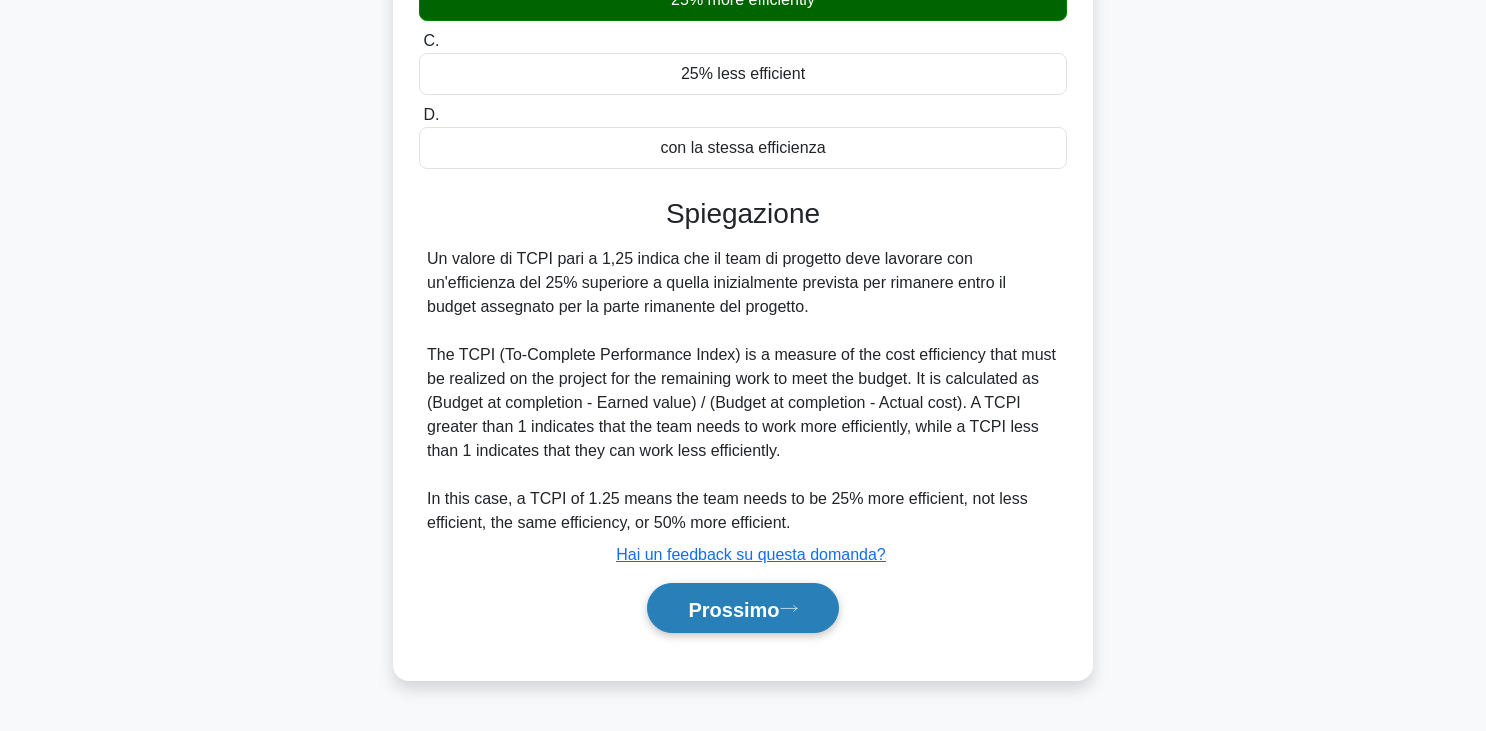 click on "Prossimo" at bounding box center (733, 609) 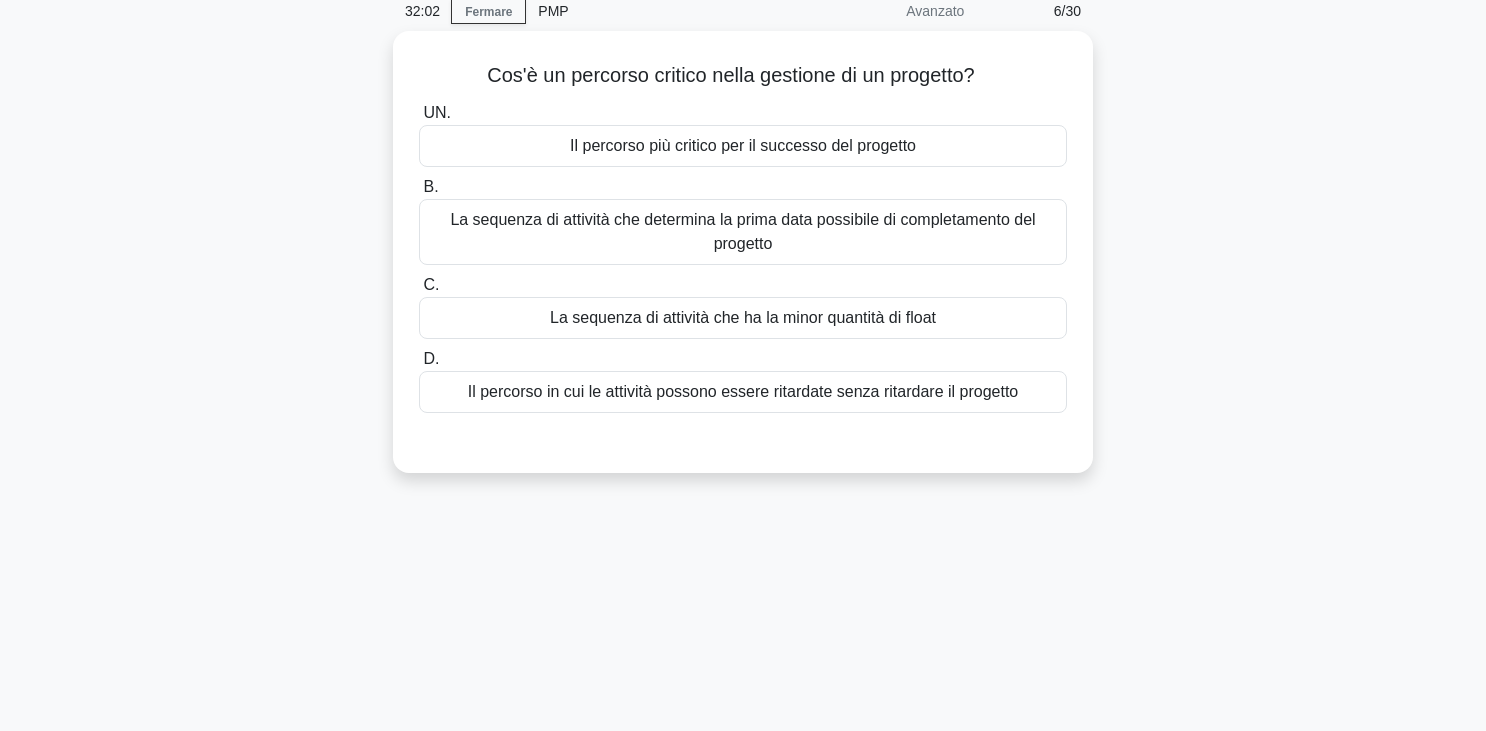 scroll, scrollTop: 65, scrollLeft: 0, axis: vertical 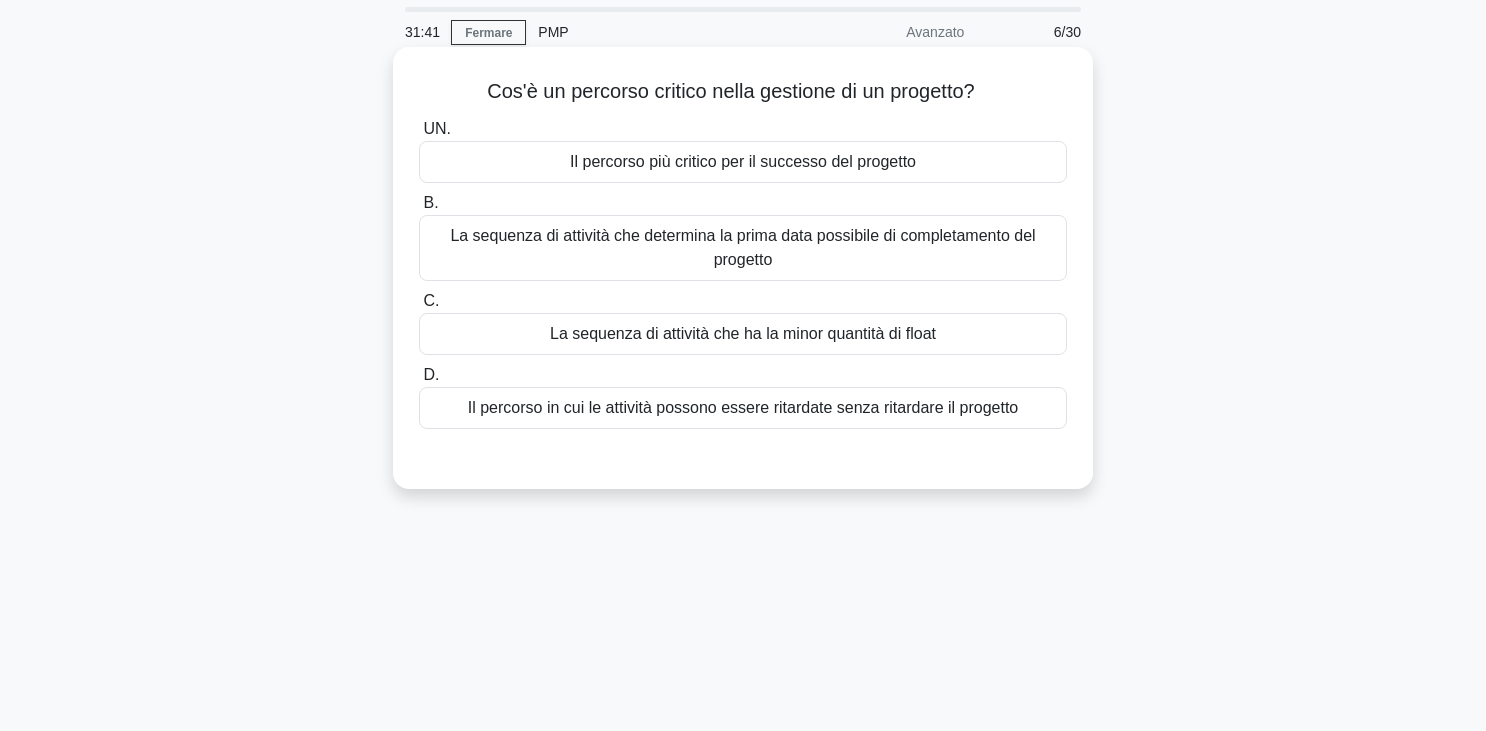 click on "La sequenza di attività che determina la prima data possibile di completamento del progetto" at bounding box center [743, 248] 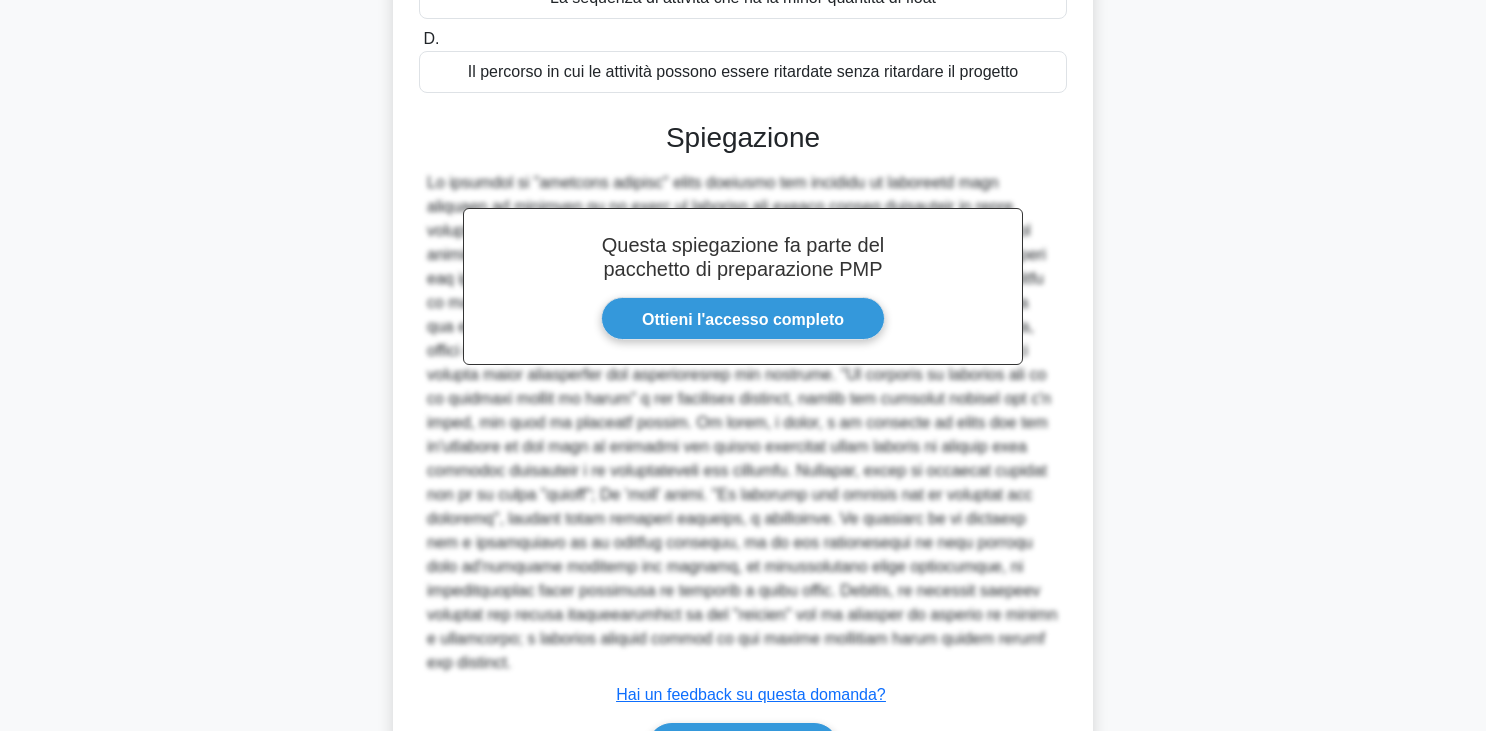 scroll, scrollTop: 505, scrollLeft: 0, axis: vertical 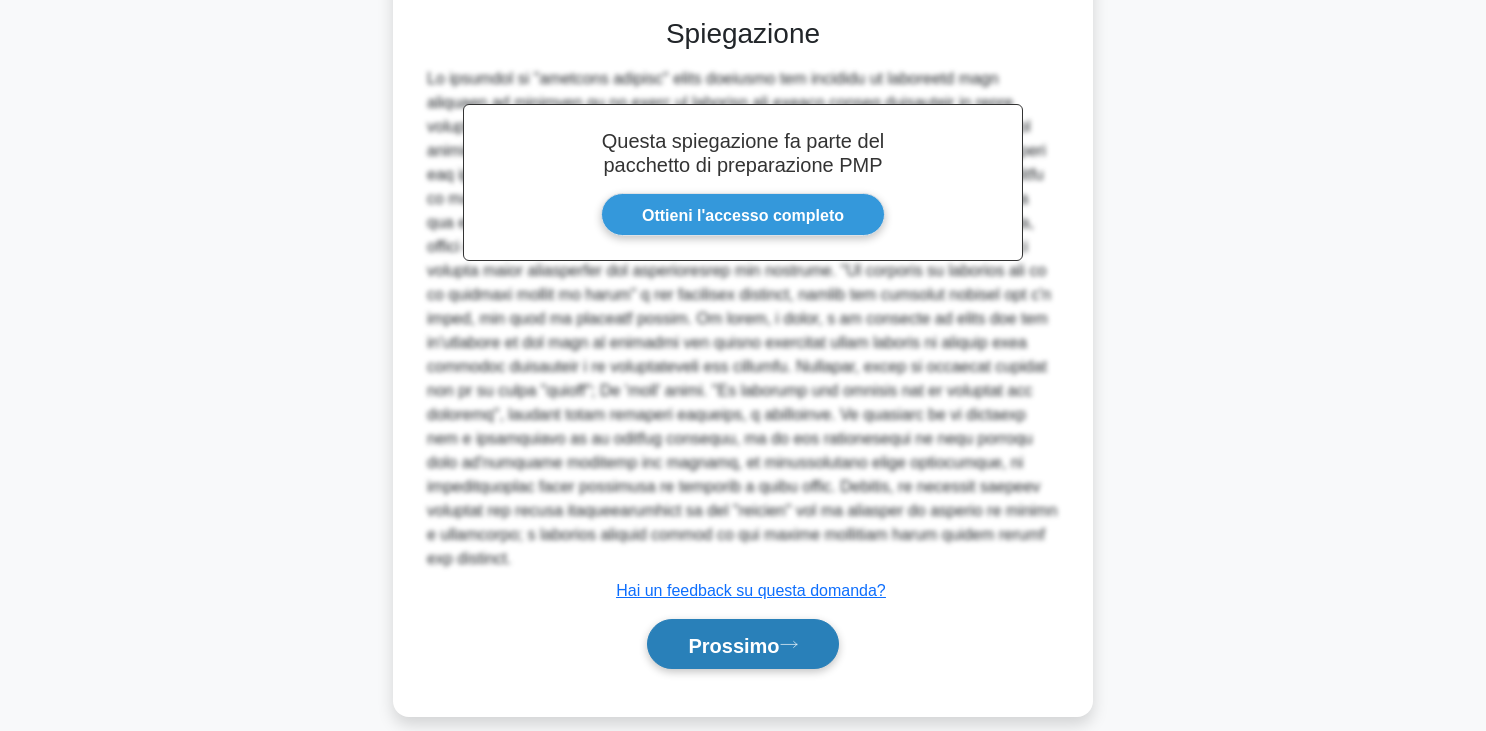 click on "Prossimo" at bounding box center (733, 645) 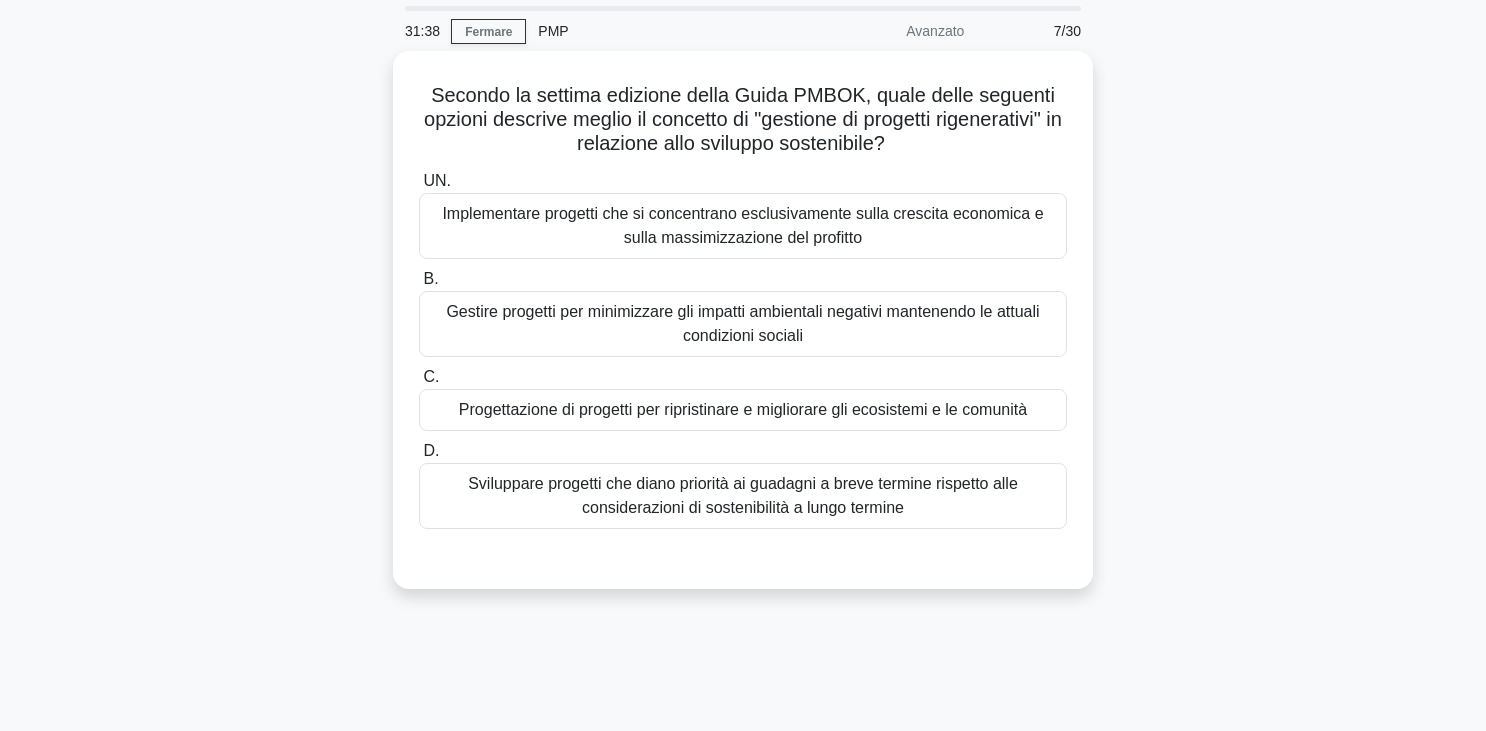 scroll, scrollTop: 57, scrollLeft: 0, axis: vertical 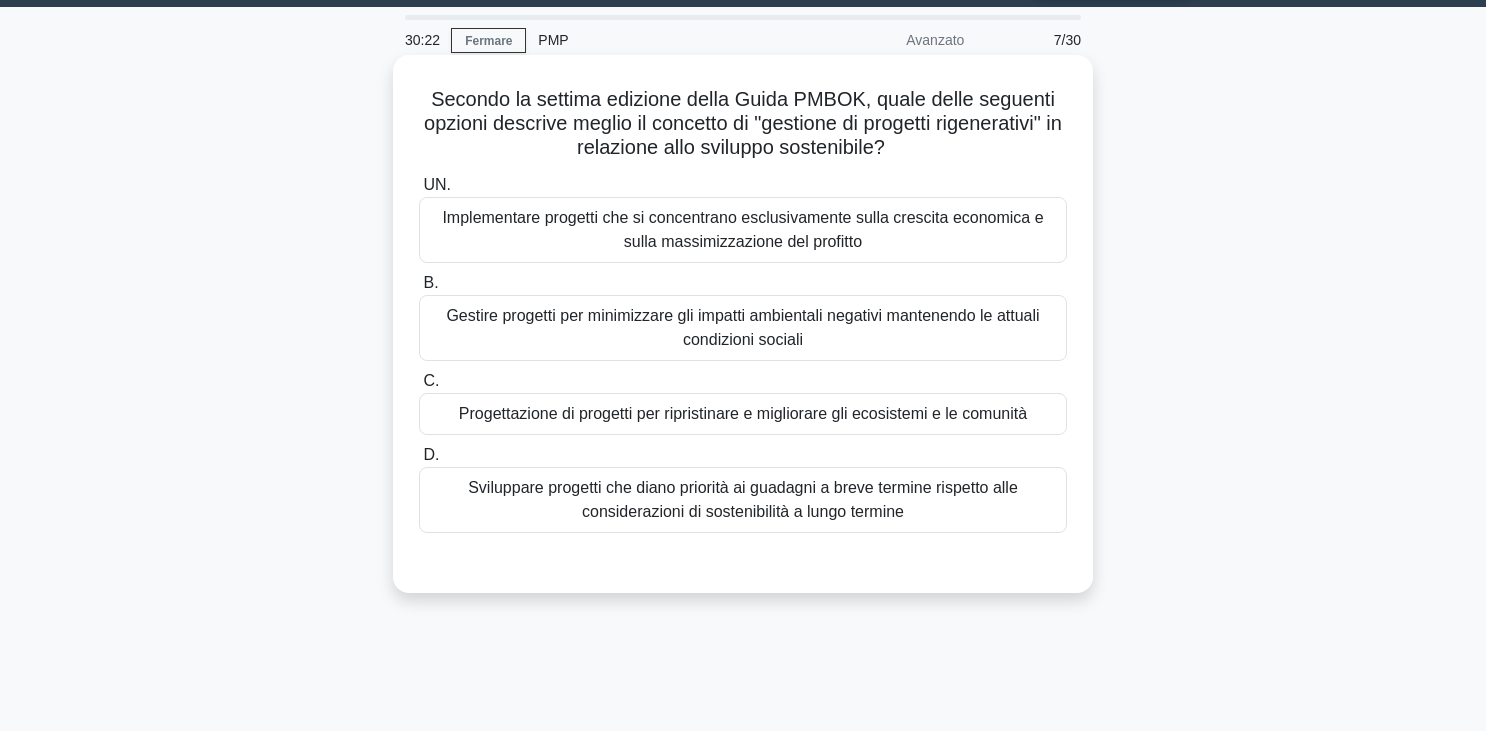 click on "Progettazione di progetti per ripristinare e migliorare gli ecosistemi e le comunità" at bounding box center (743, 413) 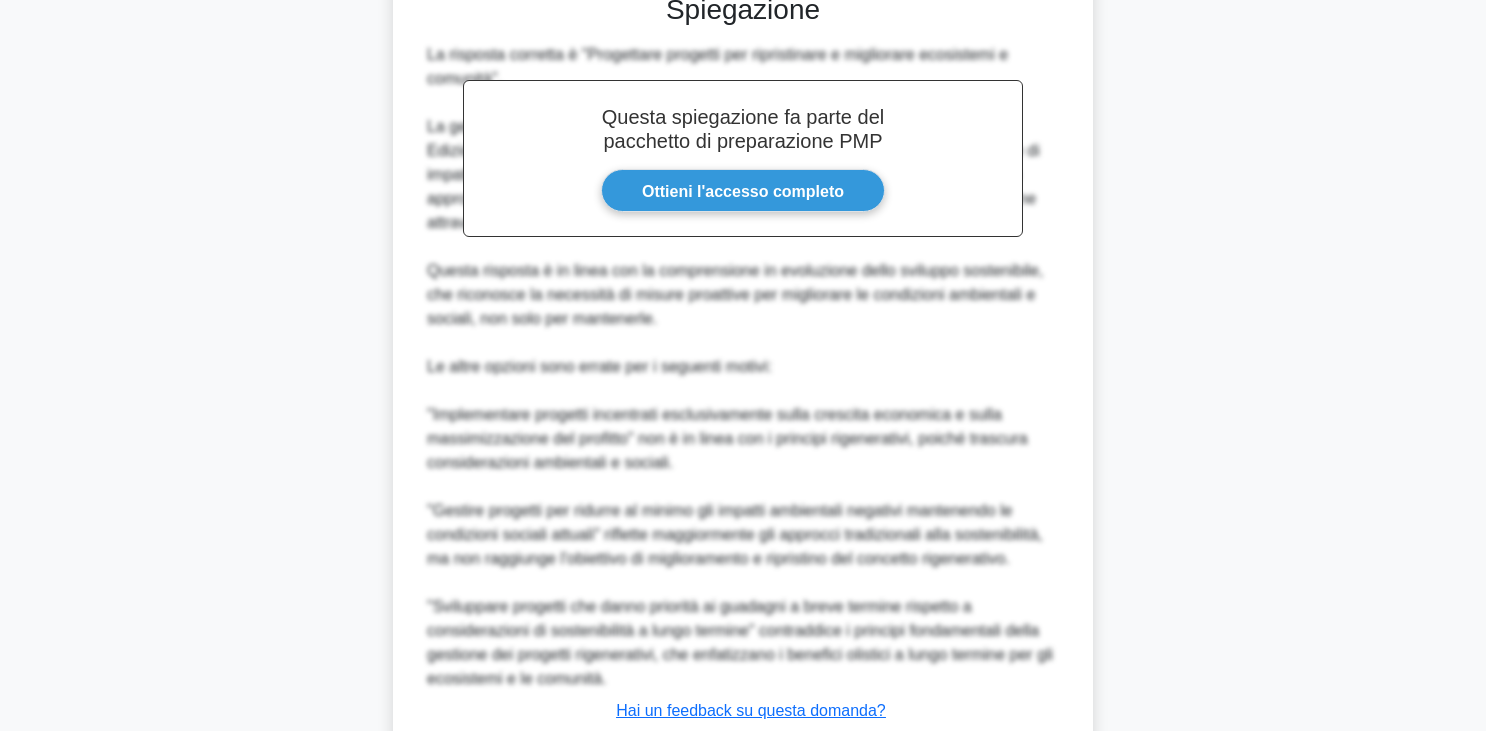 scroll, scrollTop: 769, scrollLeft: 0, axis: vertical 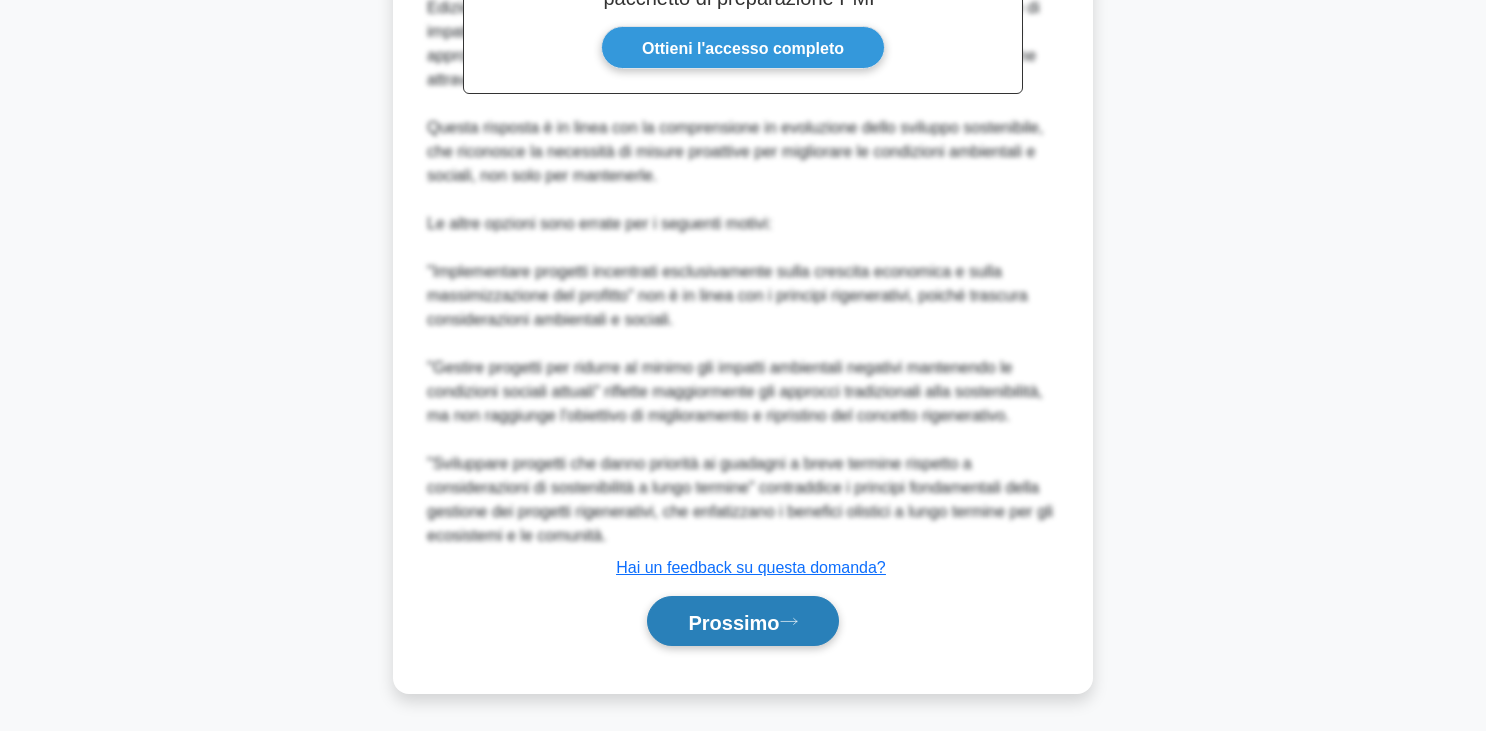 click on "Prossimo" at bounding box center [733, 622] 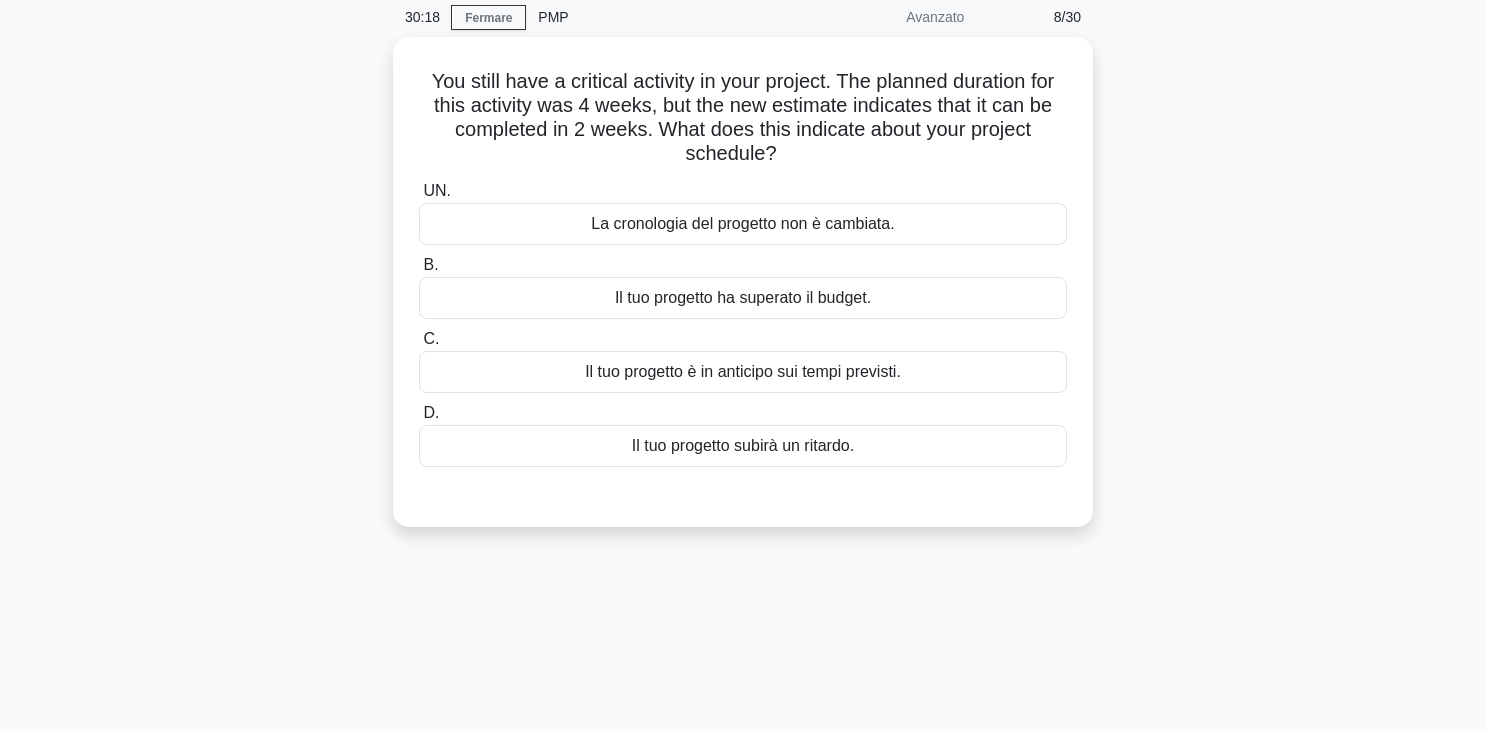 scroll, scrollTop: 78, scrollLeft: 0, axis: vertical 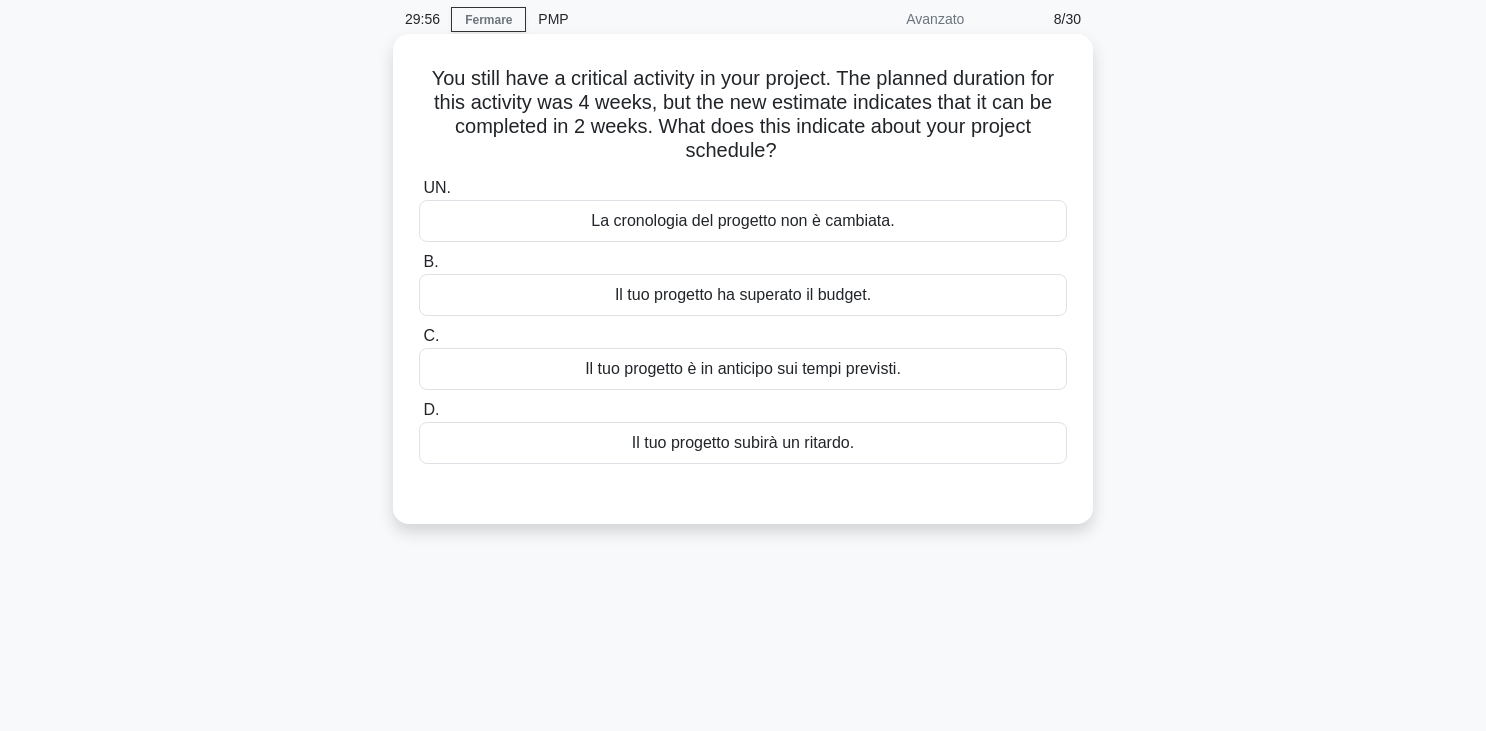 click on "Il tuo progetto è in anticipo sui tempi previsti." at bounding box center [743, 368] 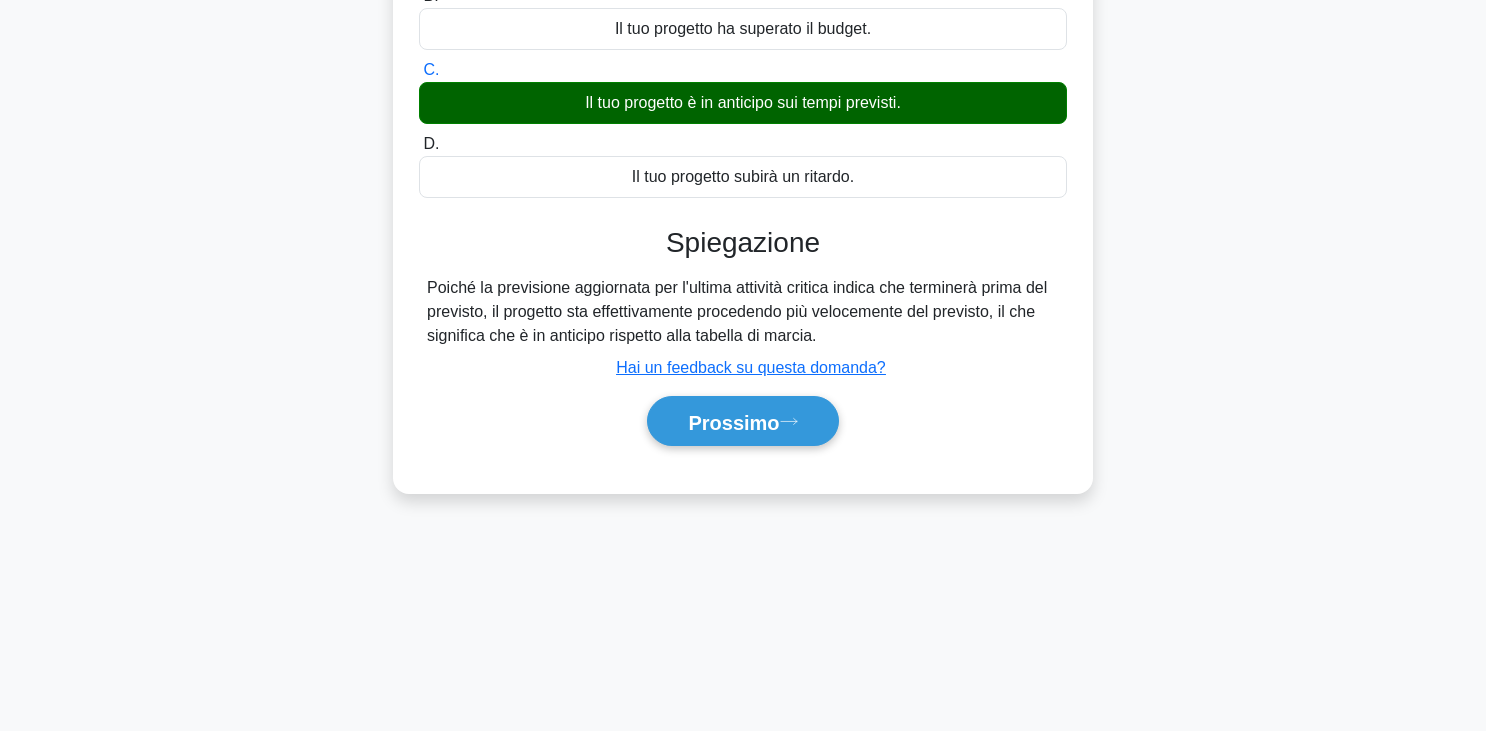 scroll, scrollTop: 349, scrollLeft: 0, axis: vertical 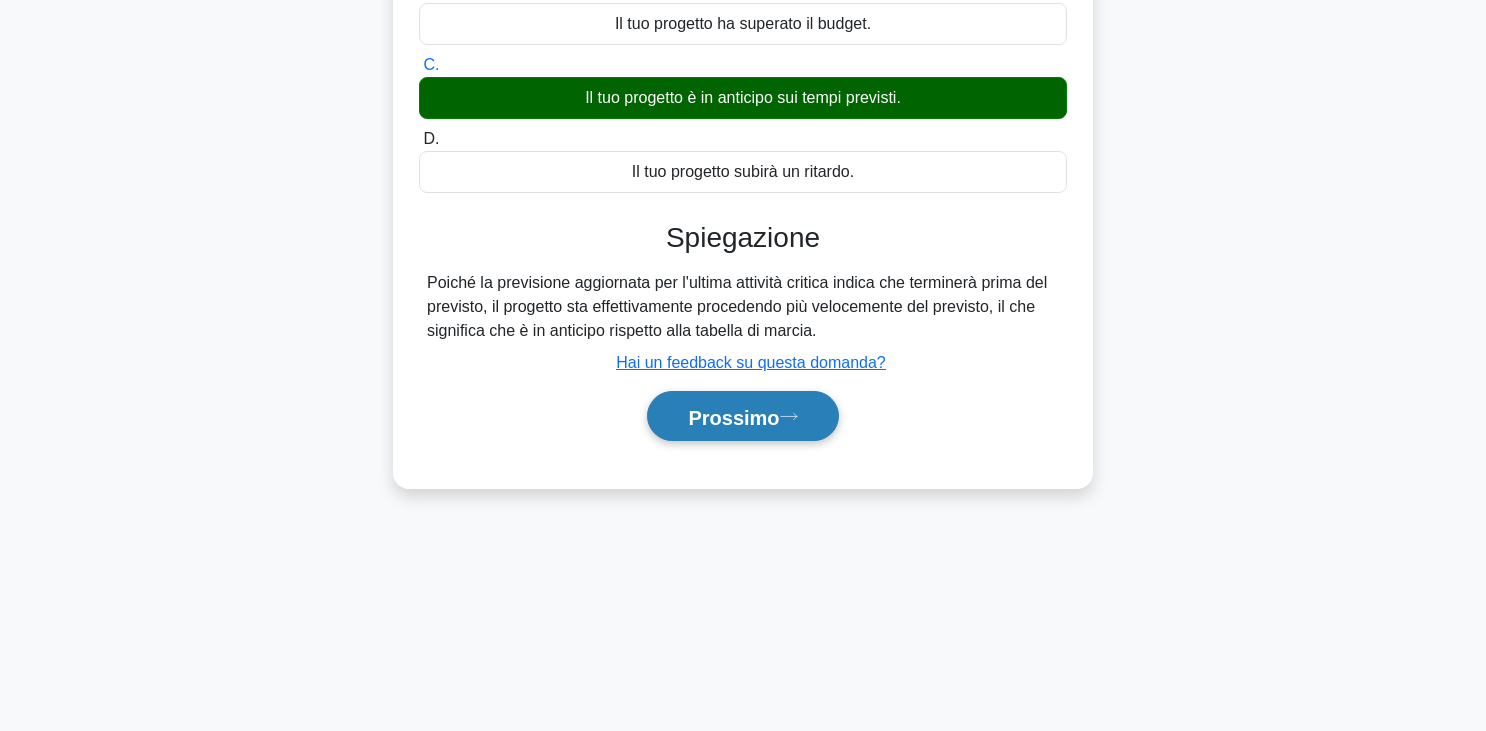 click on "Prossimo" at bounding box center [733, 417] 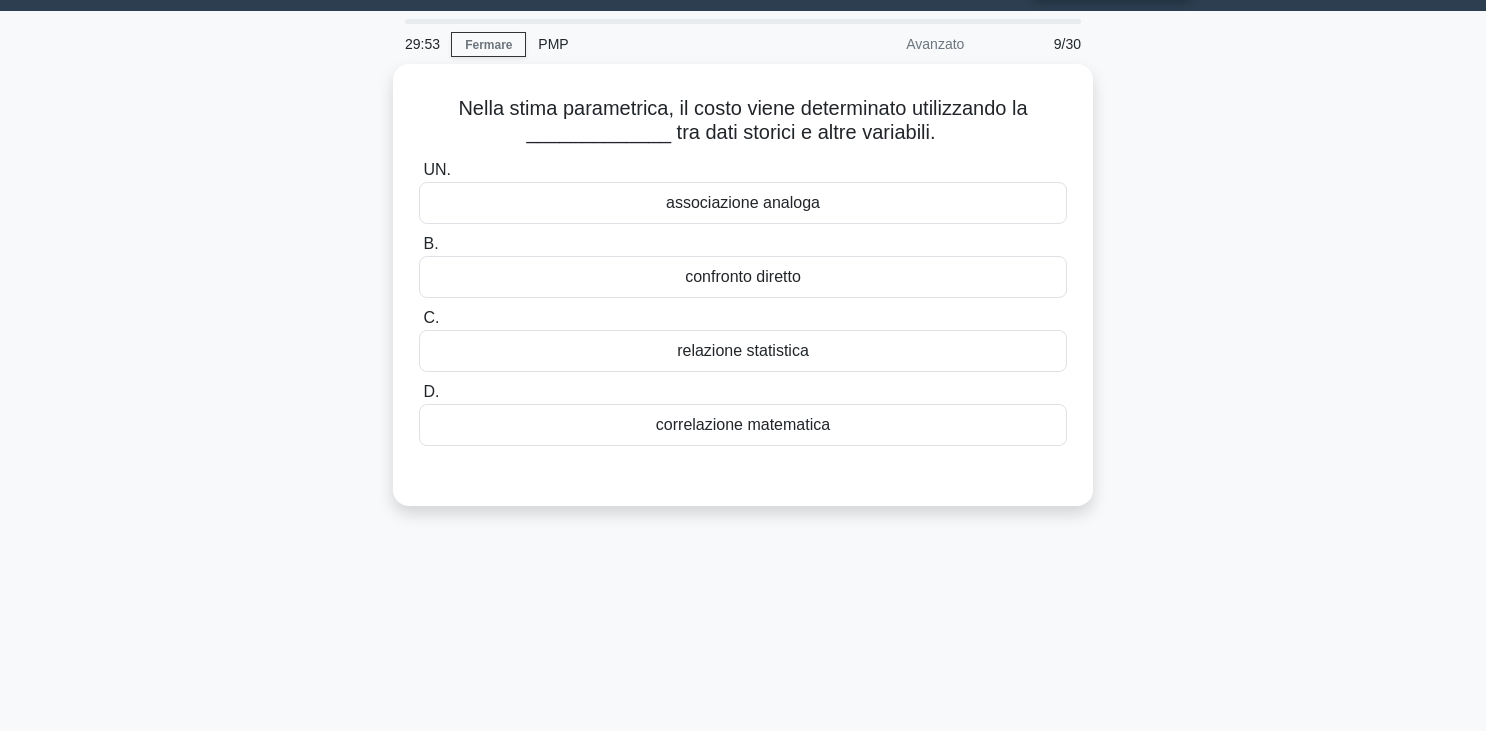 scroll, scrollTop: 47, scrollLeft: 0, axis: vertical 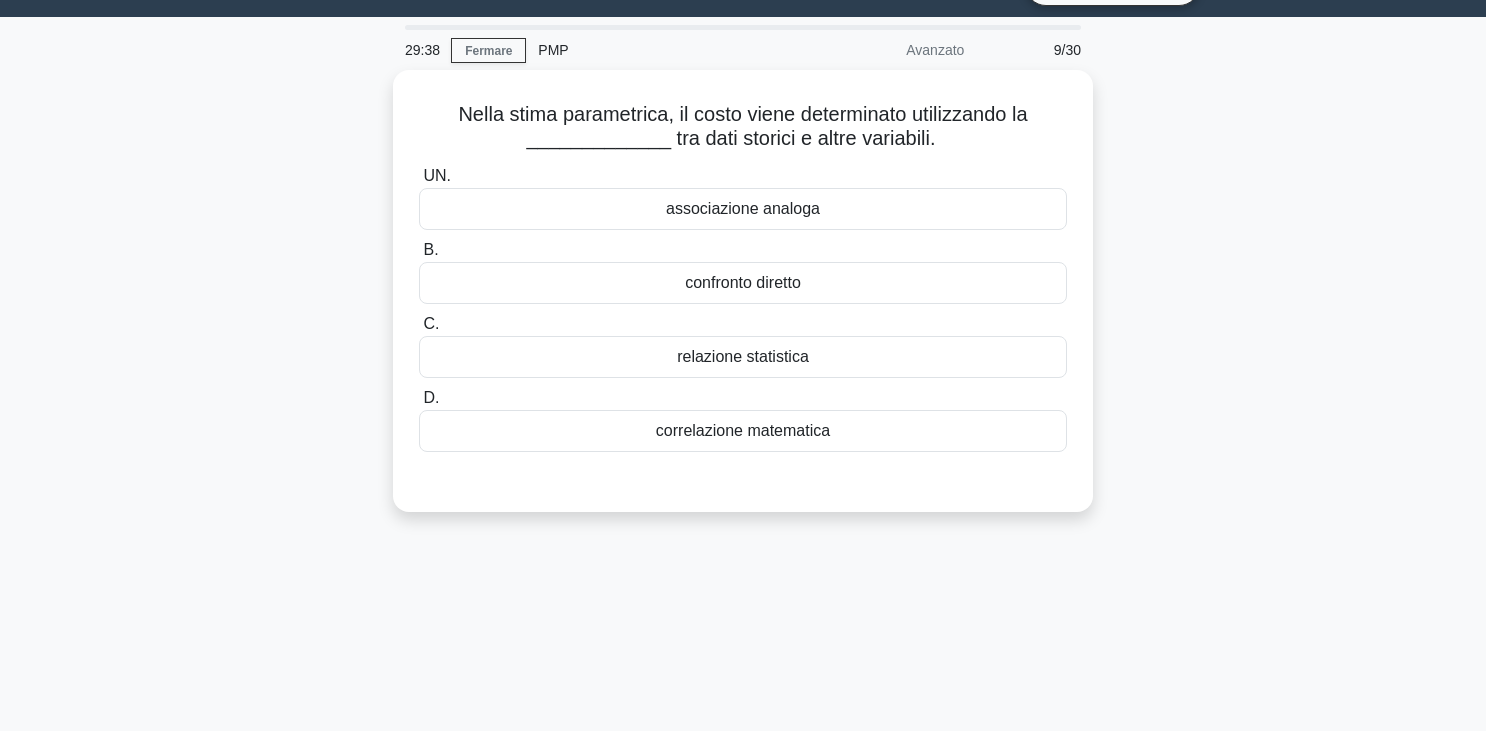 click on "Nella stima parametrica, il costo viene determinato utilizzando la _____________ tra dati storici e altre variabili.
.spinner_0XTQ{transform-origin:center;animation:spinner_y6GP .75s linear infinite}@keyframes spinner_y6GP{100%{transform:rotate(360deg)}}
UN.
associazione analoga
B. C. D." at bounding box center (743, 303) 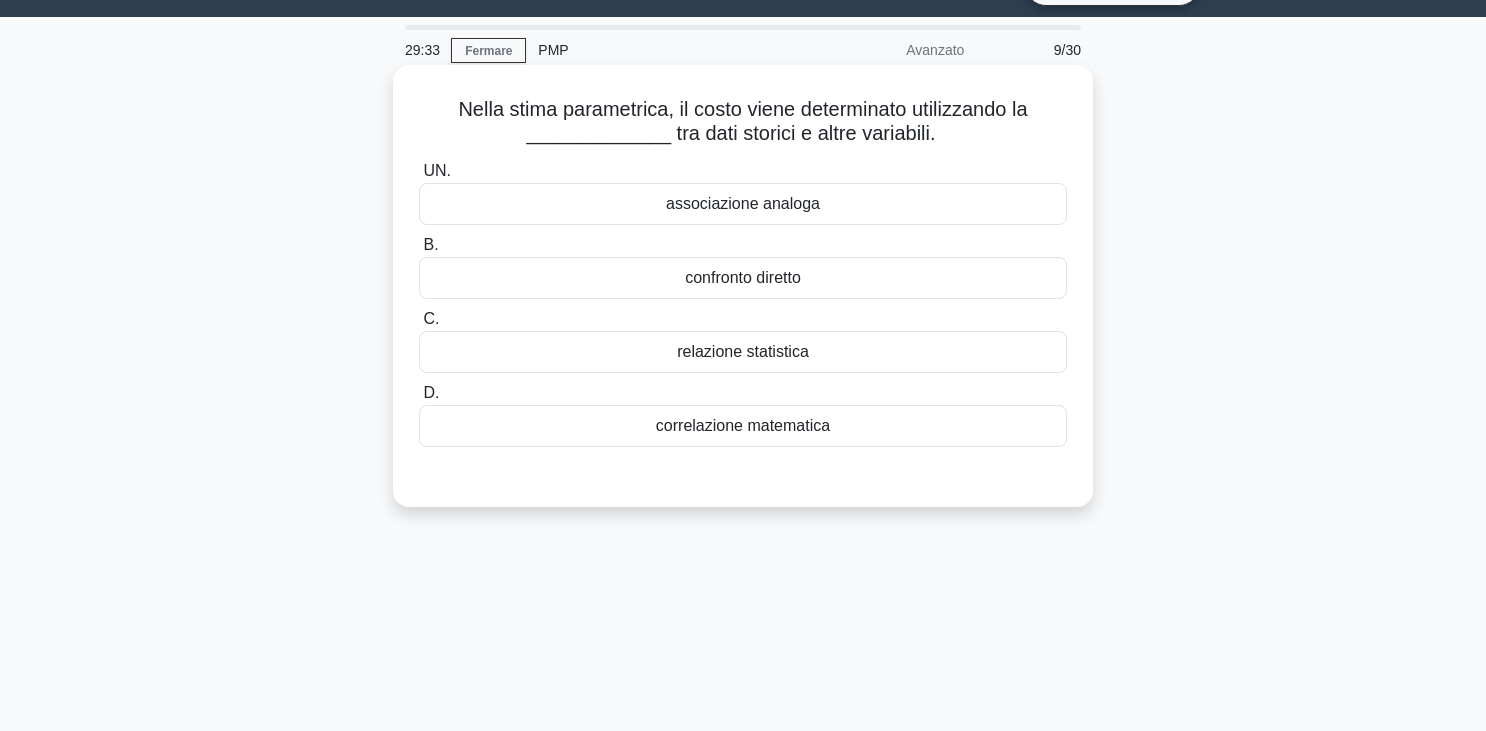 click on "correlazione matematica" at bounding box center (743, 425) 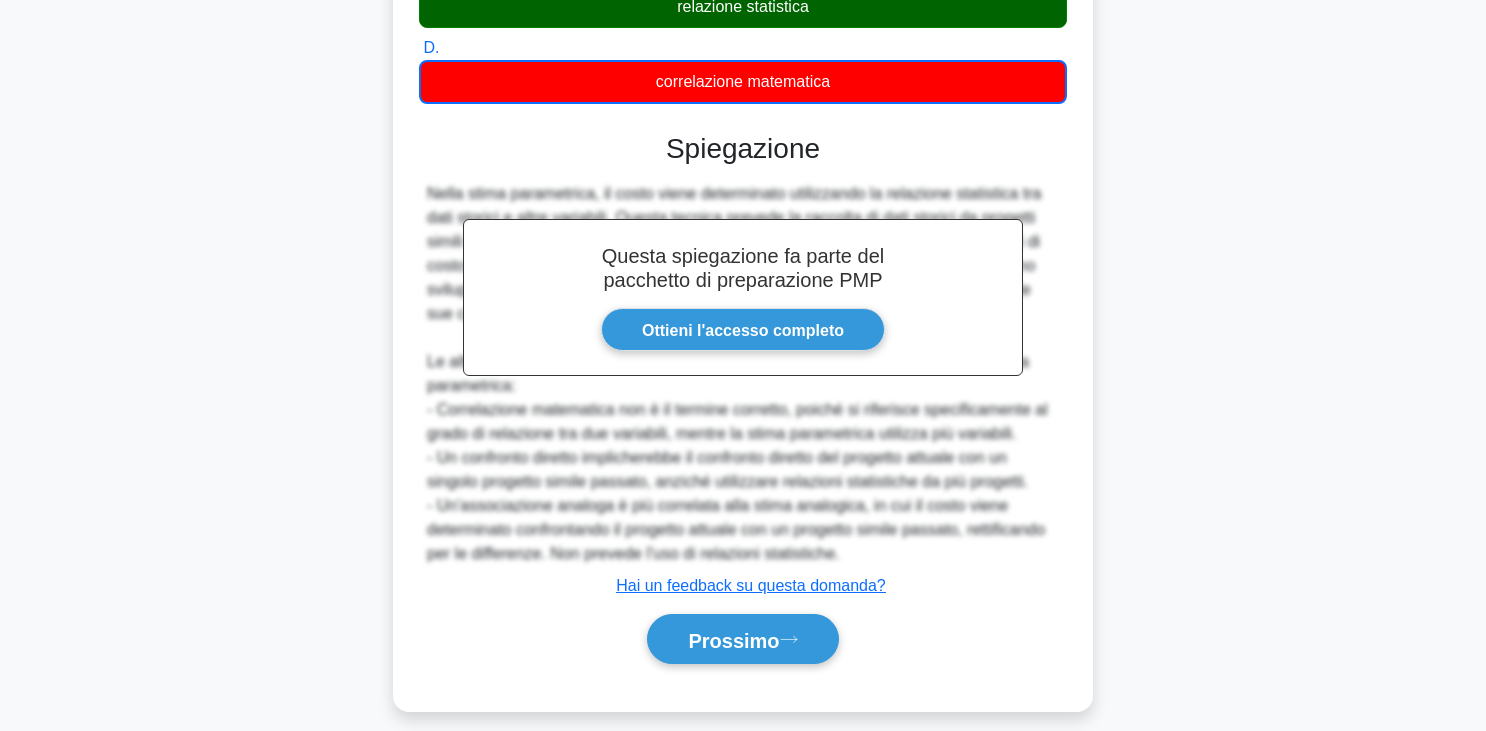 scroll, scrollTop: 411, scrollLeft: 0, axis: vertical 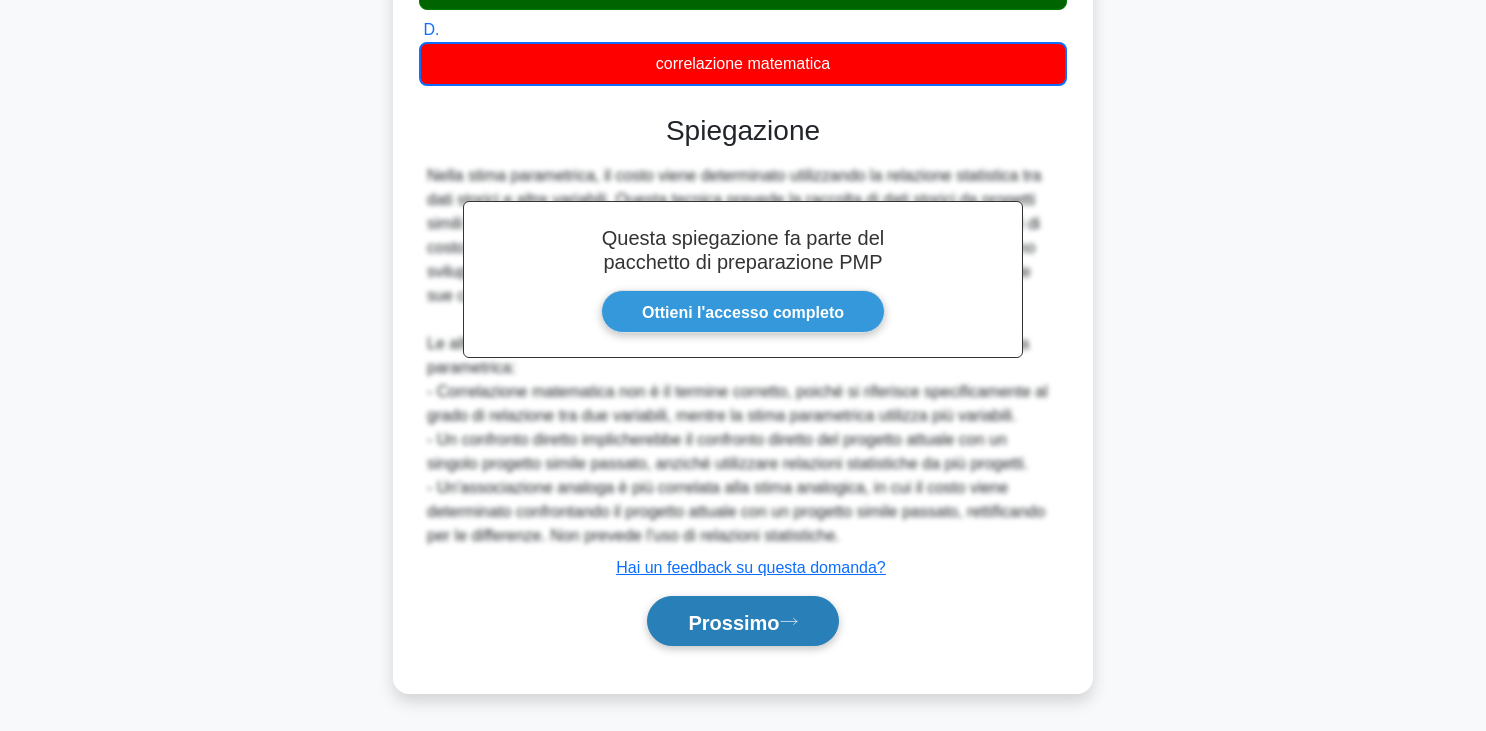 click on "Prossimo" at bounding box center (733, 622) 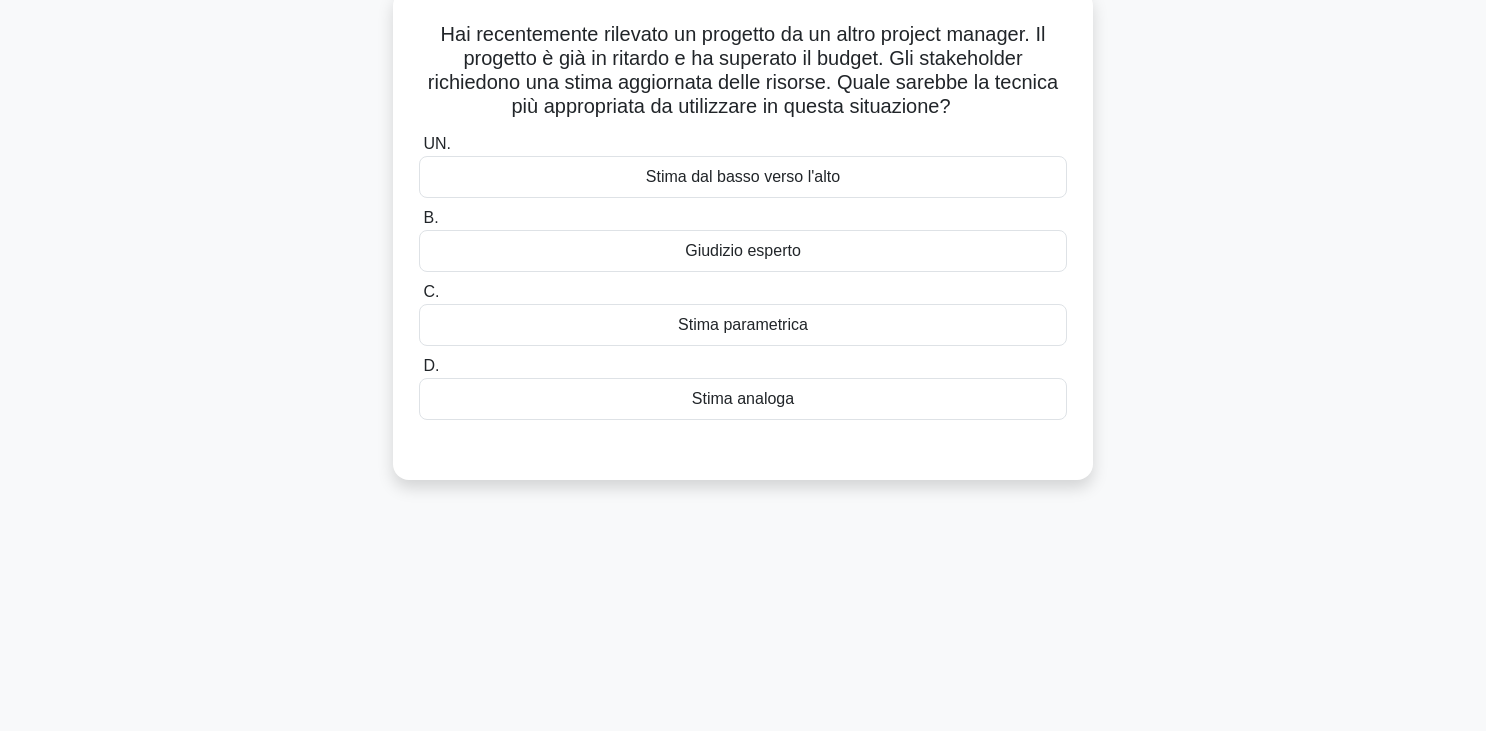 scroll, scrollTop: 67, scrollLeft: 0, axis: vertical 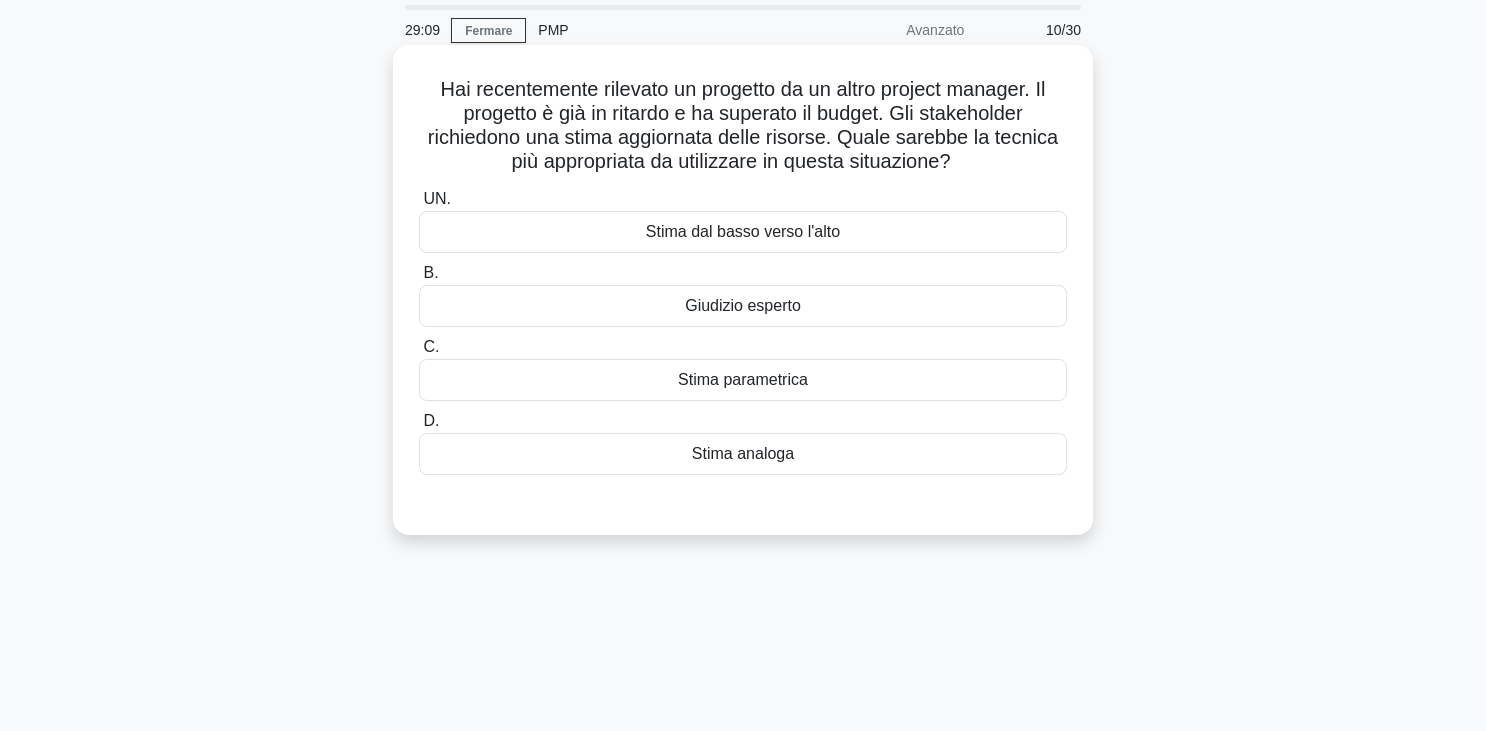 click on "Stima dal basso verso l'alto" at bounding box center (743, 231) 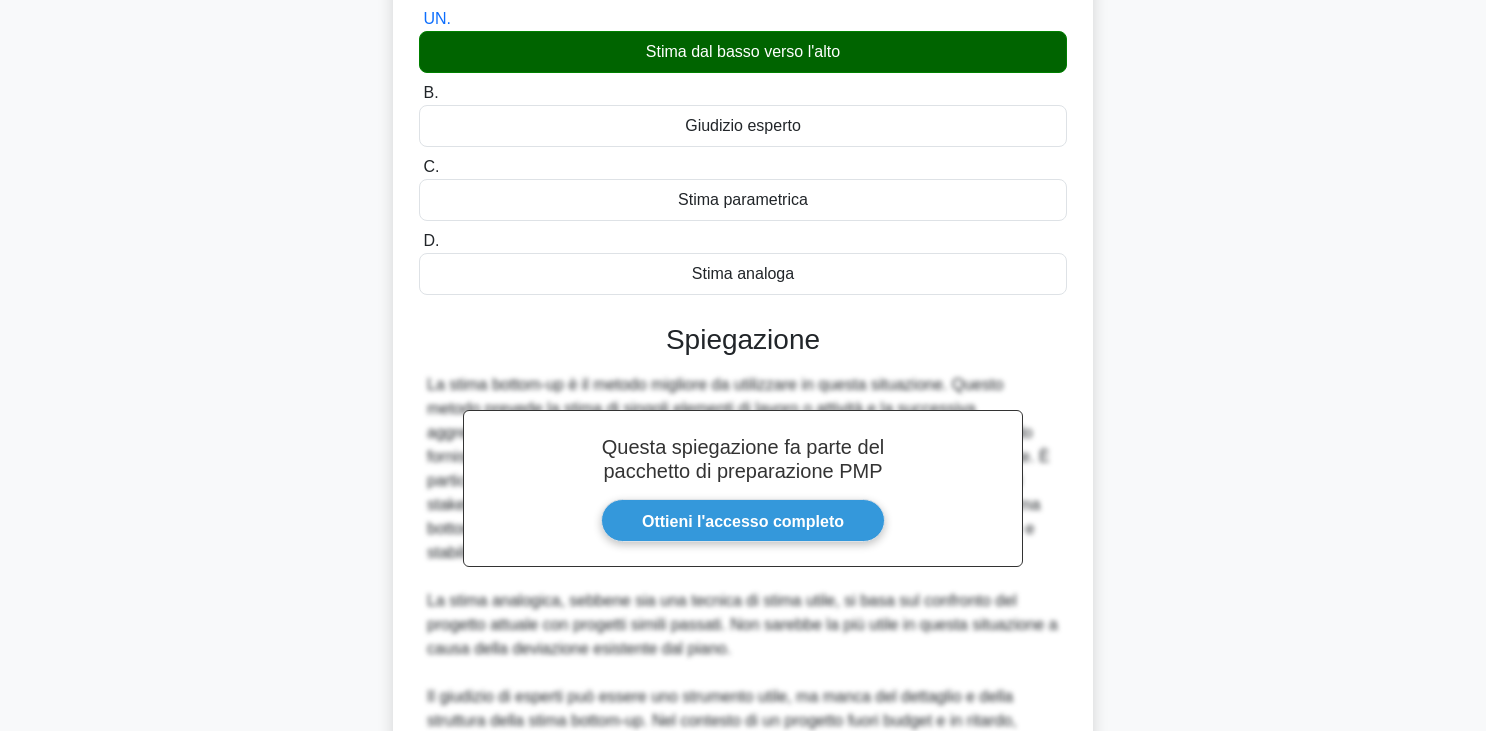 scroll, scrollTop: 577, scrollLeft: 0, axis: vertical 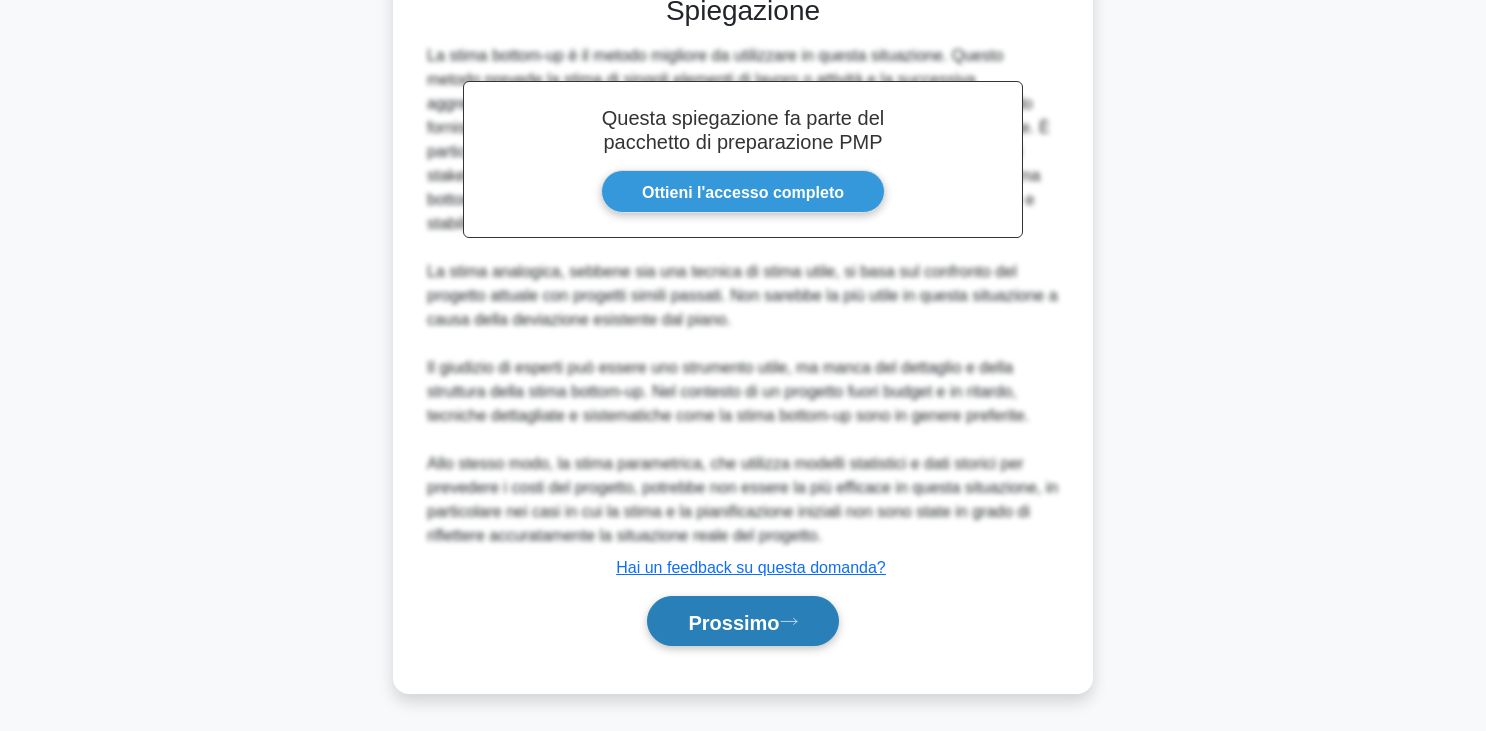 click on "Prossimo" at bounding box center (733, 622) 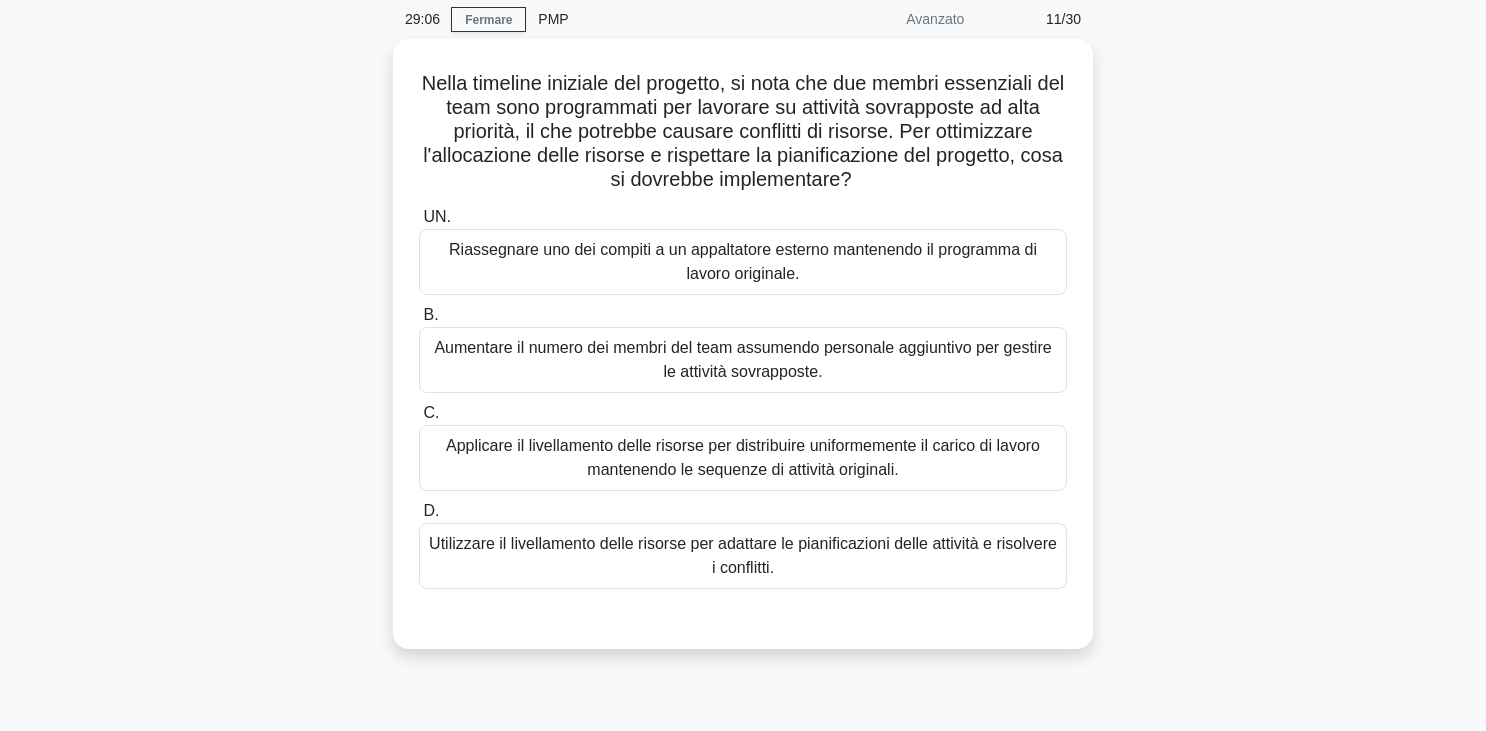 scroll, scrollTop: 73, scrollLeft: 0, axis: vertical 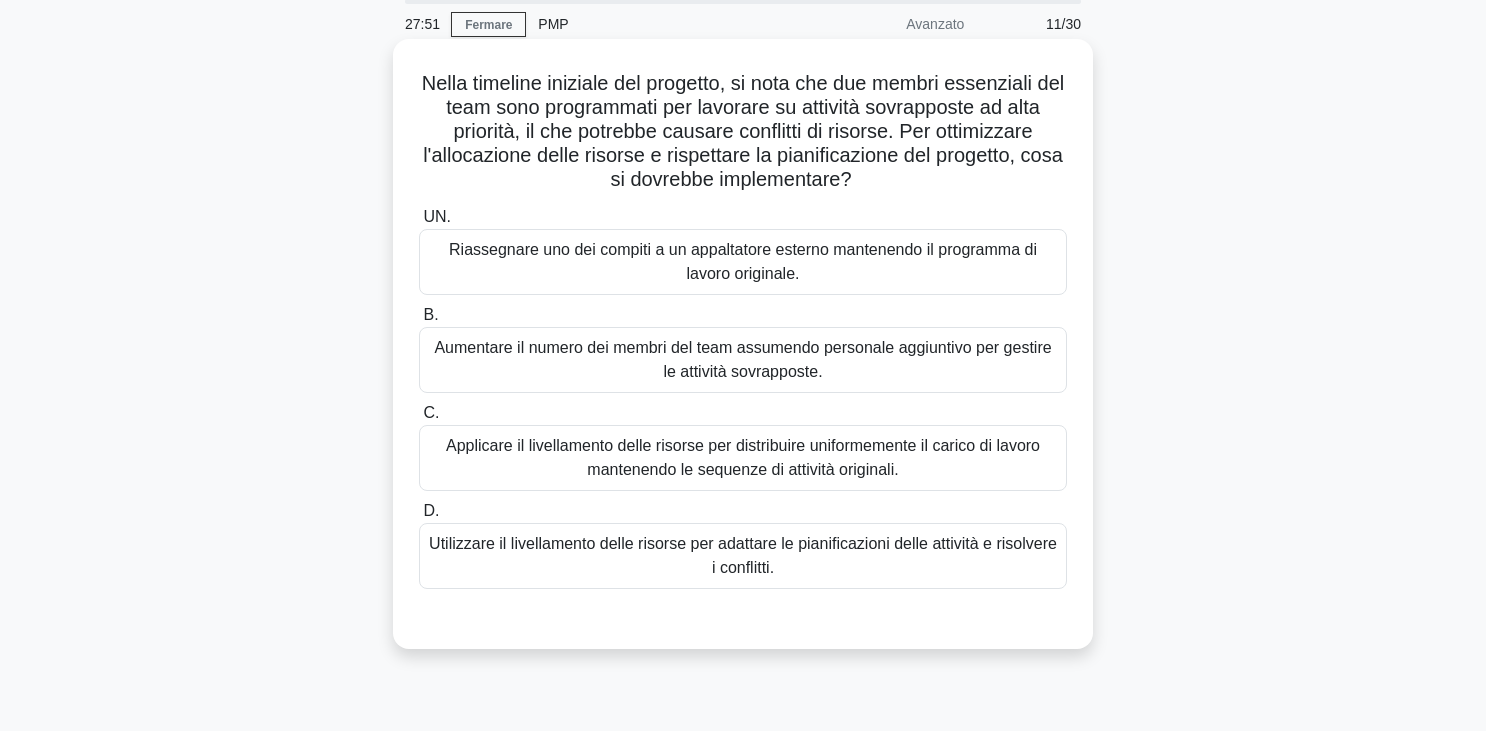 click on "Applicare il livellamento delle risorse per distribuire uniformemente il carico di lavoro mantenendo le sequenze di attività originali." at bounding box center [743, 458] 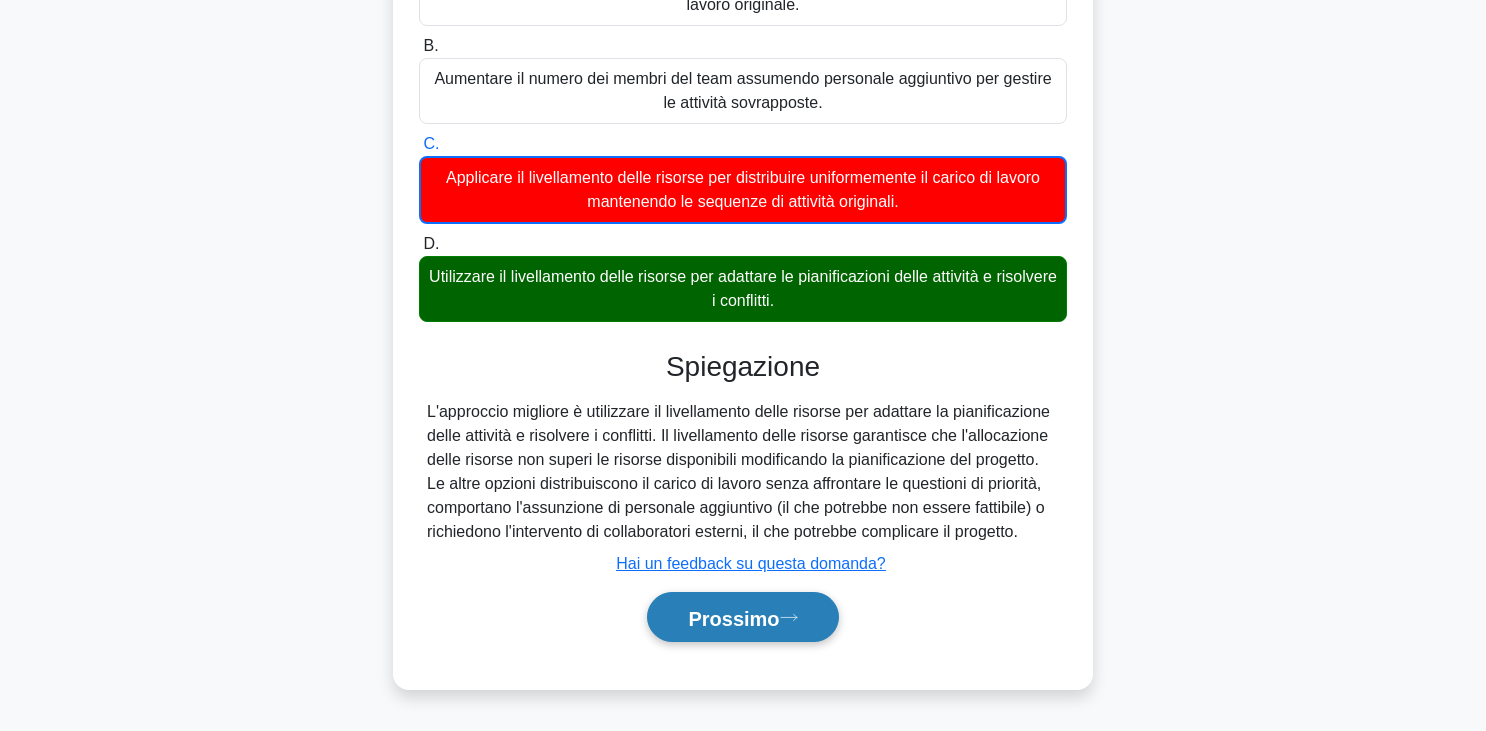 scroll, scrollTop: 349, scrollLeft: 0, axis: vertical 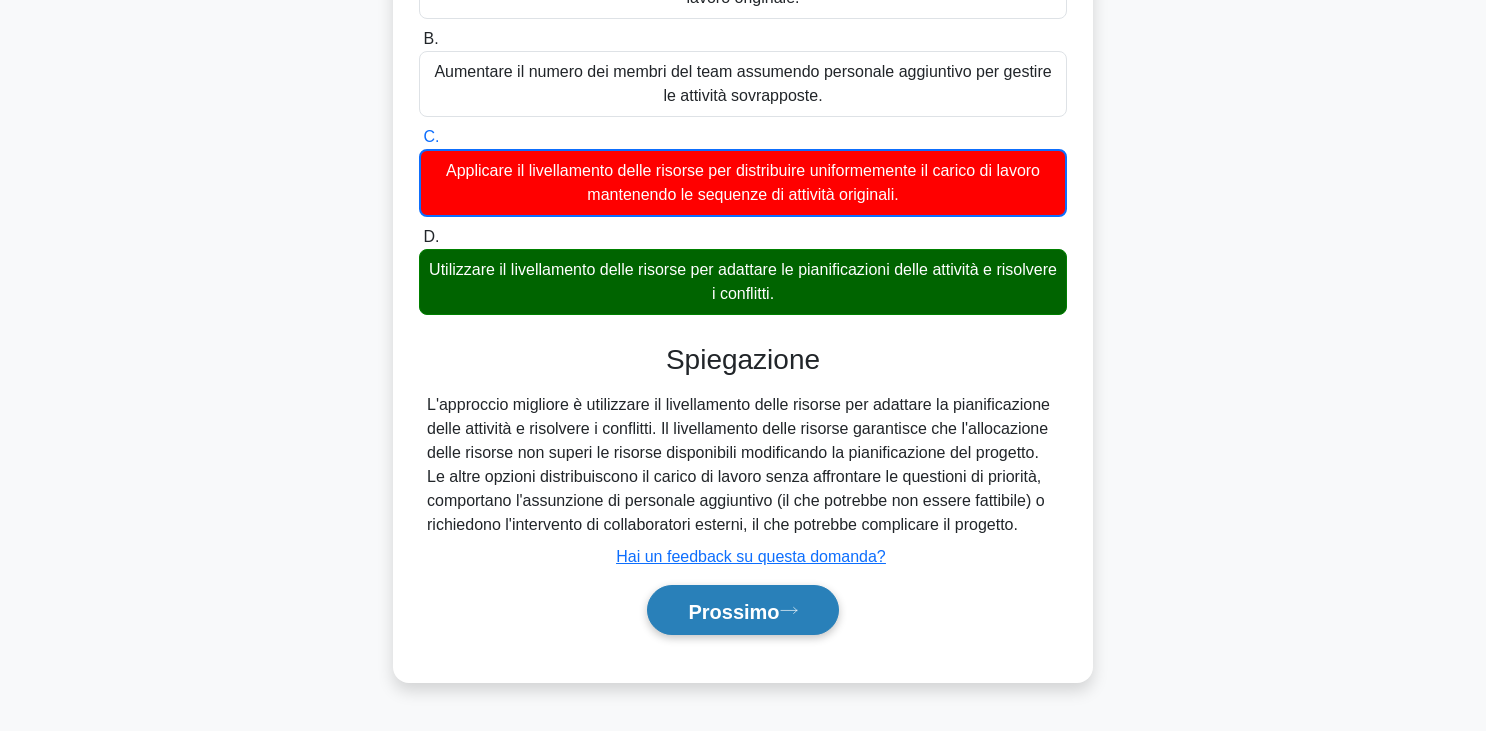 click on "Prossimo" at bounding box center [733, 611] 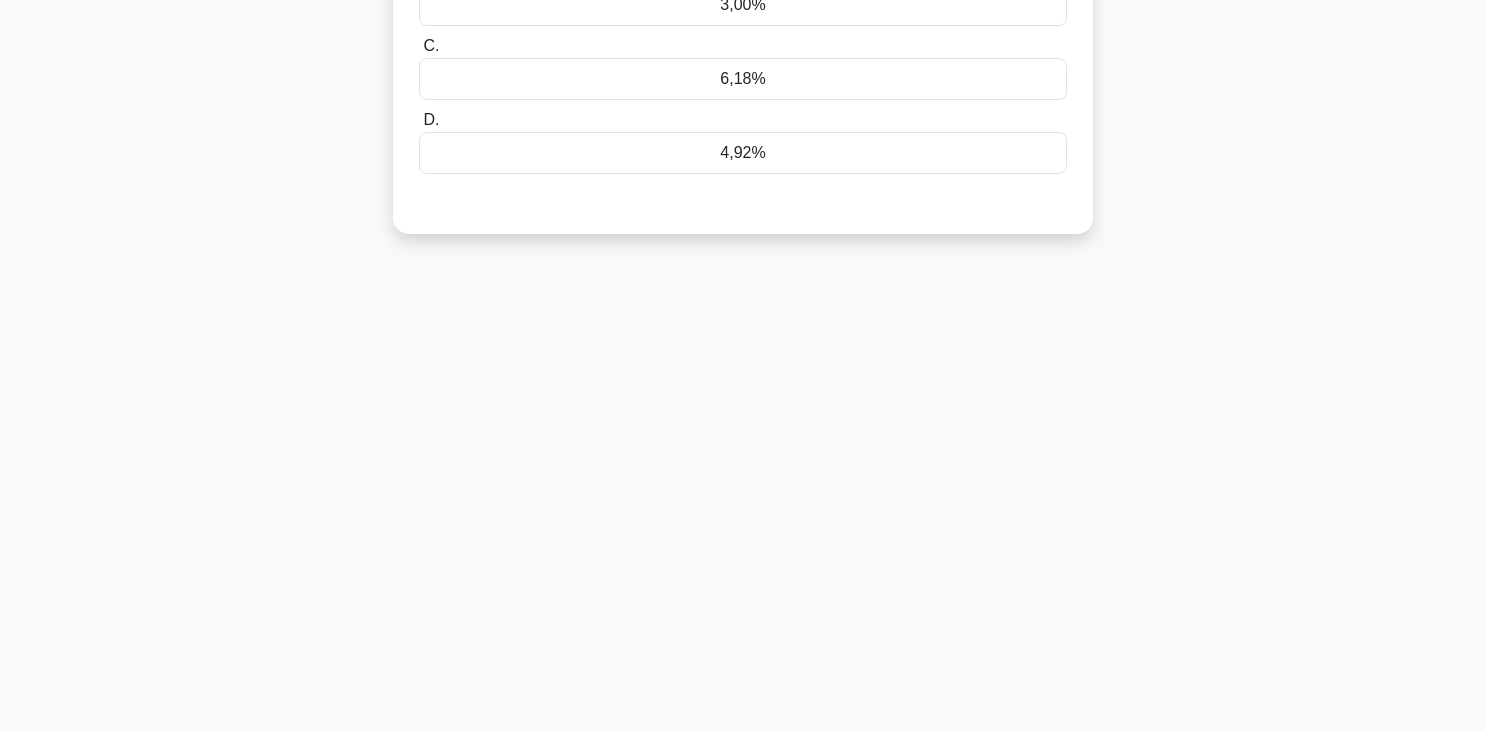 scroll, scrollTop: 0, scrollLeft: 0, axis: both 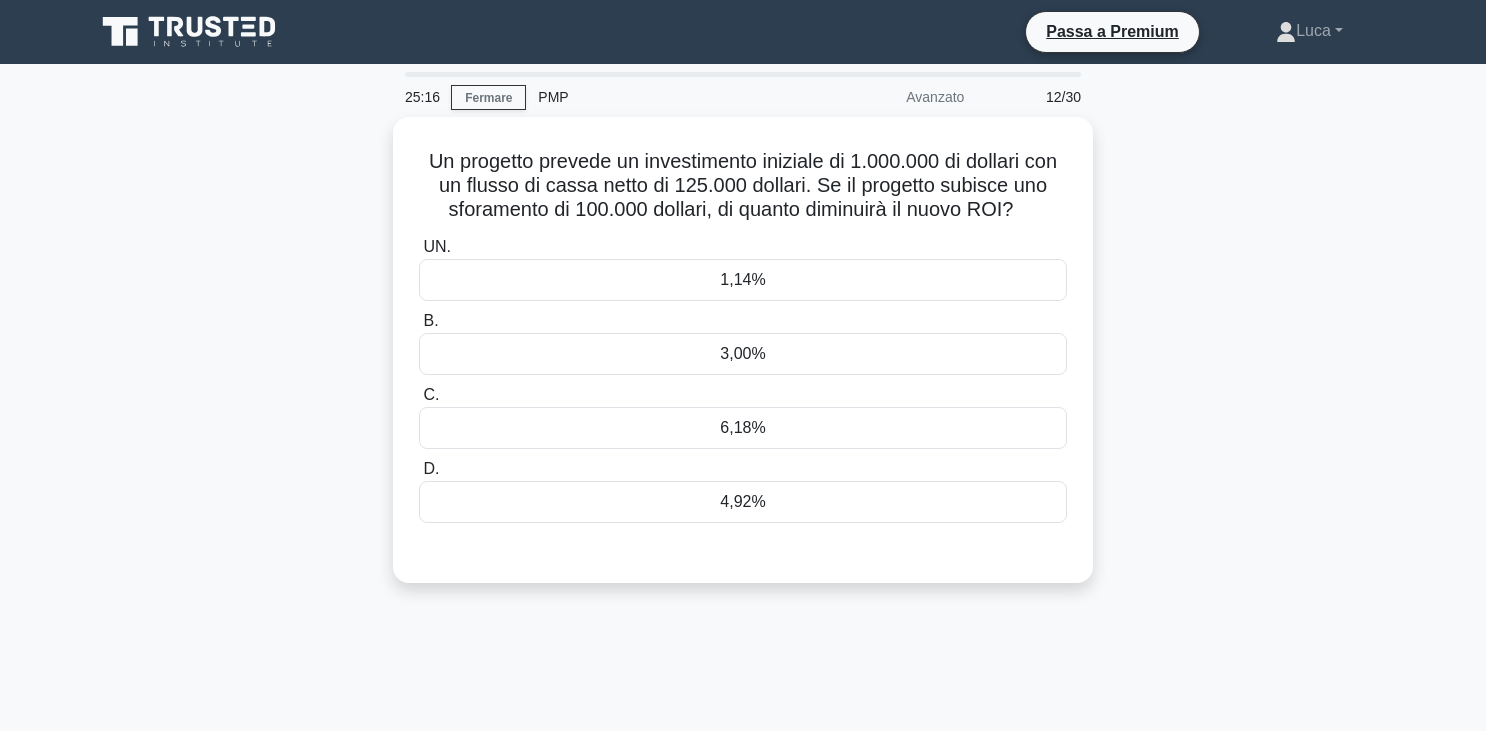 click on "Un progetto prevede un investimento iniziale di 1.000.000 di dollari con un flusso di cassa netto di 125.000 dollari. Se il progetto subisce uno sforamento di 100.000 dollari, di quanto diminuirà il nuovo ROI?
.spinner_0XTQ{transform-origin:center;animation:spinner_y6GP .75s linear infinite}@keyframes spinner_y6GP{100%{transform:rotate(360deg)}}
UN.
1,14%
B. C. D." at bounding box center (743, 362) 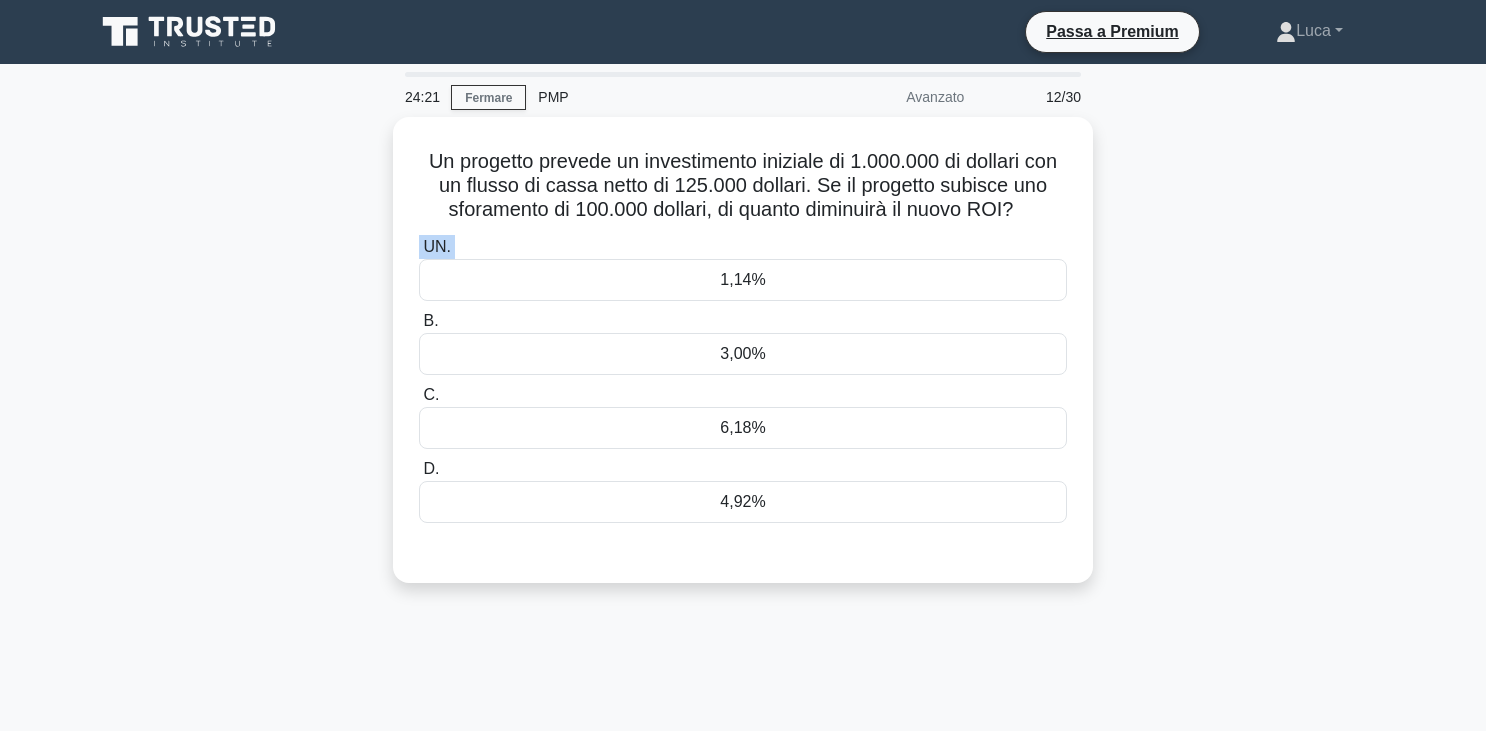 drag, startPoint x: 1361, startPoint y: 264, endPoint x: 1313, endPoint y: 221, distance: 64.44377 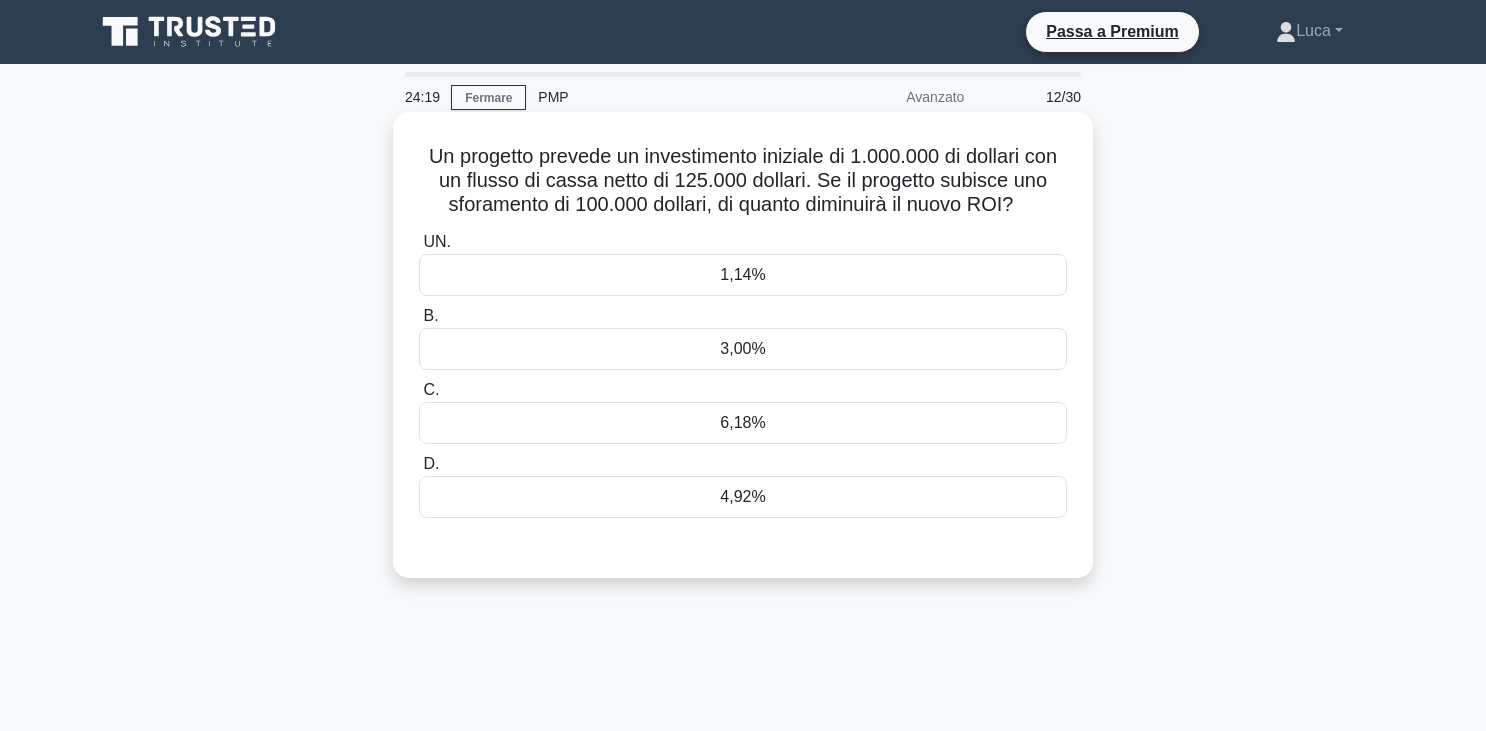 click on "1,14%" at bounding box center (743, 275) 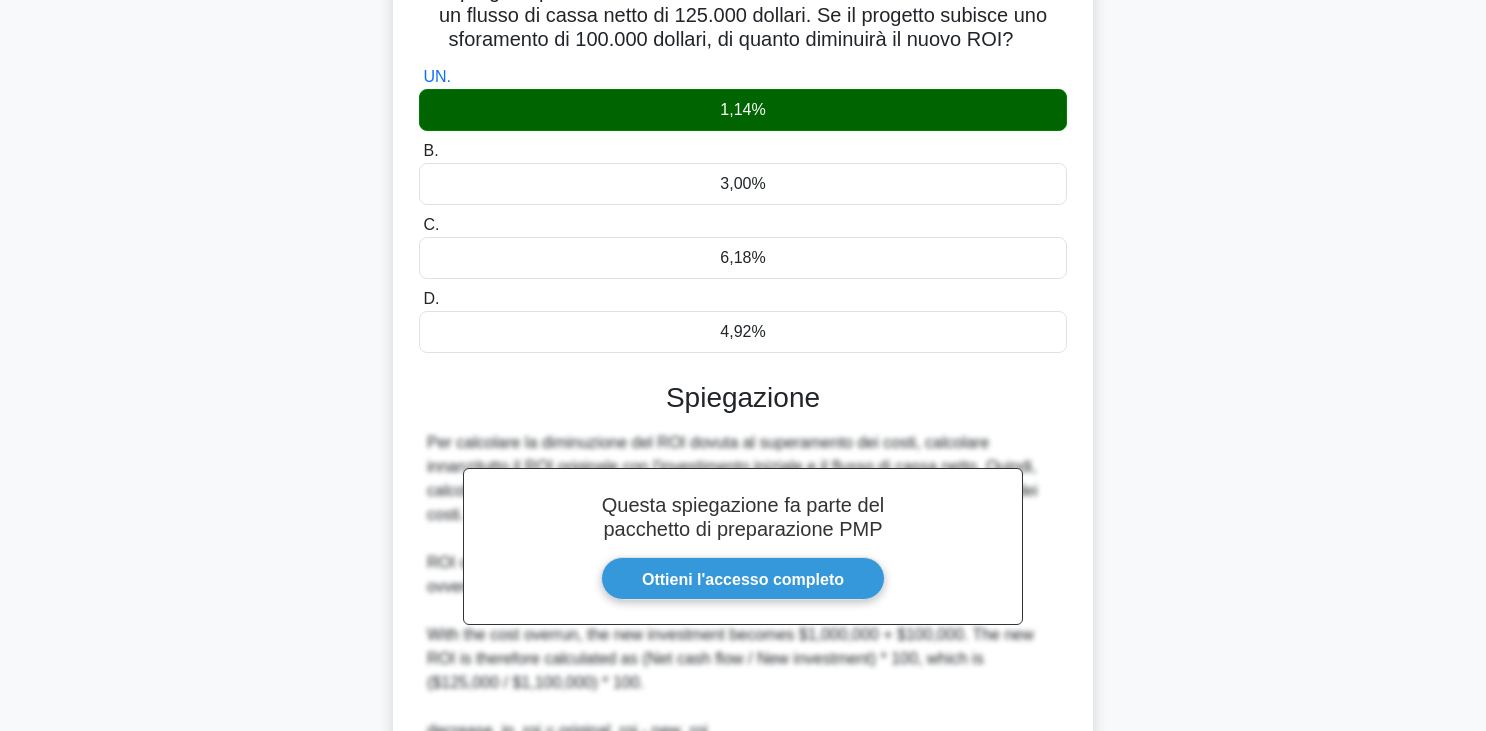 scroll, scrollTop: 409, scrollLeft: 0, axis: vertical 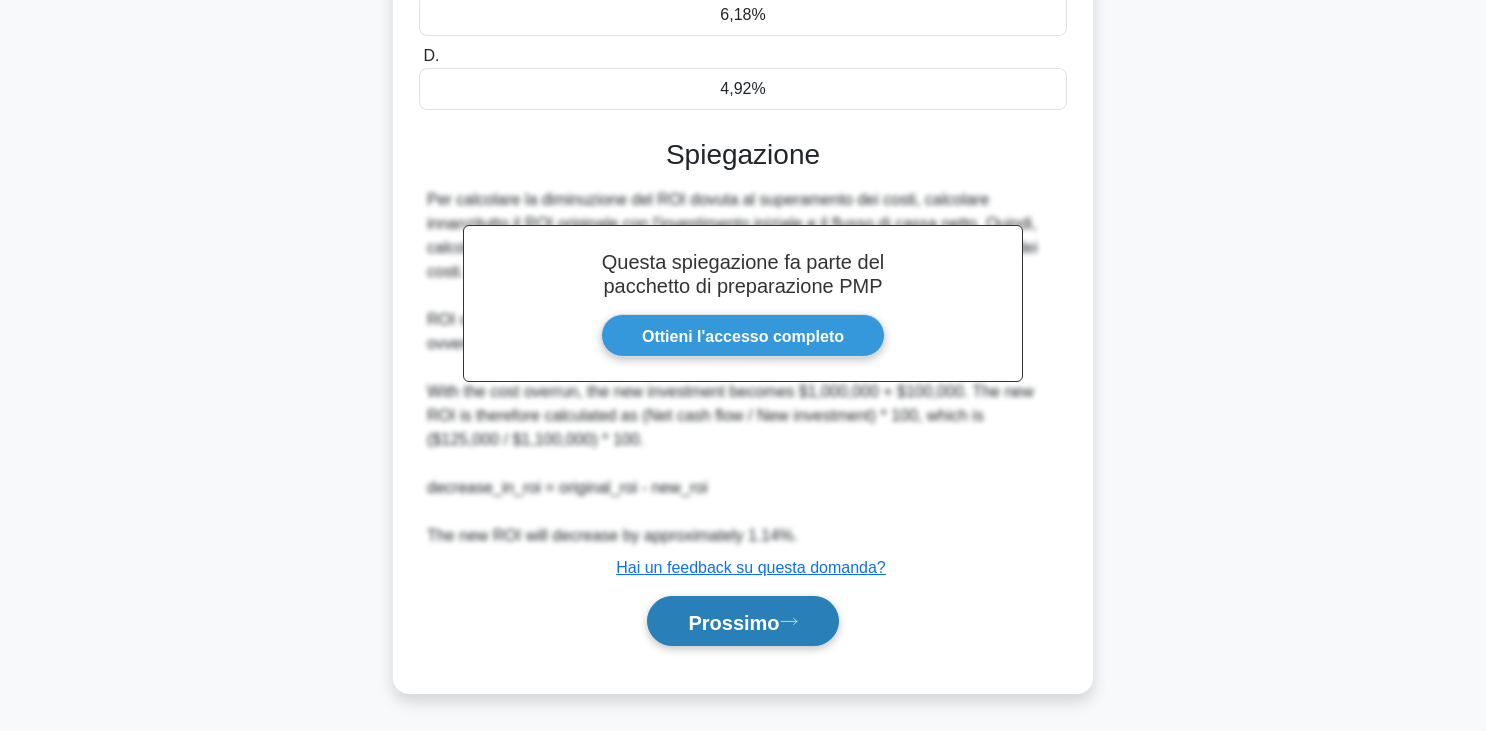 click on "Prossimo" at bounding box center (733, 621) 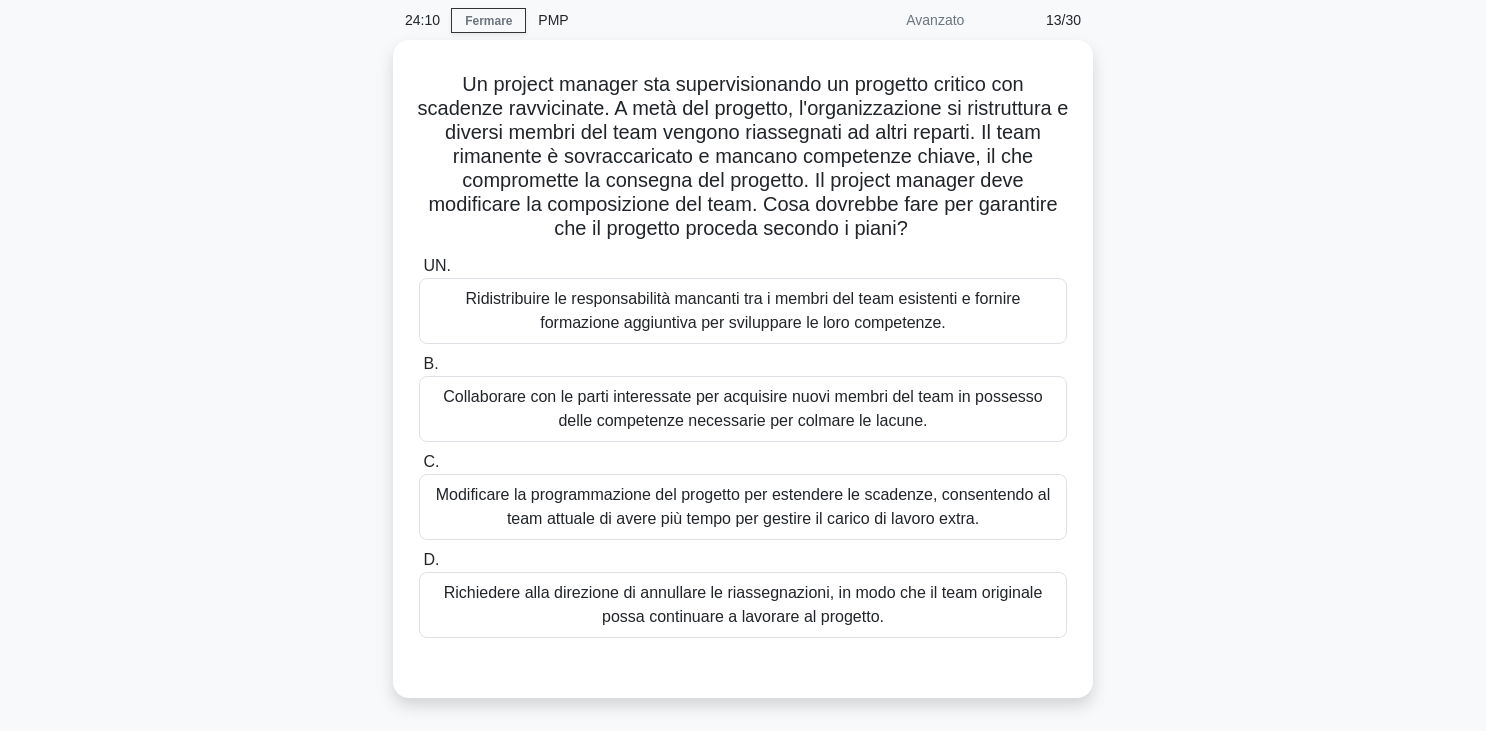 scroll, scrollTop: 74, scrollLeft: 0, axis: vertical 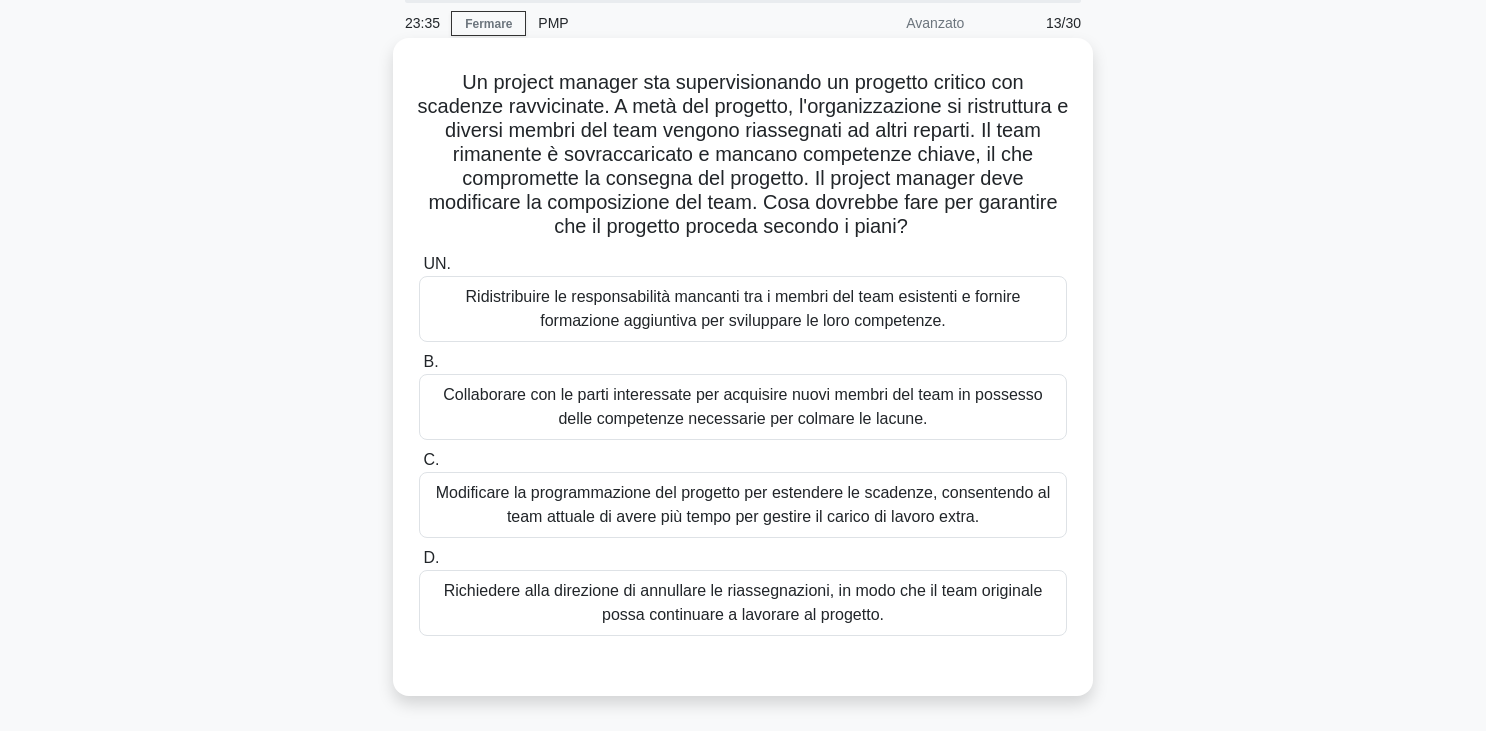 click on "Collaborare con le parti interessate per acquisire nuovi membri del team in possesso delle competenze necessarie per colmare le lacune." at bounding box center [742, 406] 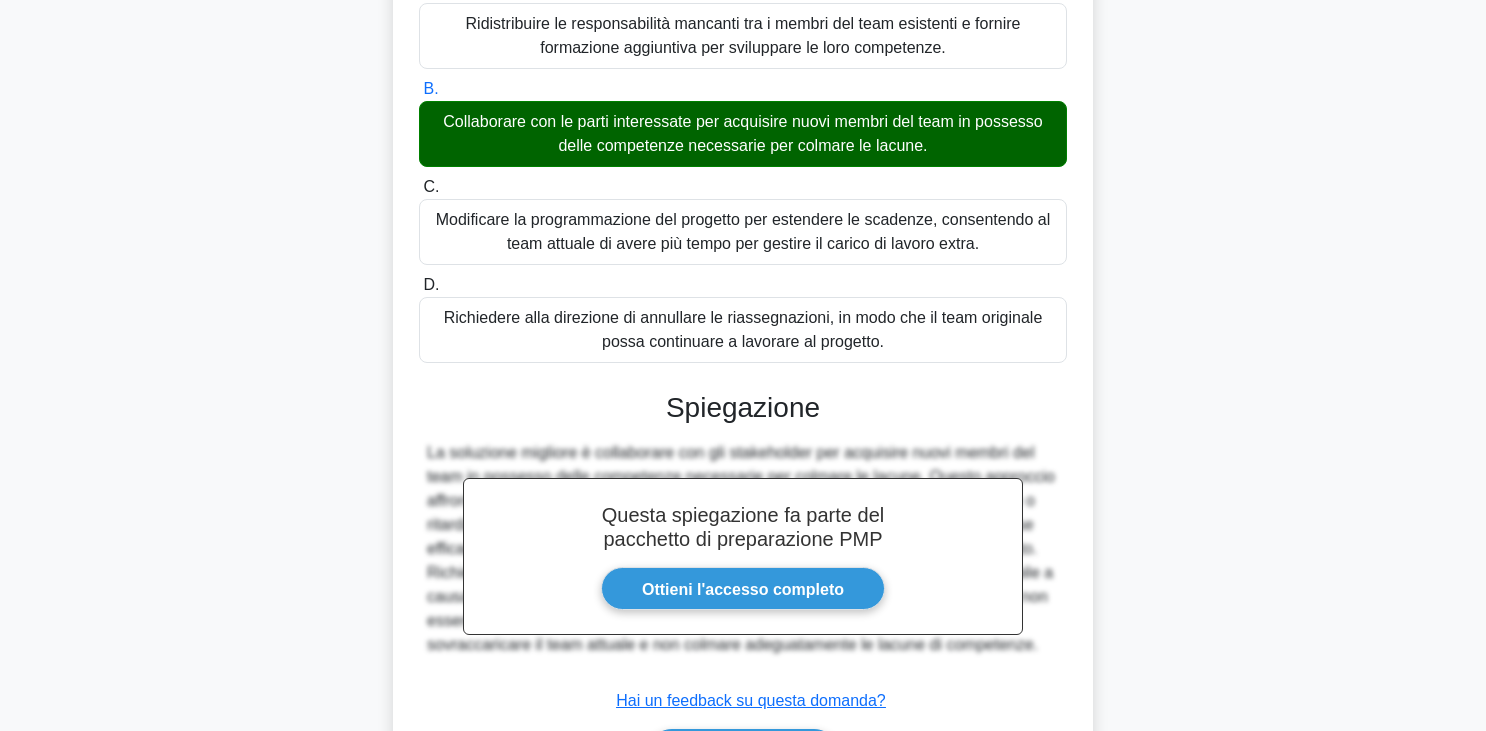 scroll, scrollTop: 481, scrollLeft: 0, axis: vertical 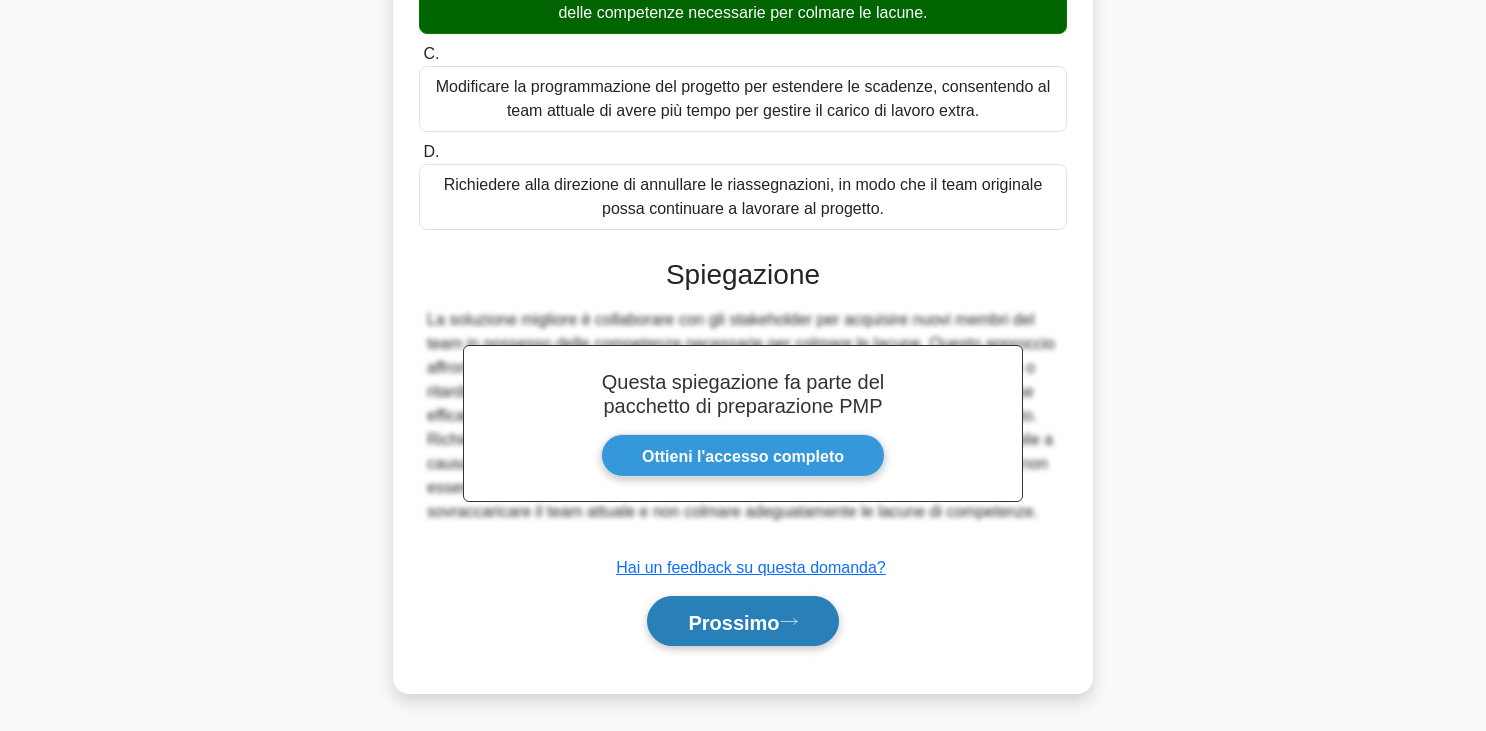 click on "Prossimo" at bounding box center [733, 622] 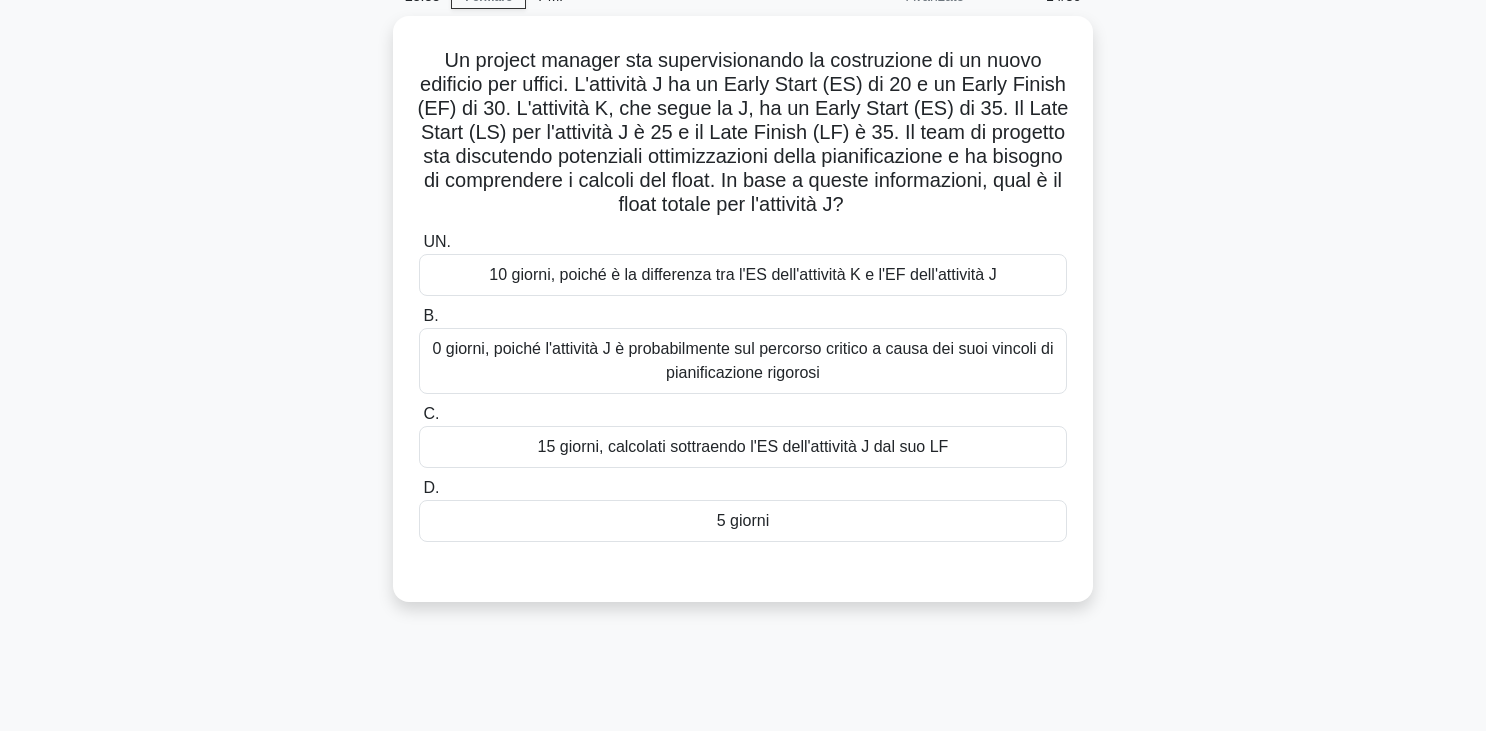 scroll, scrollTop: 99, scrollLeft: 0, axis: vertical 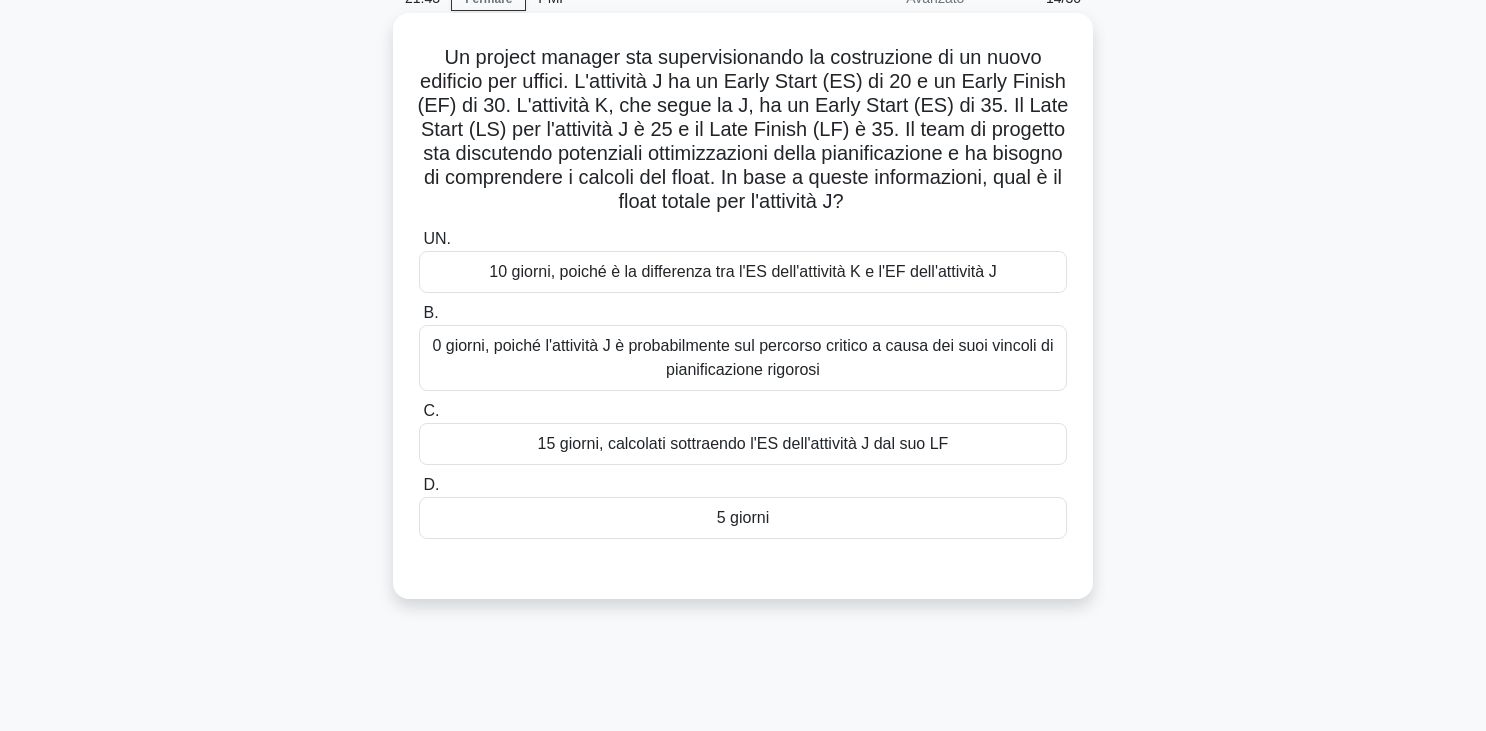 click on "15 giorni, calcolati sottraendo l'ES dell'attività J dal suo LF" at bounding box center [743, 443] 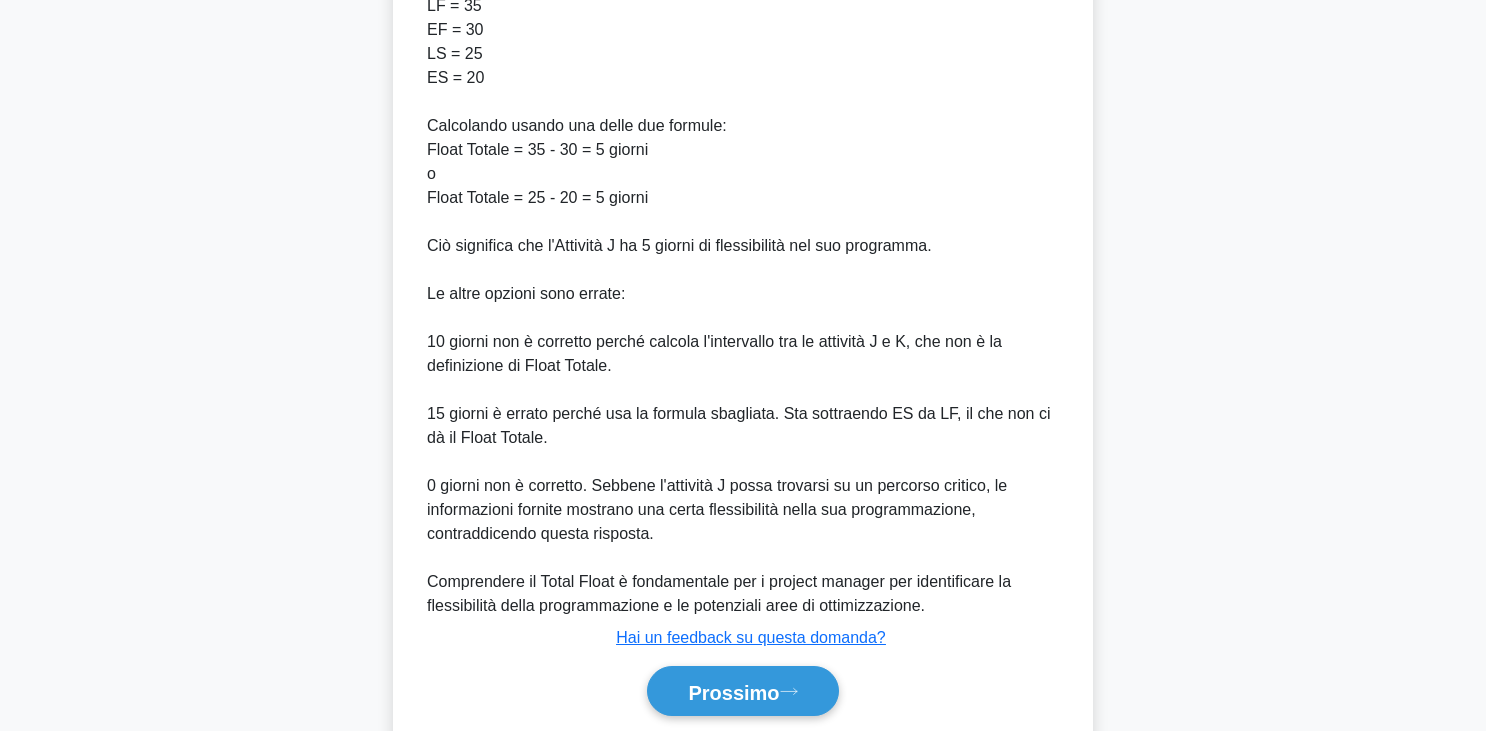 scroll, scrollTop: 987, scrollLeft: 0, axis: vertical 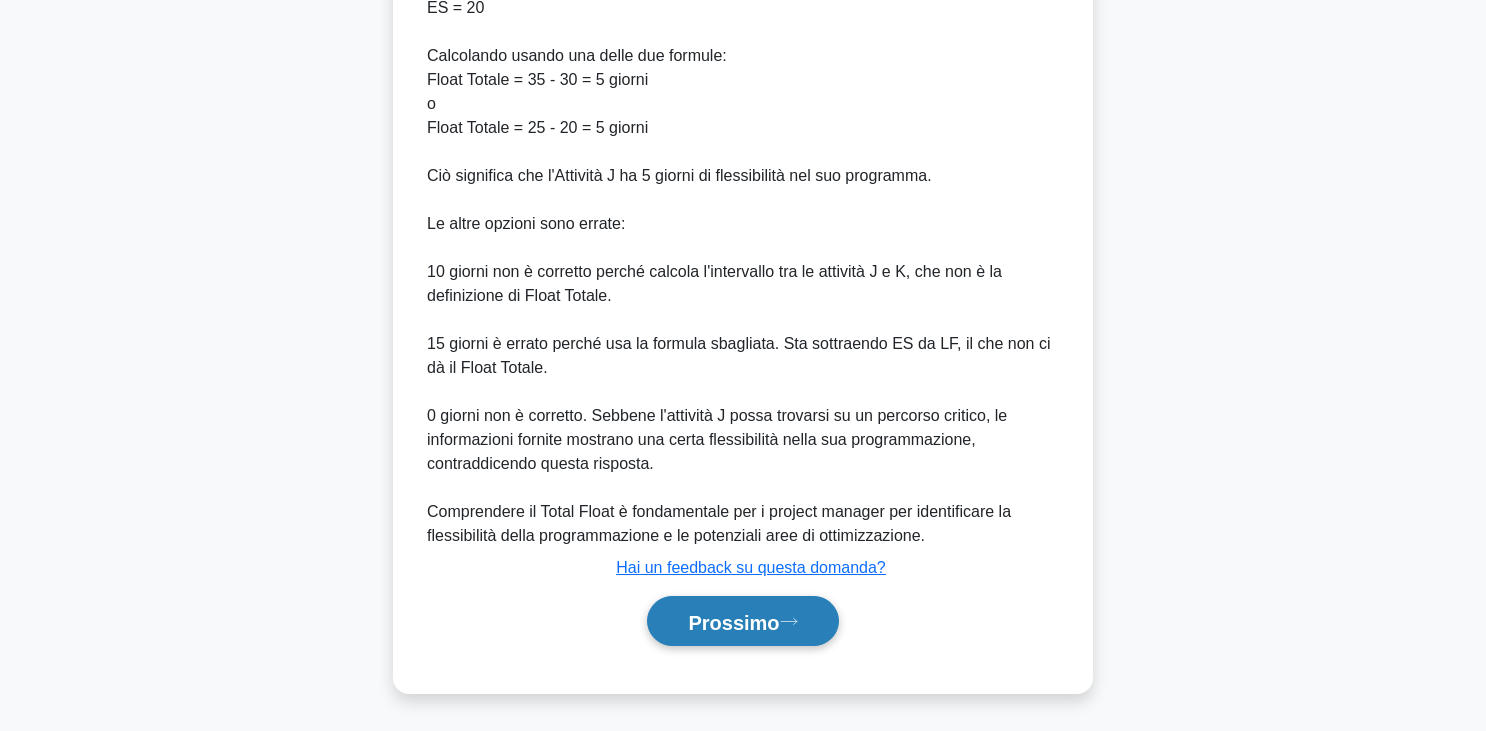 click on "Prossimo" at bounding box center [733, 622] 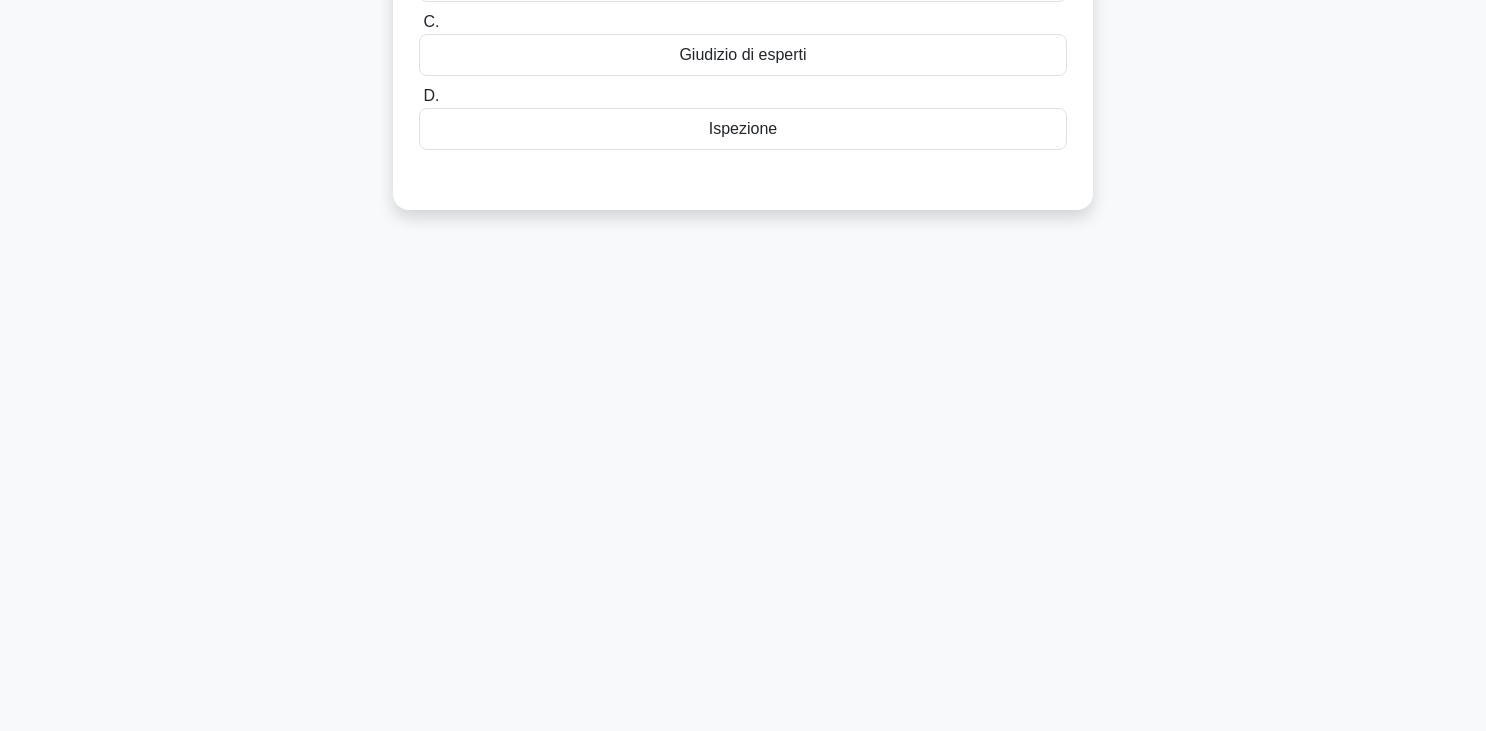 scroll, scrollTop: 0, scrollLeft: 0, axis: both 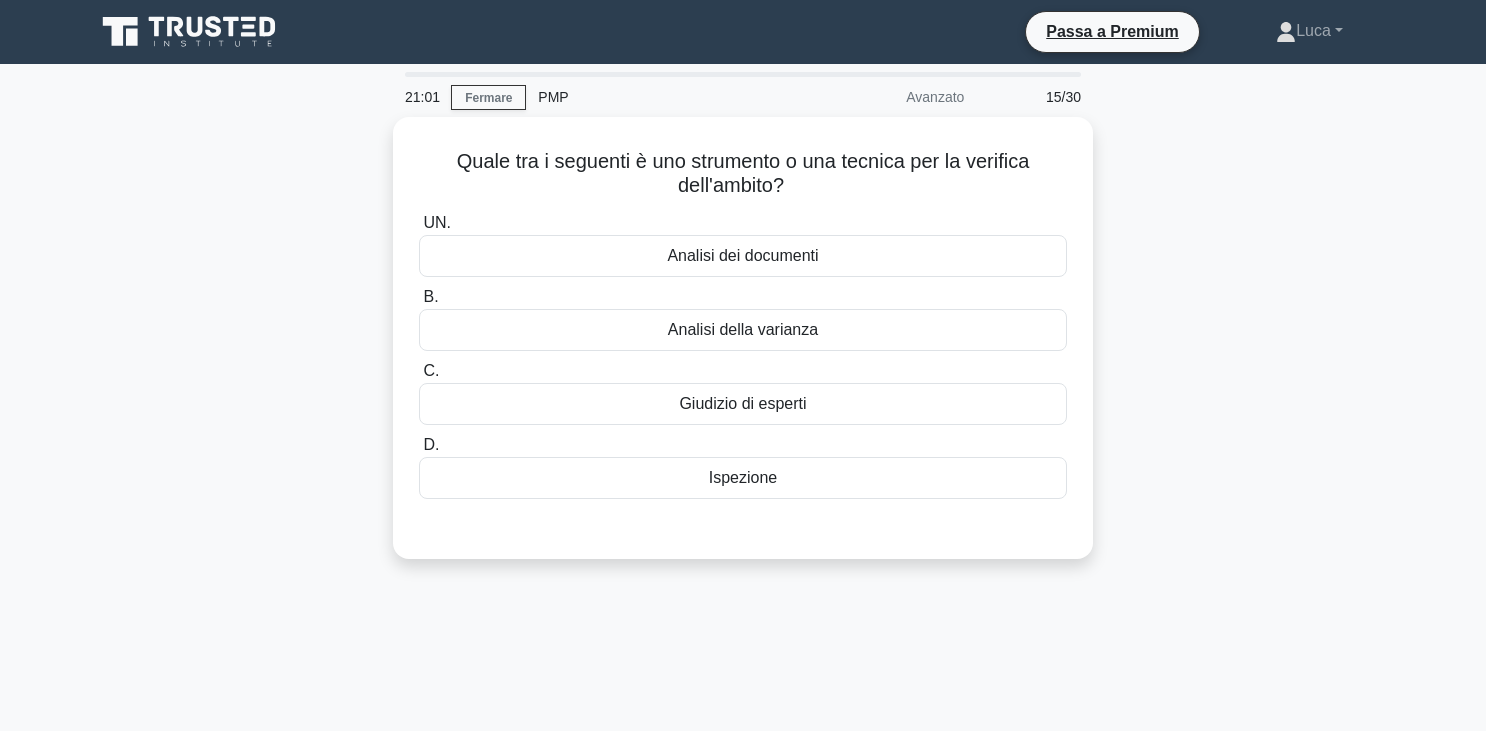 click on "Quale tra i seguenti è uno strumento o una tecnica per la verifica dell'ambito?
.spinner_0XTQ{transform-origin:center;animation:spinner_y6GP .75s linear infinite}@keyframes spinner_y6GP{100%{transform:rotate(360deg)}}
UN.
Analisi dei documenti
B. C. D." at bounding box center [743, 350] 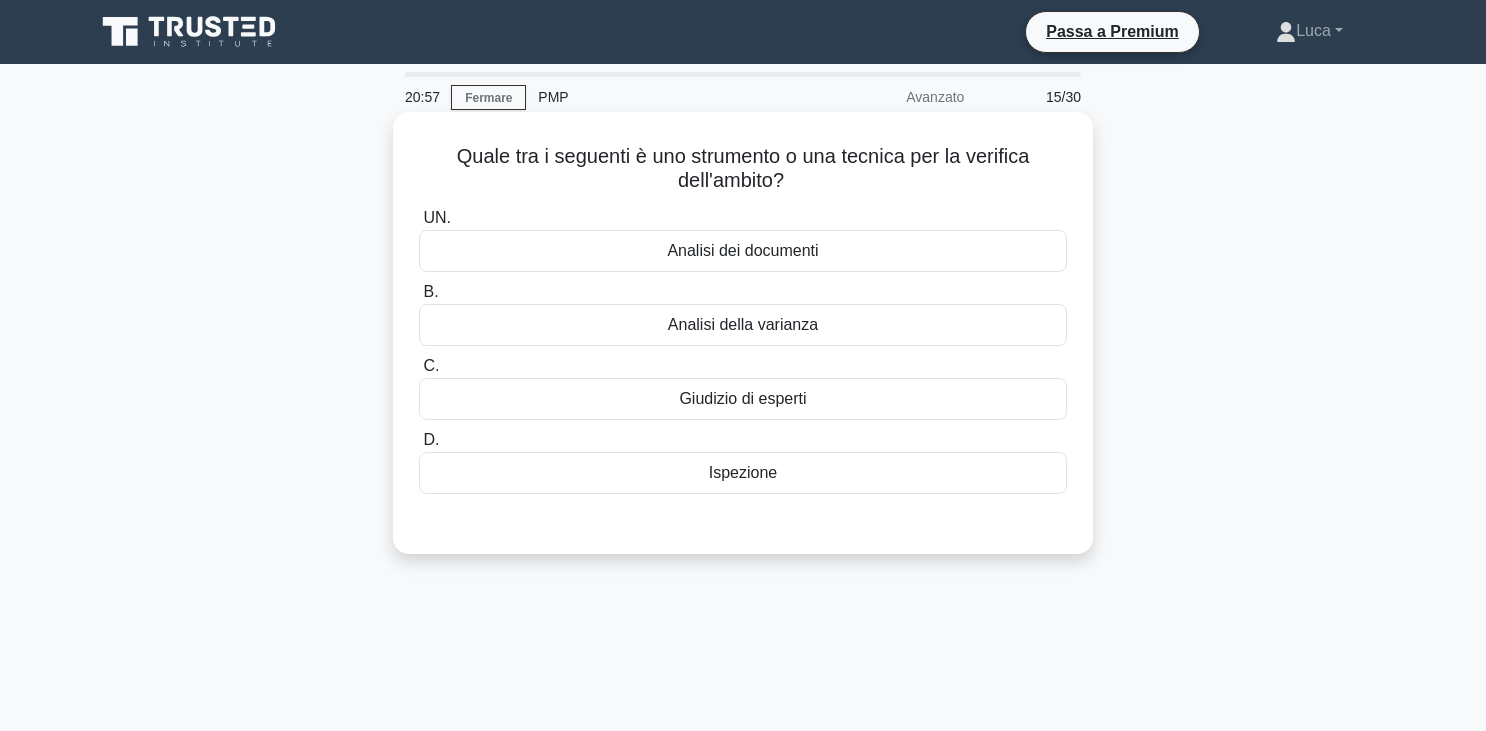 click on "Analisi dei documenti" at bounding box center (742, 250) 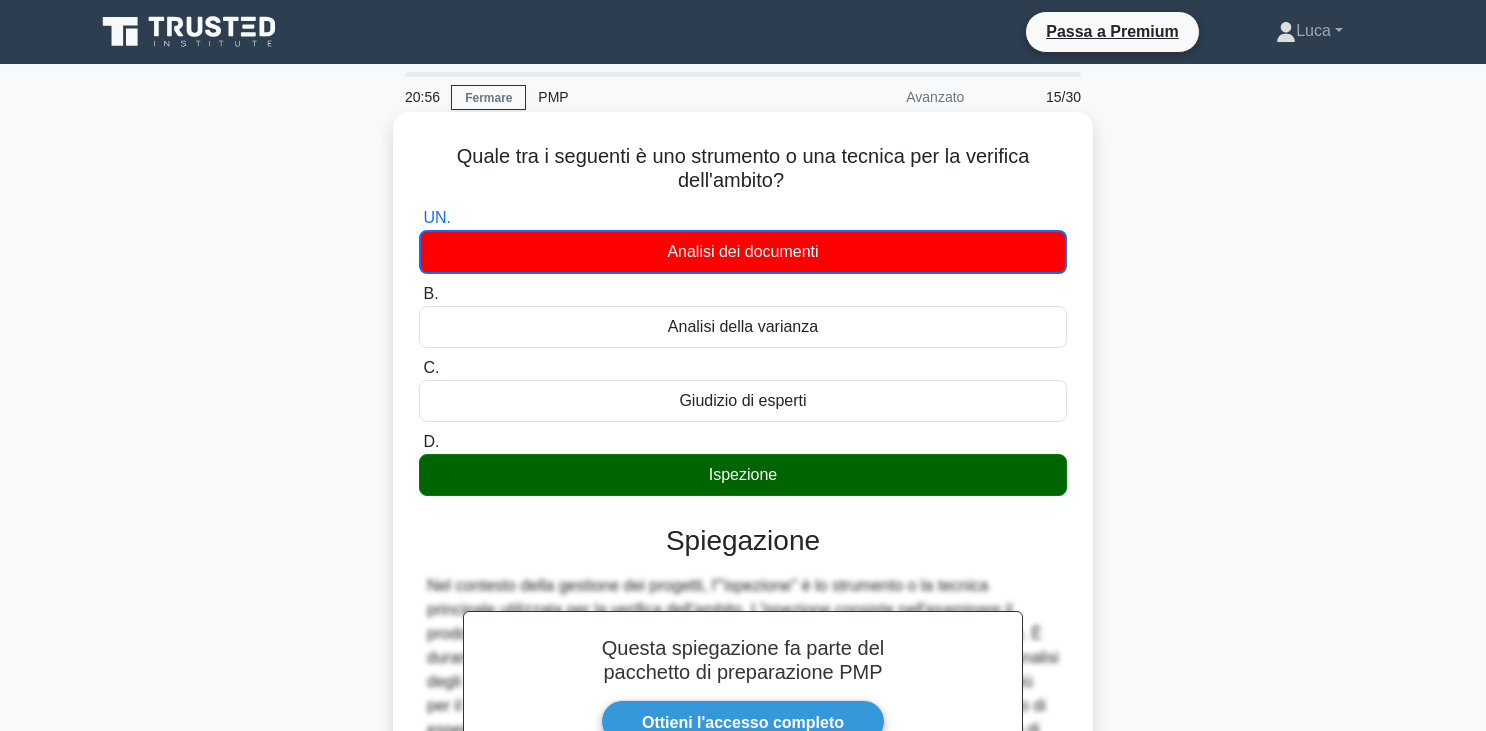 scroll, scrollTop: 349, scrollLeft: 0, axis: vertical 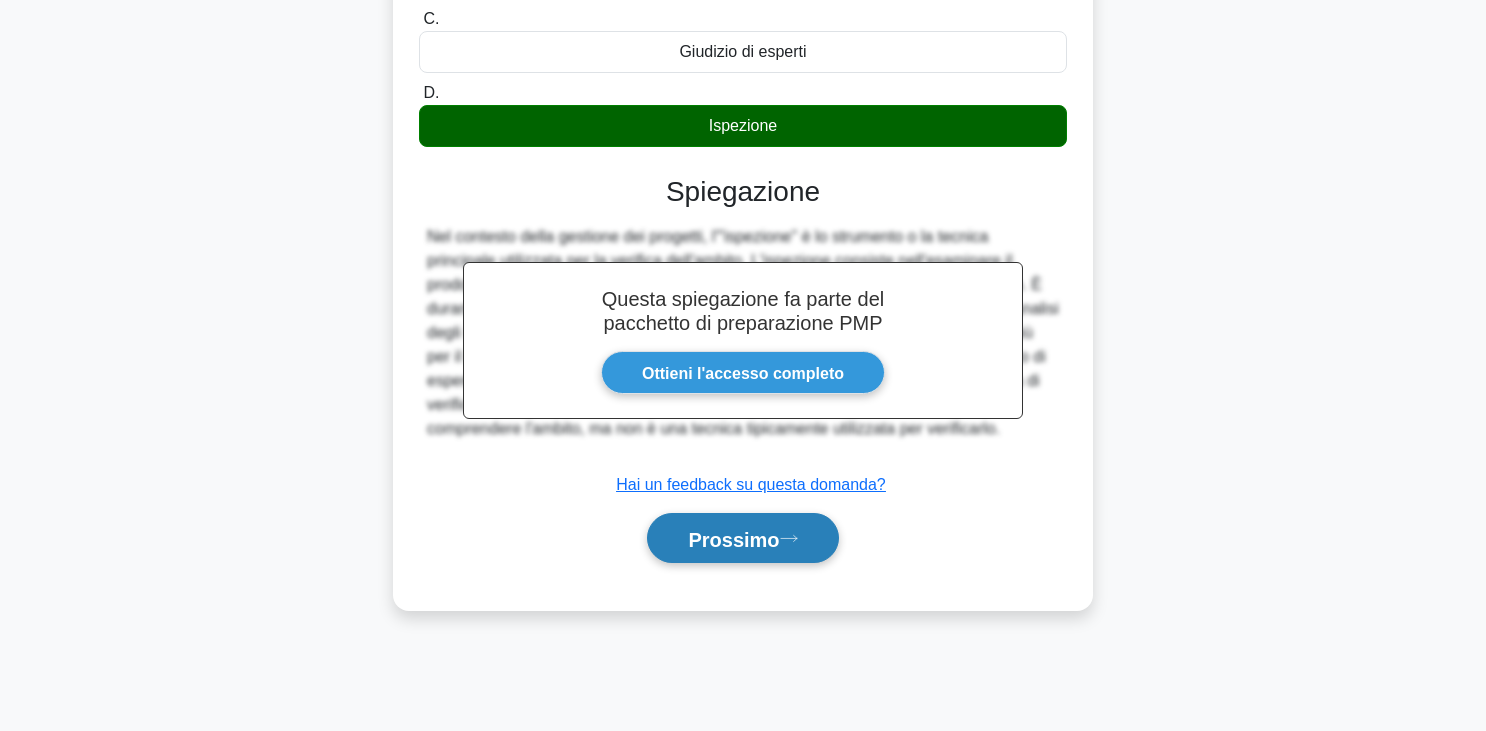 click on "Prossimo" at bounding box center [733, 539] 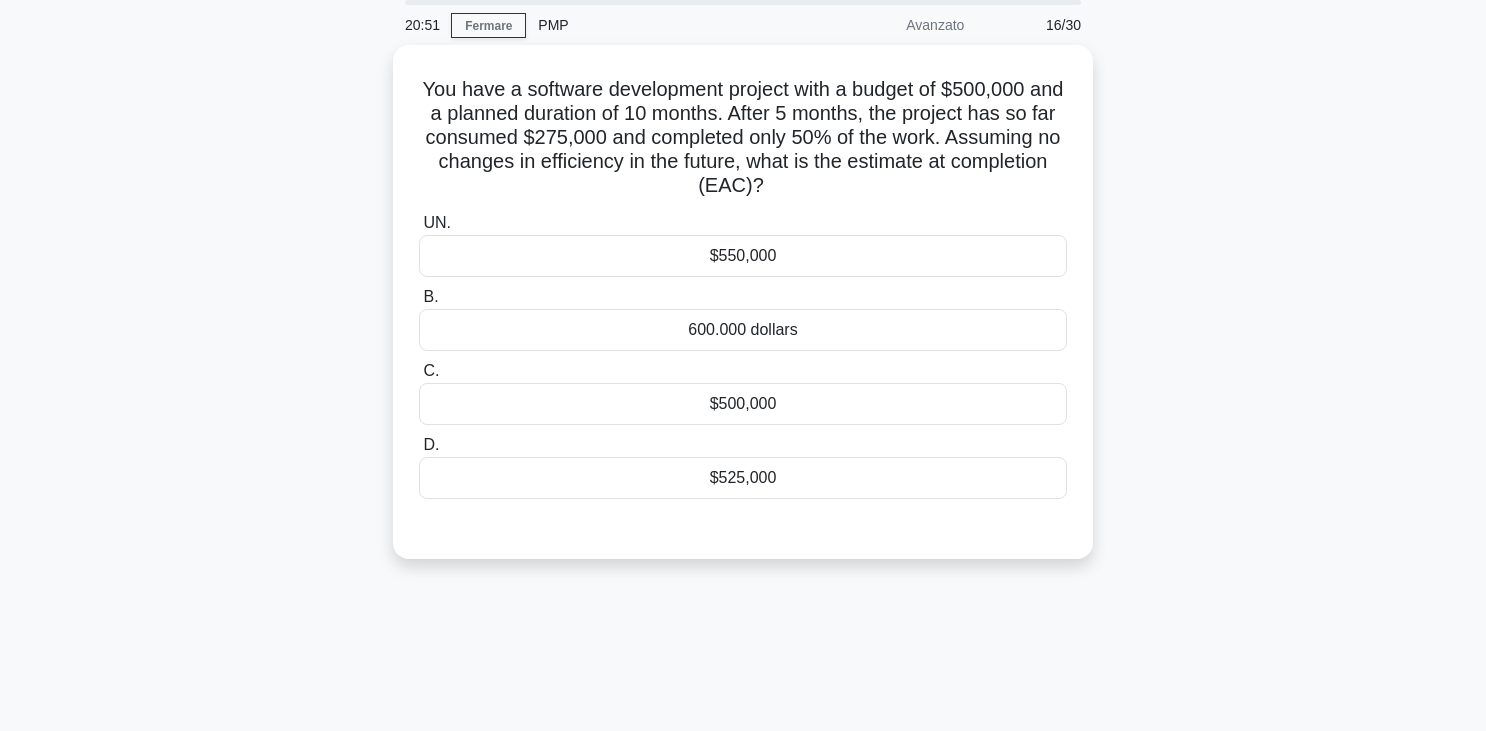 scroll, scrollTop: 74, scrollLeft: 0, axis: vertical 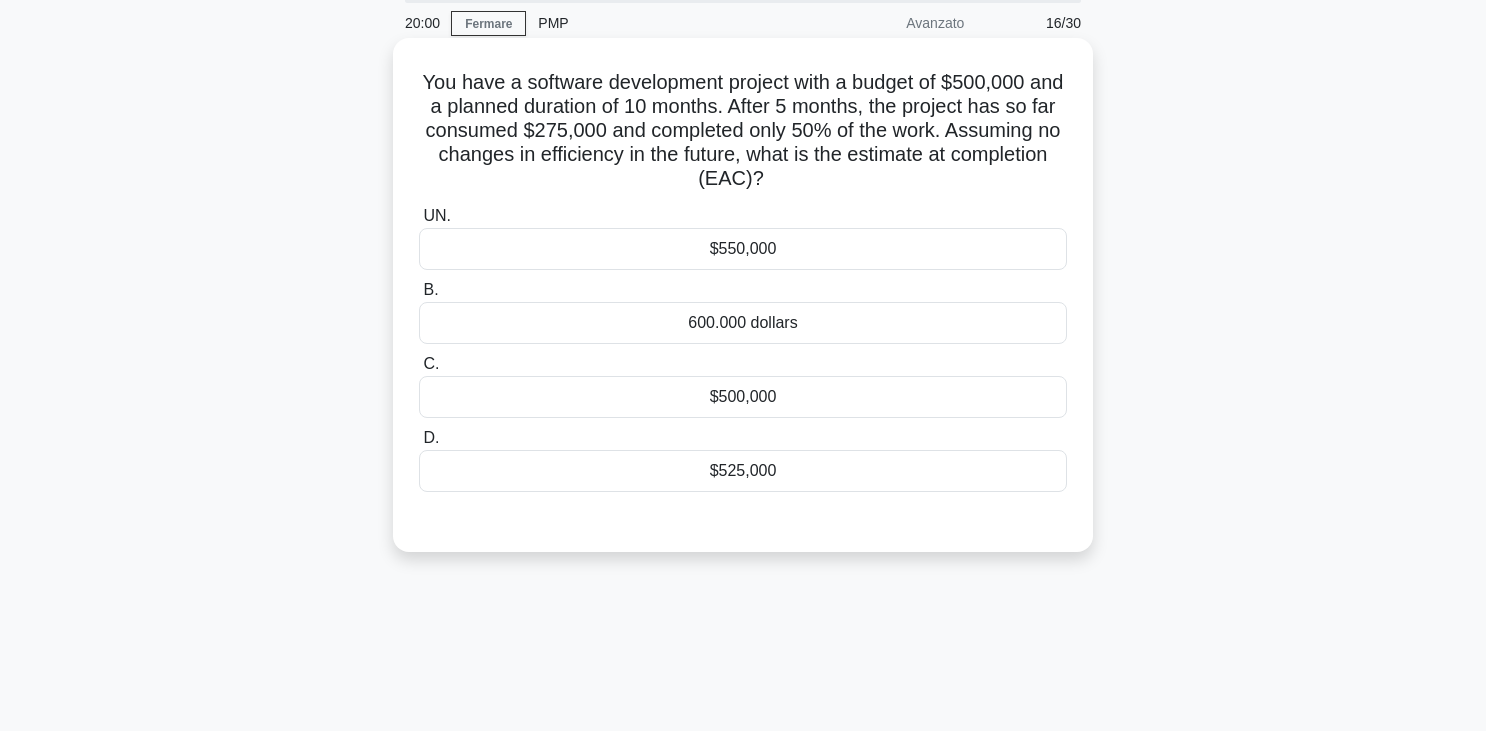 click on "$550.000" at bounding box center [743, 249] 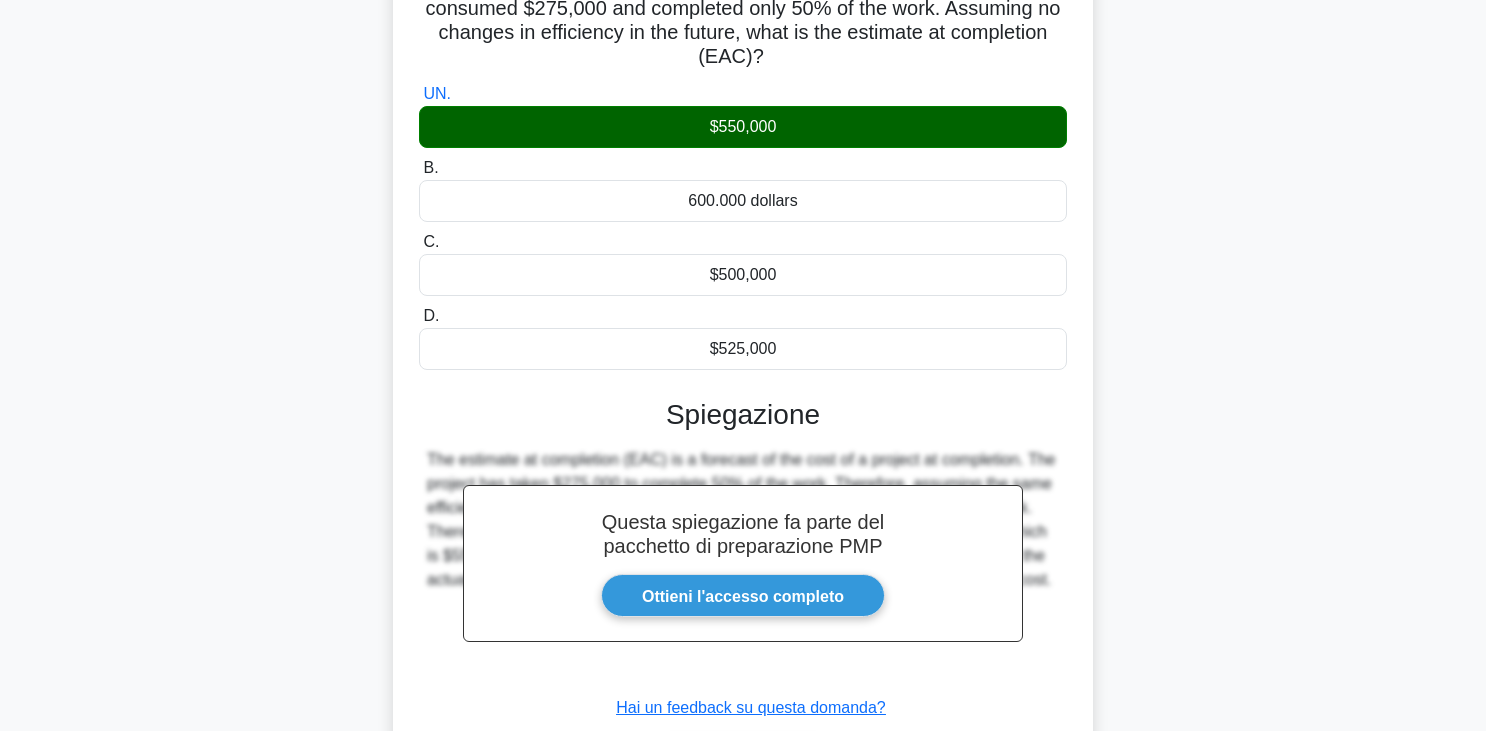 scroll, scrollTop: 349, scrollLeft: 0, axis: vertical 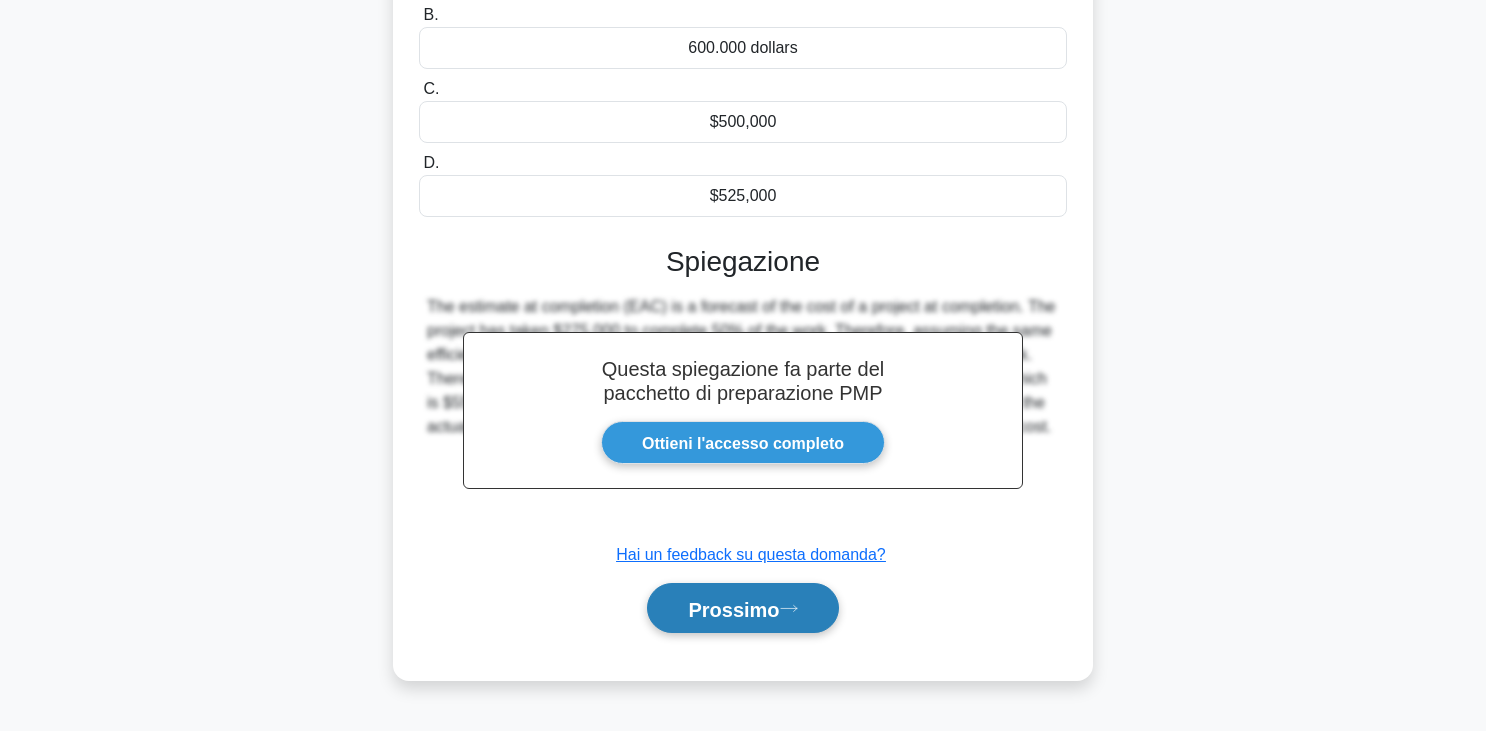 click on "Prossimo" at bounding box center (733, 609) 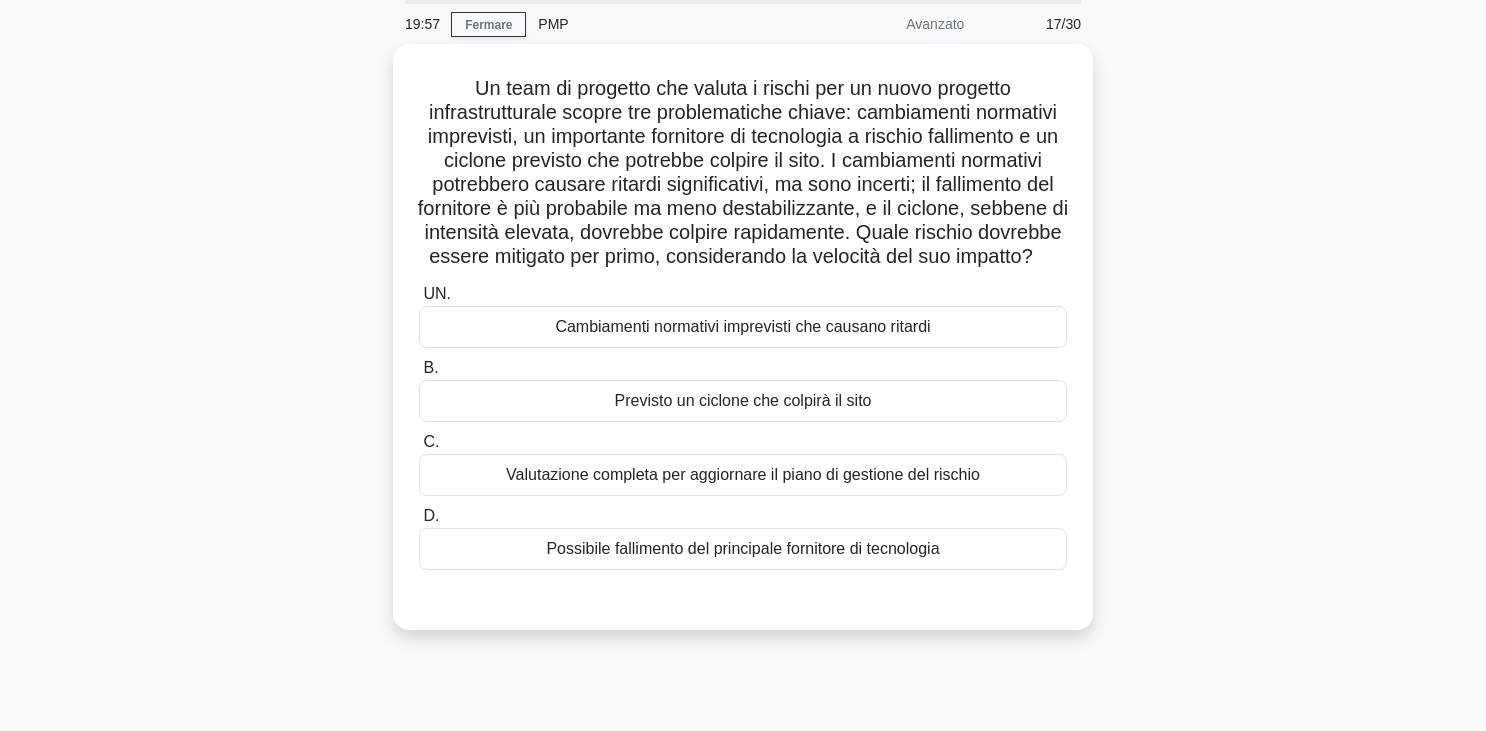 scroll, scrollTop: 65, scrollLeft: 0, axis: vertical 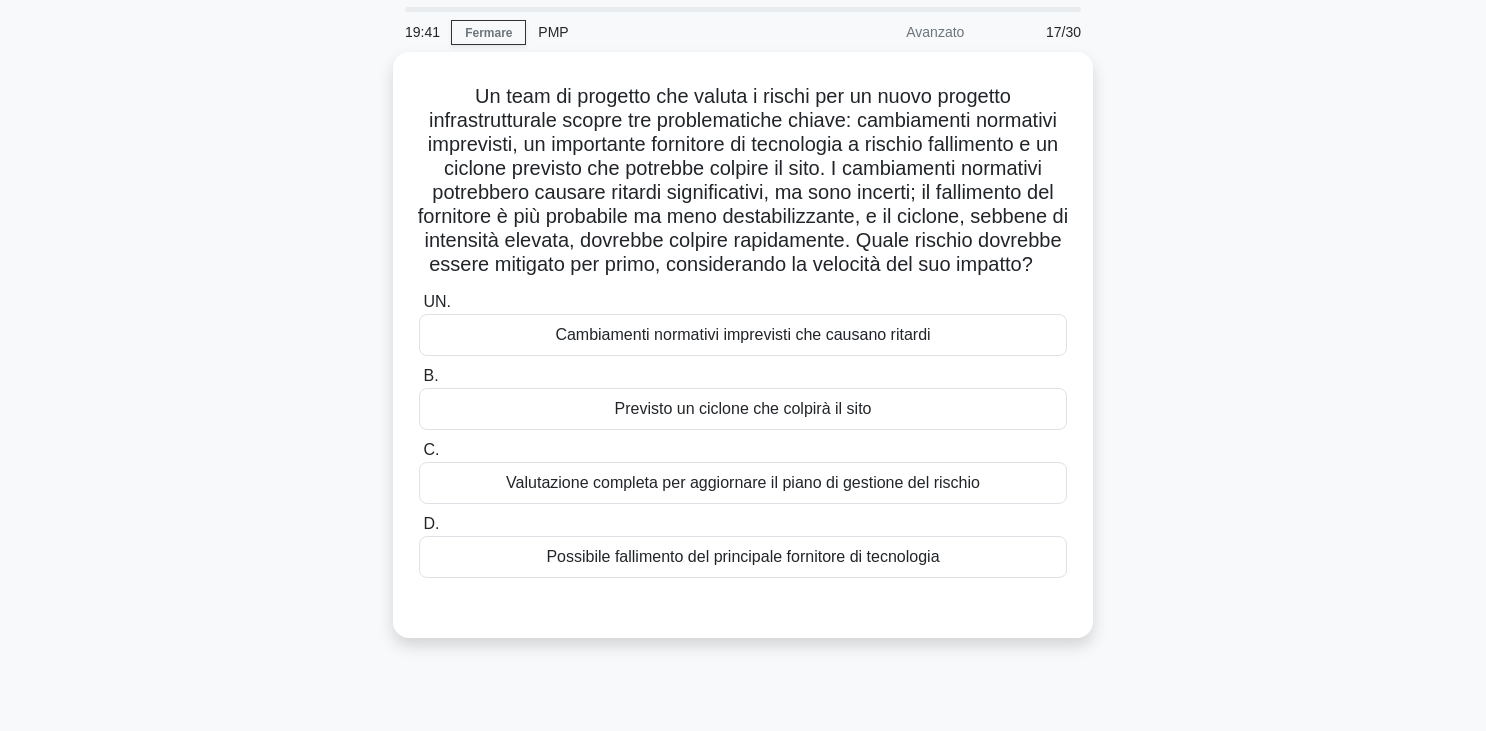 click on "Un team di progetto che valuta i rischi per un nuovo progetto infrastrutturale scopre tre problematiche chiave: cambiamenti normativi imprevisti, un importante fornitore di tecnologia a rischio fallimento e un ciclone previsto che potrebbe colpire il sito. I cambiamenti normativi potrebbero causare ritardi significativi, ma sono incerti; il fallimento del fornitore è più probabile ma meno destabilizzante, e il ciclone, sebbene di intensità elevata, dovrebbe colpire rapidamente. Quale rischio dovrebbe essere mitigato per primo, considerando la velocità del suo impatto?
.spinner_0XTQ{transform-origin:center;animation:spinner_y6GP .75s linear infinite}@keyframes spinner_y6GP{100%{transform:rotate(360deg)}}
UN. B." at bounding box center (743, 357) 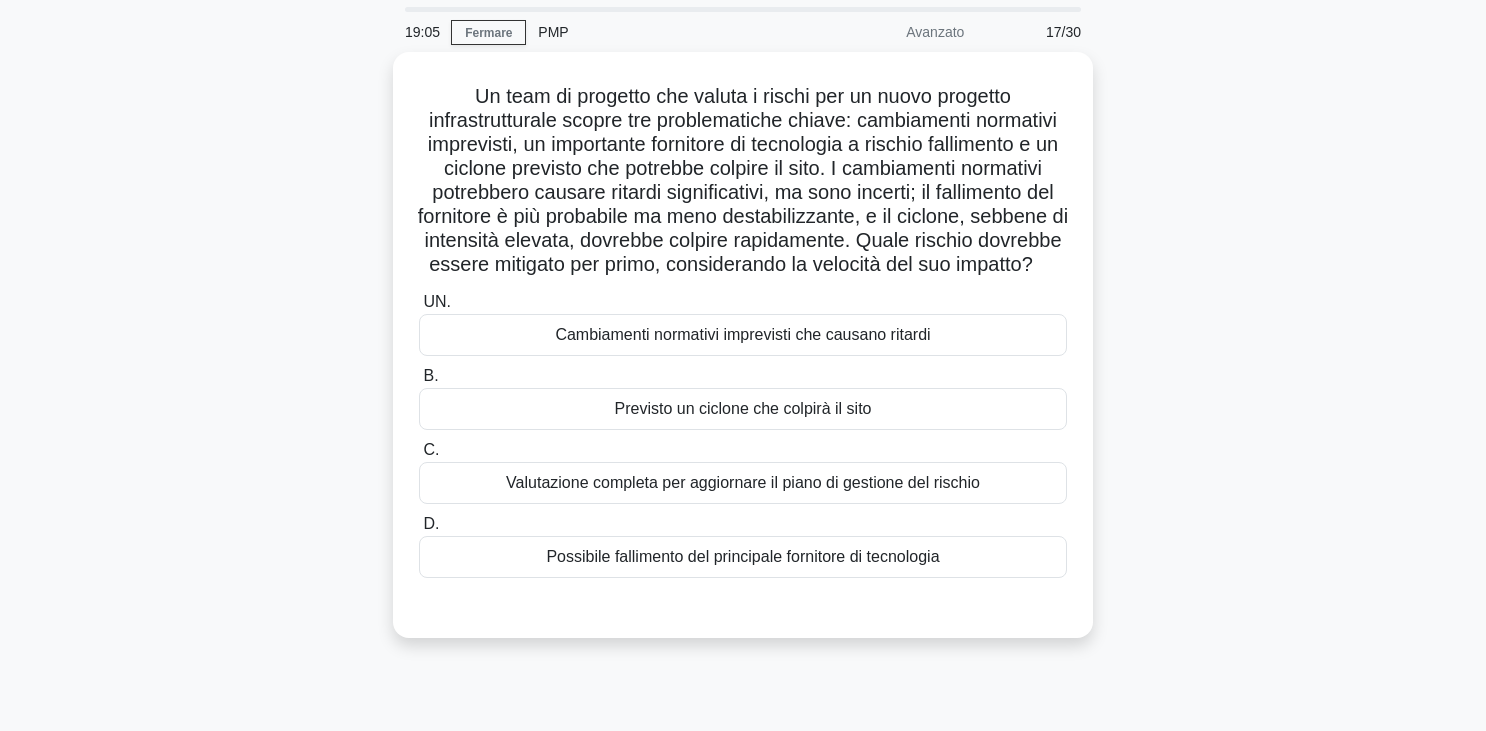 click on "Un team di progetto che valuta i rischi per un nuovo progetto infrastrutturale scopre tre problematiche chiave: cambiamenti normativi imprevisti, un importante fornitore di tecnologia a rischio fallimento e un ciclone previsto che potrebbe colpire il sito. I cambiamenti normativi potrebbero causare ritardi significativi, ma sono incerti; il fallimento del fornitore è più probabile ma meno destabilizzante, e il ciclone, sebbene di intensità elevata, dovrebbe colpire rapidamente. Quale rischio dovrebbe essere mitigato per primo, considerando la velocità del suo impatto?
.spinner_0XTQ{transform-origin:center;animation:spinner_y6GP .75s linear infinite}@keyframes spinner_y6GP{100%{transform:rotate(360deg)}}
UN. B." at bounding box center [743, 357] 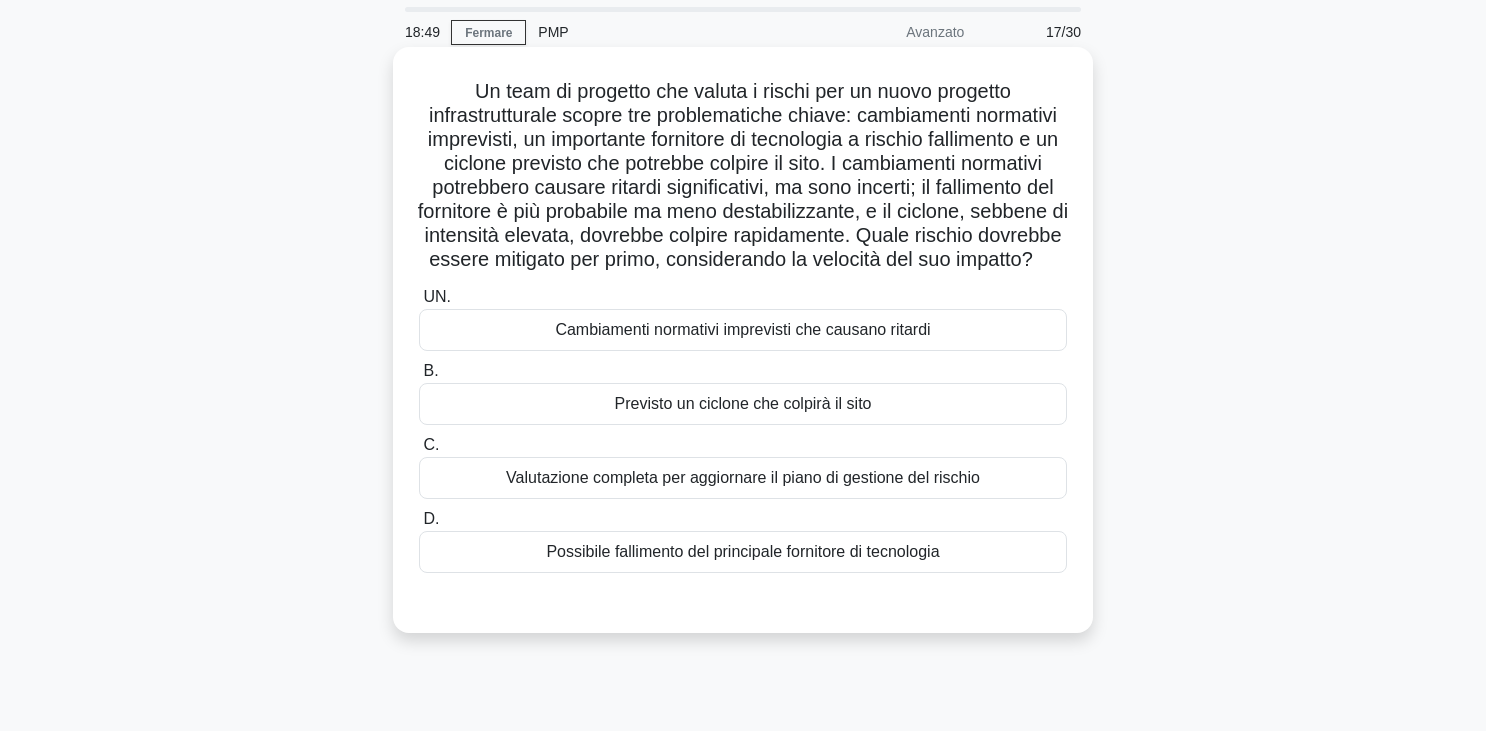 click on "Previsto un ciclone che colpirà il sito" at bounding box center [742, 403] 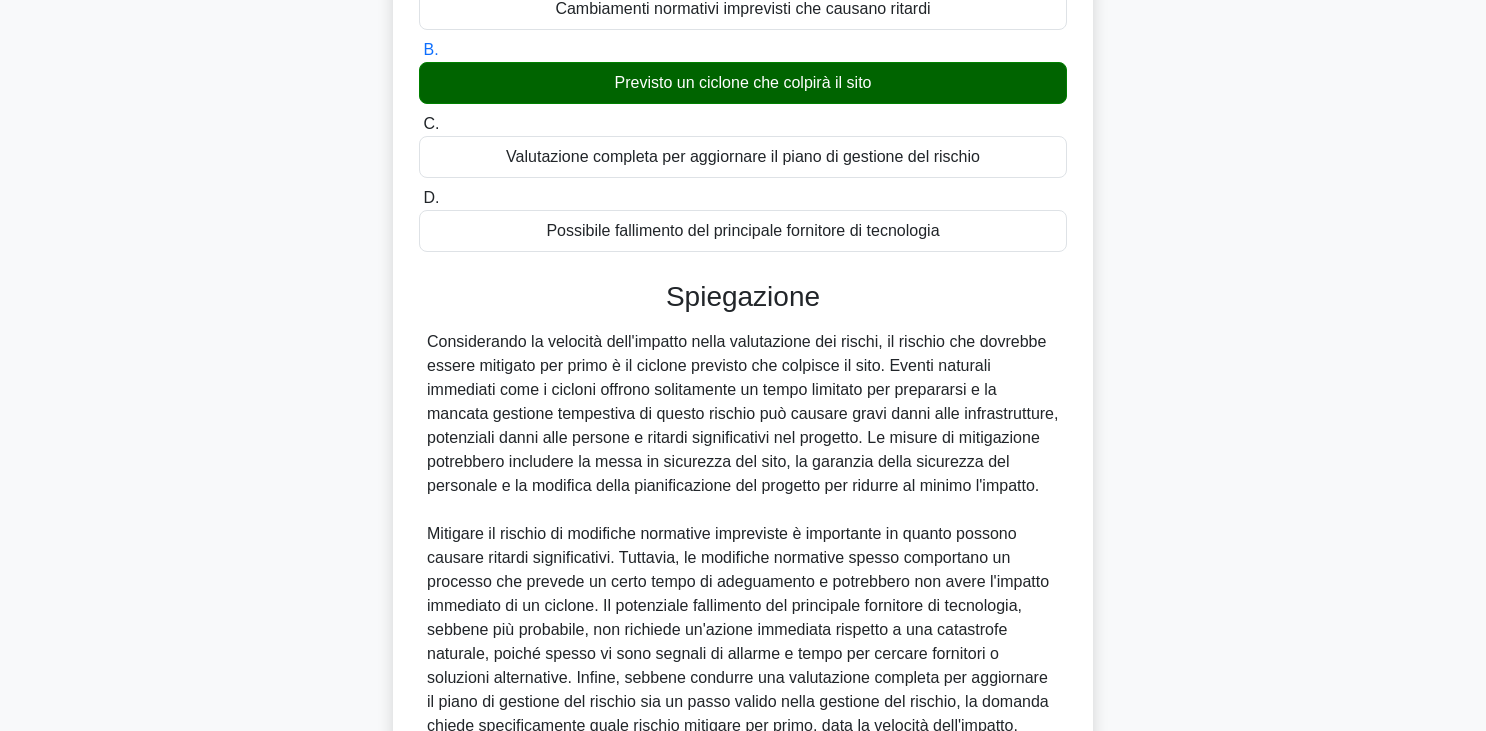 scroll, scrollTop: 625, scrollLeft: 0, axis: vertical 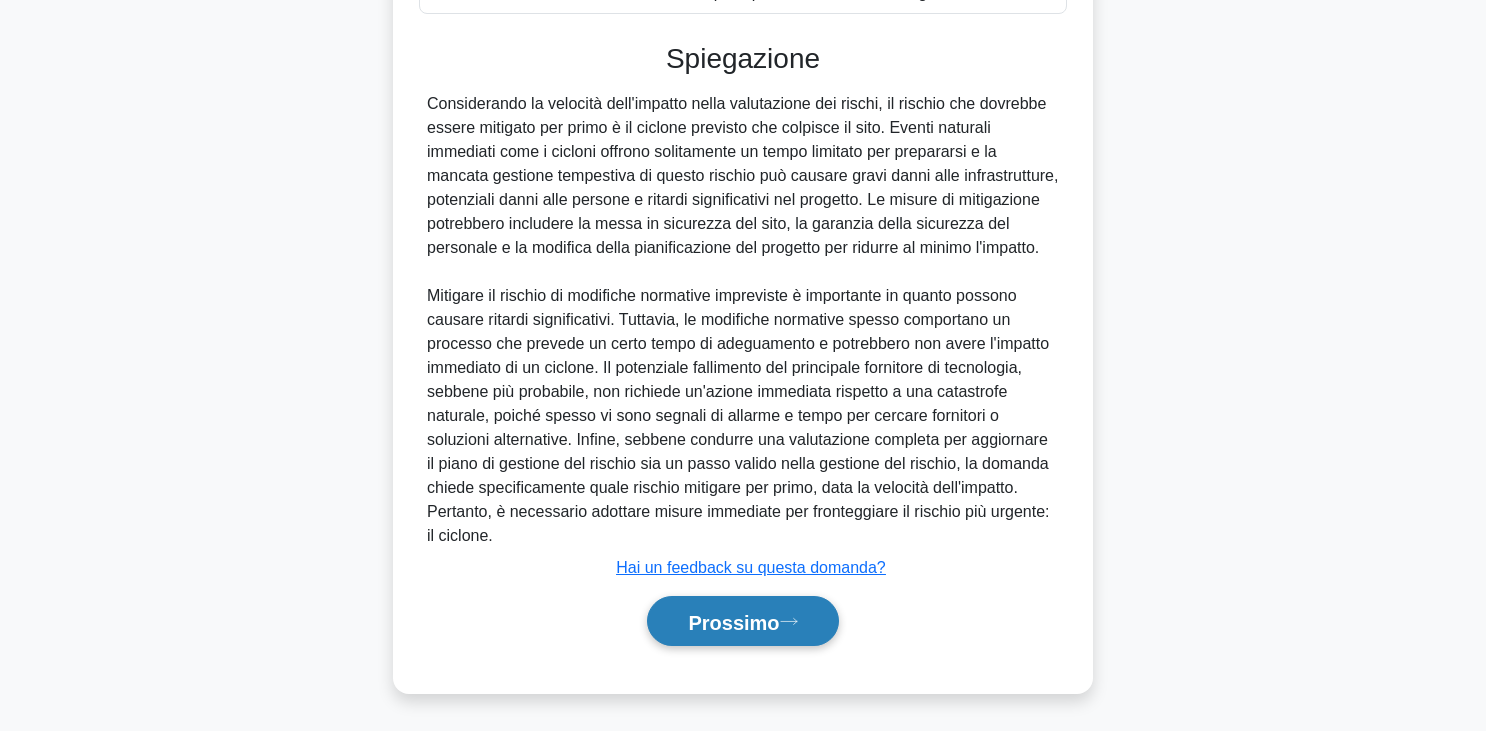 click on "Prossimo" at bounding box center [733, 622] 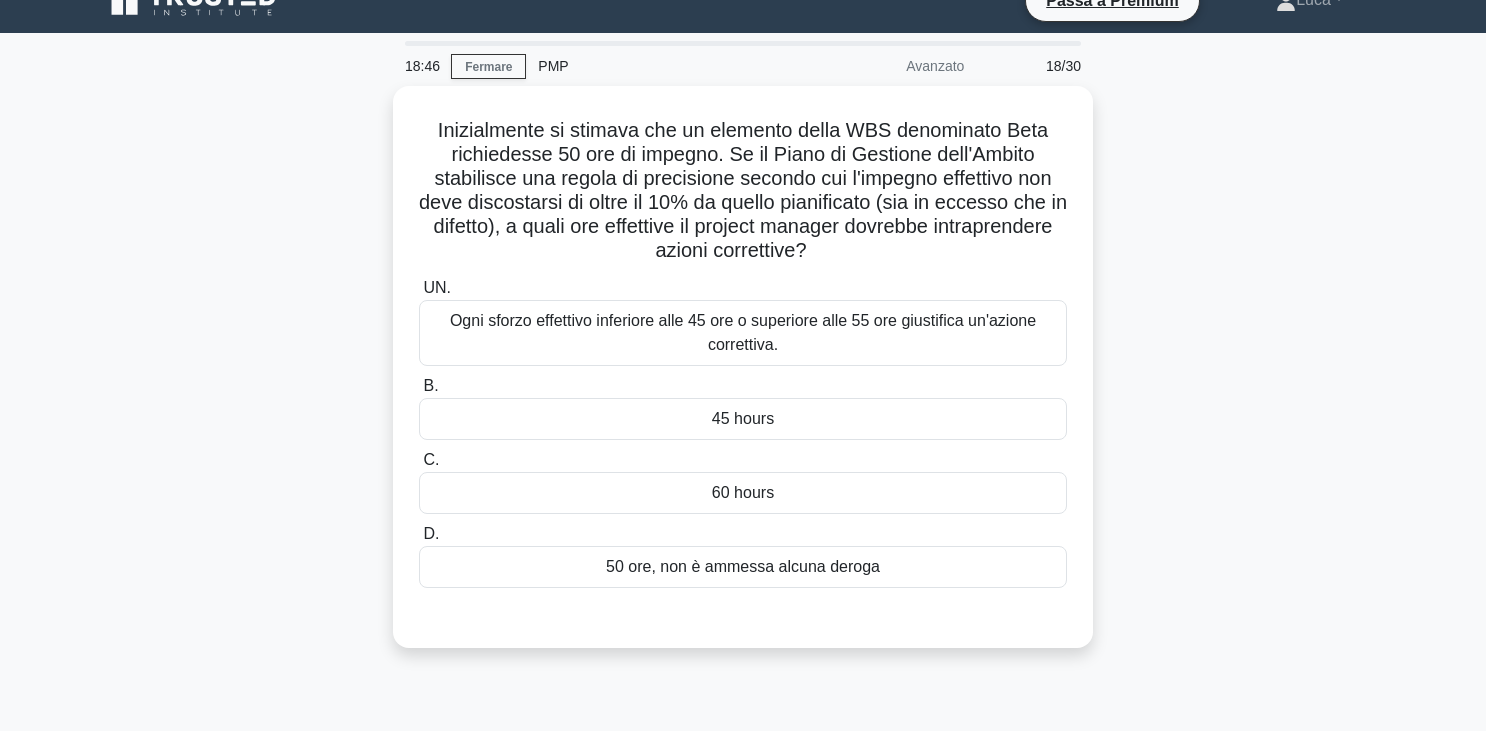 scroll, scrollTop: 26, scrollLeft: 0, axis: vertical 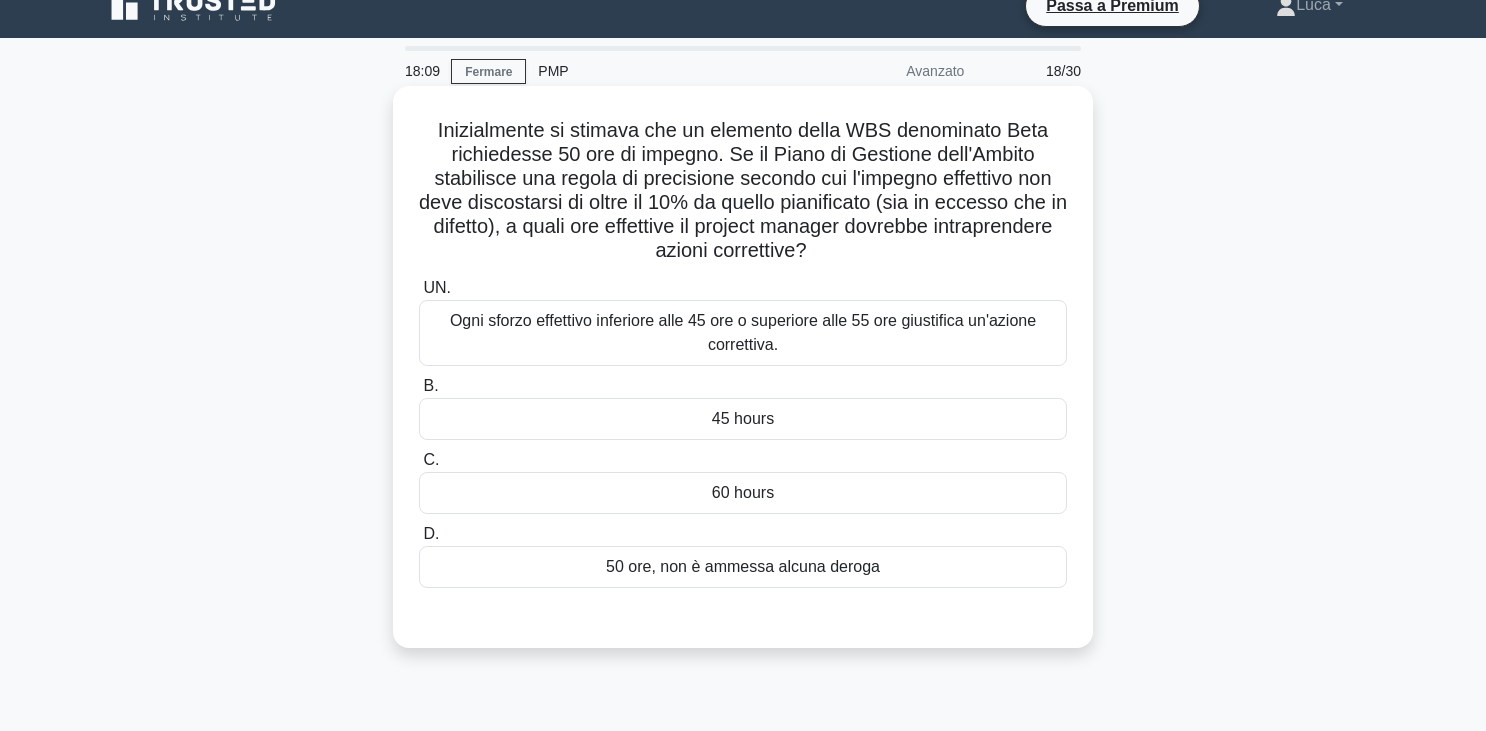 click on "Ogni sforzo effettivo inferiore alle 45 ore o superiore alle 55 ore giustifica un'azione correttiva." at bounding box center [743, 333] 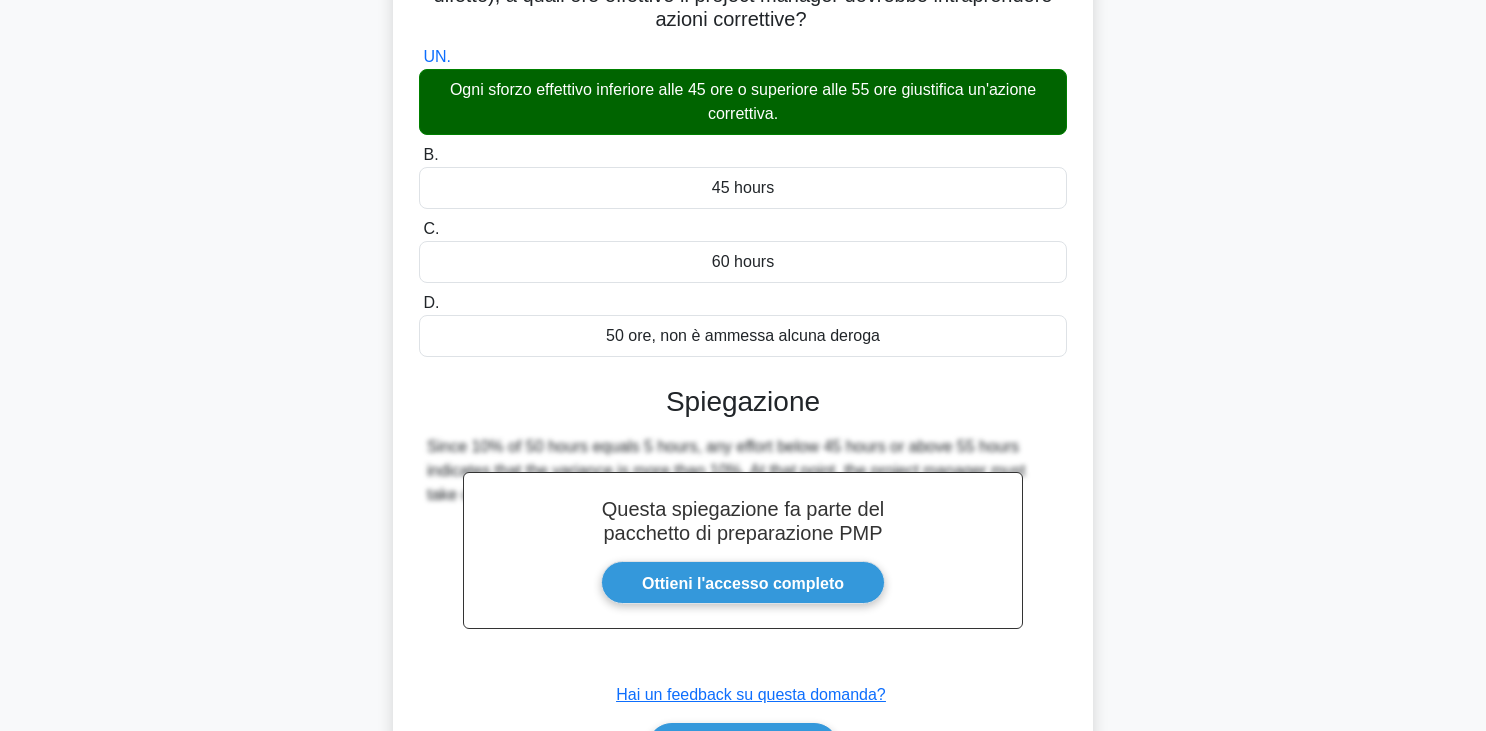 scroll, scrollTop: 385, scrollLeft: 0, axis: vertical 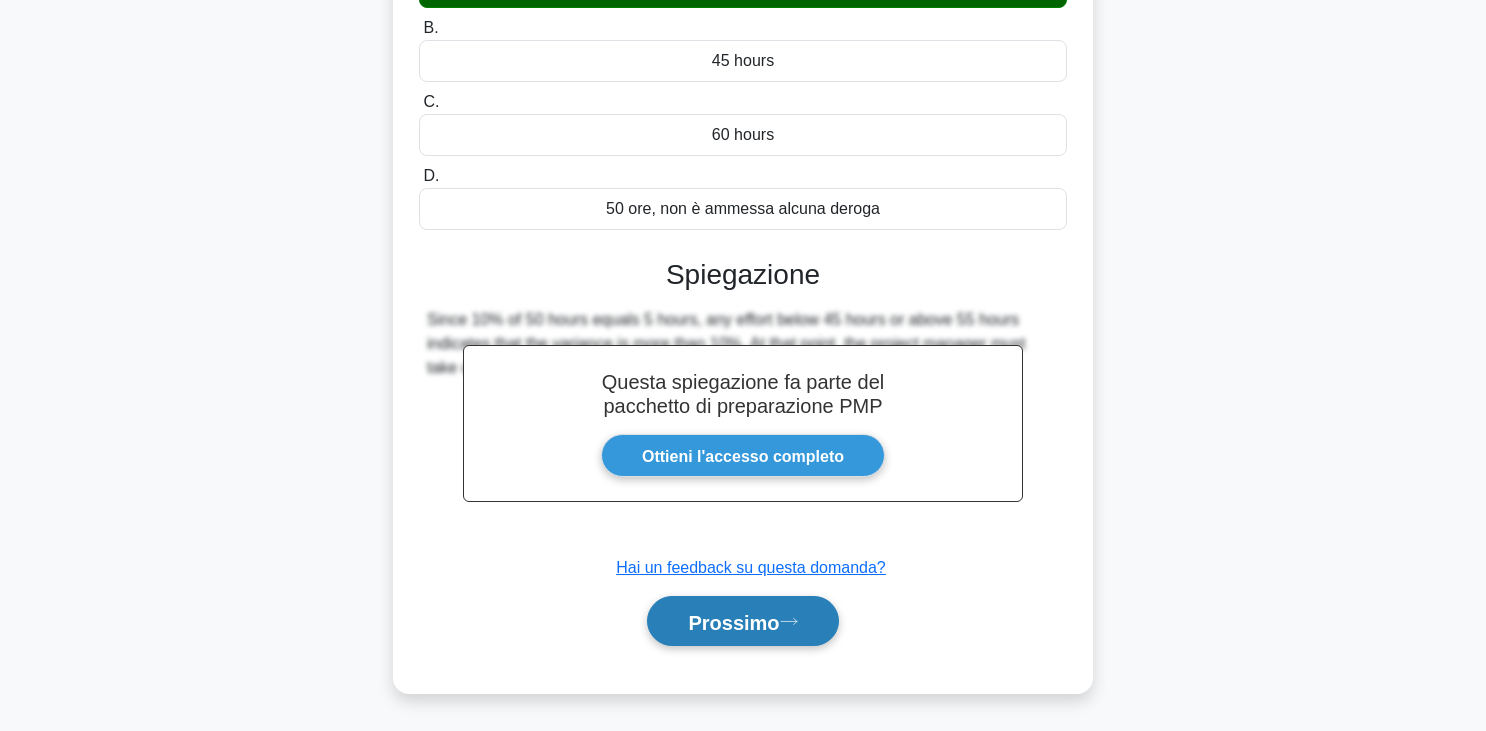 click on "Prossimo" at bounding box center [733, 622] 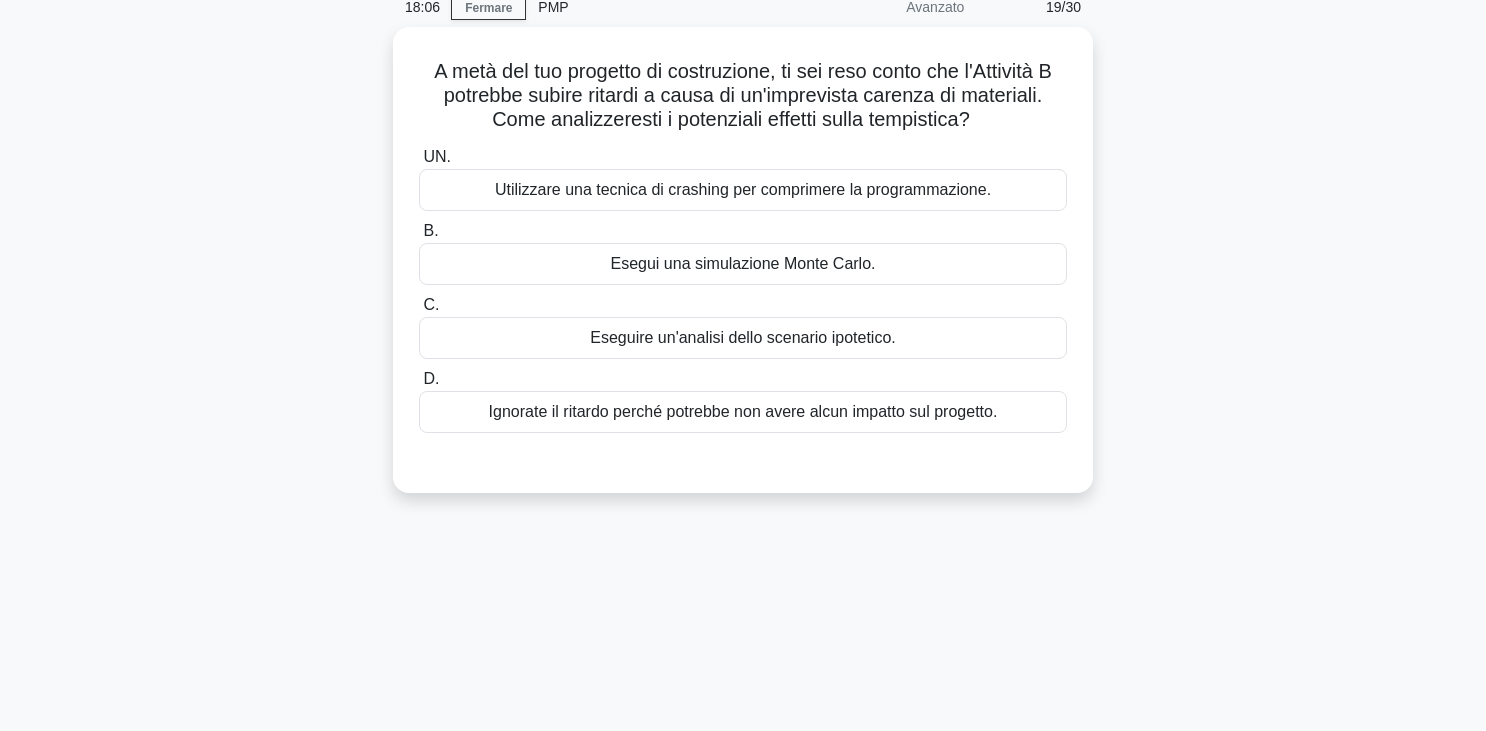 scroll, scrollTop: 86, scrollLeft: 0, axis: vertical 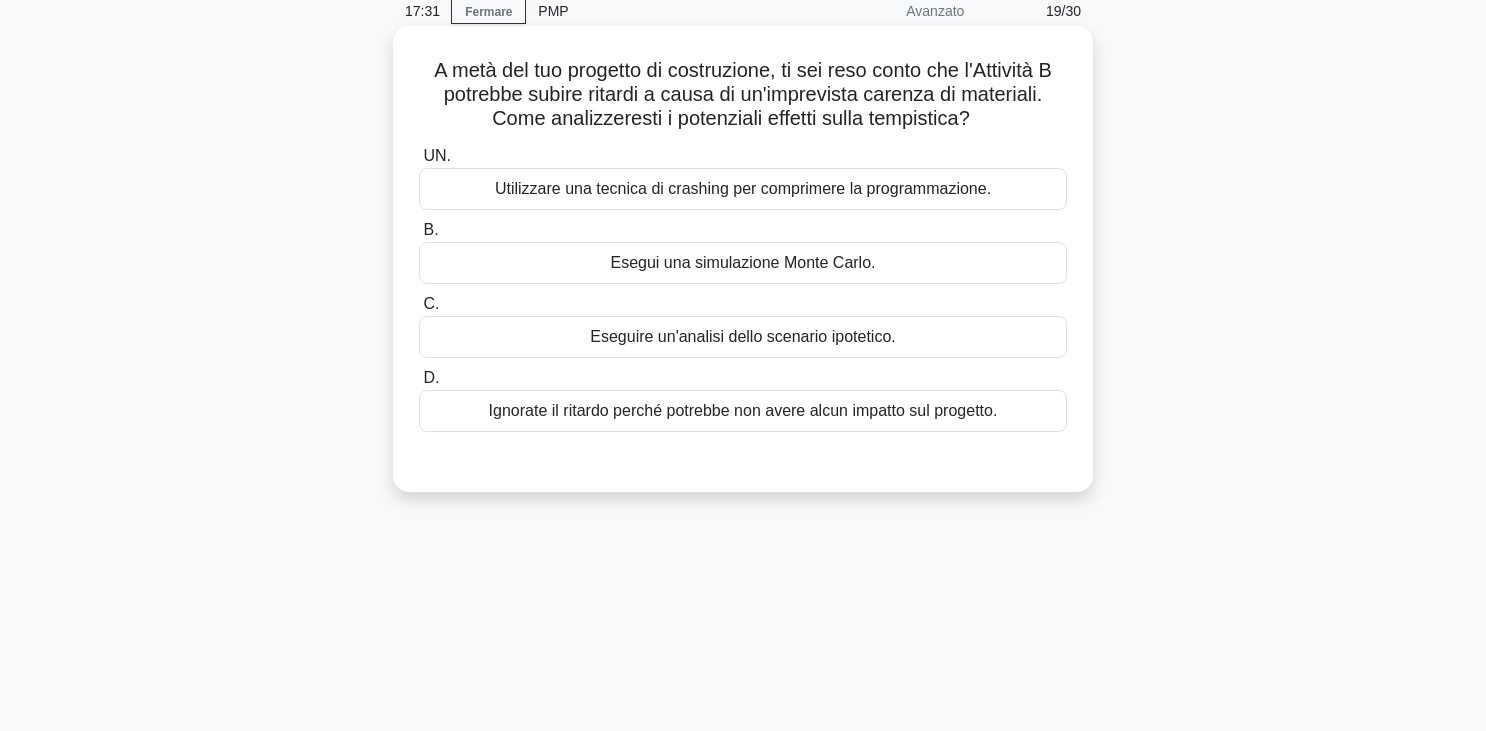 click on "Eseguire un'analisi dello scenario ipotetico." at bounding box center [742, 336] 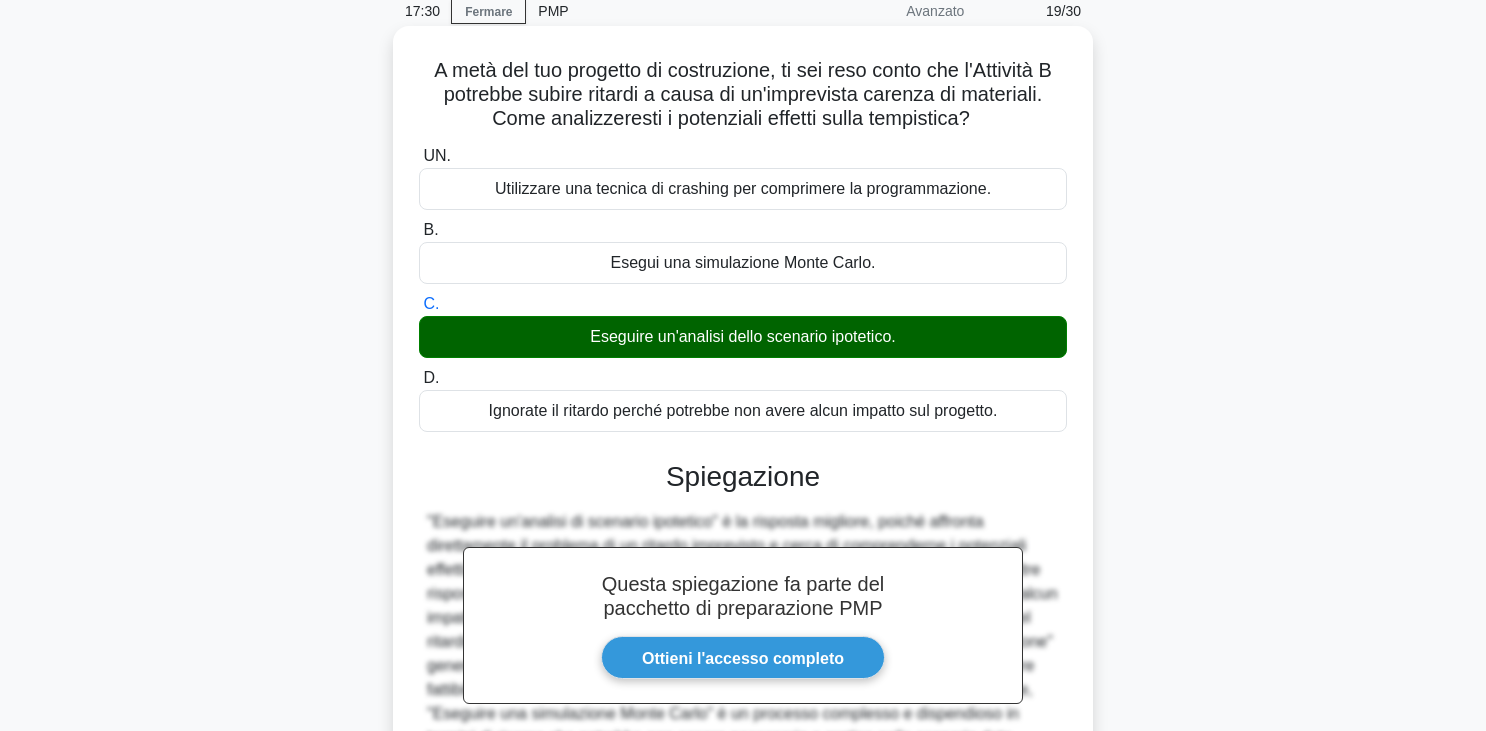 scroll, scrollTop: 349, scrollLeft: 0, axis: vertical 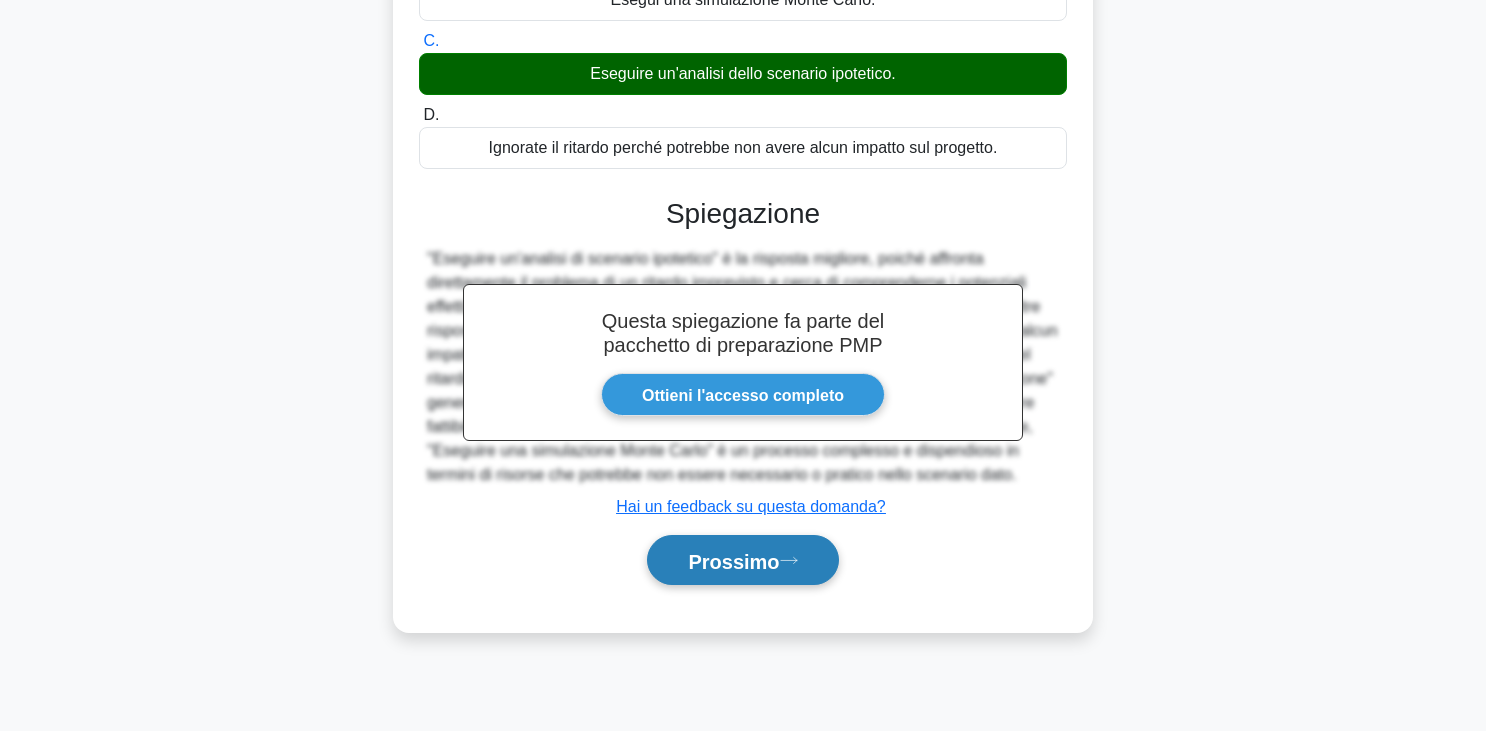 click on "Prossimo" at bounding box center [733, 561] 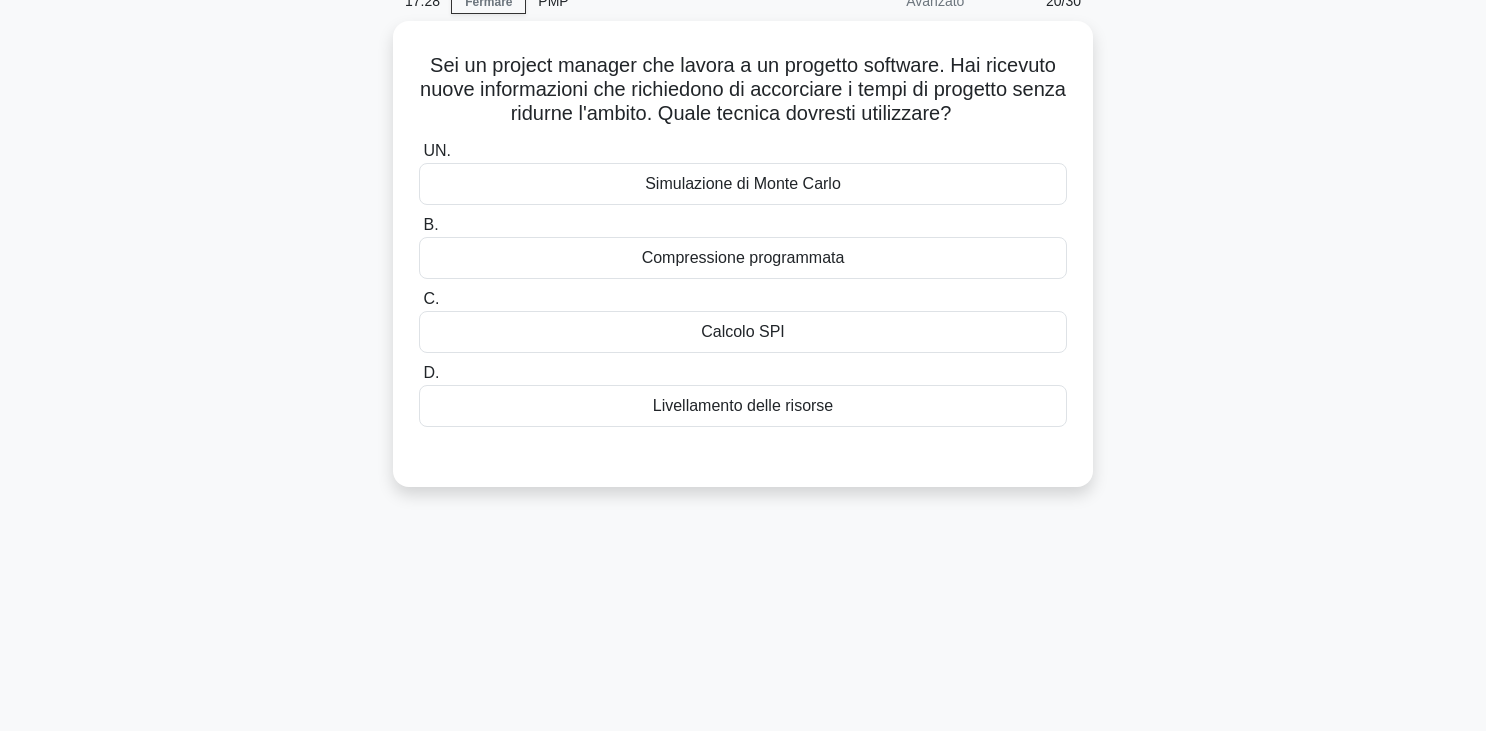 scroll, scrollTop: 87, scrollLeft: 0, axis: vertical 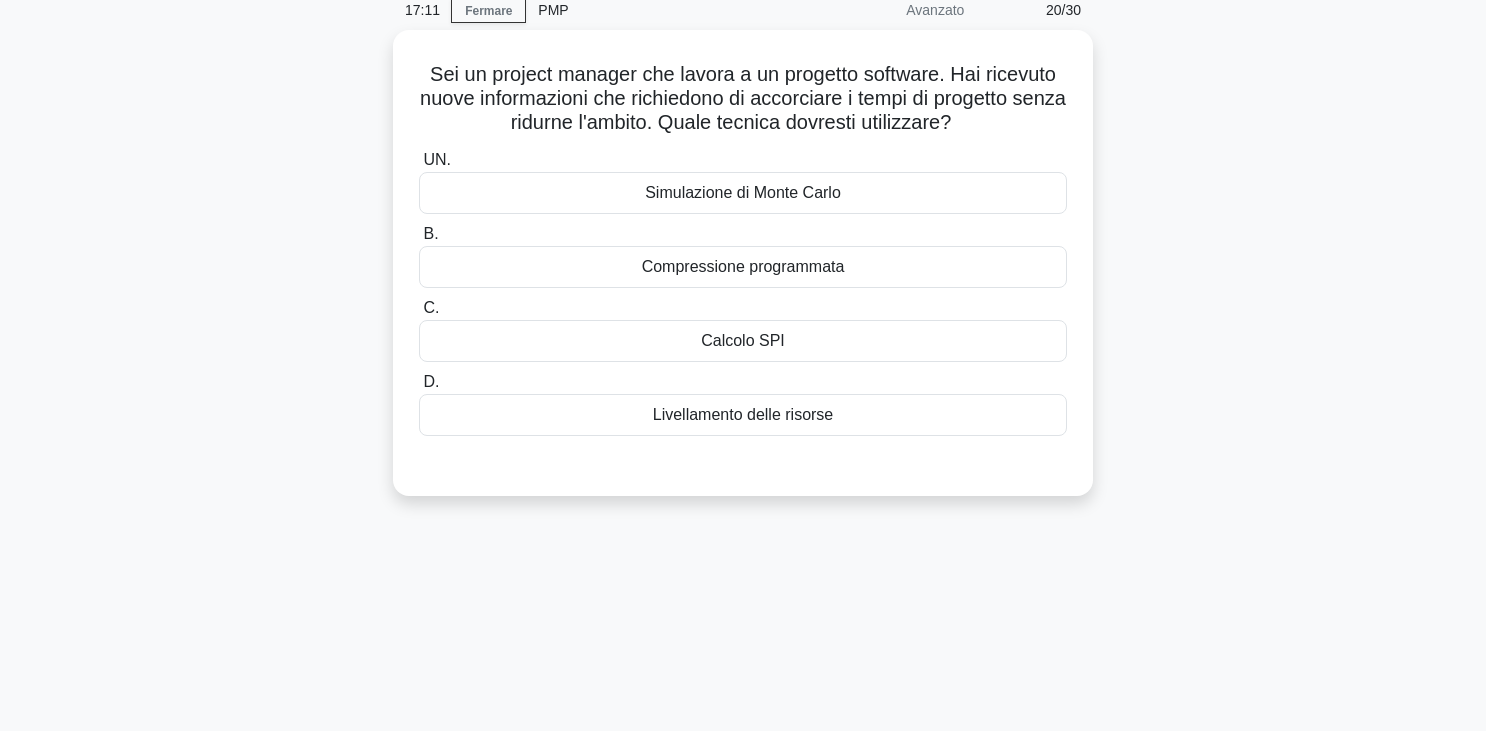 click on "Sei un project manager che lavora a un progetto software. Hai ricevuto nuove informazioni che richiedono di accorciare i tempi di progetto senza ridurne l'ambito. Quale tecnica dovresti utilizzare?
.spinner_0XTQ{transform-origin:center;animation:spinner_y6GP .75s linear infinite}@keyframes spinner_y6GP{100%{transform:rotate(360deg)}}
UN.
Simulazione di Monte Carlo
B." at bounding box center (743, 275) 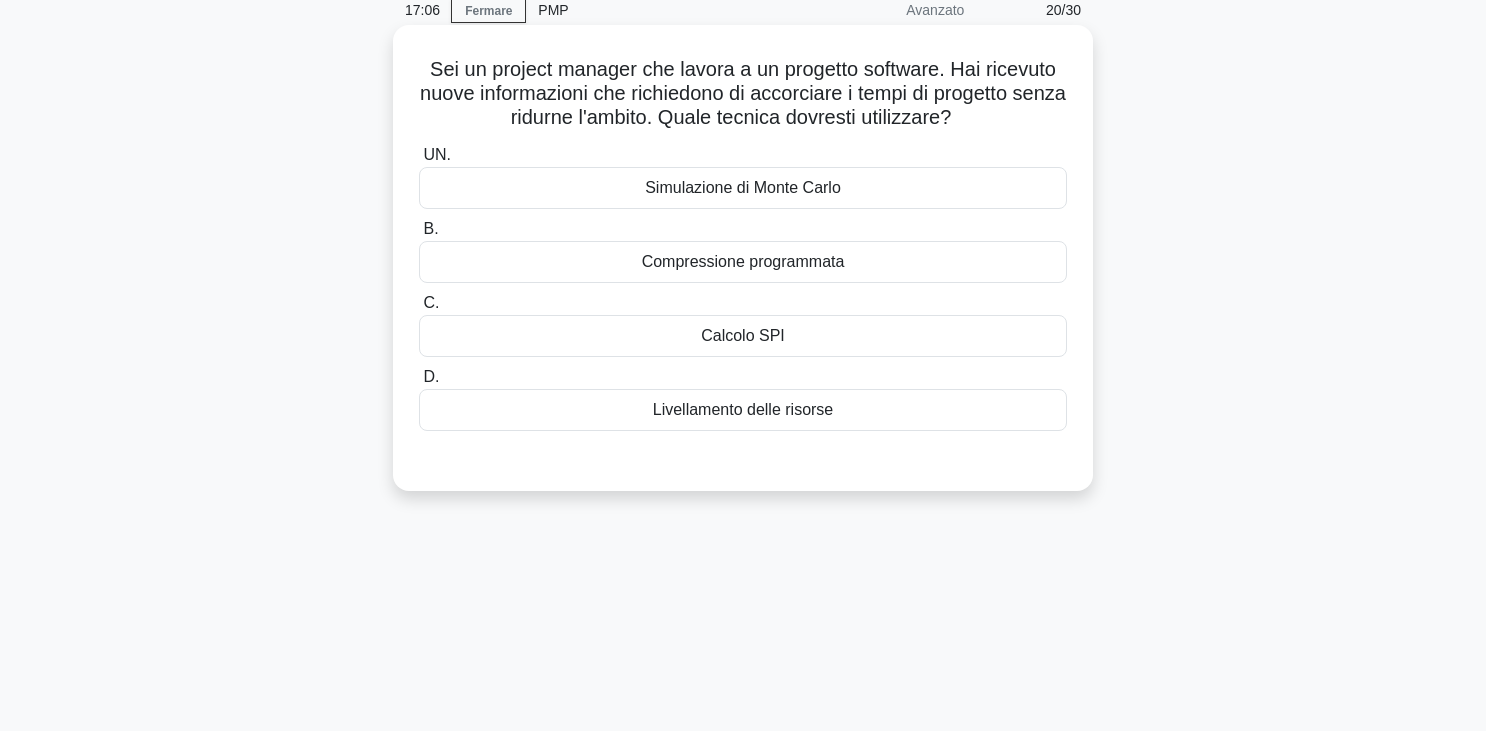 click on "Compressione programmata" at bounding box center (743, 261) 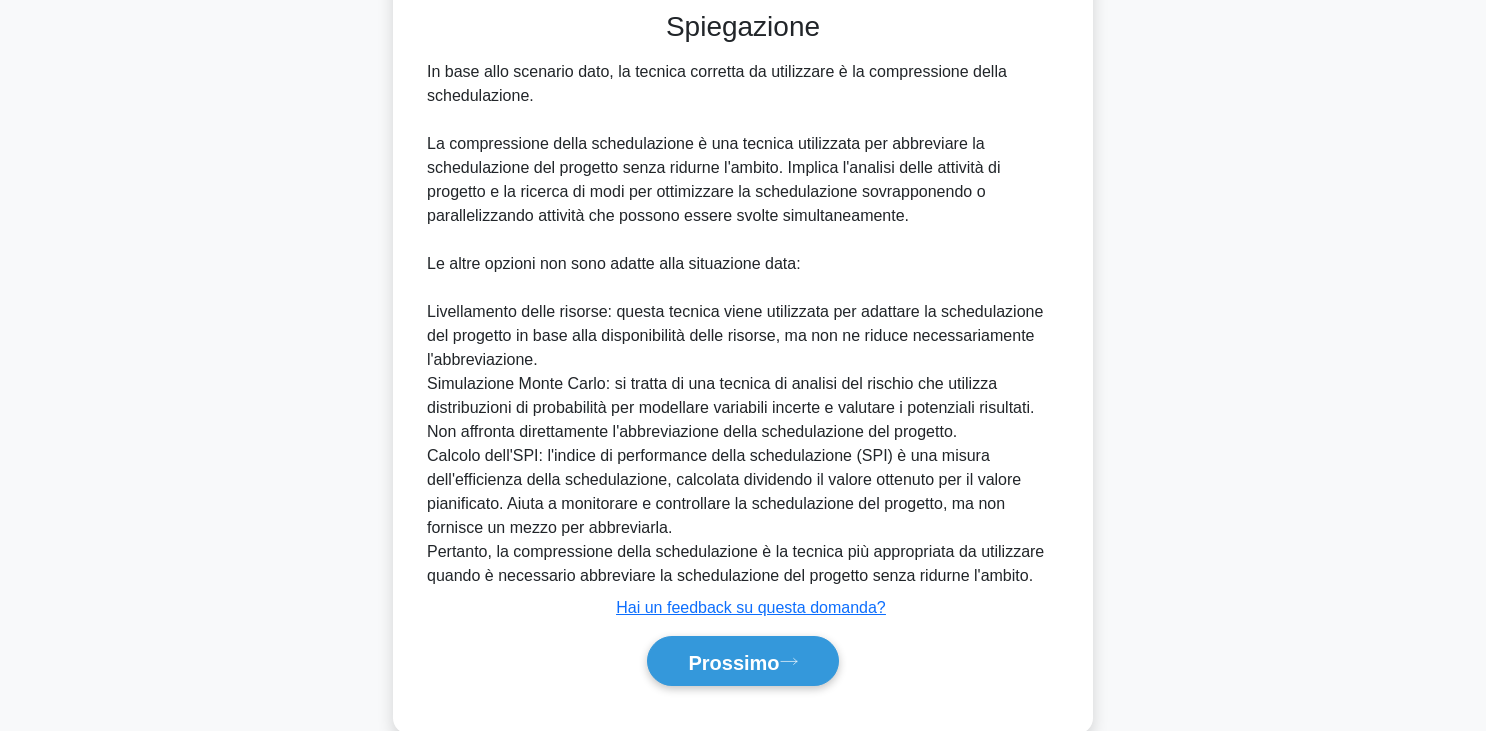 scroll, scrollTop: 551, scrollLeft: 0, axis: vertical 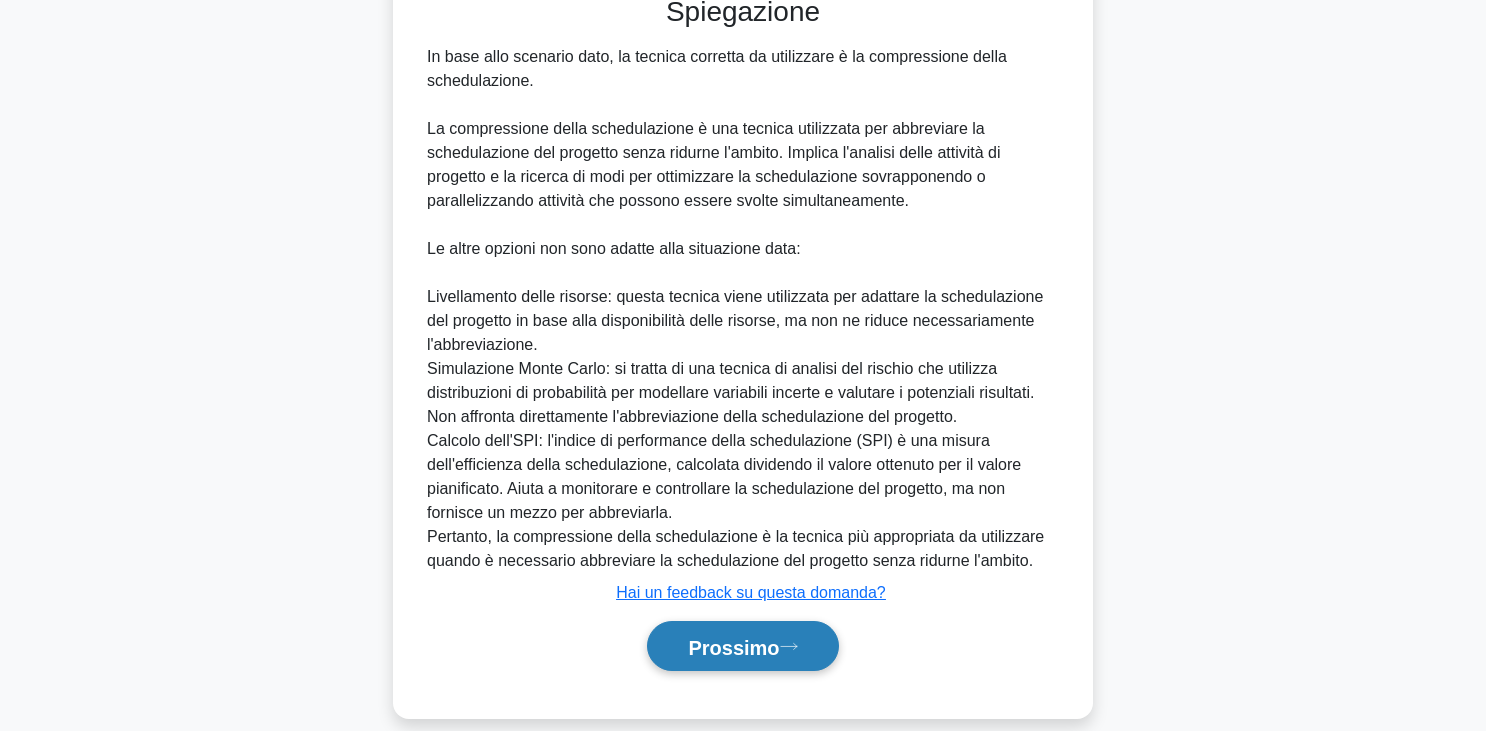 click on "Prossimo" at bounding box center (733, 647) 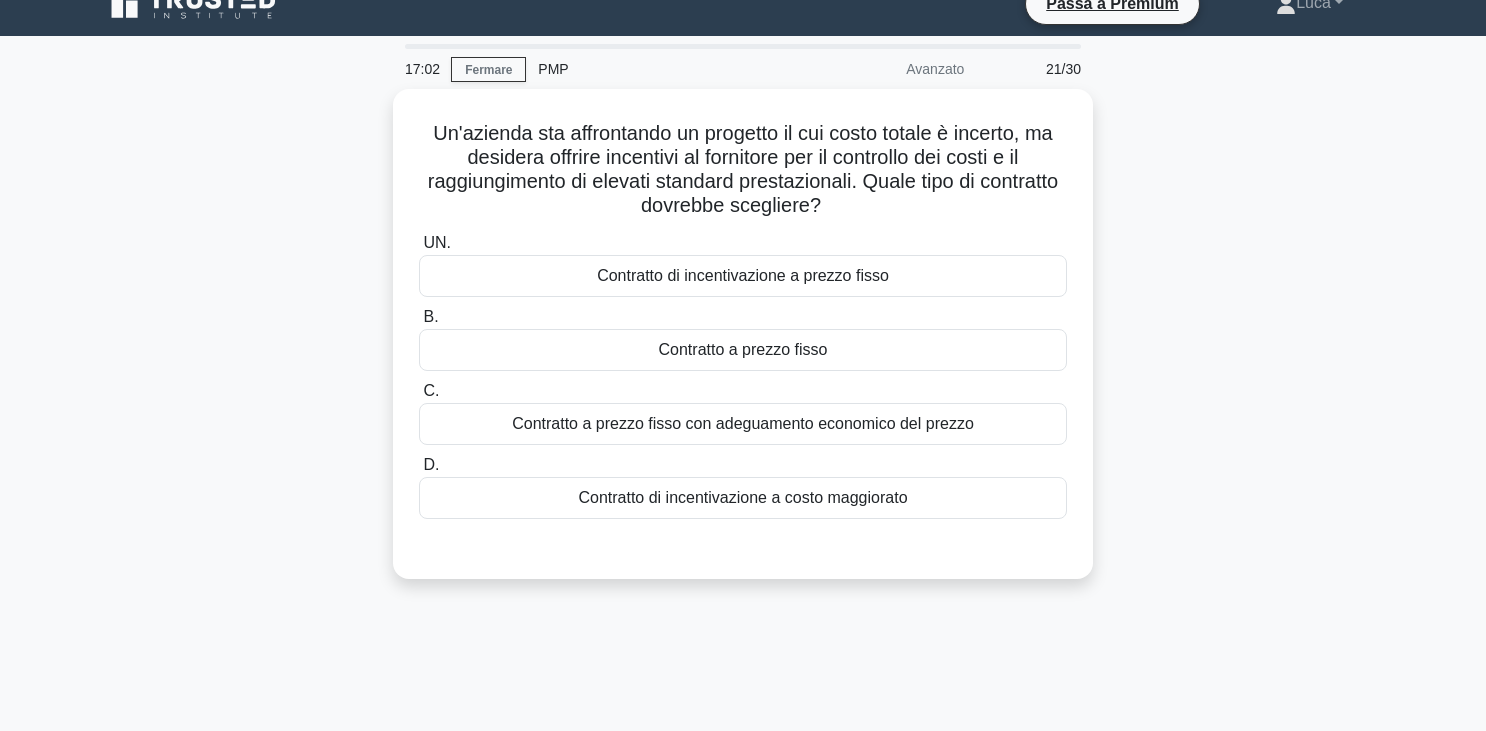 scroll, scrollTop: 49, scrollLeft: 0, axis: vertical 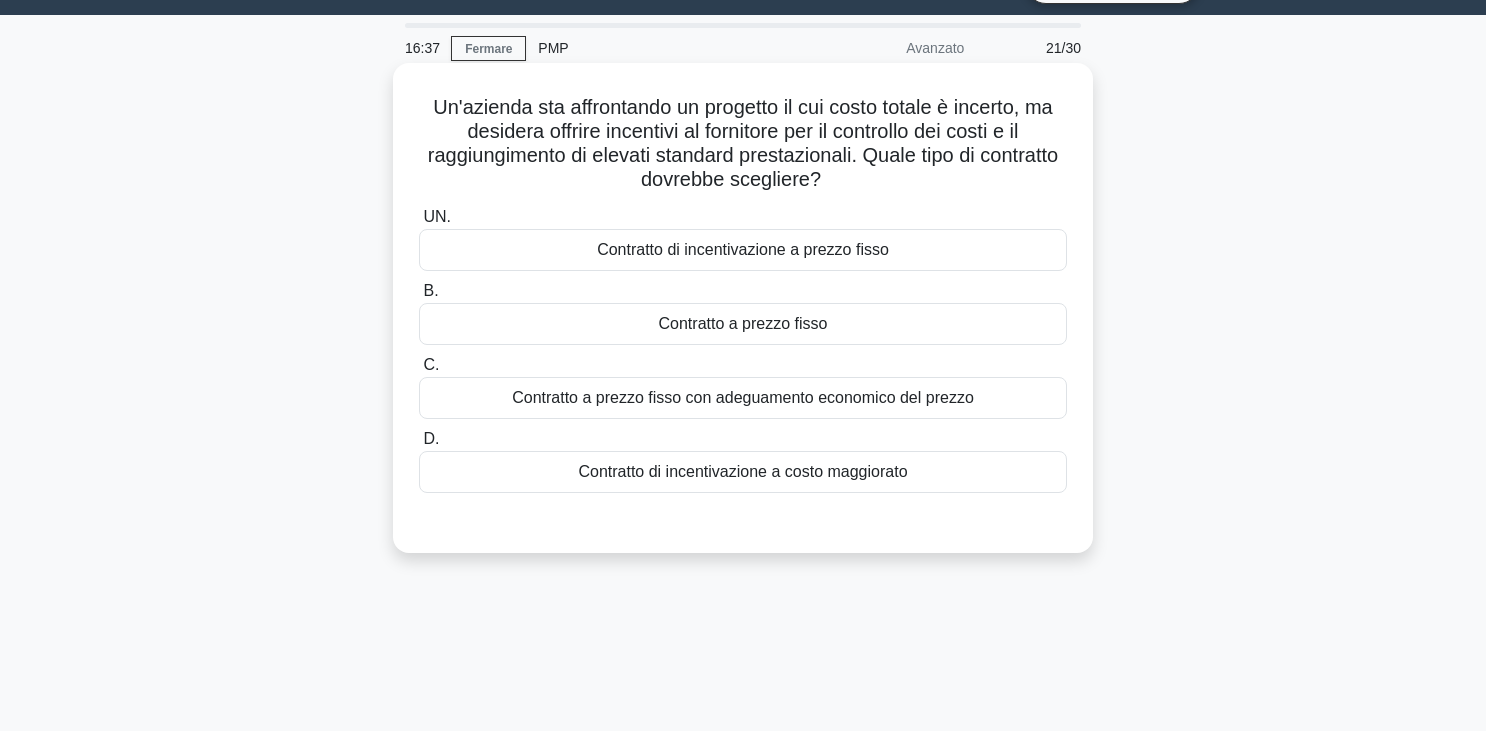 click on "Contratto di incentivazione a costo maggiorato" at bounding box center (742, 471) 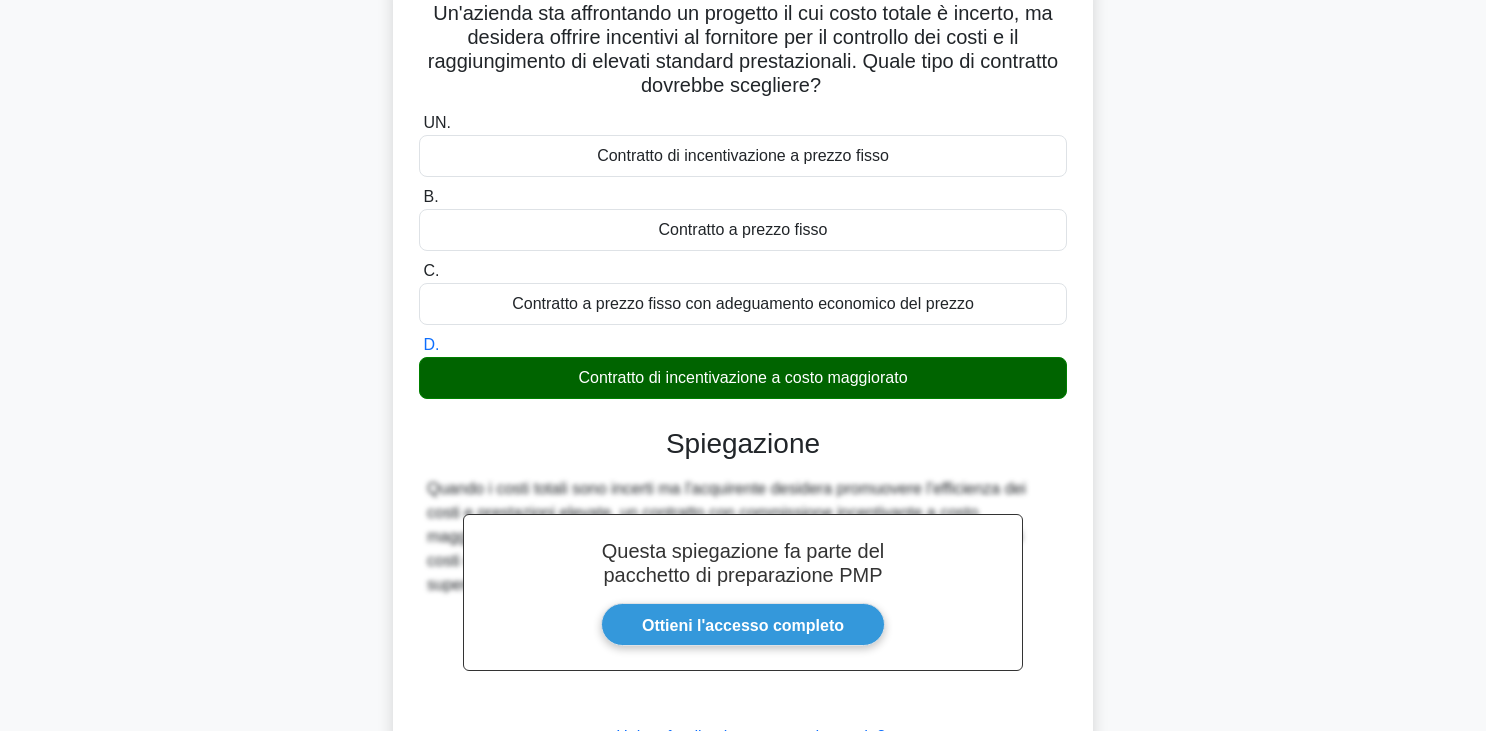 scroll, scrollTop: 349, scrollLeft: 0, axis: vertical 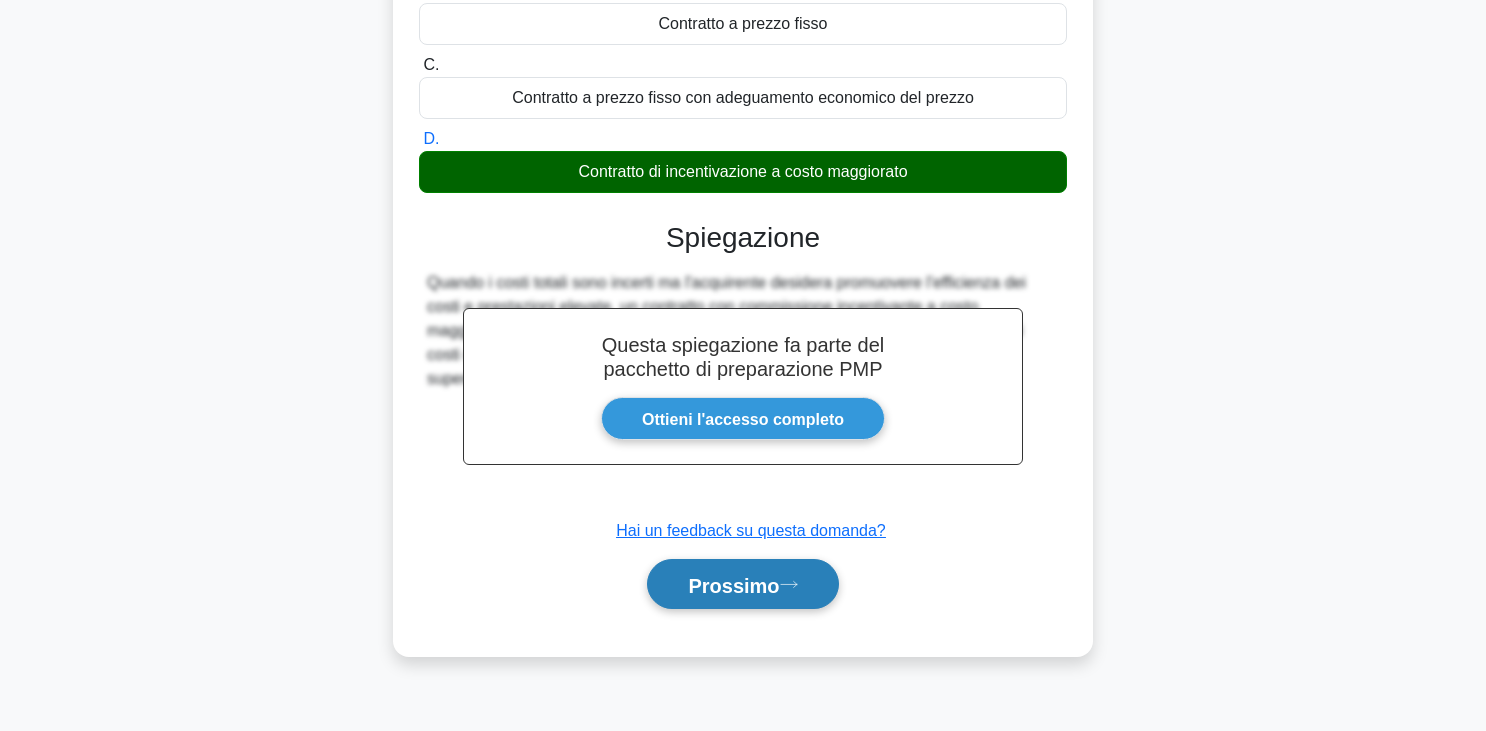 click on "Prossimo" at bounding box center (733, 585) 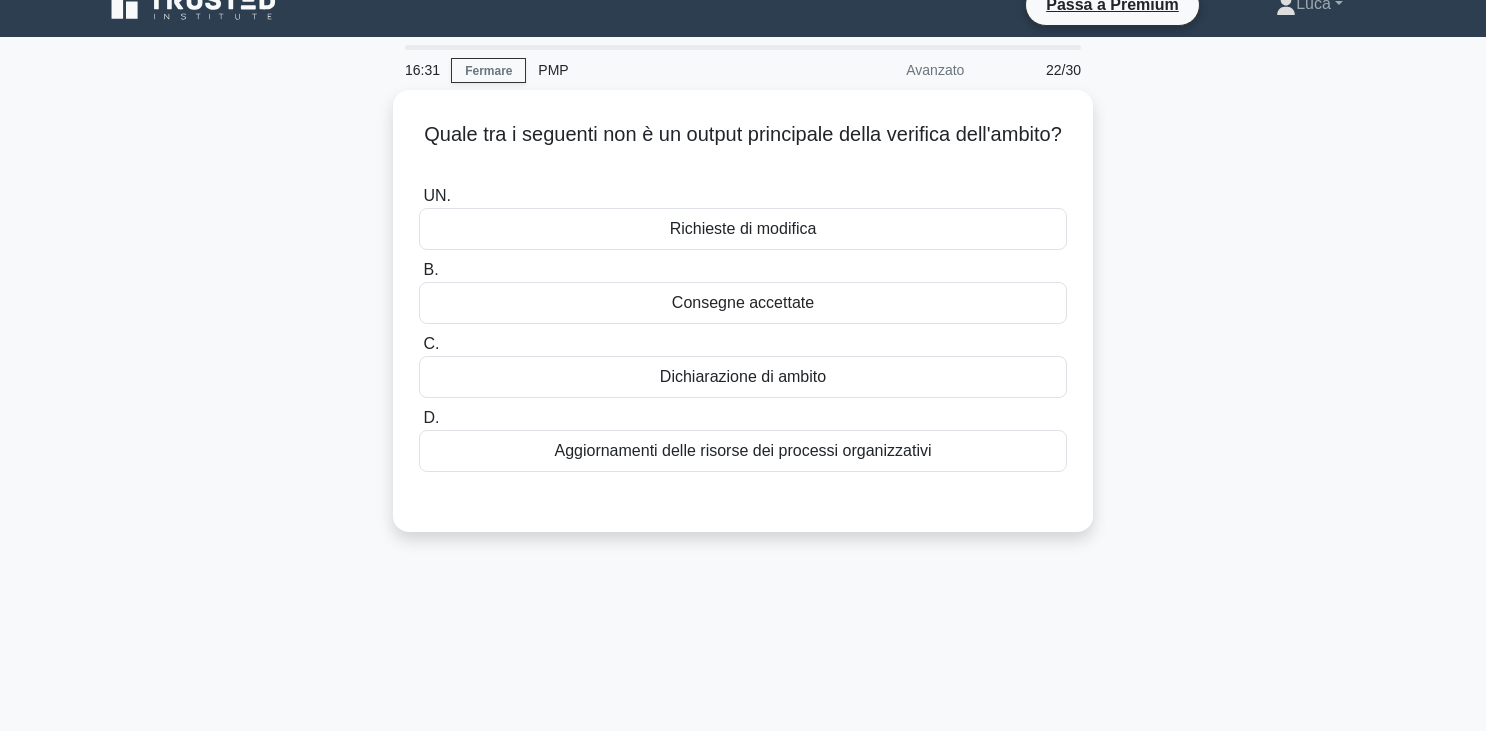 scroll, scrollTop: 0, scrollLeft: 0, axis: both 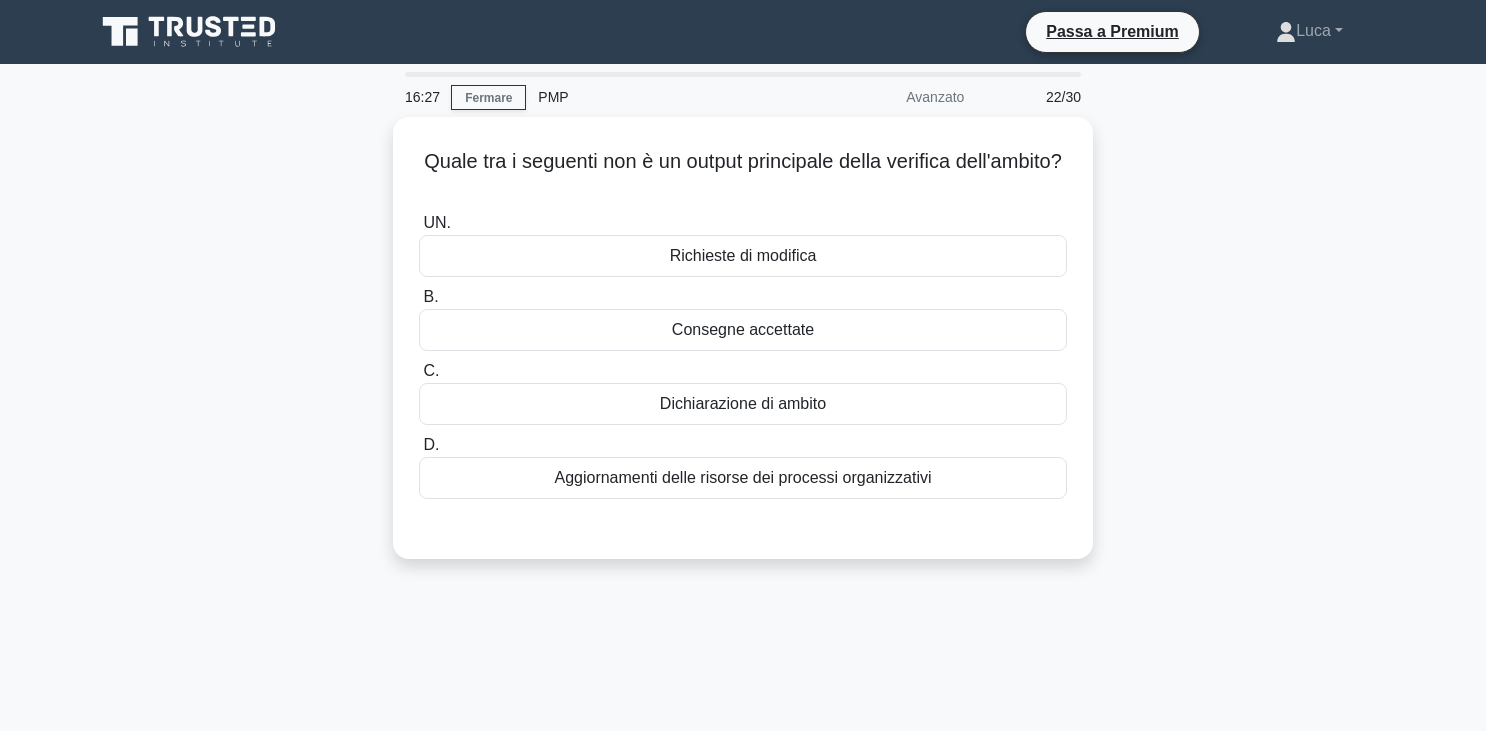 click on "Quale tra i seguenti non è un output principale della verifica dell'ambito?
.spinner_0XTQ{transform-origin:center;animation:spinner_y6GP .75s linear infinite}@keyframes spinner_y6GP{100%{transform:rotate(360deg)}}
UN.
Richieste di modifica
B. C. D." at bounding box center (743, 350) 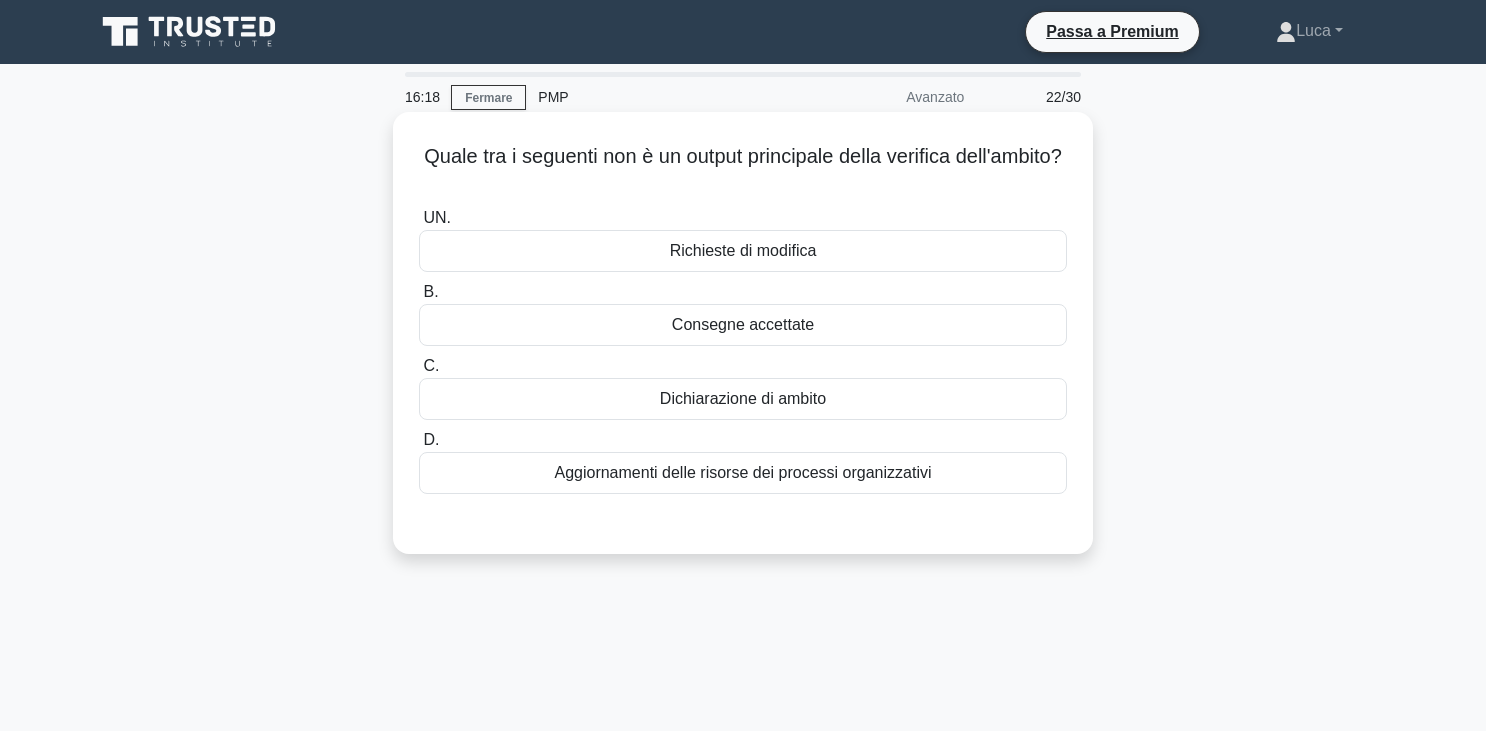 click on "Dichiarazione di ambito" at bounding box center (743, 399) 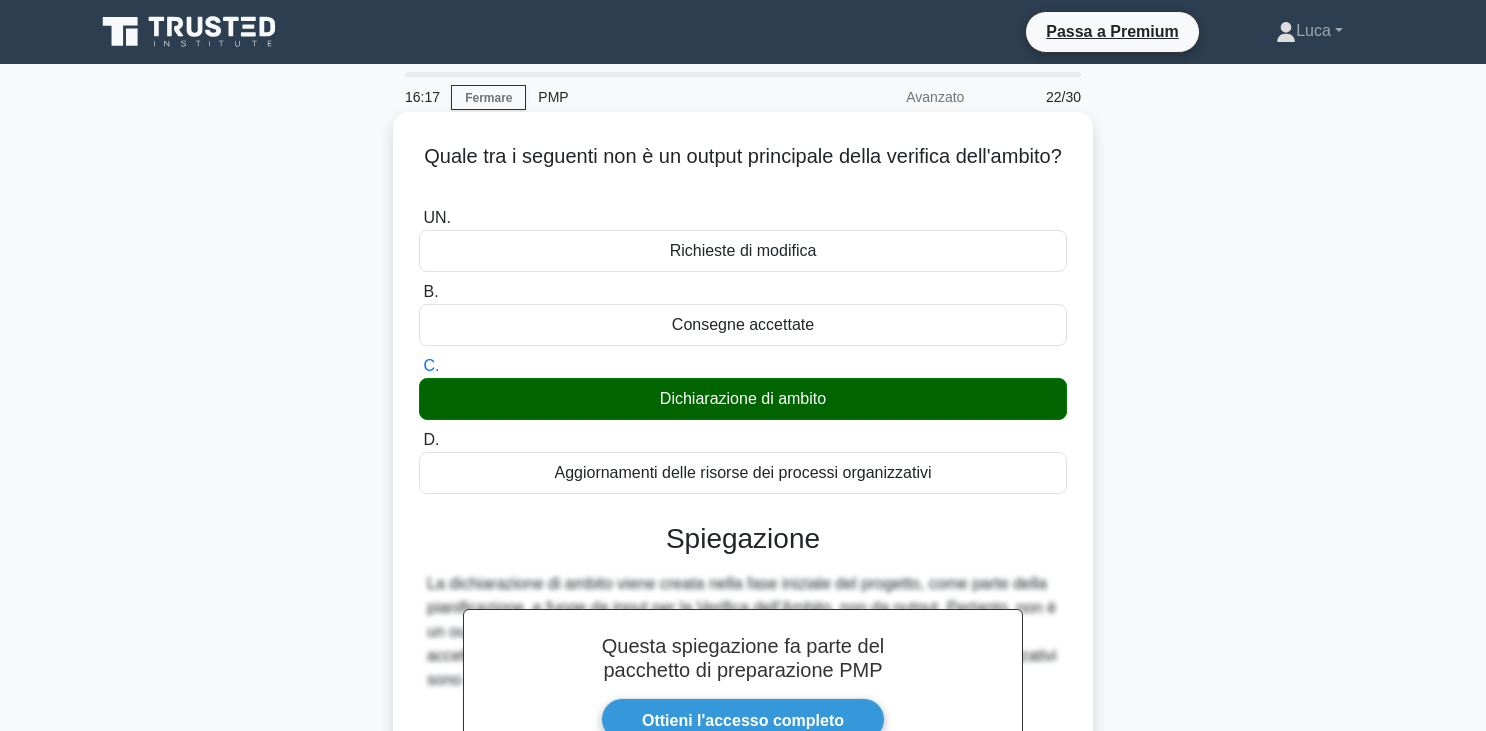 scroll, scrollTop: 349, scrollLeft: 0, axis: vertical 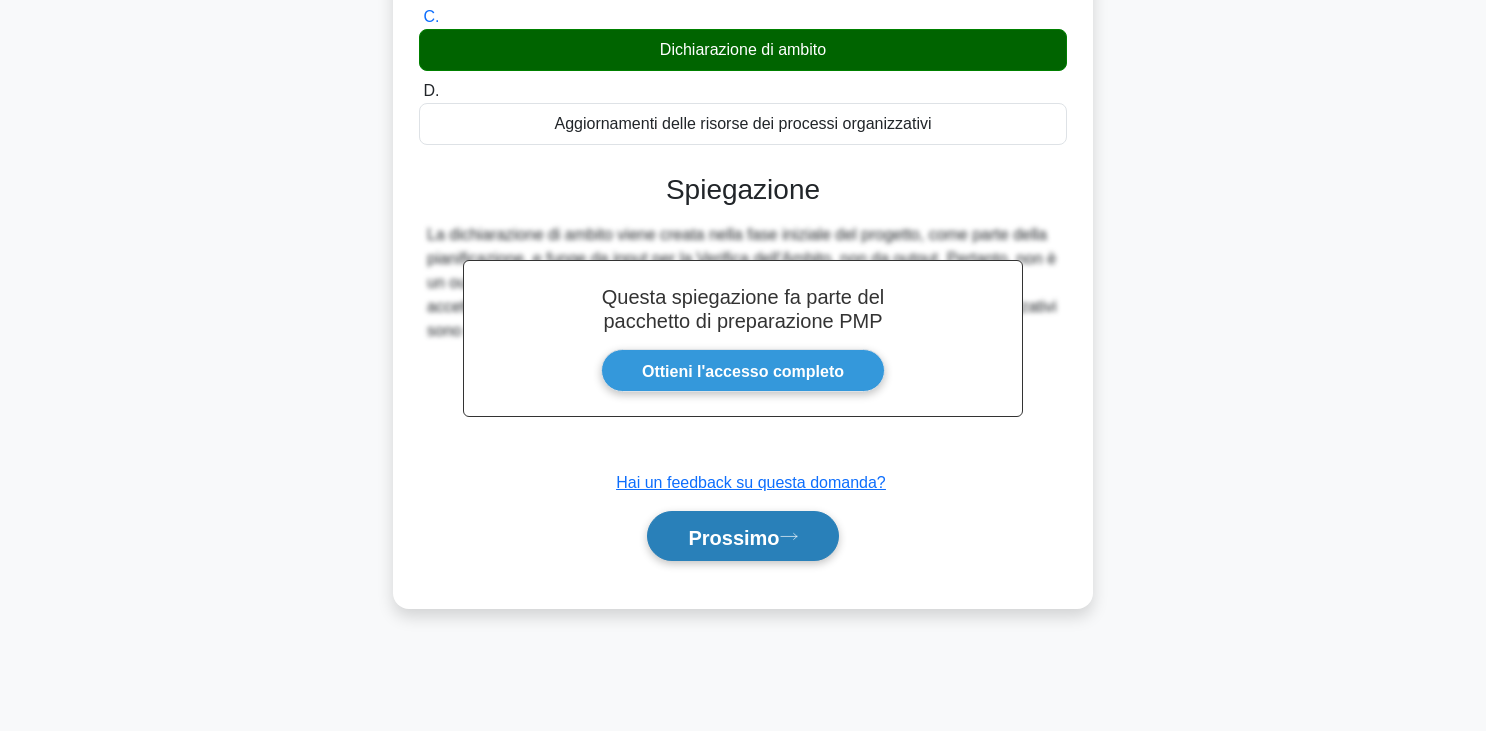 click on "Prossimo" at bounding box center [733, 537] 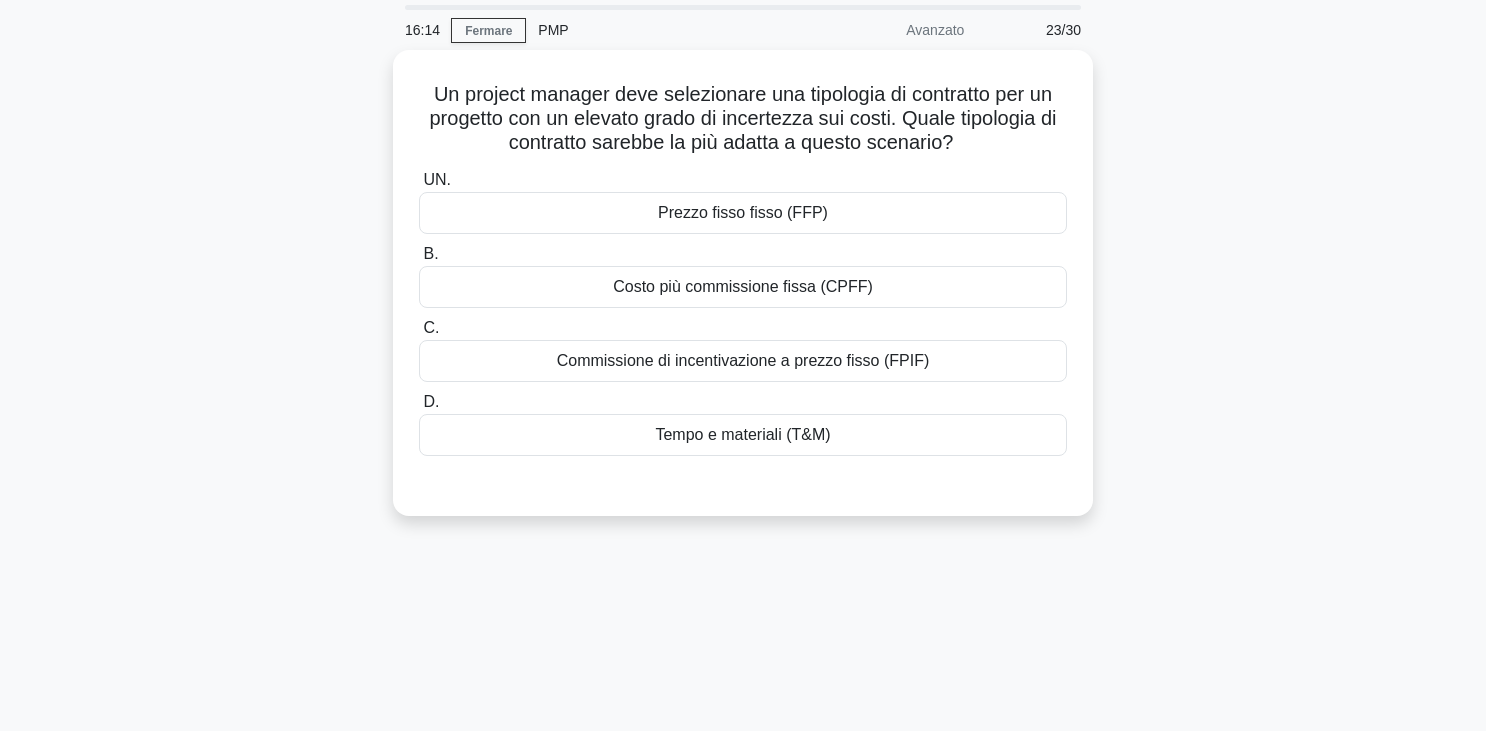 scroll, scrollTop: 47, scrollLeft: 0, axis: vertical 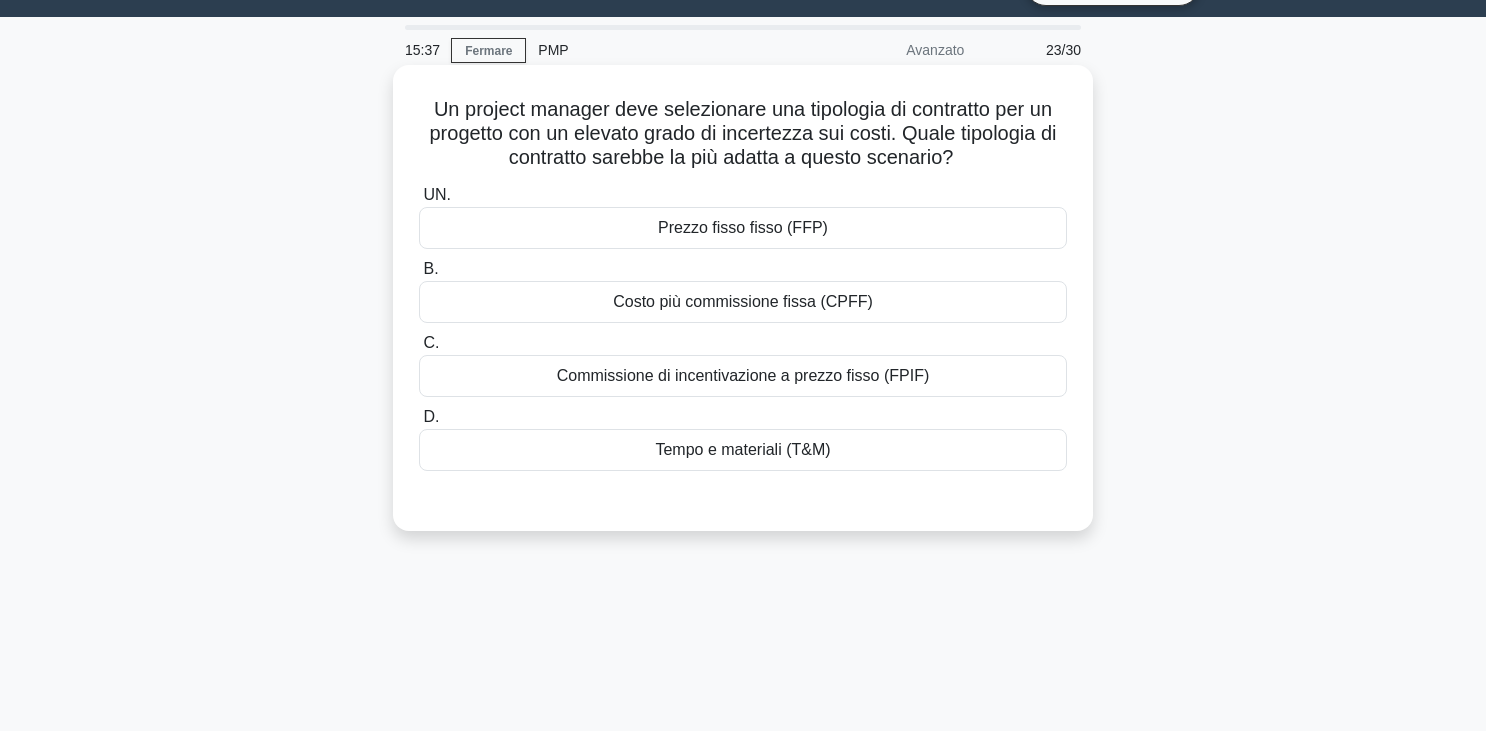 click on "Tempo e materiali (T&M)" at bounding box center (743, 450) 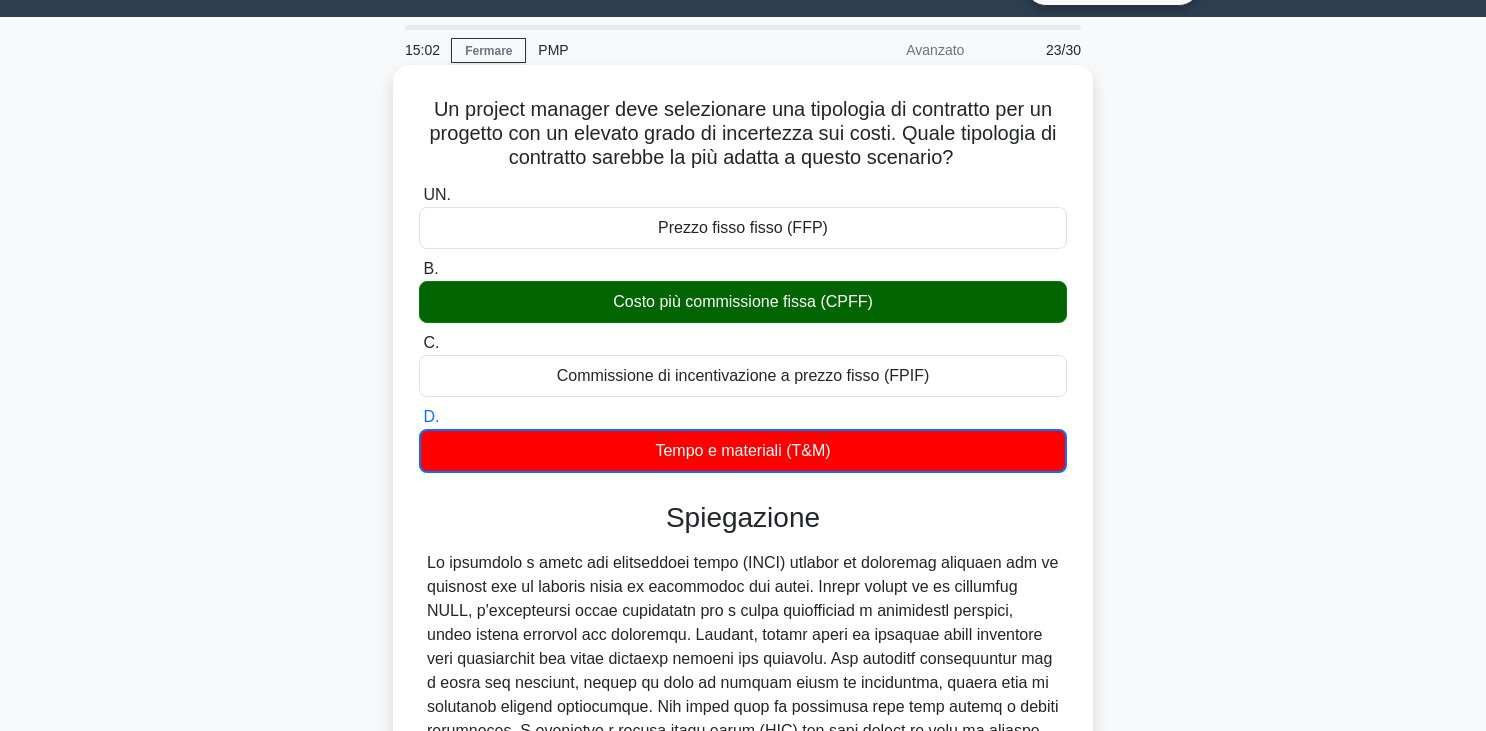 scroll, scrollTop: 363, scrollLeft: 0, axis: vertical 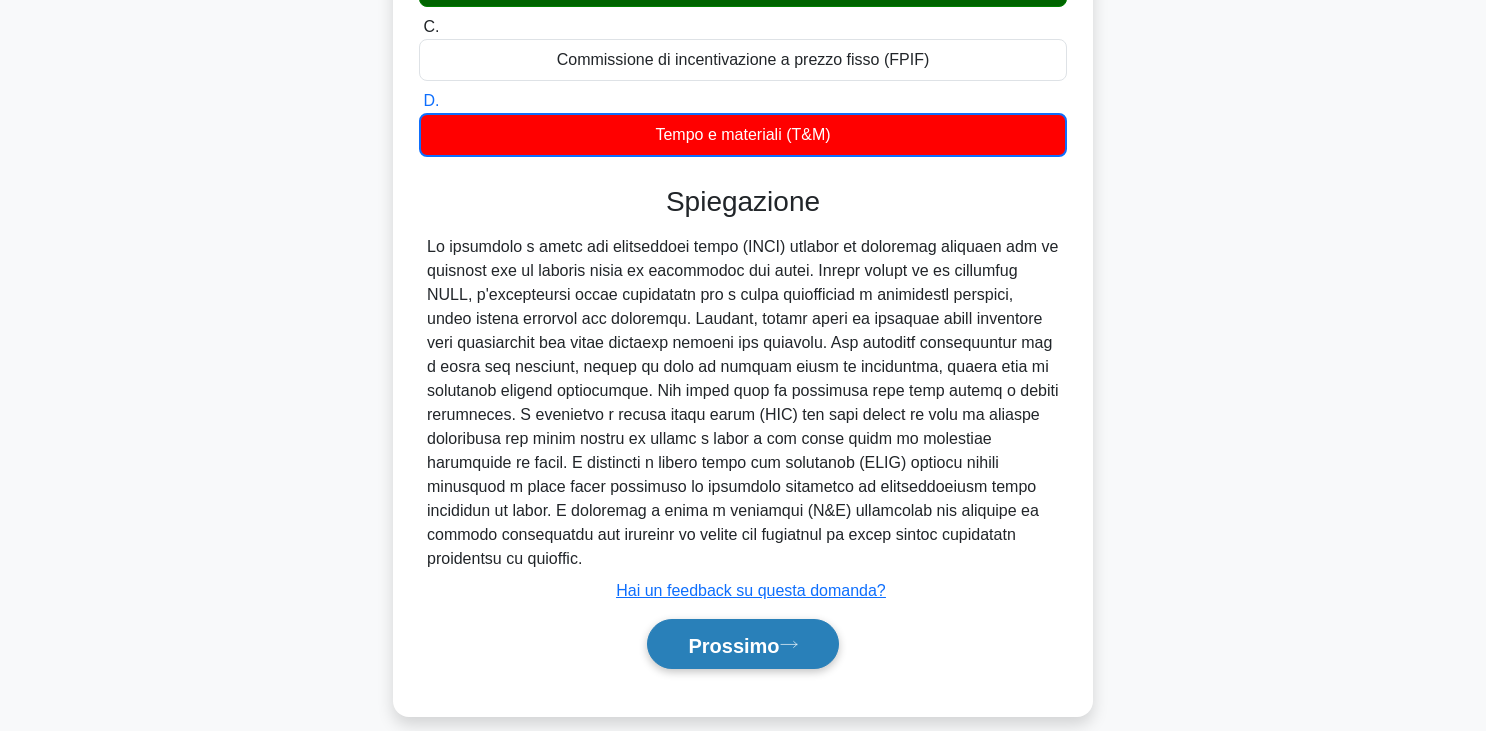 click on "Prossimo" at bounding box center (733, 645) 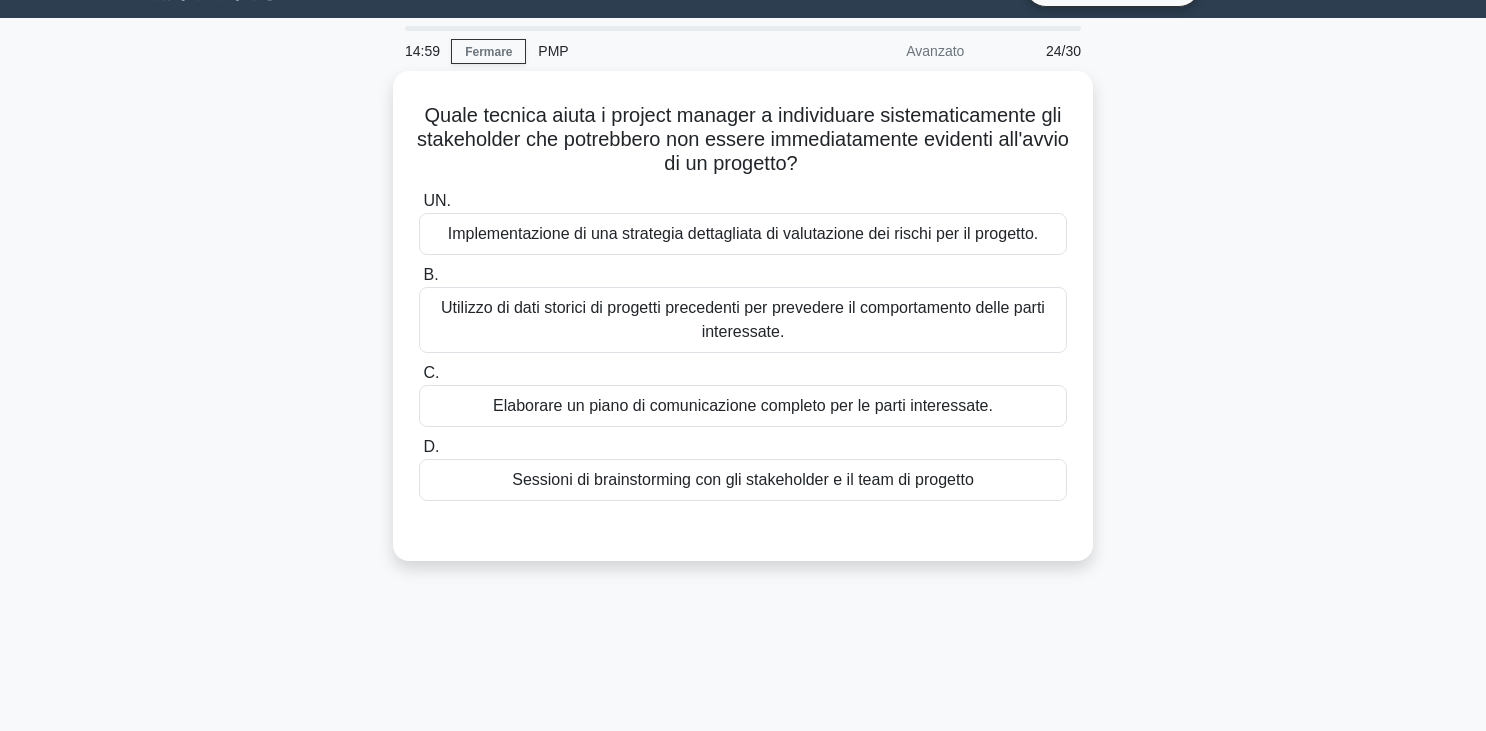 scroll, scrollTop: 30, scrollLeft: 0, axis: vertical 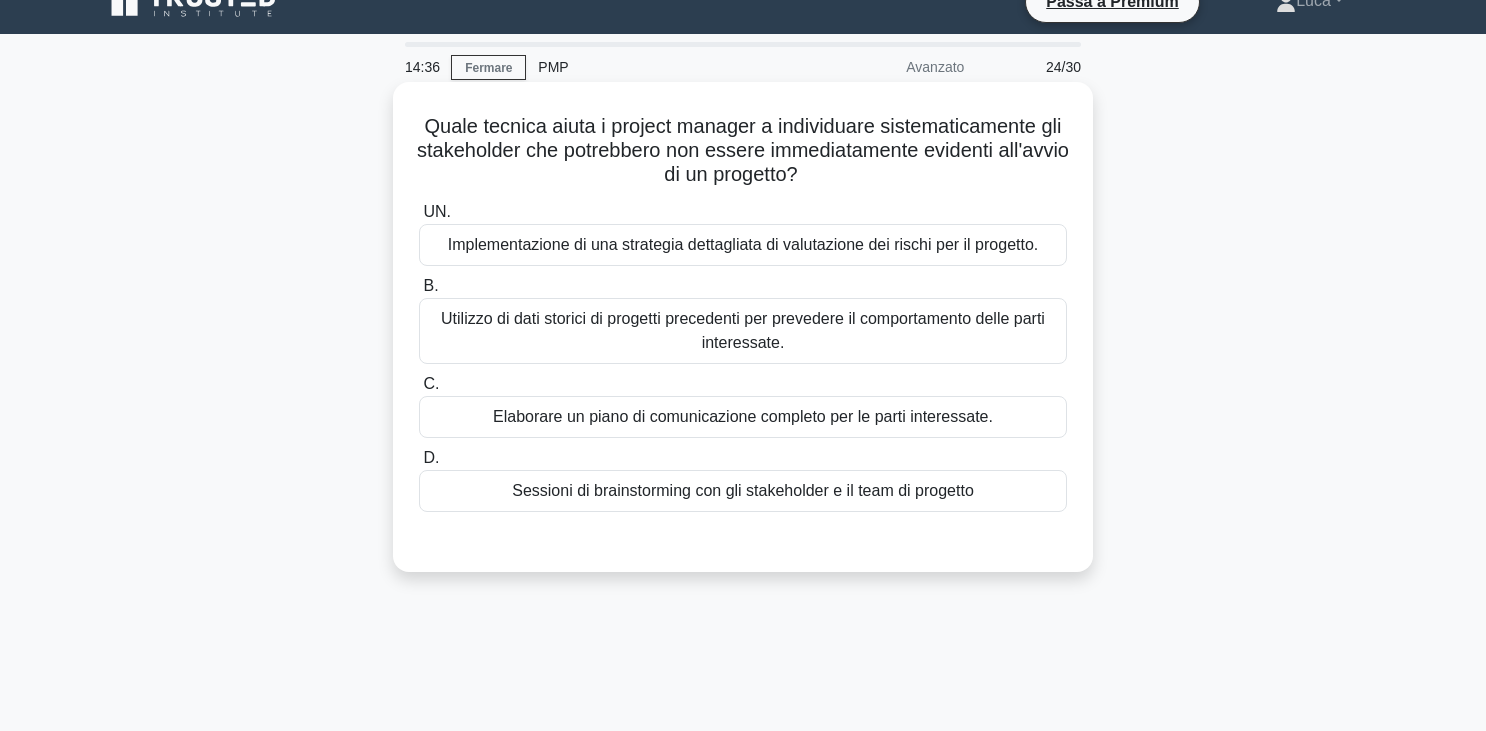 click on "Sessioni di brainstorming con gli stakeholder e il team di progetto" at bounding box center [743, 490] 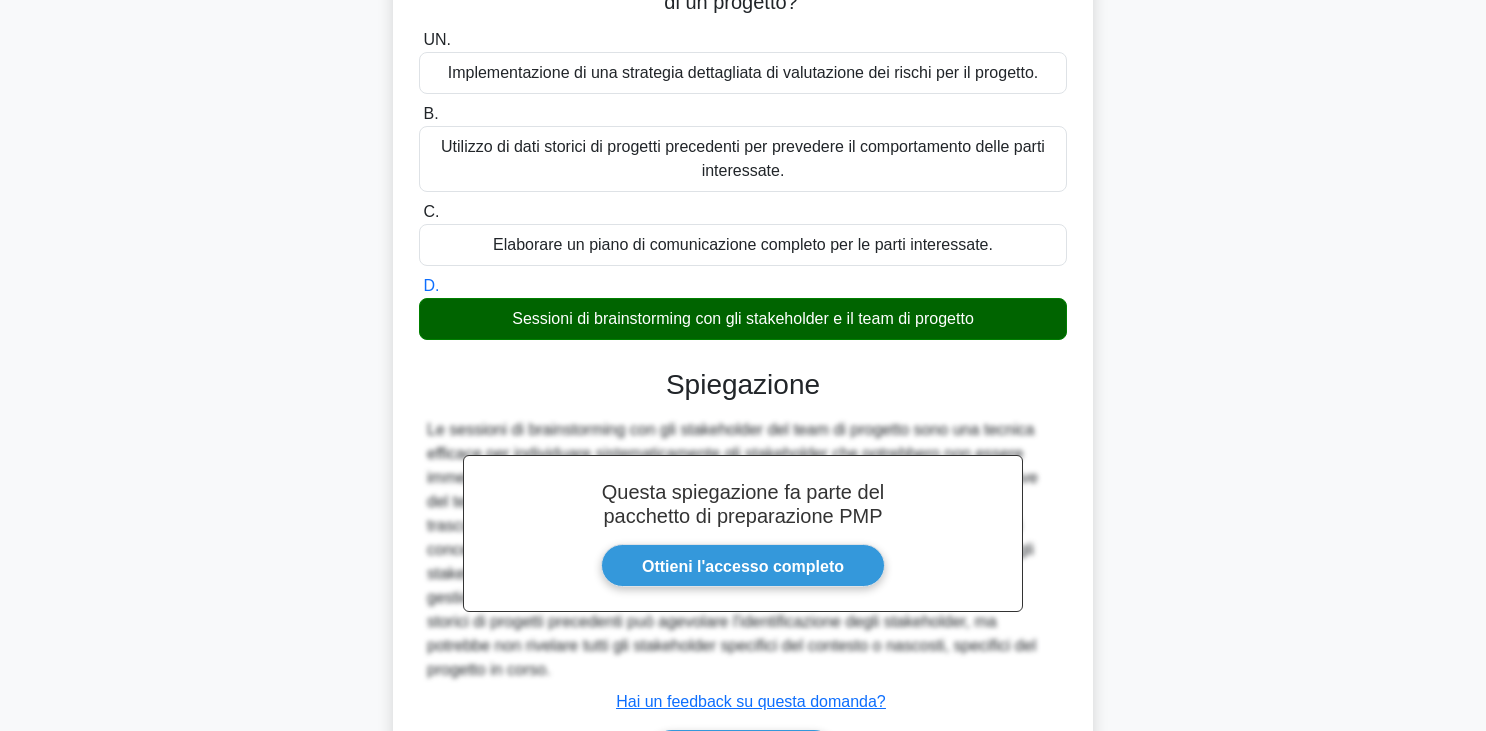 scroll, scrollTop: 349, scrollLeft: 0, axis: vertical 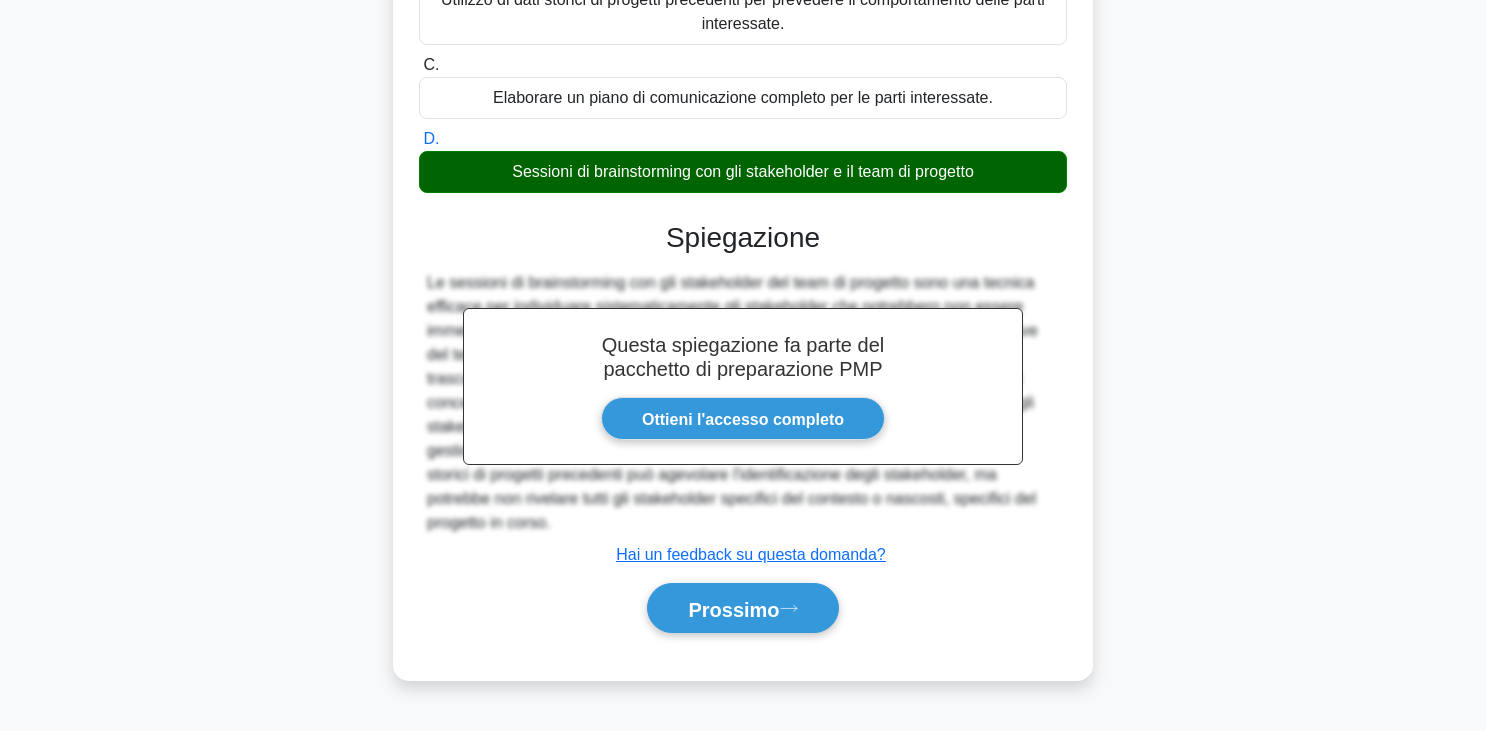 click on "Prossimo" at bounding box center [743, 608] 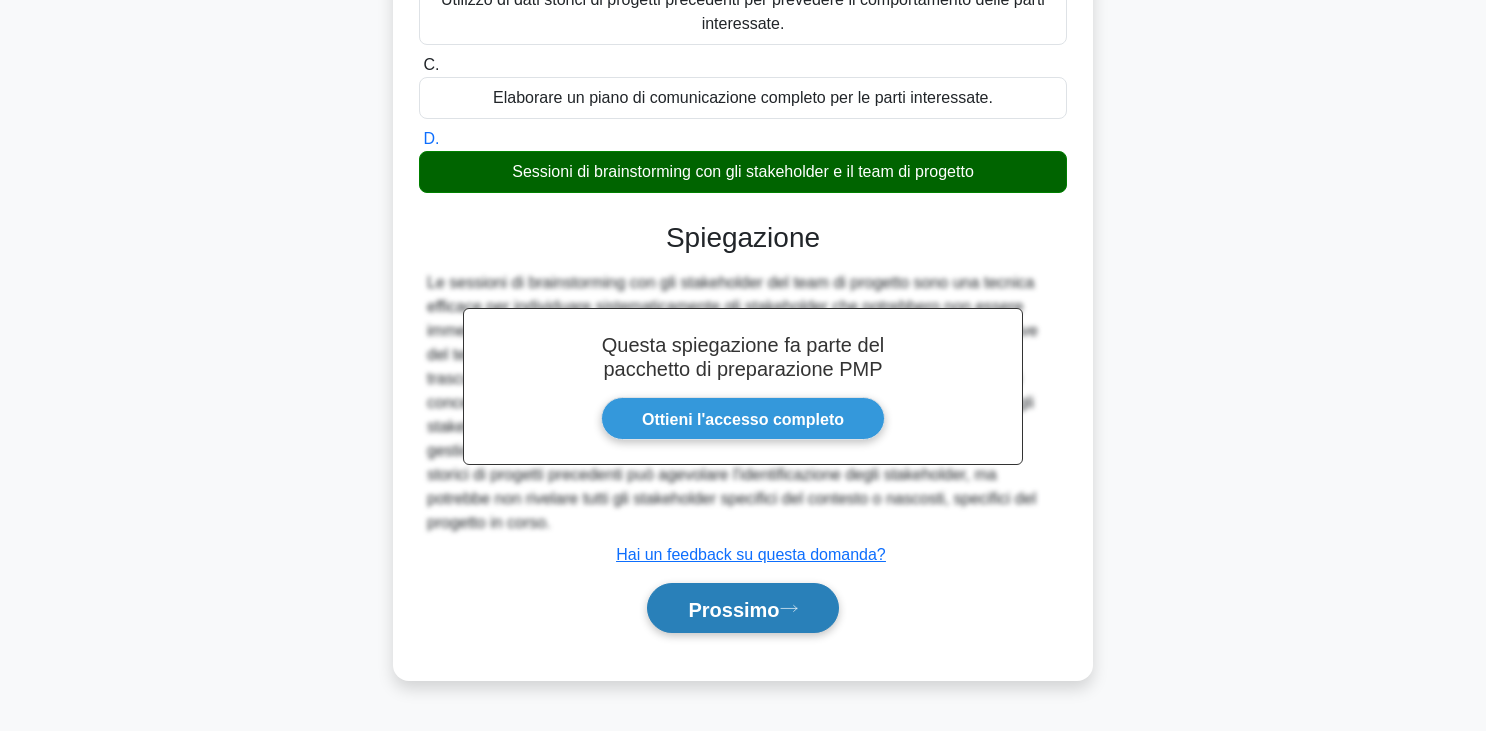 click on "Prossimo" at bounding box center [742, 608] 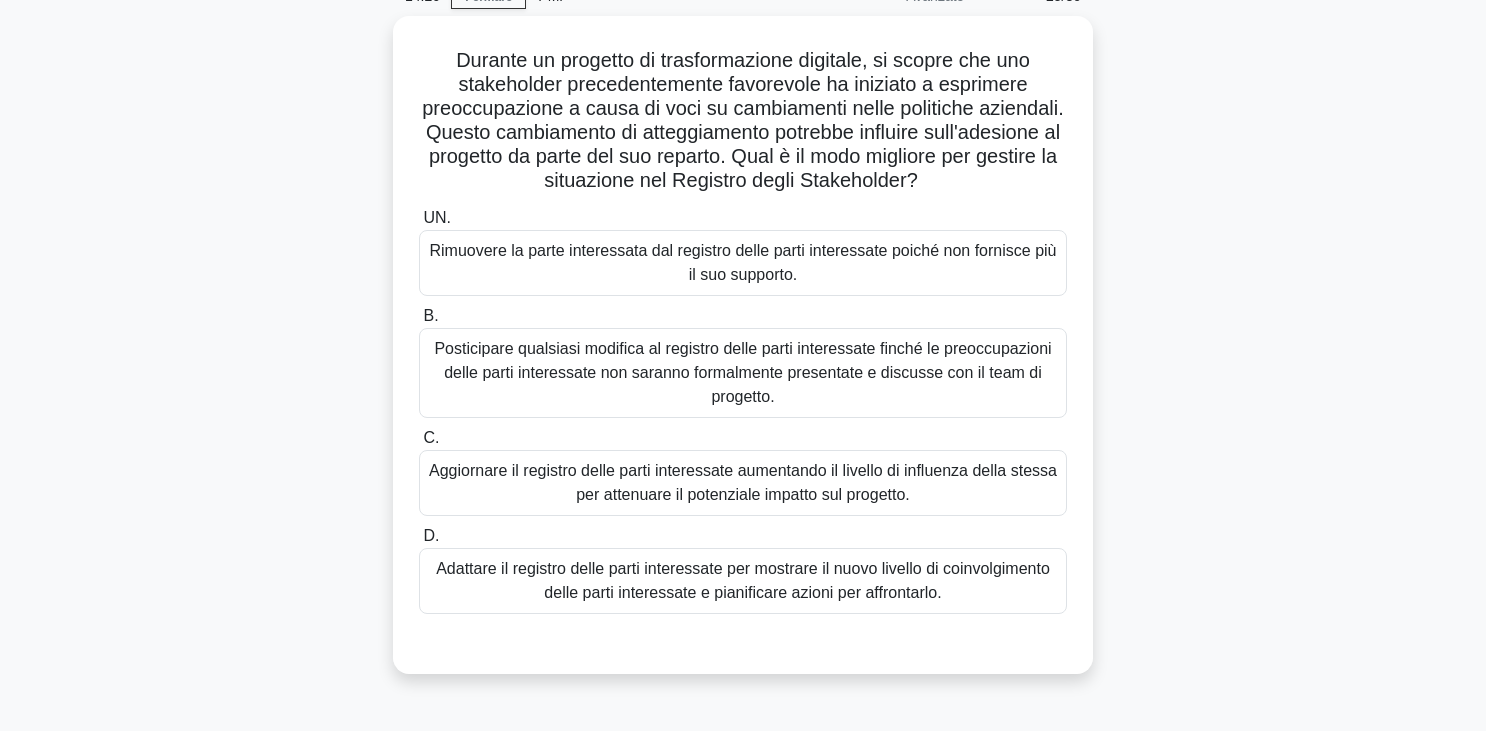 scroll, scrollTop: 131, scrollLeft: 0, axis: vertical 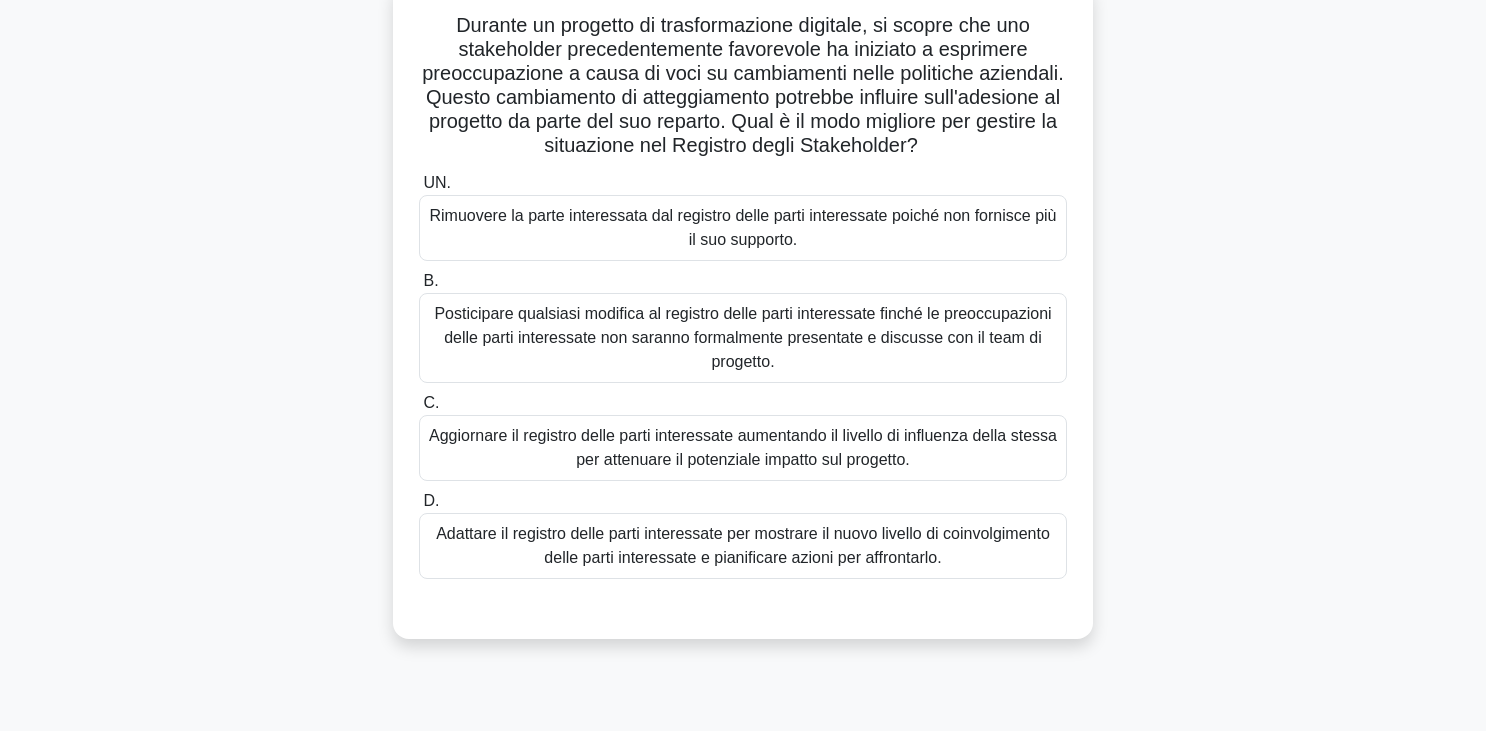 click on "Adattare il registro delle parti interessate per mostrare il nuovo livello di coinvolgimento delle parti interessate e pianificare azioni per affrontarlo." at bounding box center (743, 546) 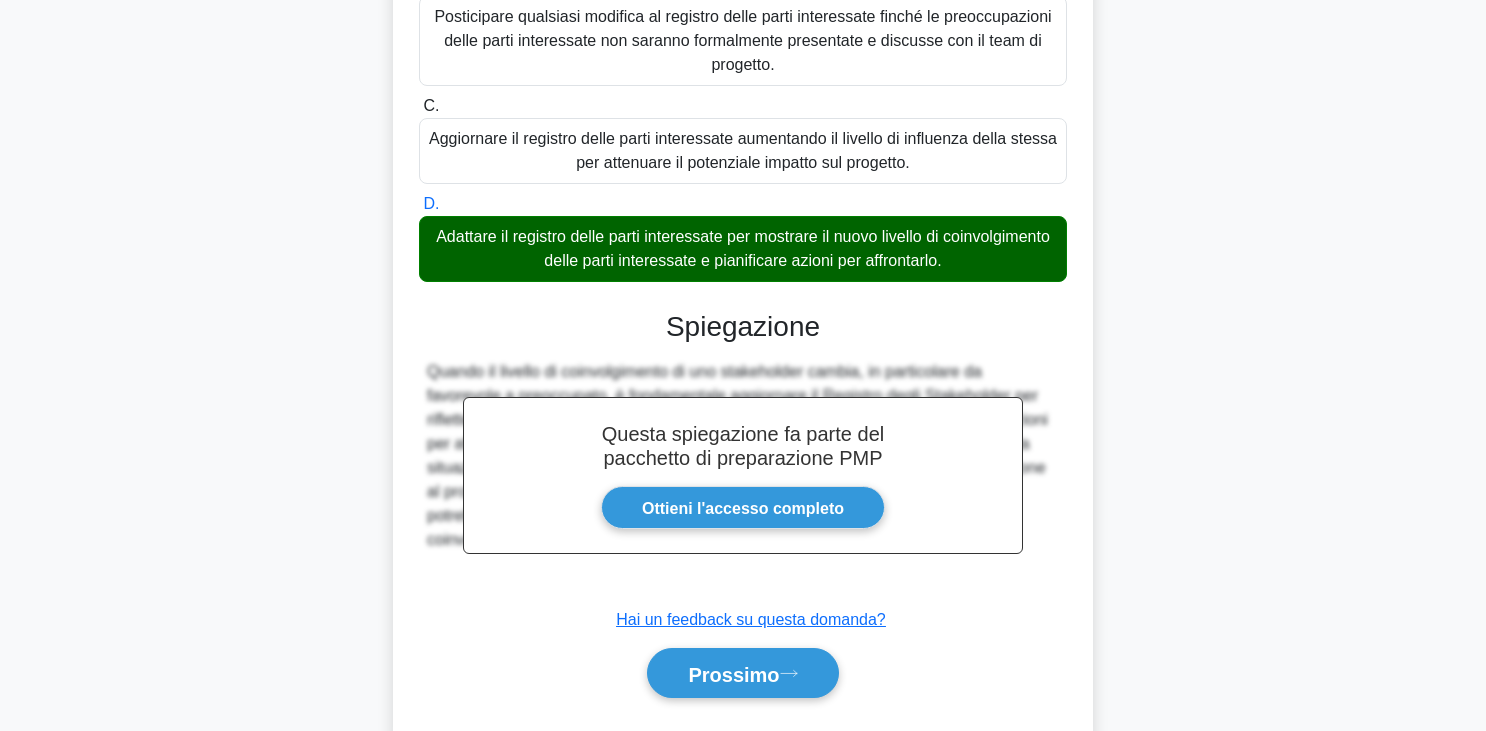scroll, scrollTop: 481, scrollLeft: 0, axis: vertical 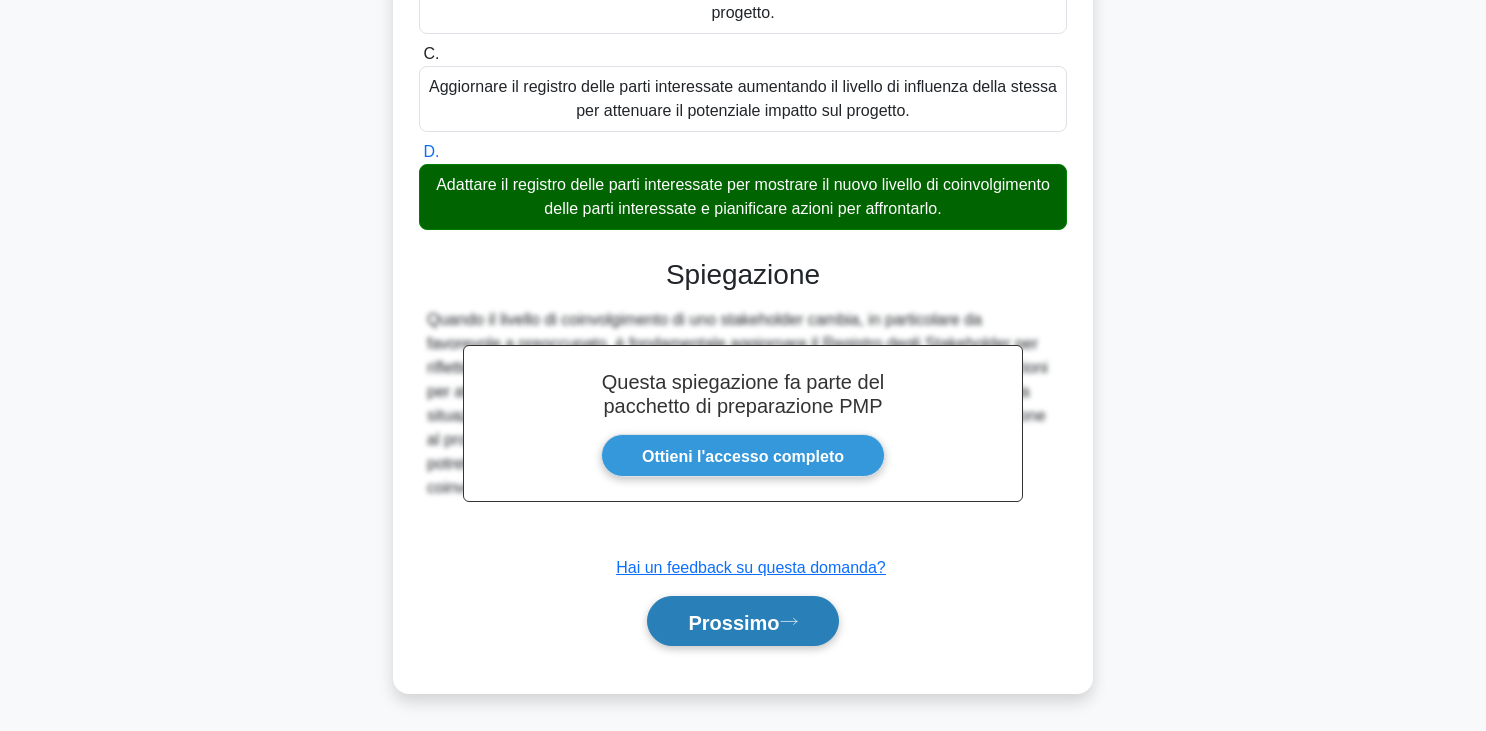 click on "Prossimo" at bounding box center [742, 621] 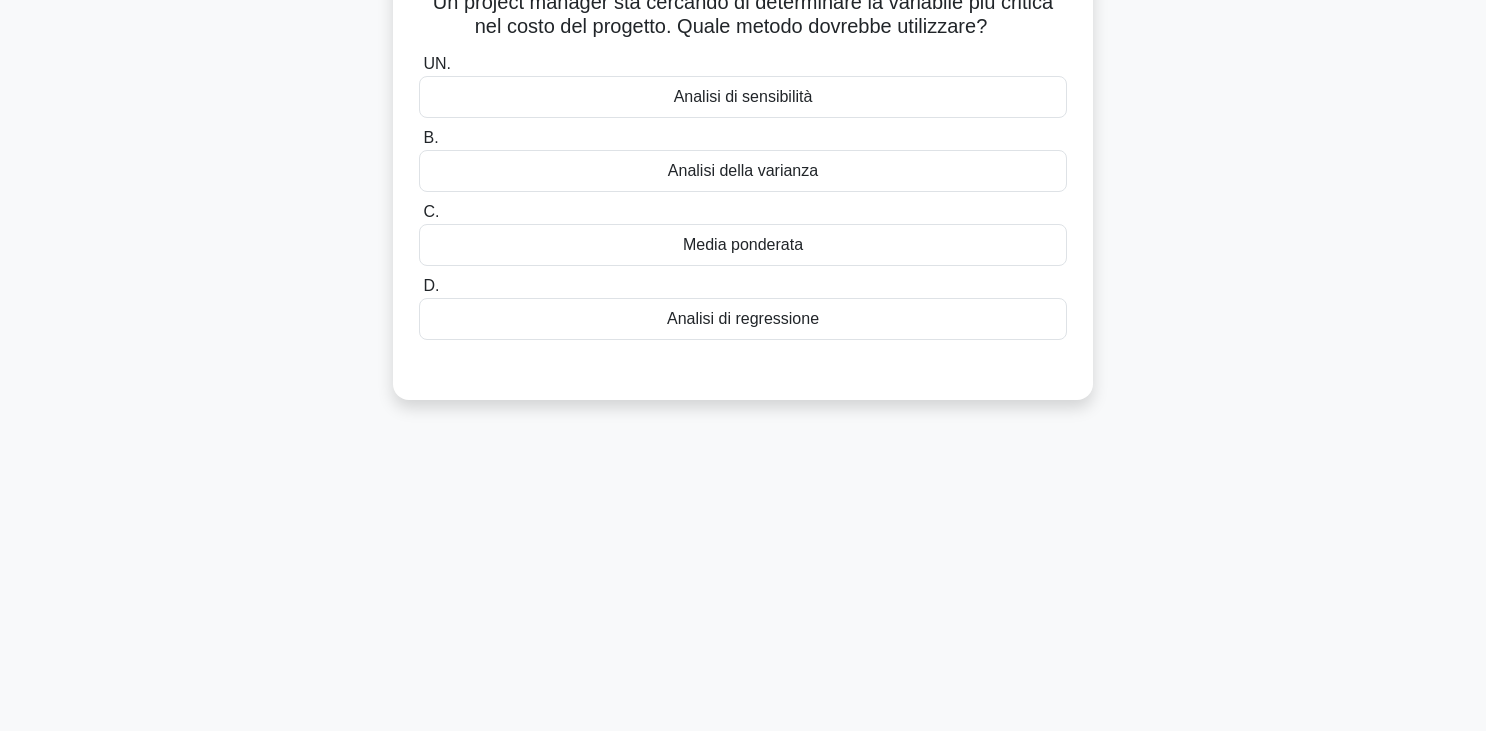 scroll, scrollTop: 0, scrollLeft: 0, axis: both 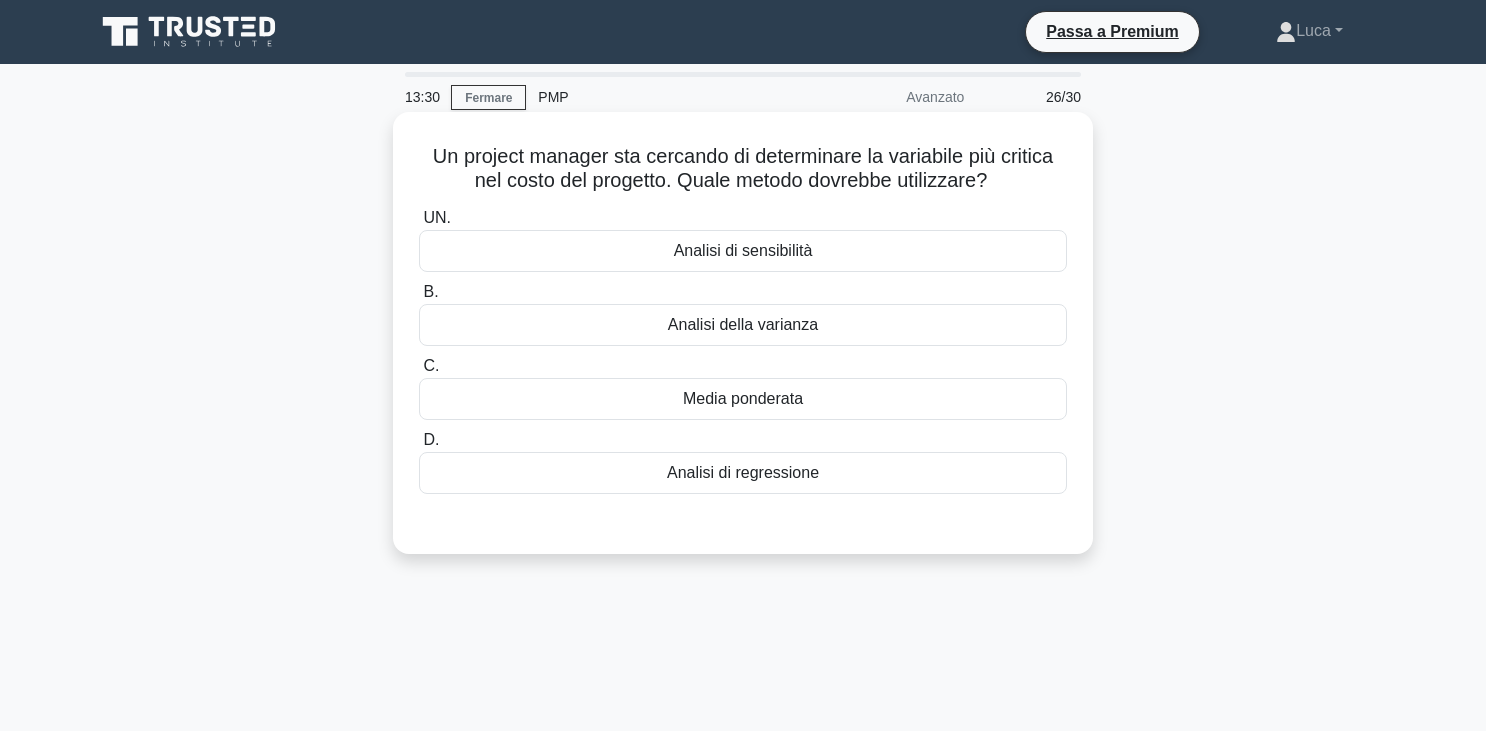 click on "Analisi di sensibilità" at bounding box center (743, 251) 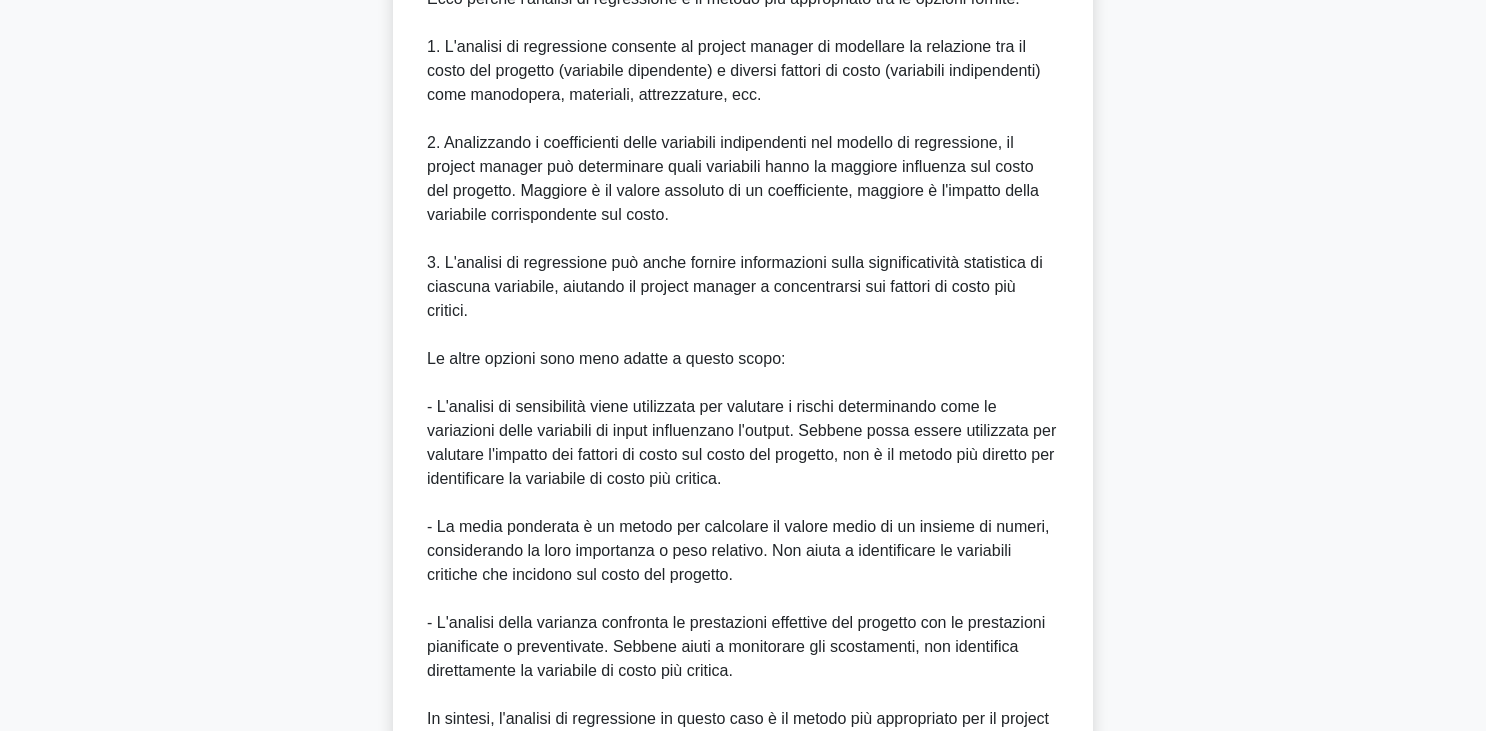 scroll, scrollTop: 1035, scrollLeft: 0, axis: vertical 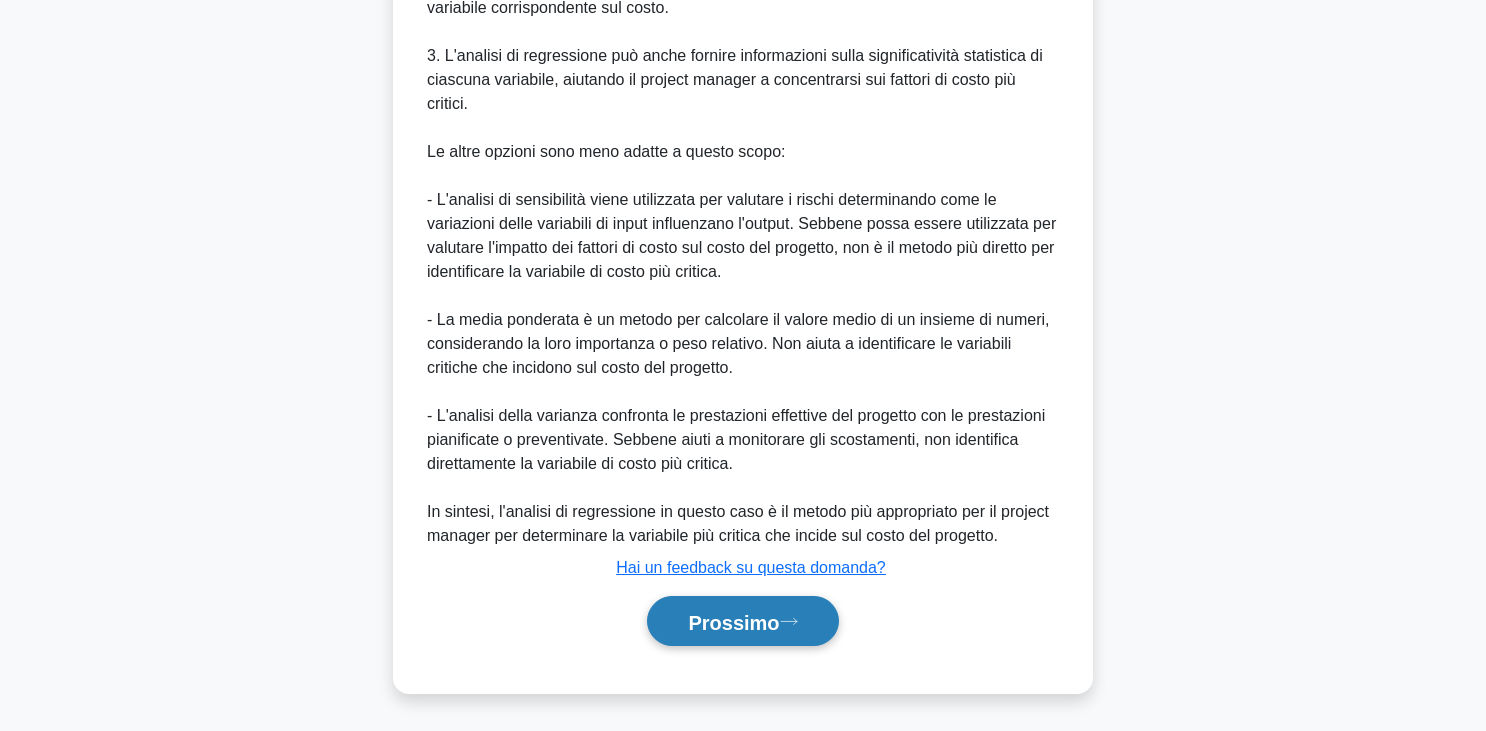 click on "Prossimo" at bounding box center (733, 622) 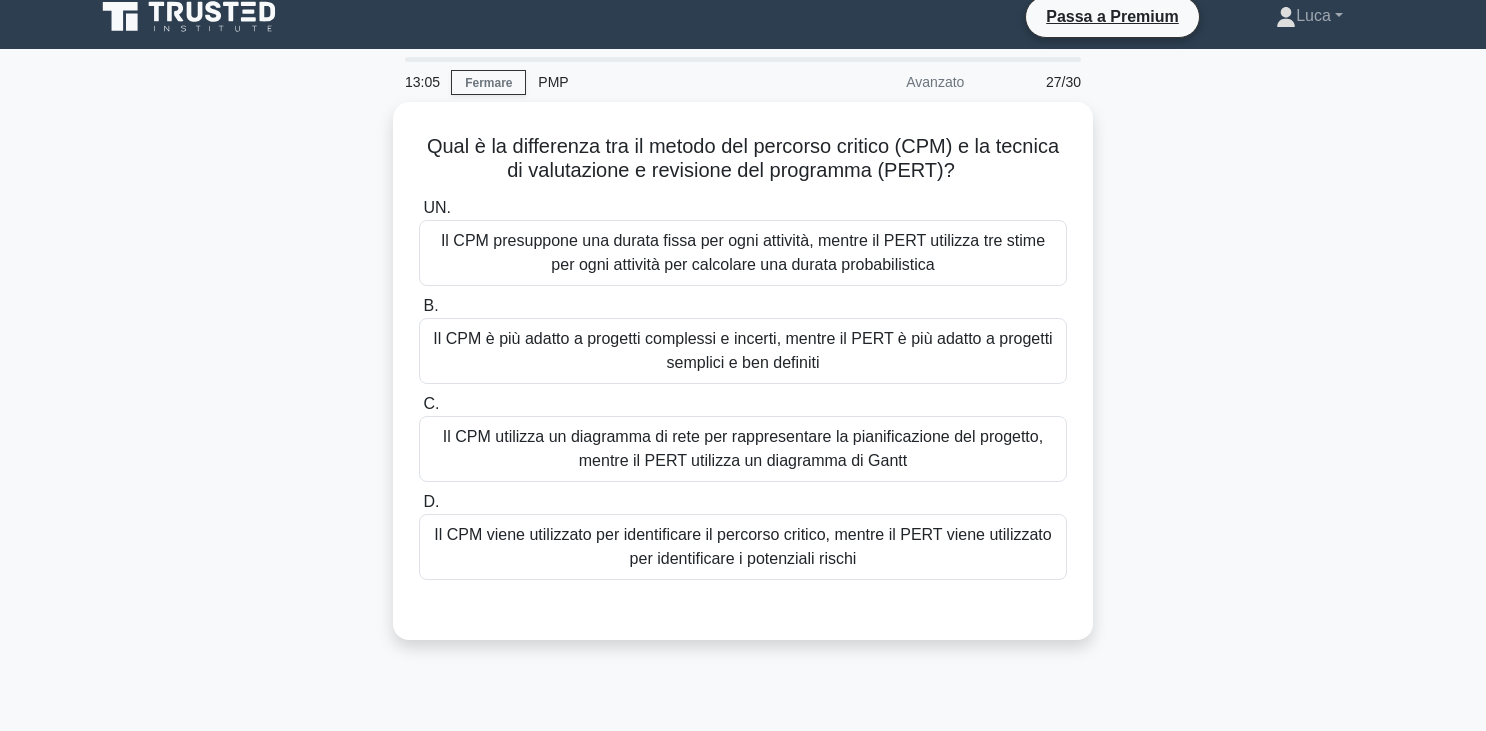scroll, scrollTop: 0, scrollLeft: 0, axis: both 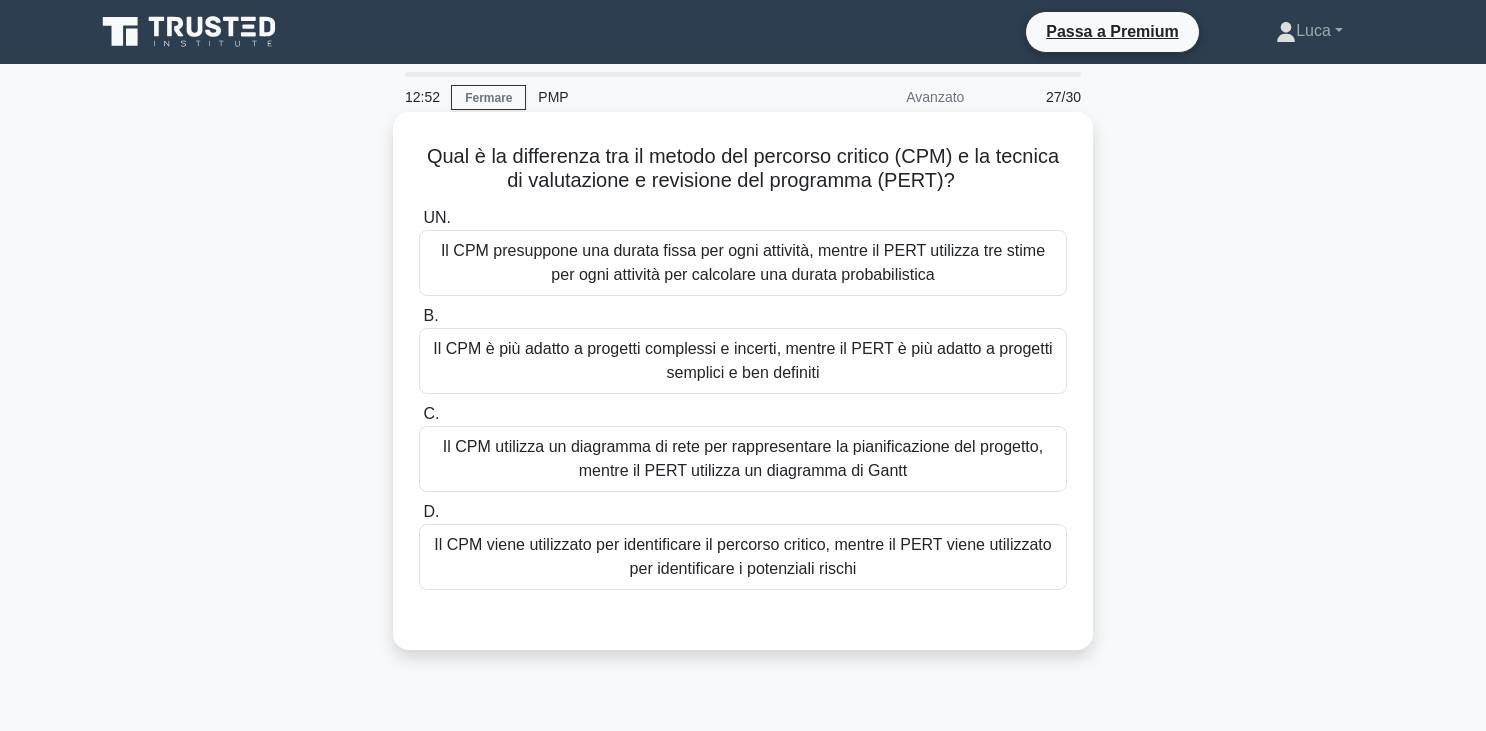 click on "Il CPM presuppone una durata fissa per ogni attività, mentre il PERT utilizza tre stime per ogni attività per calcolare una durata probabilistica" at bounding box center [743, 262] 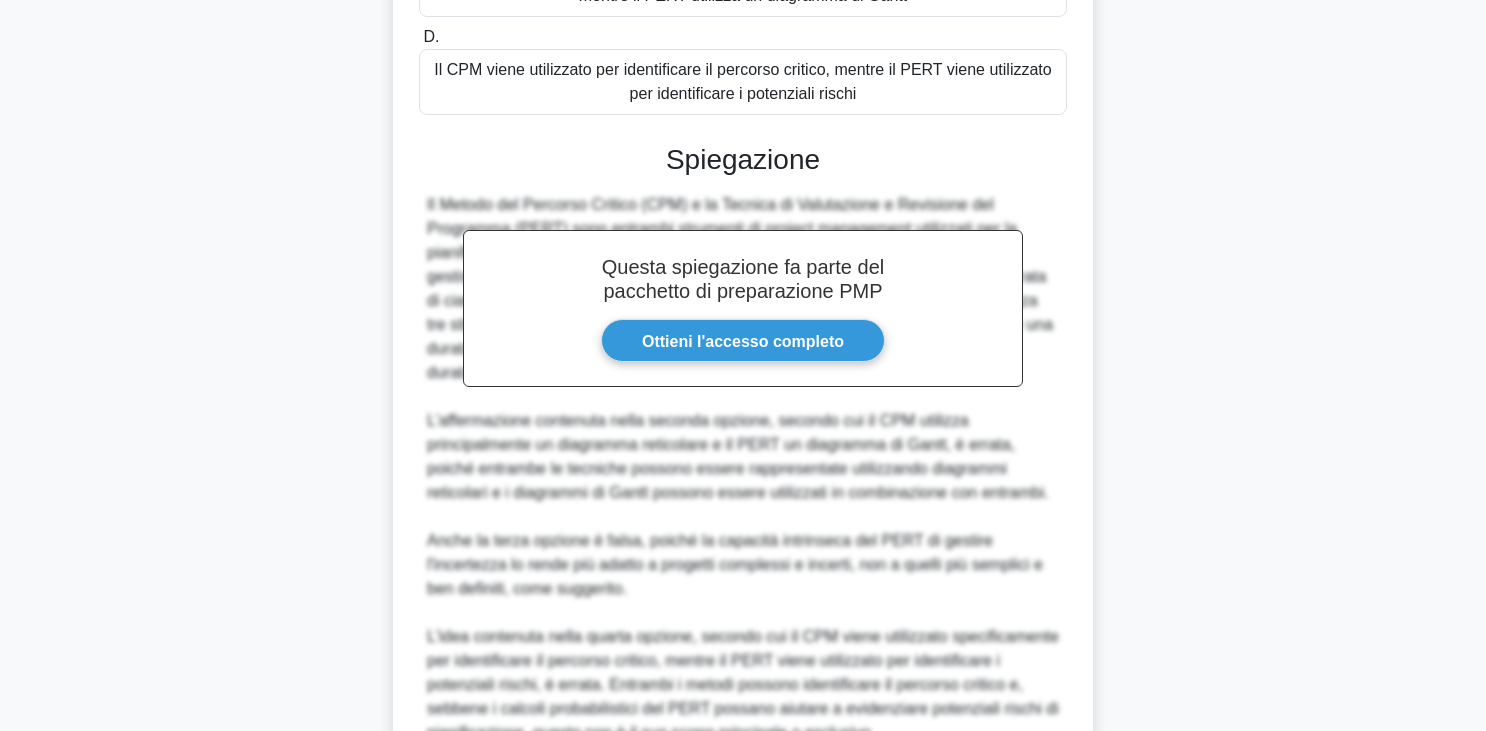 scroll, scrollTop: 639, scrollLeft: 0, axis: vertical 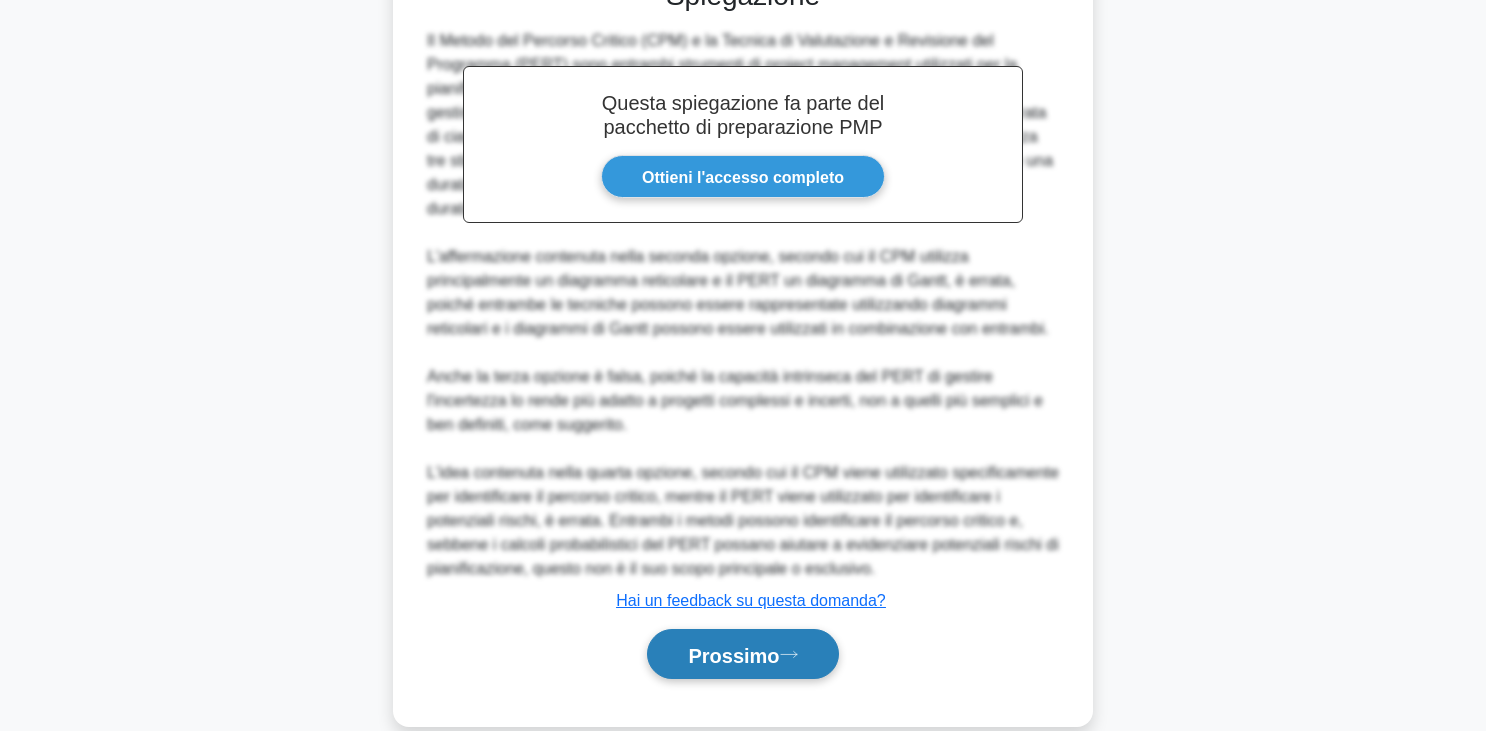 click on "Prossimo" at bounding box center [733, 655] 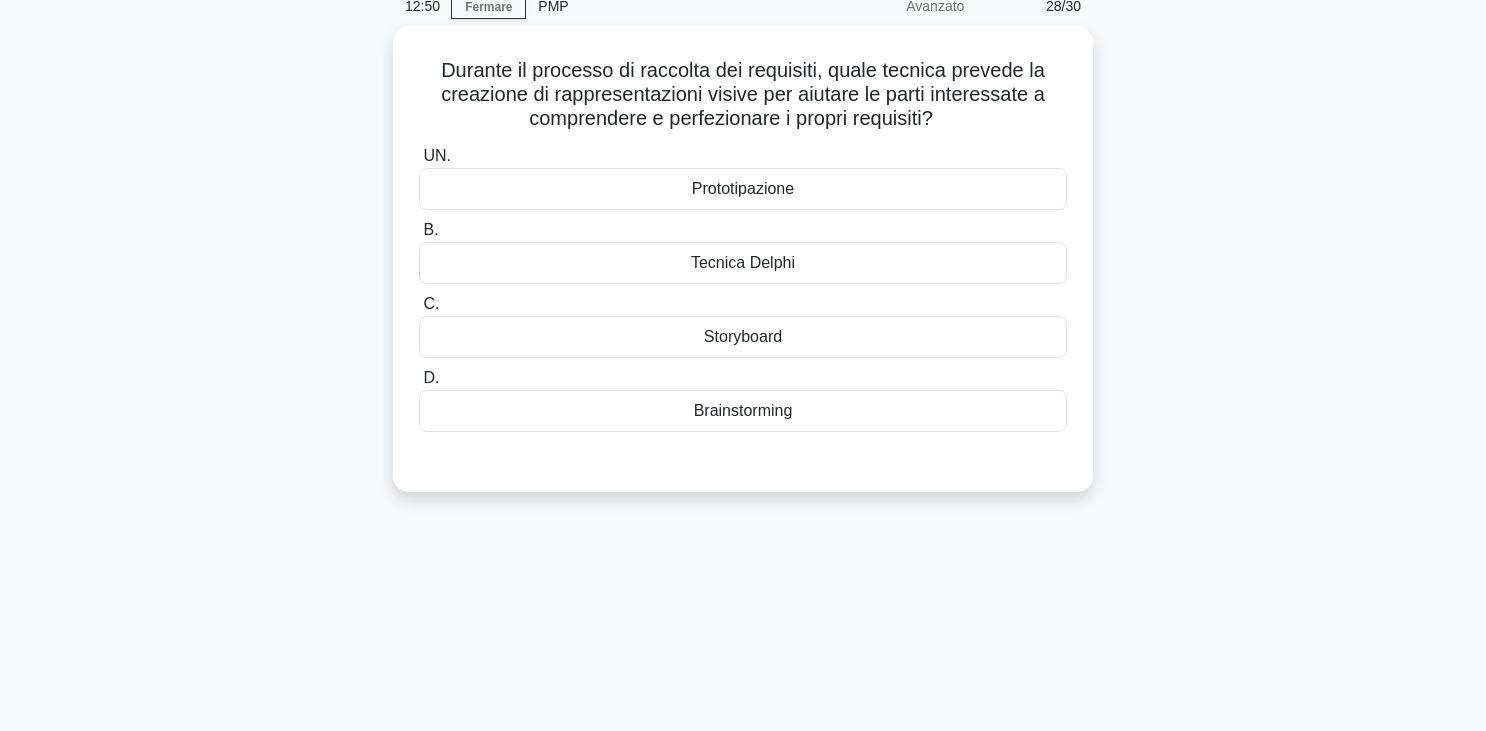 scroll, scrollTop: 84, scrollLeft: 0, axis: vertical 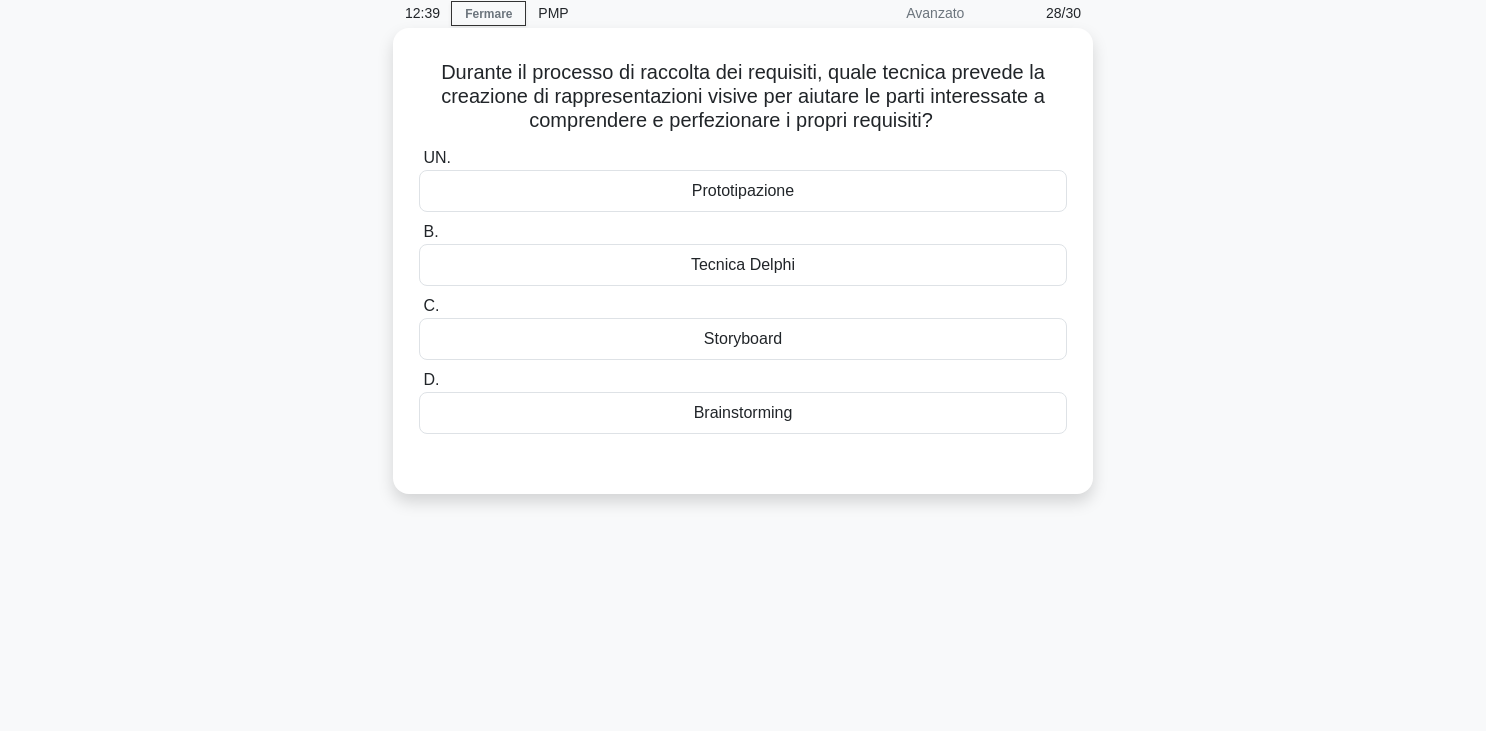 click on "Storyboard" at bounding box center (743, 339) 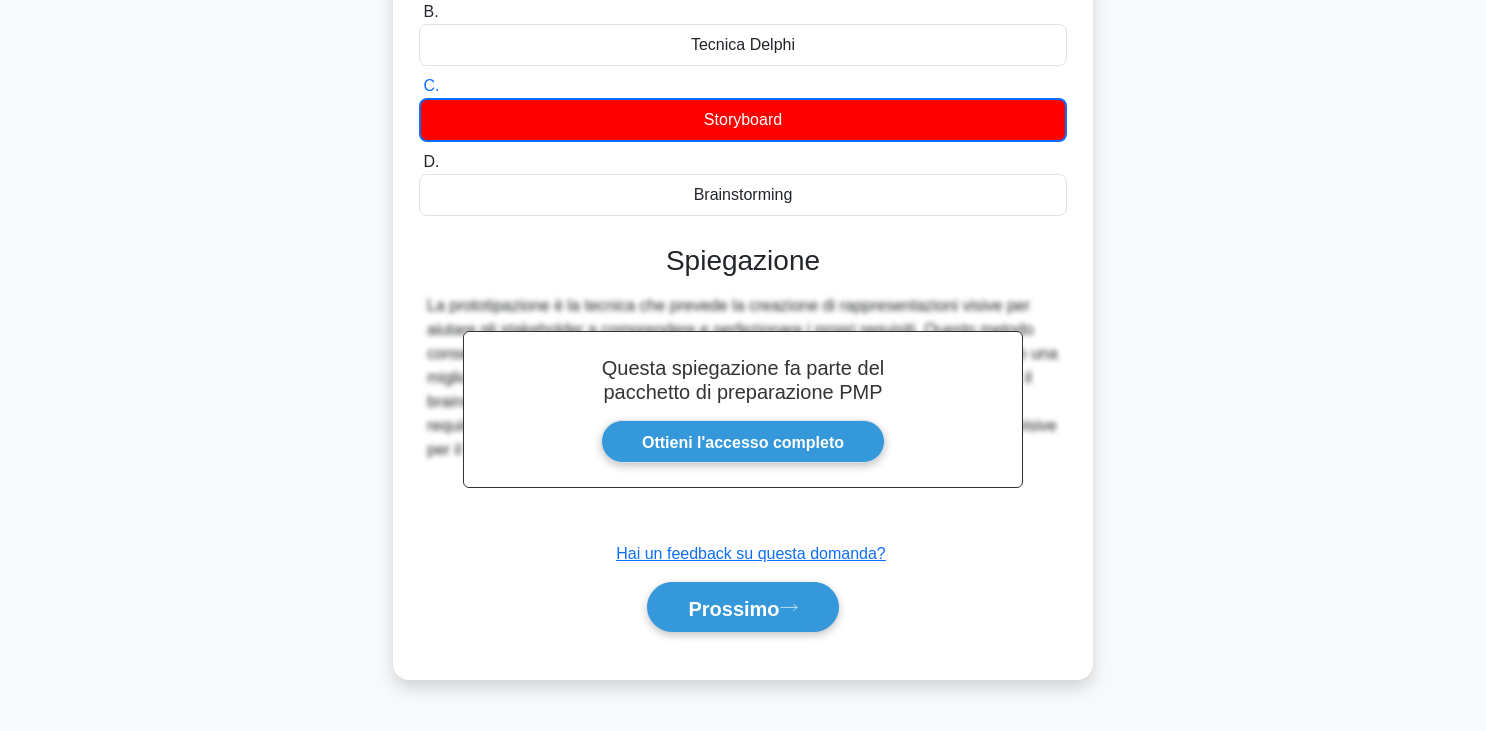 scroll, scrollTop: 349, scrollLeft: 0, axis: vertical 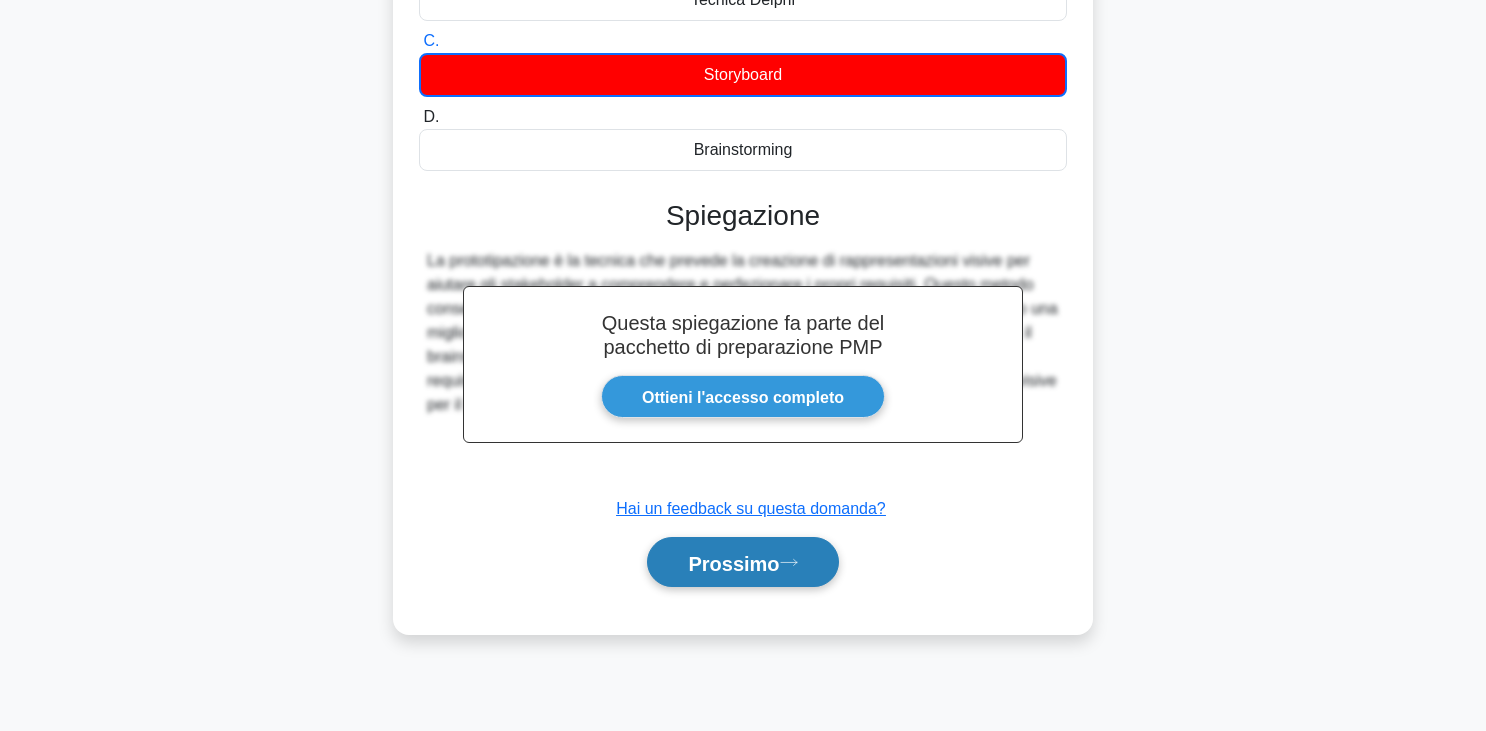 click on "Prossimo" at bounding box center (742, 562) 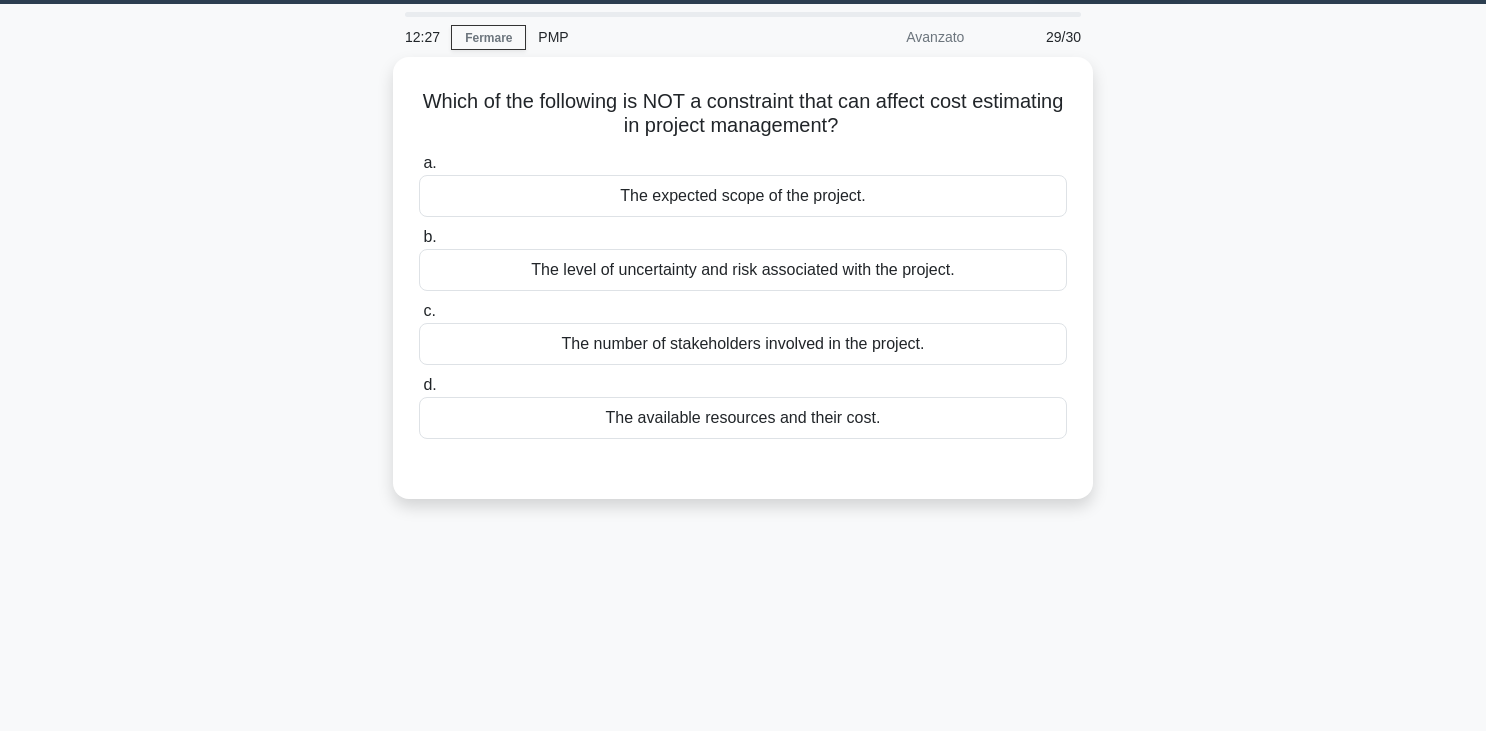 scroll, scrollTop: 47, scrollLeft: 0, axis: vertical 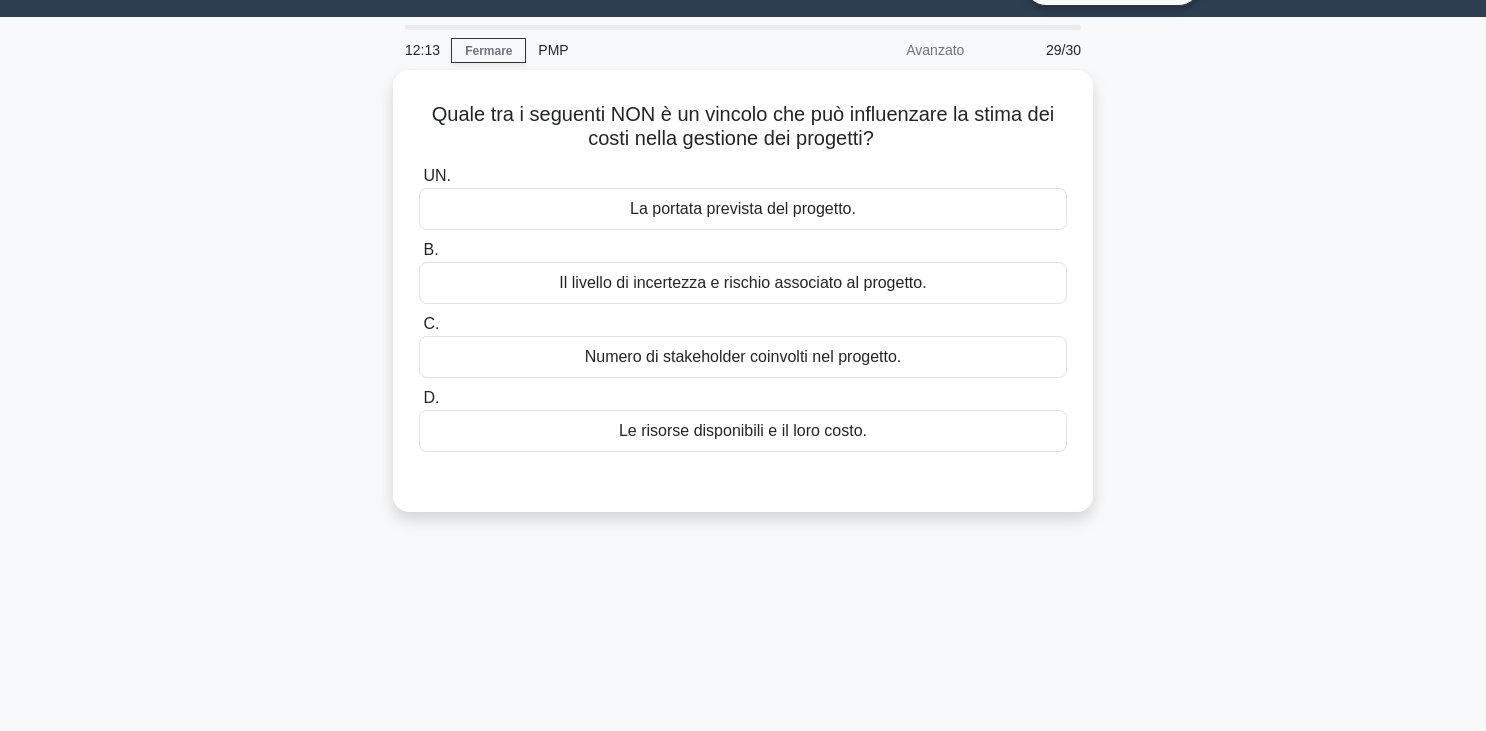 click on "Quale tra i seguenti NON è un vincolo che può influenzare la stima dei costi nella gestione dei progetti?
.spinner_0XTQ{transform-origin:center;animation:spinner_y6GP .75s linear infinite}@keyframes spinner_y6GP{100%{transform:rotate(360deg)}}
UN.
La portata prevista del progetto.
B. C. D." at bounding box center [743, 303] 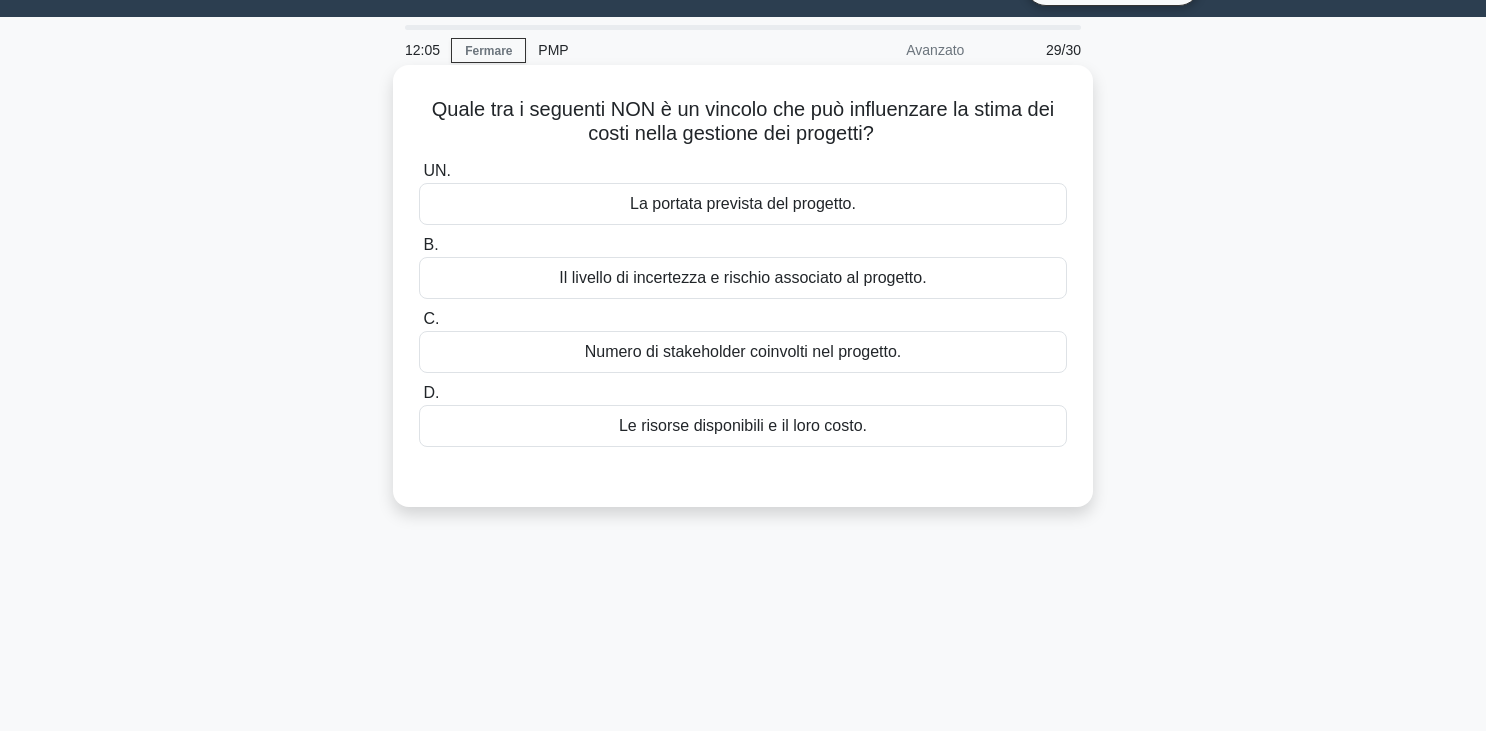 click on "Numero di stakeholder coinvolti nel progetto." at bounding box center (743, 351) 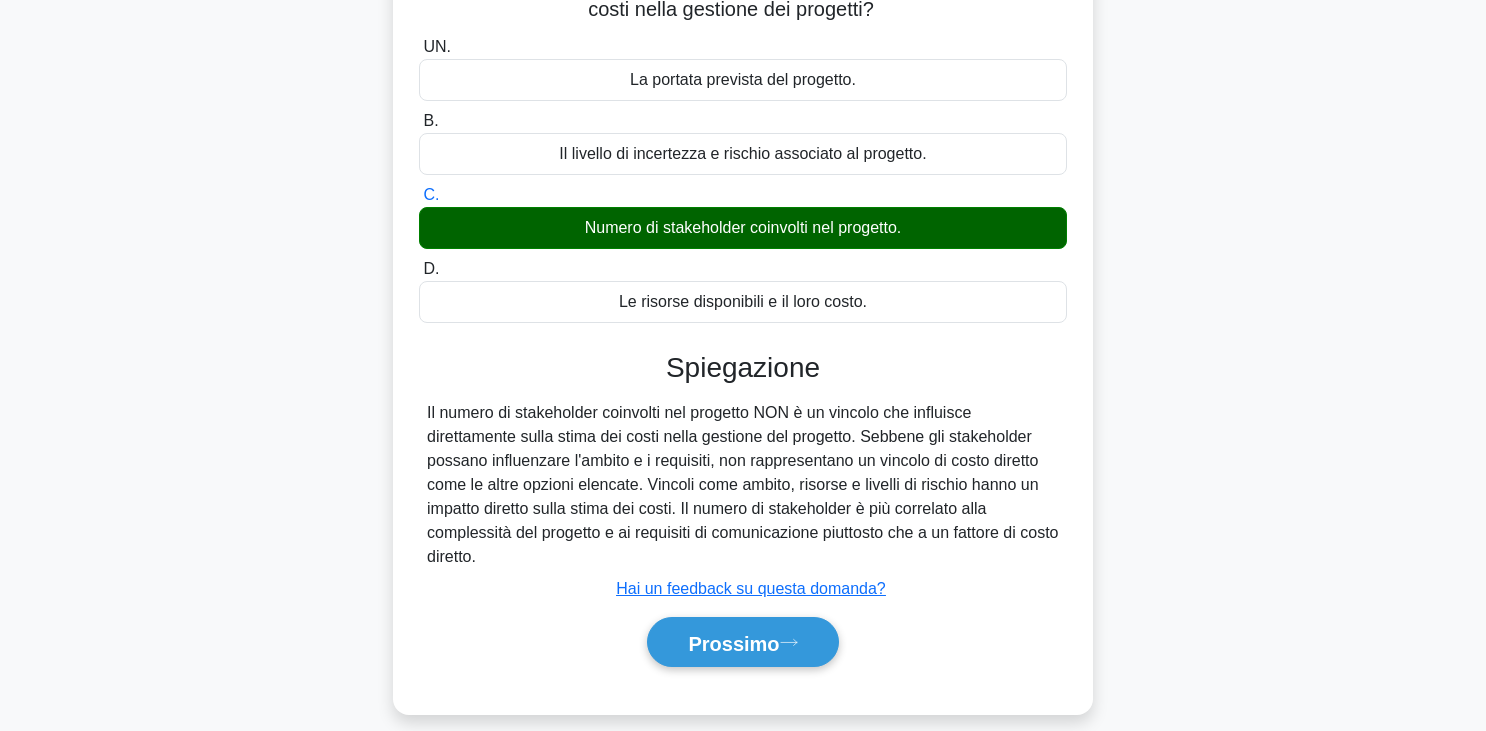 scroll, scrollTop: 349, scrollLeft: 0, axis: vertical 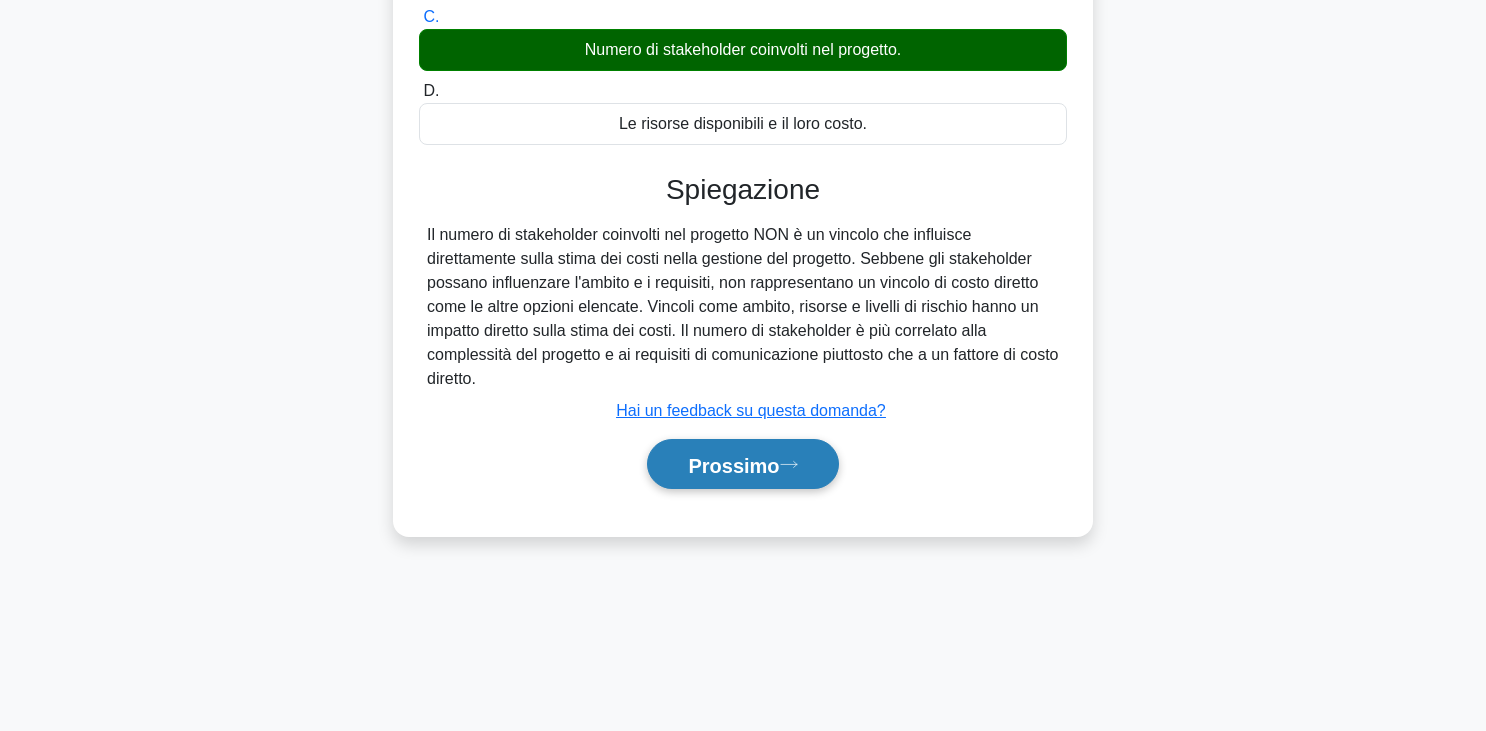 click on "Prossimo" at bounding box center (733, 465) 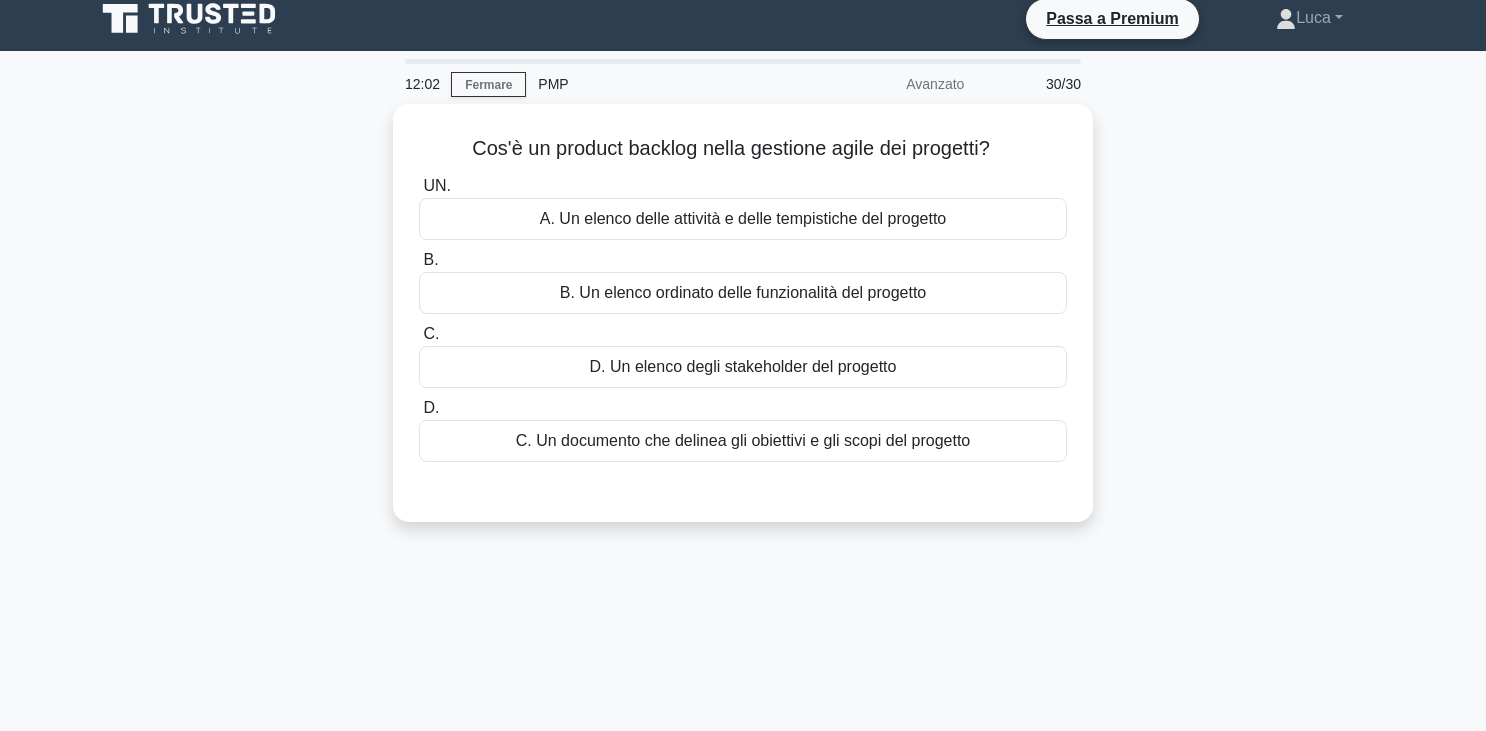 scroll, scrollTop: 0, scrollLeft: 0, axis: both 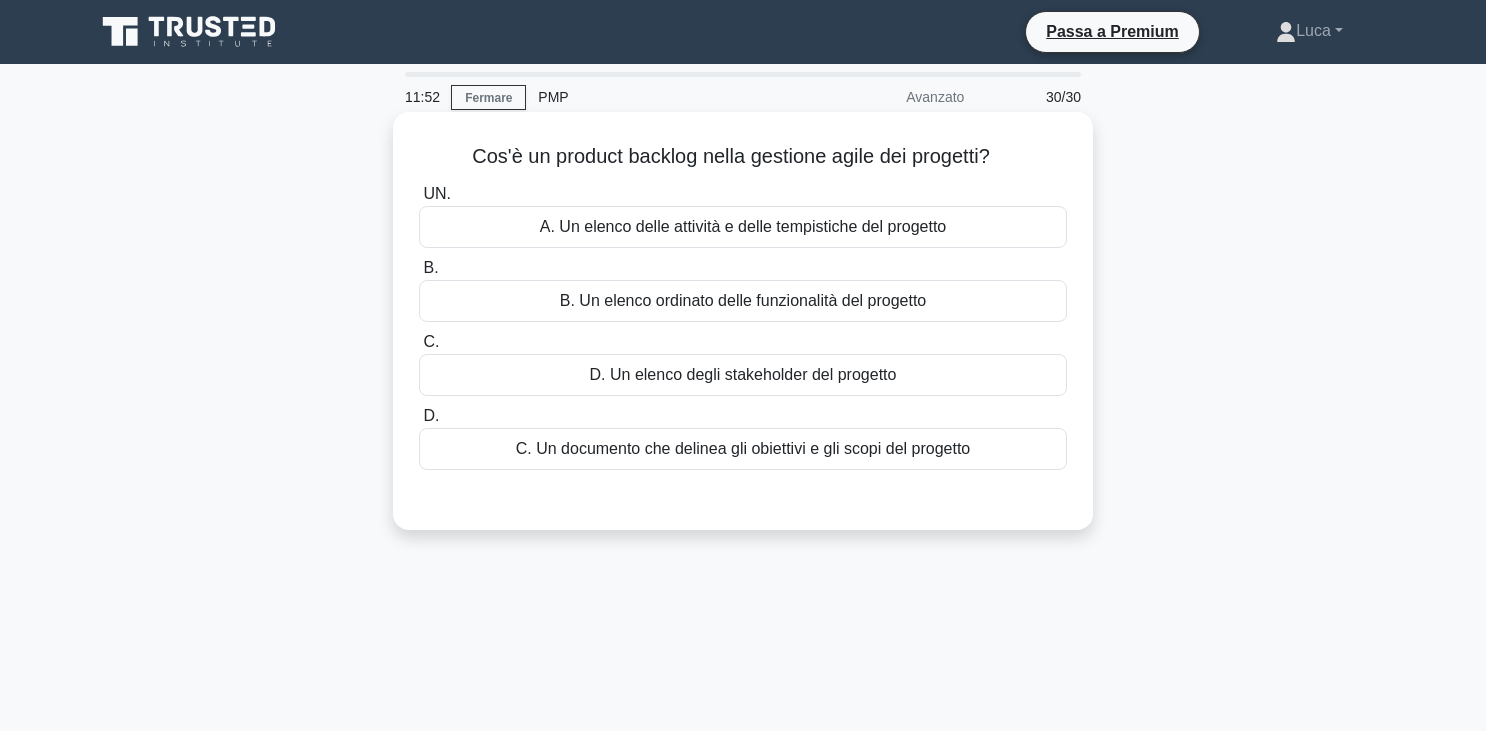 click on "B. Un elenco ordinato delle funzionalità del progetto" at bounding box center (743, 301) 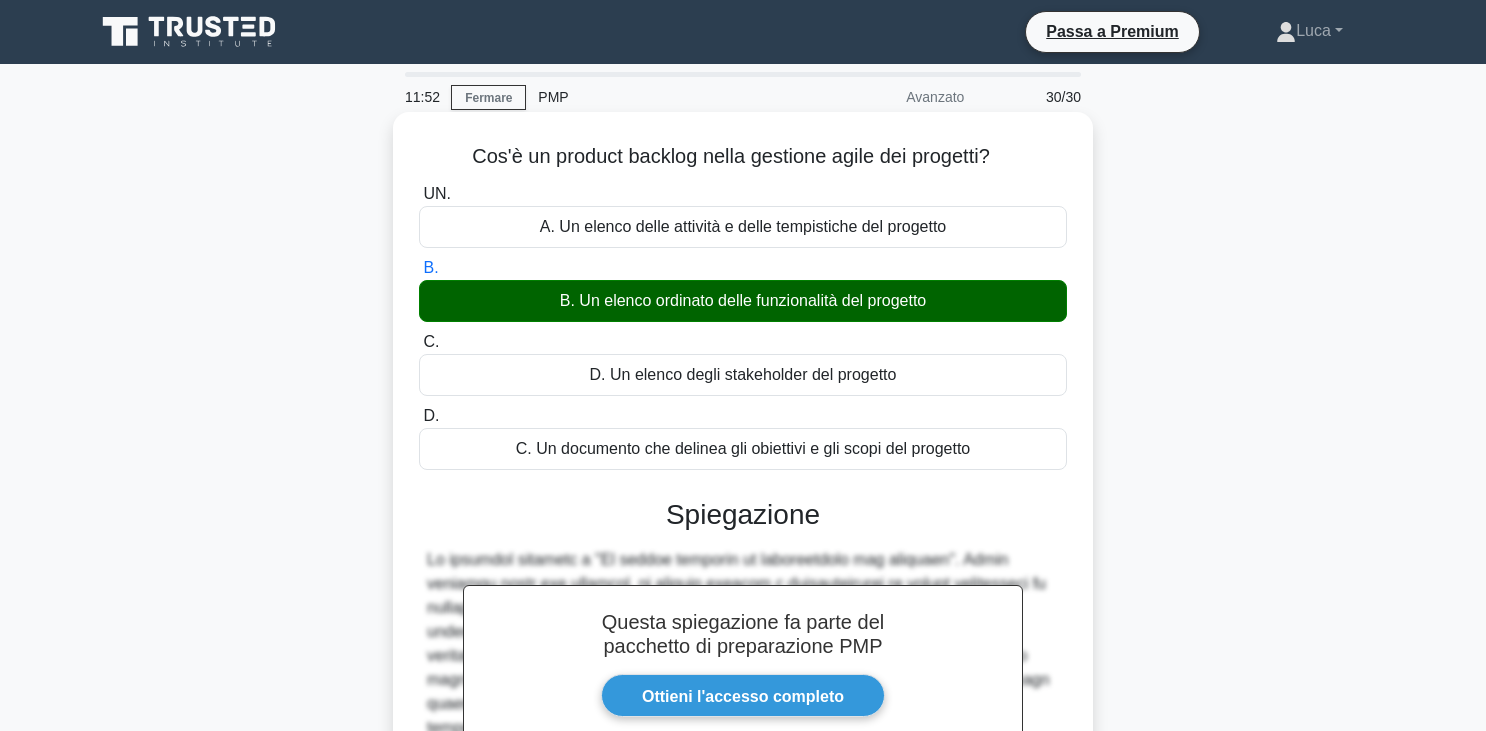 scroll, scrollTop: 349, scrollLeft: 0, axis: vertical 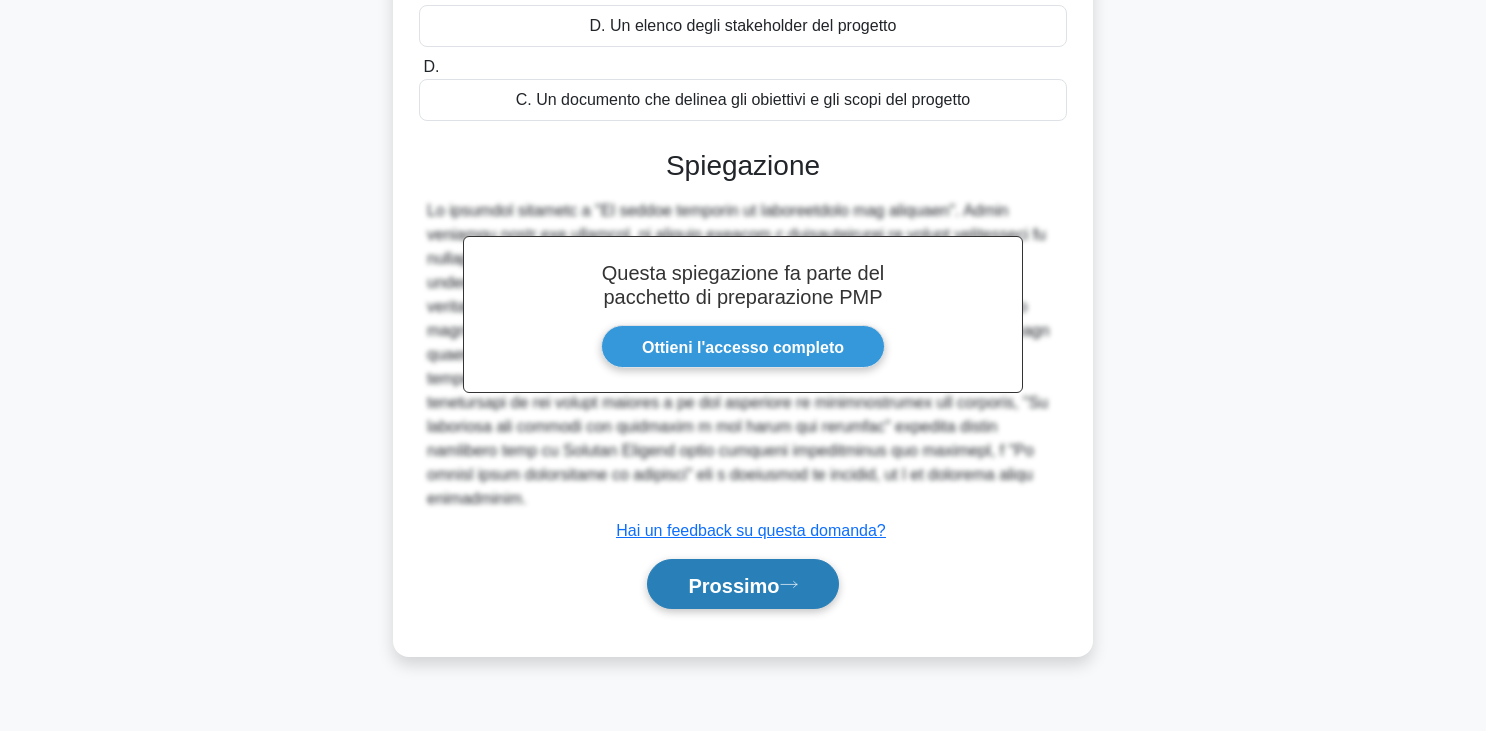 click on "Prossimo" at bounding box center [742, 584] 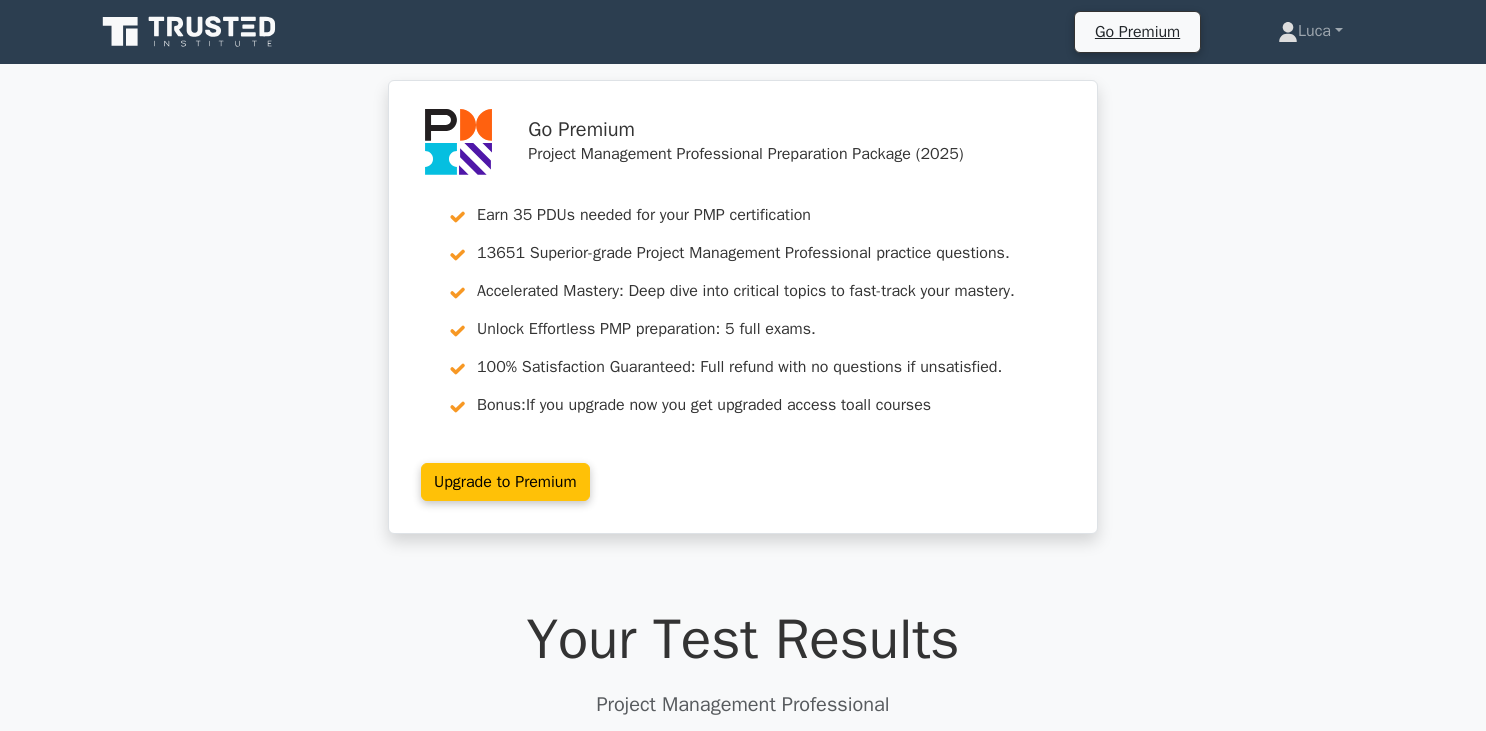 scroll, scrollTop: 0, scrollLeft: 0, axis: both 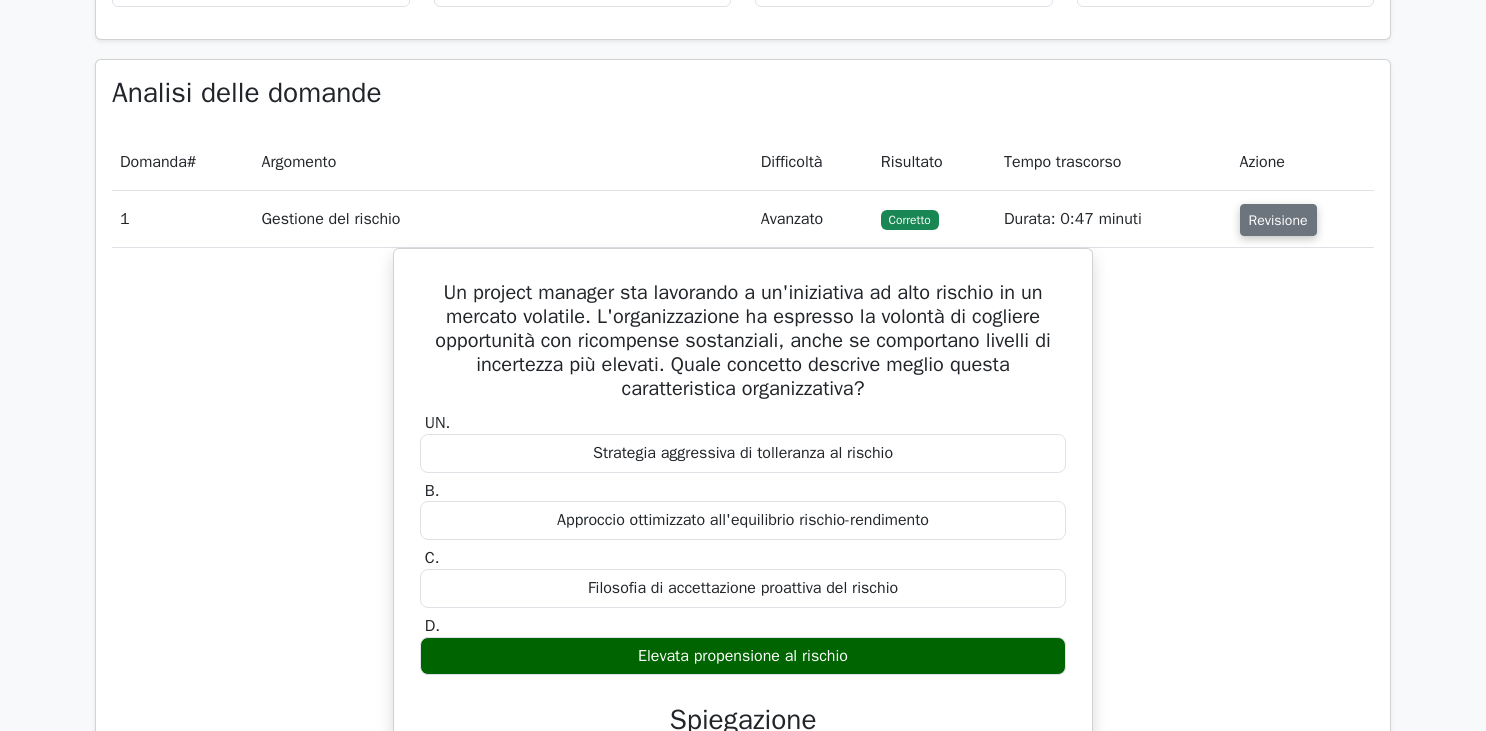 click on "Revisione" at bounding box center (1278, 220) 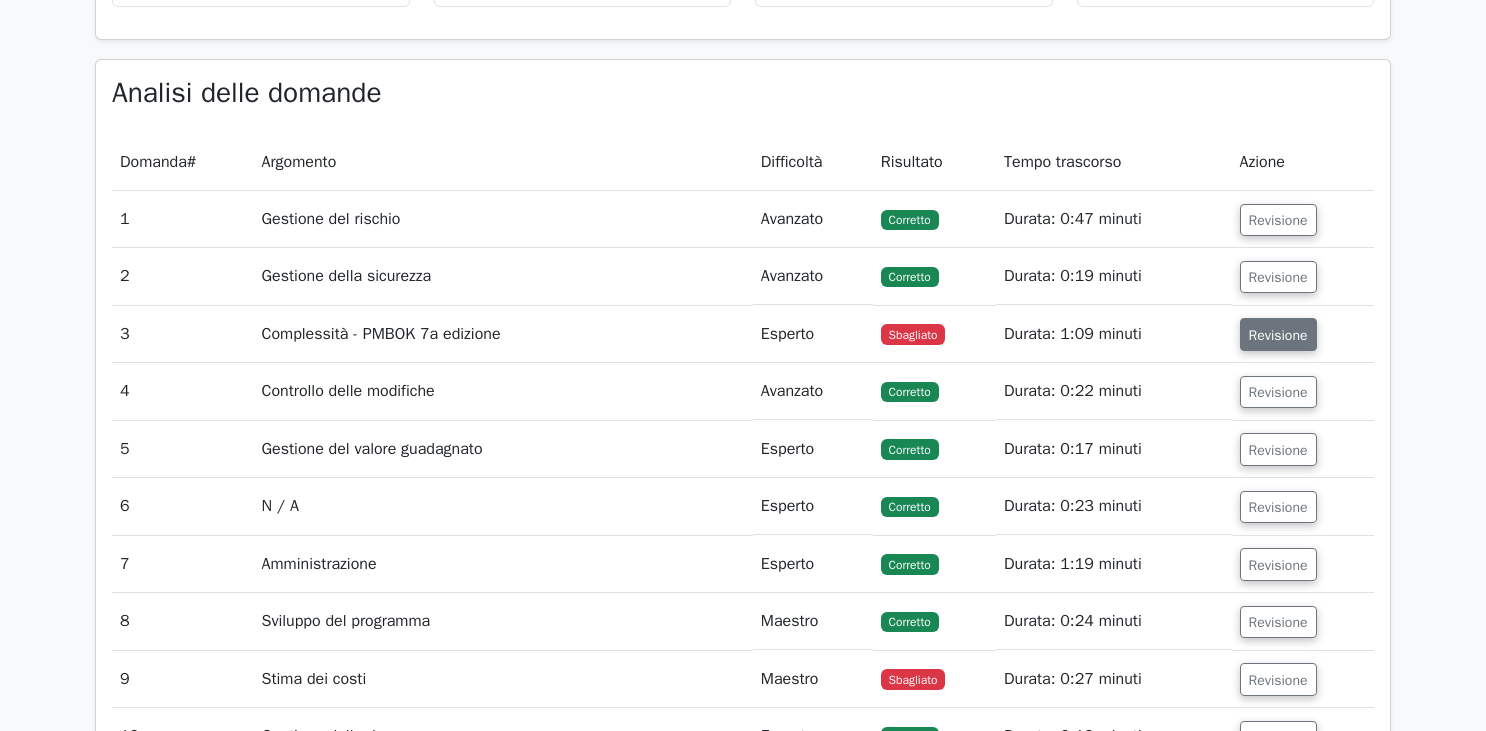 click on "Revisione" at bounding box center (1278, 335) 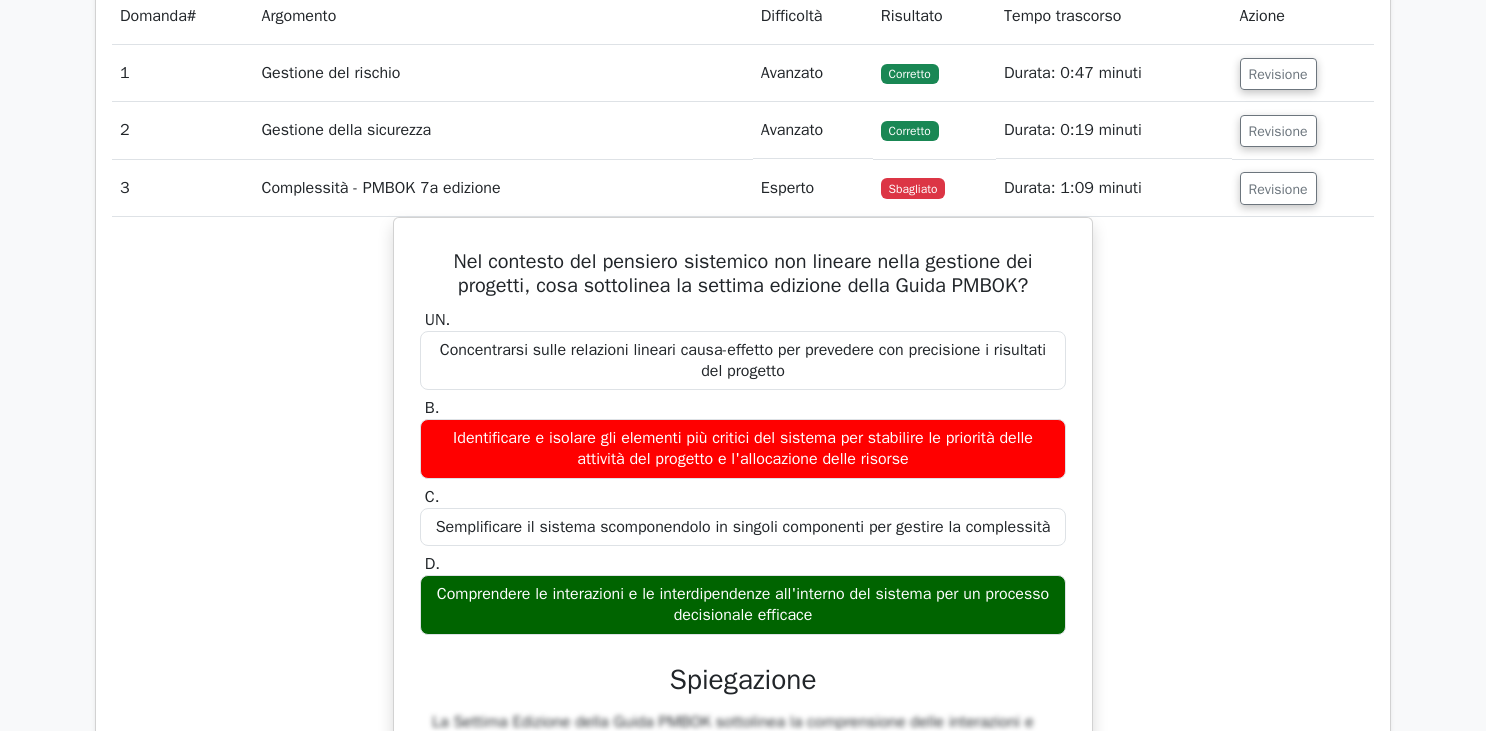 scroll, scrollTop: 2335, scrollLeft: 0, axis: vertical 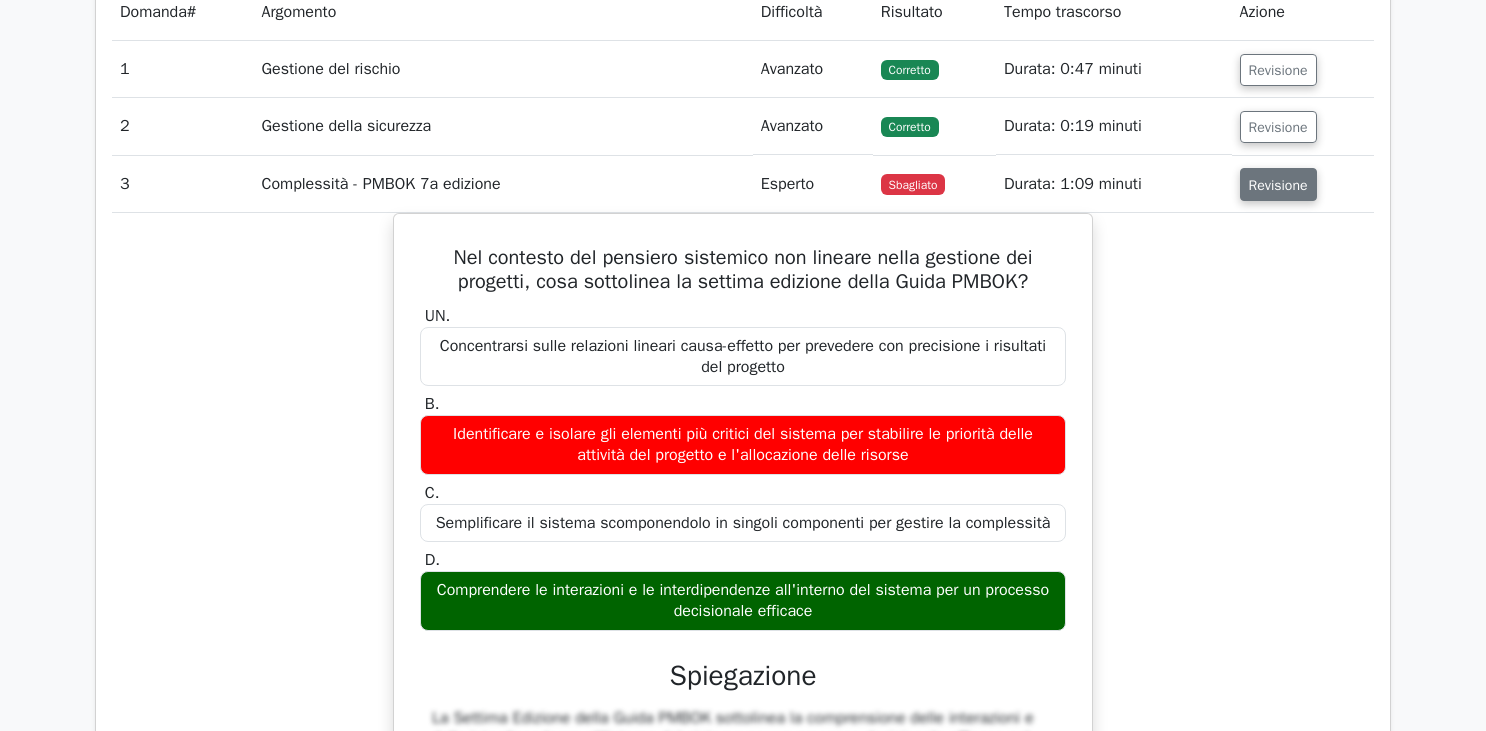 click on "Revisione" at bounding box center [1278, 185] 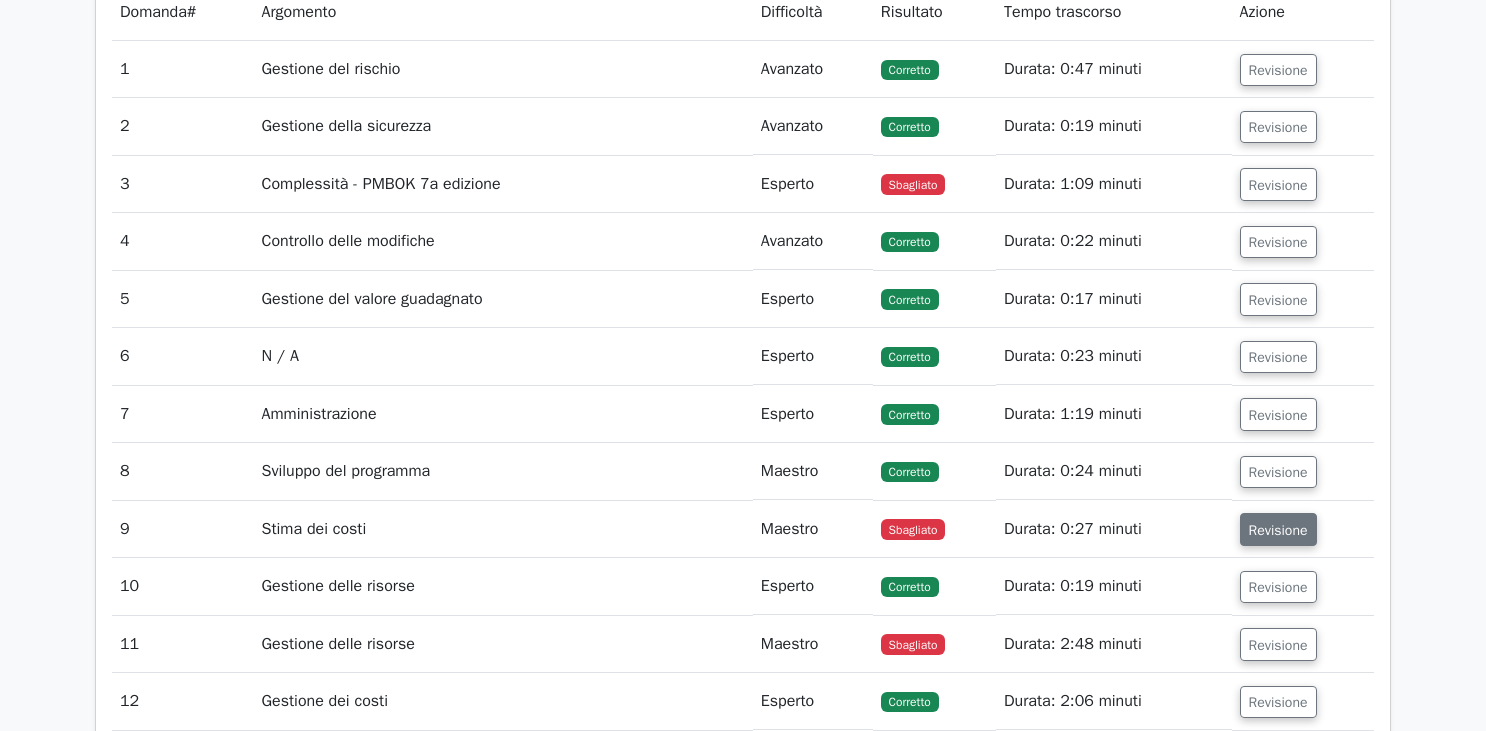 click on "Revisione" at bounding box center [1278, 530] 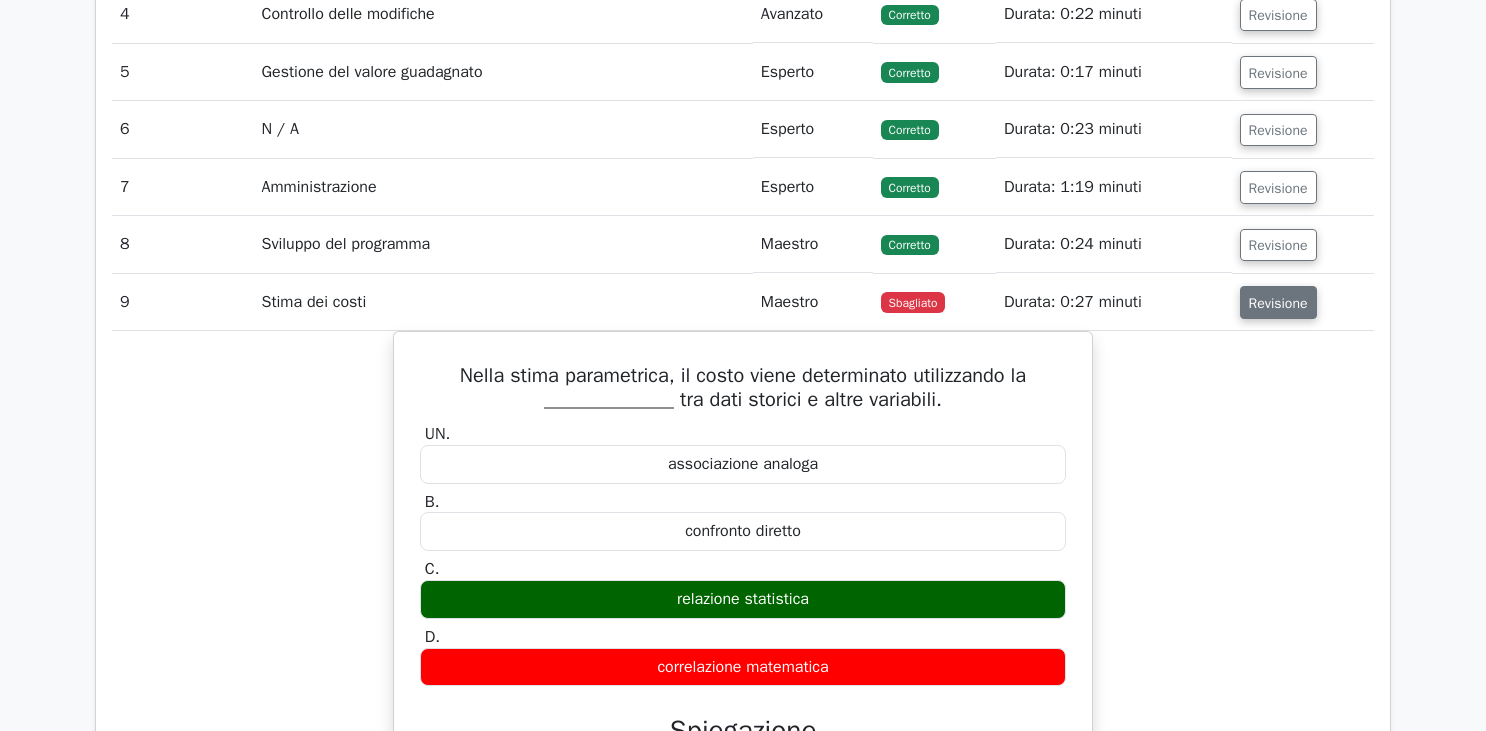 scroll, scrollTop: 2567, scrollLeft: 0, axis: vertical 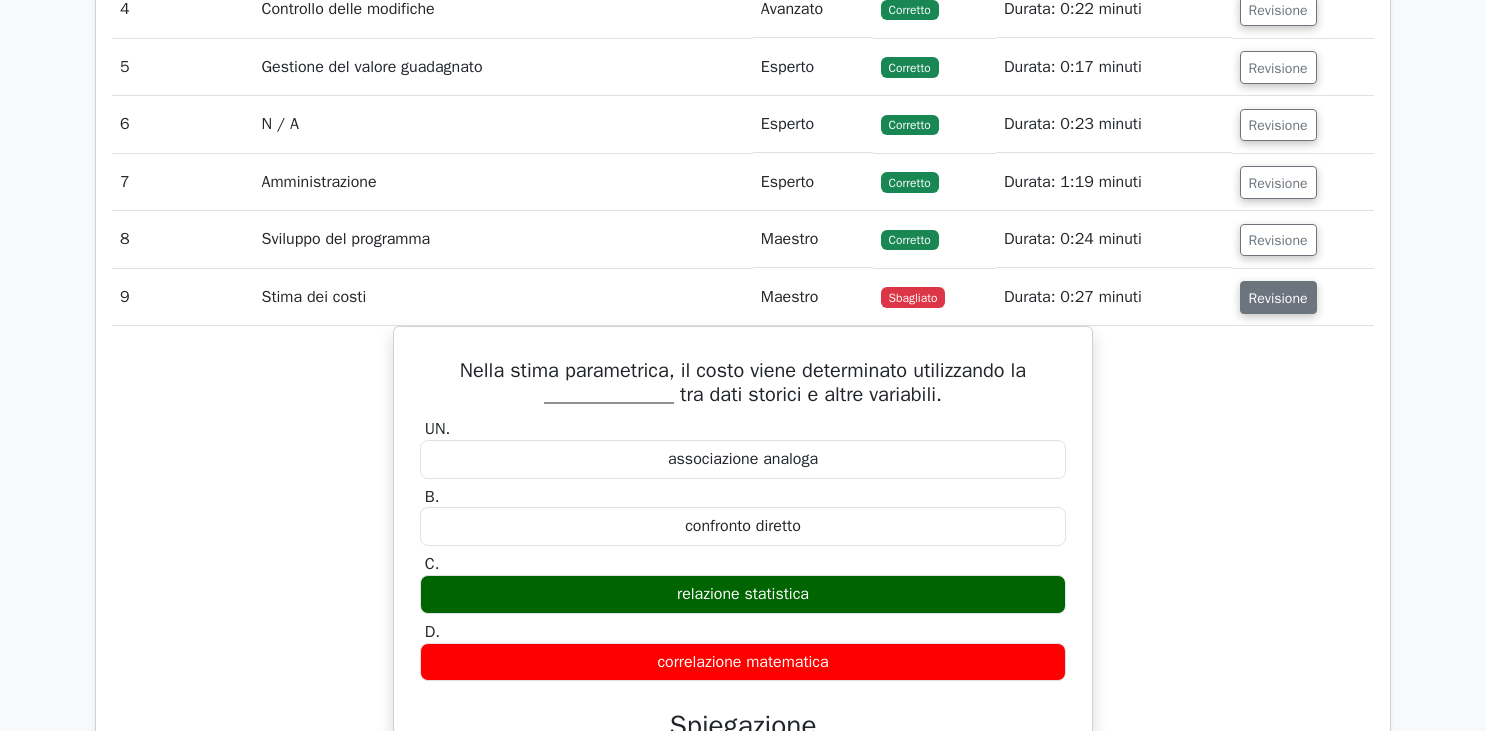 click on "Revisione" at bounding box center [1278, 298] 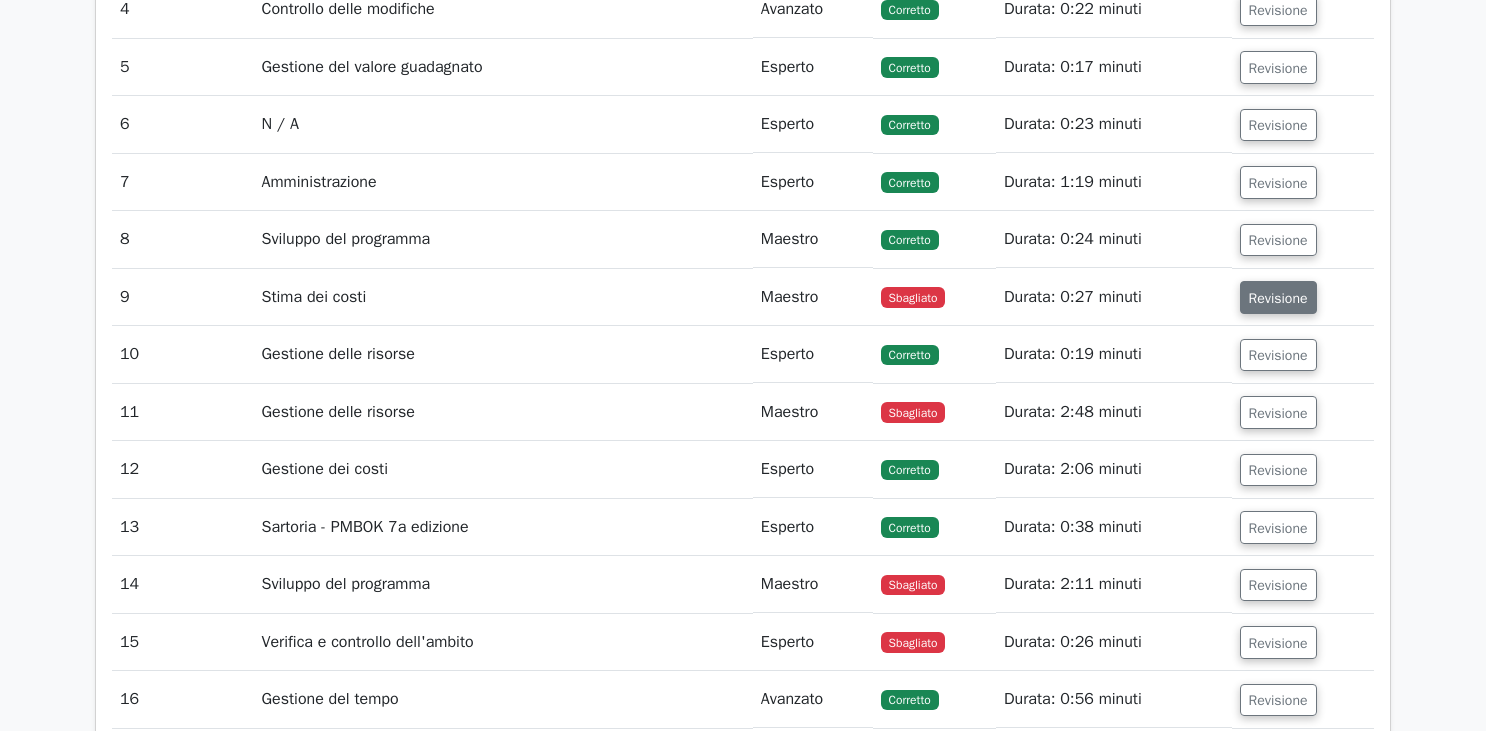 scroll, scrollTop: 2615, scrollLeft: 0, axis: vertical 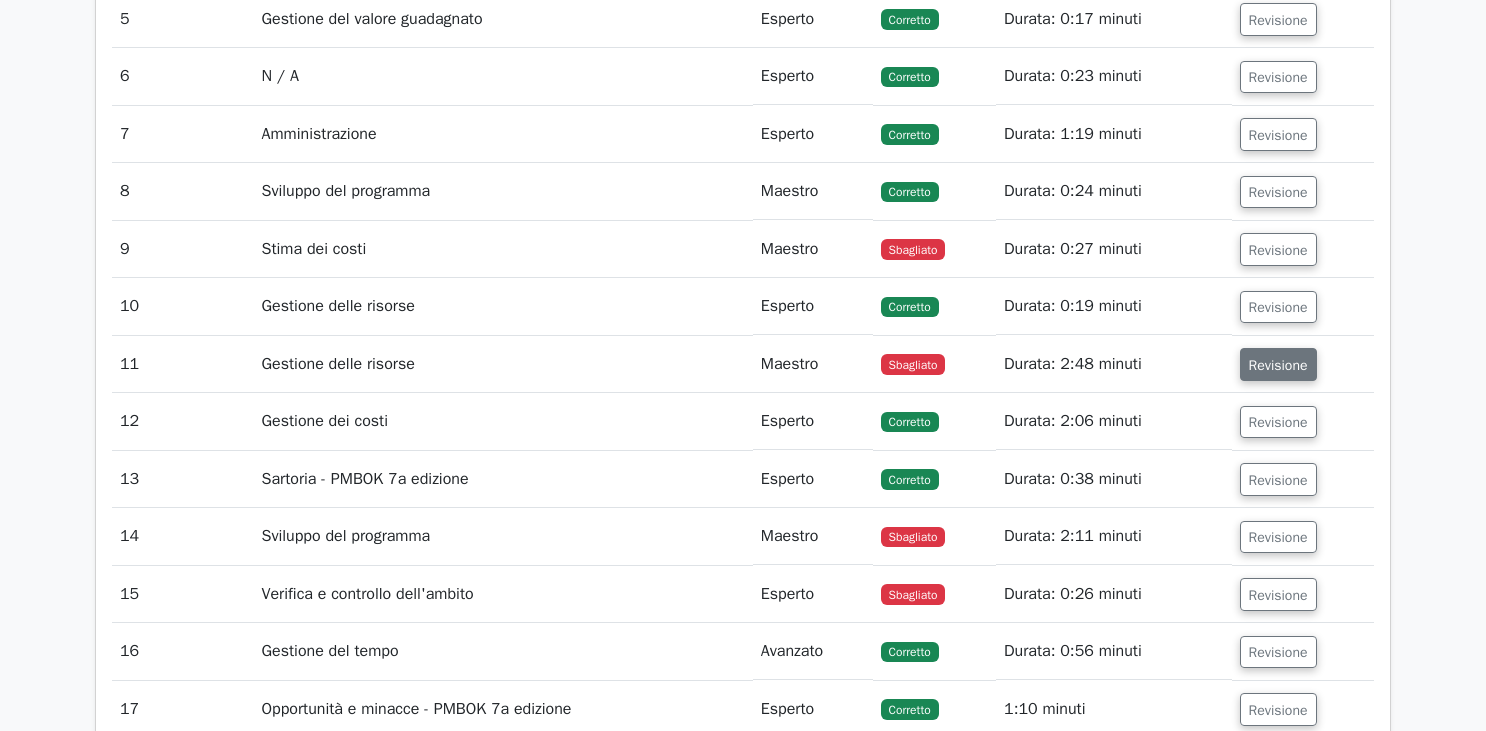 click on "Revisione" at bounding box center [1278, 364] 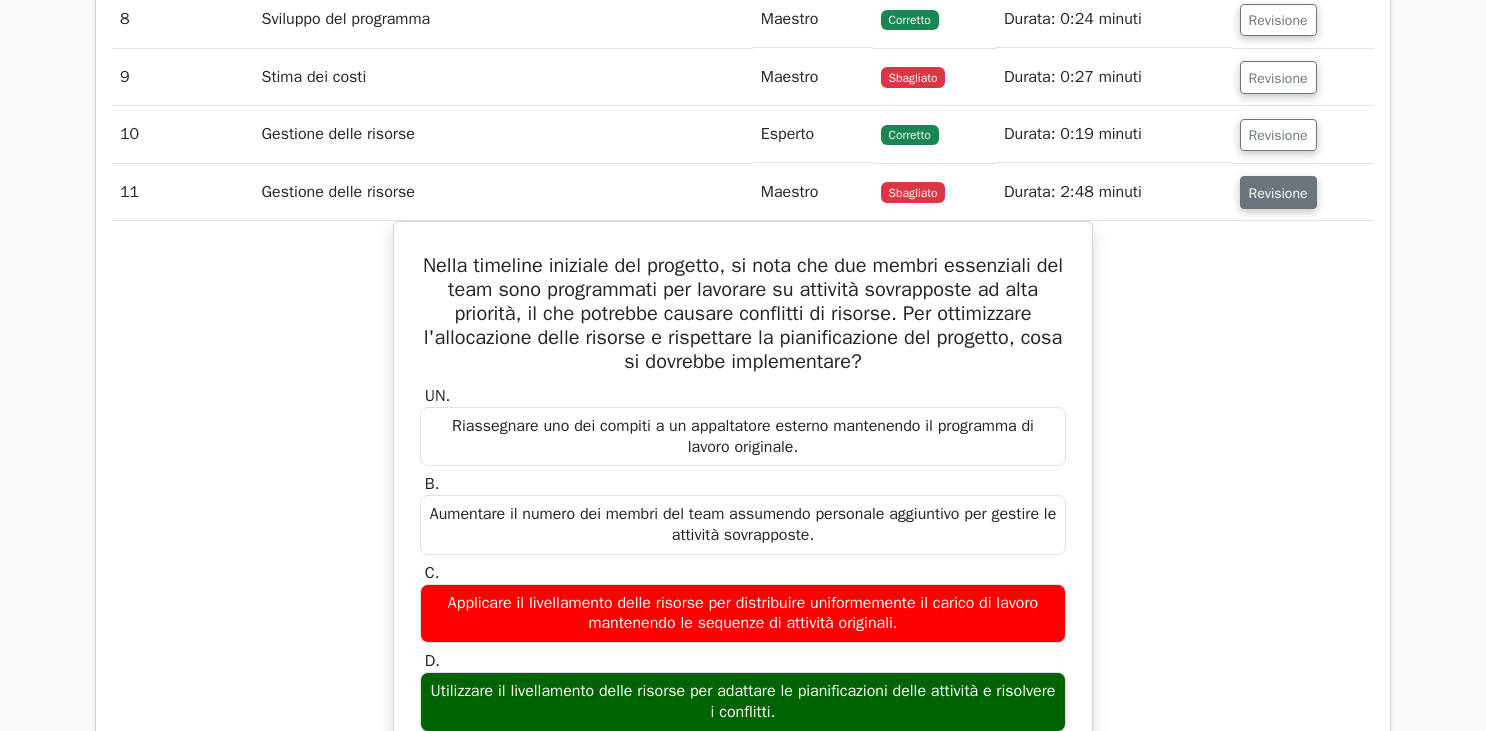 scroll, scrollTop: 2832, scrollLeft: 0, axis: vertical 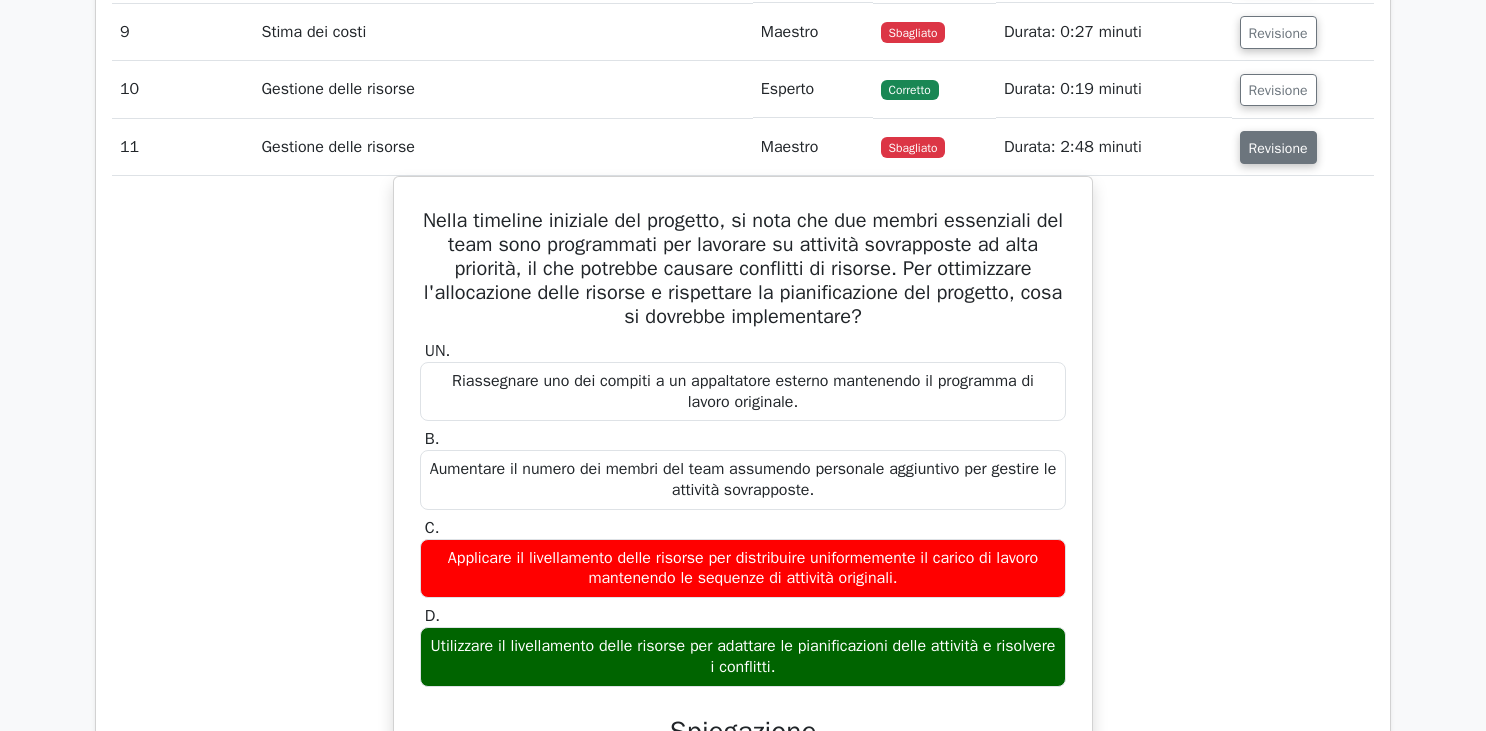 click on "Revisione" at bounding box center [1278, 148] 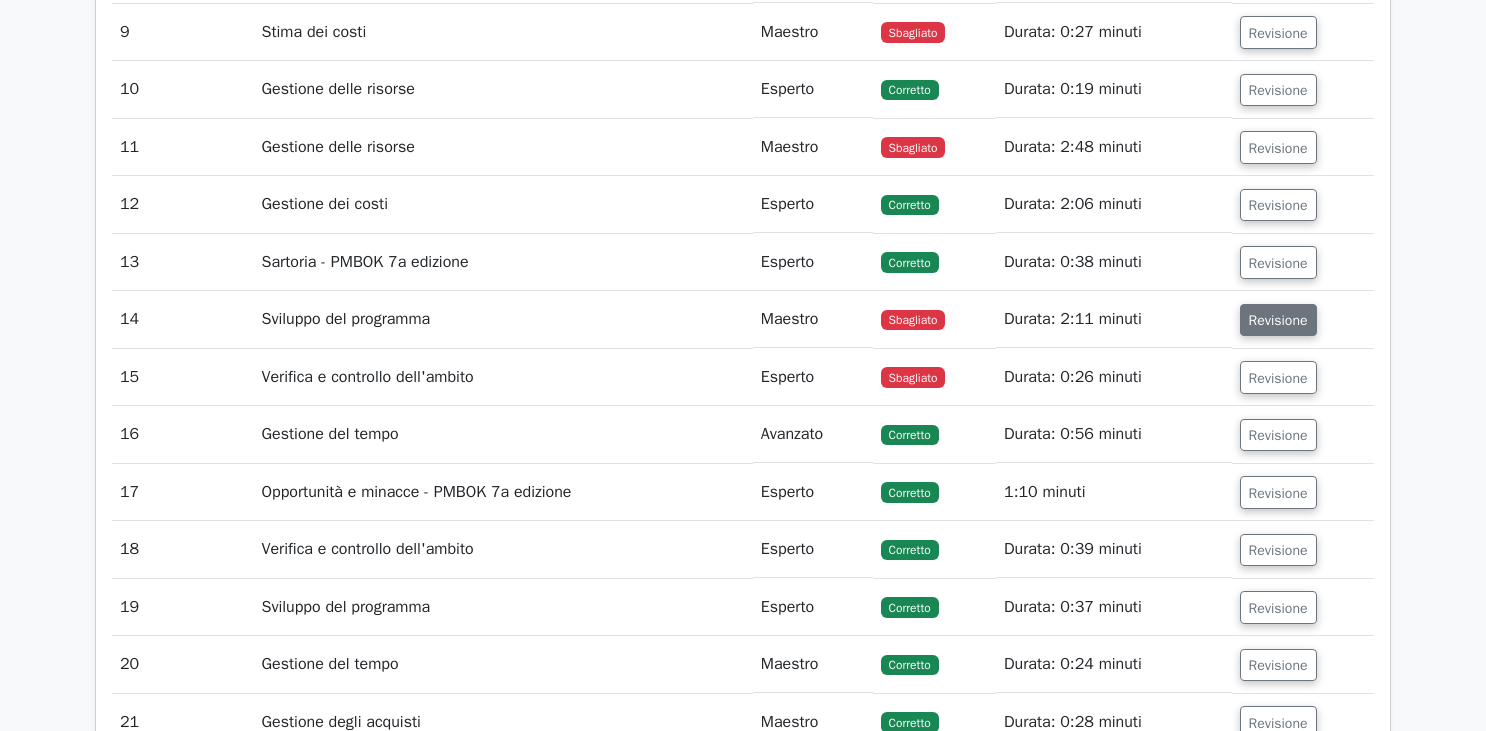 click on "Revisione" at bounding box center [1278, 320] 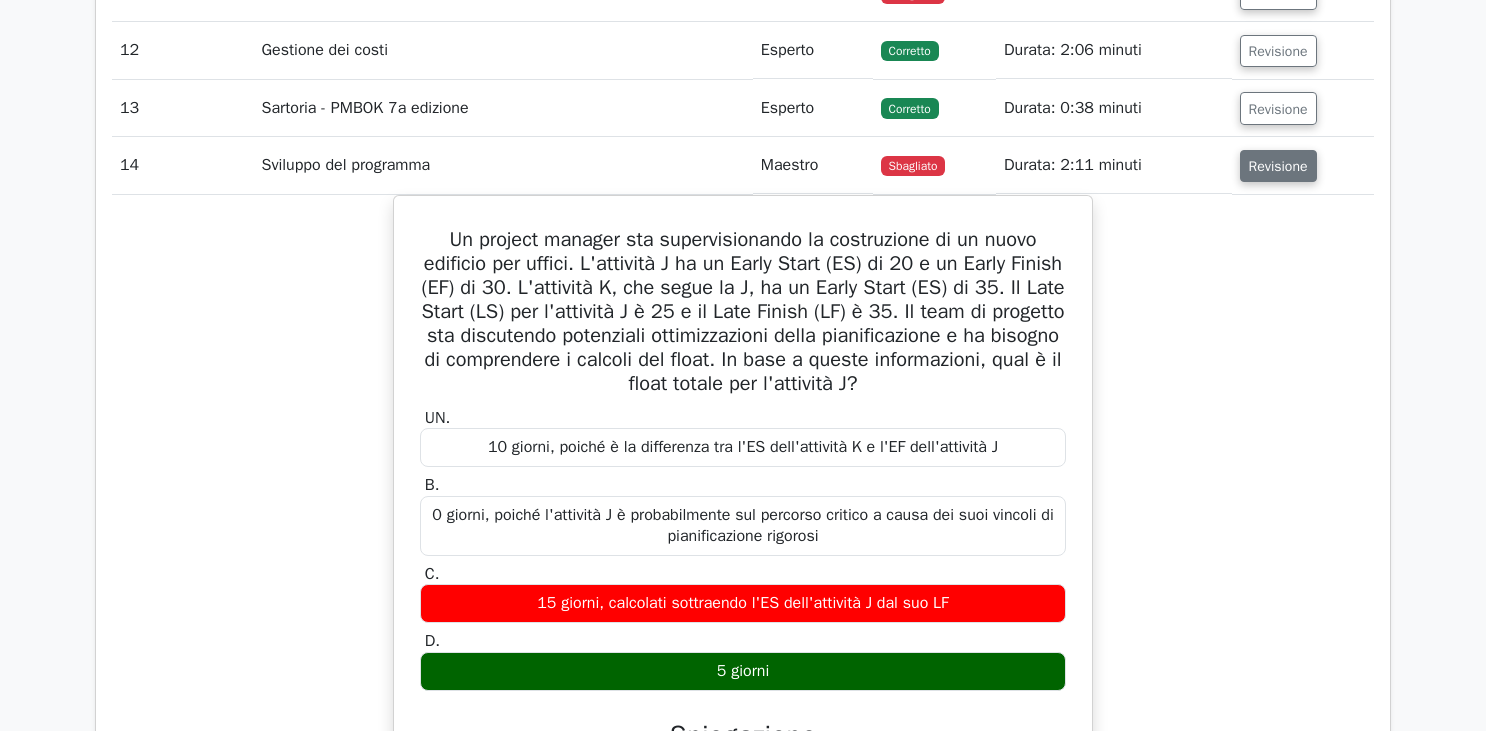 scroll, scrollTop: 2991, scrollLeft: 0, axis: vertical 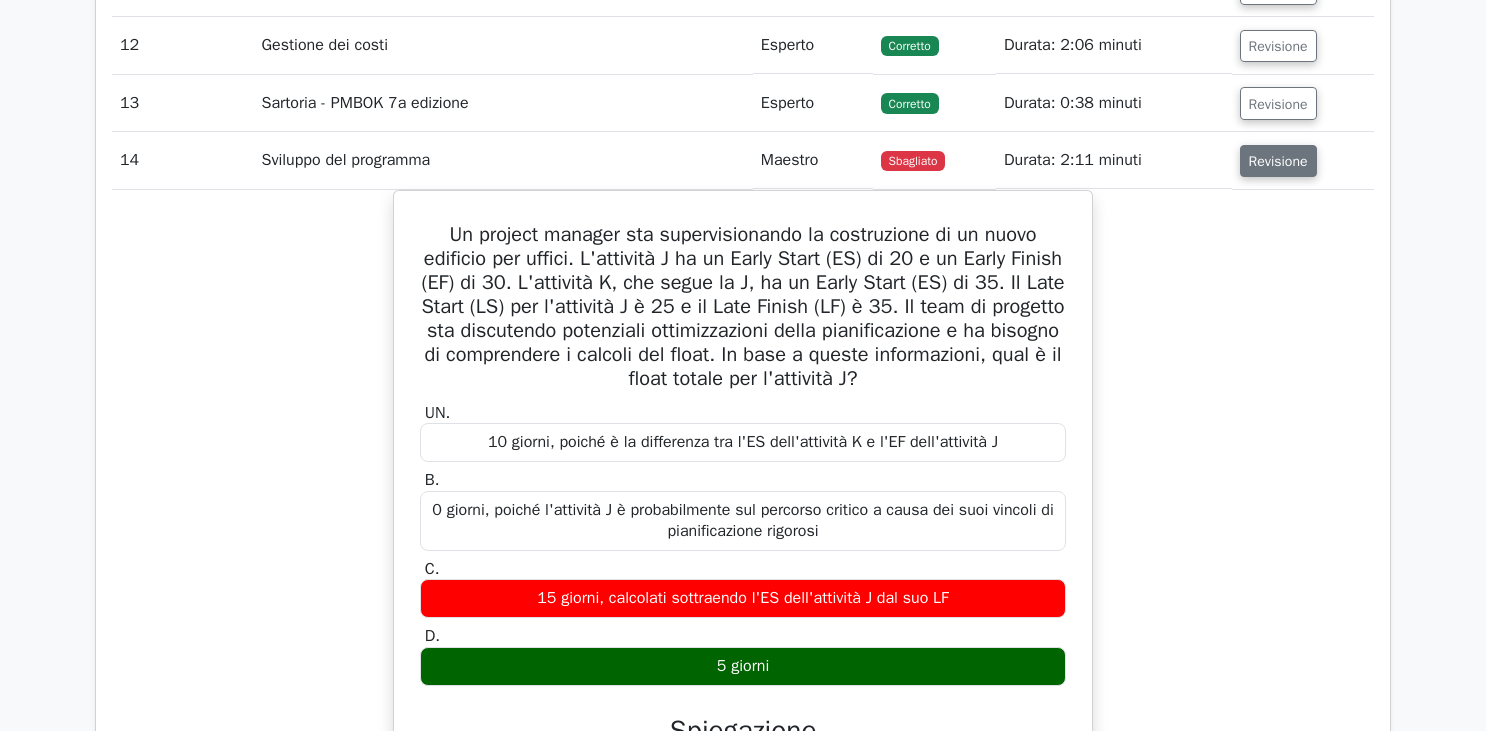 click on "Revisione" at bounding box center (1278, 161) 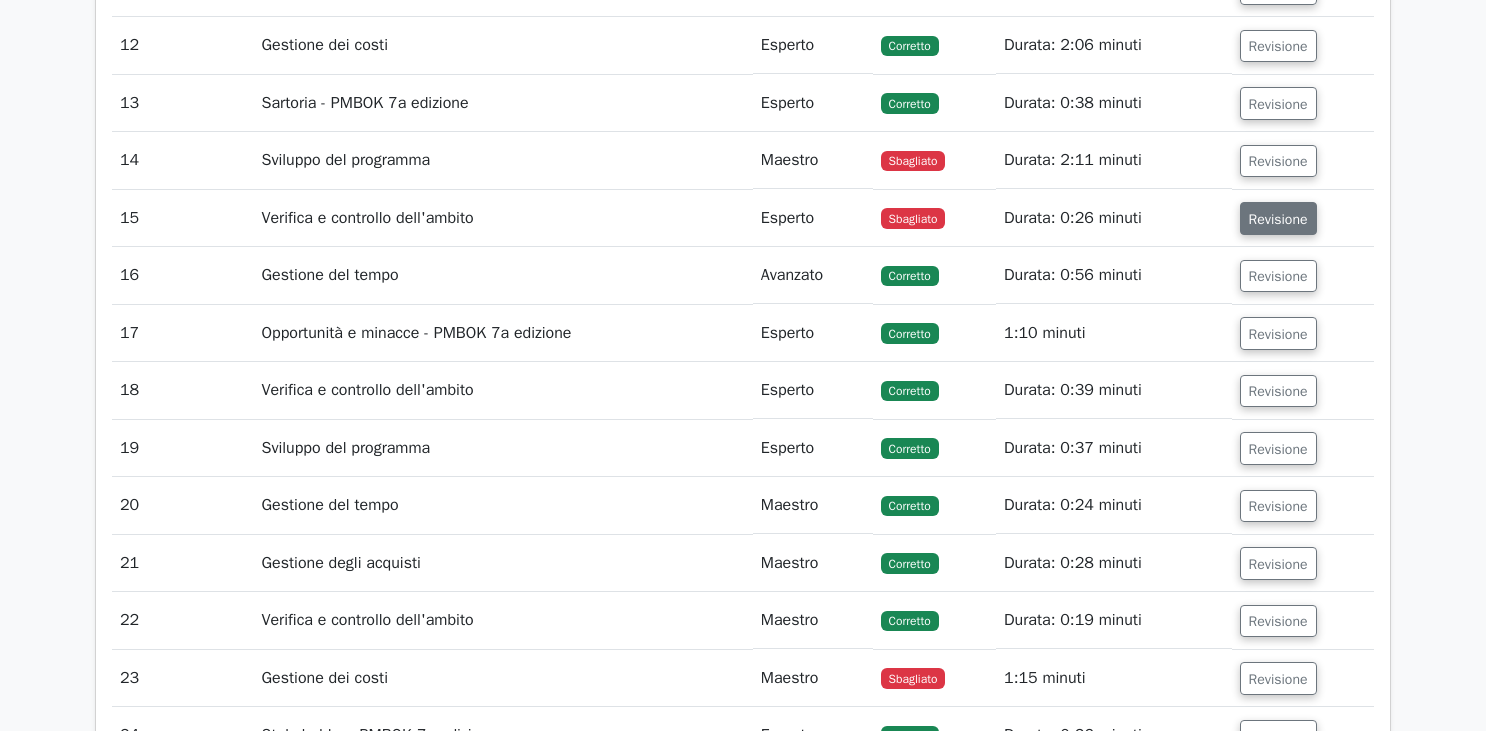 click on "Revisione" at bounding box center (1278, 219) 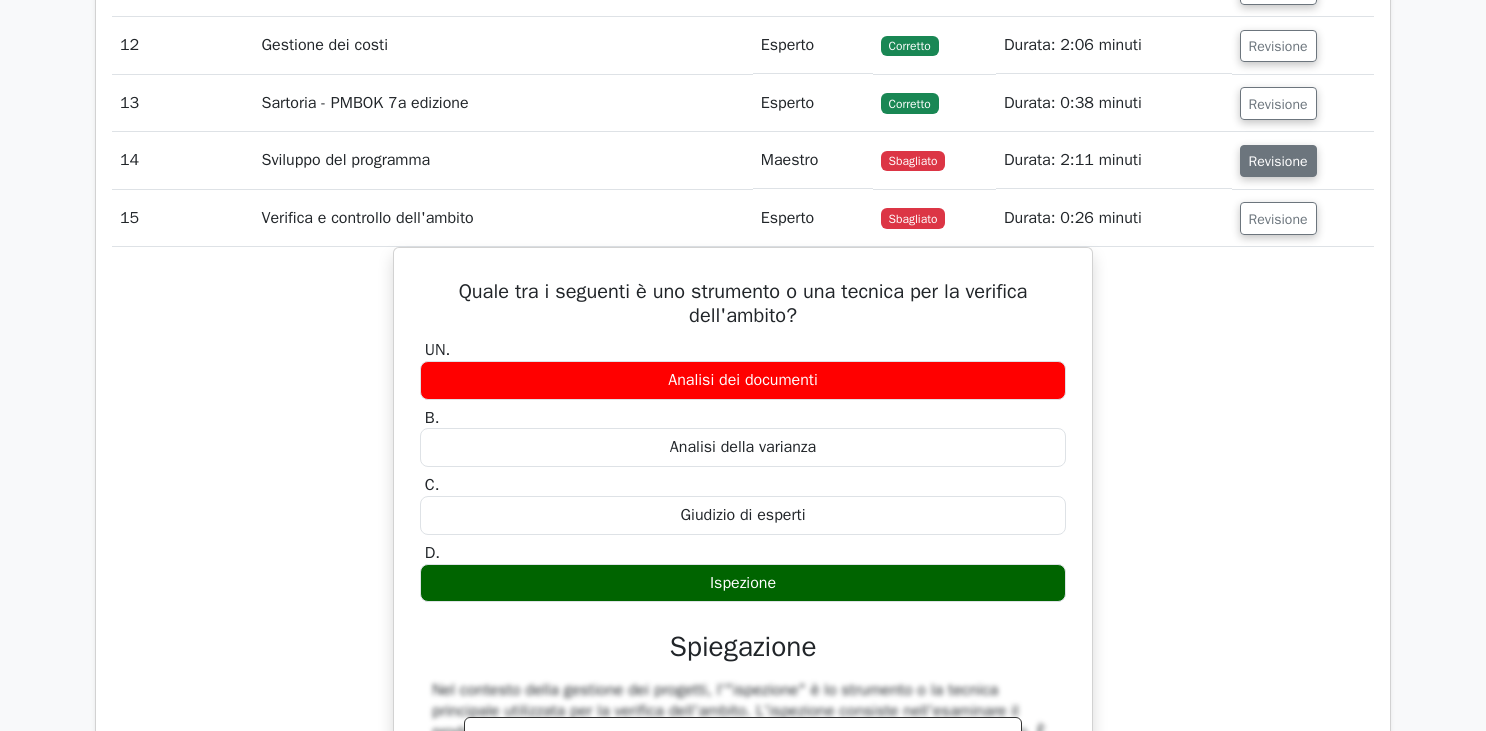 click on "Revisione" at bounding box center [1278, 161] 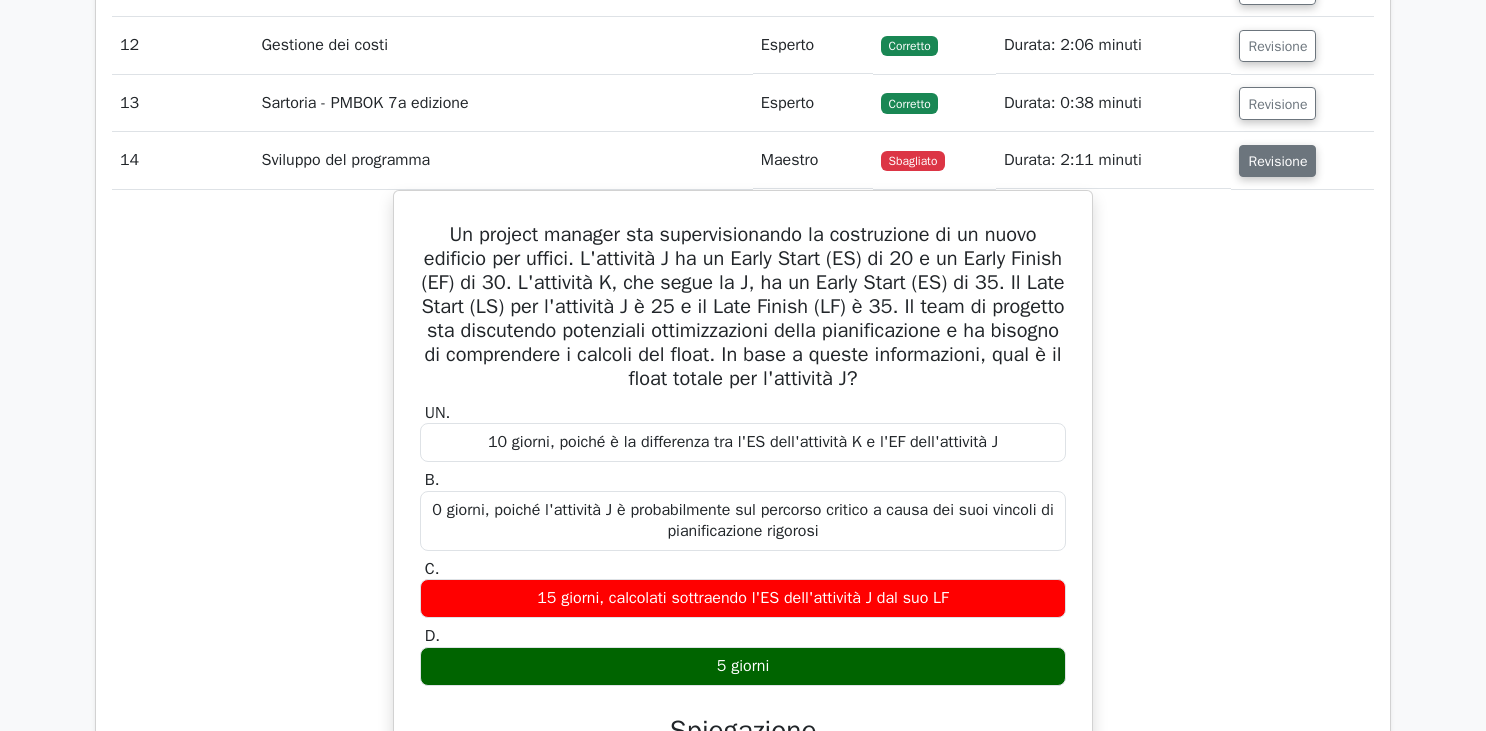 click on "Revisione" at bounding box center [1277, 161] 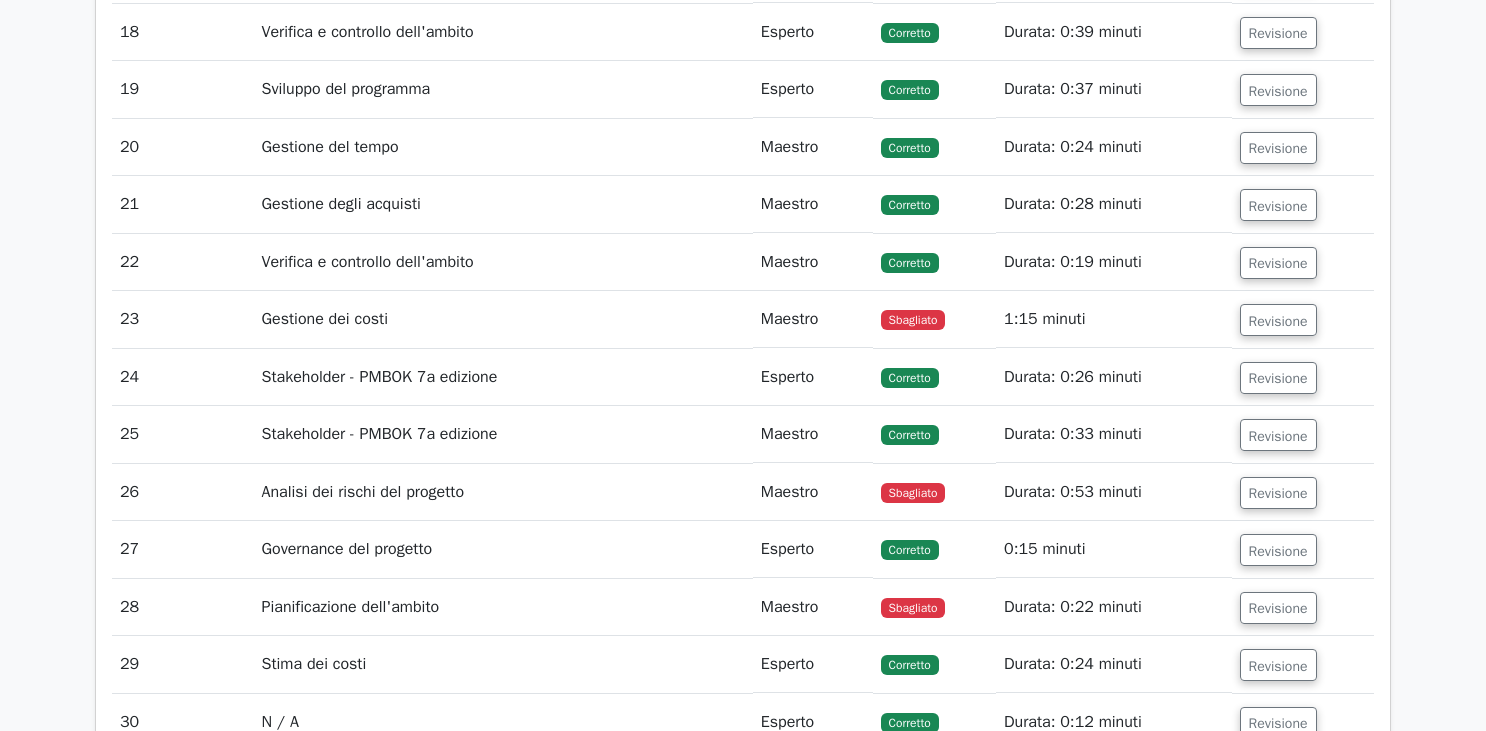 scroll, scrollTop: 4181, scrollLeft: 0, axis: vertical 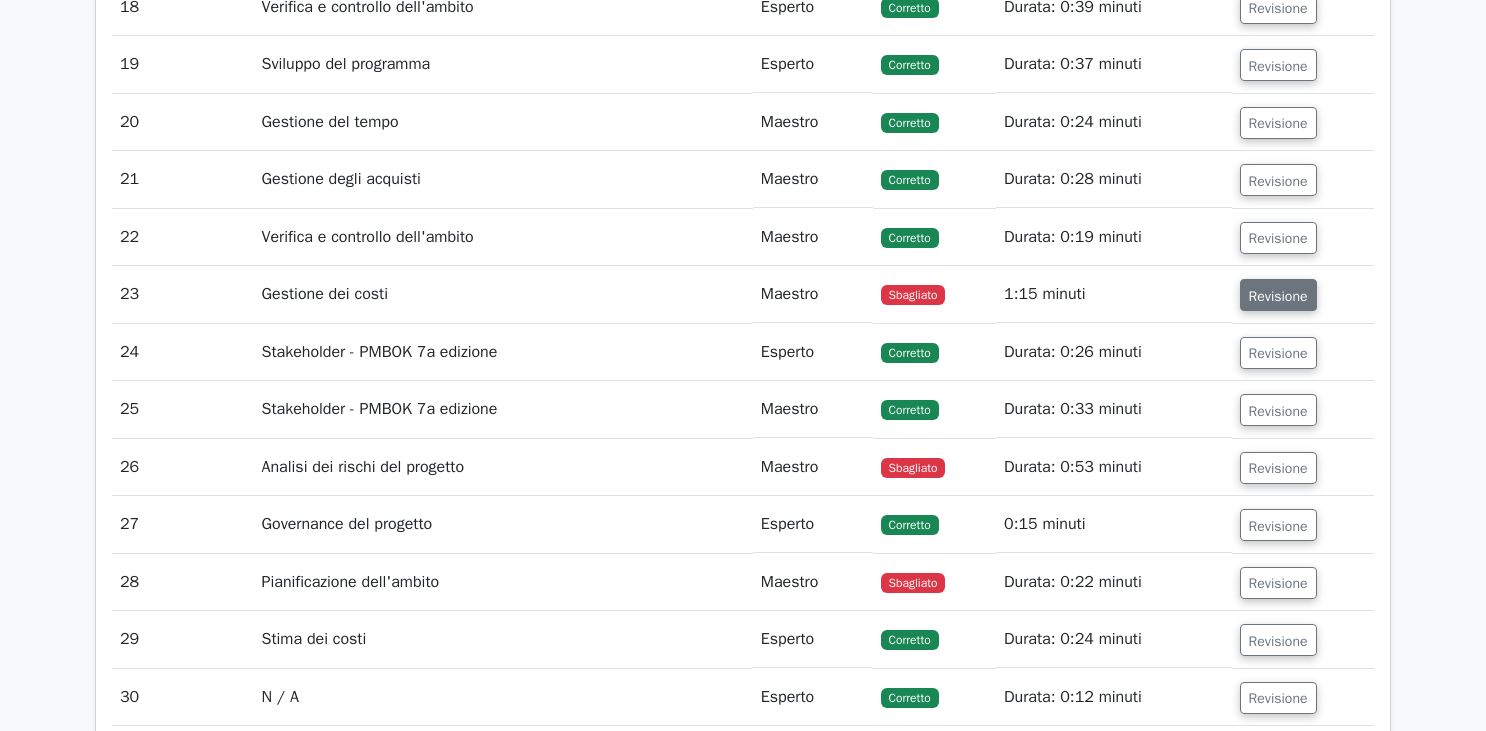 click on "Revisione" at bounding box center (1278, 295) 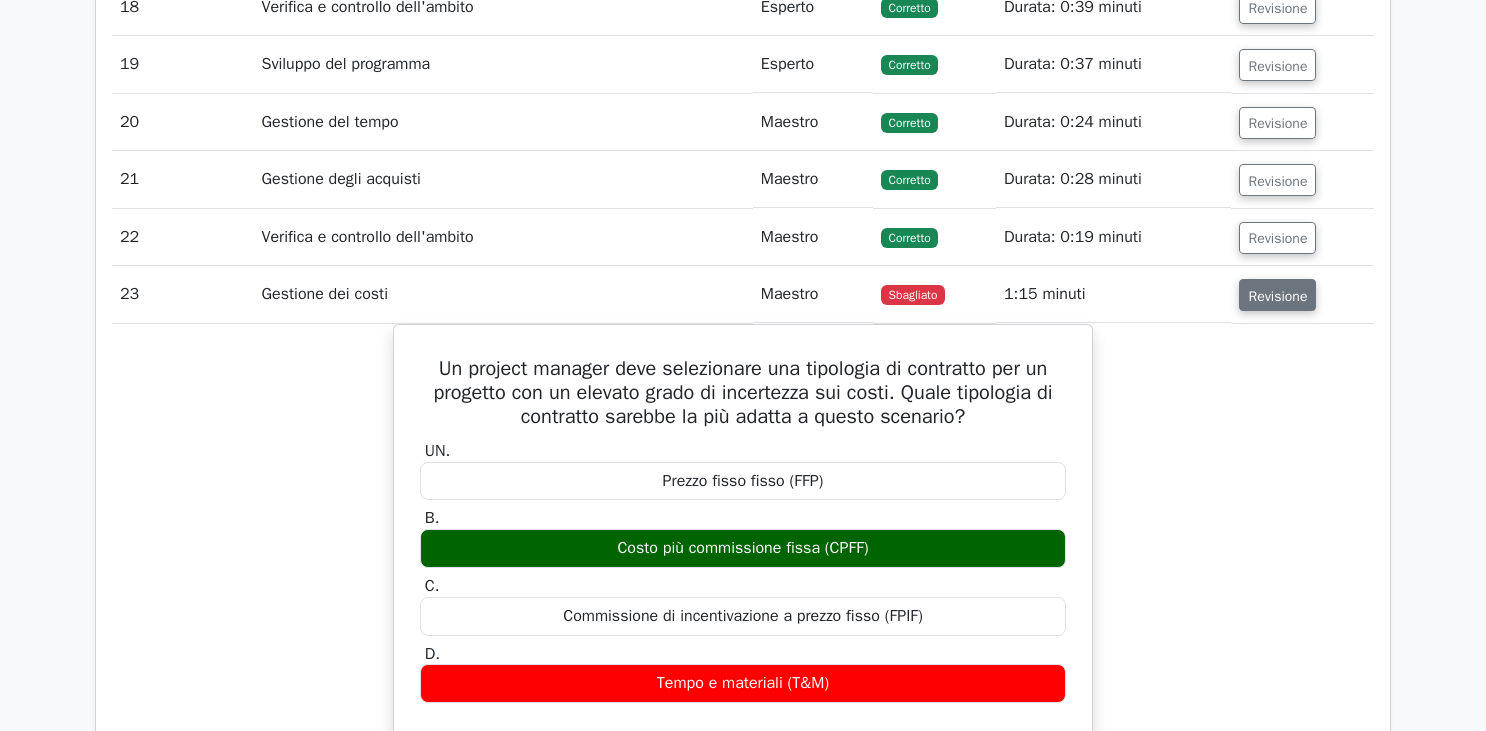 scroll, scrollTop: 4259, scrollLeft: 0, axis: vertical 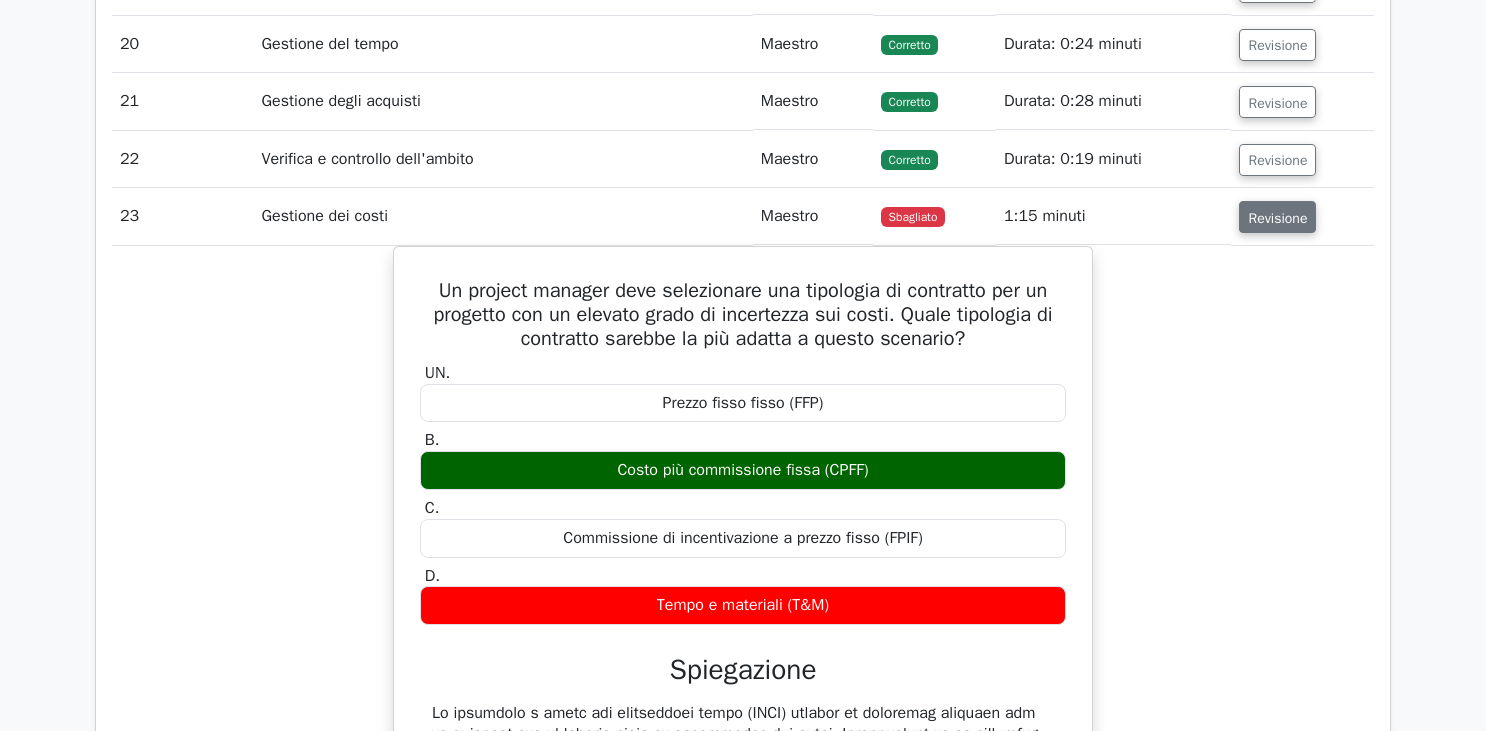 click on "Revisione" at bounding box center (1277, 217) 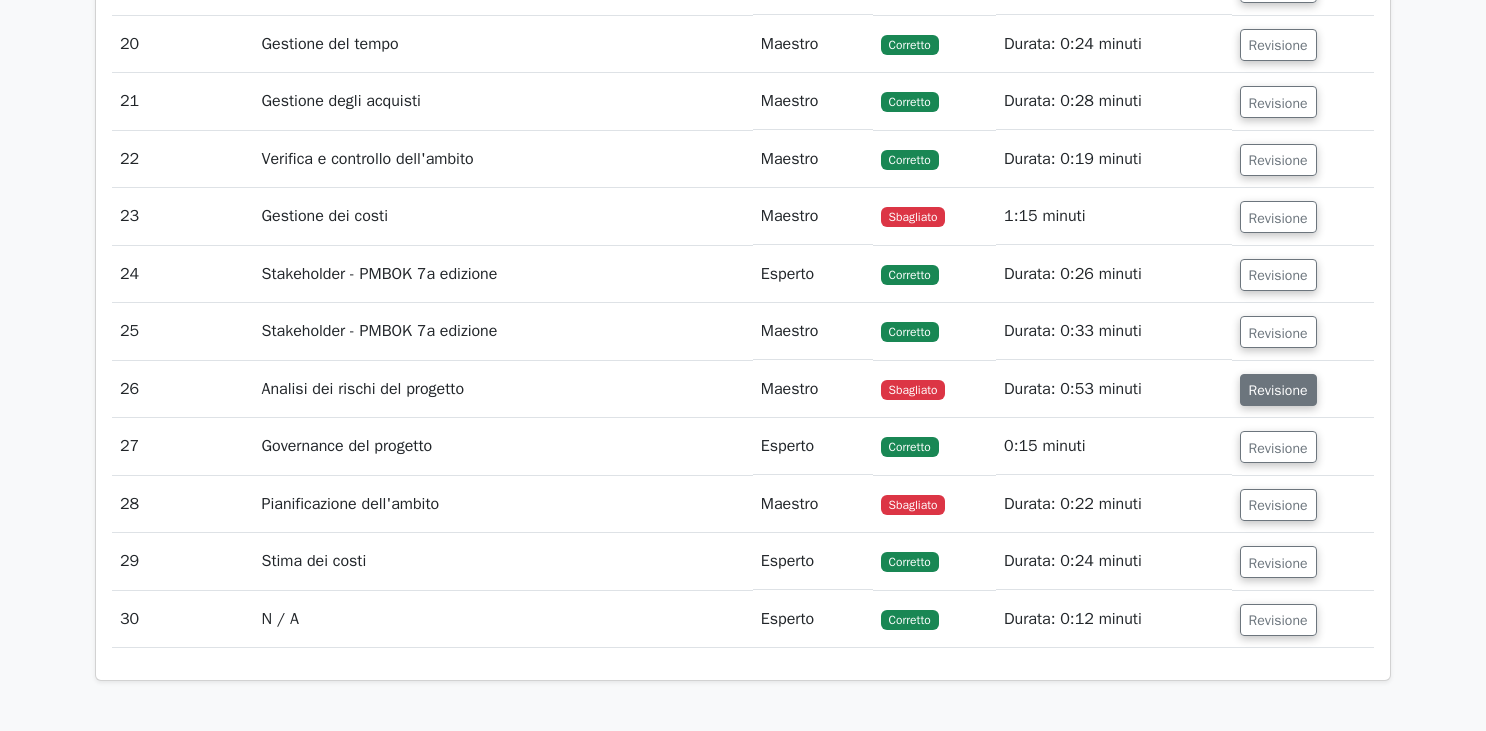 click on "Revisione" at bounding box center [1278, 390] 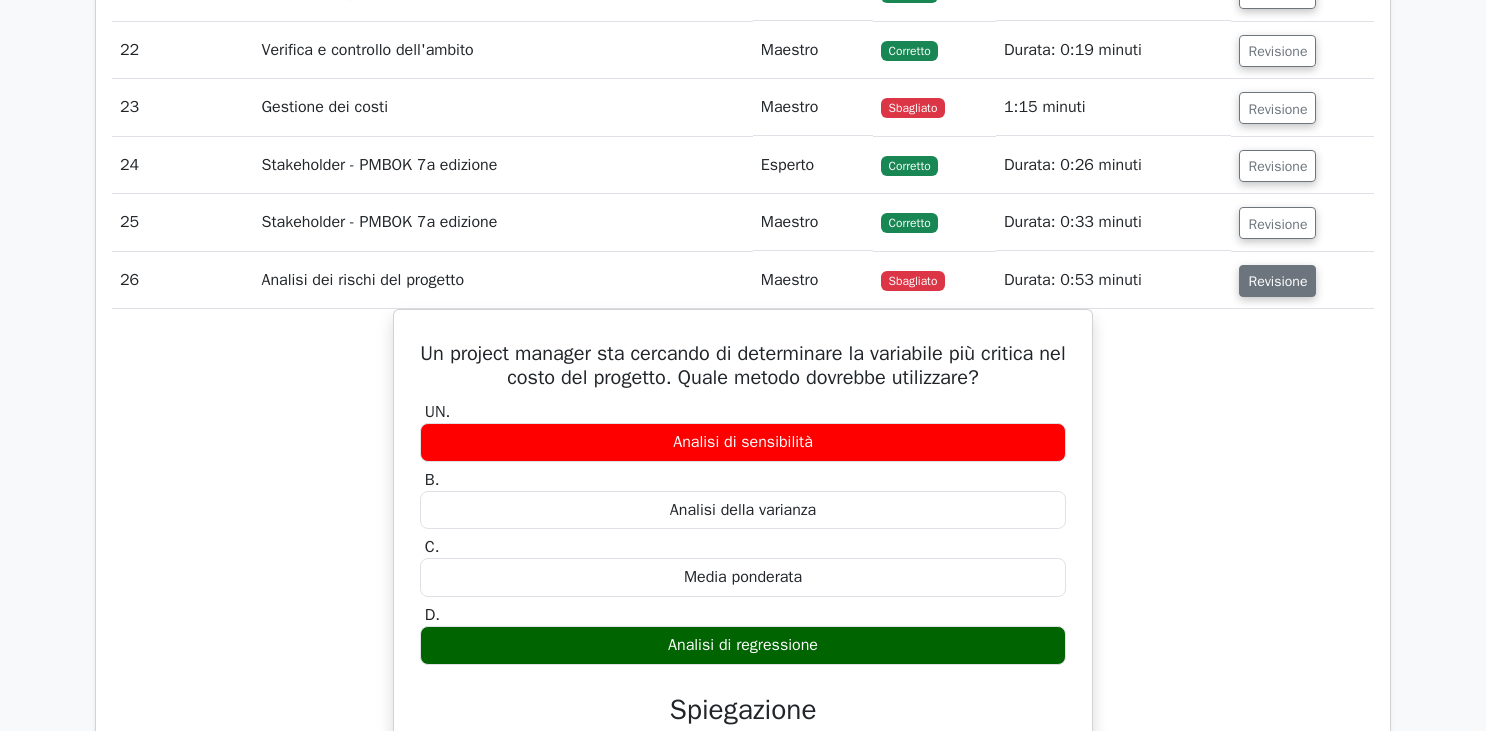 scroll, scrollTop: 4369, scrollLeft: 0, axis: vertical 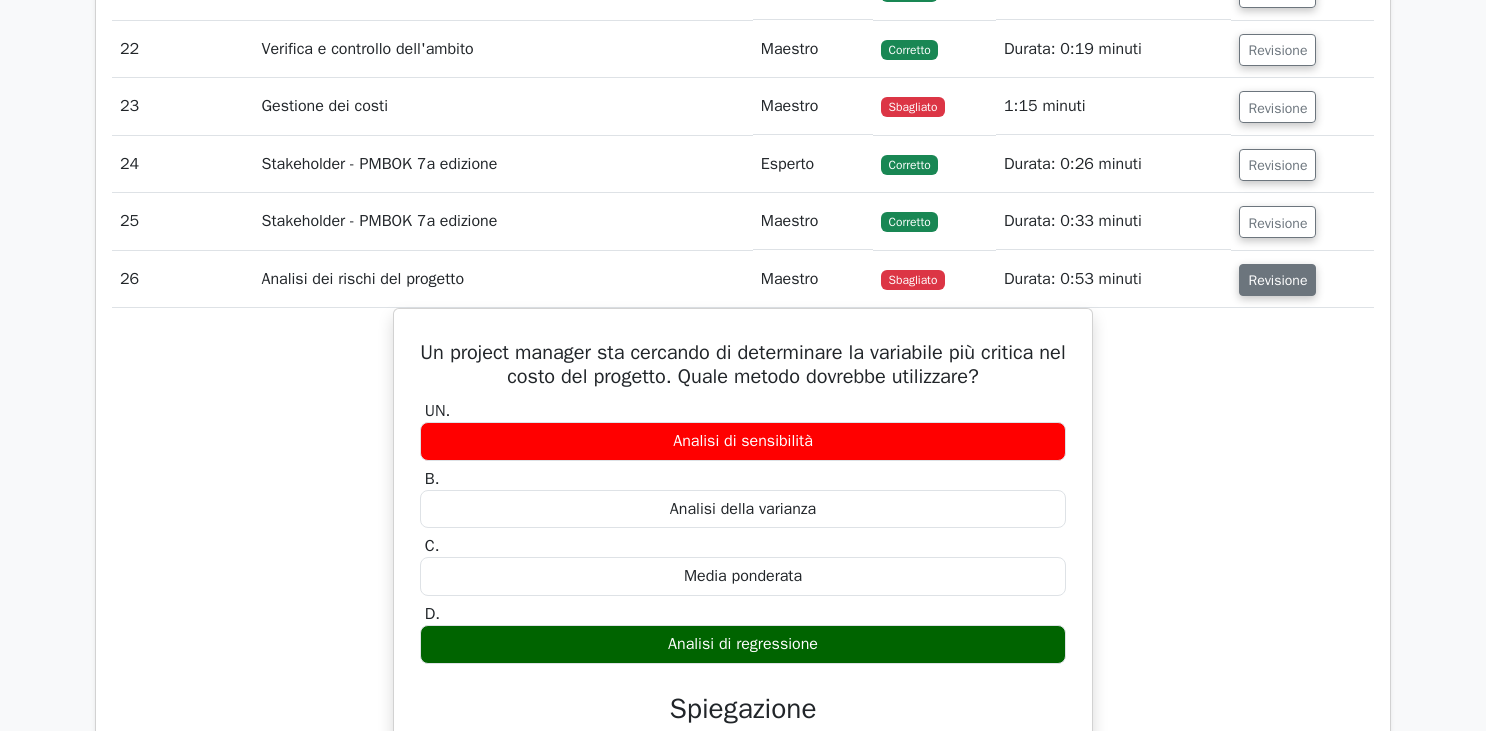 click on "Revisione" at bounding box center (1277, 280) 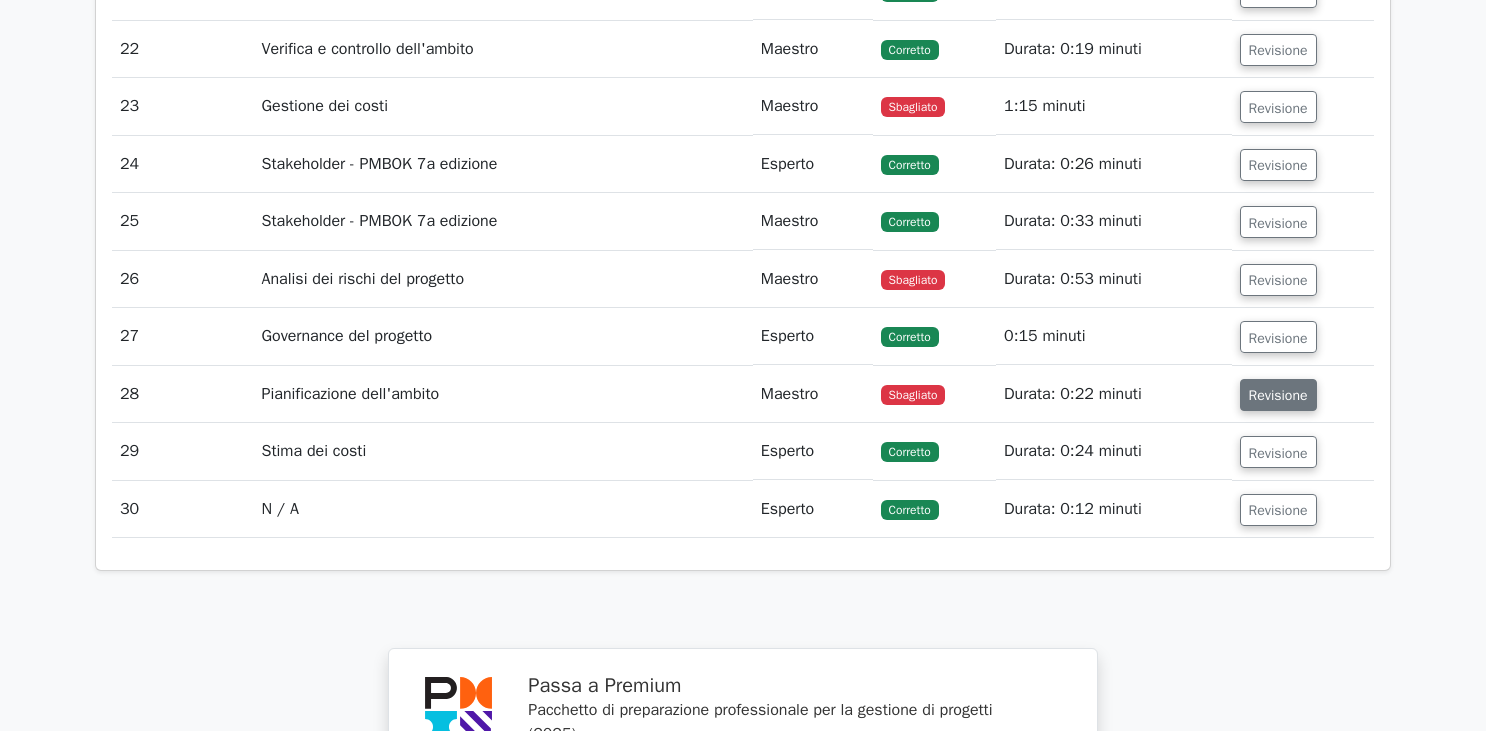 click on "Revisione" at bounding box center (1278, 395) 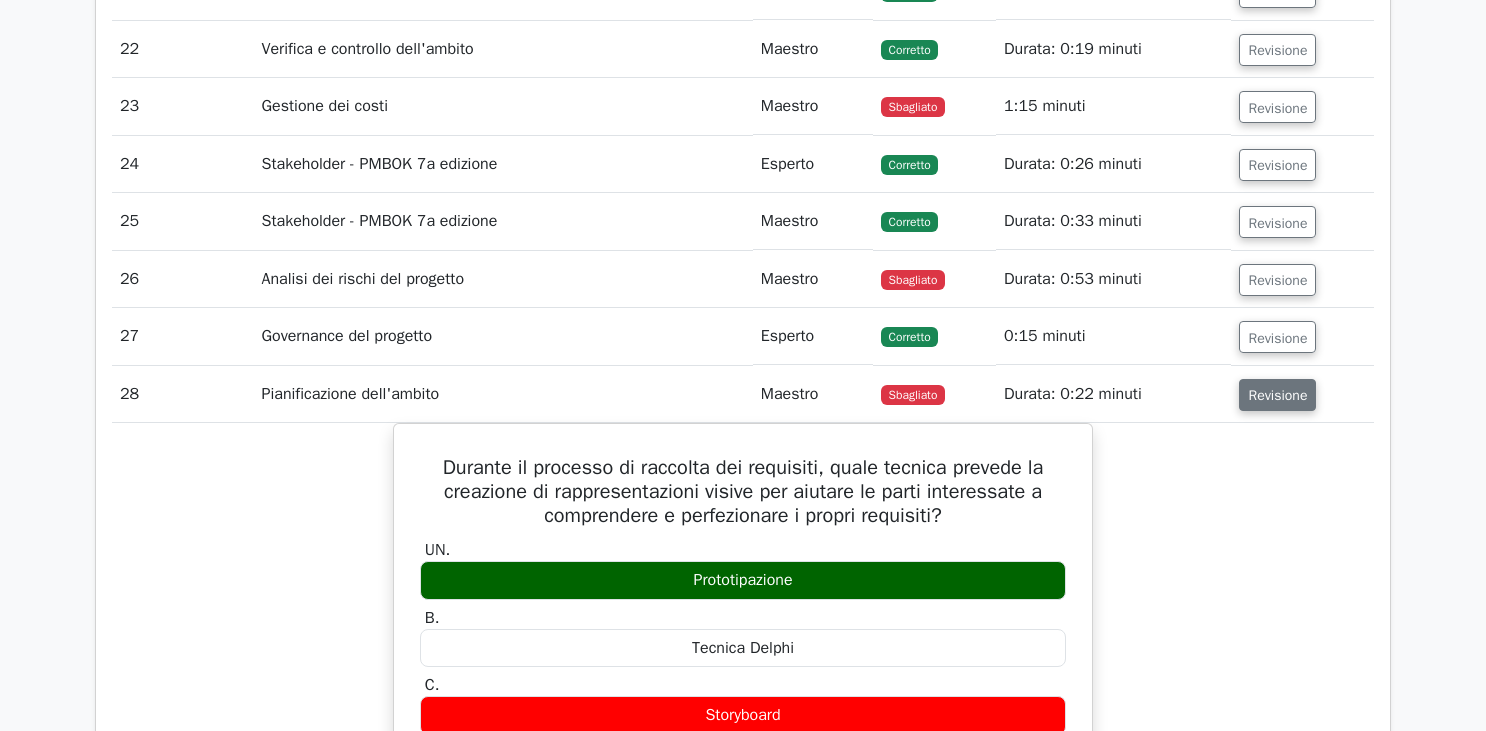 click on "Revisione" at bounding box center (1277, 395) 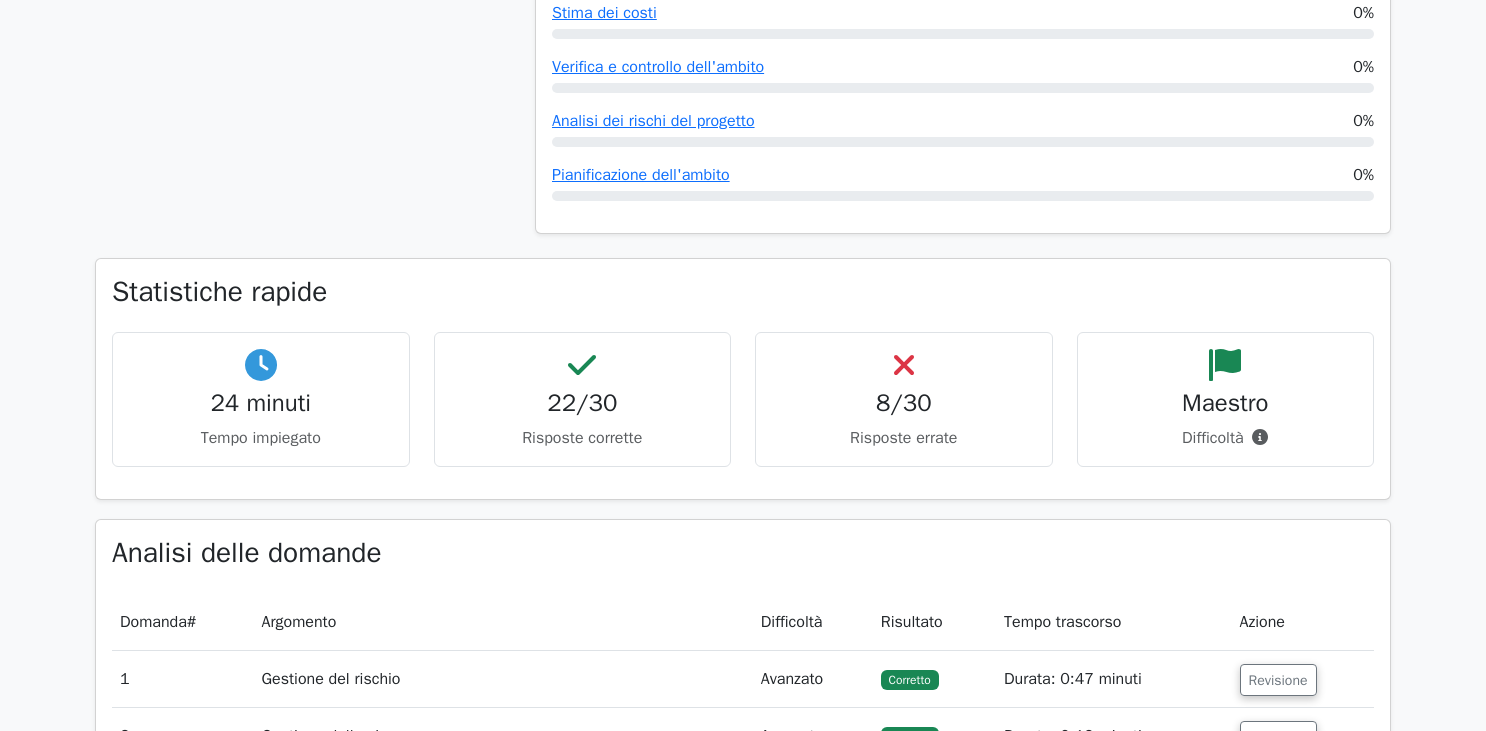 scroll, scrollTop: 1726, scrollLeft: 0, axis: vertical 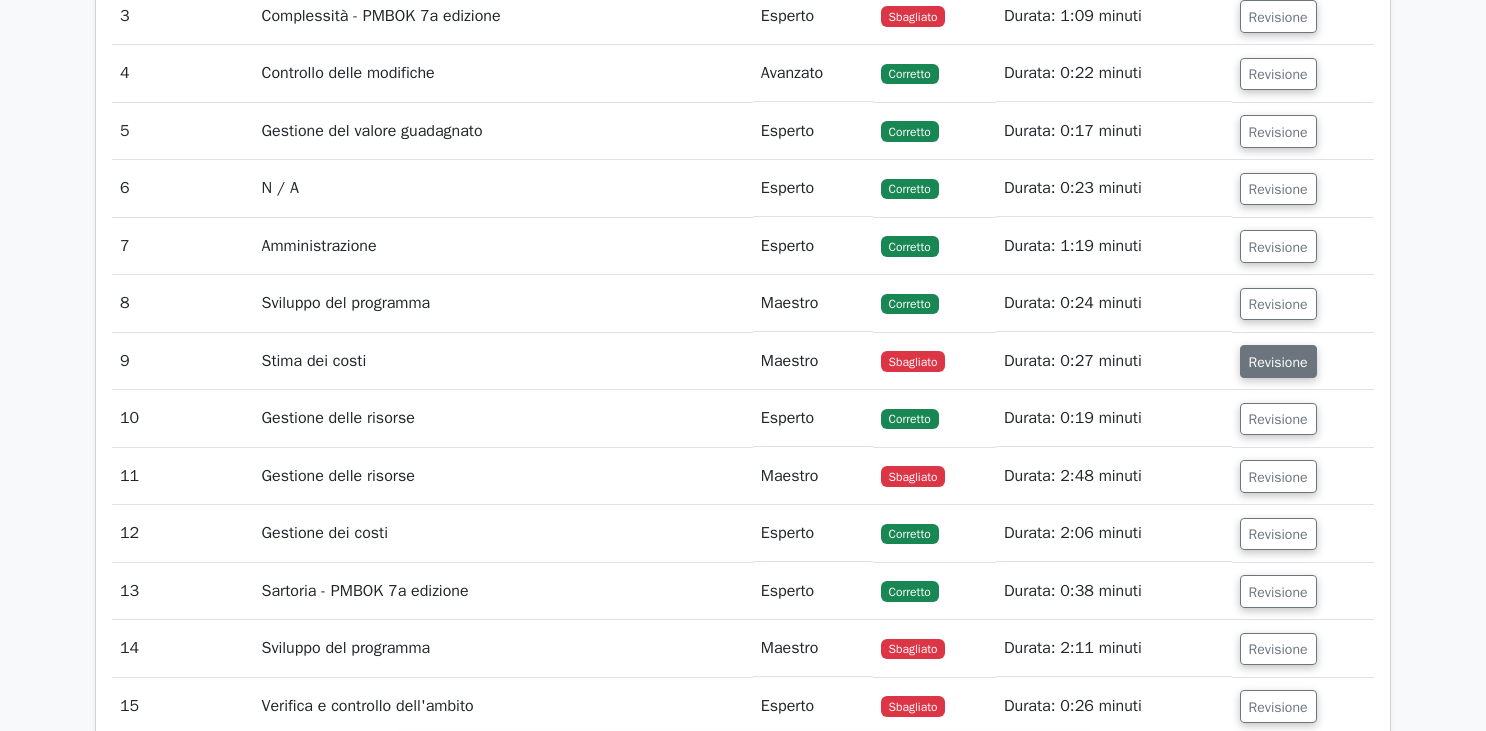 click on "Revisione" at bounding box center (1278, 362) 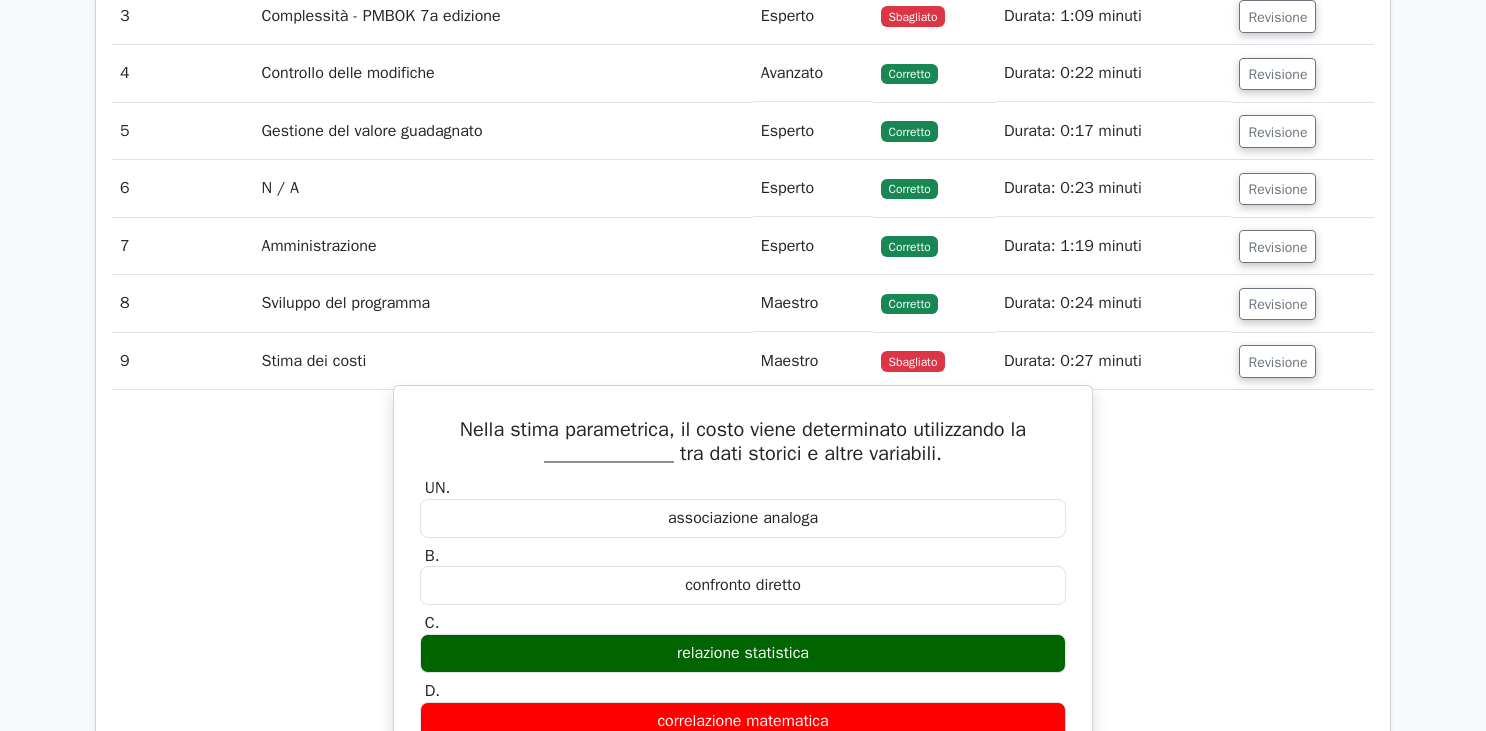 scroll, scrollTop: 2593, scrollLeft: 0, axis: vertical 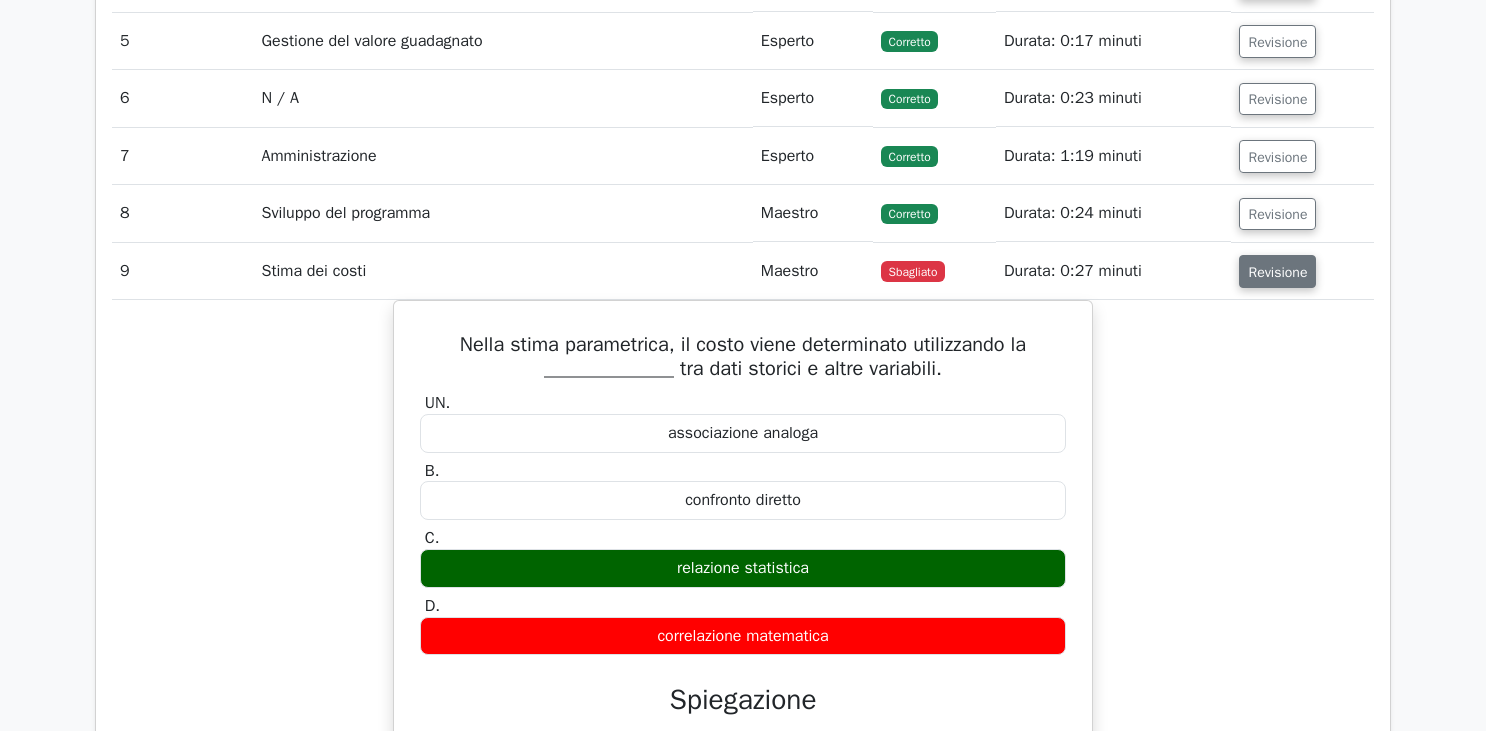 click on "Revisione" at bounding box center (1277, 271) 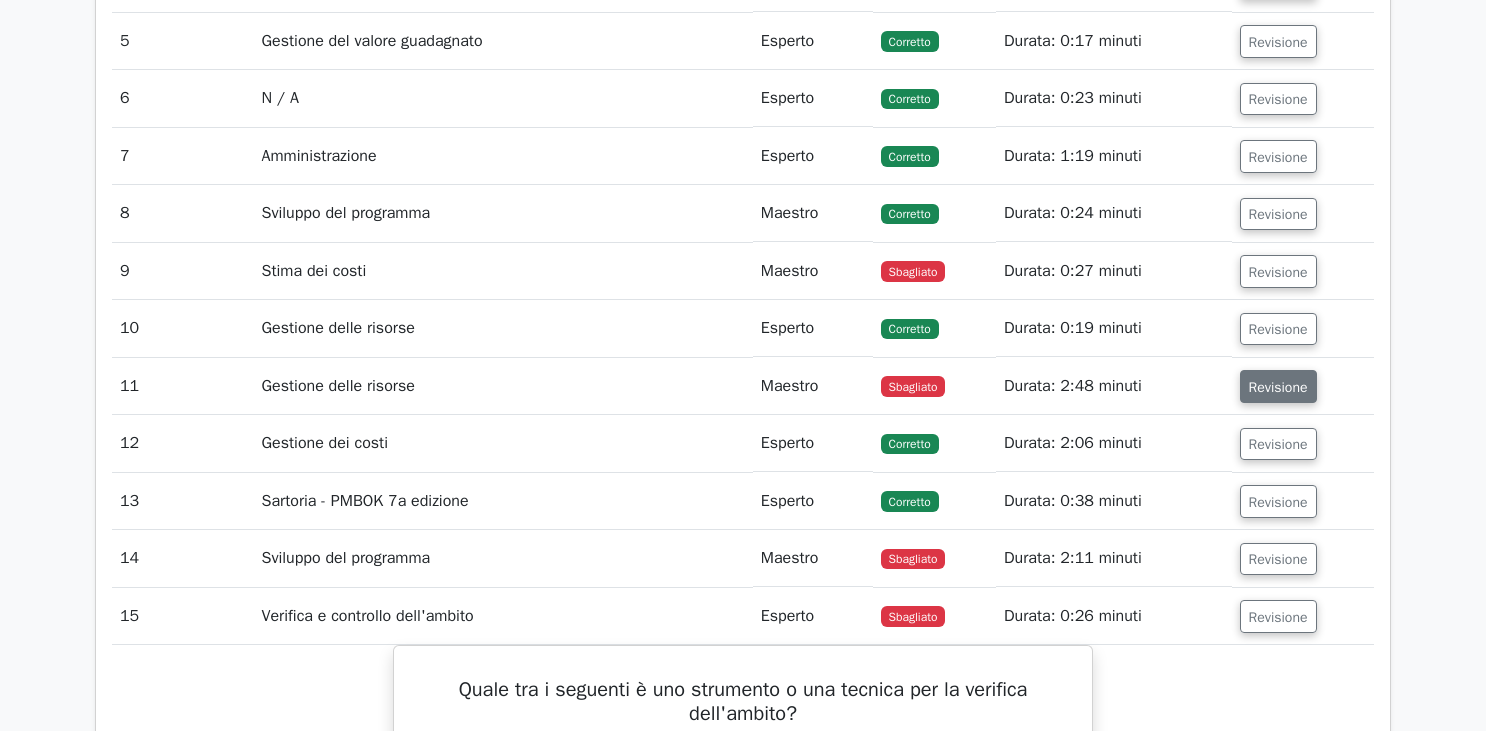 click on "Revisione" at bounding box center (1278, 387) 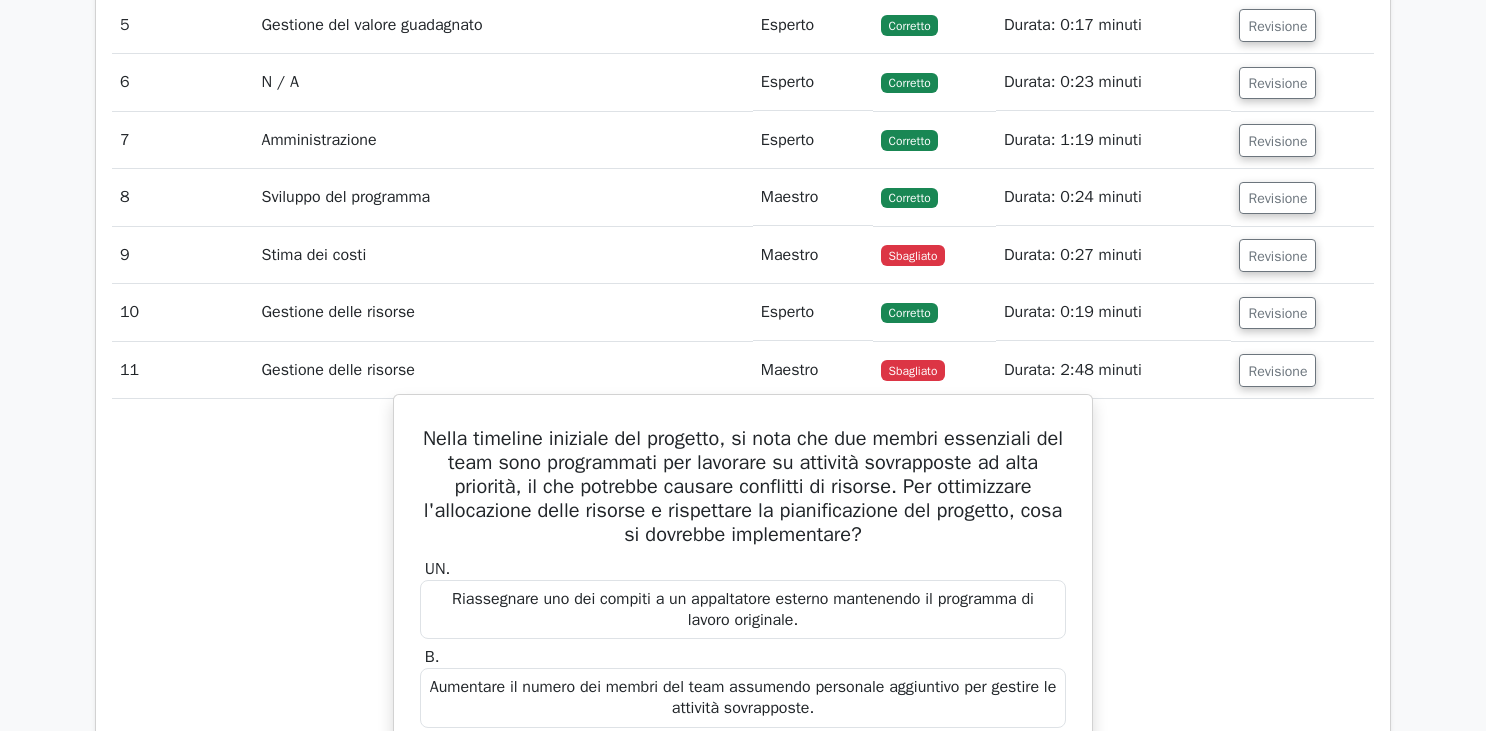 scroll, scrollTop: 2598, scrollLeft: 0, axis: vertical 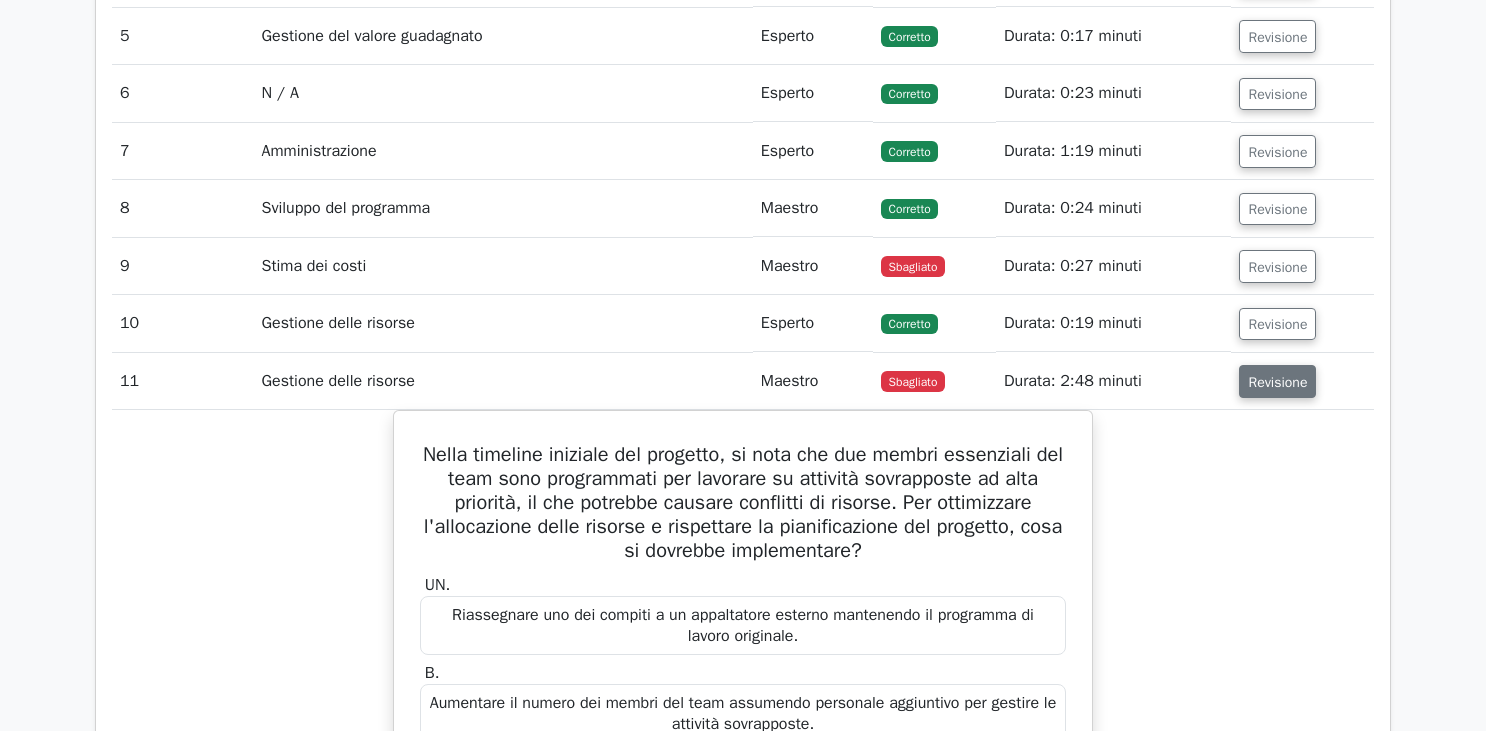 click on "Revisione" at bounding box center (1277, 381) 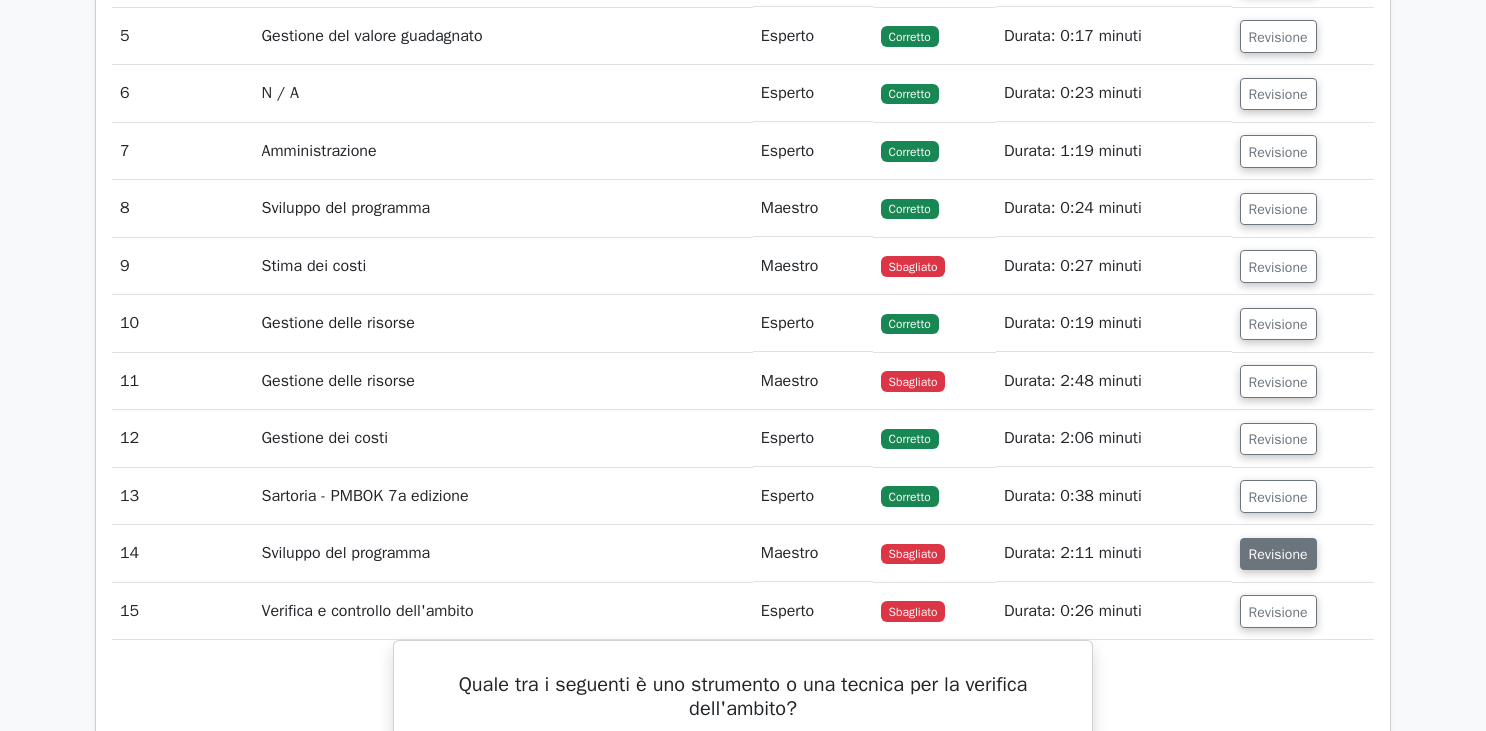 click on "Revisione" at bounding box center [1278, 554] 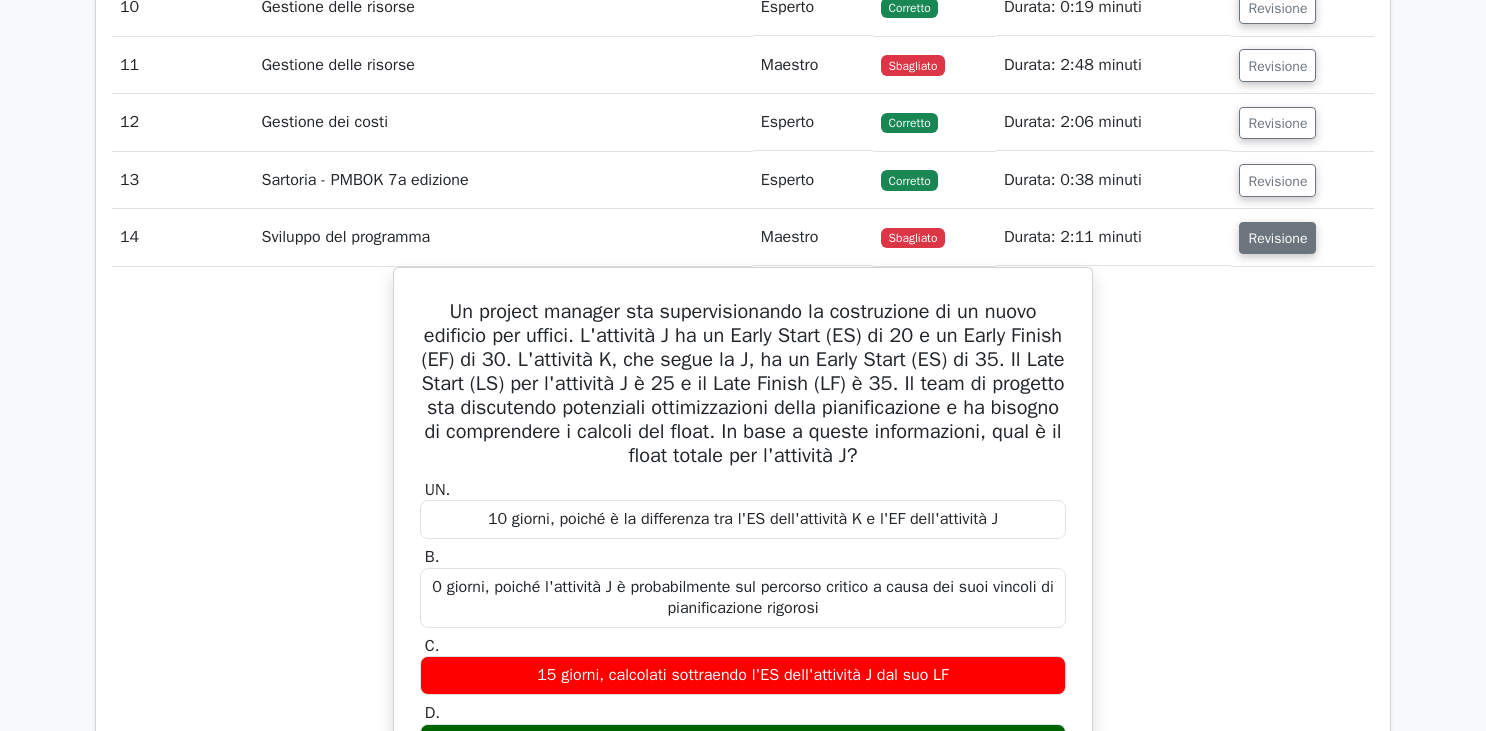 scroll, scrollTop: 2917, scrollLeft: 0, axis: vertical 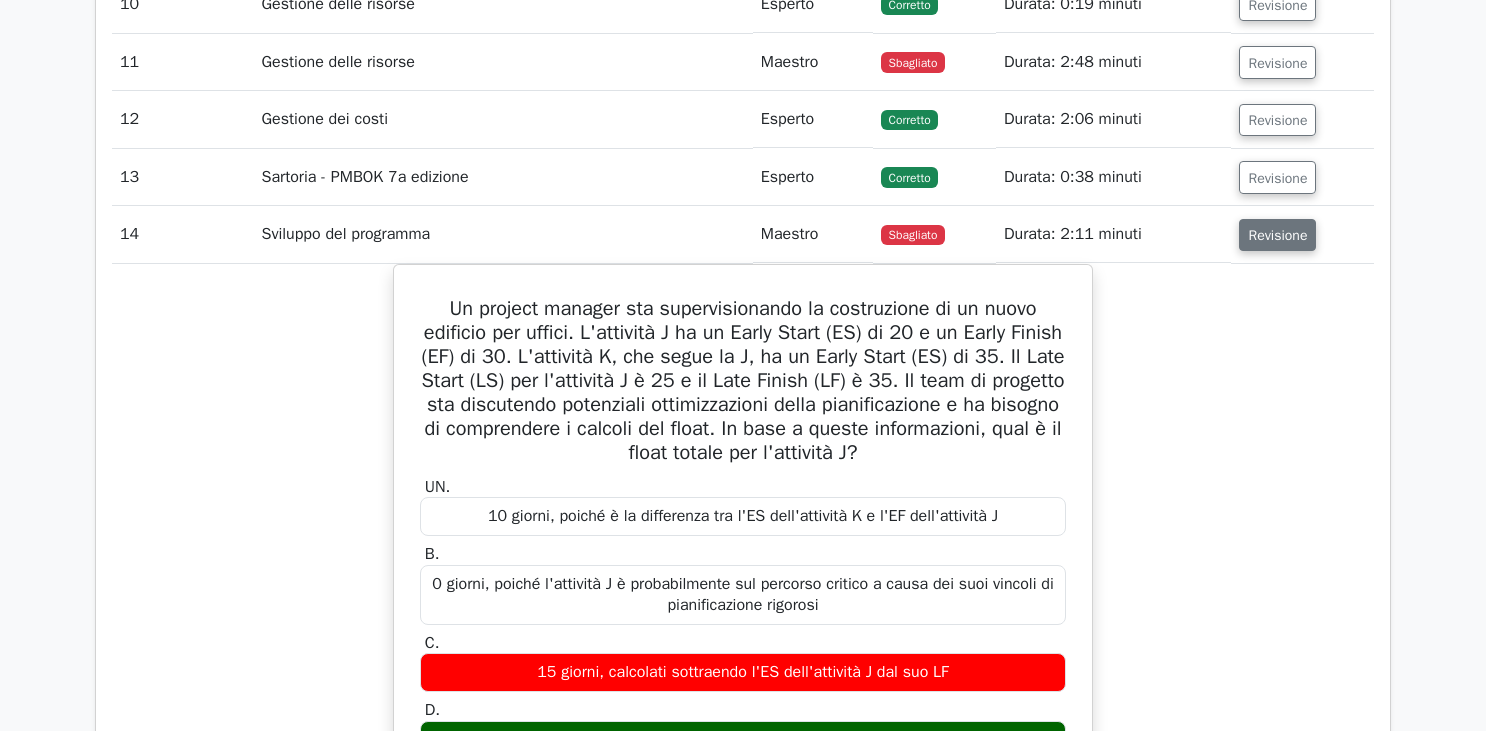 click on "Revisione" at bounding box center (1277, 235) 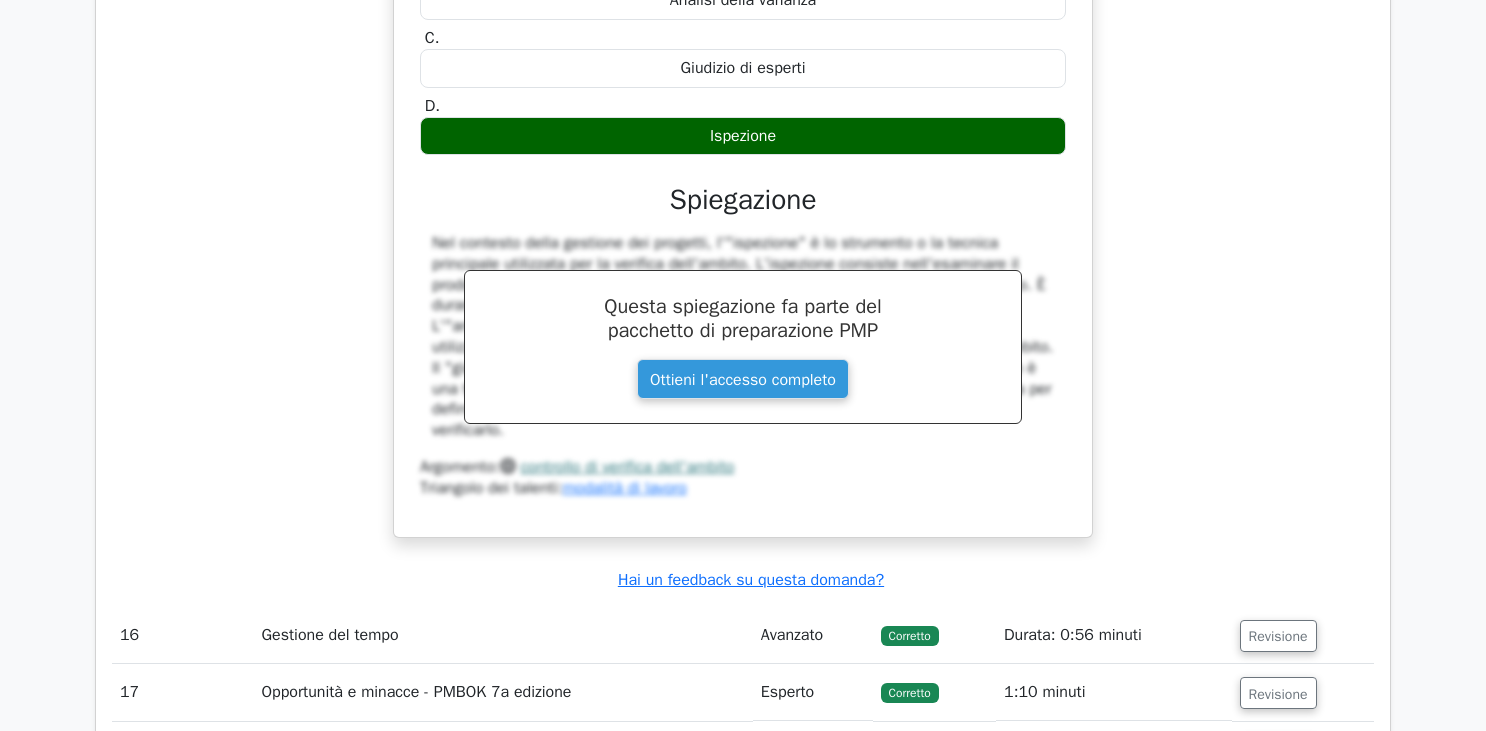 scroll, scrollTop: 4524, scrollLeft: 0, axis: vertical 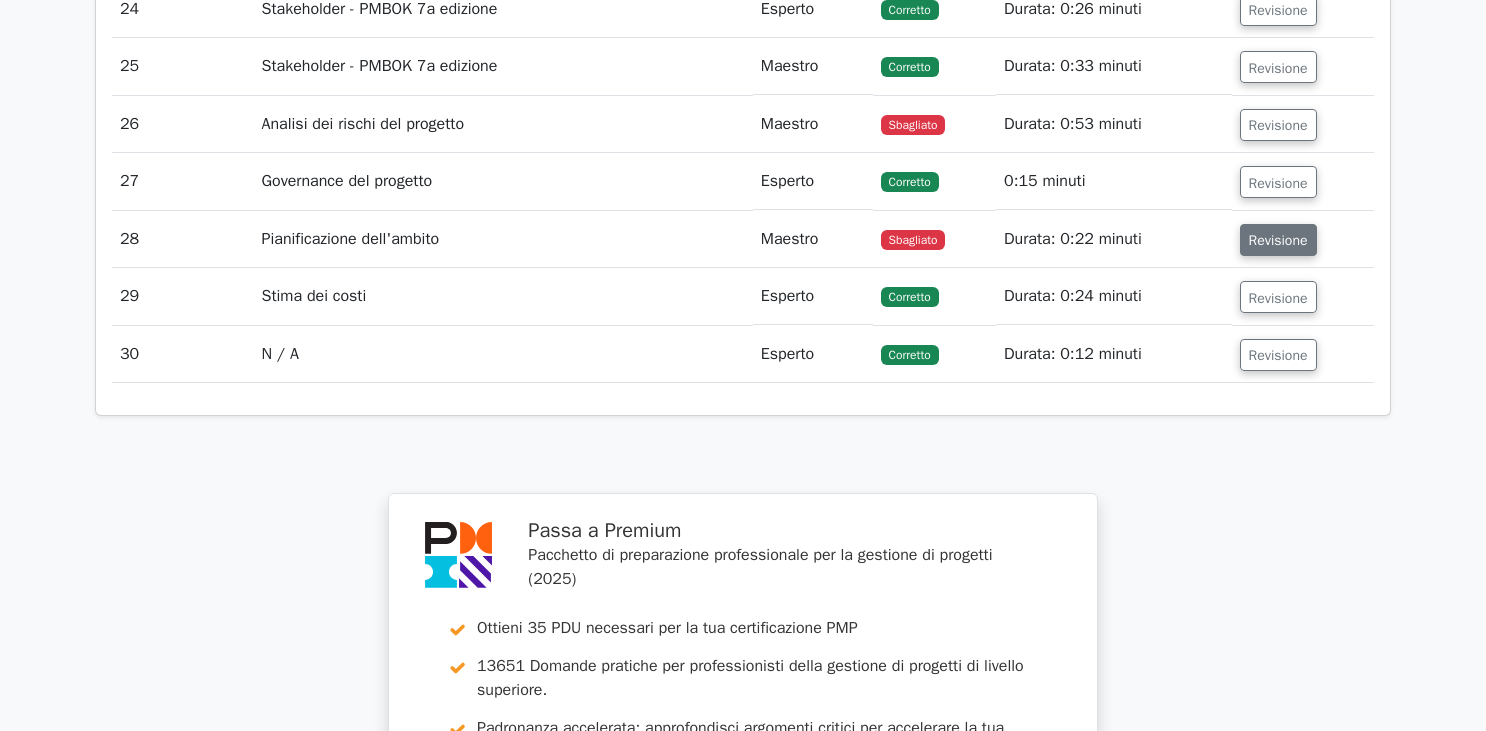 click on "Revisione" at bounding box center [1278, 240] 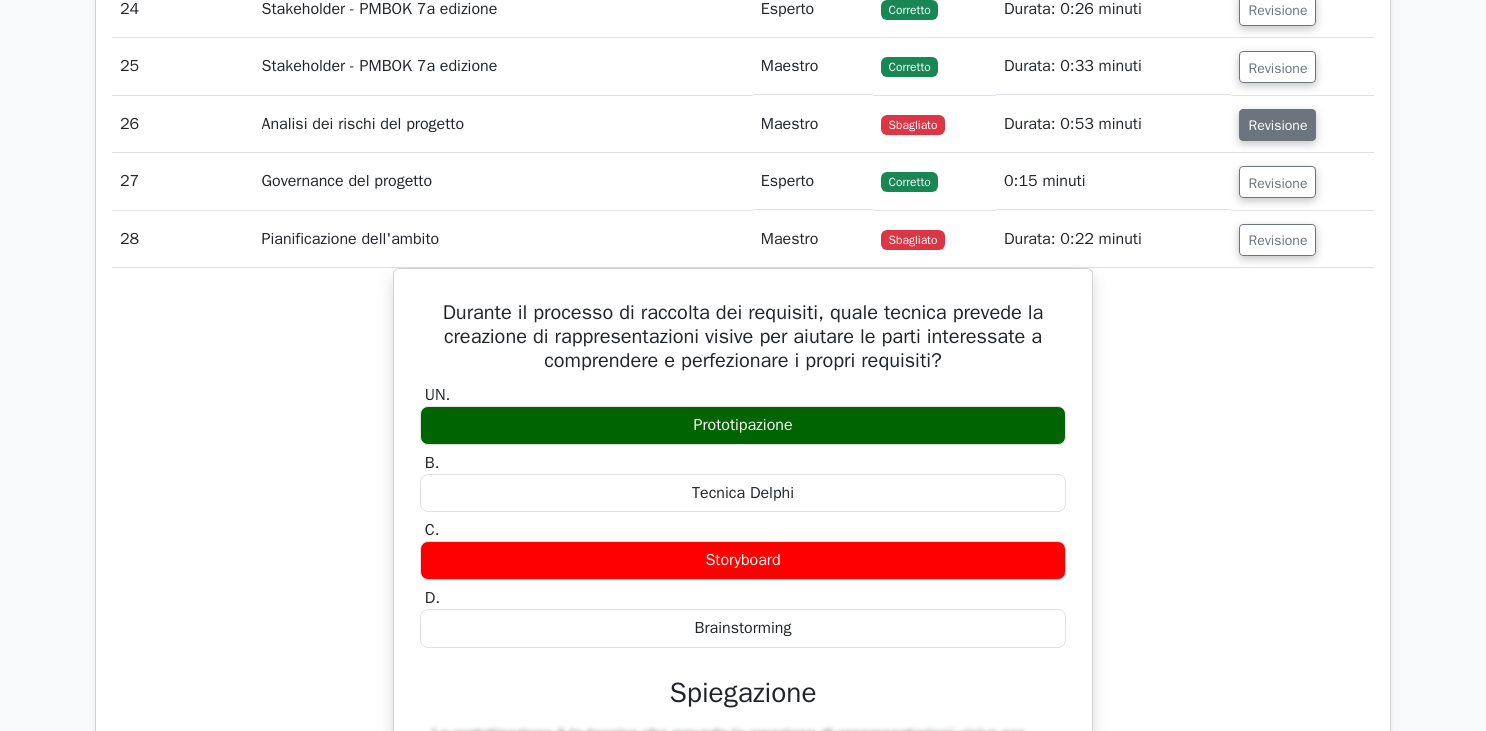 click on "Revisione" at bounding box center [1277, 125] 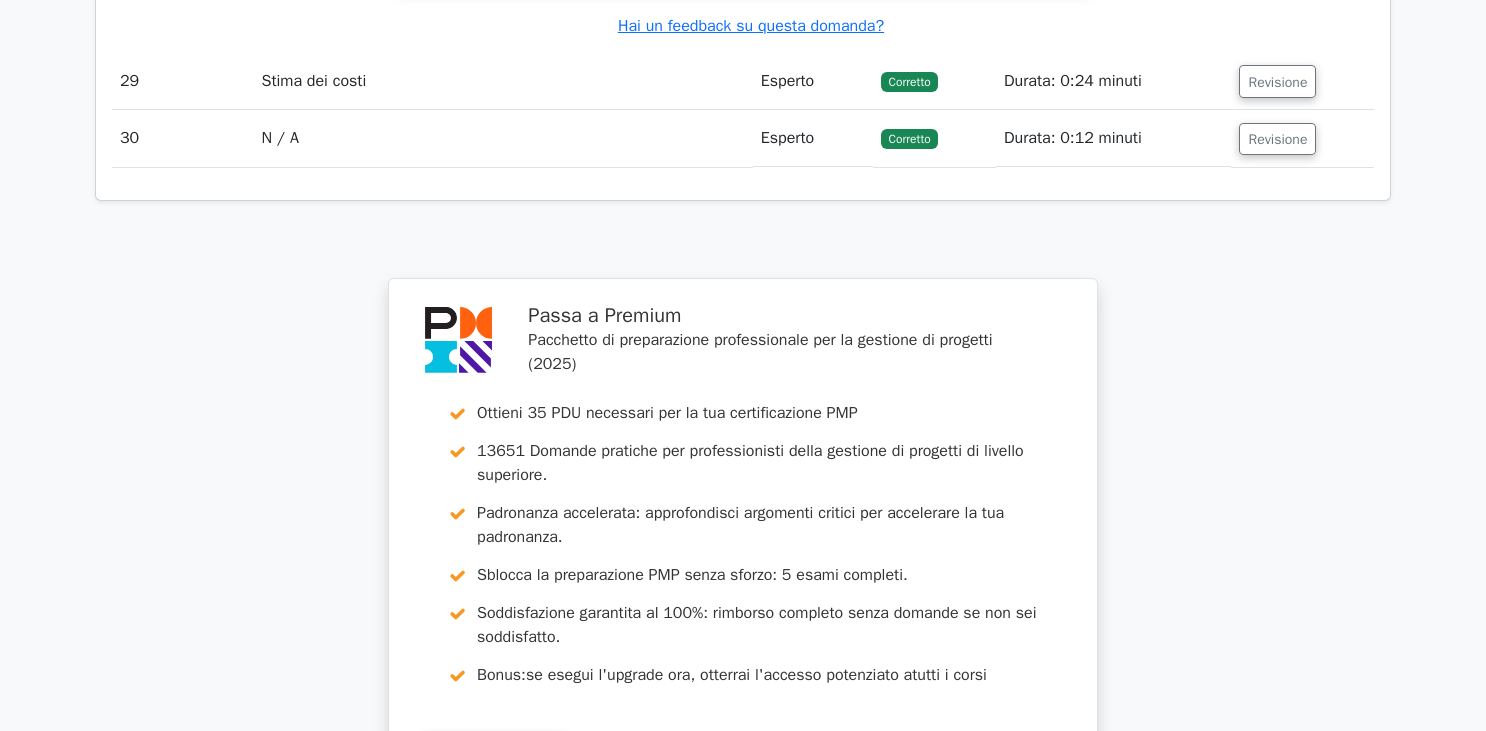 scroll, scrollTop: 7544, scrollLeft: 0, axis: vertical 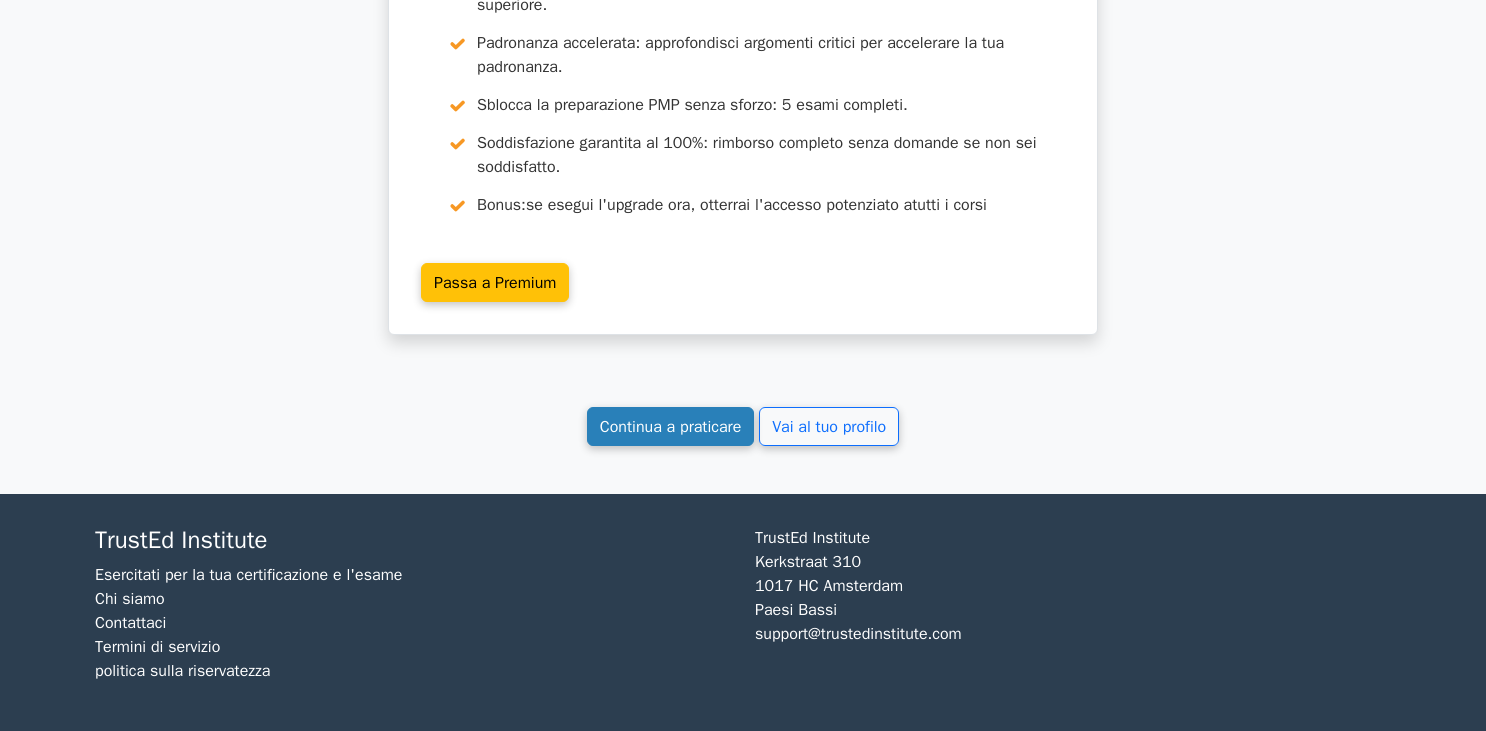 click on "Continua a praticare" at bounding box center [671, 427] 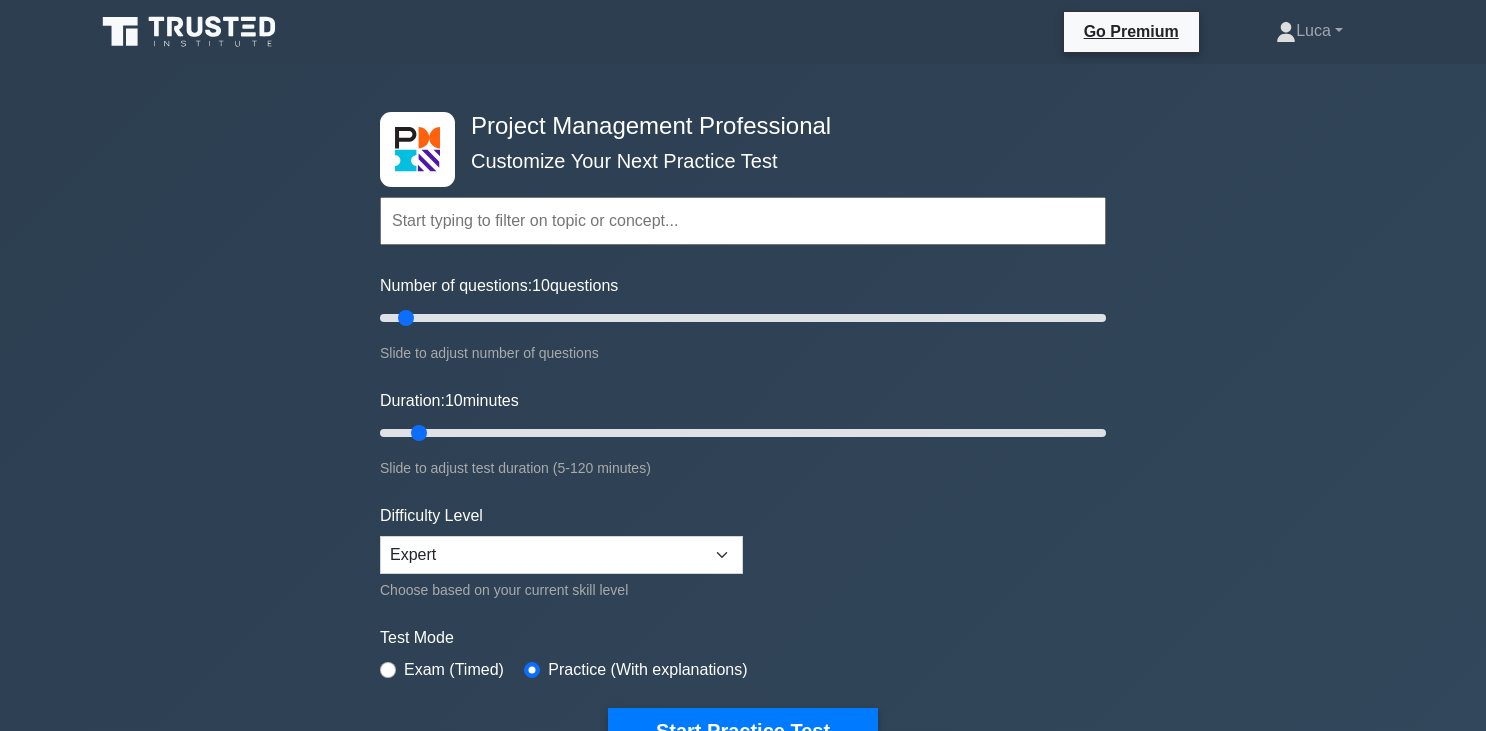 scroll, scrollTop: 0, scrollLeft: 0, axis: both 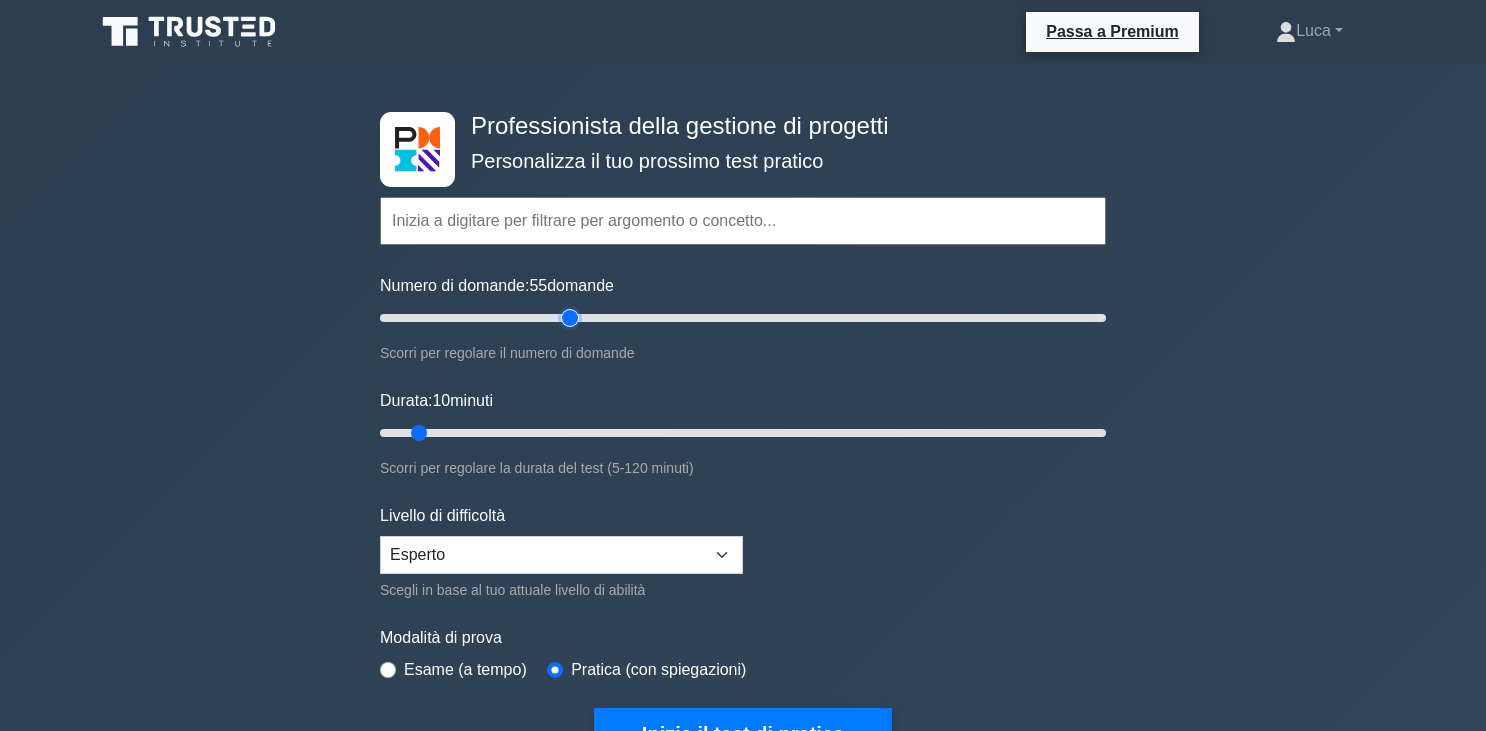 click on "Numero di domande:  55  domande" at bounding box center (743, 318) 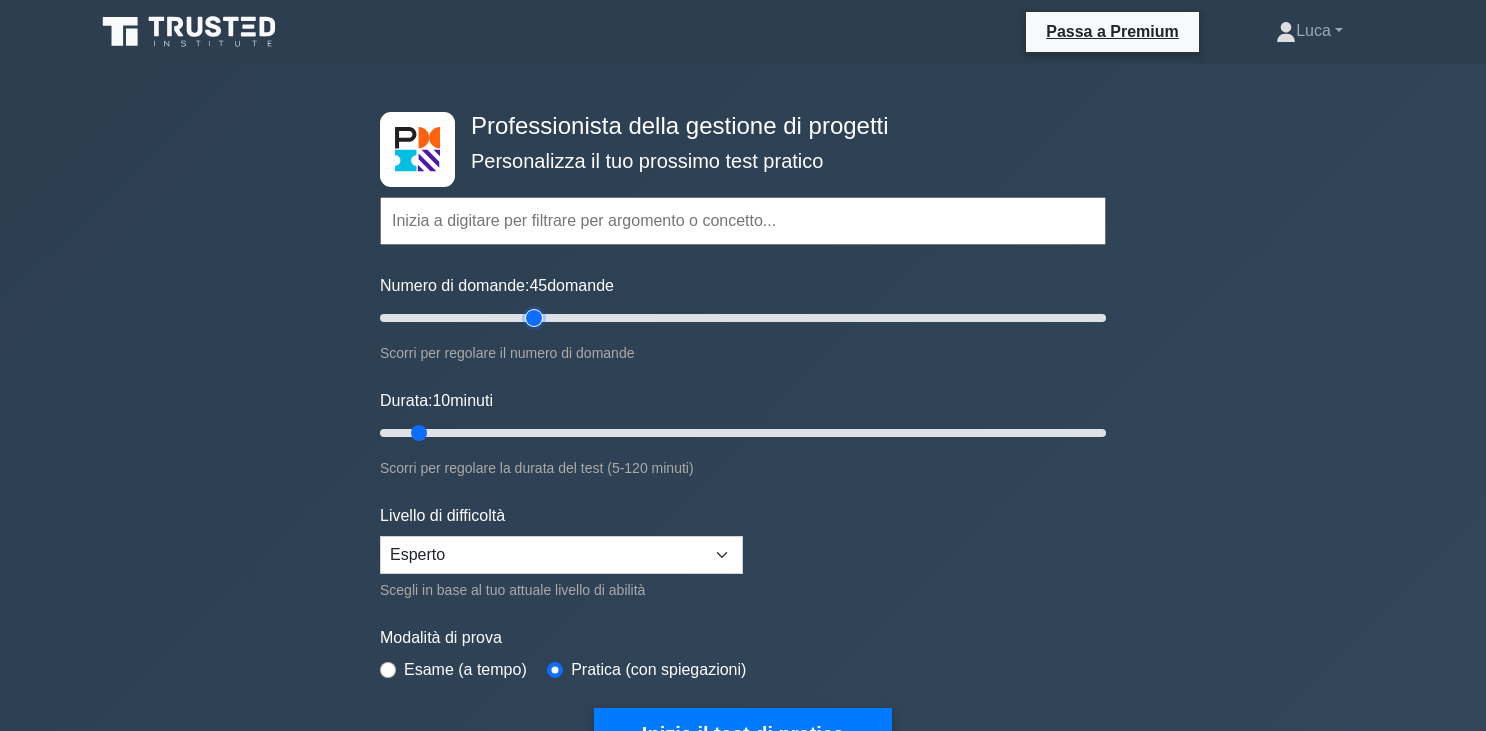click on "Numero di domande:  45  domande" at bounding box center [743, 318] 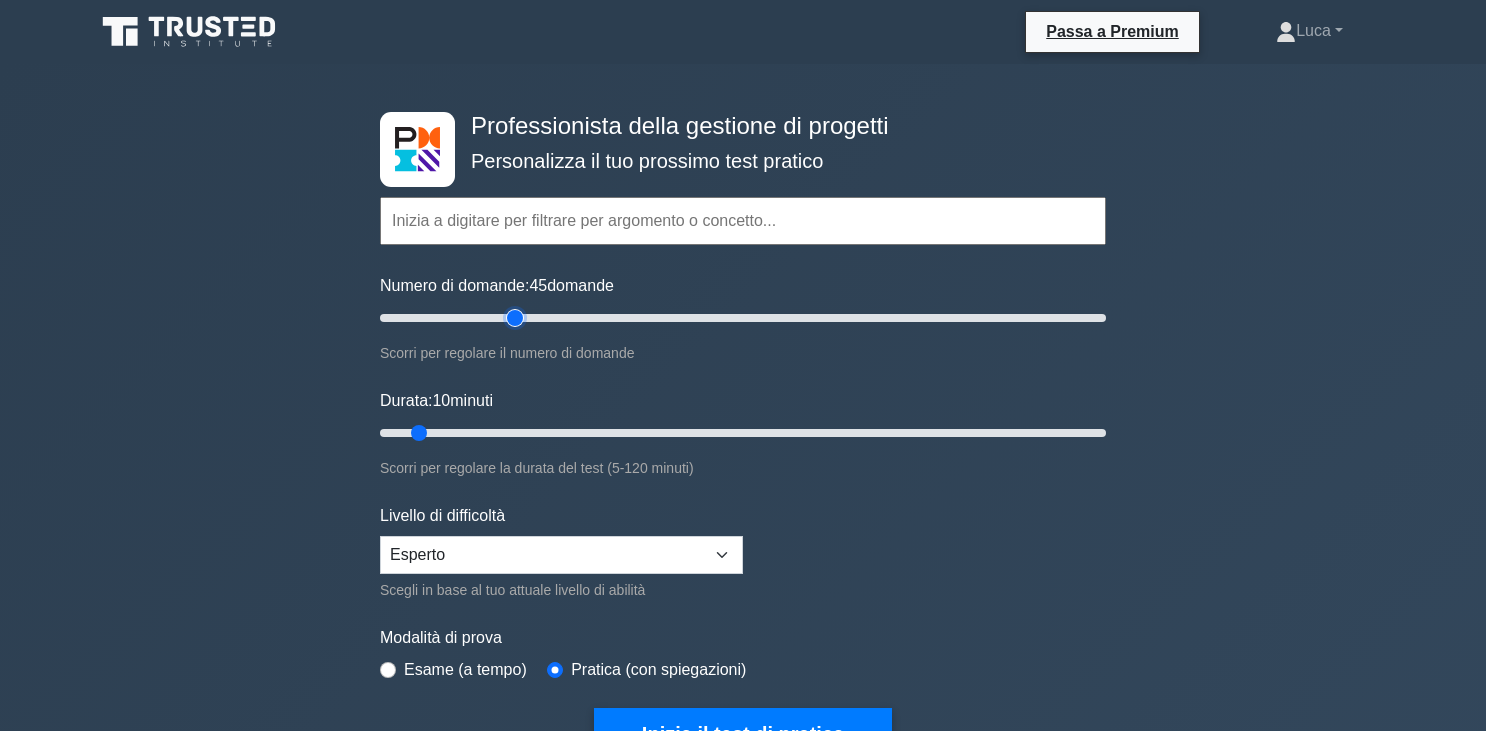 click on "Numero di domande:  45  domande" at bounding box center (743, 318) 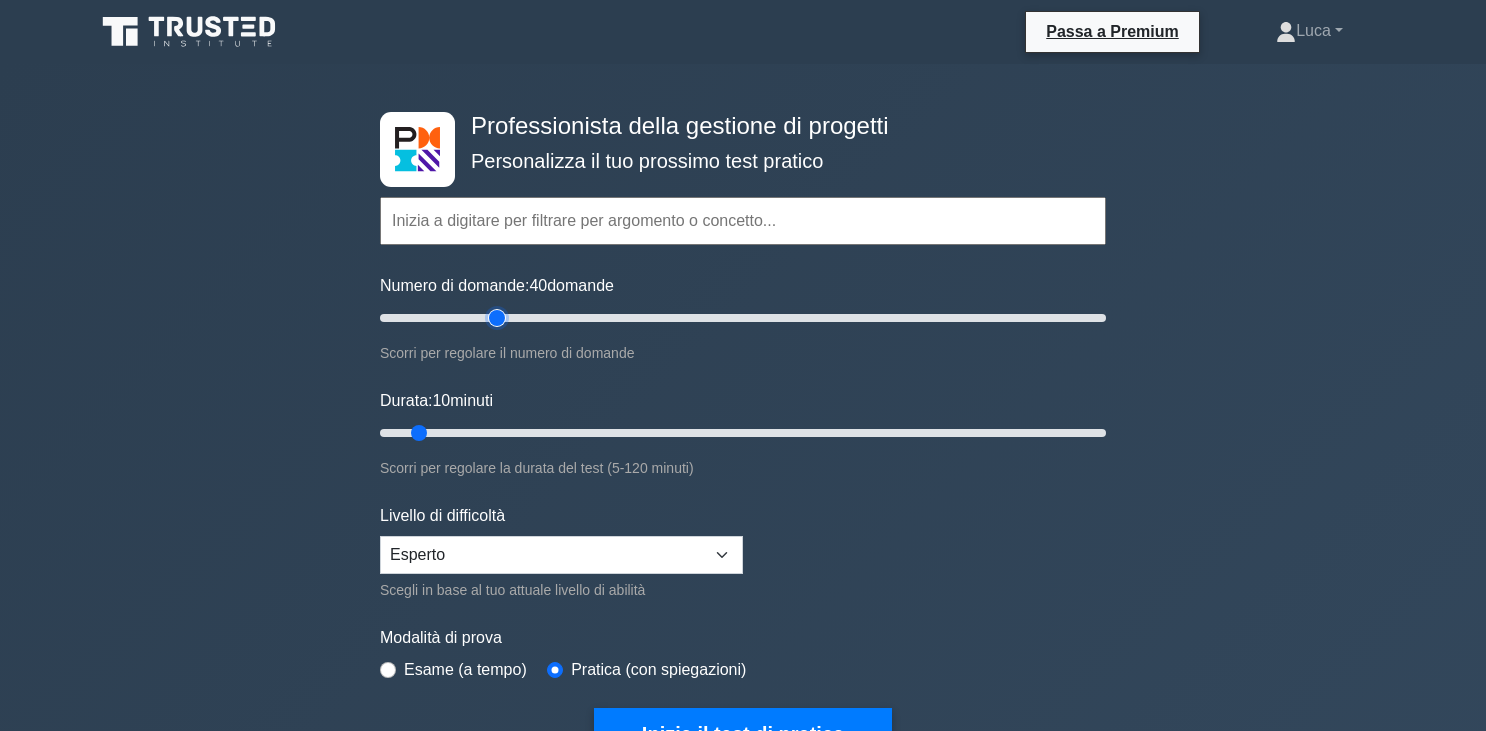 click on "Numero di domande:  40  domande" at bounding box center [743, 318] 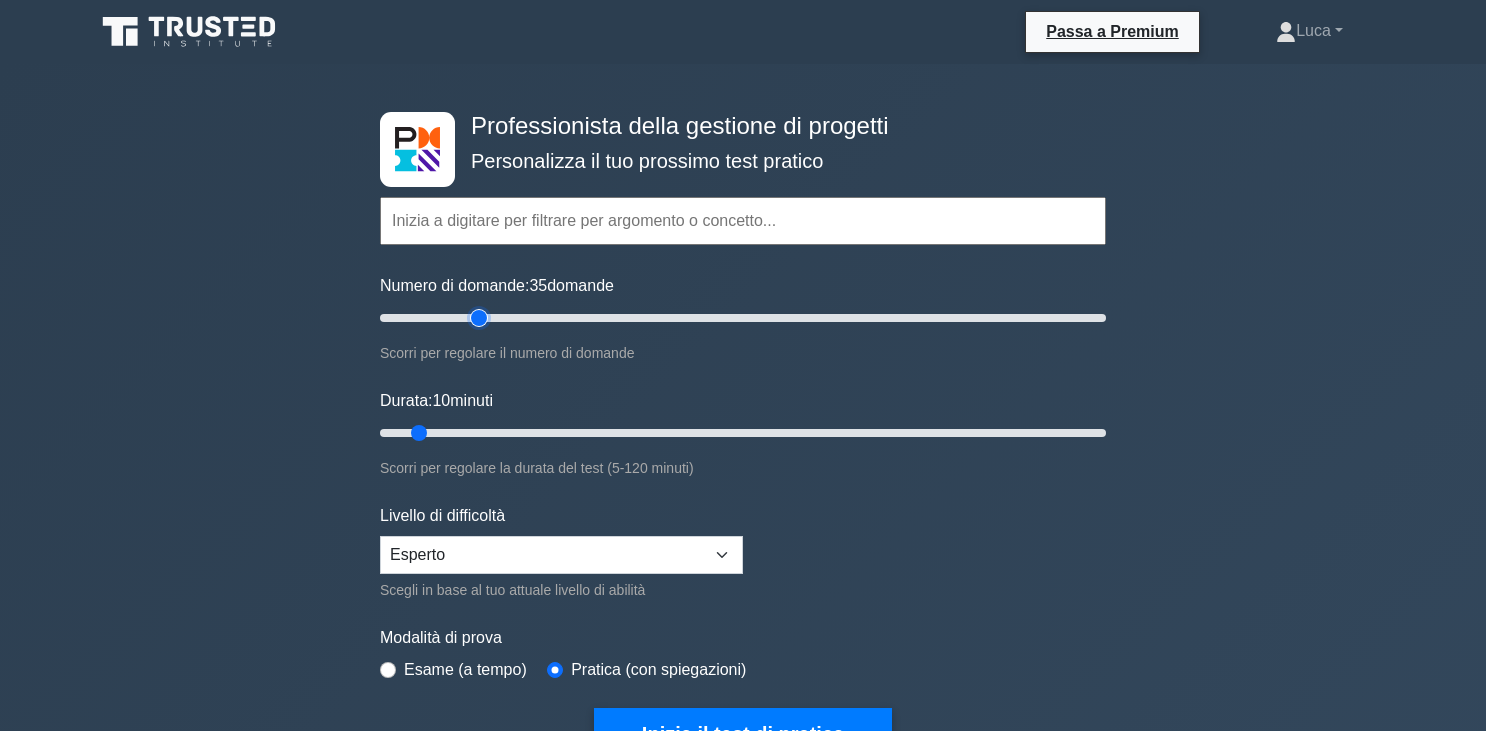 type on "30" 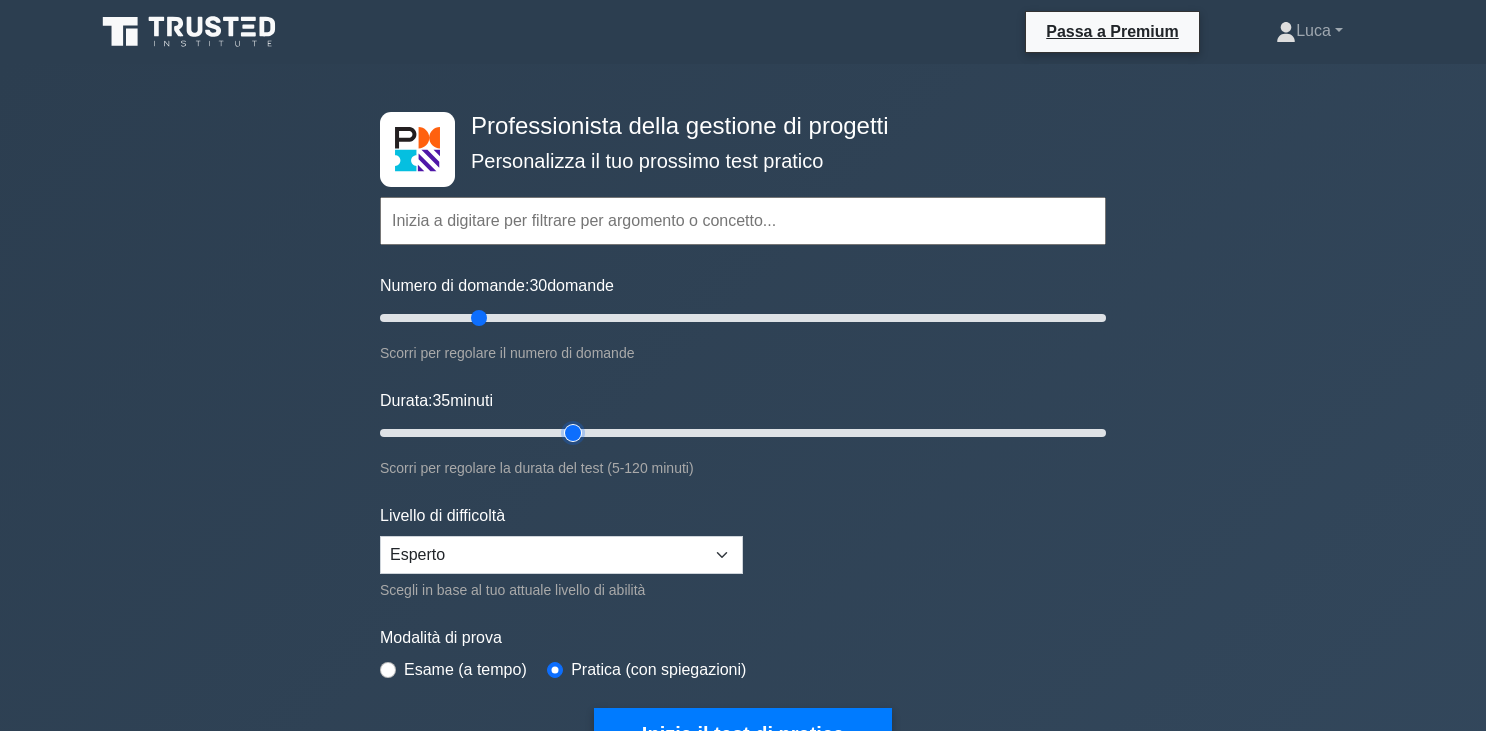 type on "35" 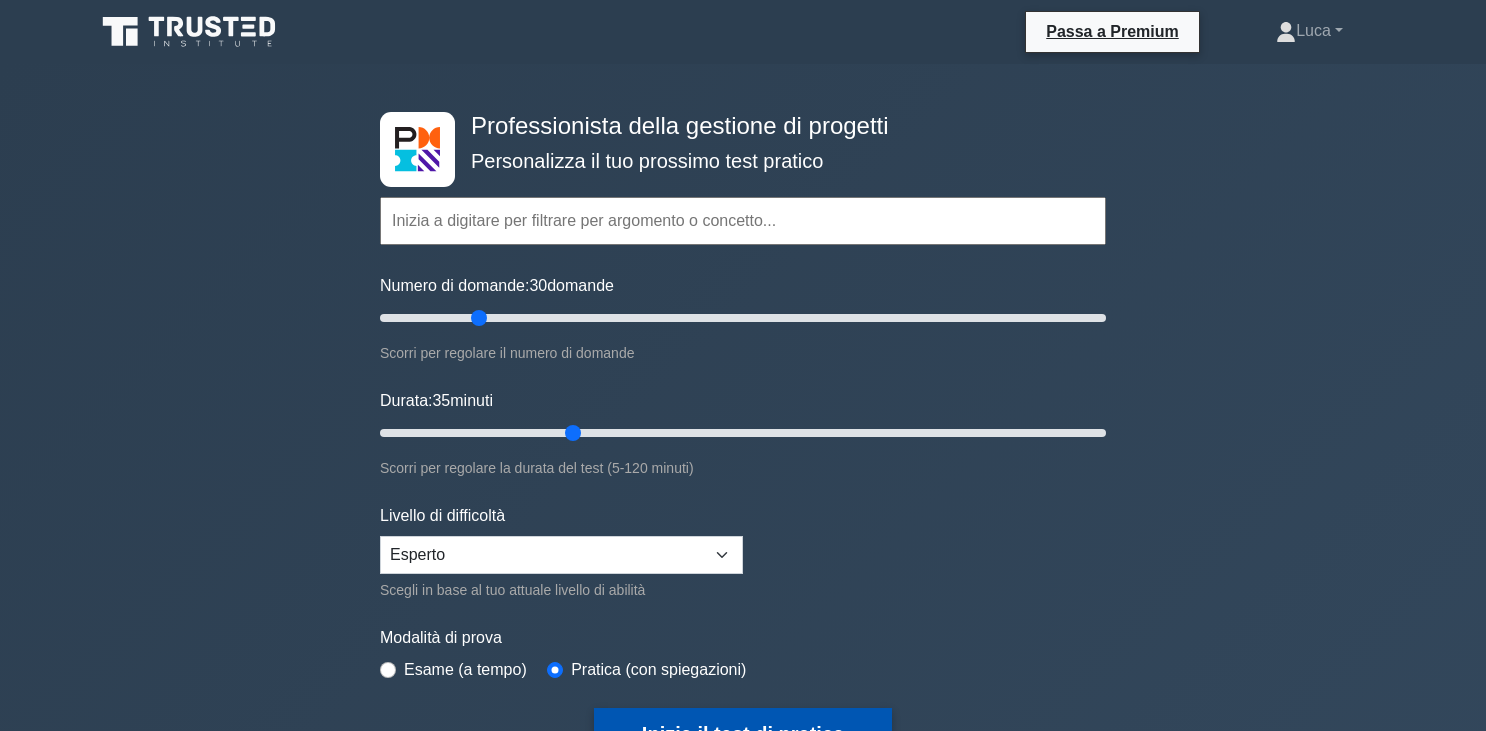 click on "Inizia il test di pratica" at bounding box center [743, 734] 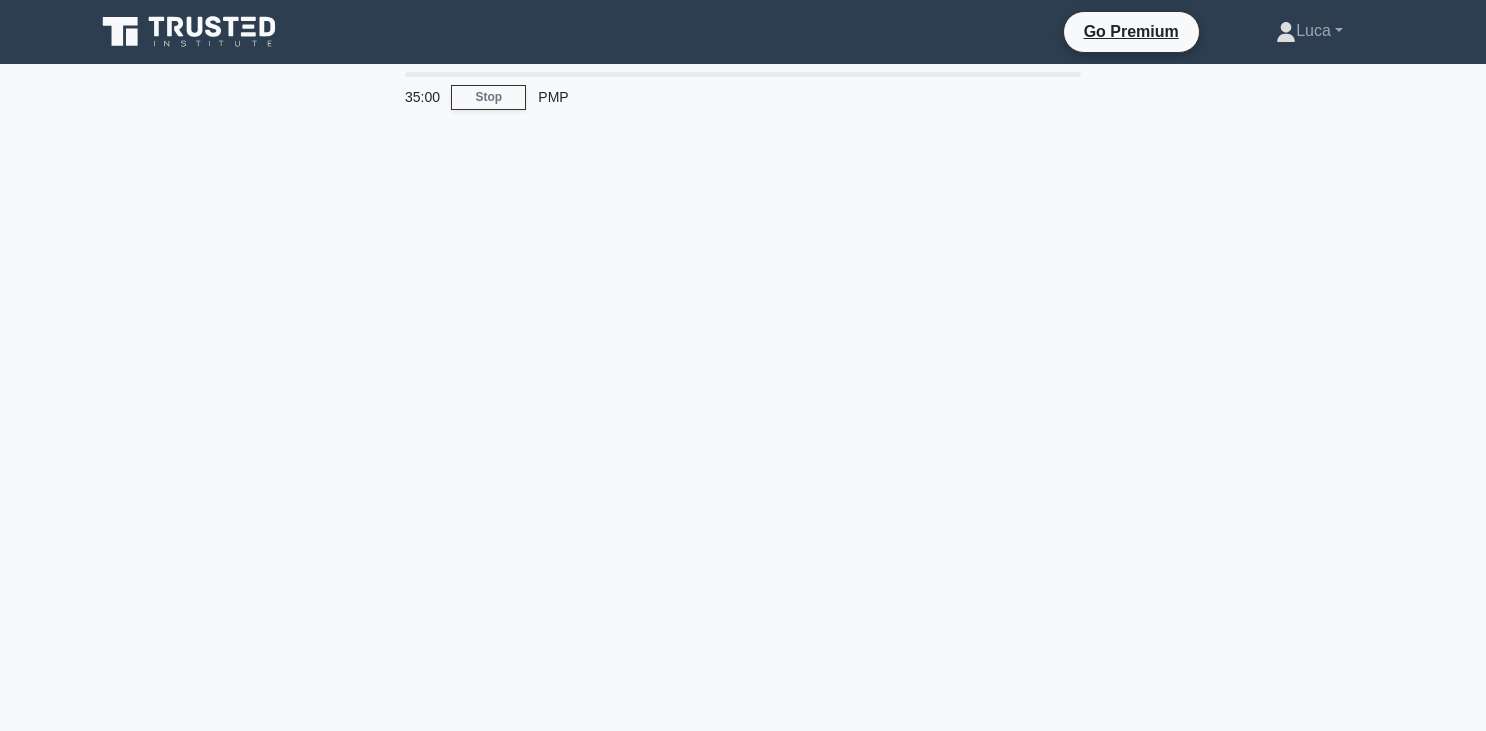 scroll, scrollTop: 0, scrollLeft: 0, axis: both 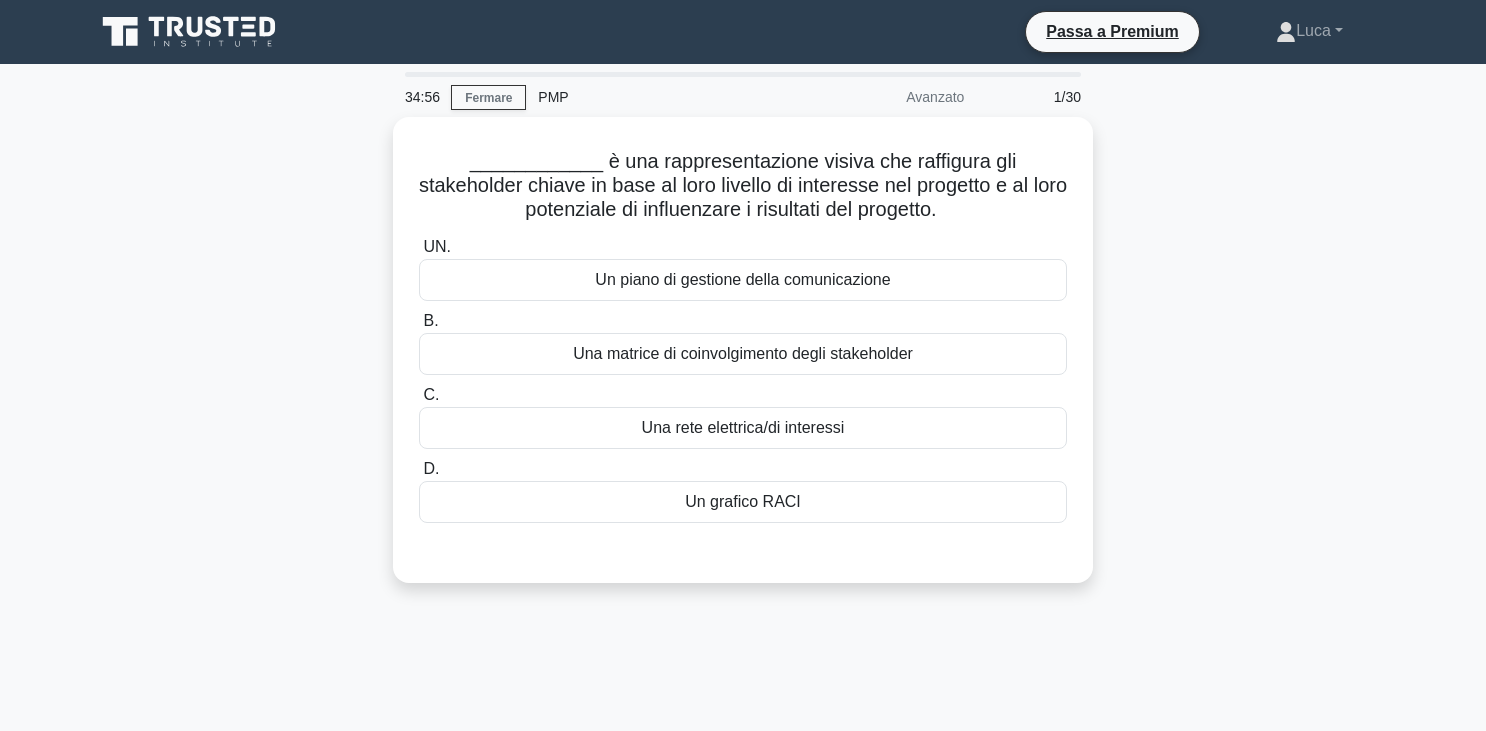 click on "____________ è una rappresentazione visiva che raffigura gli stakeholder chiave in base al loro livello di interesse nel progetto e al loro potenziale di influenzare i risultati del progetto.
.spinner_0XTQ{transform-origin:center;animation:spinner_y6GP .75s linear infinite}@keyframes spinner_y6GP{100%{transform:rotate(360deg)}}
UN.
Un piano di gestione della comunicazione
B. C. D." at bounding box center [743, 362] 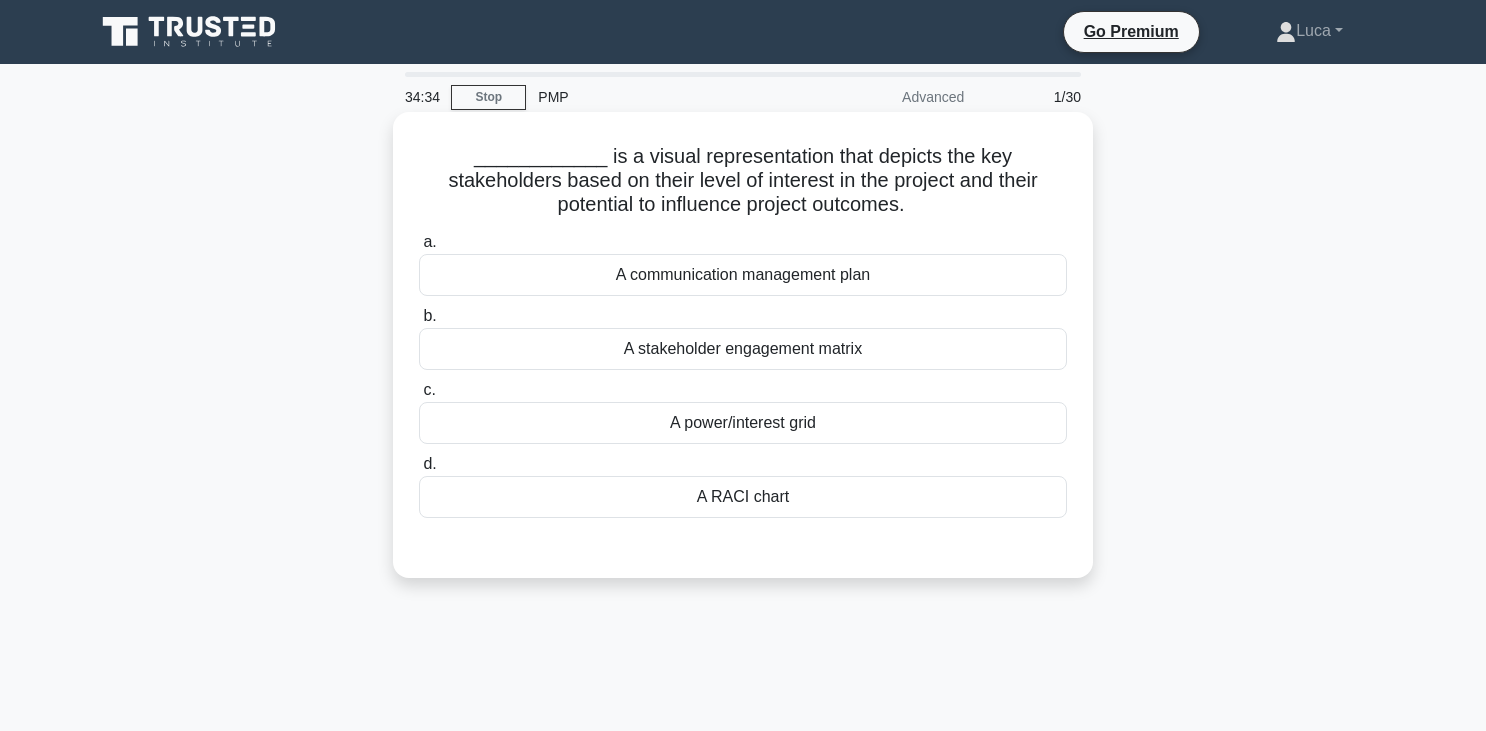 click on "A power/interest grid" at bounding box center [743, 423] 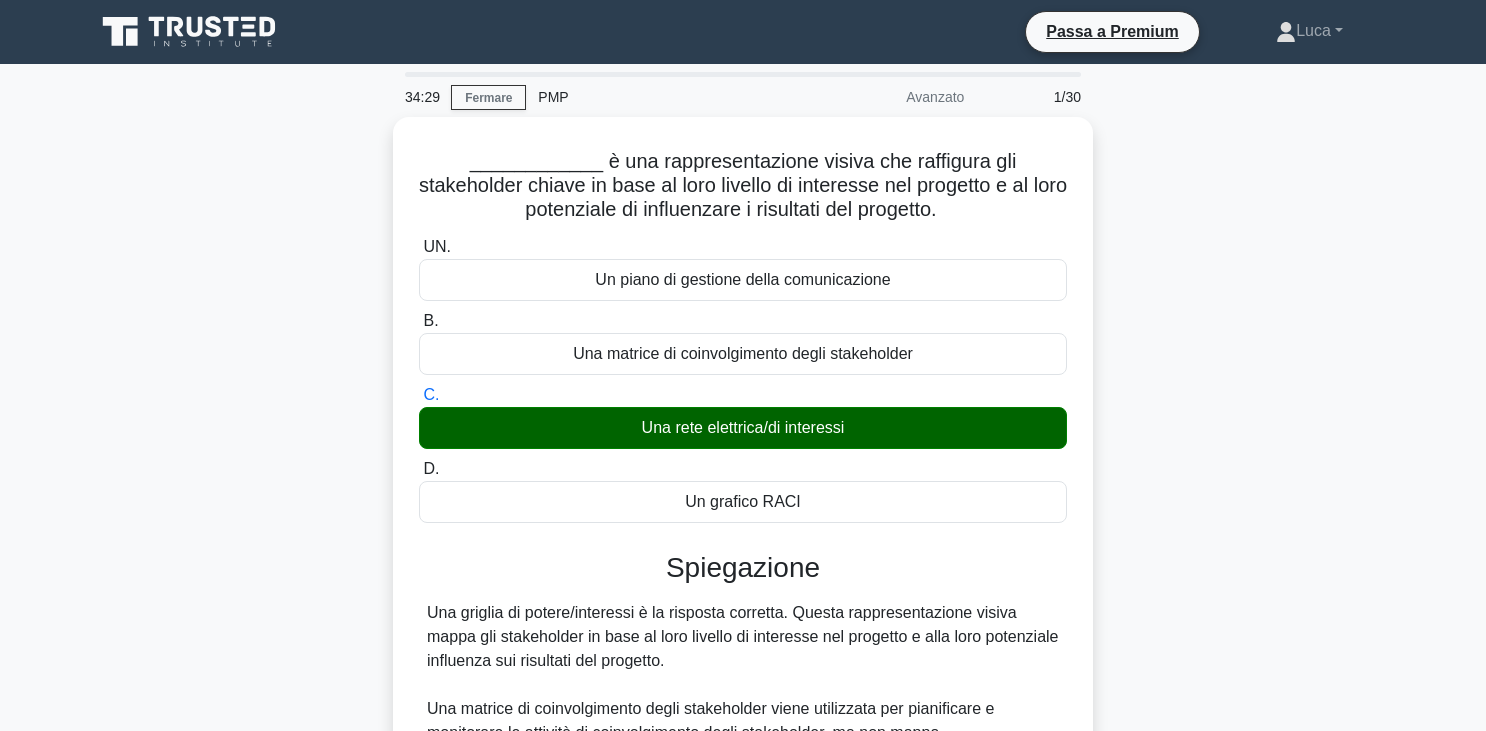 scroll, scrollTop: 385, scrollLeft: 0, axis: vertical 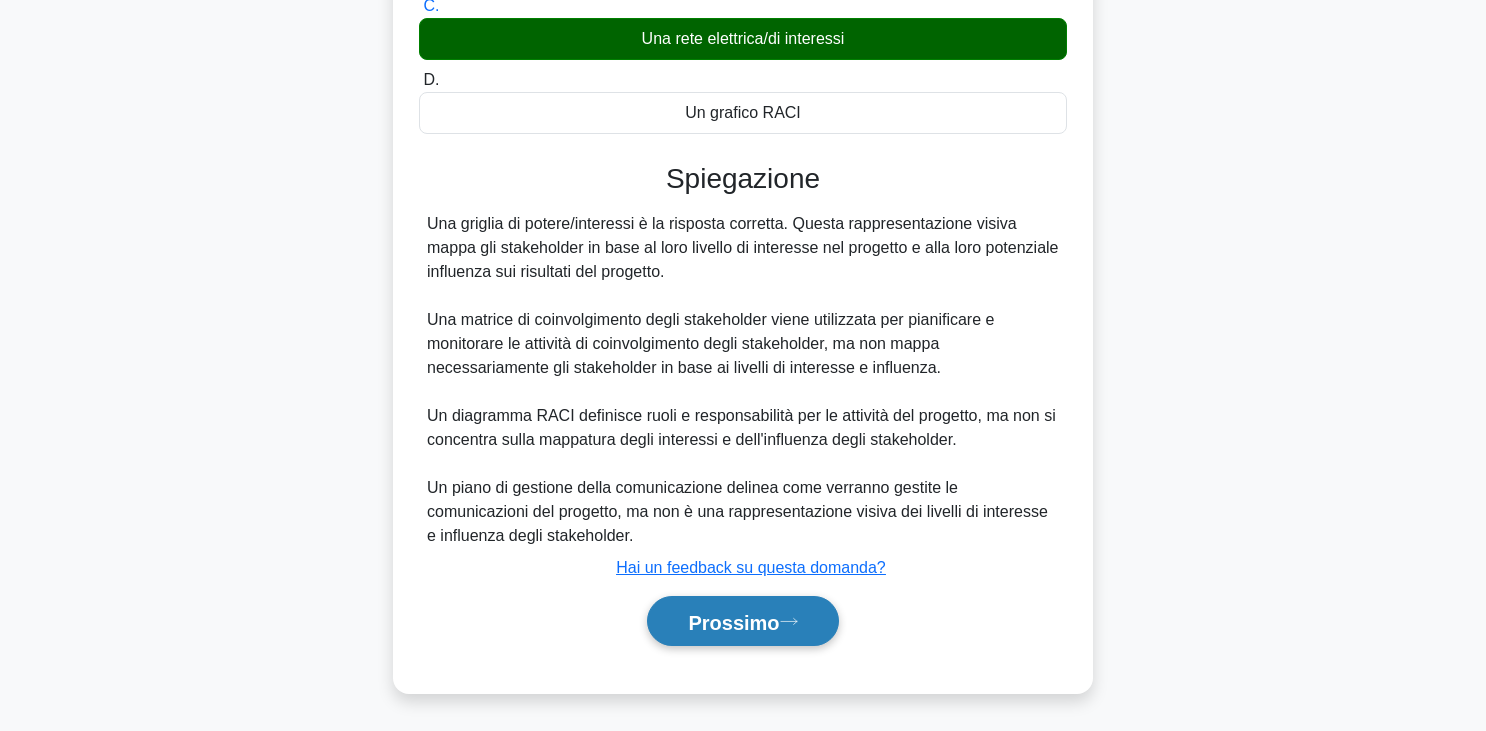 click on "Prossimo" at bounding box center [733, 622] 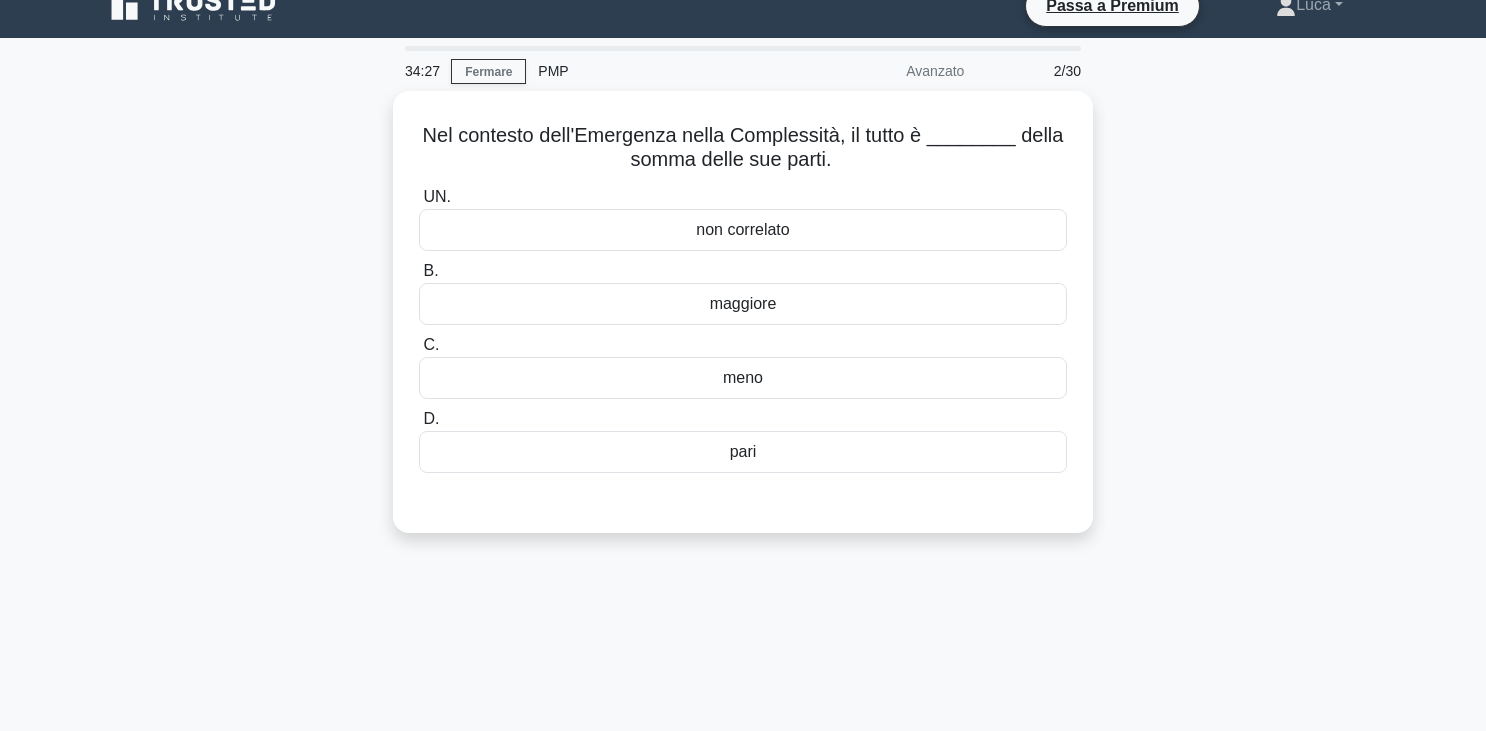 scroll, scrollTop: 10, scrollLeft: 0, axis: vertical 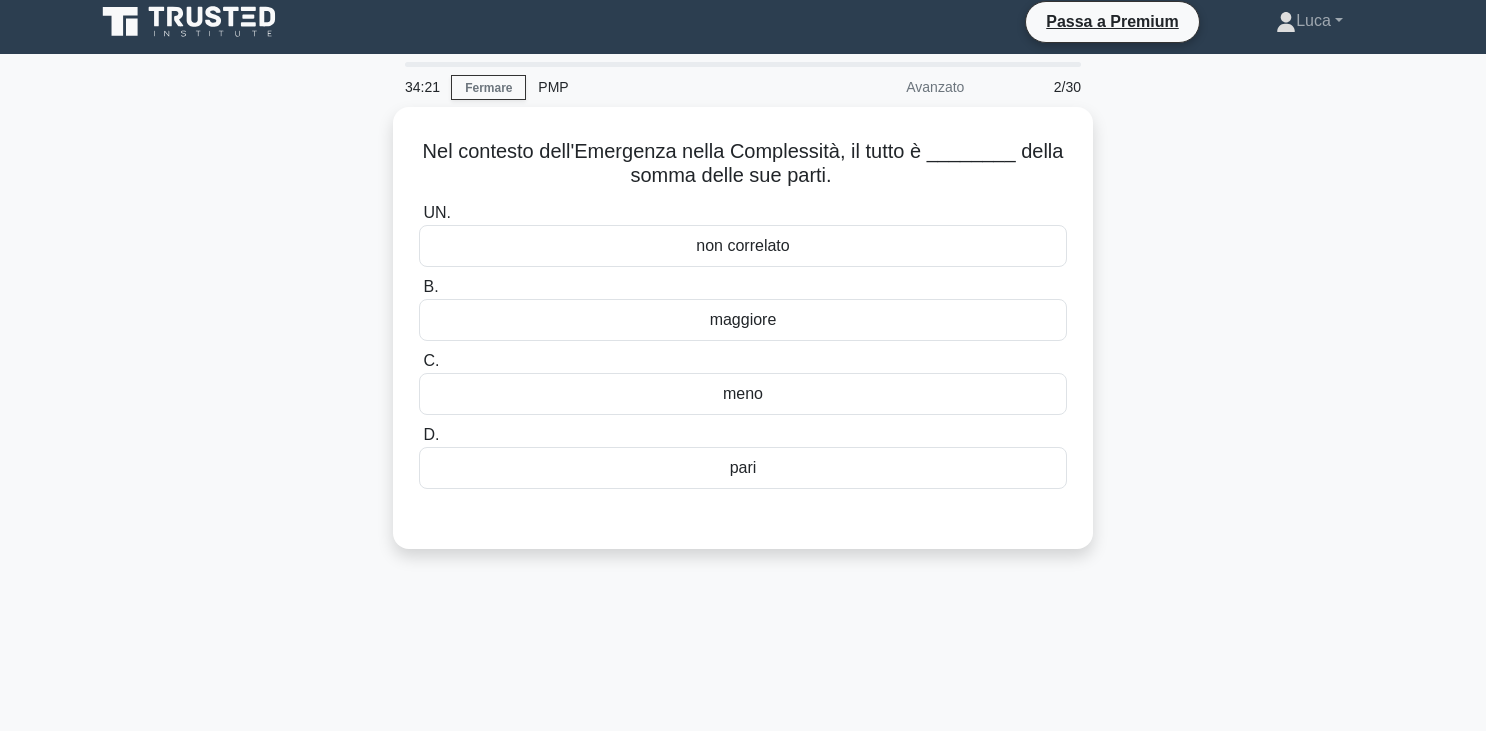click on "Nel contesto dell'Emergenza nella Complessità, il tutto è ________ della somma delle sue parti.
.spinner_0XTQ{transform-origin:center;animation:spinner_y6GP .75s linear infinite}@keyframes spinner_y6GP{100%{transform:rotate(360deg)}}
UN.
non correlato
B. C. D." at bounding box center [743, 340] 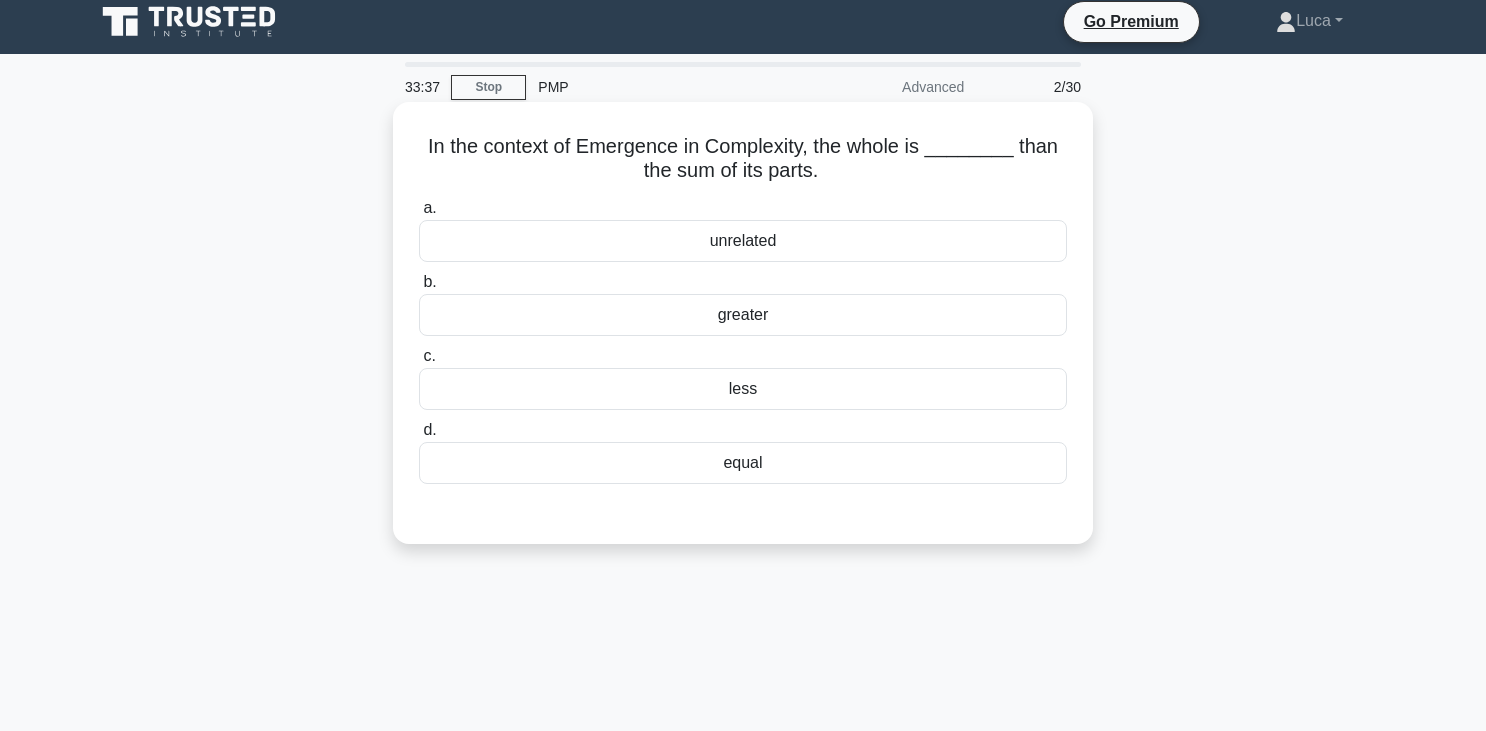 click on "less" at bounding box center [743, 389] 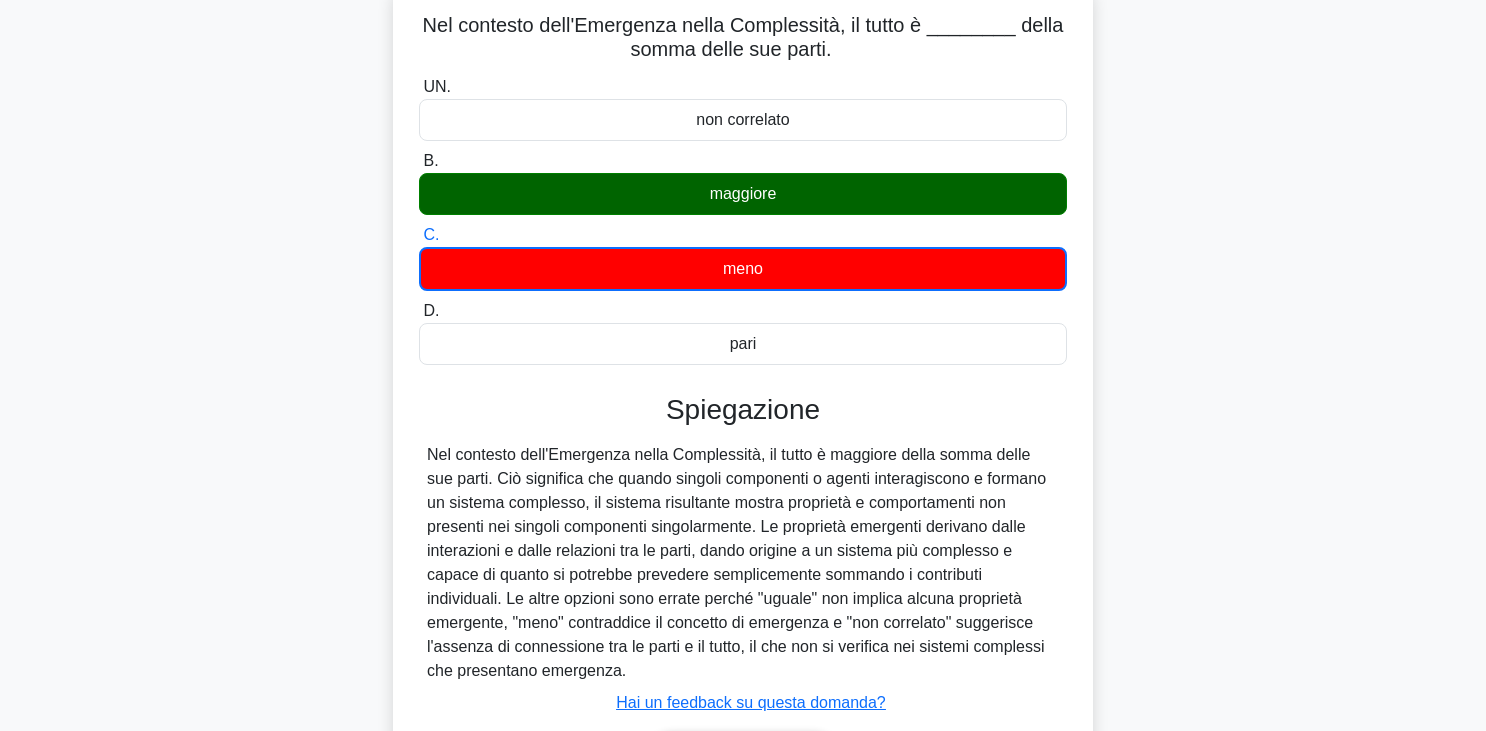 scroll, scrollTop: 349, scrollLeft: 0, axis: vertical 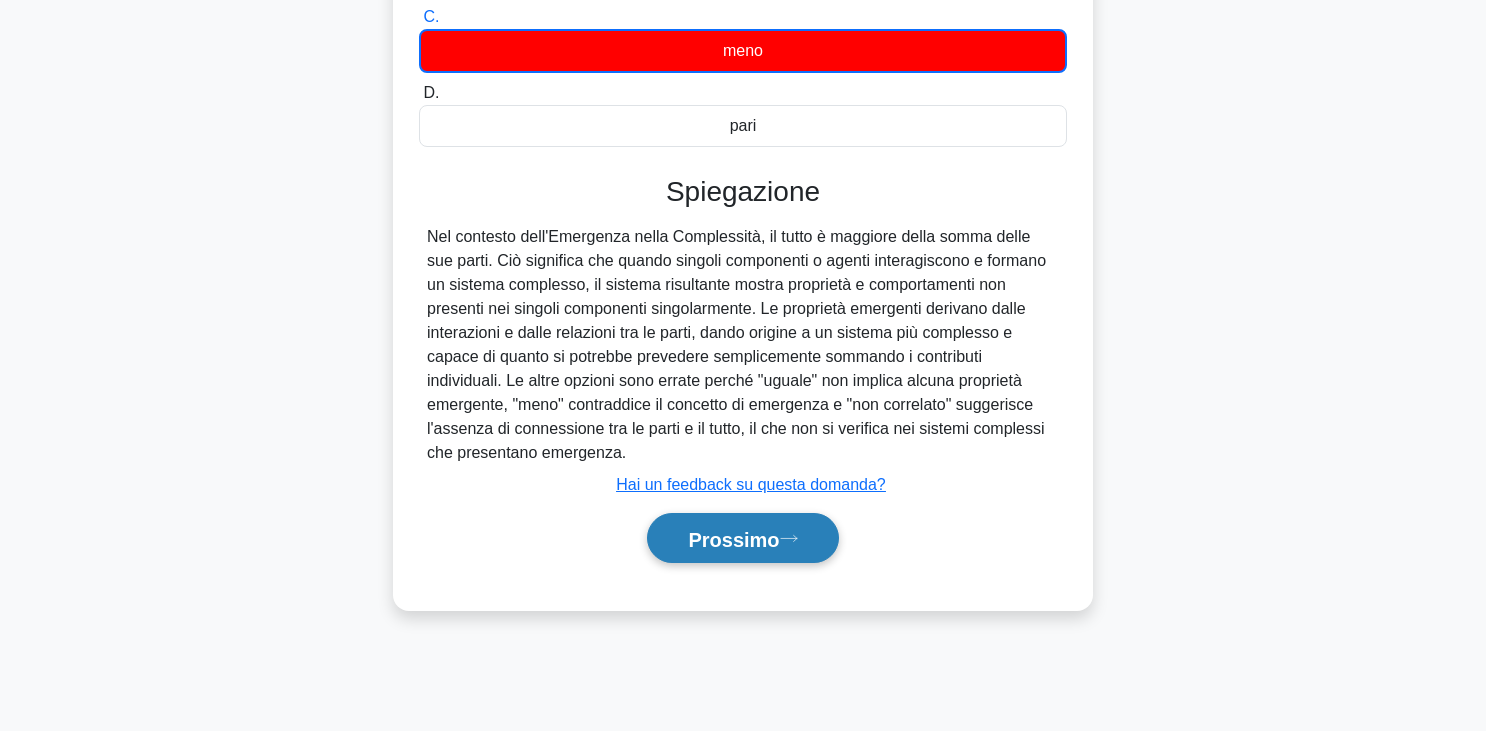 click on "Prossimo" at bounding box center (733, 539) 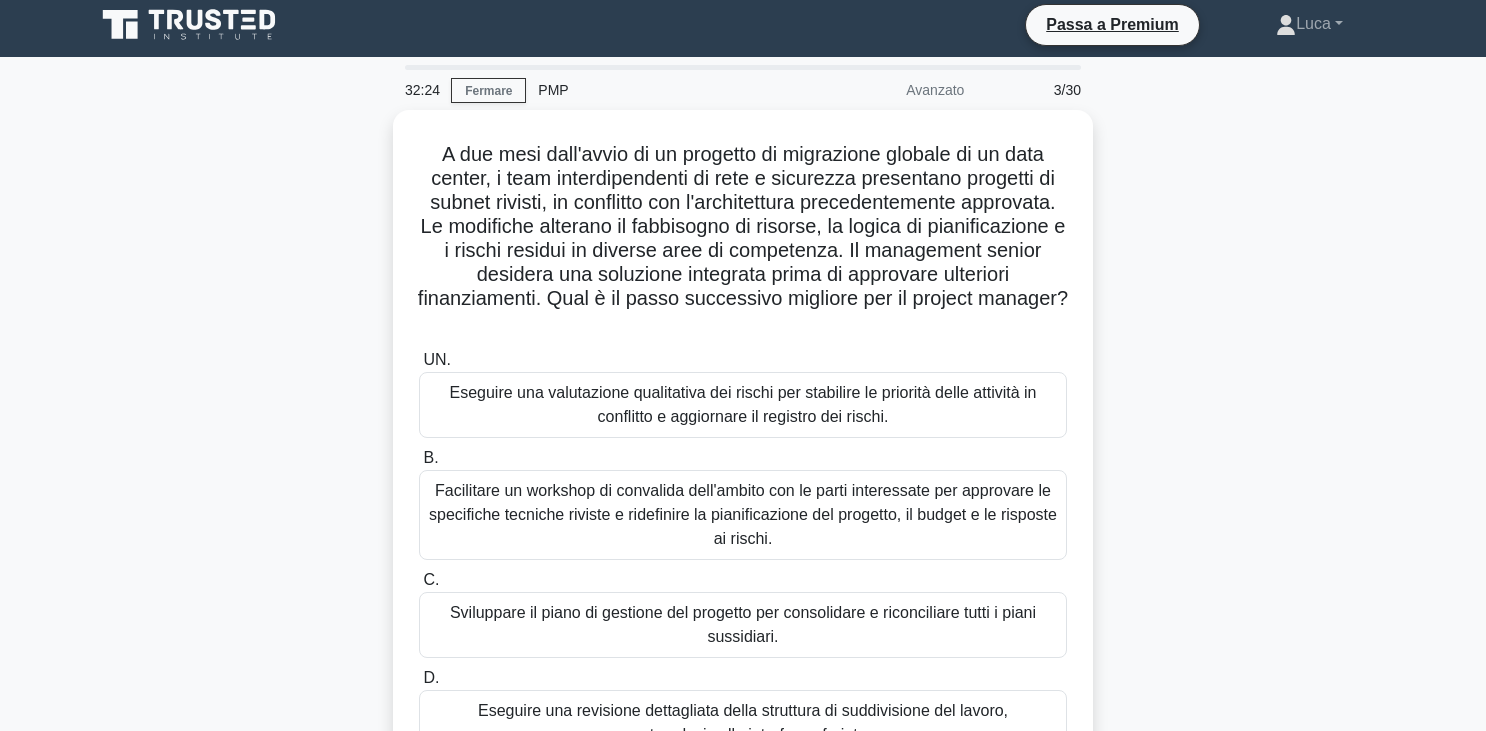 scroll, scrollTop: 0, scrollLeft: 0, axis: both 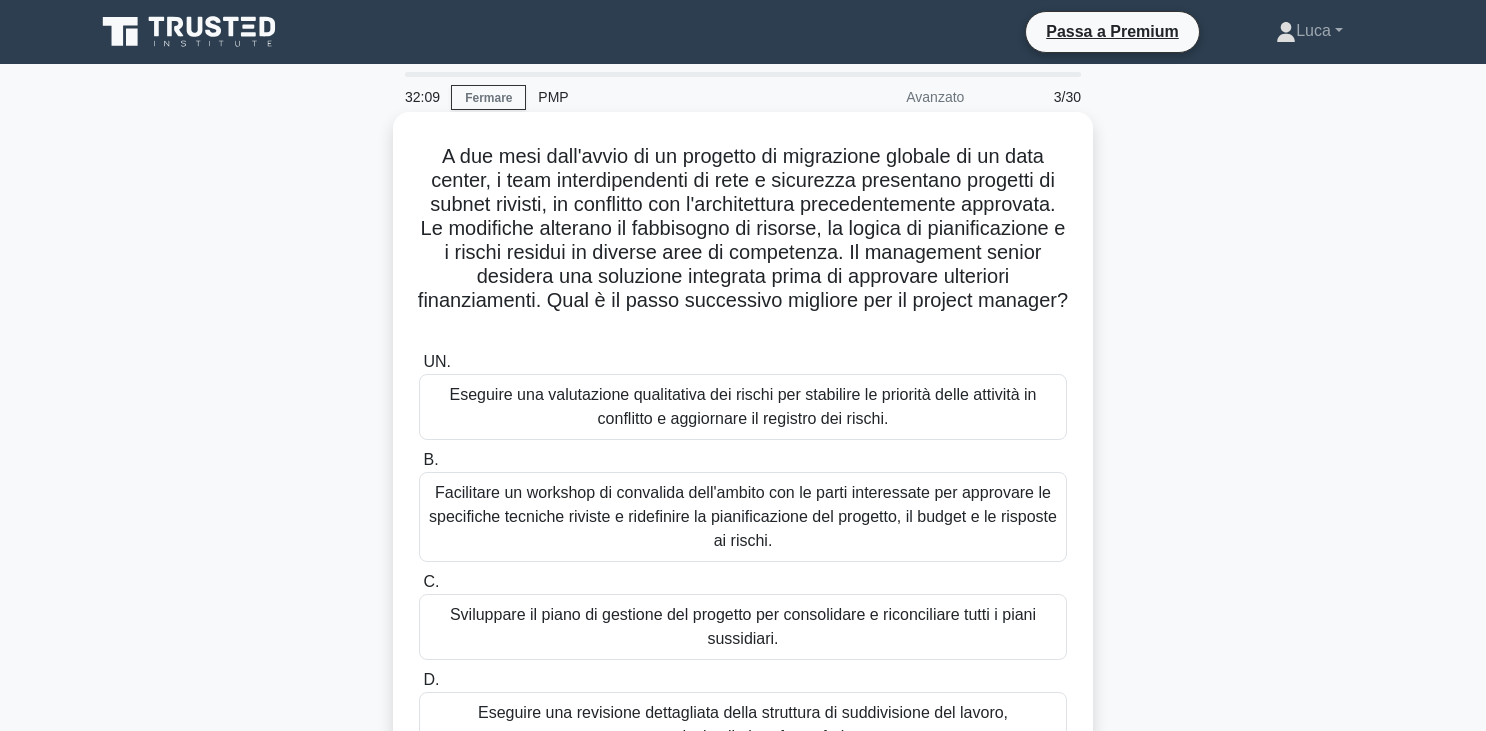 click on "Facilitare un workshop di convalida dell'ambito con le parti interessate per approvare le specifiche tecniche riviste e ridefinire la pianificazione del progetto, il budget e le risposte ai rischi." at bounding box center (743, 517) 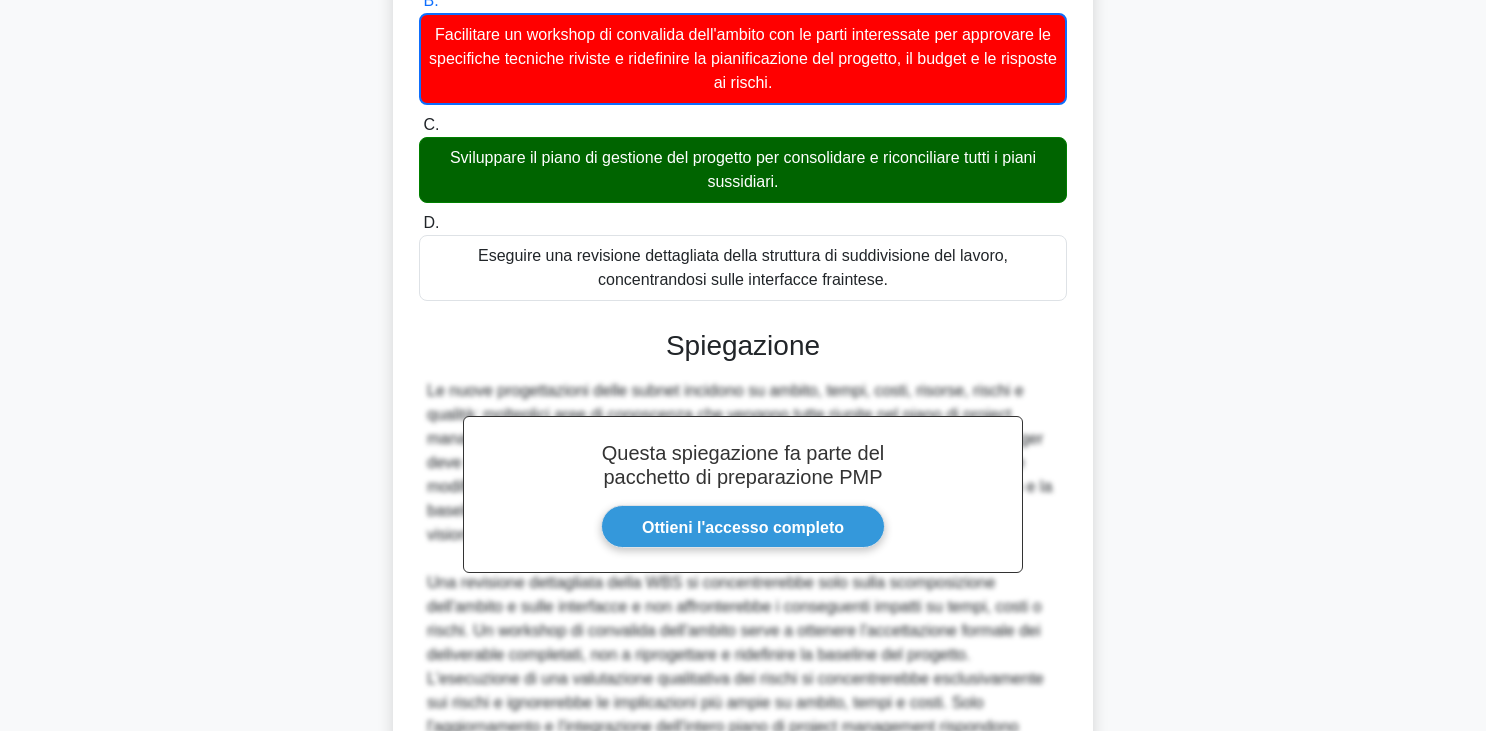 scroll, scrollTop: 675, scrollLeft: 0, axis: vertical 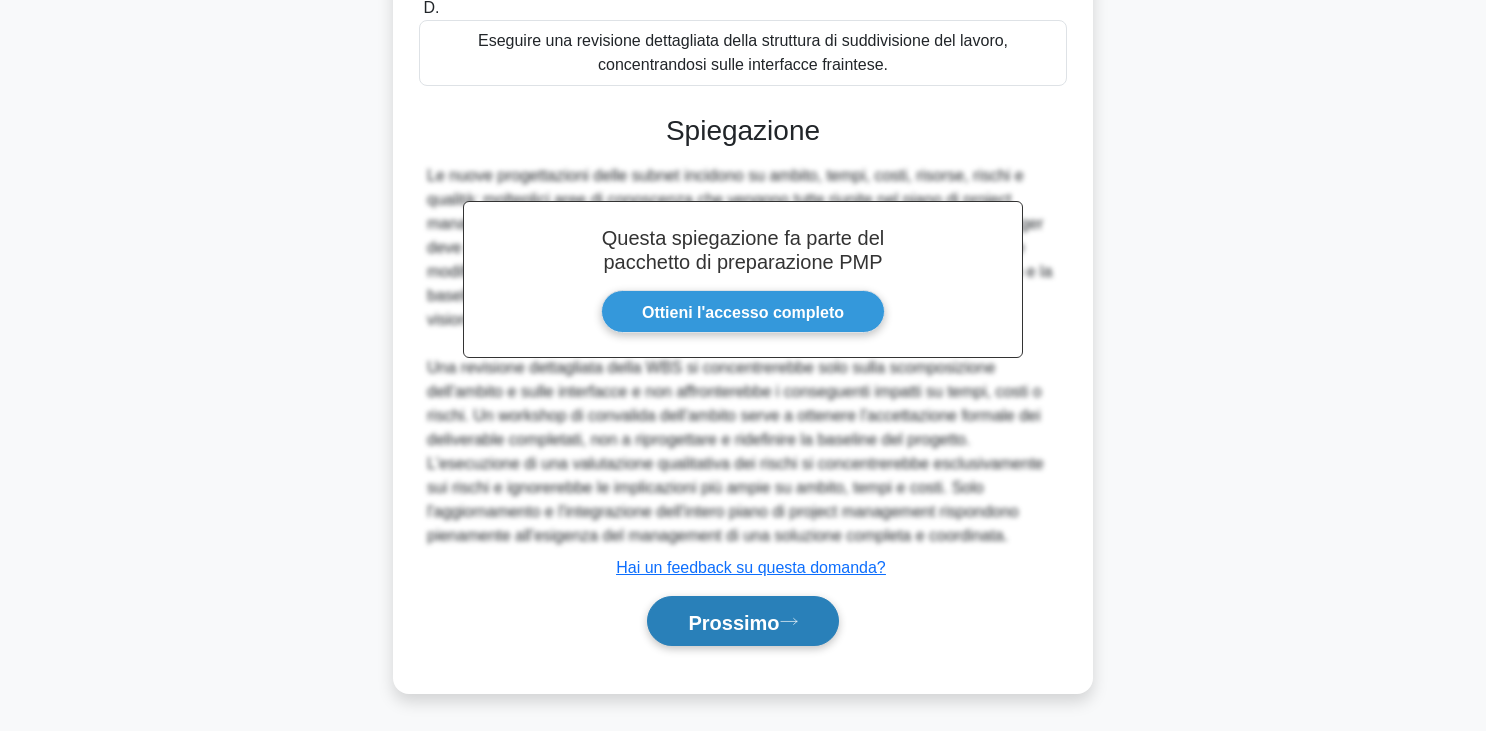click on "Prossimo" at bounding box center [733, 622] 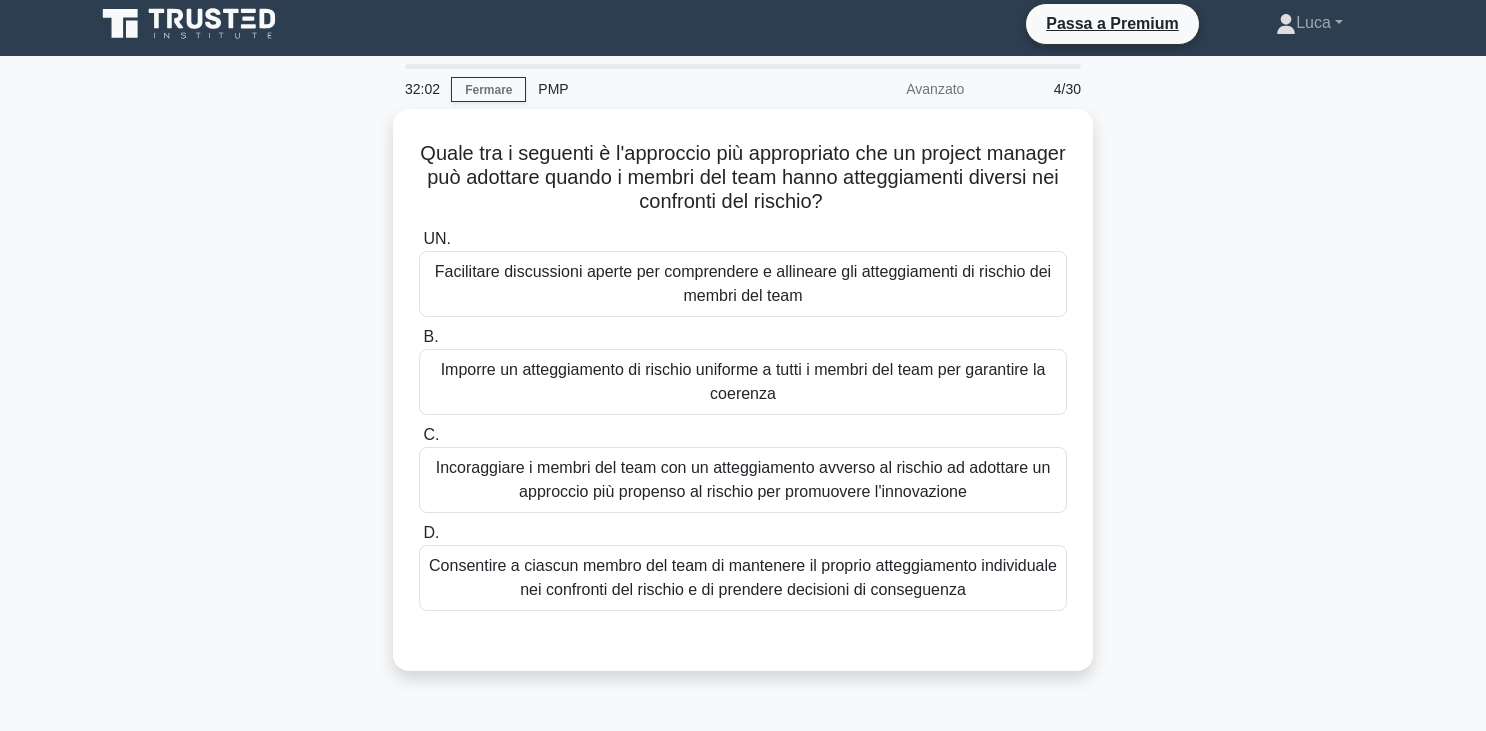 scroll, scrollTop: 0, scrollLeft: 0, axis: both 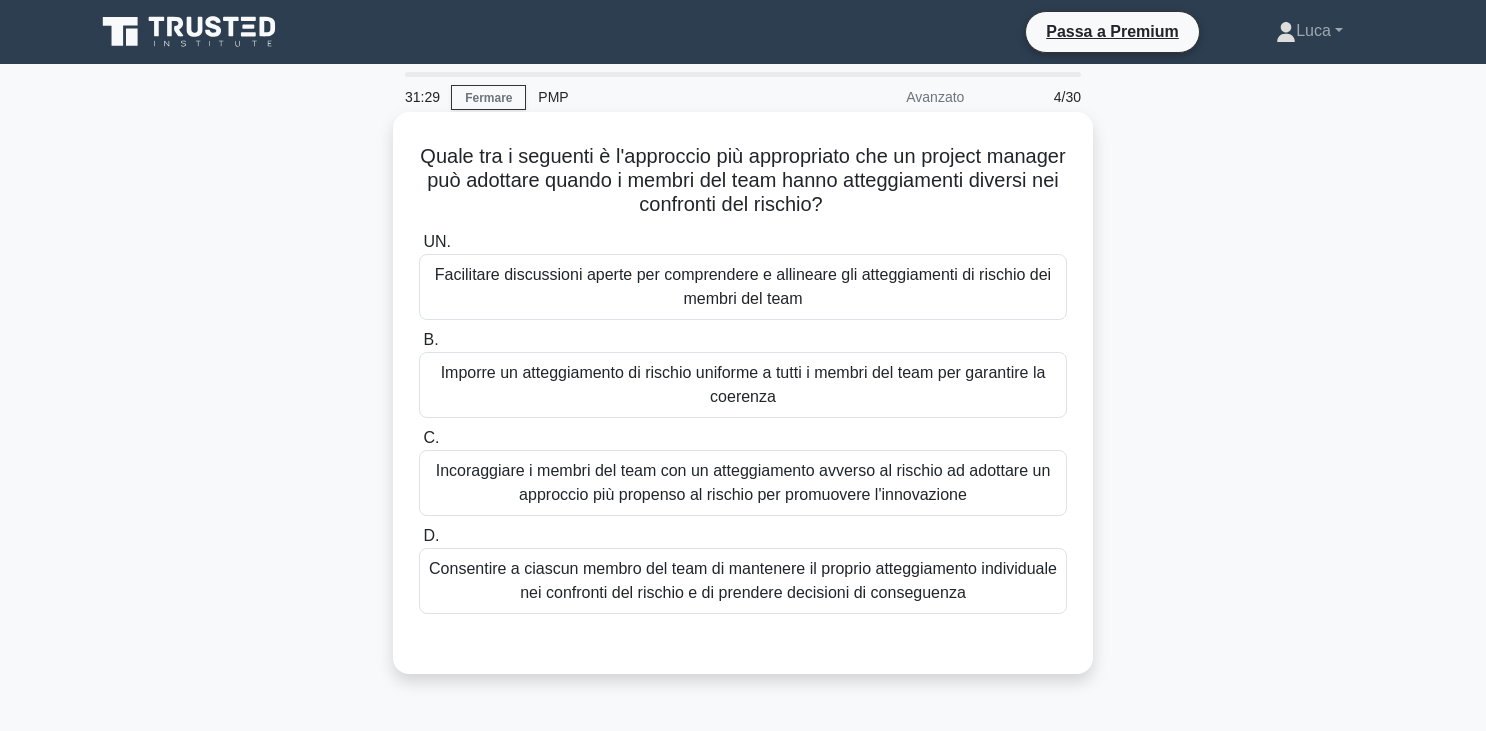 click on "Facilitare discussioni aperte per comprendere e allineare gli atteggiamenti di rischio dei membri del team" at bounding box center (743, 287) 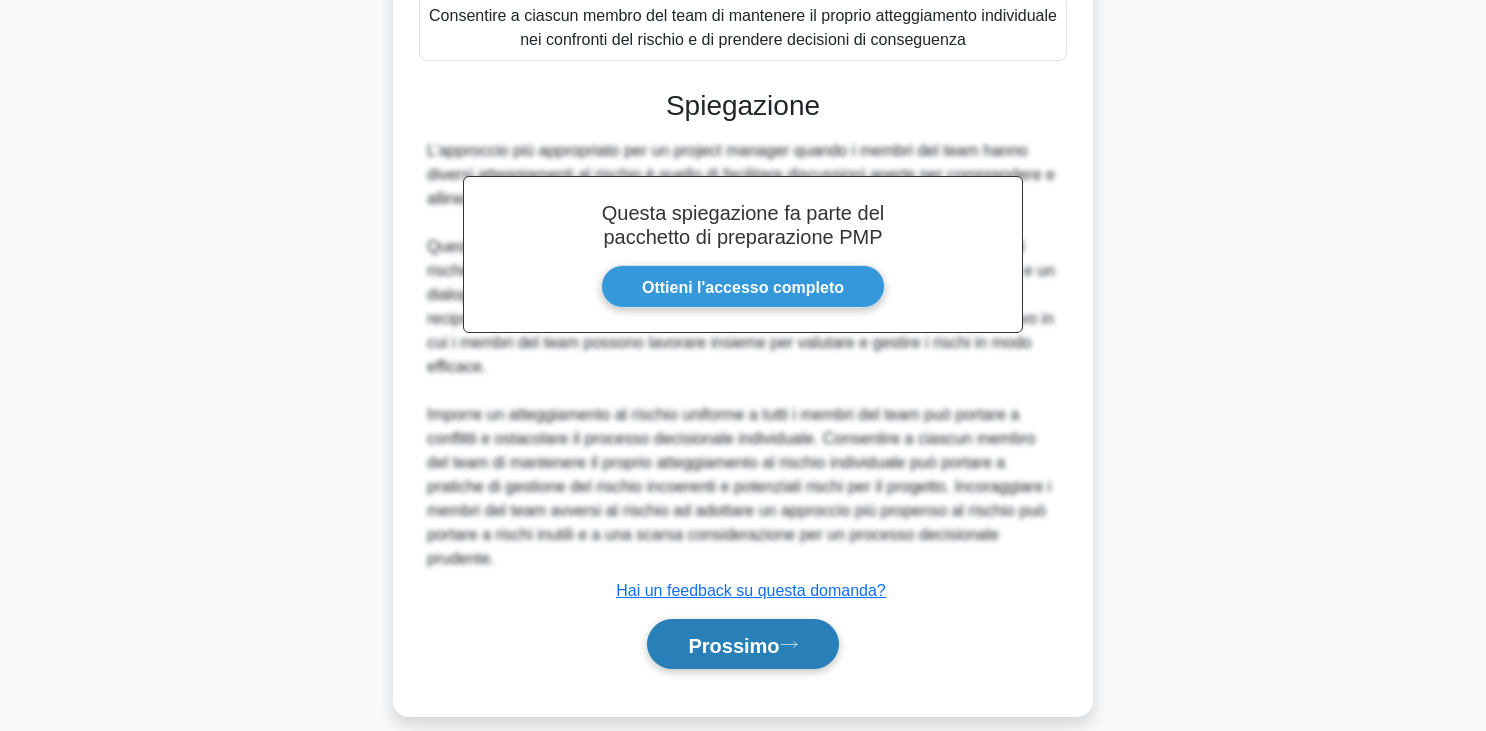 click on "Prossimo" at bounding box center (733, 645) 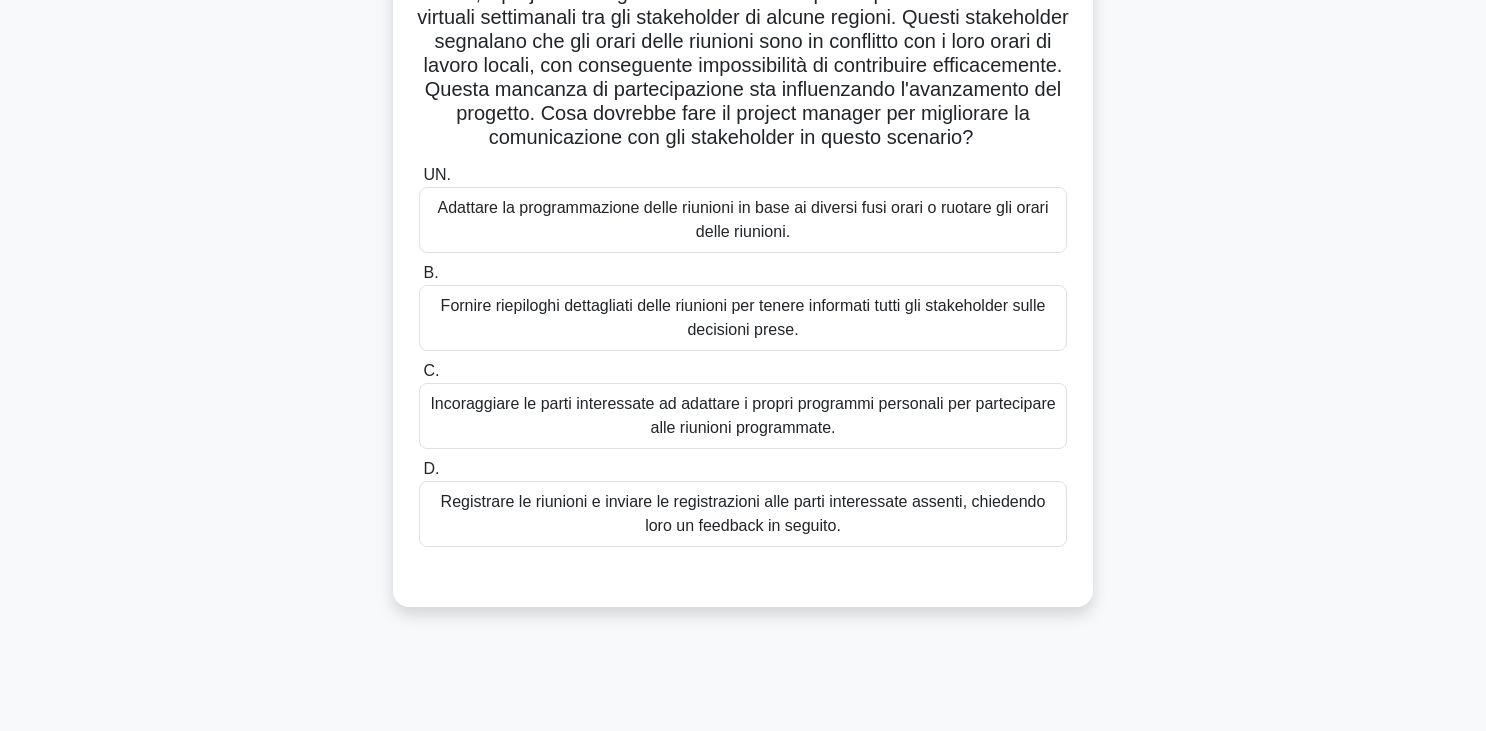 scroll, scrollTop: 114, scrollLeft: 0, axis: vertical 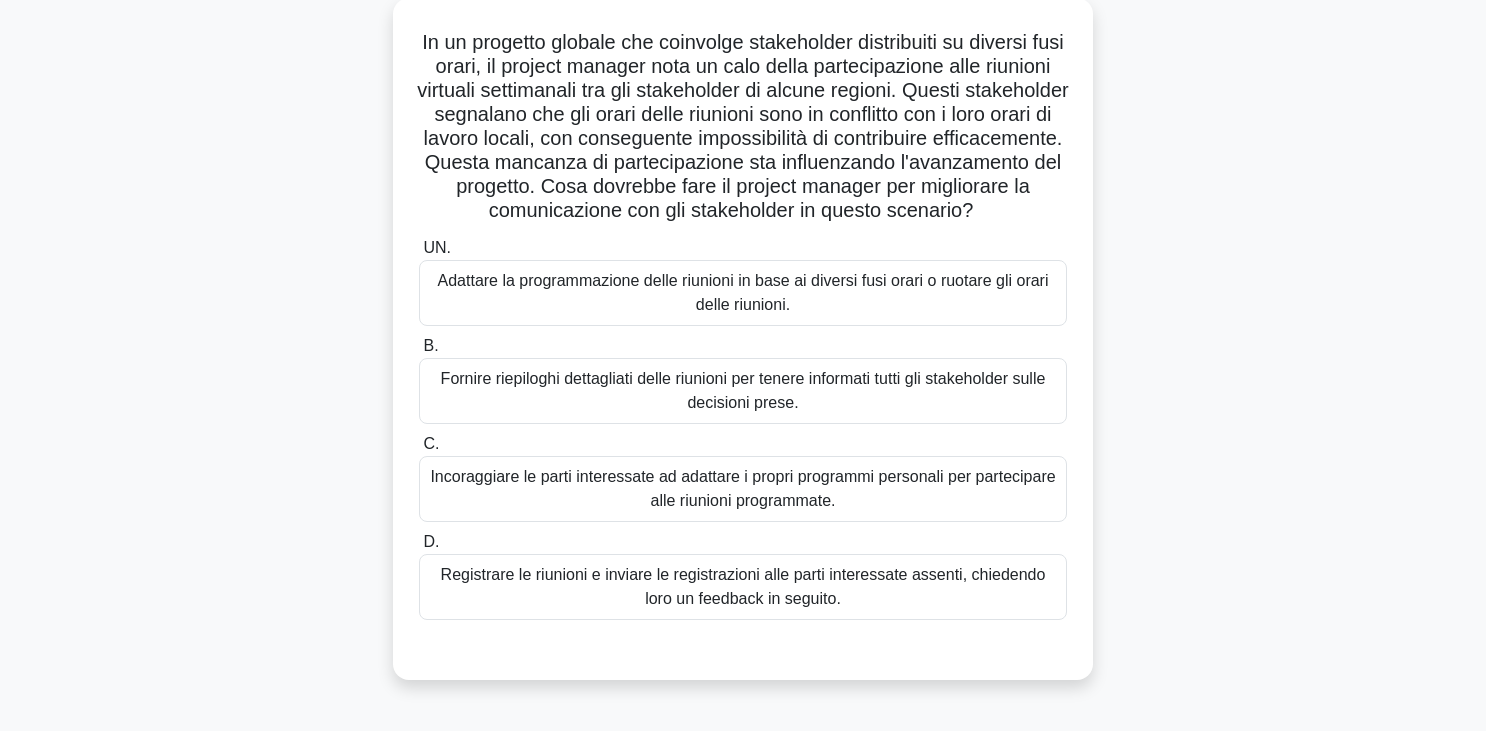 click on "Adattare la programmazione delle riunioni in base ai diversi fusi orari o ruotare gli orari delle riunioni." at bounding box center (743, 292) 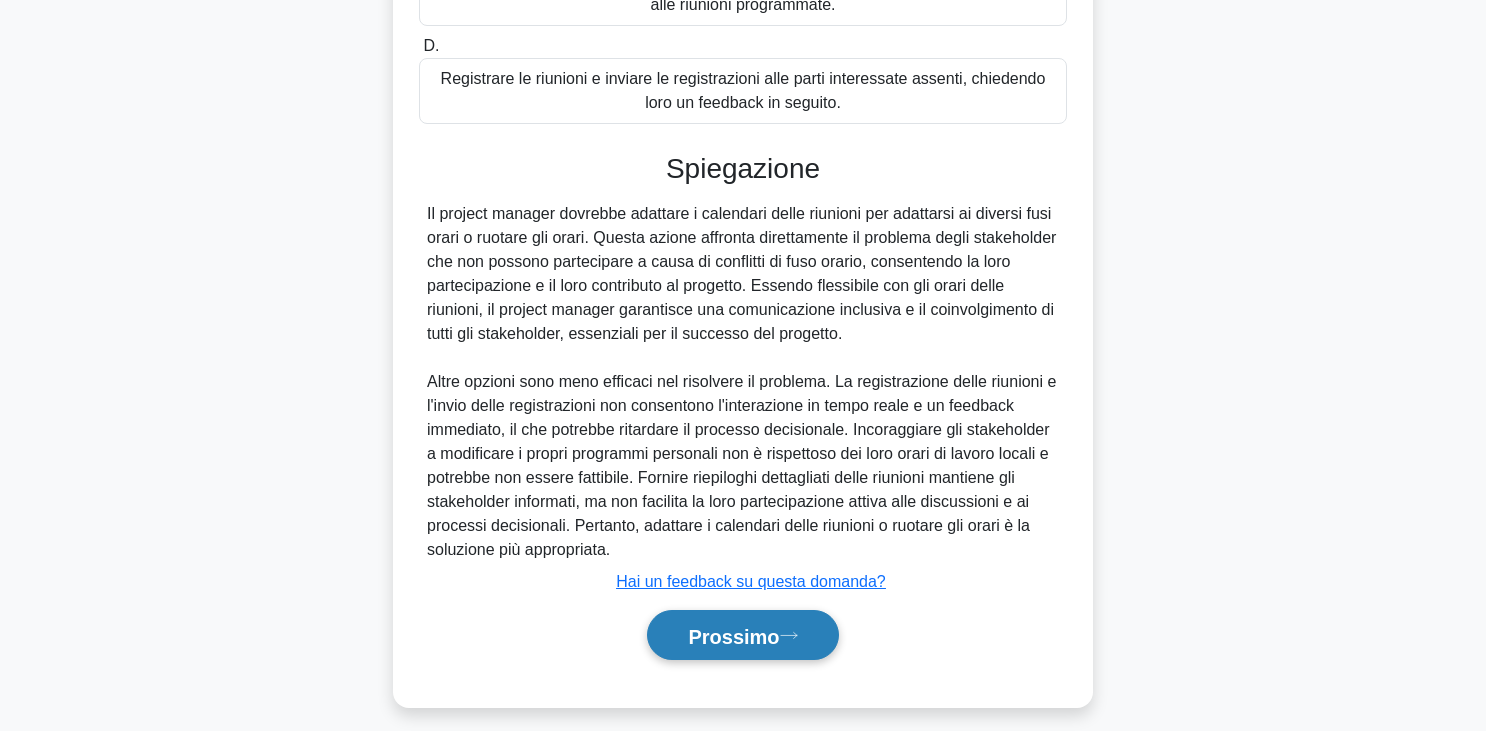 scroll, scrollTop: 625, scrollLeft: 0, axis: vertical 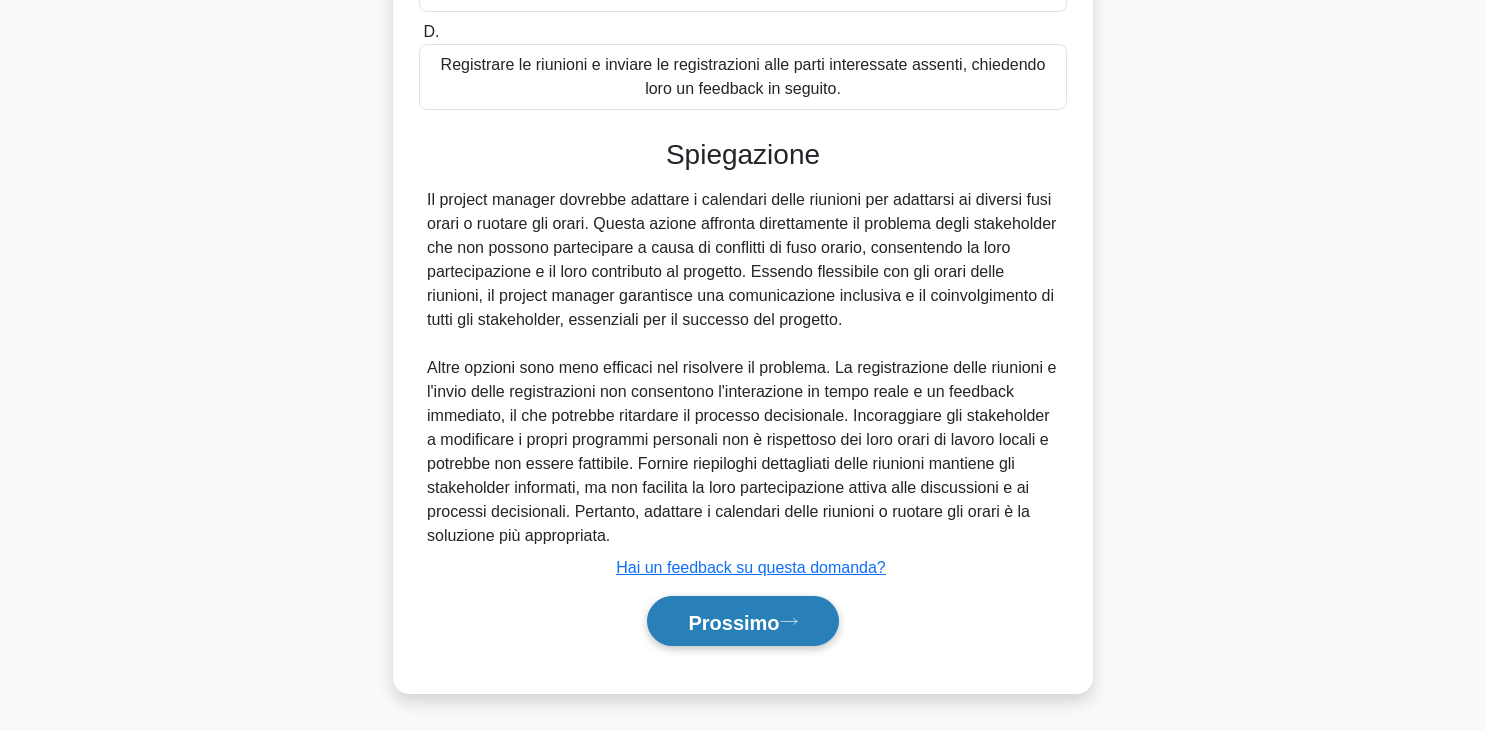 click on "Prossimo" at bounding box center [733, 622] 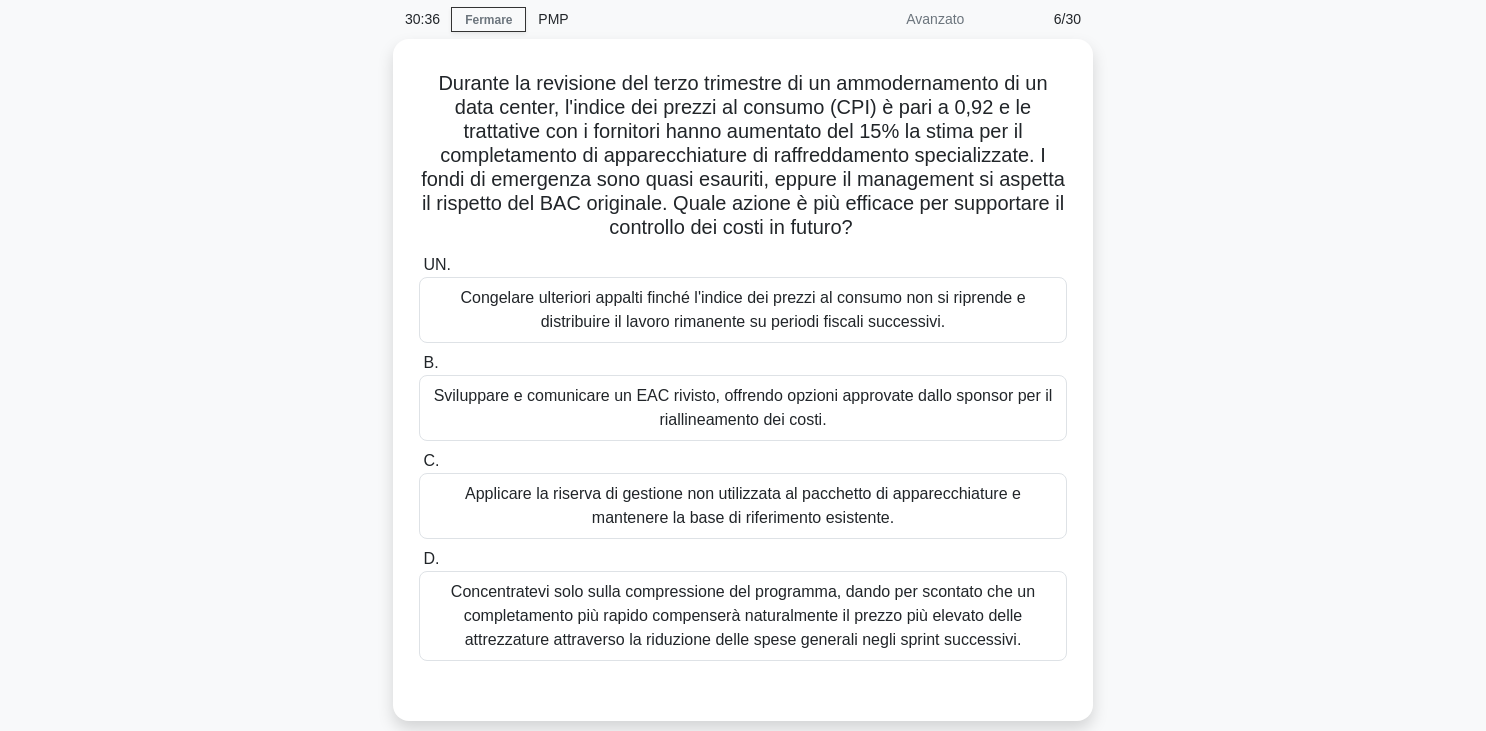 scroll, scrollTop: 64, scrollLeft: 0, axis: vertical 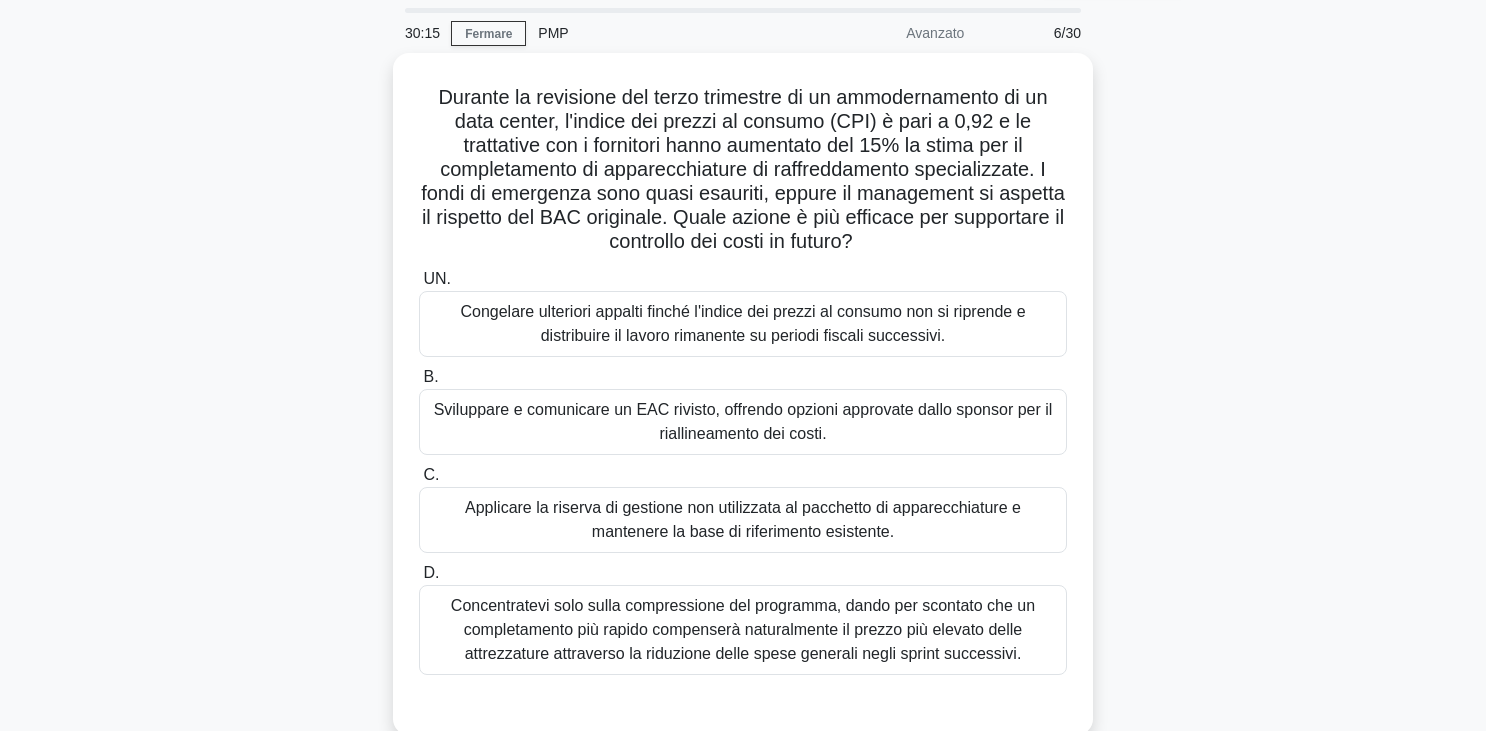 click on "Durante la revisione del terzo trimestre di un ammodernamento di un data center, l'indice dei prezzi al consumo (CPI) è pari a 0,92 e le trattative con i fornitori hanno aumentato del 15% la stima per il completamento di apparecchiature di raffreddamento specializzate. I fondi di emergenza sono quasi esauriti, eppure il management si aspetta il rispetto del BAC originale. Quale azione è più efficace per supportare il controllo dei costi in futuro?
.spinner_0XTQ{transform-origin:center;animation:spinner_y6GP .75s linear infinite}@keyframes spinner_y6GP{100%{transform:rotate(360deg)}}
UN. B. C. D." at bounding box center (743, 406) 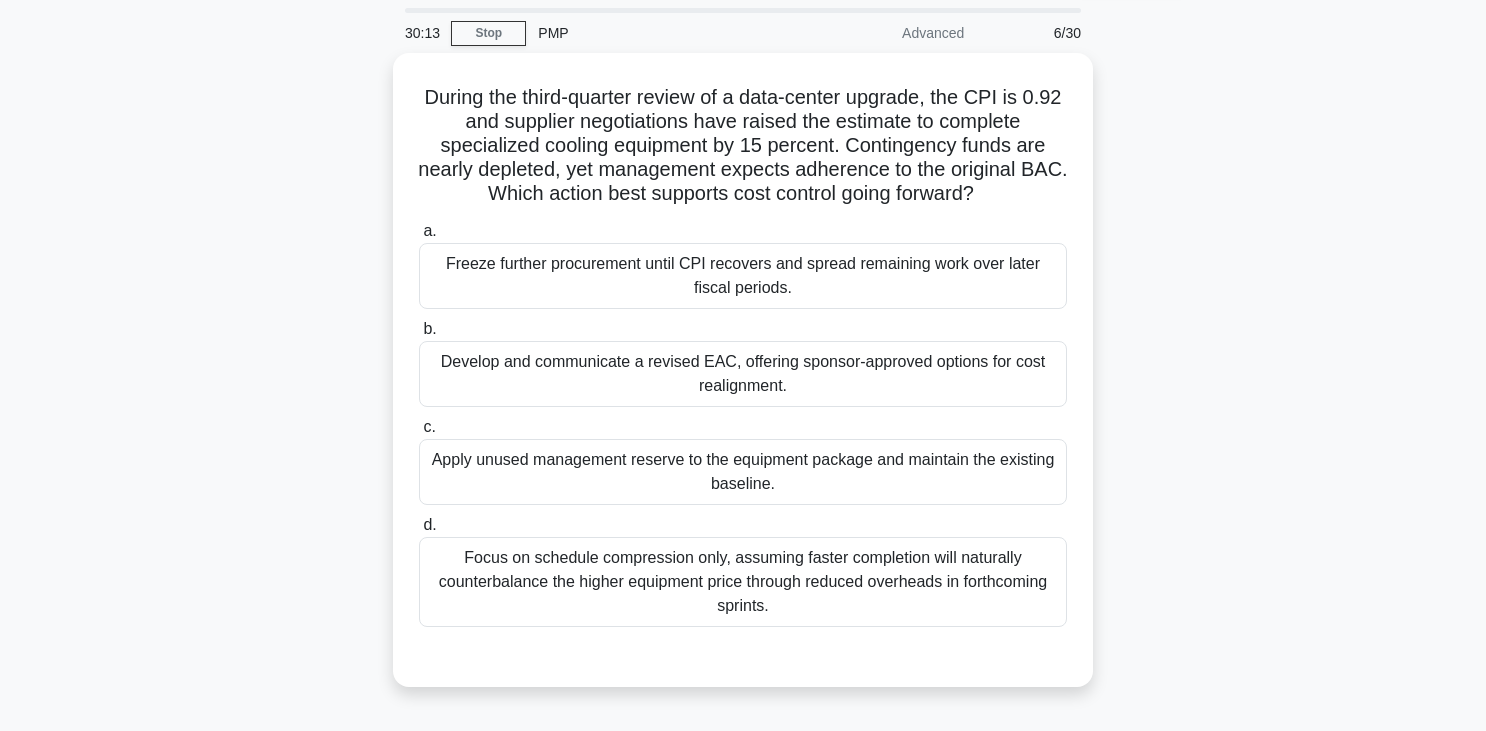 click on "During the third-quarter review of a data-center upgrade, the CPI is 0.92 and supplier negotiations have raised the estimate to complete specialized cooling equipment by 15 percent. Contingency funds are nearly depleted, yet management expects adherence to the original BAC. Which action best supports cost control going forward?
.spinner_0XTQ{transform-origin:center;animation:spinner_y6GP .75s linear infinite}@keyframes spinner_y6GP{100%{transform:rotate(360deg)}}
a.
b." at bounding box center [743, 382] 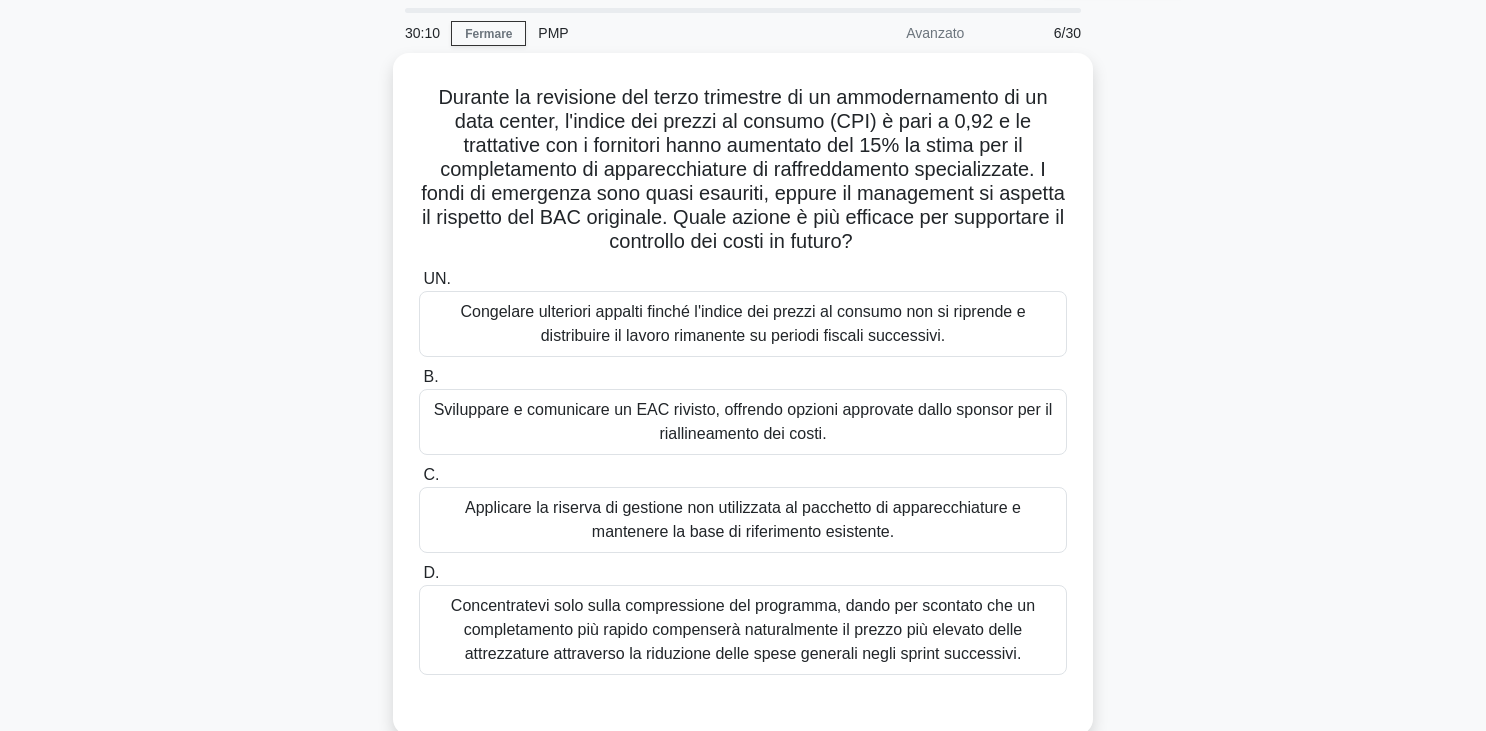 click on "Durante la revisione del terzo trimestre di un ammodernamento di un data center, l'indice dei prezzi al consumo (CPI) è pari a 0,92 e le trattative con i fornitori hanno aumentato del 15% la stima per il completamento di apparecchiature di raffreddamento specializzate. I fondi di emergenza sono quasi esauriti, eppure il management si aspetta il rispetto del BAC originale. Quale azione è più efficace per supportare il controllo dei costi in futuro?
.spinner_0XTQ{transform-origin:center;animation:spinner_y6GP .75s linear infinite}@keyframes spinner_y6GP{100%{transform:rotate(360deg)}}
UN. B. C. D." at bounding box center (743, 406) 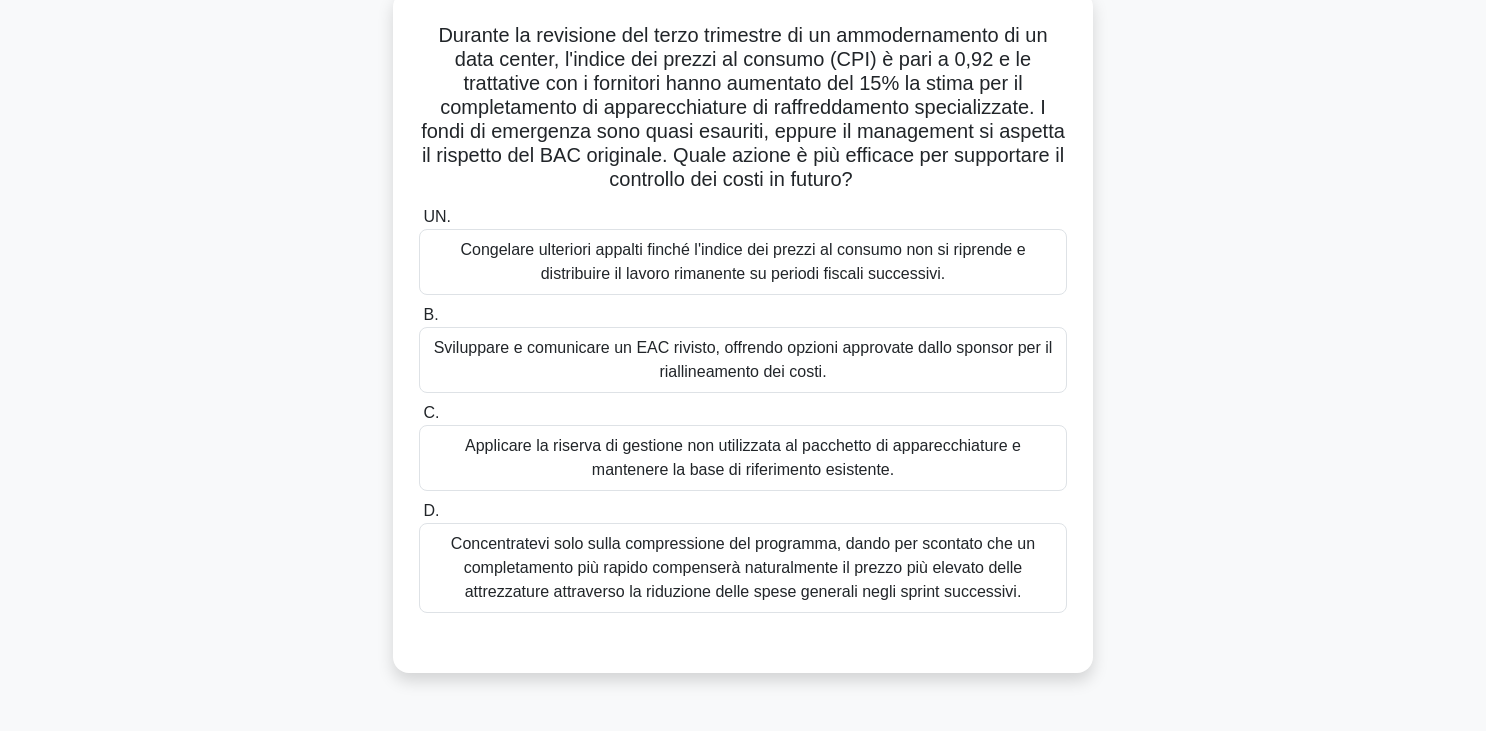 scroll, scrollTop: 123, scrollLeft: 0, axis: vertical 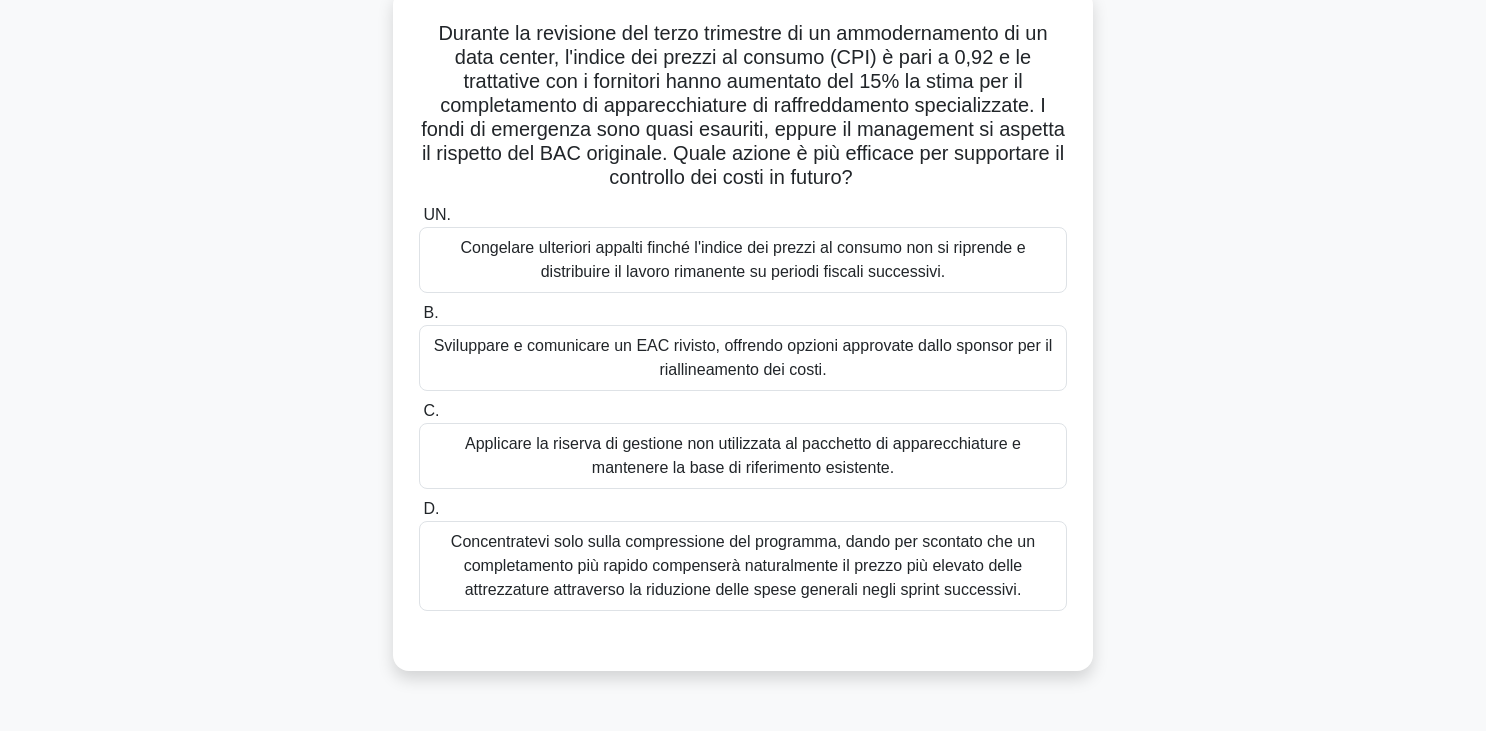 click on "Sviluppare e comunicare un EAC rivisto, offrendo opzioni approvate dallo sponsor per il riallineamento dei costi." at bounding box center [743, 358] 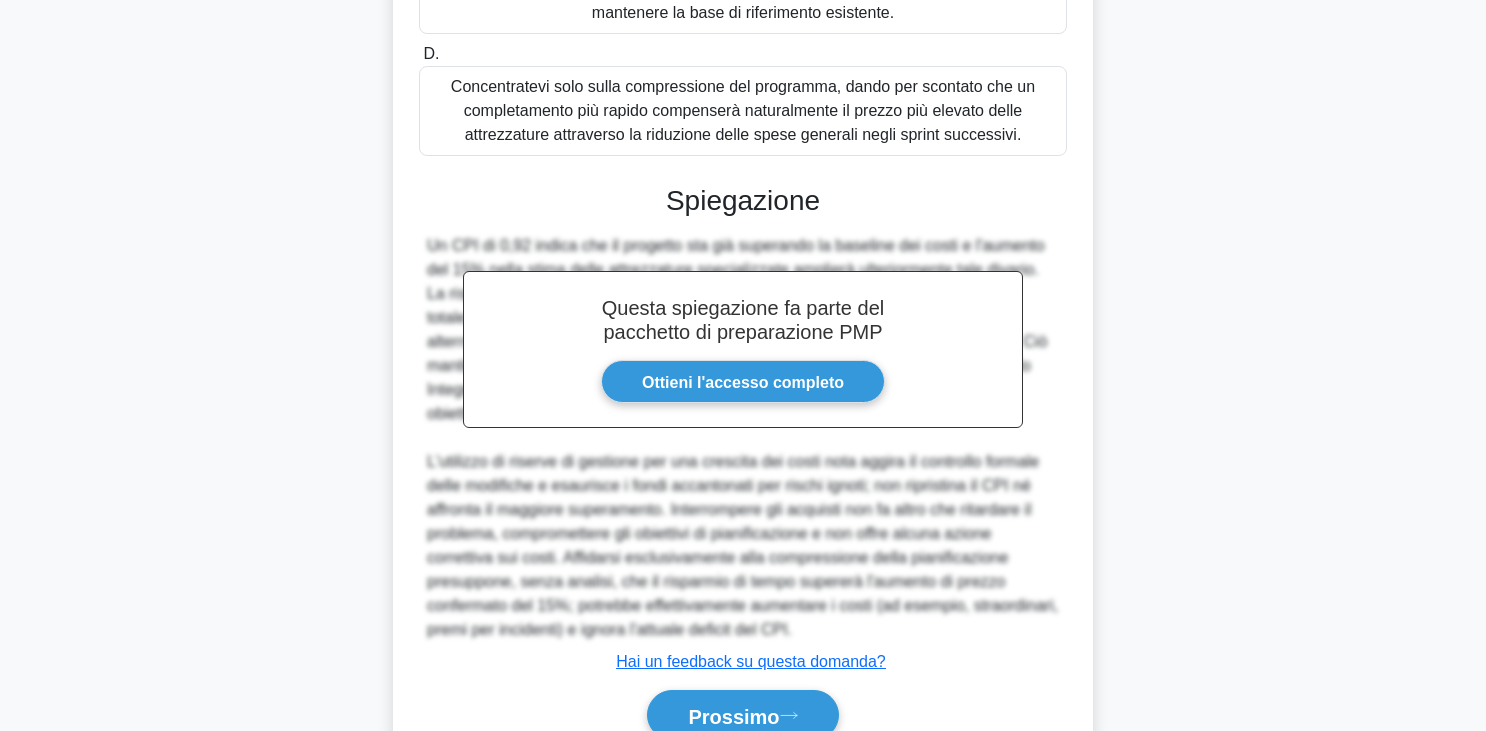 scroll, scrollTop: 673, scrollLeft: 0, axis: vertical 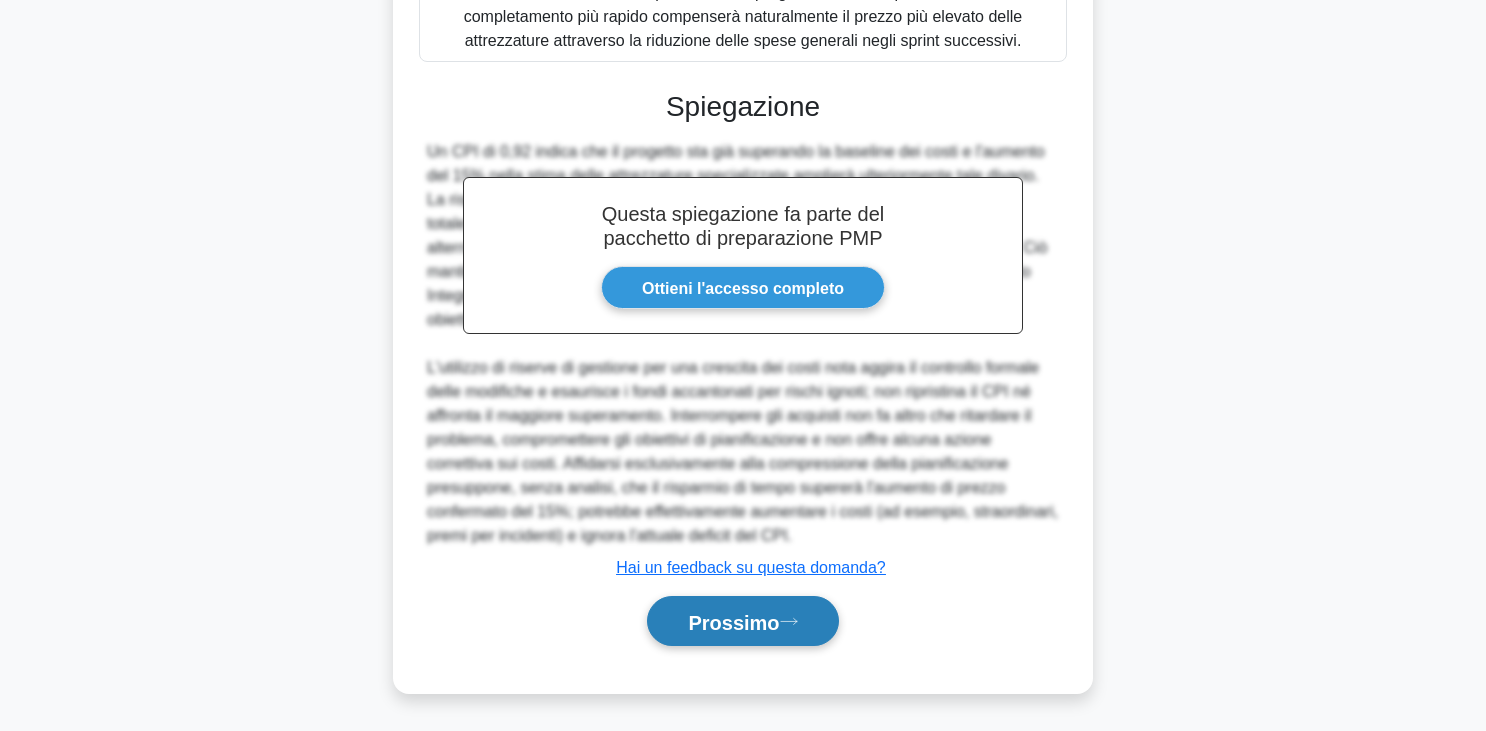 click on "Prossimo" at bounding box center (733, 622) 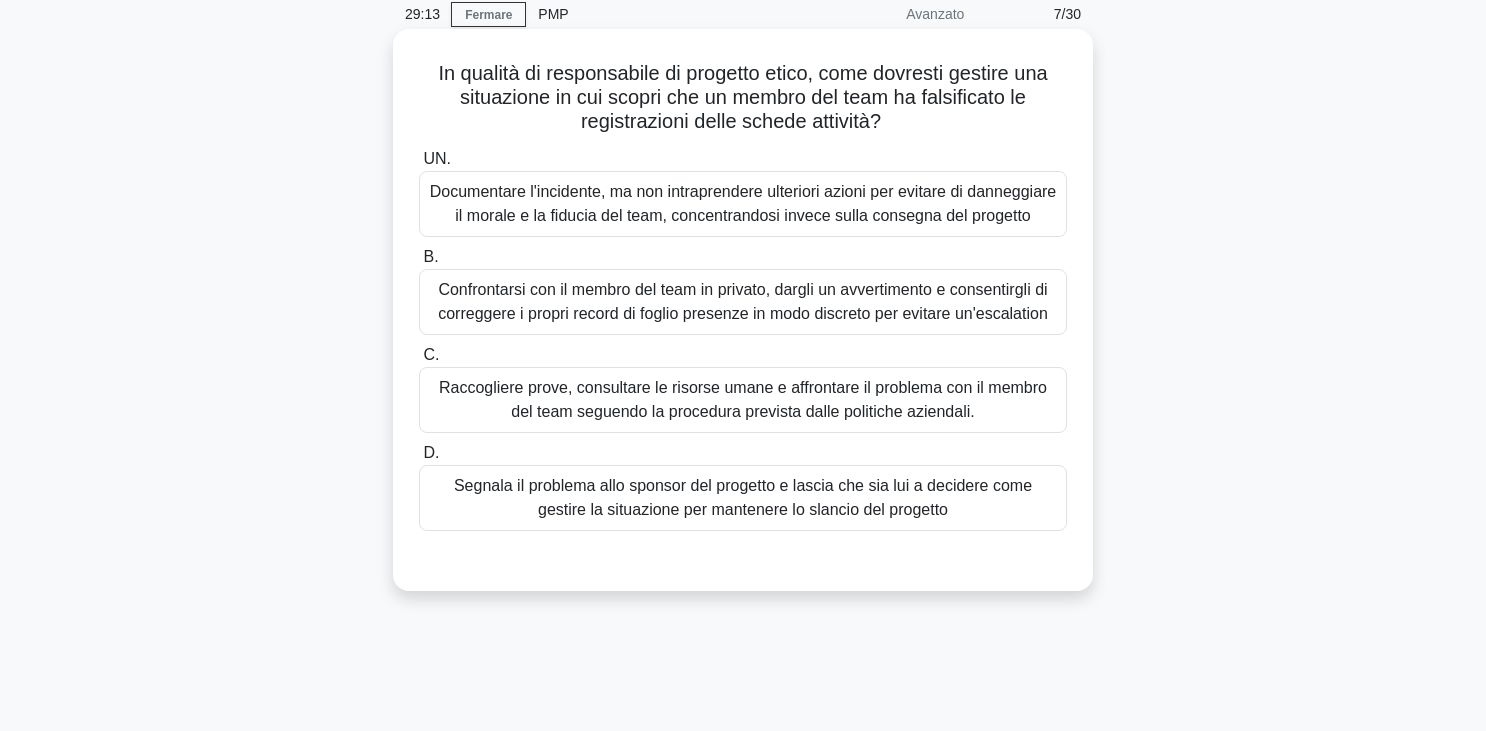 scroll, scrollTop: 66, scrollLeft: 0, axis: vertical 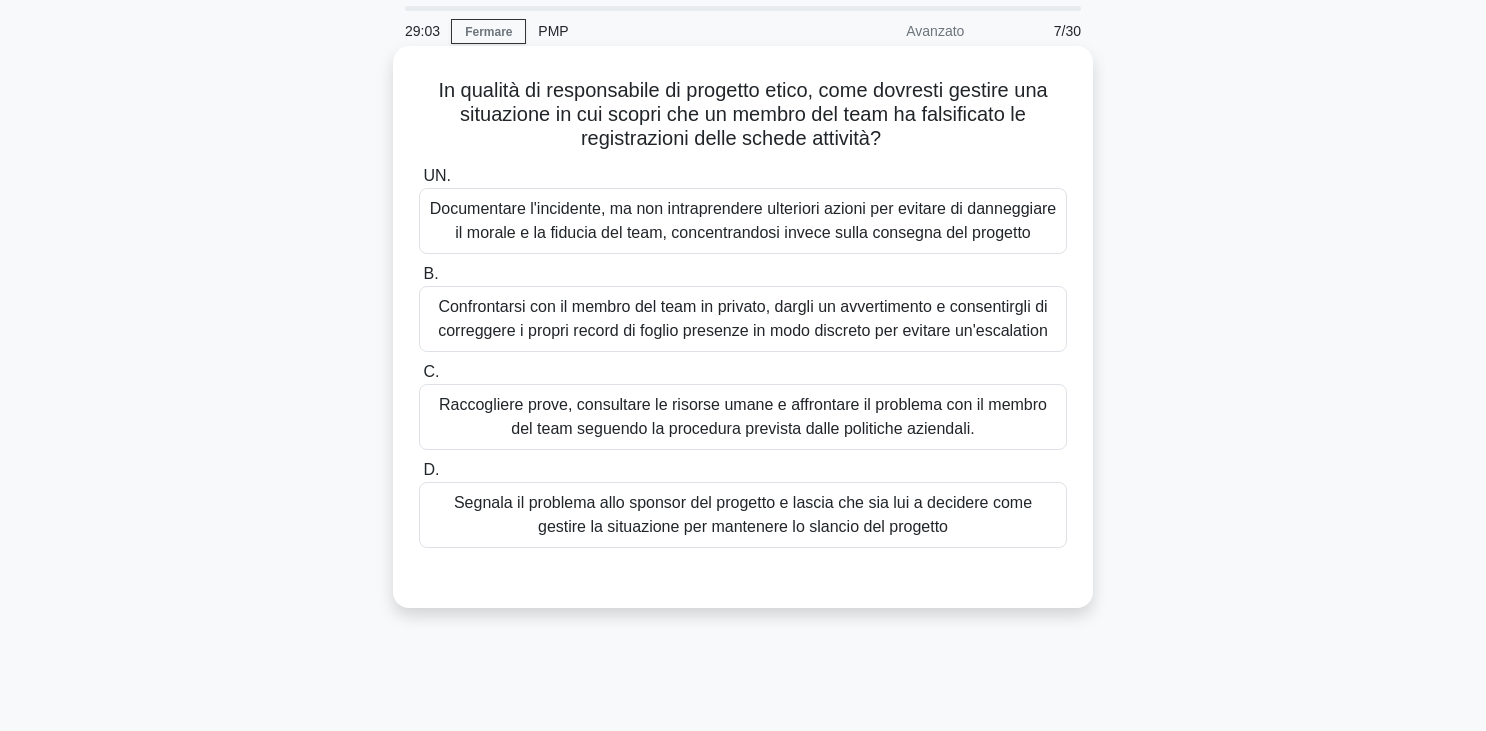 click on "In qualità di responsabile di progetto etico, come dovresti gestire una situazione in cui scopri che un membro del team ha falsificato le registrazioni delle schede attività?
.spinner_0XTQ{transform-origin:center;animation:spinner_y6GP .75s linear infinite}@keyframes spinner_y6GP{100%{transform:rotate(360deg)}}
UN.
B.
C. D." at bounding box center [743, 344] 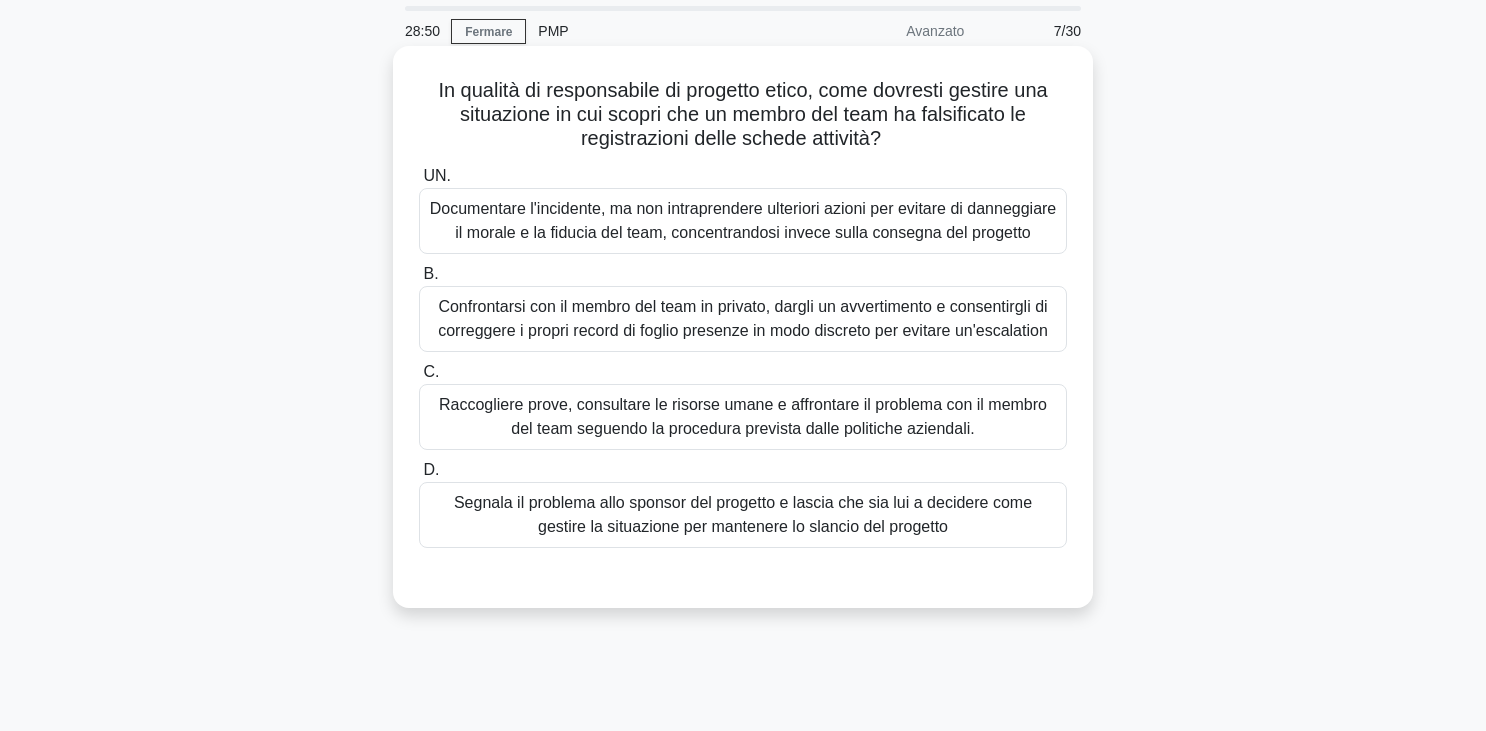 click on "Raccogliere prove, consultare le risorse umane e affrontare il problema con il membro del team seguendo la procedura prevista dalle politiche aziendali." at bounding box center (743, 417) 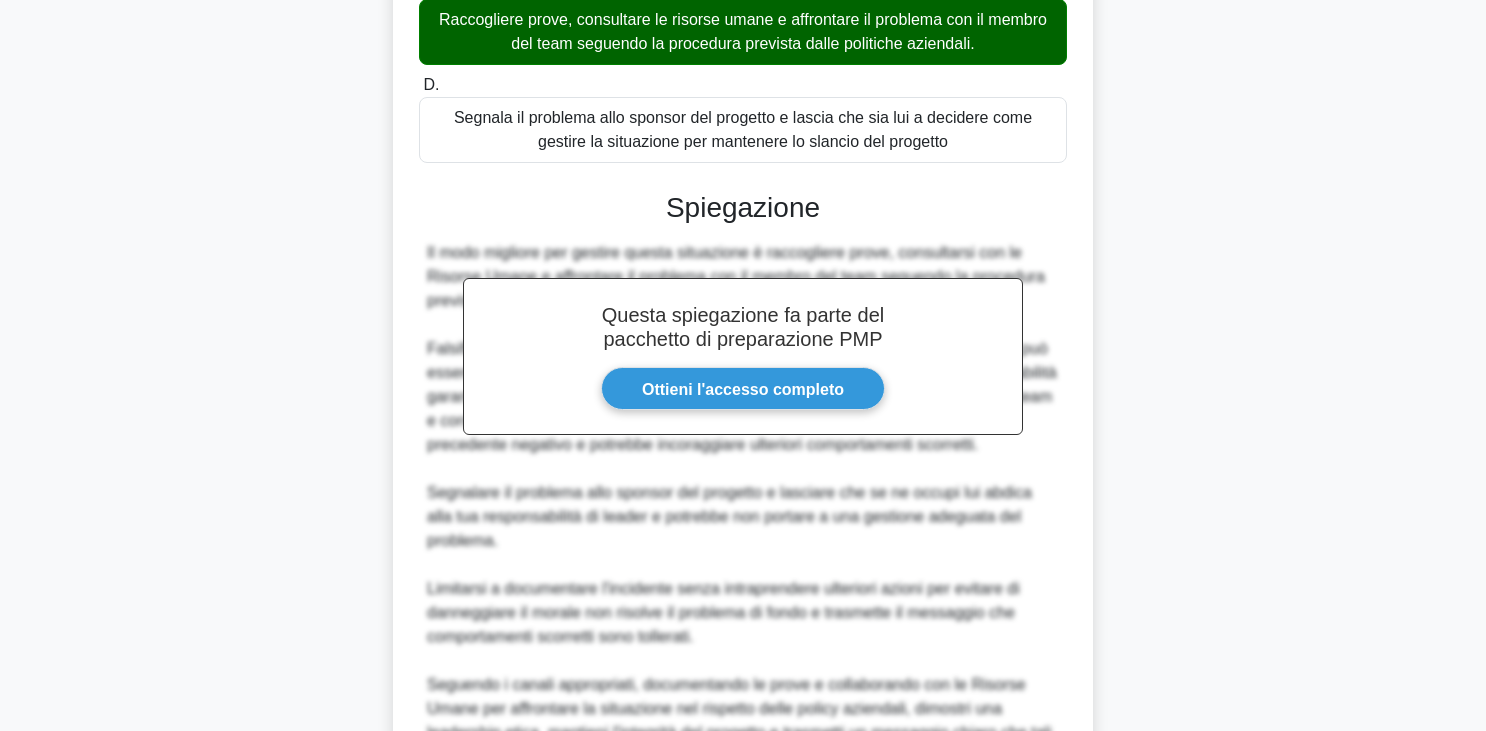 scroll, scrollTop: 673, scrollLeft: 0, axis: vertical 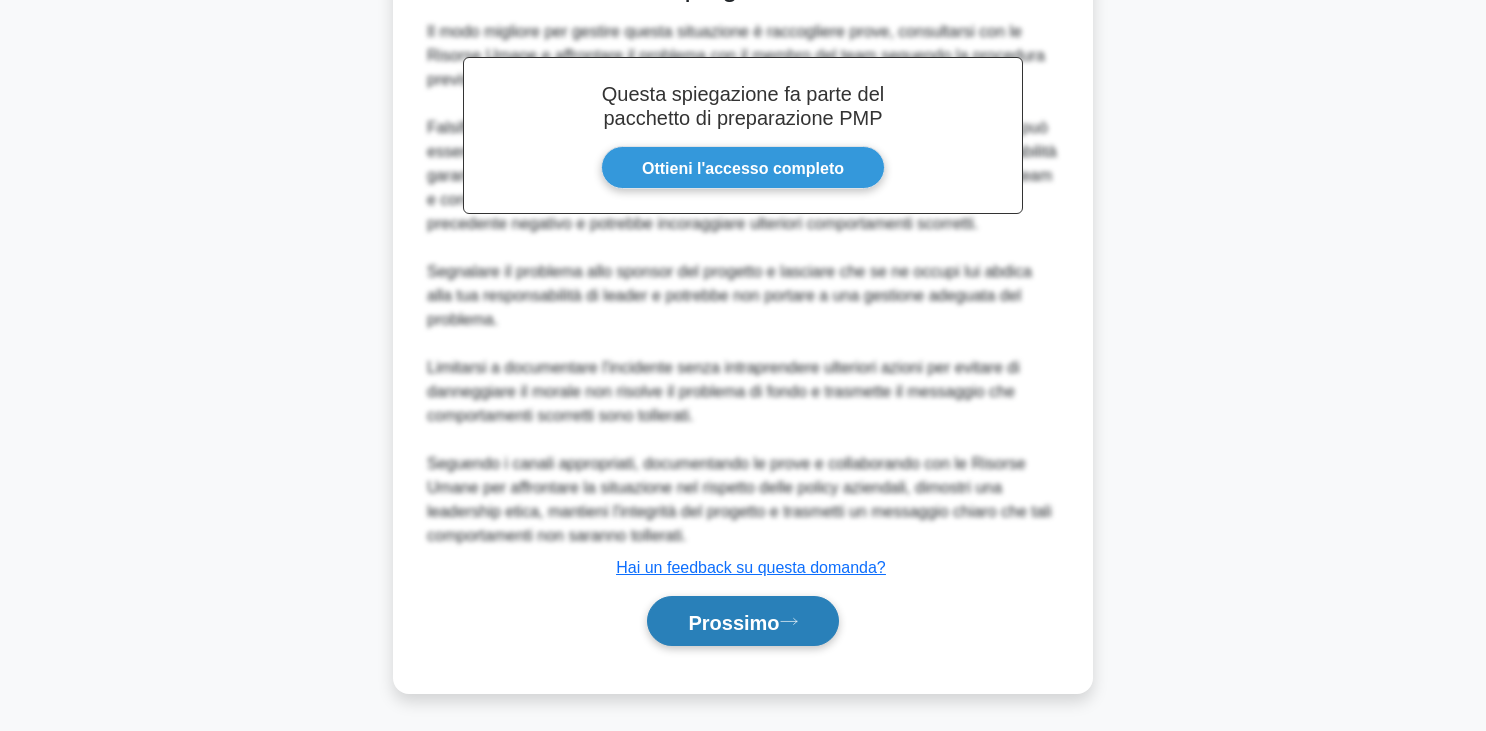click on "Prossimo" at bounding box center (742, 621) 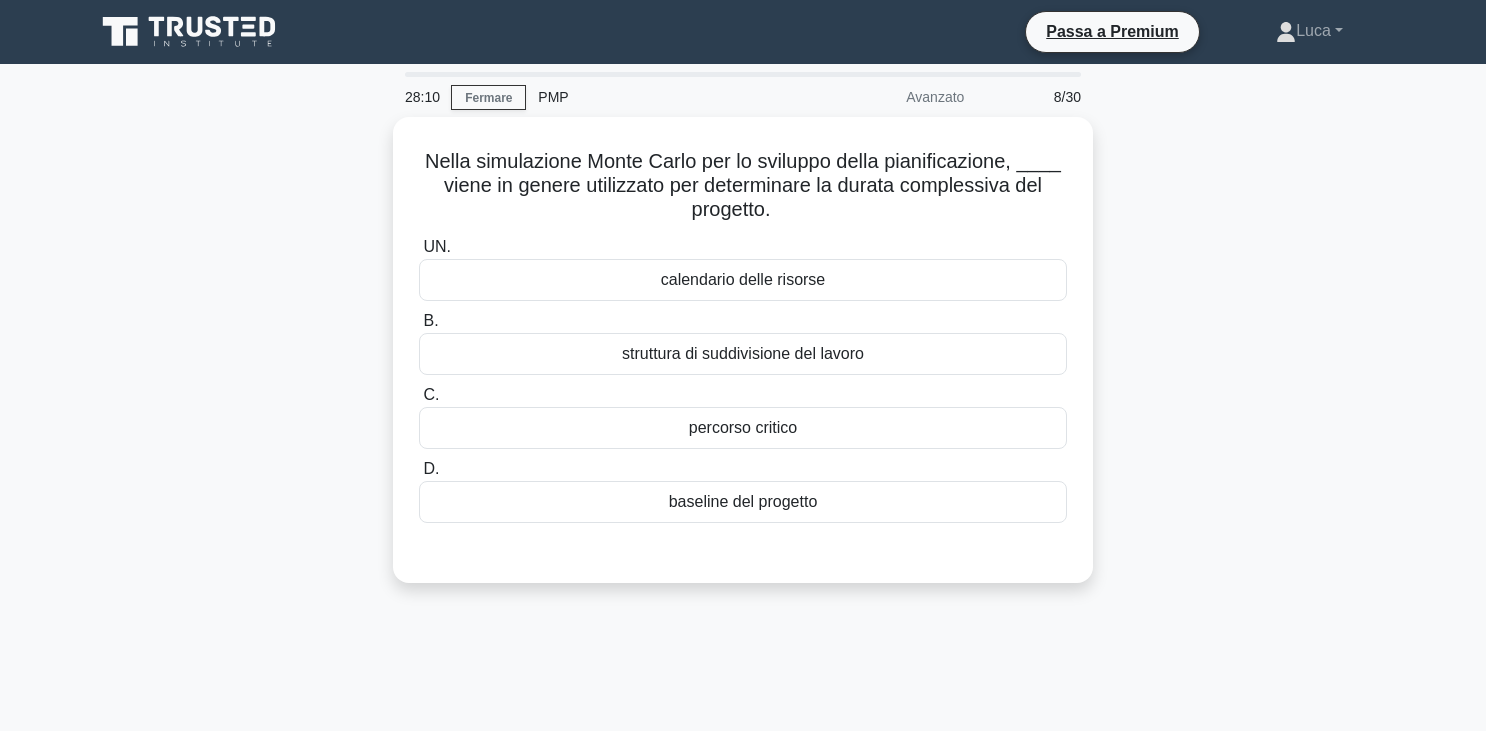 scroll, scrollTop: 0, scrollLeft: 0, axis: both 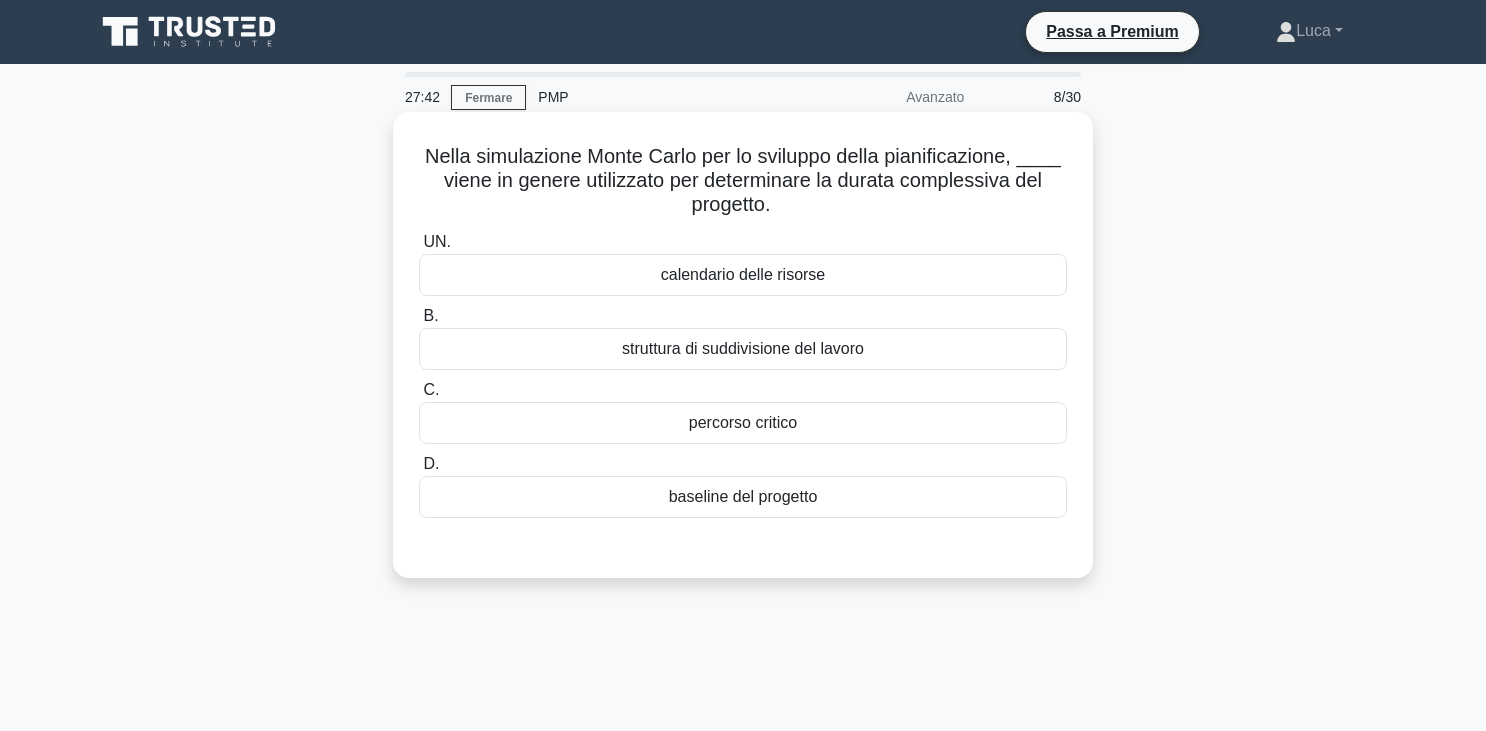 click on "percorso critico" at bounding box center (743, 423) 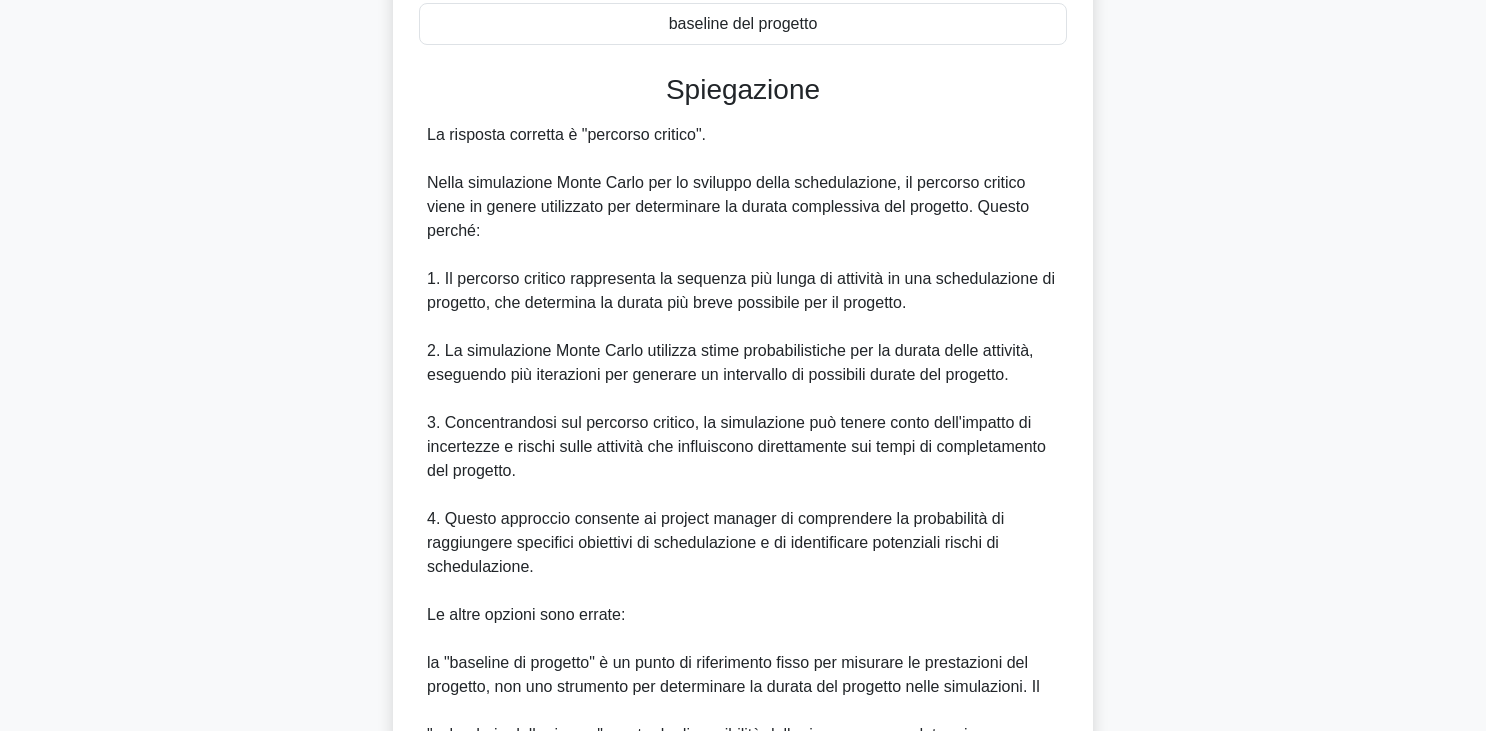 scroll, scrollTop: 793, scrollLeft: 0, axis: vertical 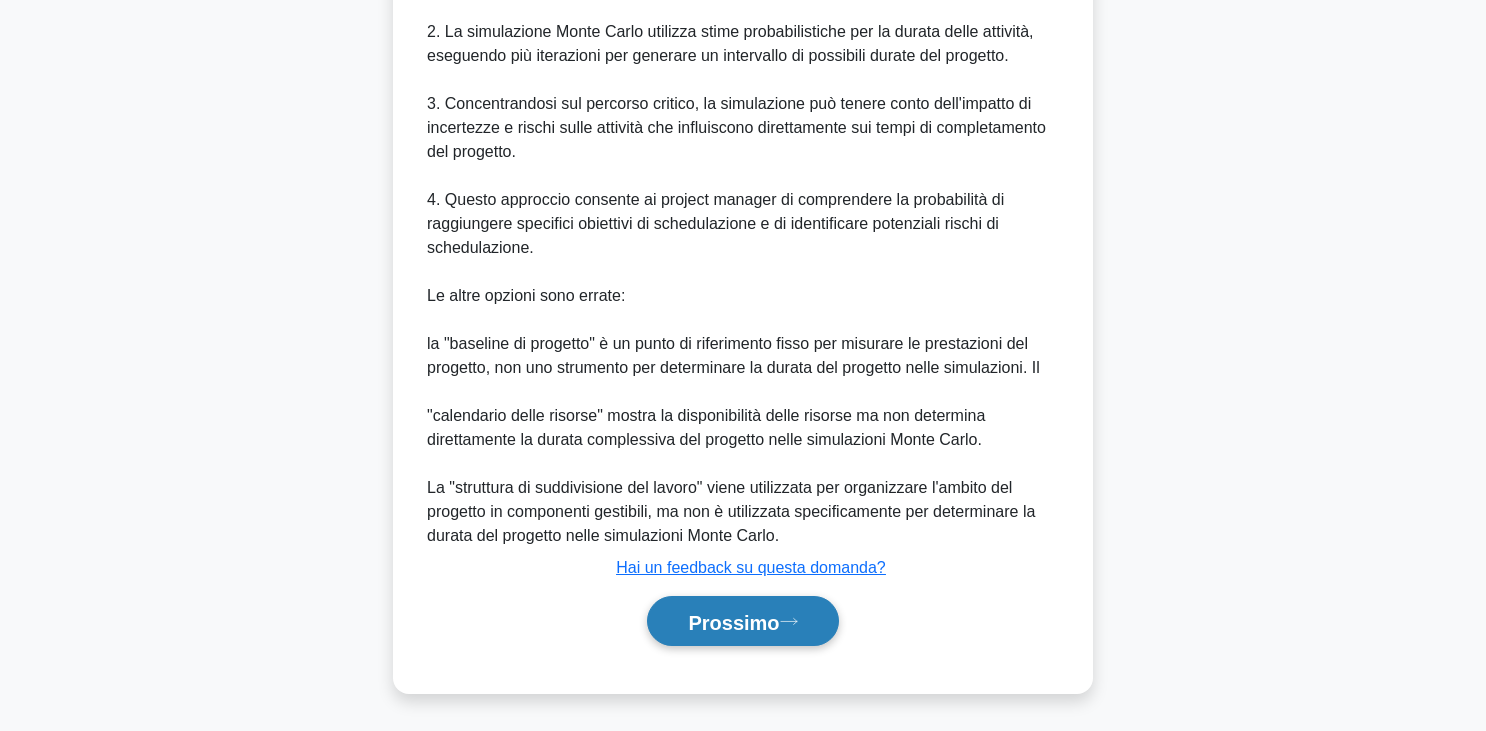click on "Prossimo" at bounding box center [733, 622] 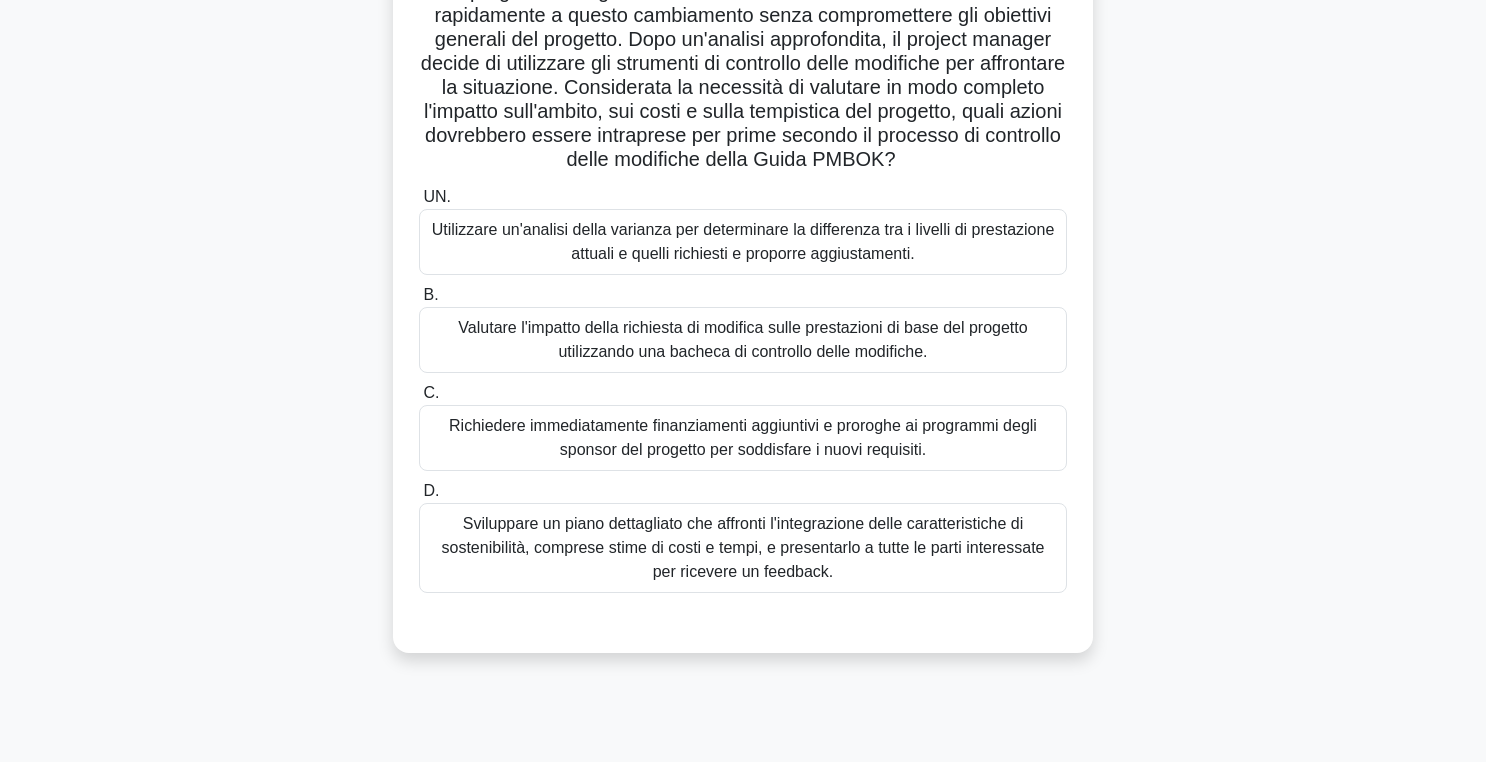 scroll, scrollTop: 318, scrollLeft: 0, axis: vertical 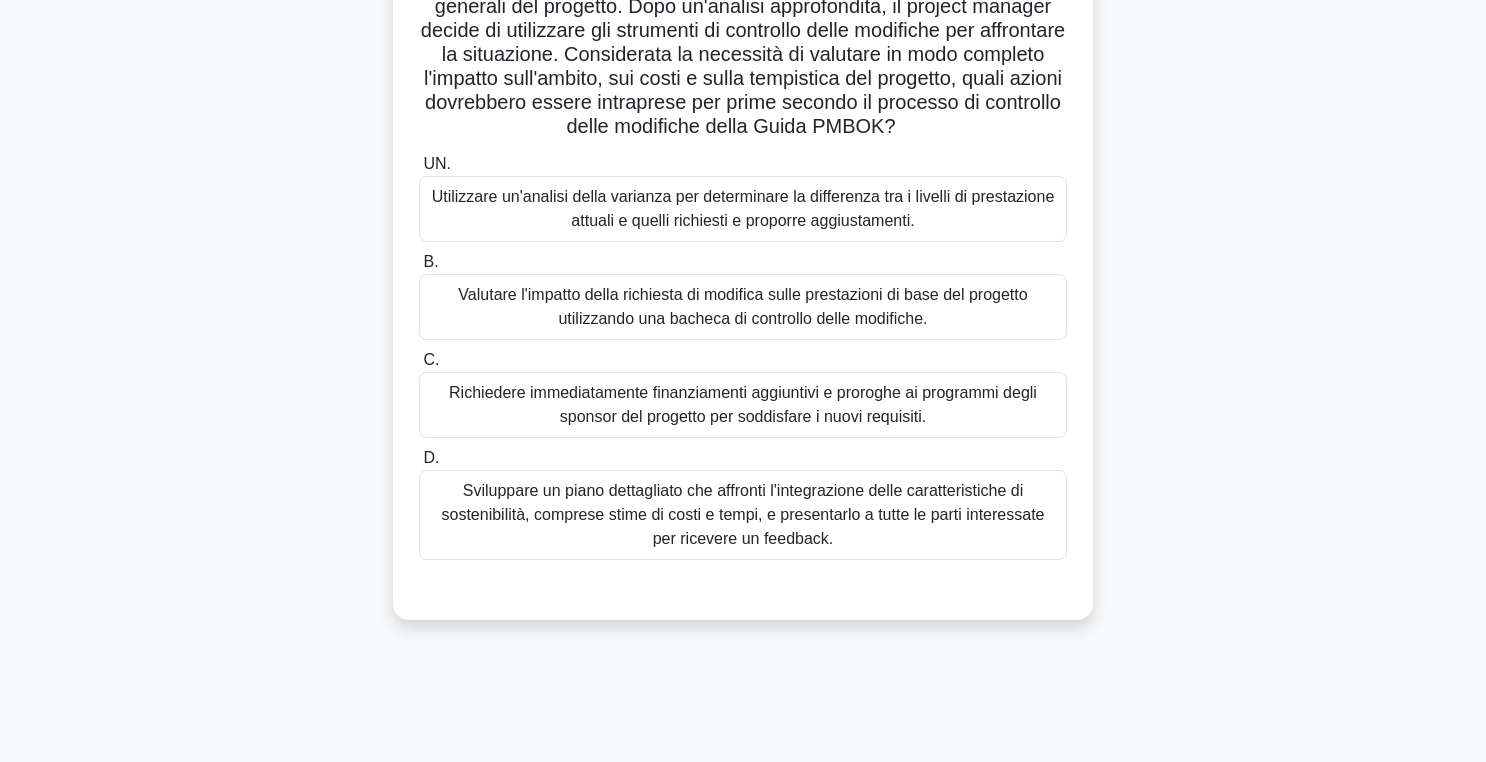click on "Sviluppare un piano dettagliato che affronti l'integrazione delle caratteristiche di sostenibilità, comprese stime di costi e tempi, e presentarlo a tutte le parti interessate per ricevere un feedback." at bounding box center (743, 514) 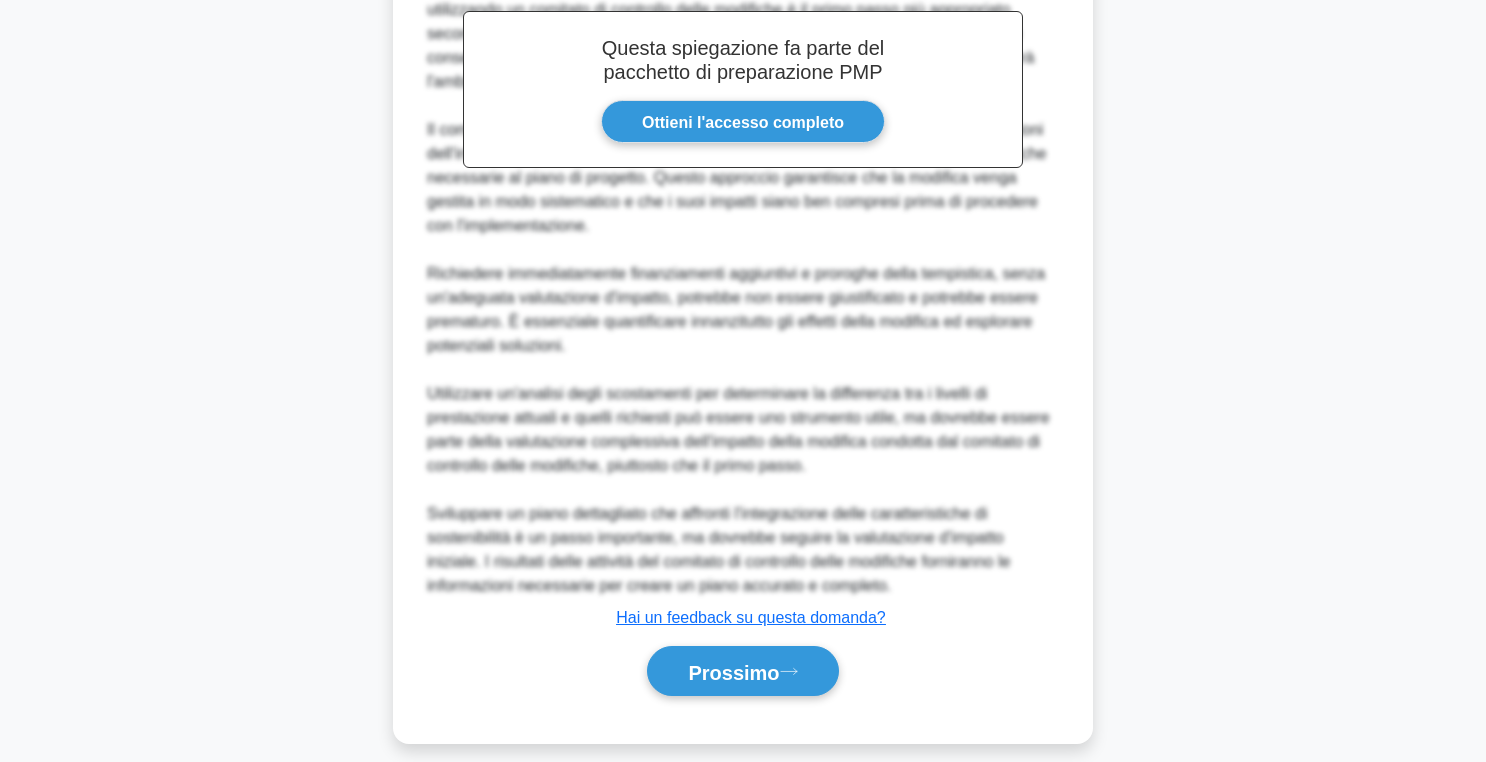 scroll, scrollTop: 1004, scrollLeft: 0, axis: vertical 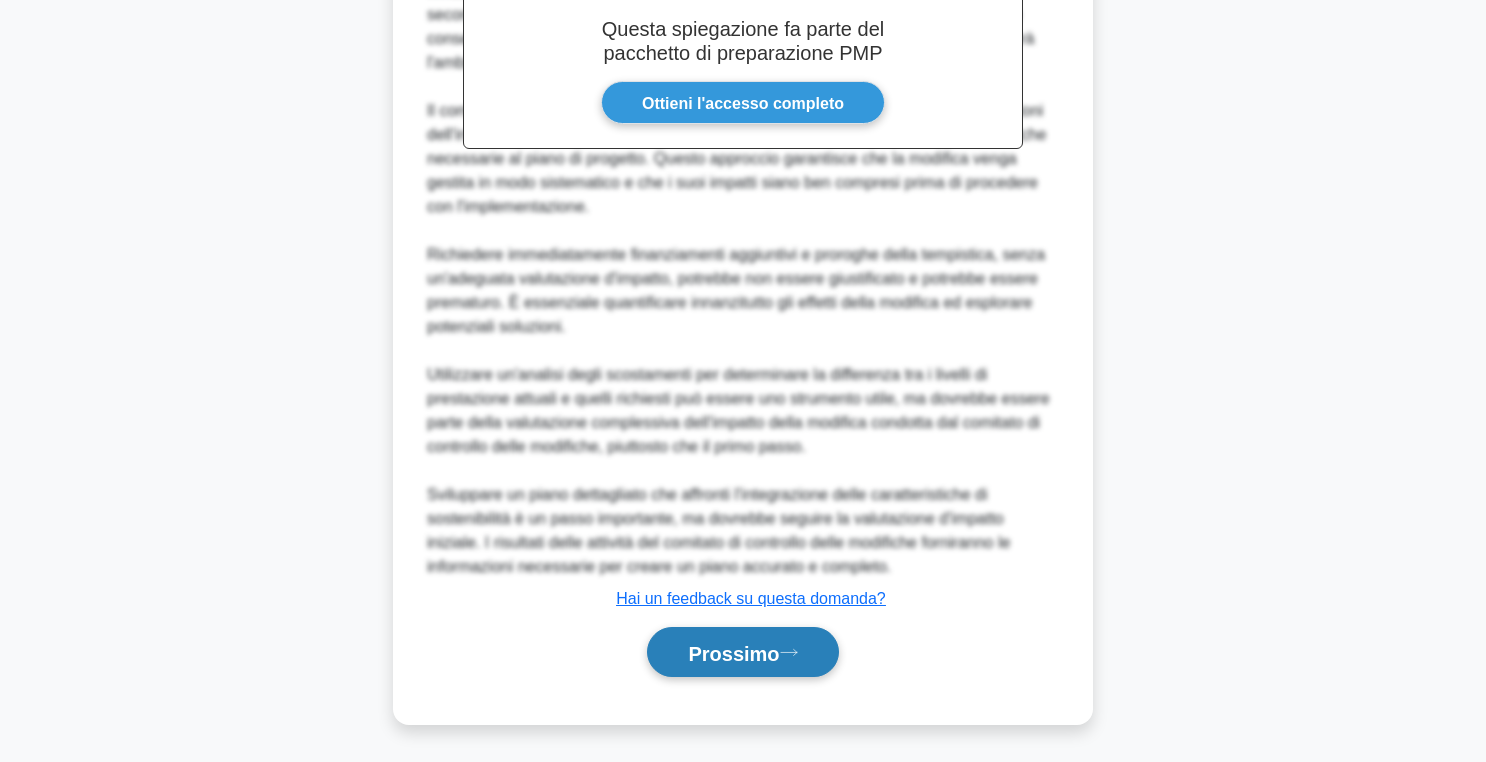 click on "Prossimo" at bounding box center (733, 653) 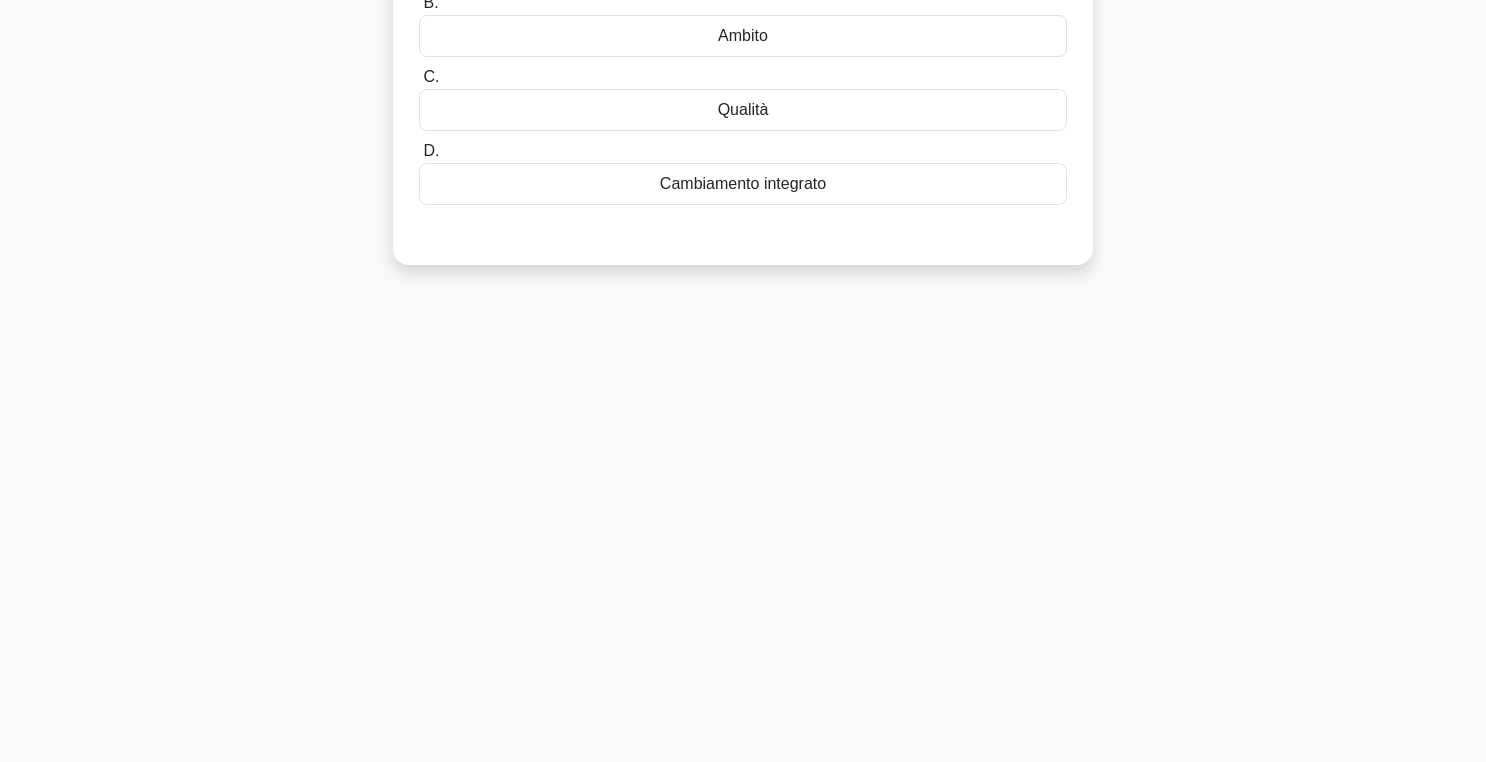 scroll, scrollTop: 0, scrollLeft: 0, axis: both 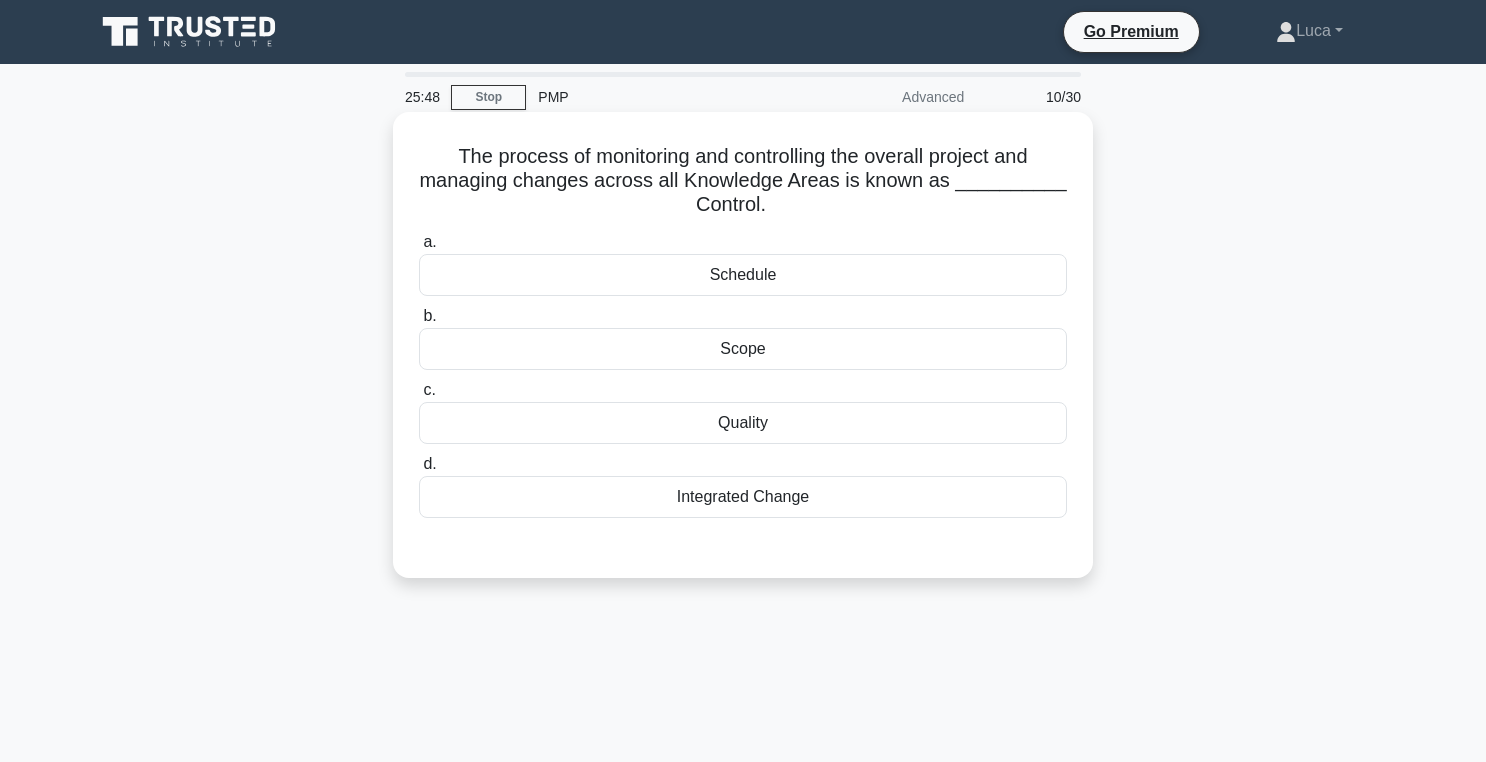 click on "Integrated Change" at bounding box center (743, 497) 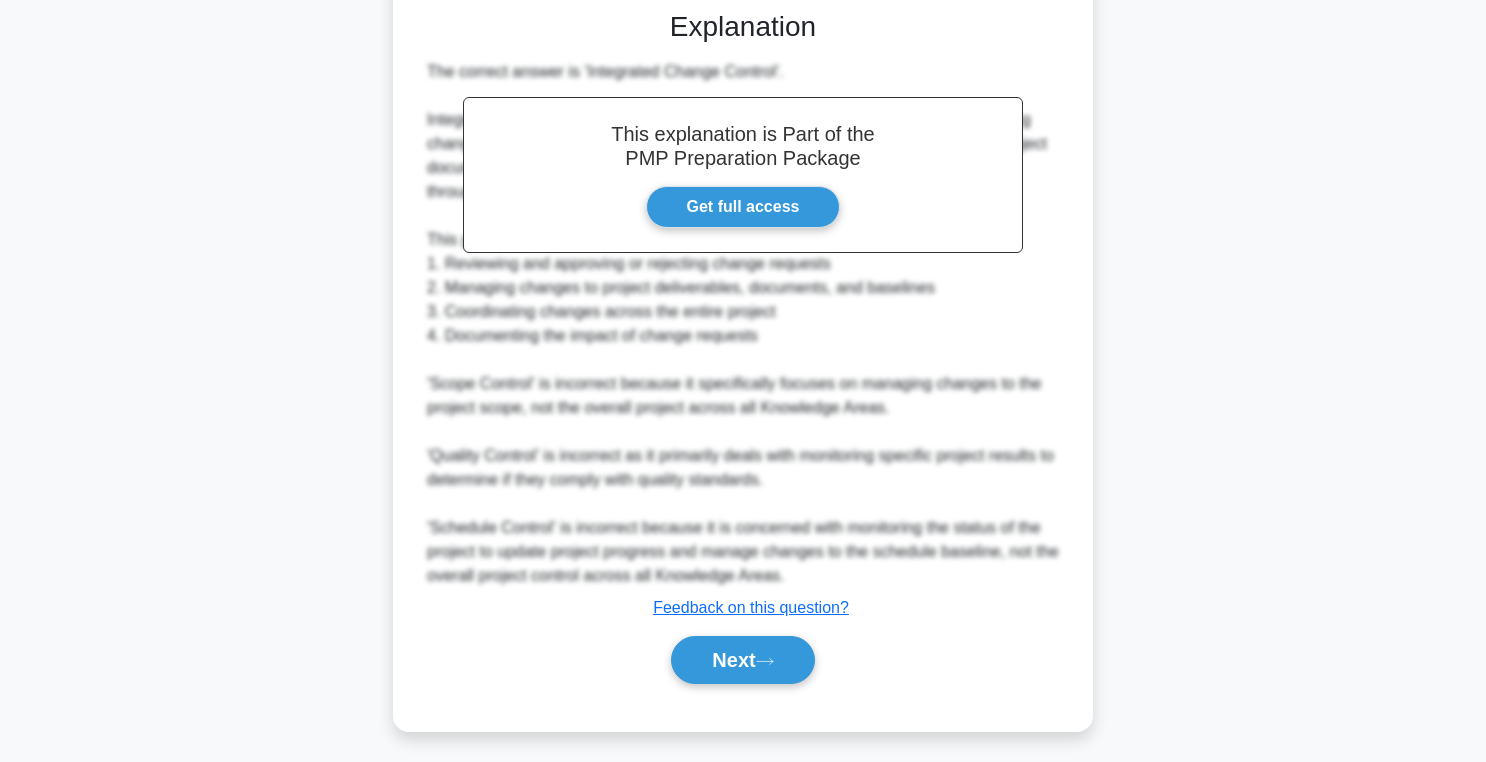 scroll, scrollTop: 543, scrollLeft: 0, axis: vertical 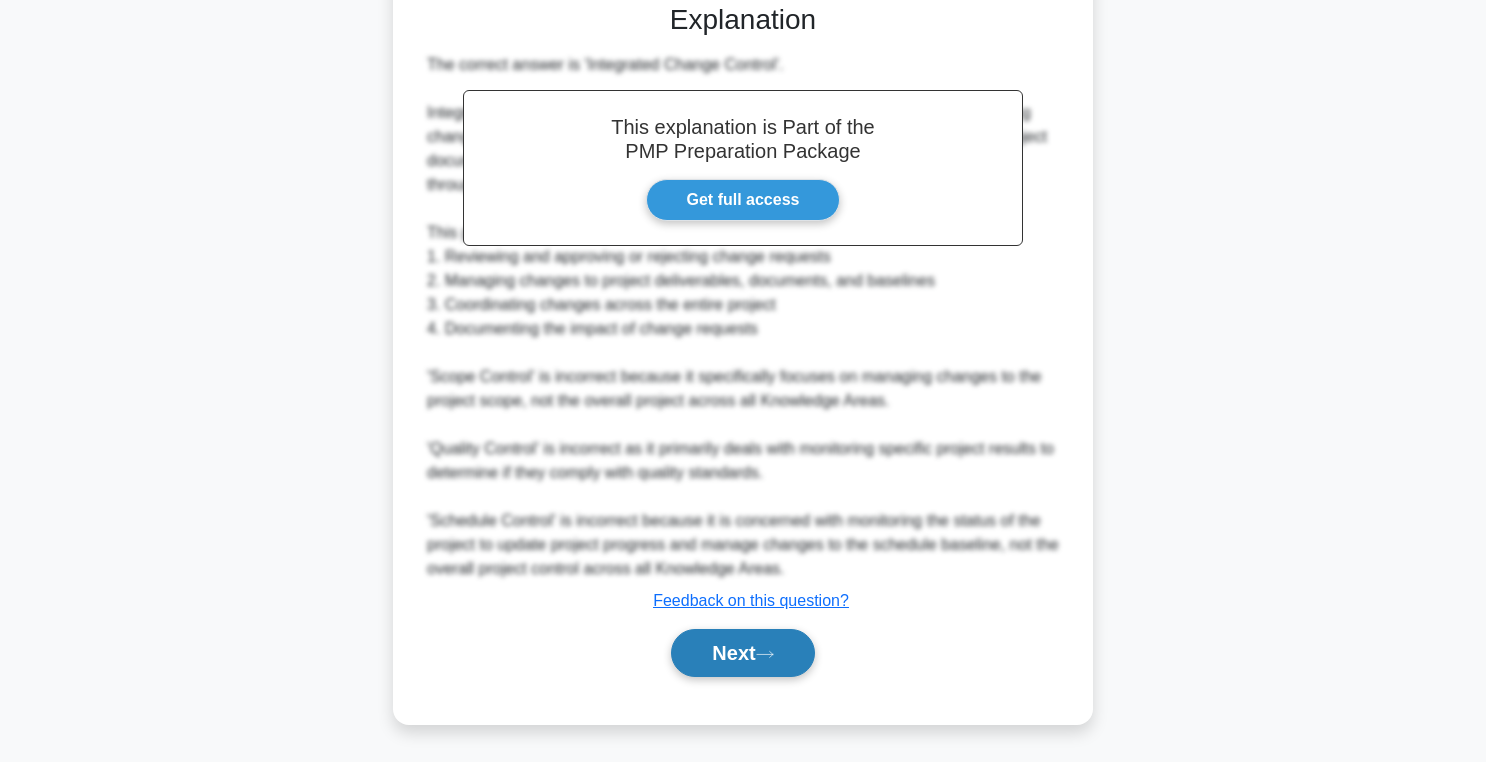 click on "Next" at bounding box center [742, 653] 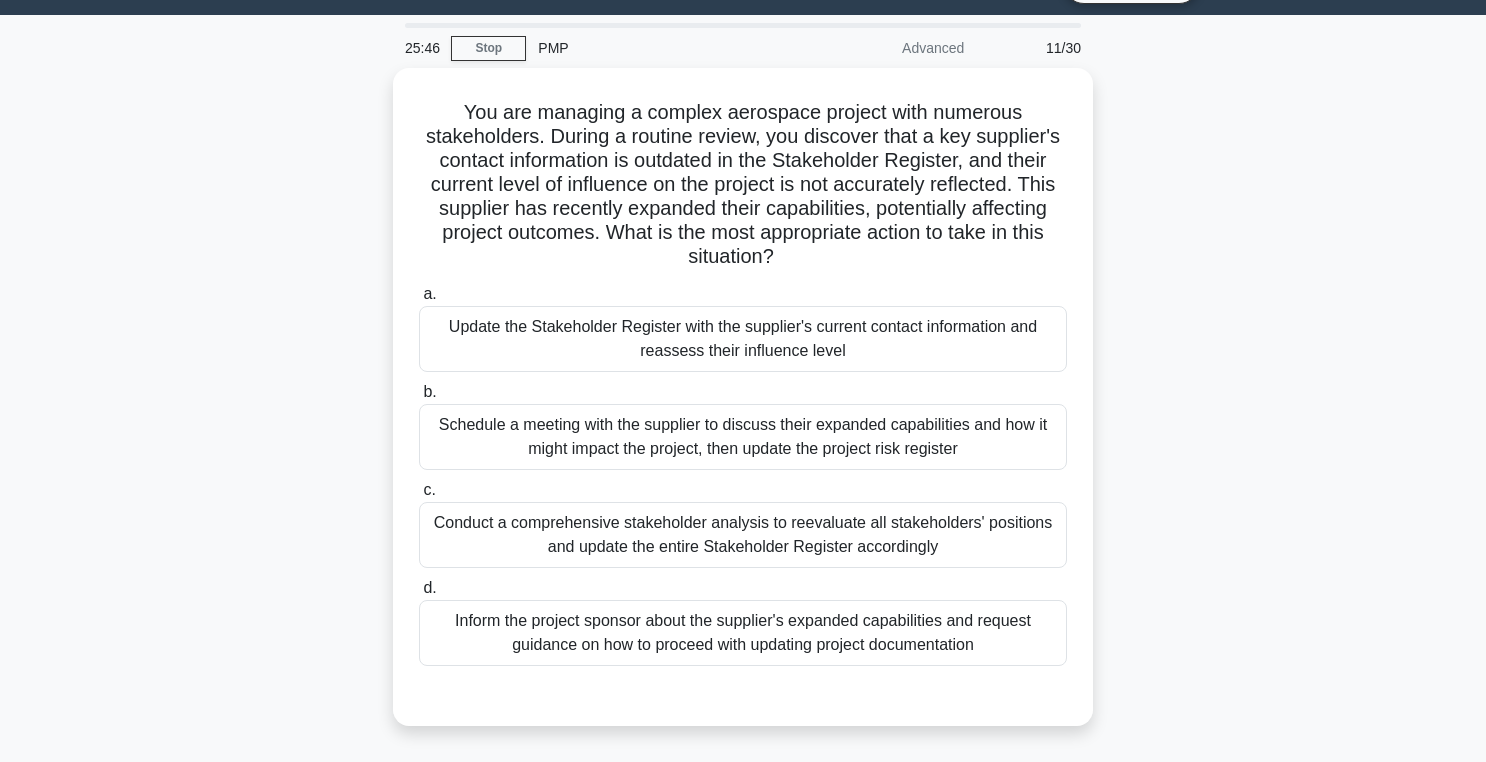 scroll, scrollTop: 26, scrollLeft: 0, axis: vertical 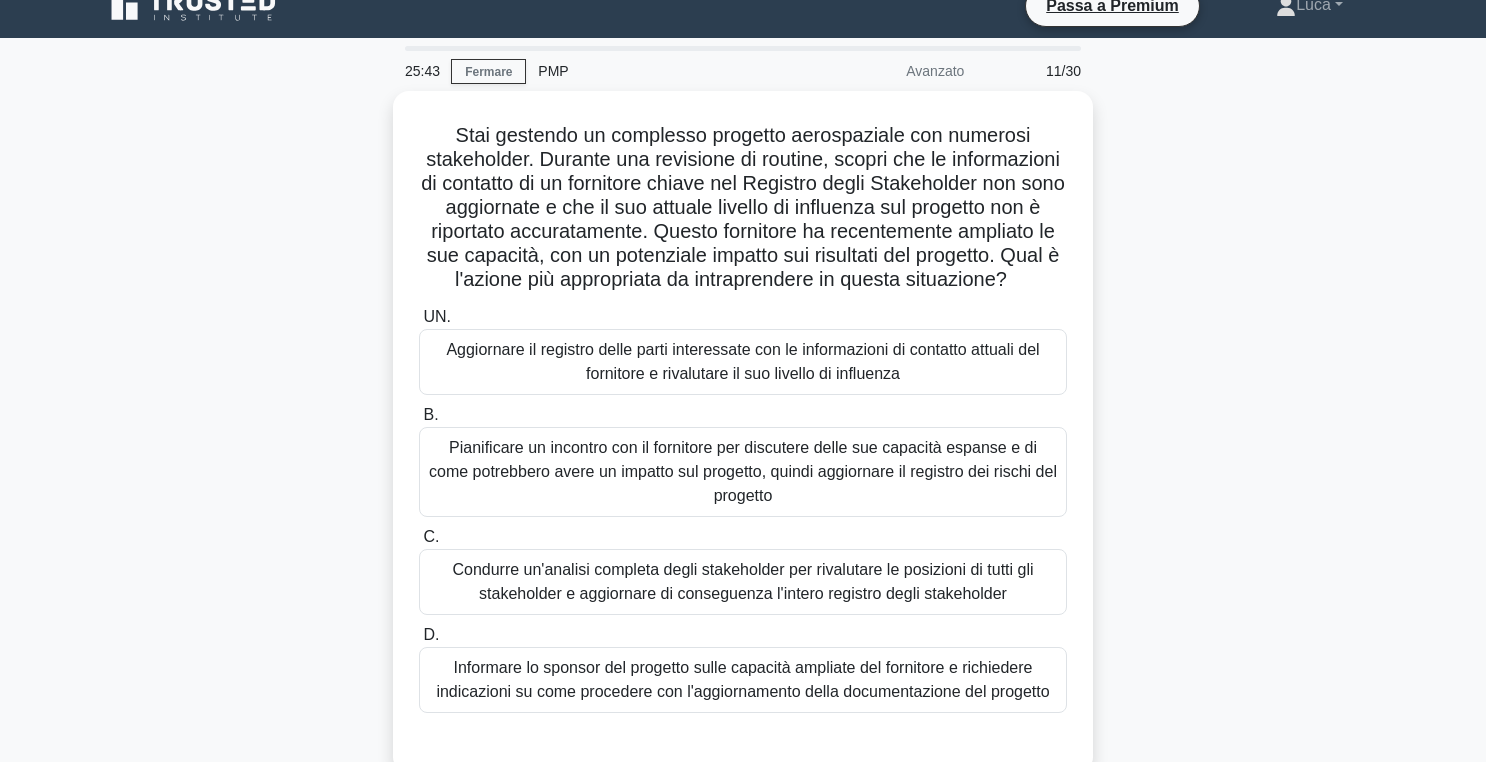 click on "Stai gestendo un complesso progetto aerospaziale con numerosi stakeholder. Durante una revisione di routine, scopri che le informazioni di contatto di un fornitore chiave nel Registro degli Stakeholder non sono aggiornate e che il suo attuale livello di influenza sul progetto non è riportato accuratamente. Questo fornitore ha recentemente ampliato le sue capacità, con un potenziale impatto sui risultati del progetto. Qual è l'azione più appropriata da intraprendere in questa situazione?
.spinner_0XTQ{transform-origin:center;animation:spinner_y6GP .75s linear infinite}@keyframes spinner_y6GP{100%{transform:rotate(360deg)}}
UN. B. C. D." at bounding box center [743, 444] 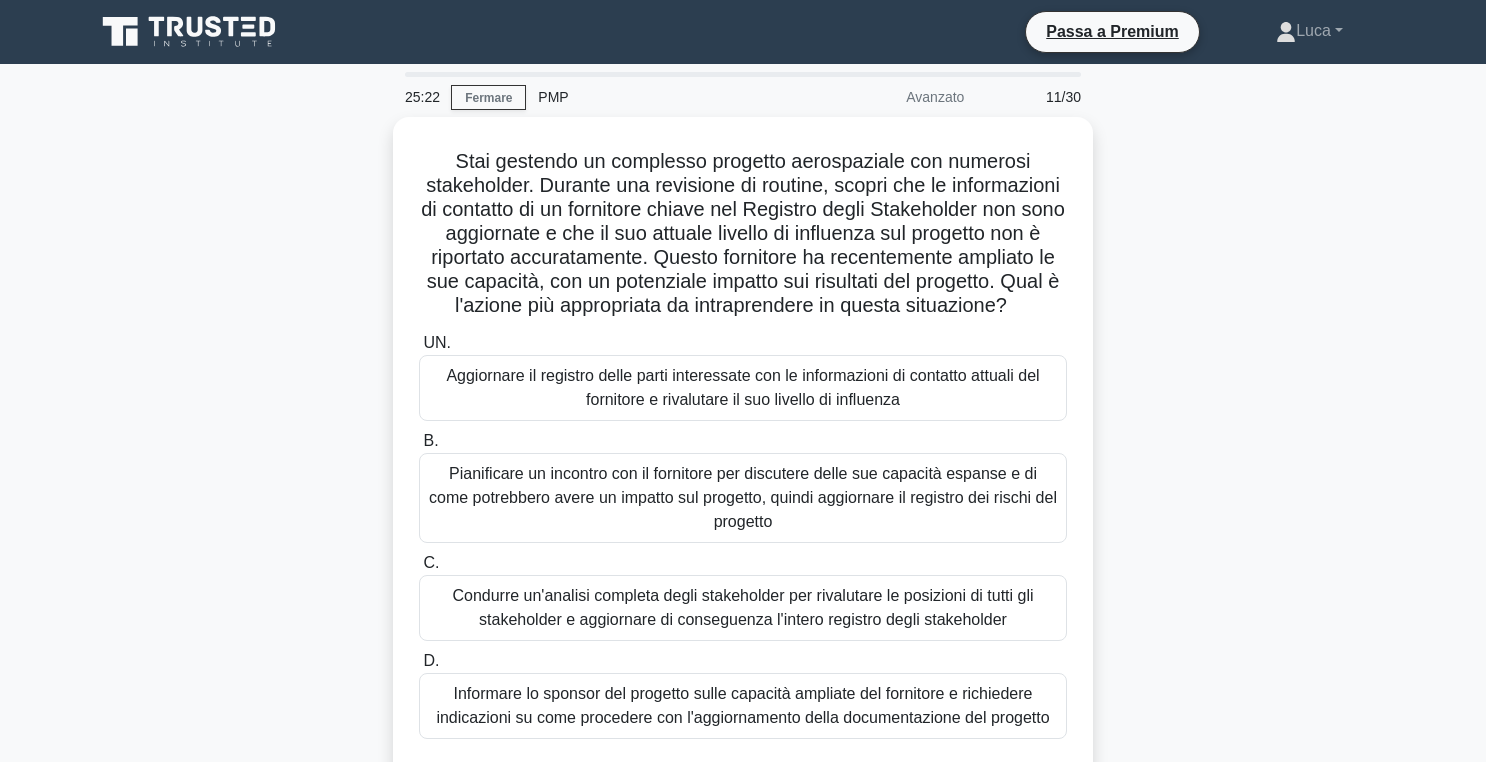 scroll, scrollTop: 34, scrollLeft: 0, axis: vertical 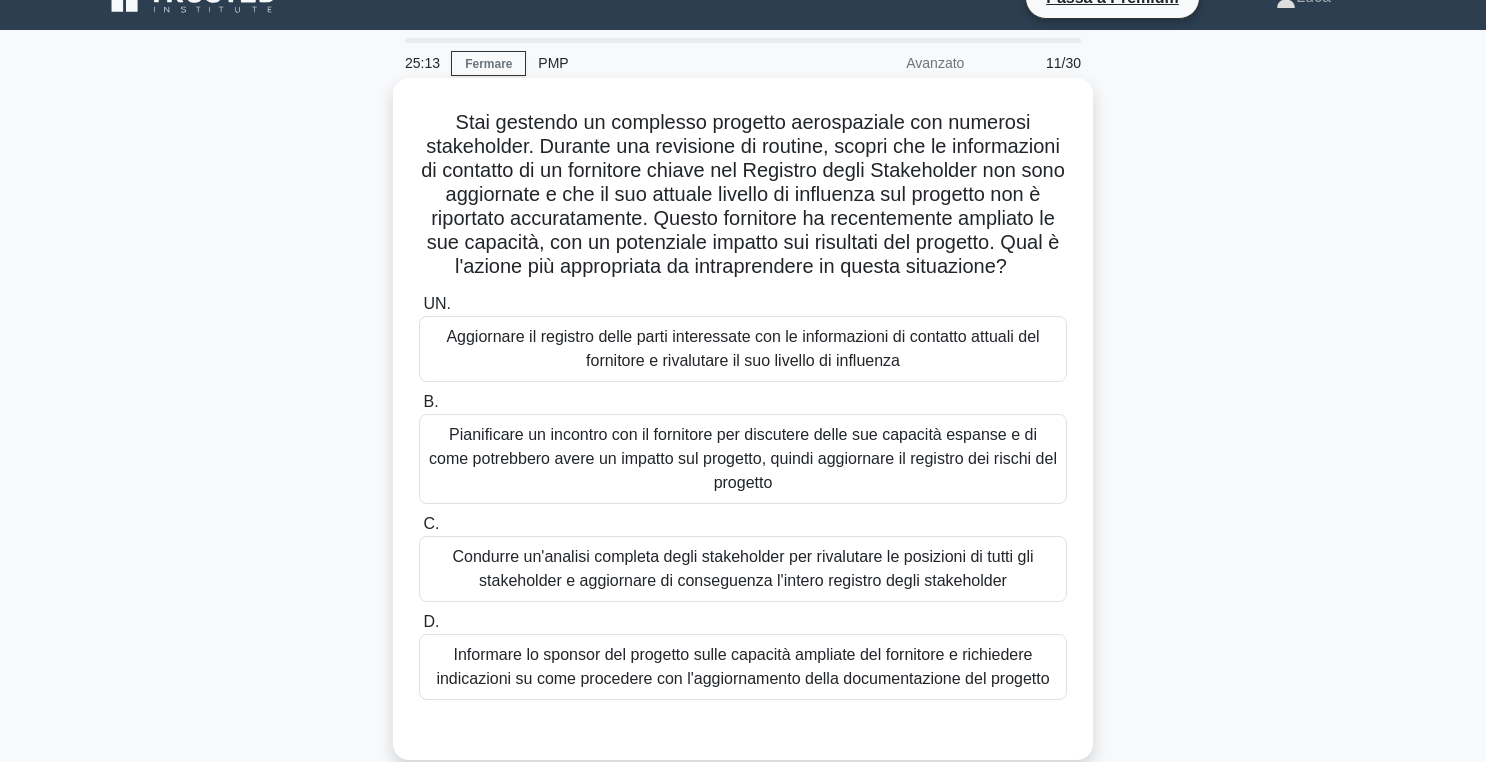 click on "Pianificare un incontro con il fornitore per discutere delle sue capacità espanse e di come potrebbero avere un impatto sul progetto, quindi aggiornare il registro dei rischi del progetto" at bounding box center (743, 458) 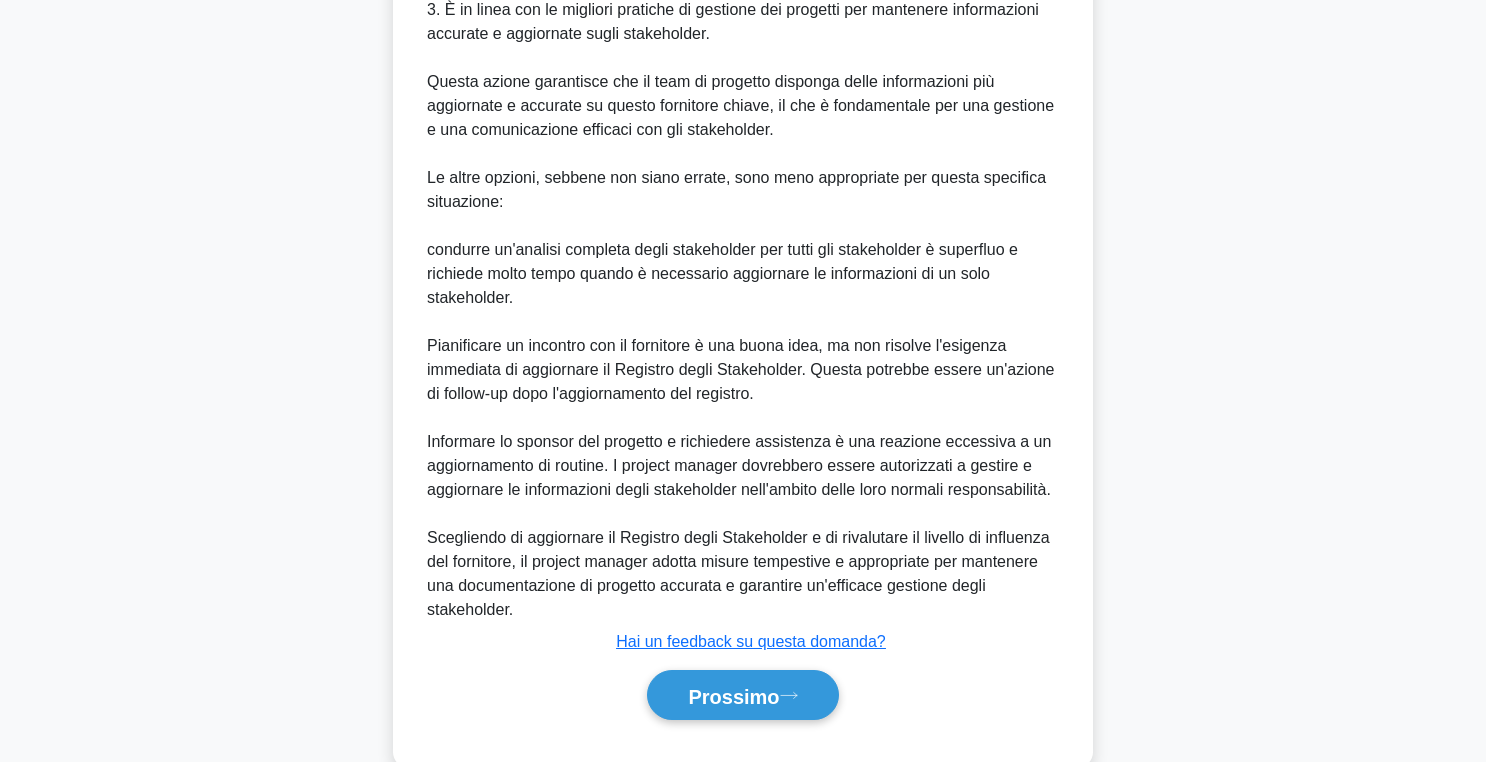 scroll, scrollTop: 1052, scrollLeft: 0, axis: vertical 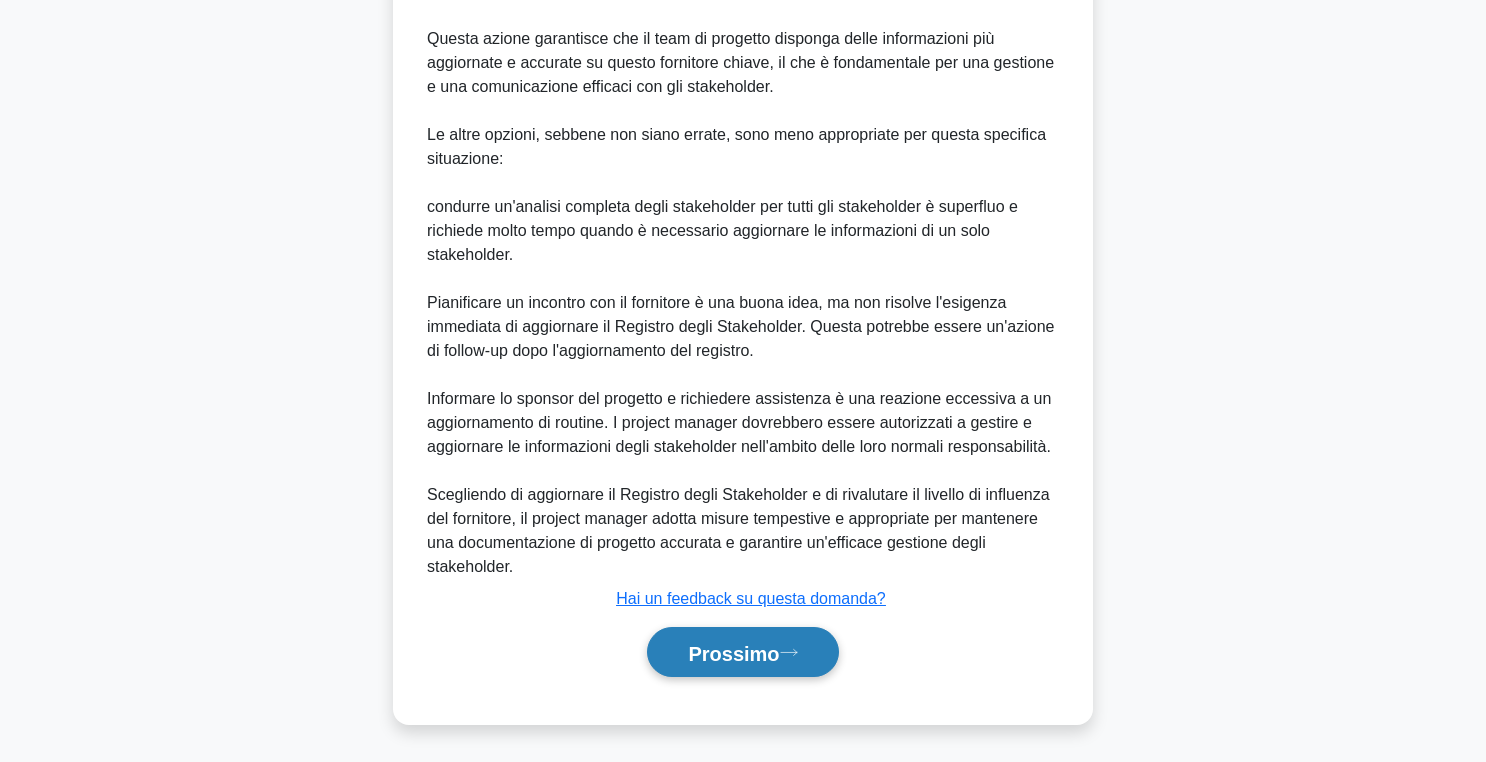 click on "Prossimo" at bounding box center (742, 652) 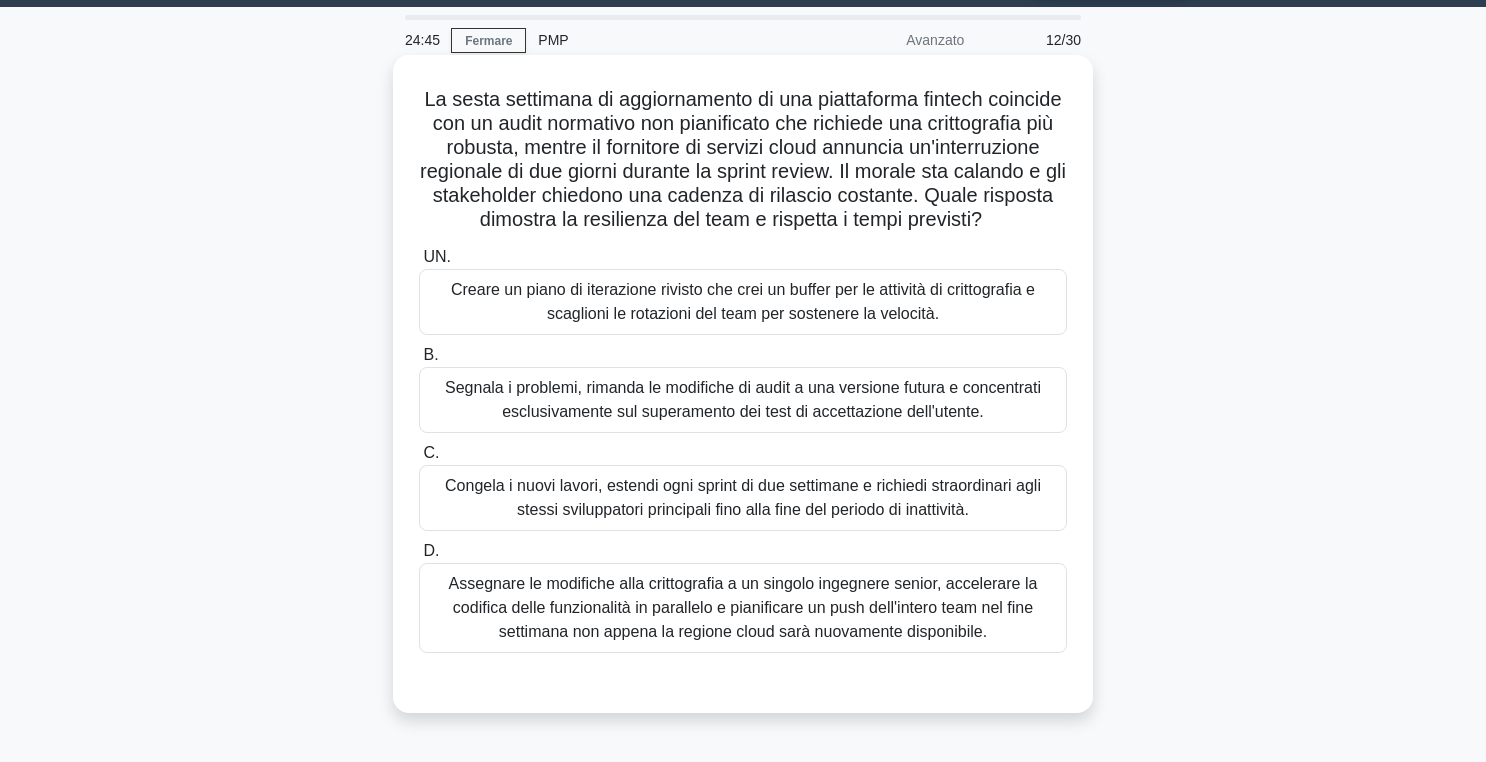 scroll, scrollTop: 0, scrollLeft: 0, axis: both 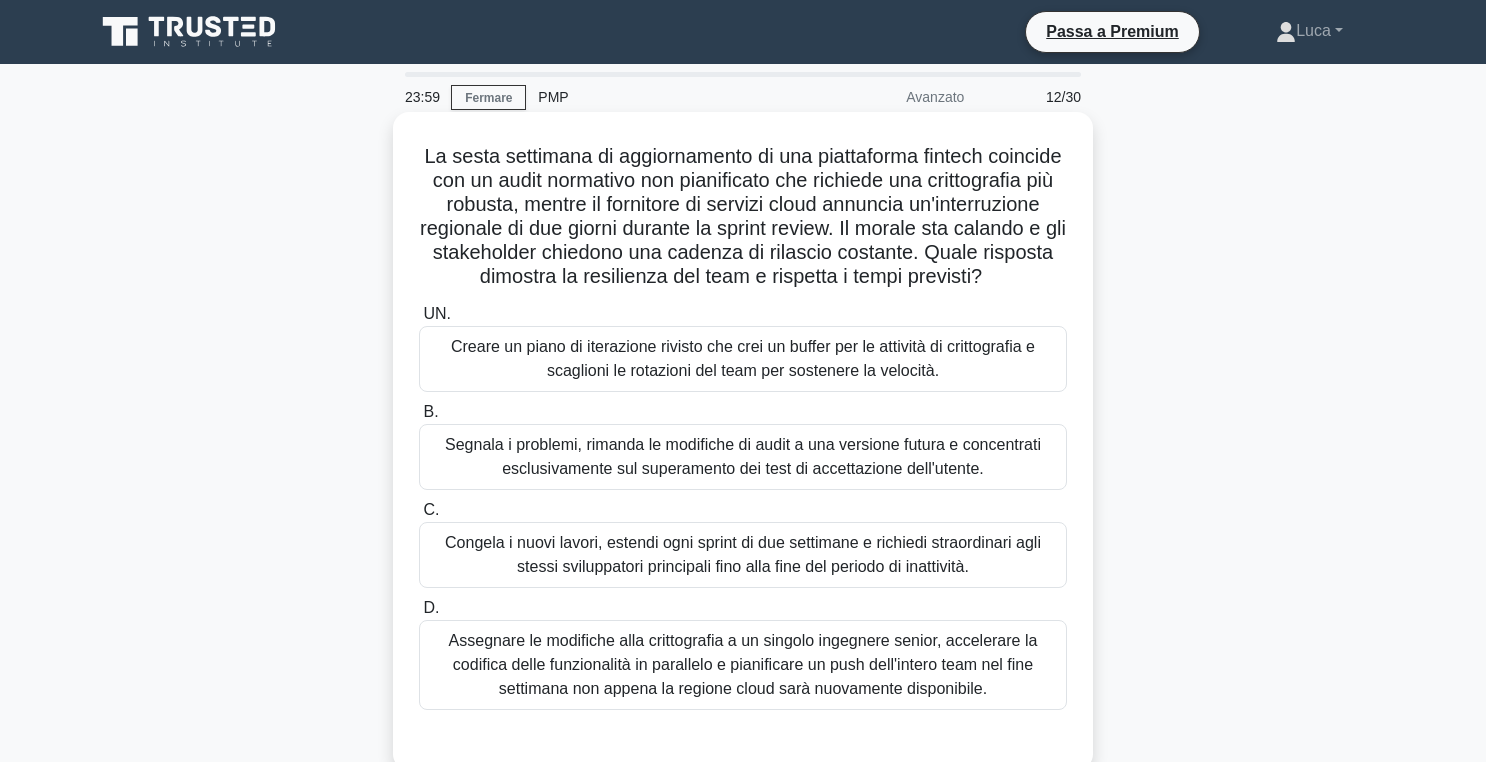 click on "Creare un piano di iterazione rivisto che crei un buffer per le attività di crittografia e scaglioni le rotazioni del team per sostenere la velocità." at bounding box center (743, 358) 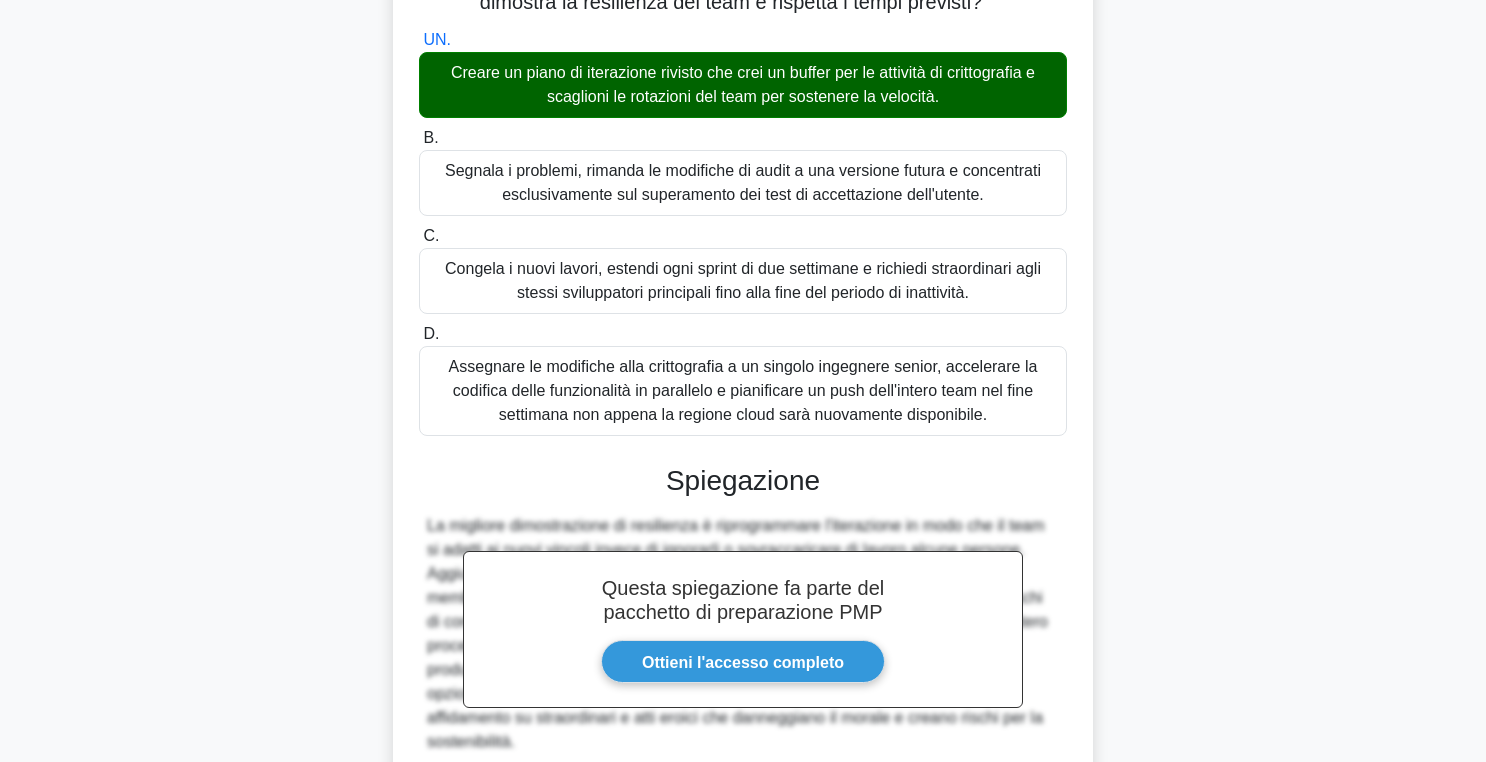 scroll, scrollTop: 450, scrollLeft: 0, axis: vertical 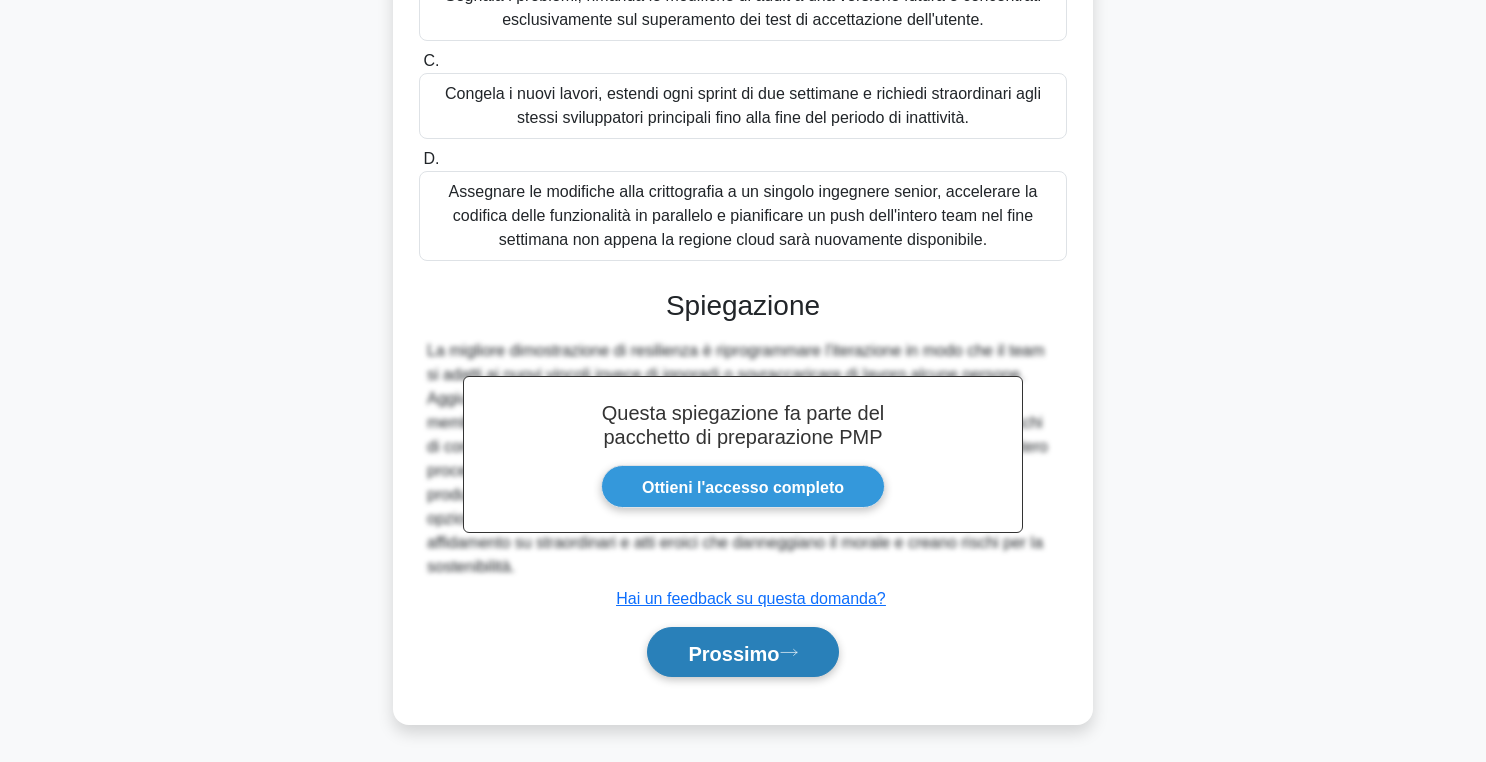 click on "Prossimo" at bounding box center (733, 653) 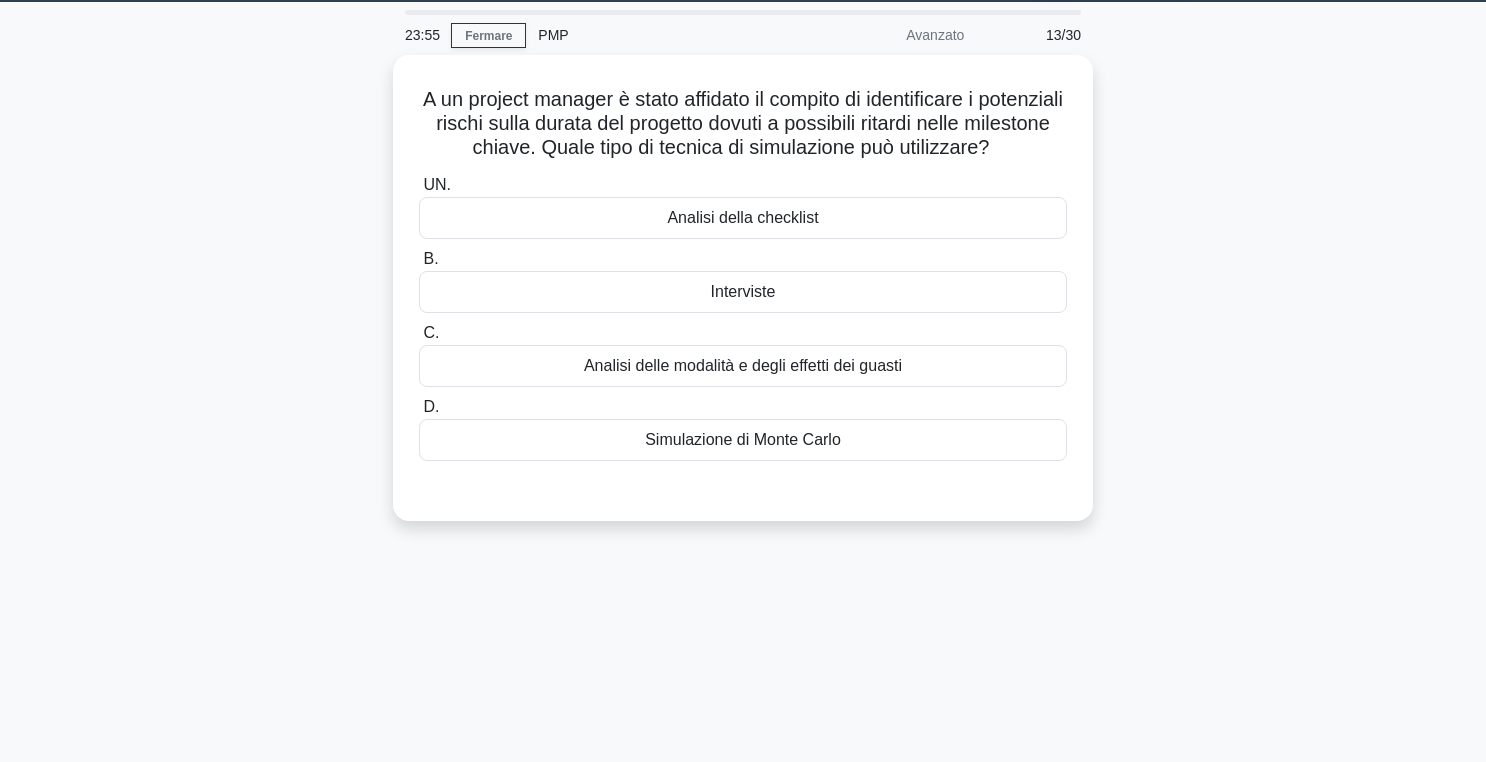 scroll, scrollTop: 48, scrollLeft: 0, axis: vertical 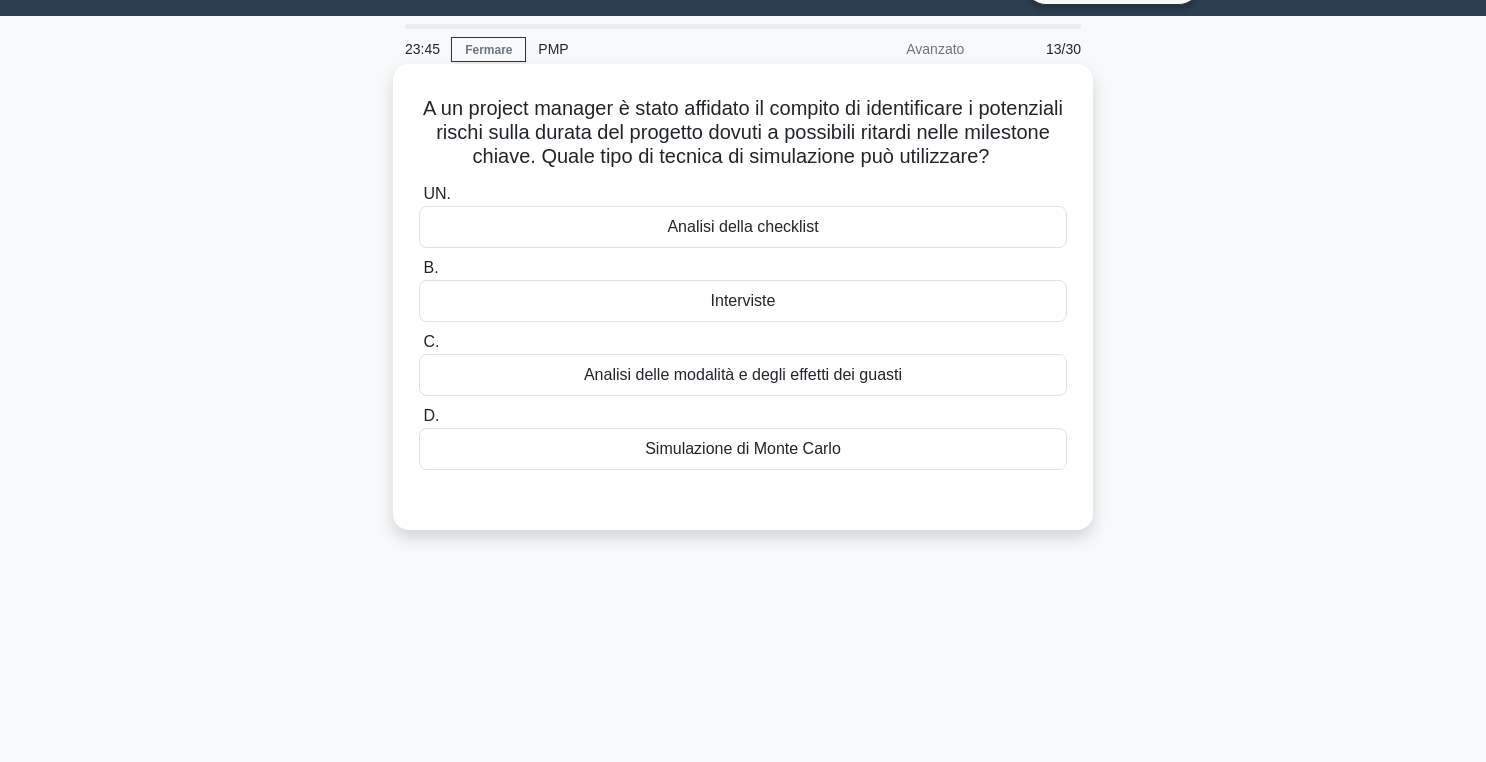 click on "Simulazione di Monte Carlo" at bounding box center [743, 448] 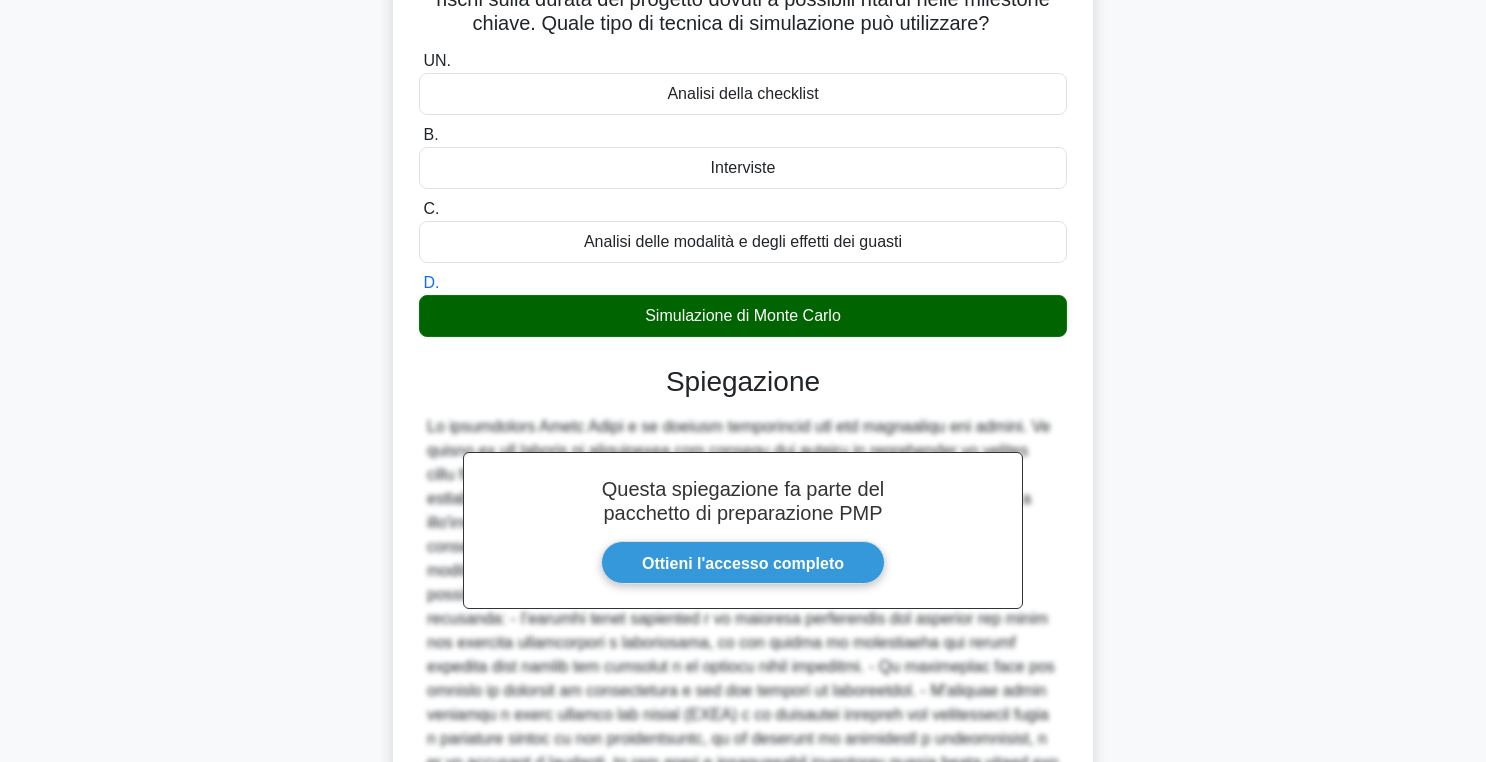 scroll, scrollTop: 378, scrollLeft: 0, axis: vertical 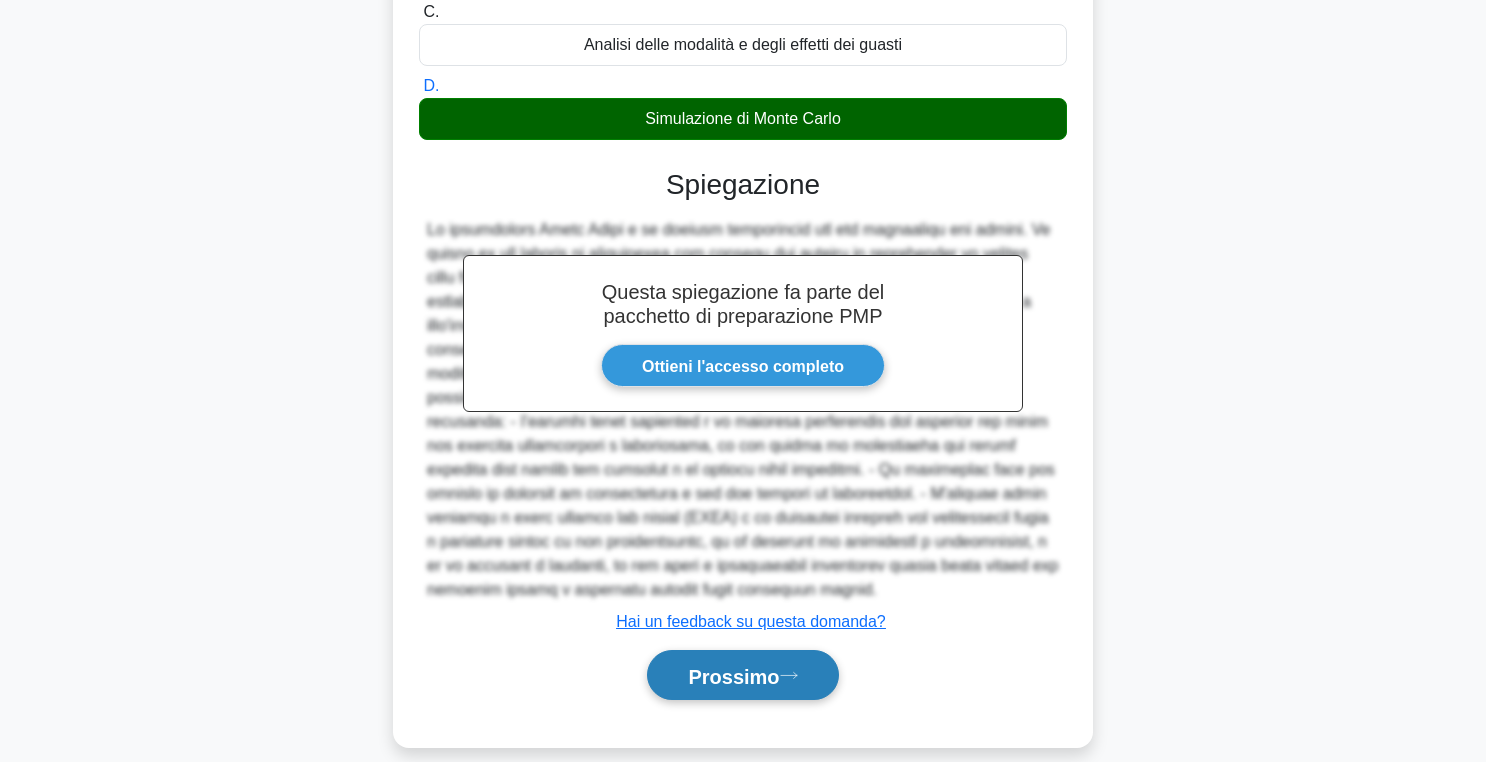 click on "Prossimo" at bounding box center (742, 675) 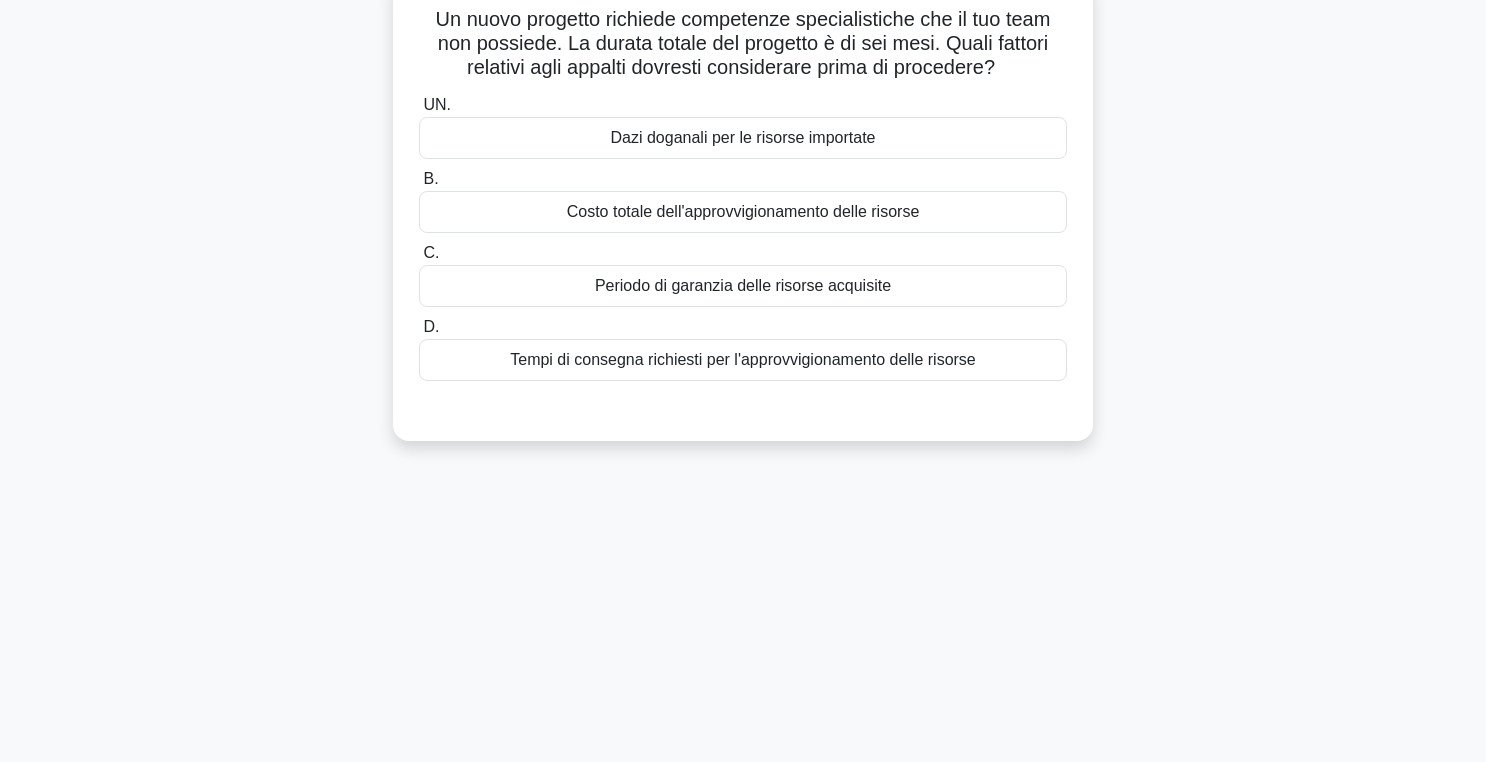 scroll, scrollTop: 0, scrollLeft: 0, axis: both 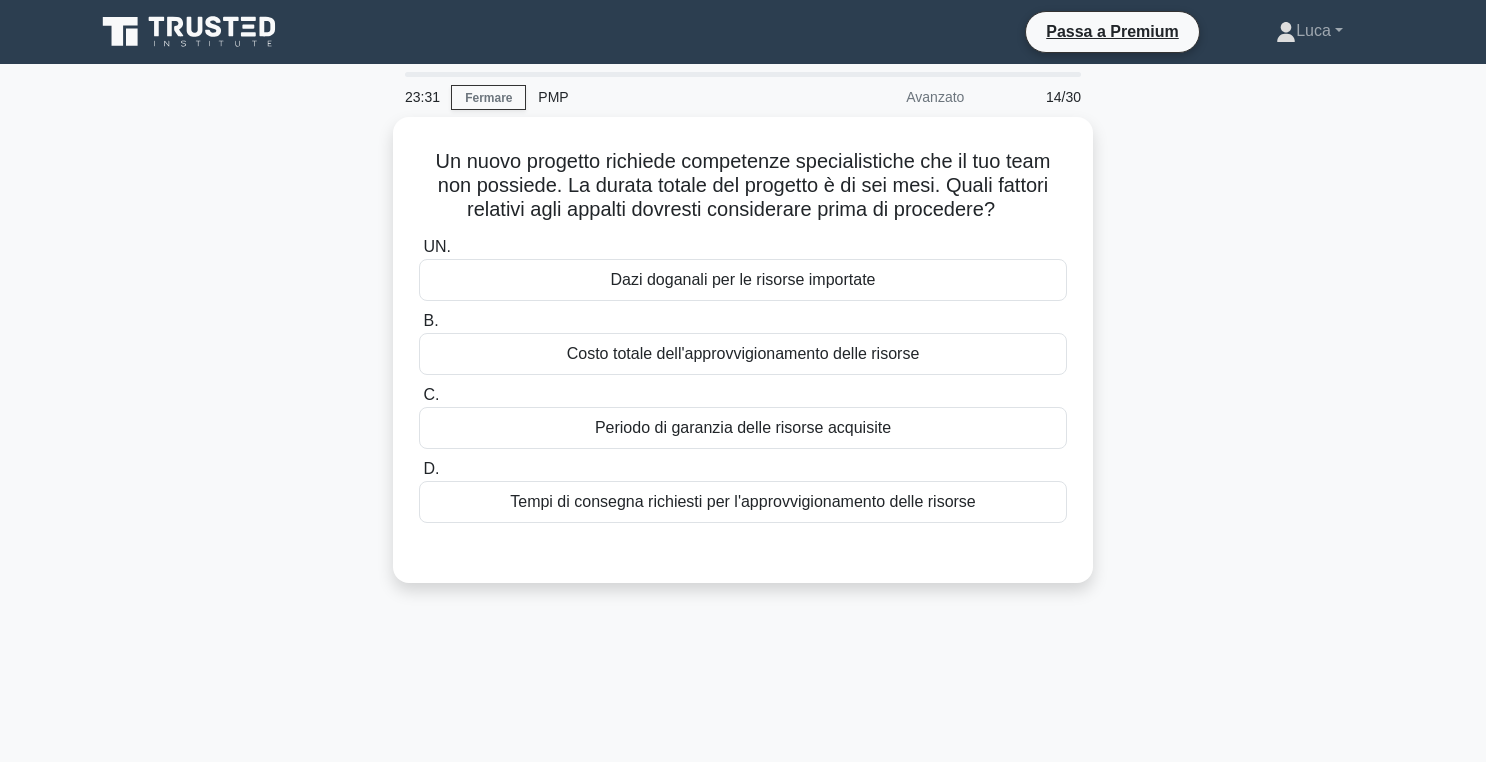 click on "Un nuovo progetto richiede competenze specialistiche che il tuo team non possiede. La durata totale del progetto è di sei mesi. Quali fattori relativi agli appalti dovresti considerare prima di procedere?
.spinner_0XTQ{transform-origin:center;animation:spinner_y6GP .75s linear infinite}@keyframes spinner_y6GP{100%{transform:rotate(360deg)}}
UN.
Dazi doganali per le risorse importate
B. C. D." at bounding box center (743, 362) 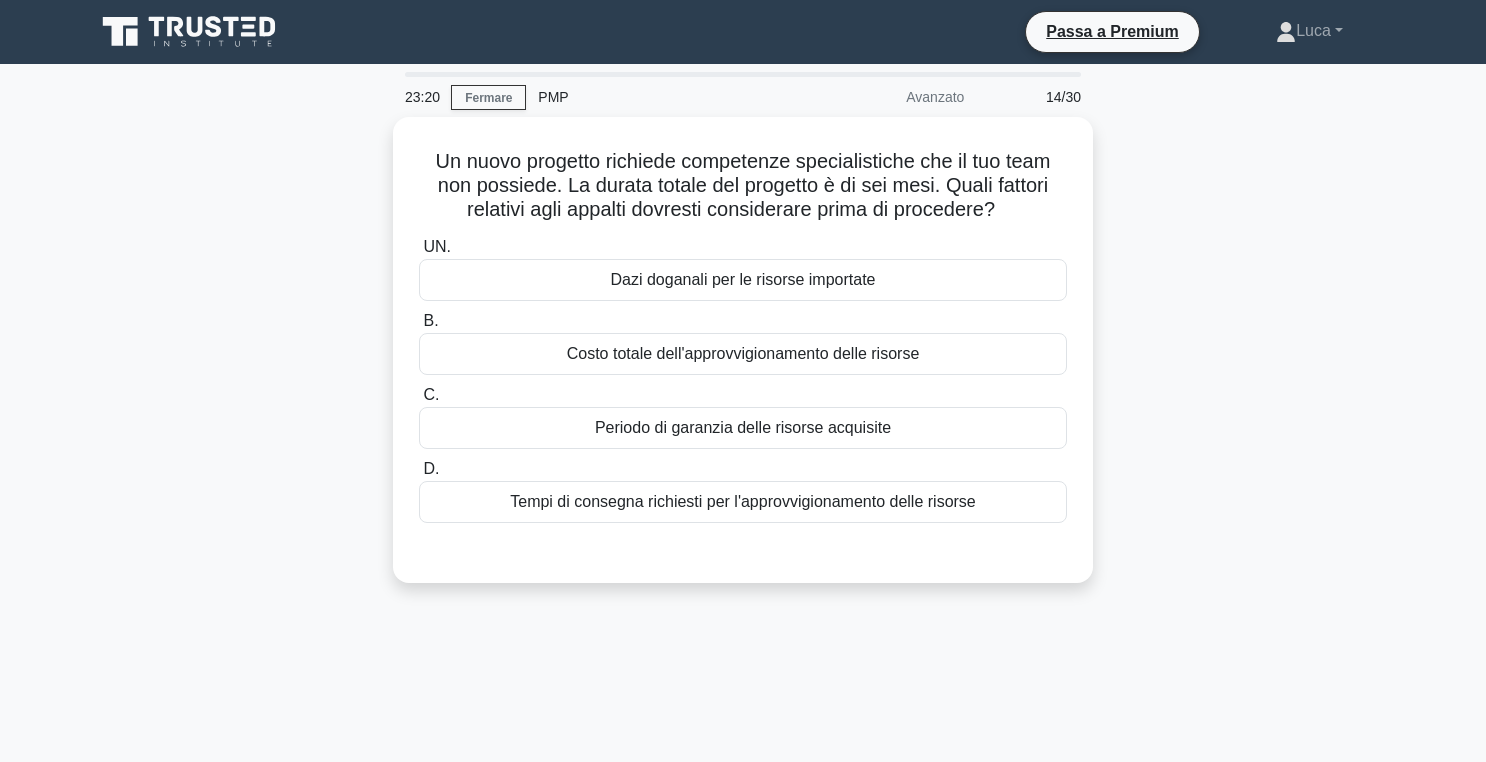 click on "Un nuovo progetto richiede competenze specialistiche che il tuo team non possiede. La durata totale del progetto è di sei mesi. Quali fattori relativi agli appalti dovresti considerare prima di procedere?
.spinner_0XTQ{transform-origin:center;animation:spinner_y6GP .75s linear infinite}@keyframes spinner_y6GP{100%{transform:rotate(360deg)}}
UN.
Dazi doganali per le risorse importate
B. C. D." at bounding box center [743, 362] 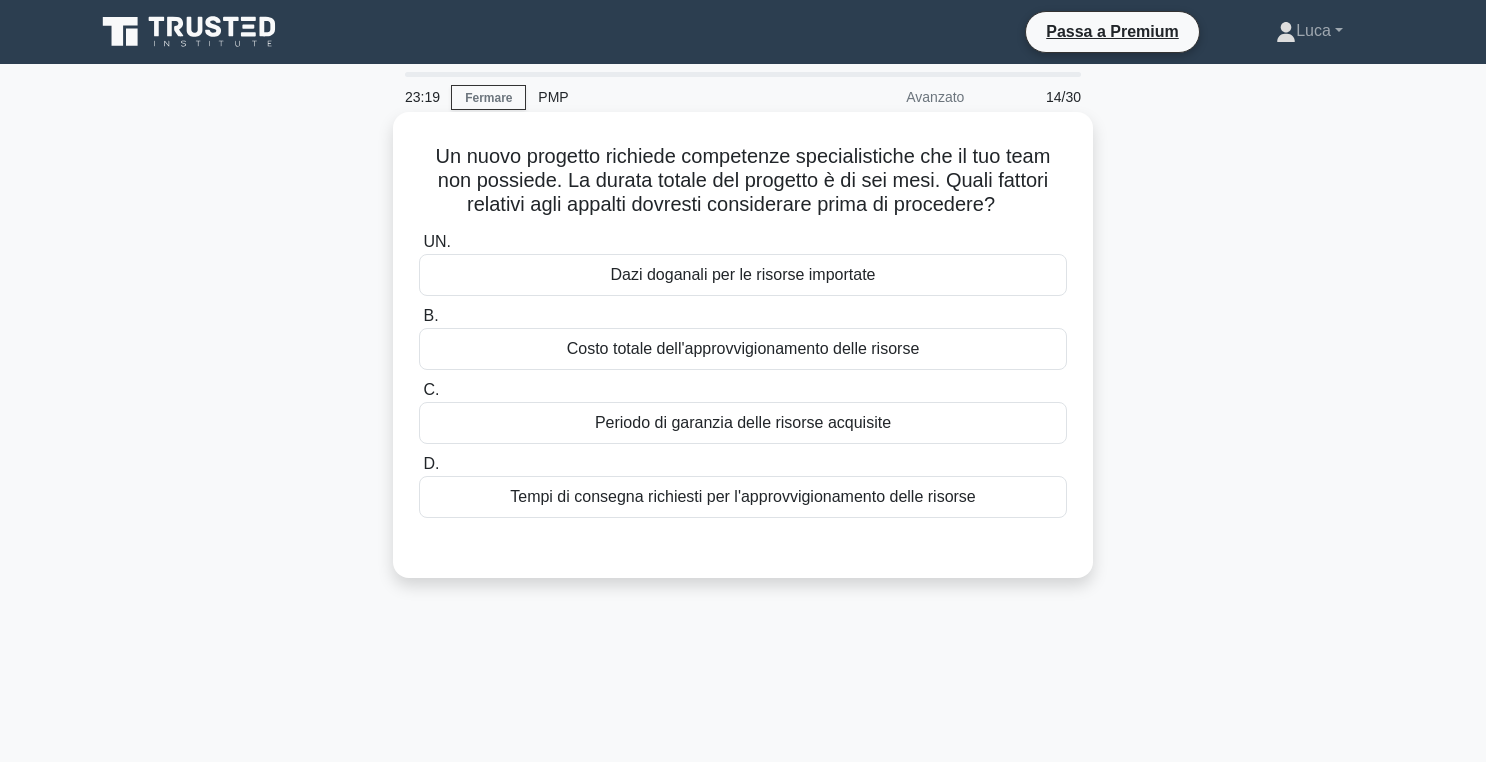 click on "Tempi di consegna richiesti per l'approvvigionamento delle risorse" at bounding box center (743, 496) 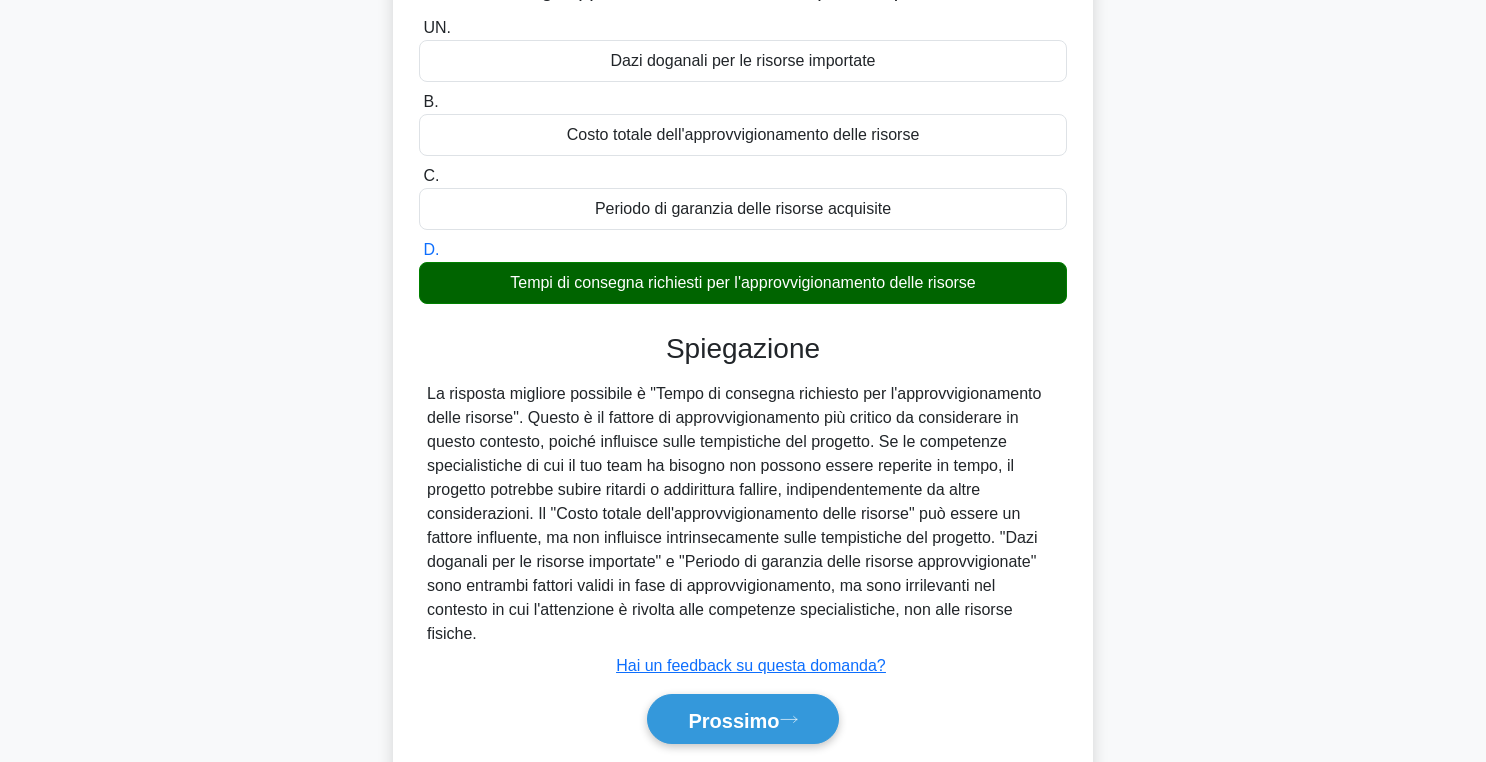 scroll, scrollTop: 318, scrollLeft: 0, axis: vertical 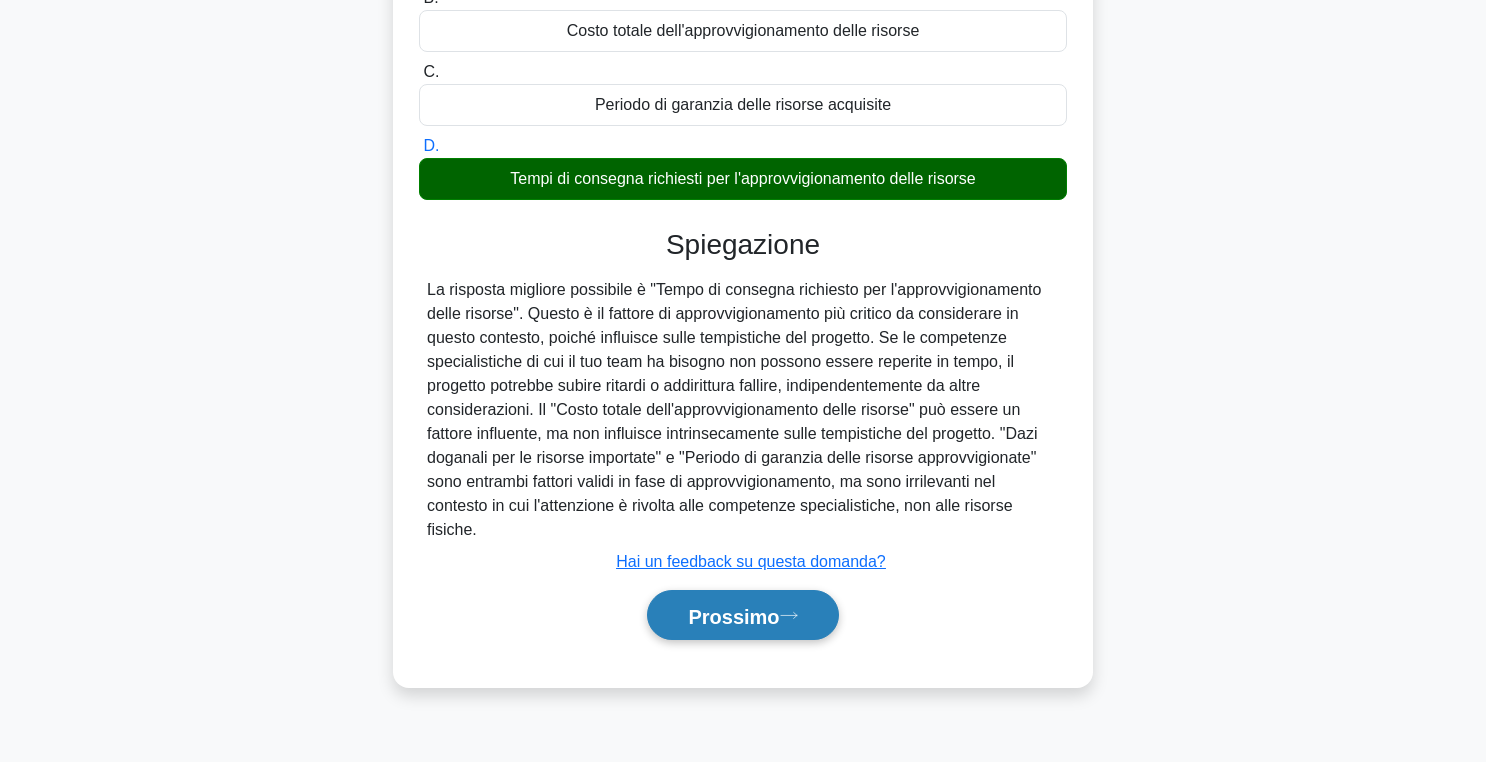 click on "Prossimo" at bounding box center (742, 615) 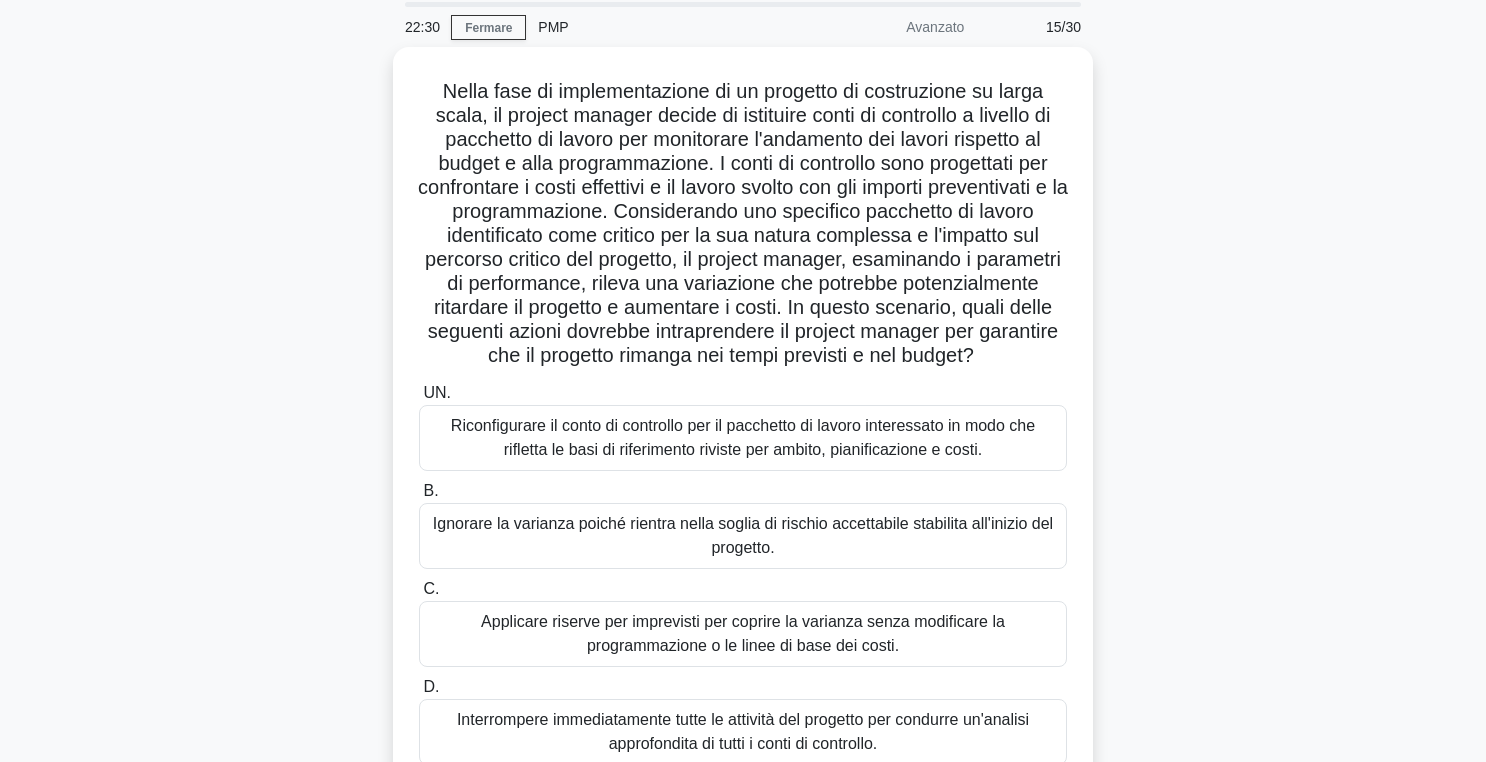 scroll, scrollTop: 85, scrollLeft: 0, axis: vertical 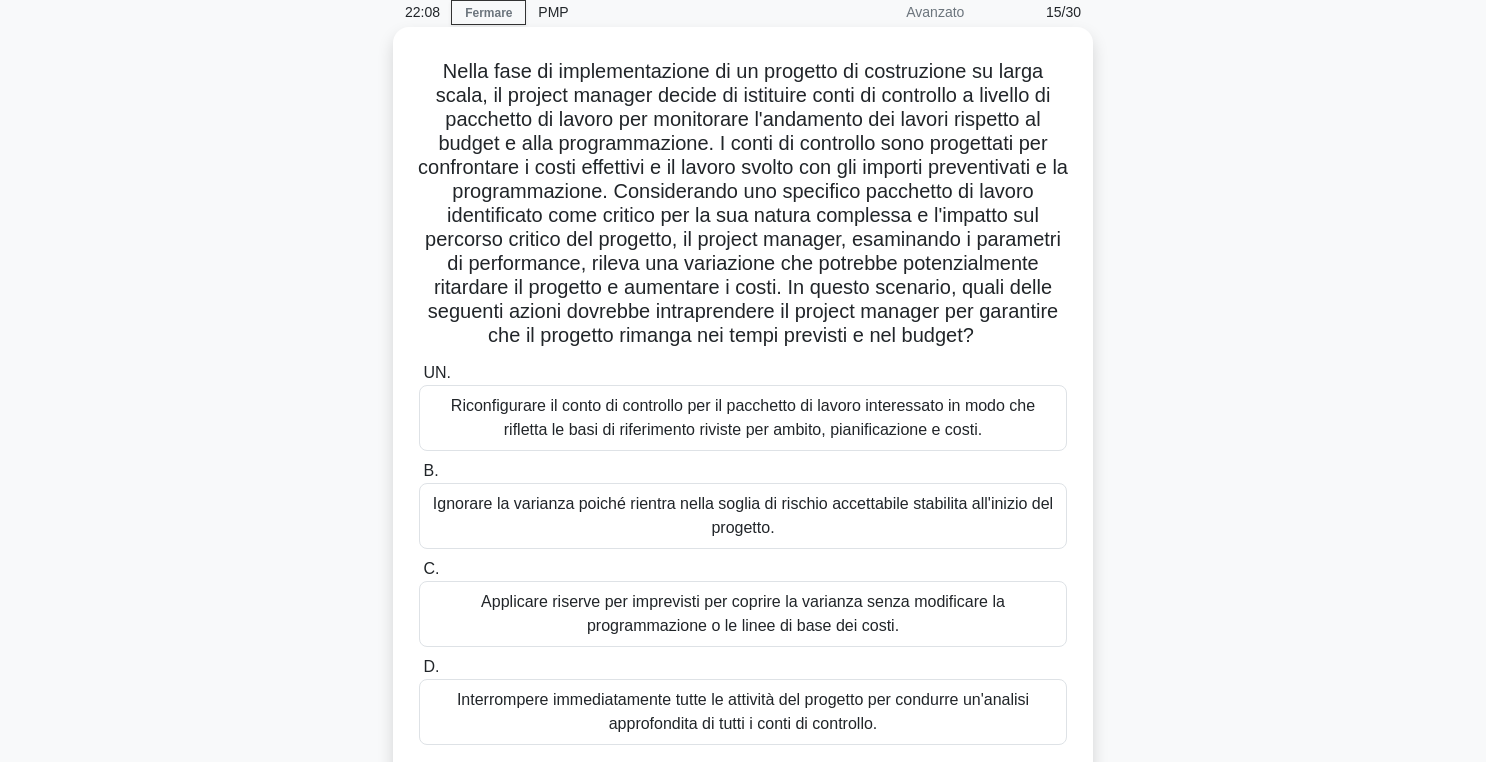 click on "Applicare riserve per imprevisti per coprire la varianza senza modificare la programmazione o le linee di base dei costi." at bounding box center (743, 613) 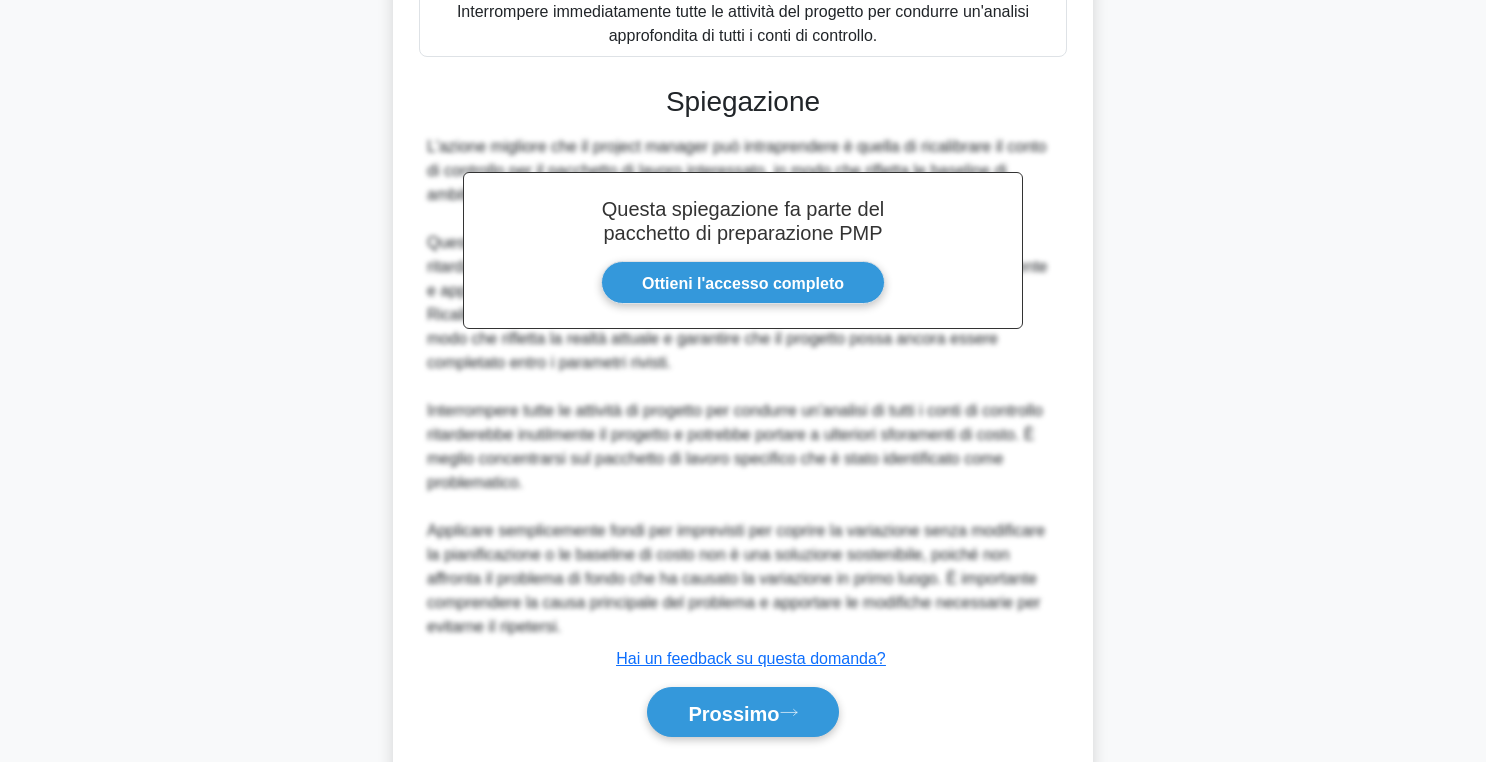 scroll, scrollTop: 836, scrollLeft: 0, axis: vertical 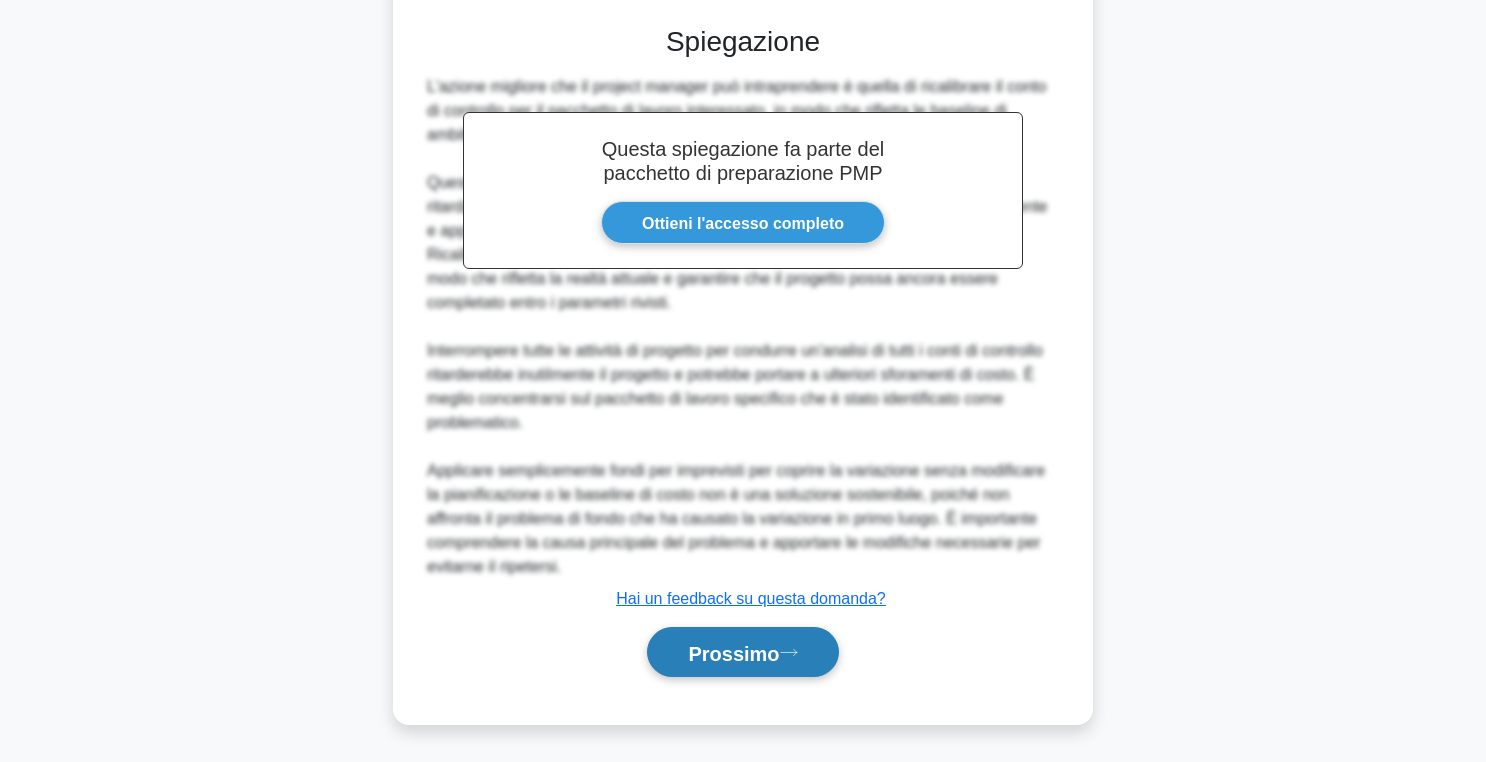 click on "Prossimo" at bounding box center [733, 653] 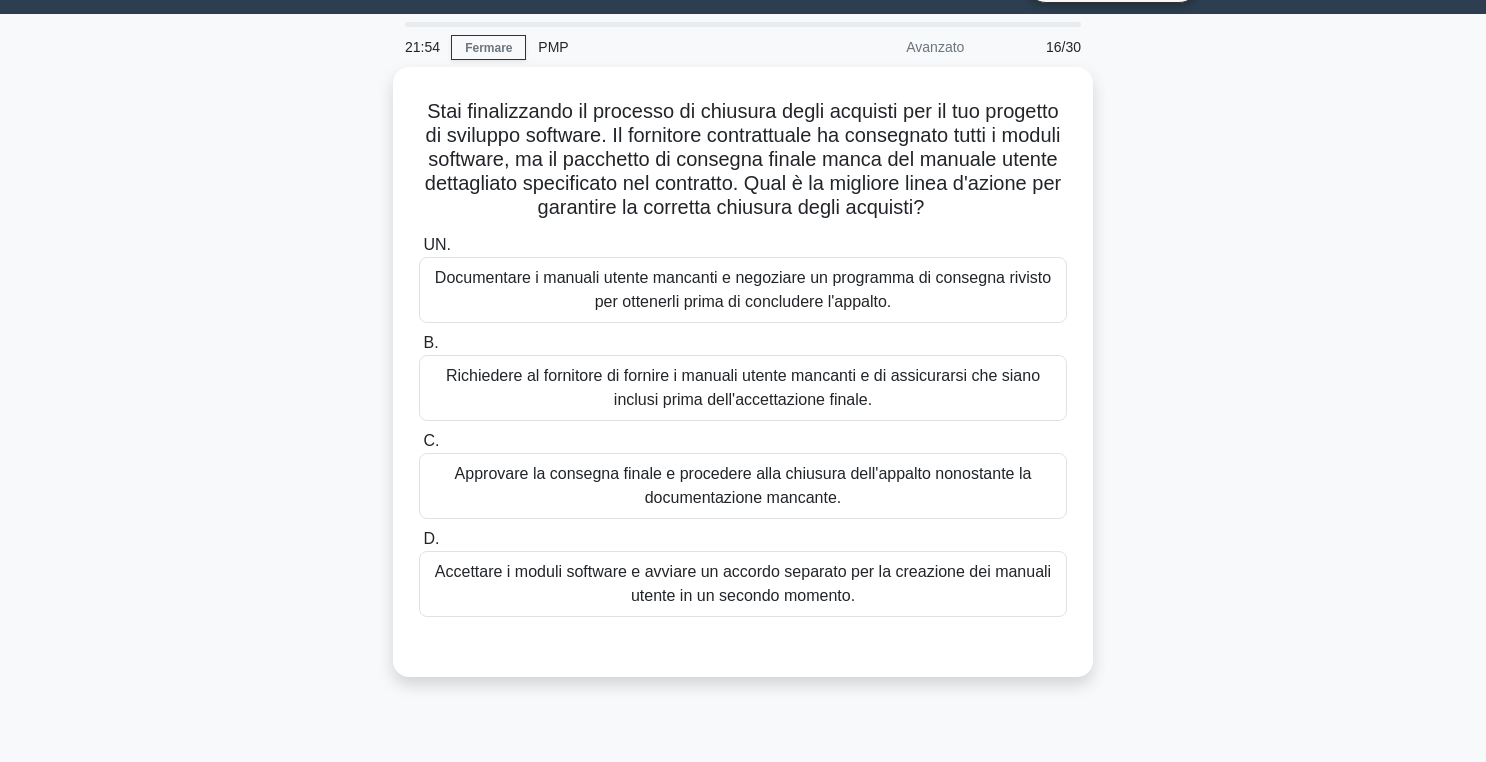 scroll, scrollTop: 53, scrollLeft: 0, axis: vertical 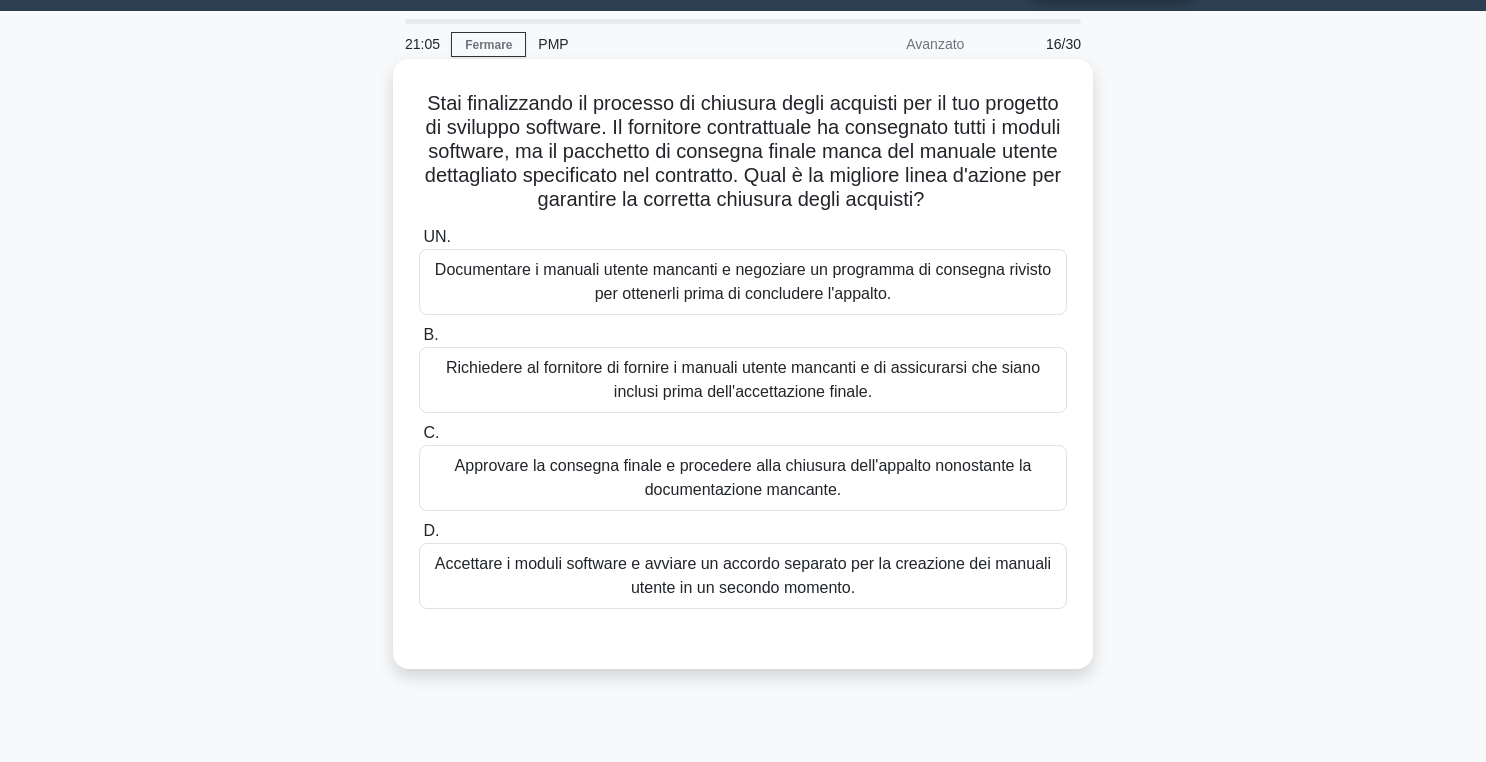 click on "Richiedere al fornitore di fornire i manuali utente mancanti e di assicurarsi che siano inclusi prima dell'accettazione finale." at bounding box center (743, 379) 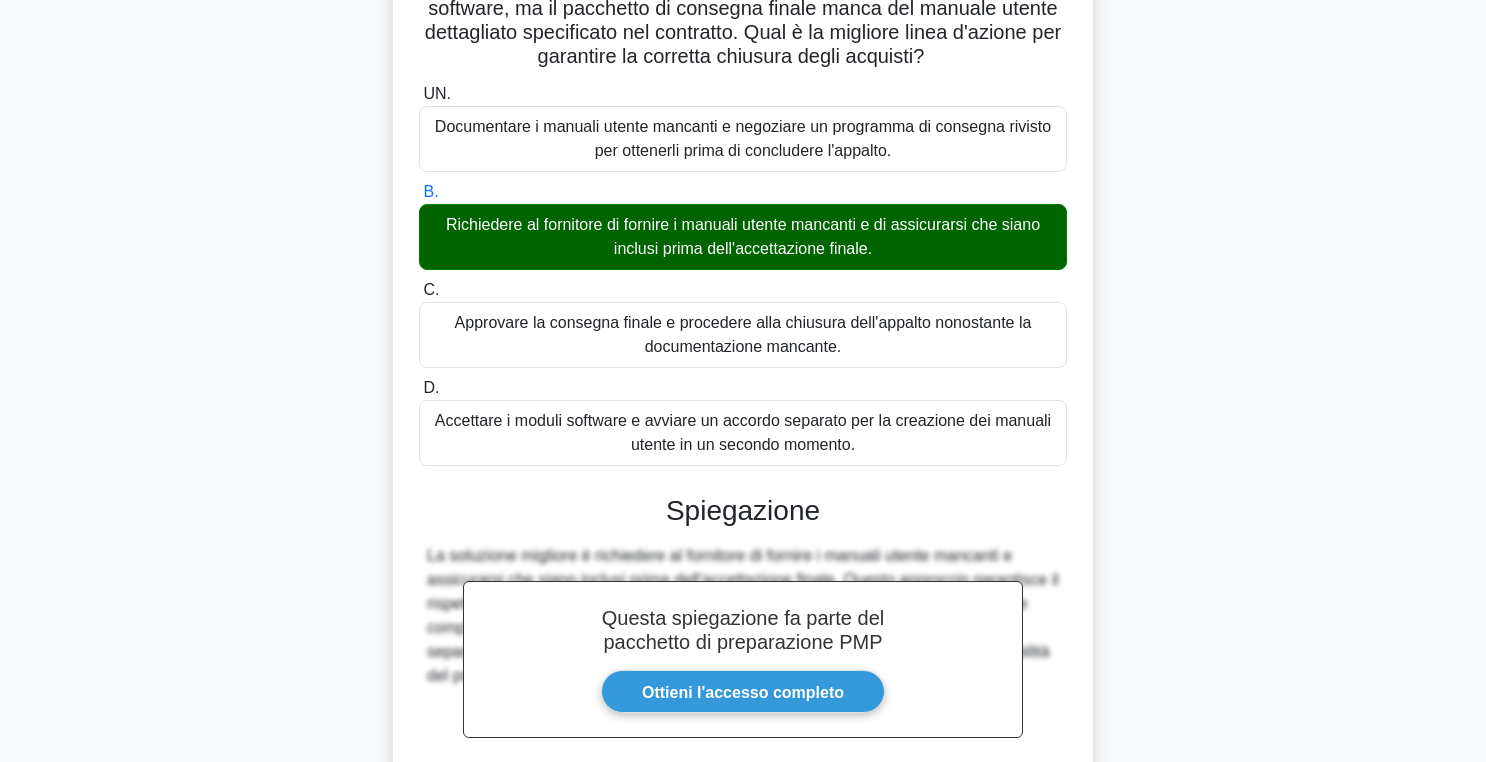 scroll, scrollTop: 402, scrollLeft: 0, axis: vertical 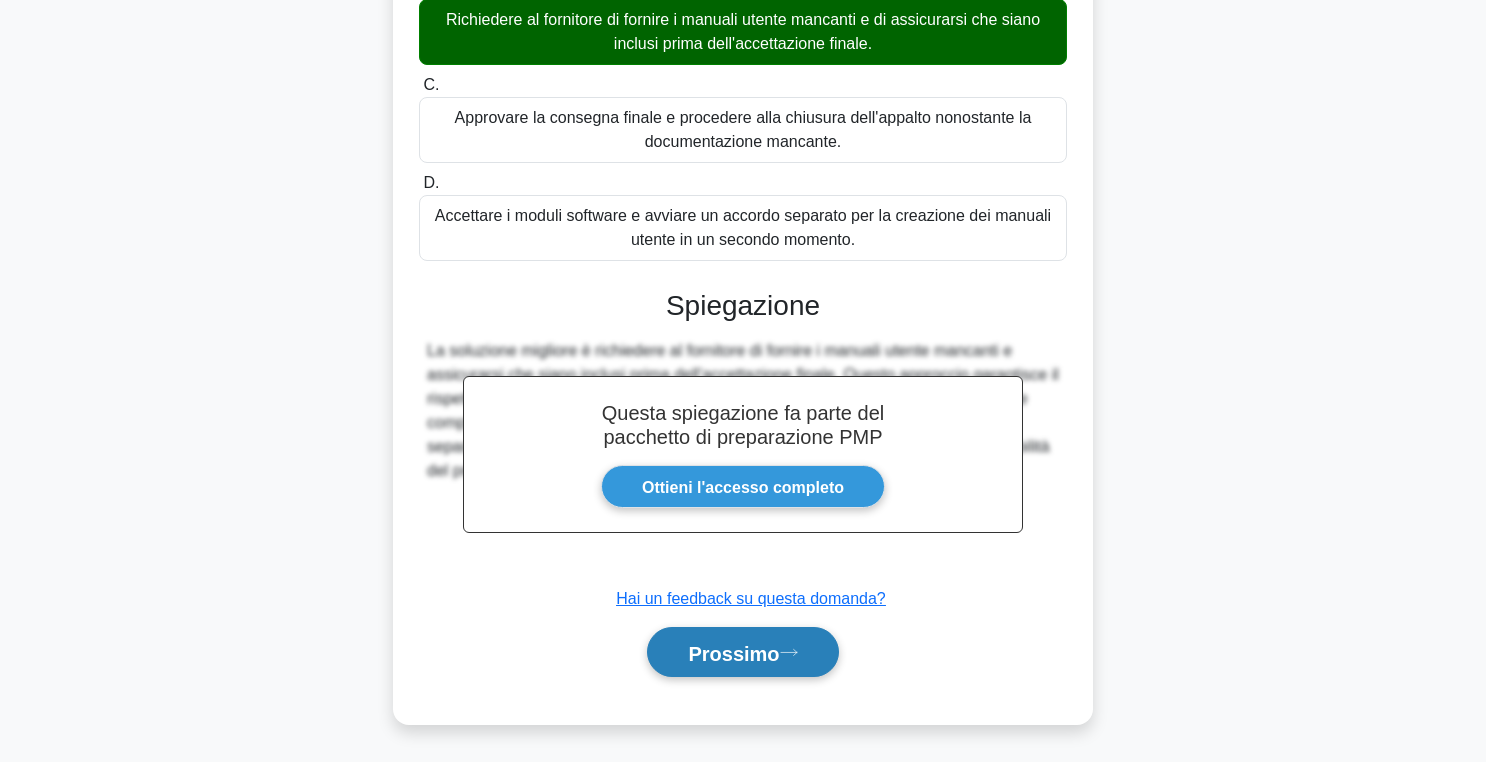click on "Prossimo" at bounding box center (742, 652) 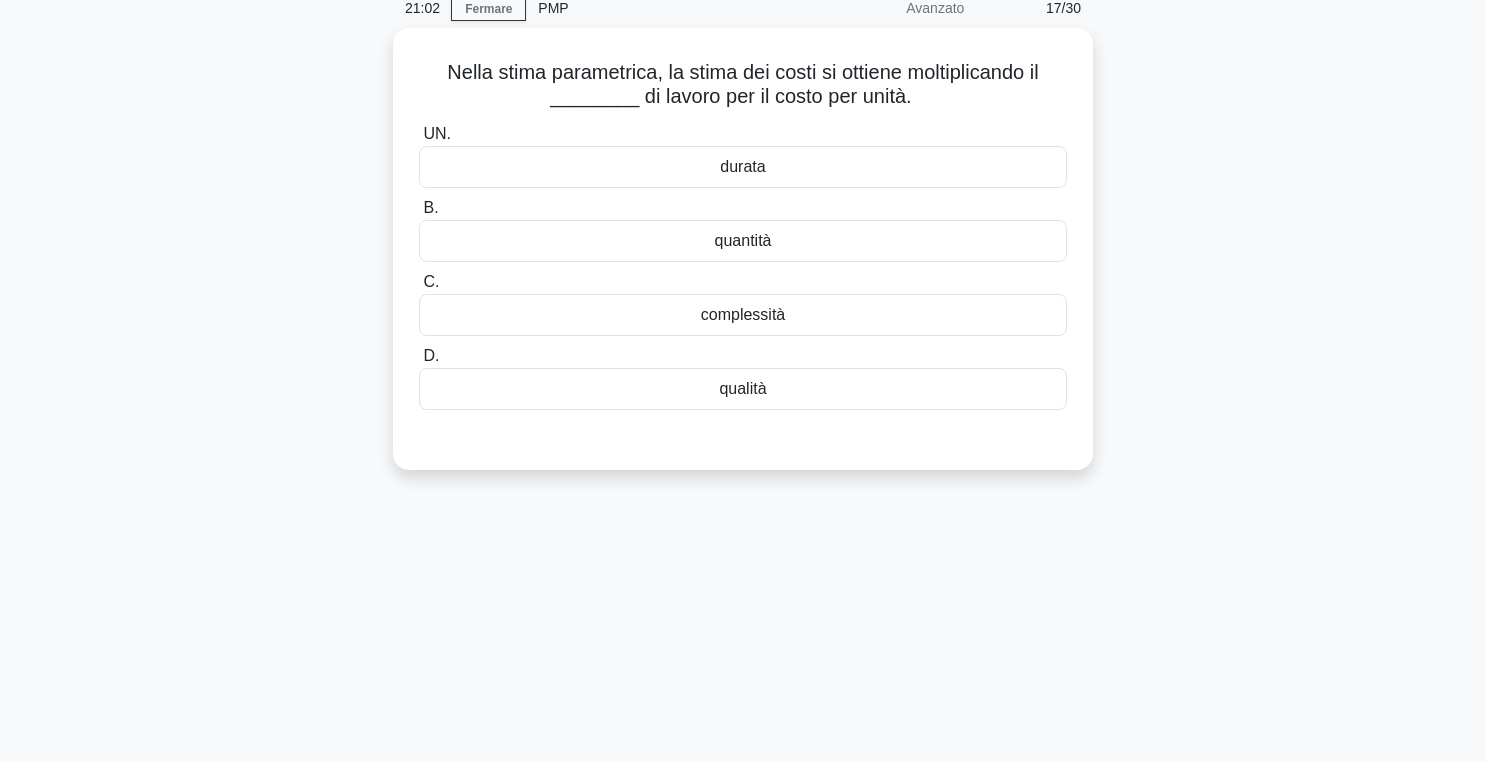 scroll, scrollTop: 68, scrollLeft: 0, axis: vertical 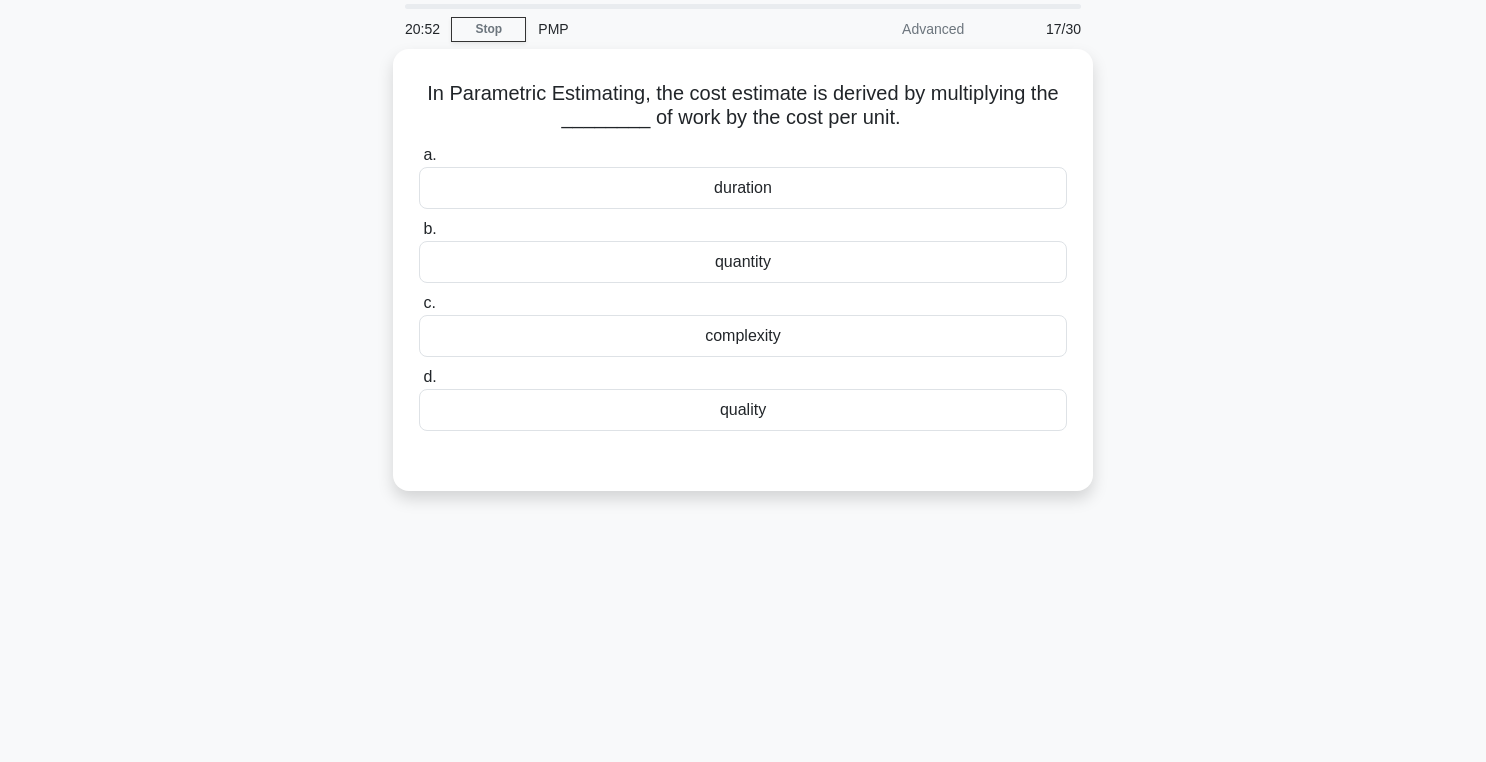 click on "In Parametric Estimating, the cost estimate is derived by multiplying the ________ of work by the cost per unit.
.spinner_0XTQ{transform-origin:center;animation:spinner_y6GP .75s linear infinite}@keyframes spinner_y6GP{100%{transform:rotate(360deg)}}
a.
duration" at bounding box center [743, 282] 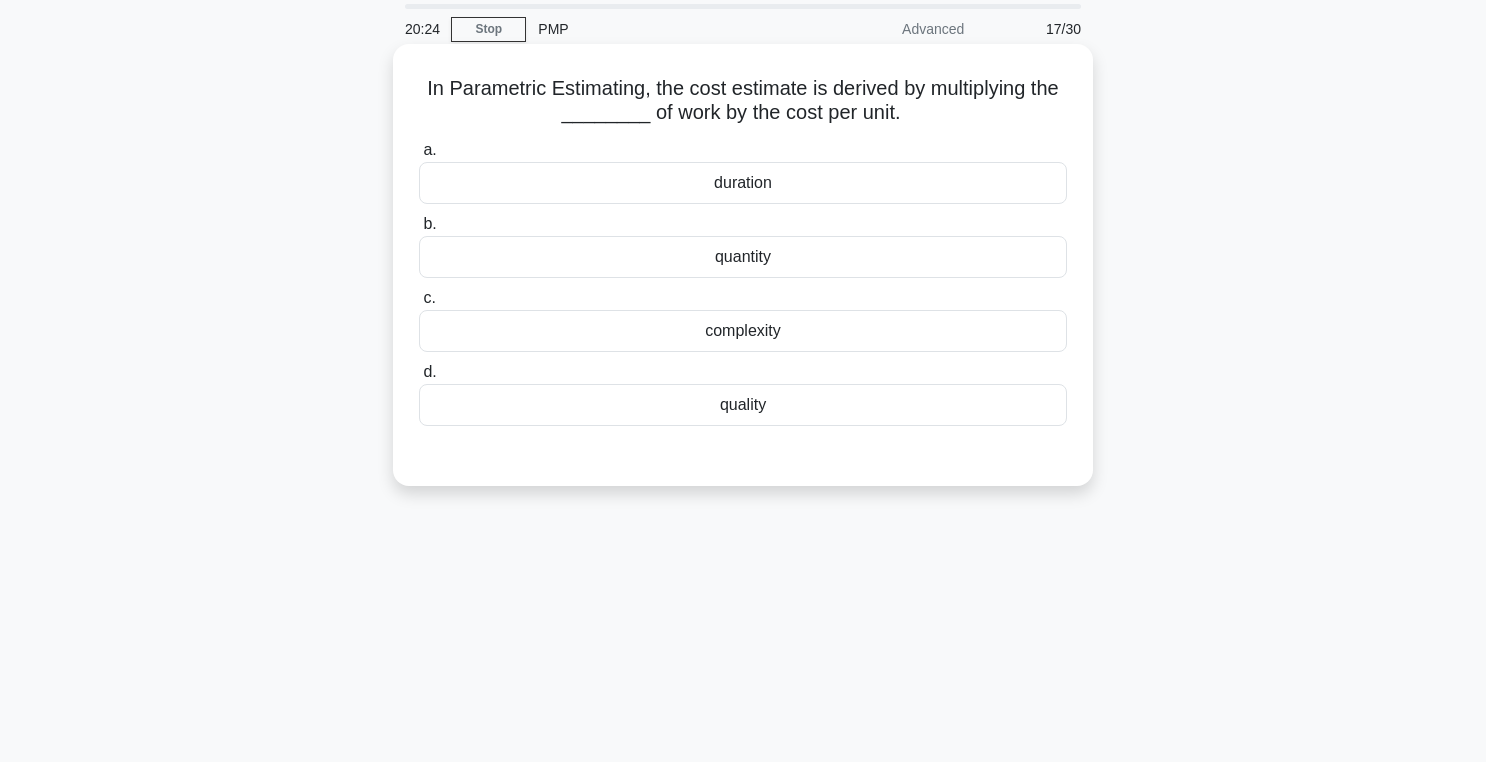 click on "duration" at bounding box center (743, 183) 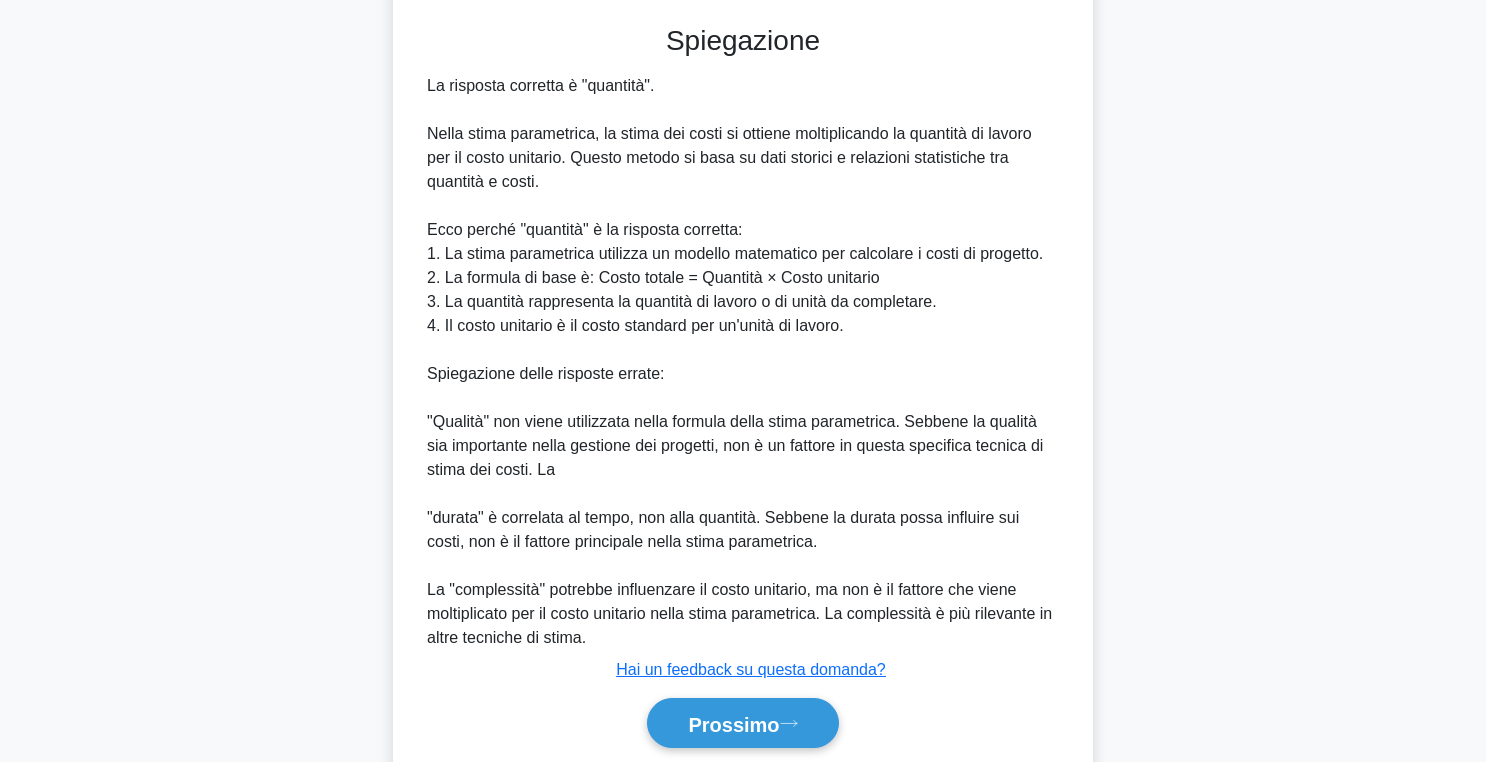 scroll, scrollTop: 503, scrollLeft: 0, axis: vertical 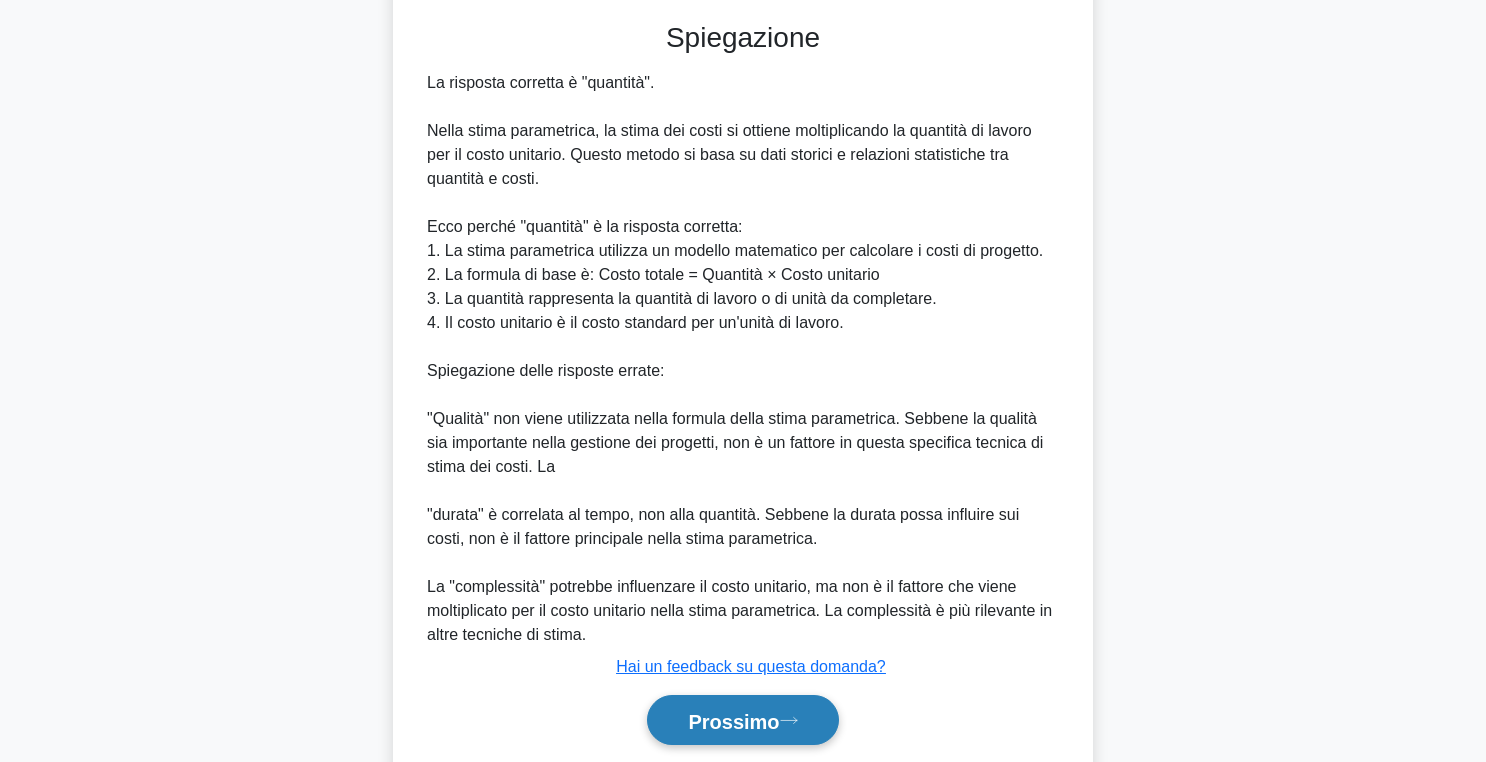 click on "Prossimo" at bounding box center [733, 721] 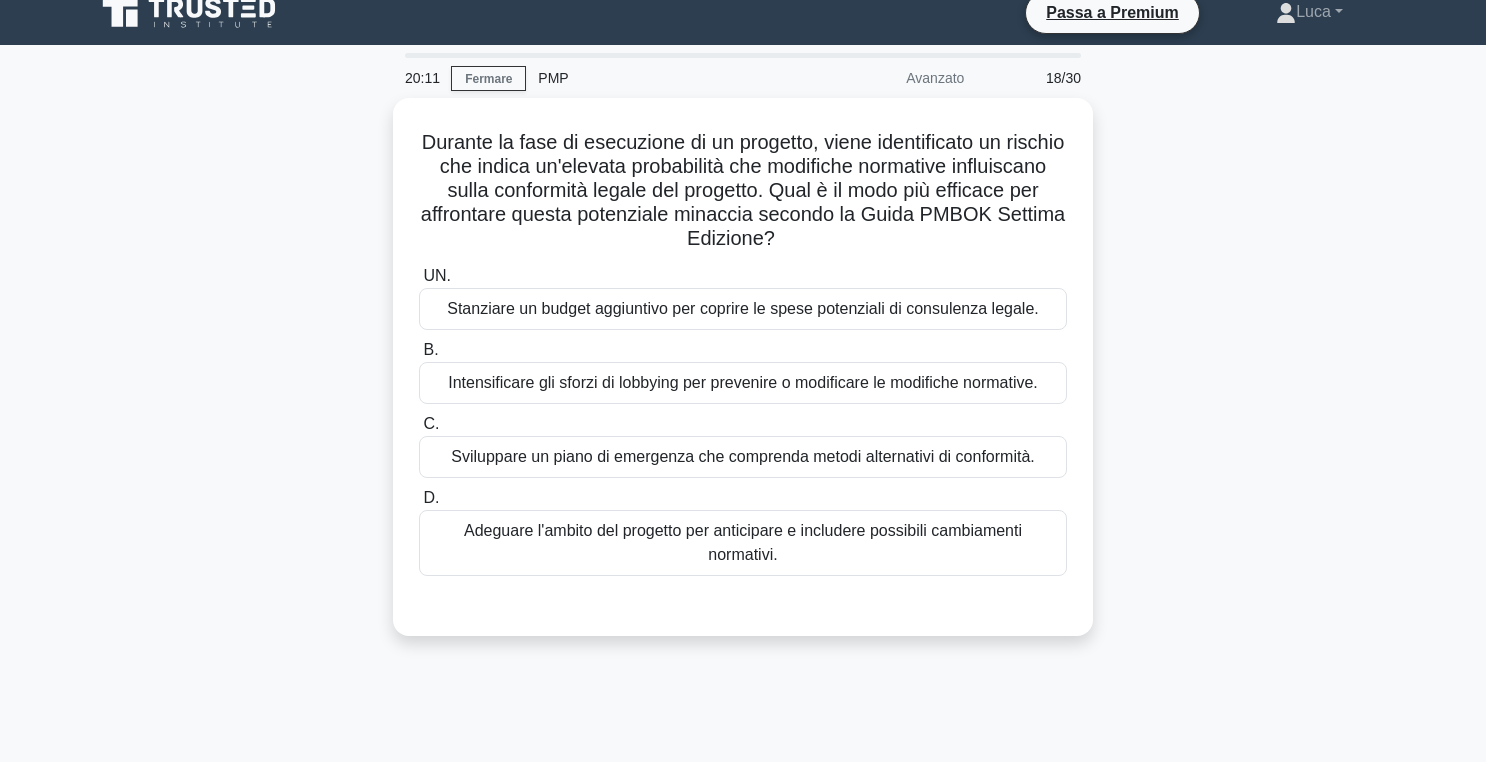 scroll, scrollTop: 8, scrollLeft: 0, axis: vertical 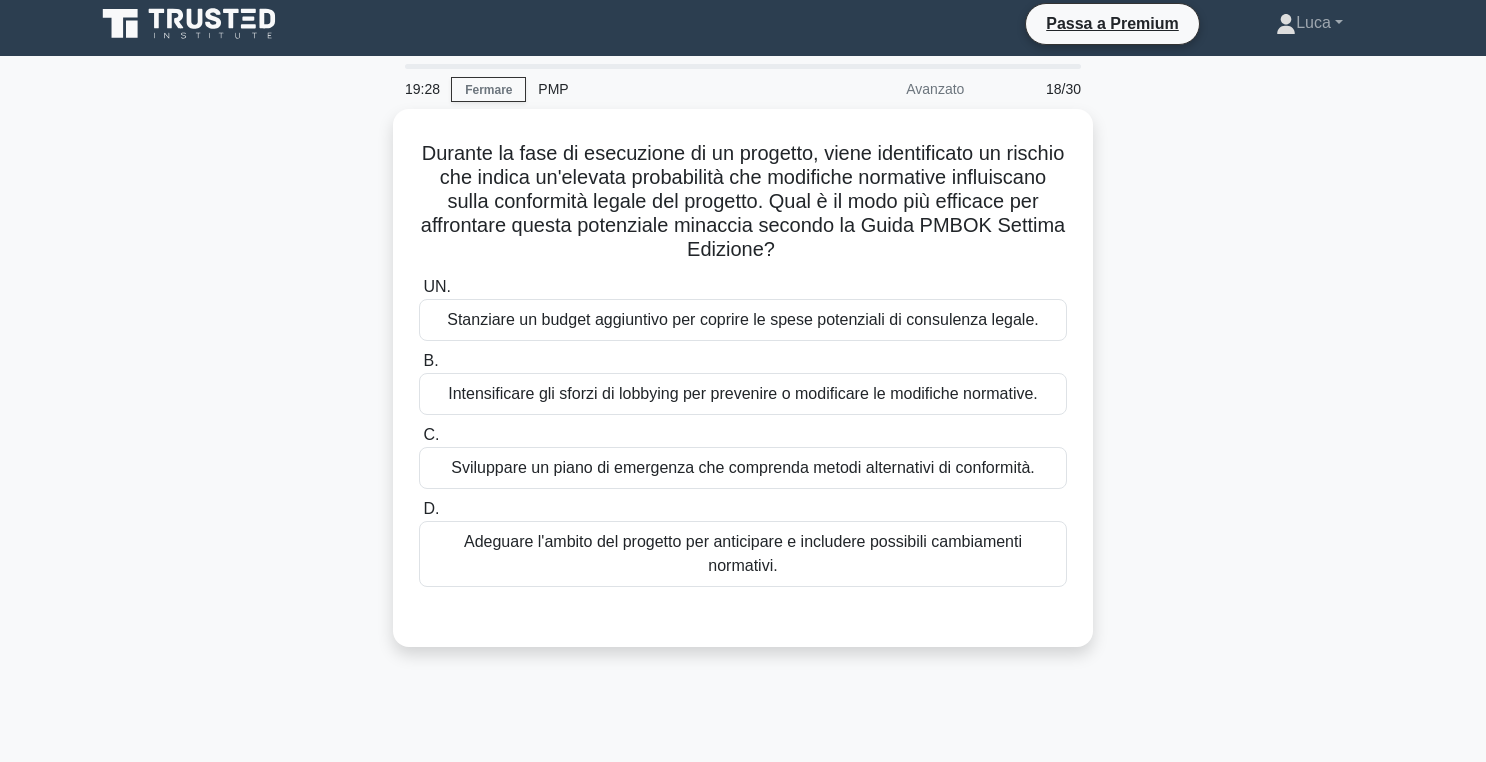 click on "Durante la fase di esecuzione di un progetto, viene identificato un rischio che indica un'elevata probabilità che modifiche normative influiscano sulla conformità legale del progetto. Qual è il modo più efficace per affrontare questa potenziale minaccia secondo la Guida PMBOK Settima Edizione?
.spinner_0XTQ{transform-origin:center;animation:spinner_y6GP .75s linear infinite}@keyframes spinner_y6GP{100%{transform:rotate(360deg)}}
UN.
B." at bounding box center (743, 390) 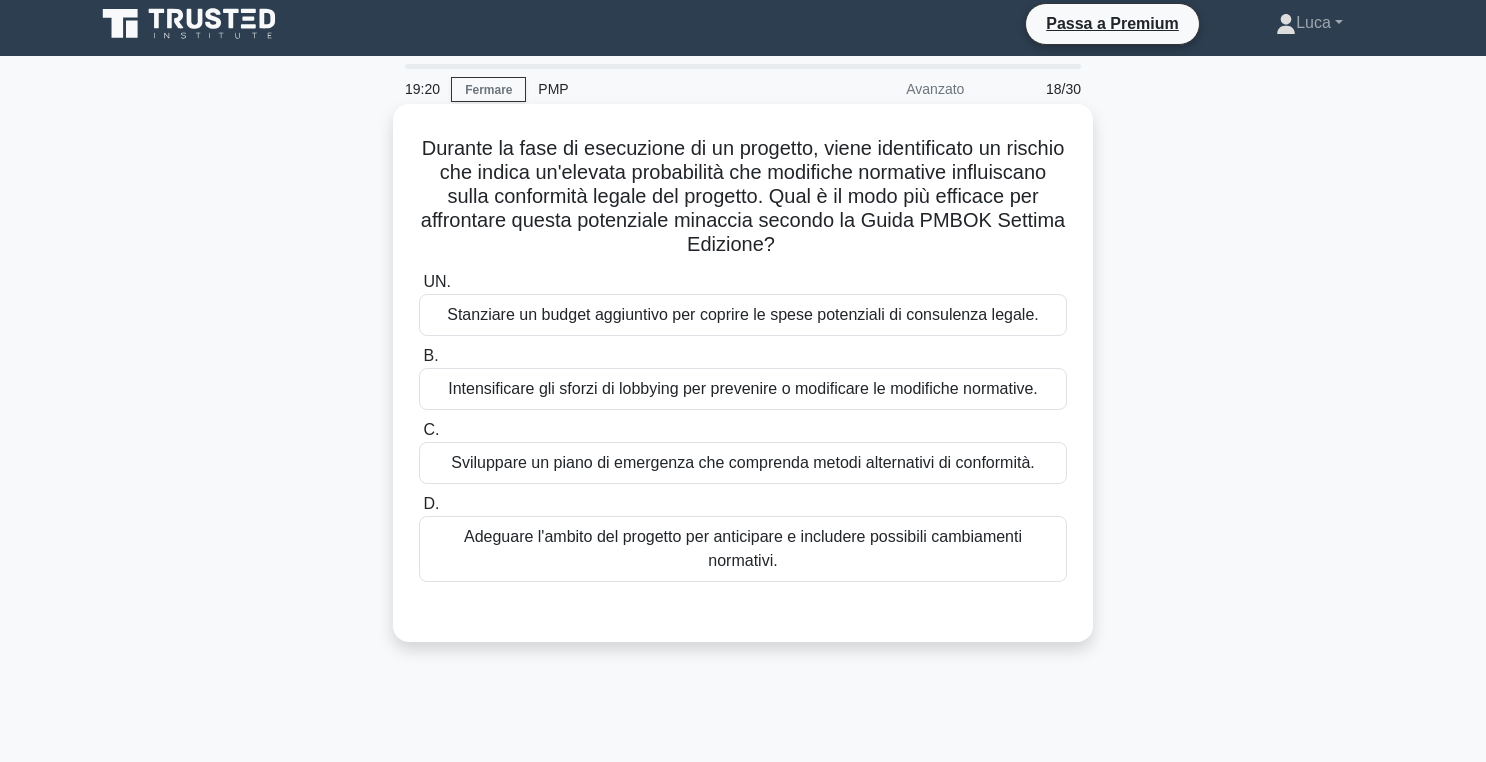 click on "Sviluppare un piano di emergenza che comprenda metodi alternativi di conformità." at bounding box center (742, 462) 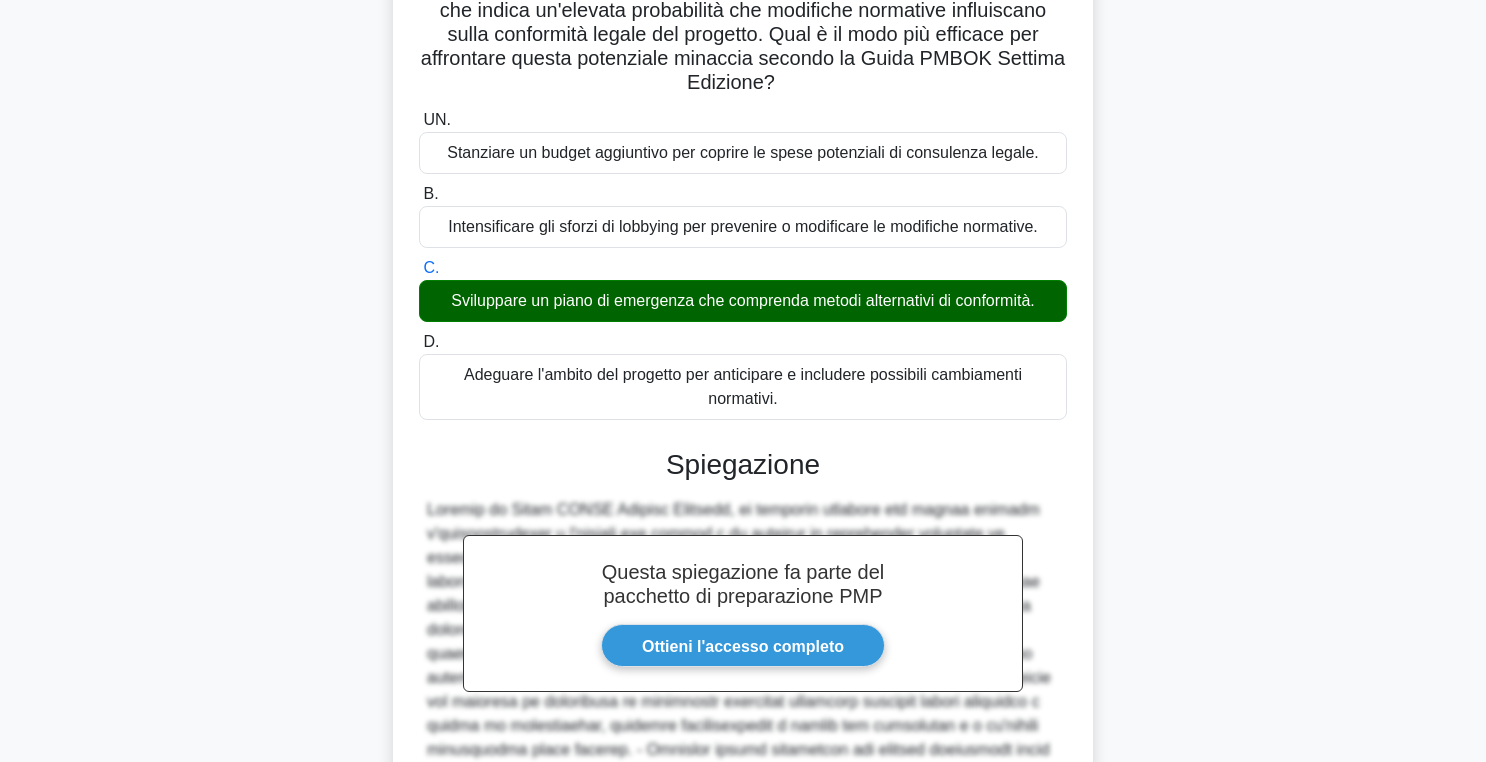 scroll, scrollTop: 498, scrollLeft: 0, axis: vertical 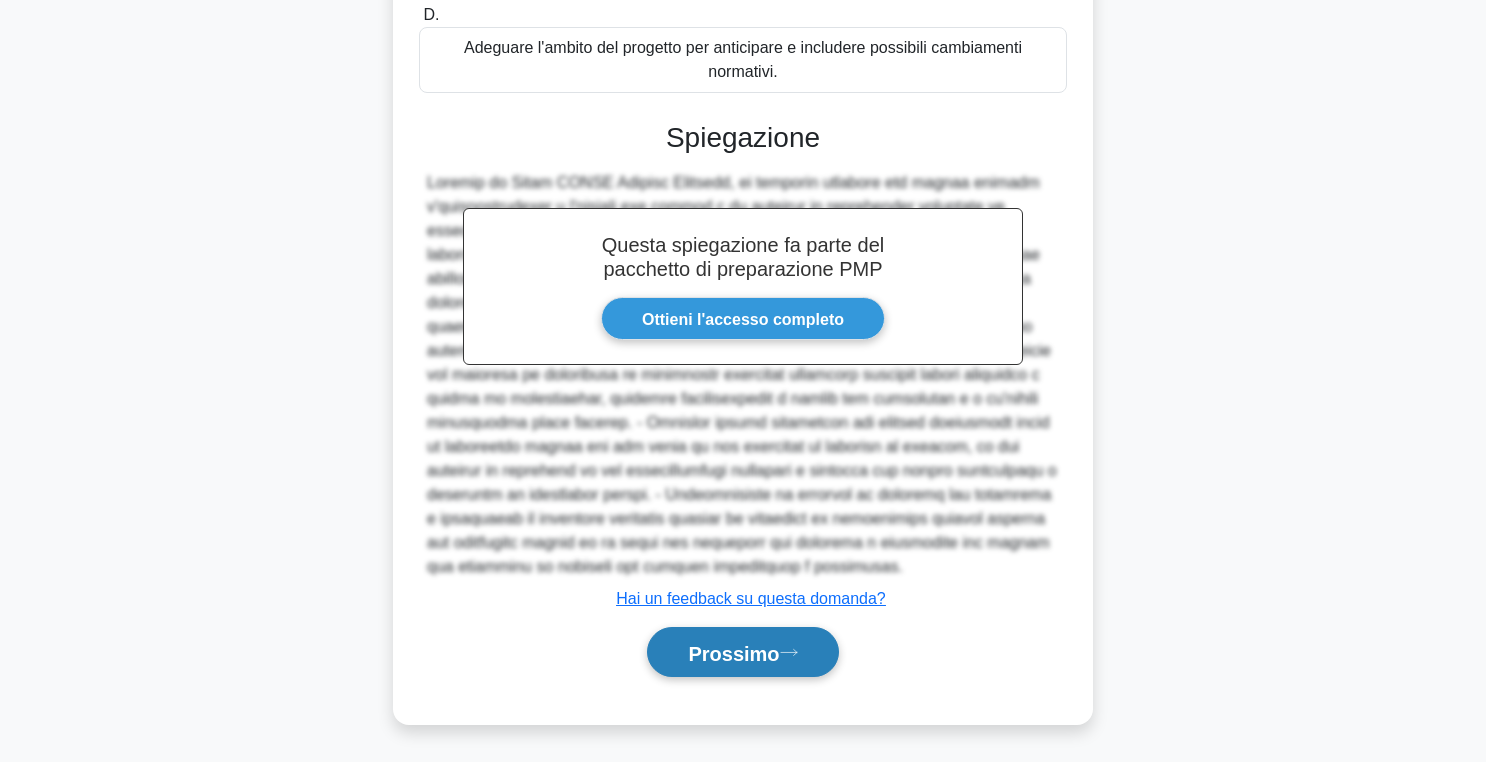 click on "Prossimo" at bounding box center (742, 652) 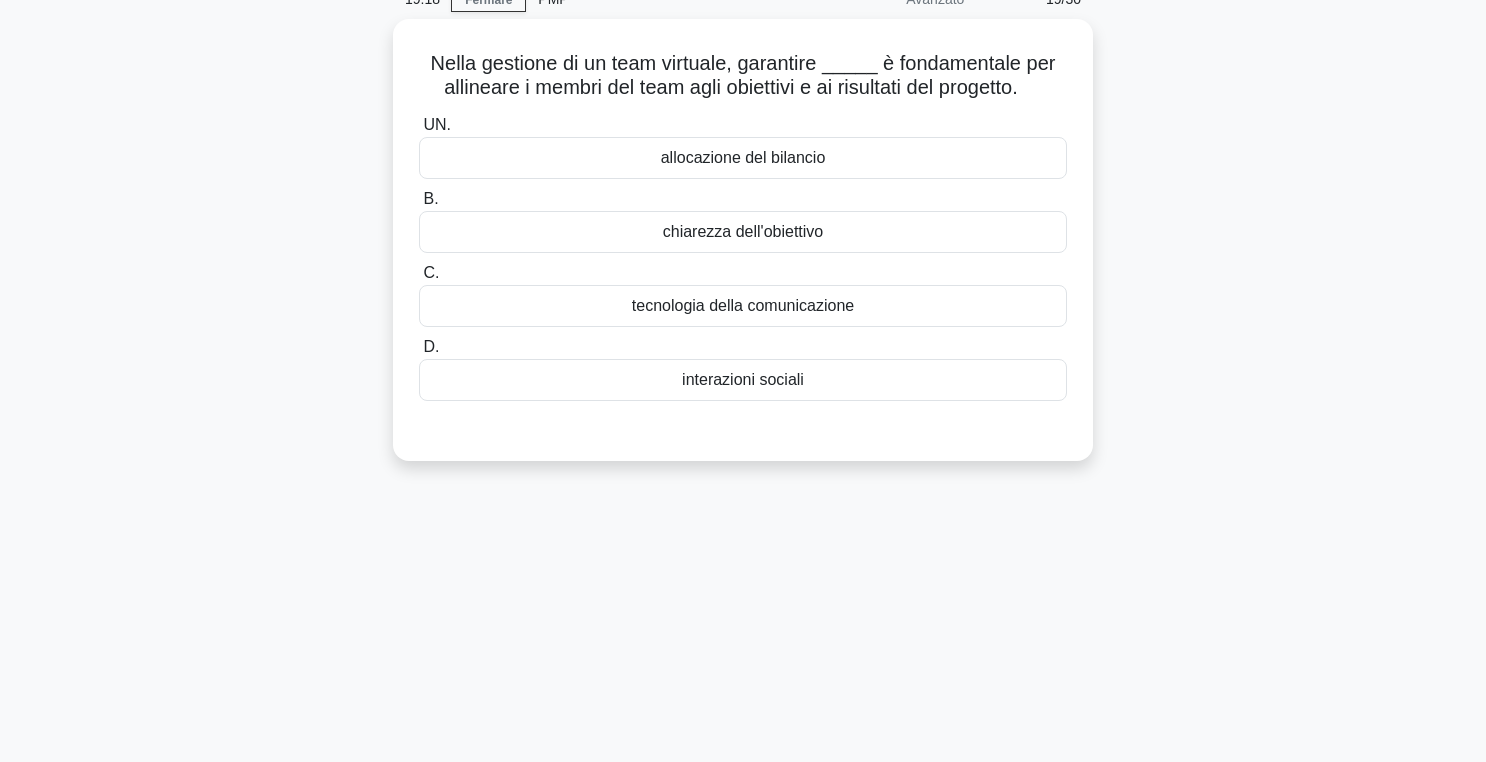 scroll, scrollTop: 0, scrollLeft: 0, axis: both 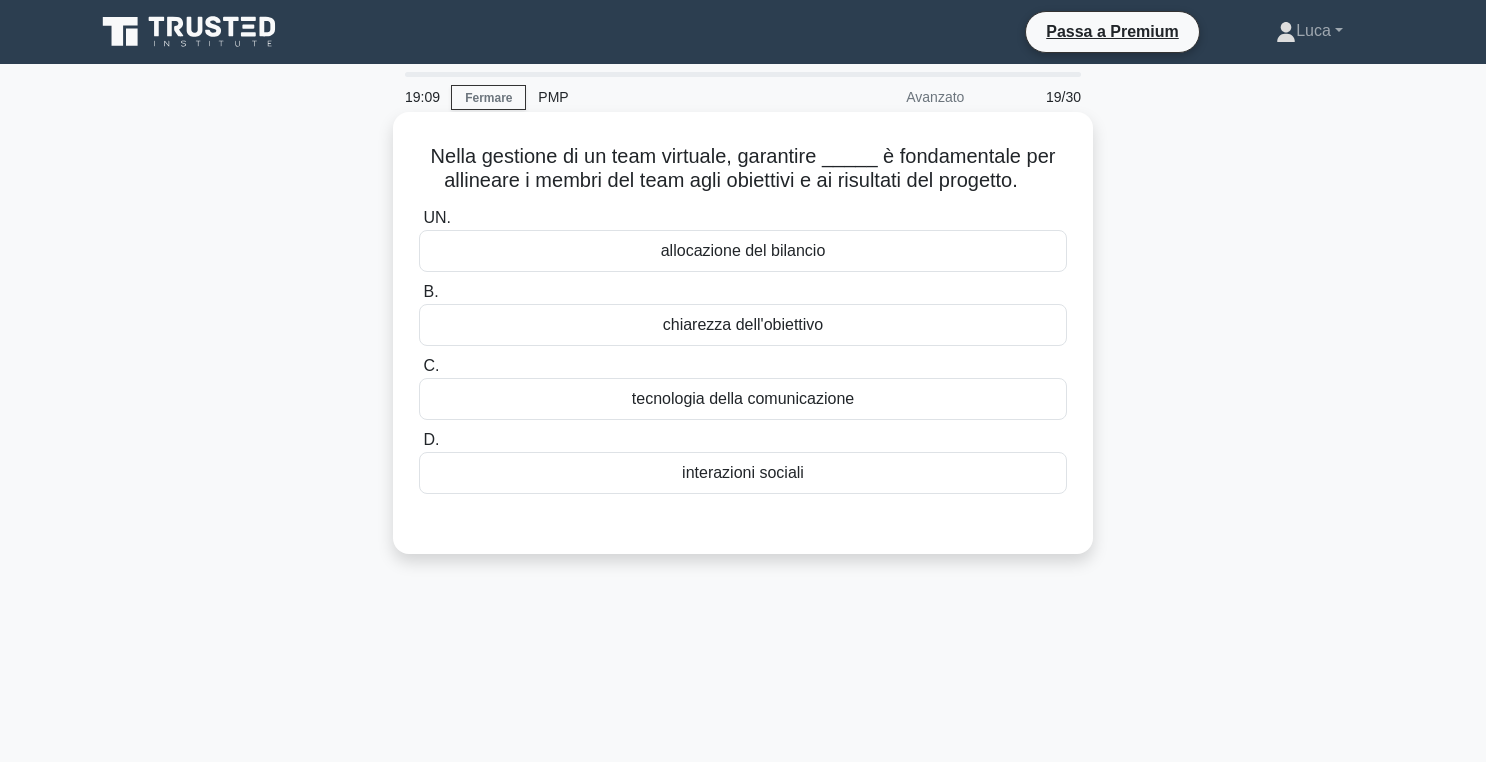 click on "chiarezza dell'obiettivo" at bounding box center [743, 324] 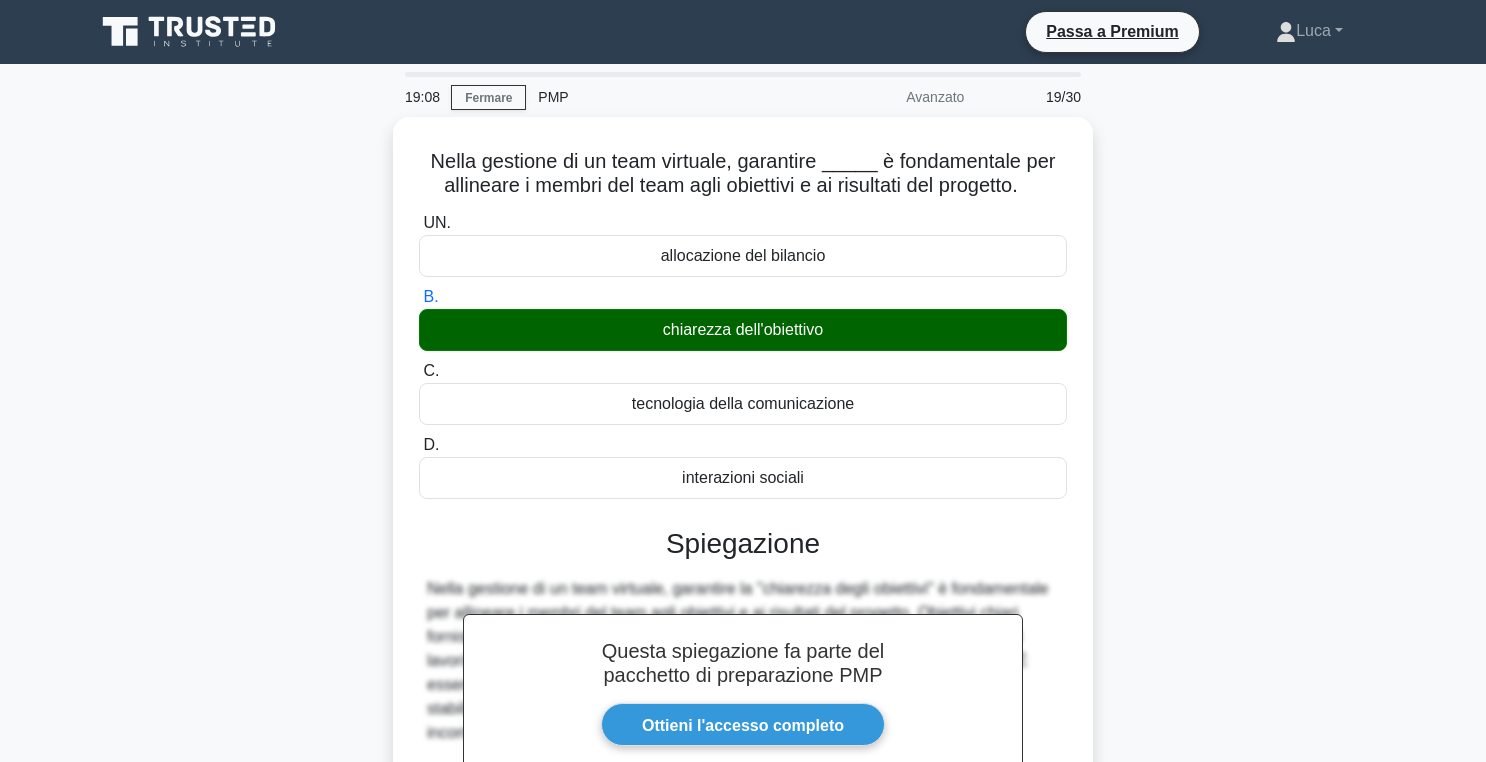 click on "Nella gestione di un team virtuale, garantire _____ è fondamentale per allineare i membri del team agli obiettivi e ai risultati del progetto.
.spinner_0XTQ{transform-origin:center;animation:spinner_y6GP .75s linear infinite}@keyframes spinner_y6GP{100%{transform:rotate(360deg)}}
UN.
allocazione del bilancio
B." at bounding box center (743, 684) 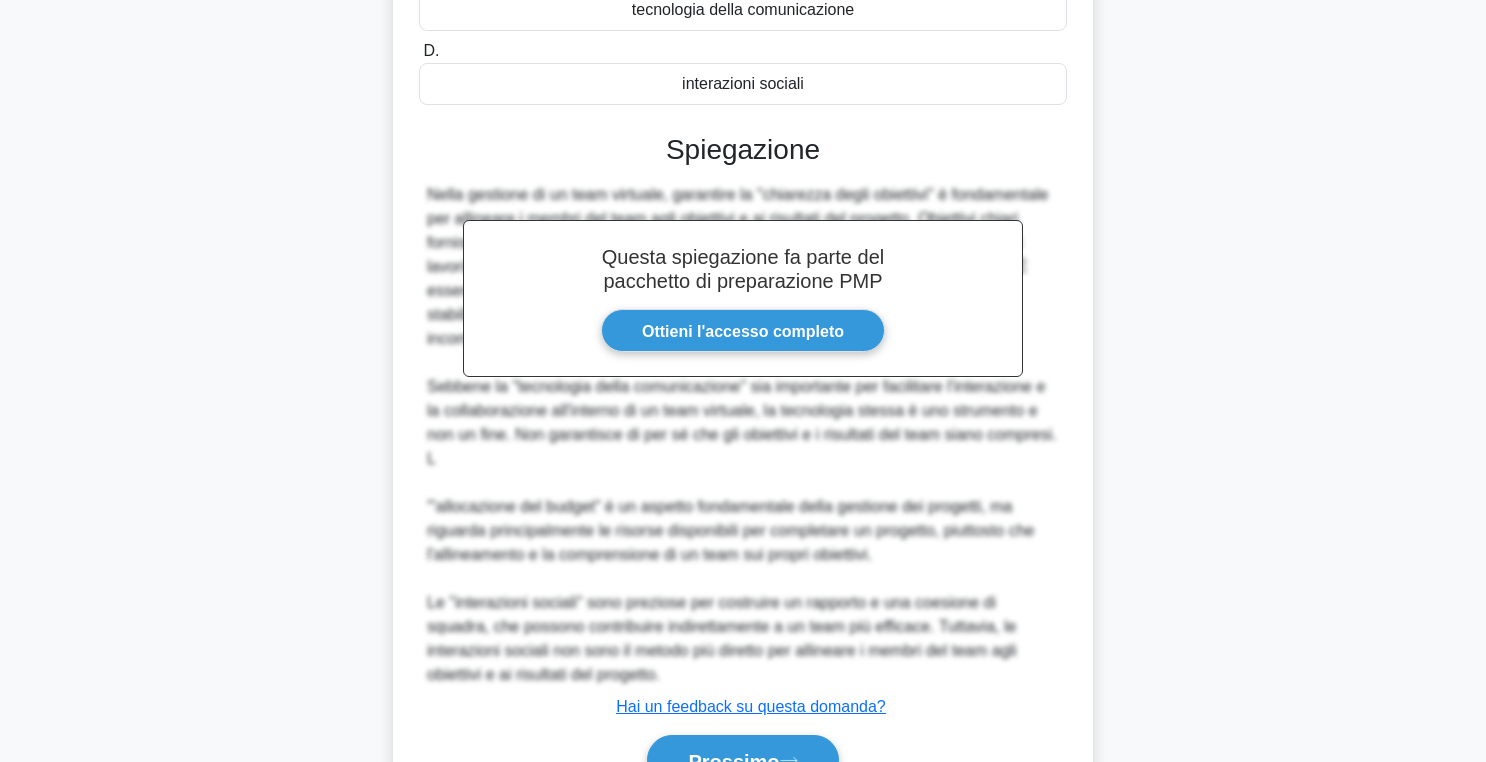 scroll, scrollTop: 498, scrollLeft: 0, axis: vertical 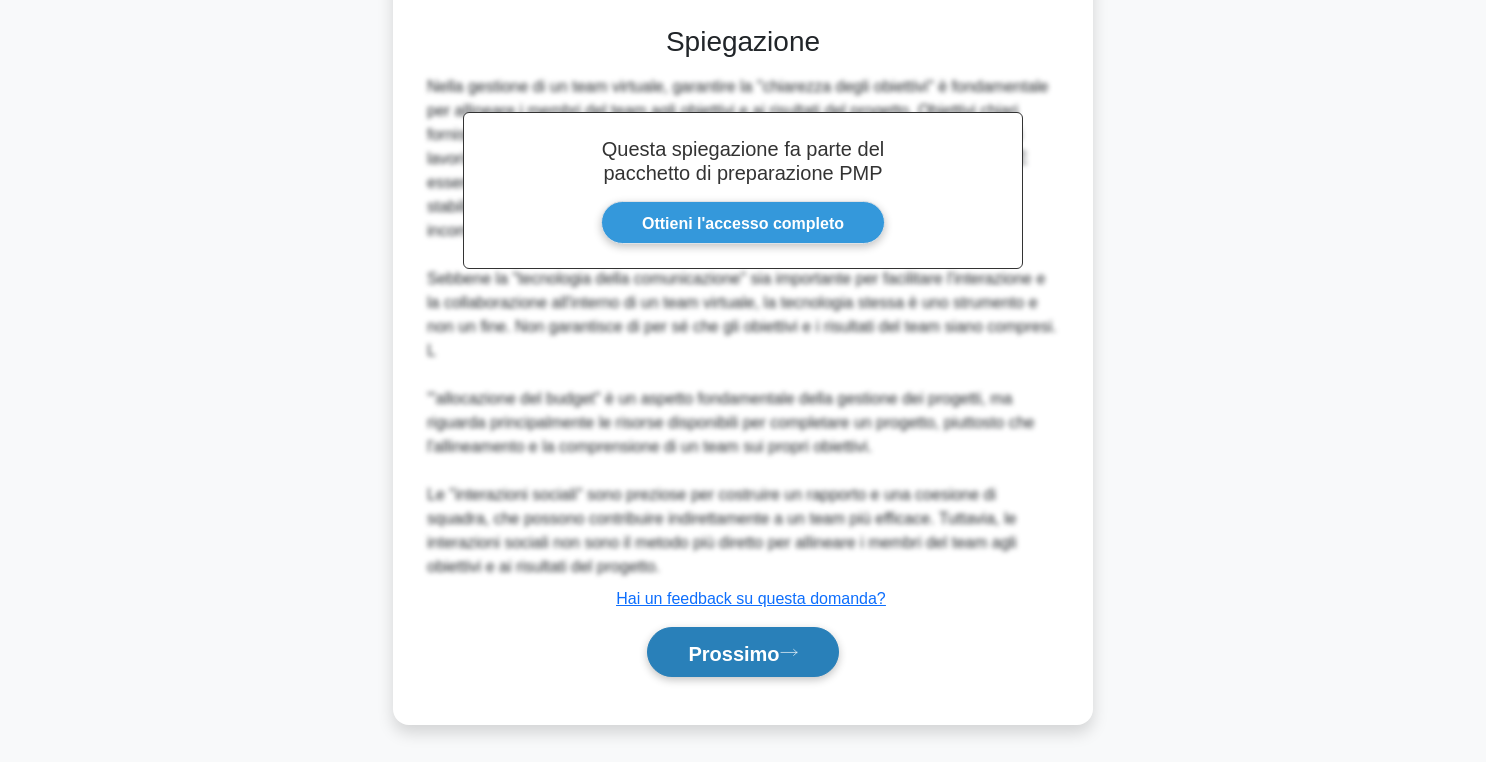 click on "Prossimo" at bounding box center (733, 653) 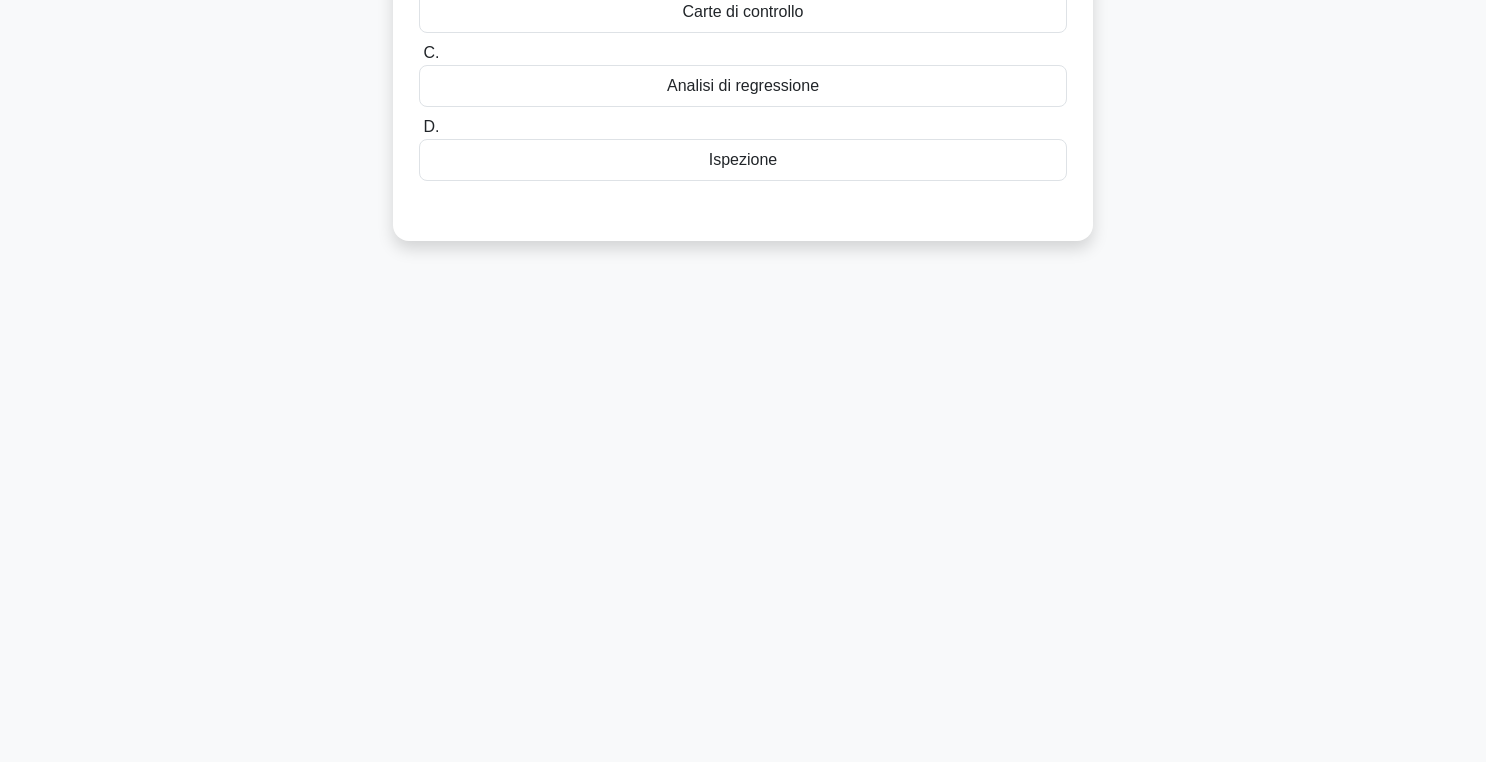 scroll, scrollTop: 0, scrollLeft: 0, axis: both 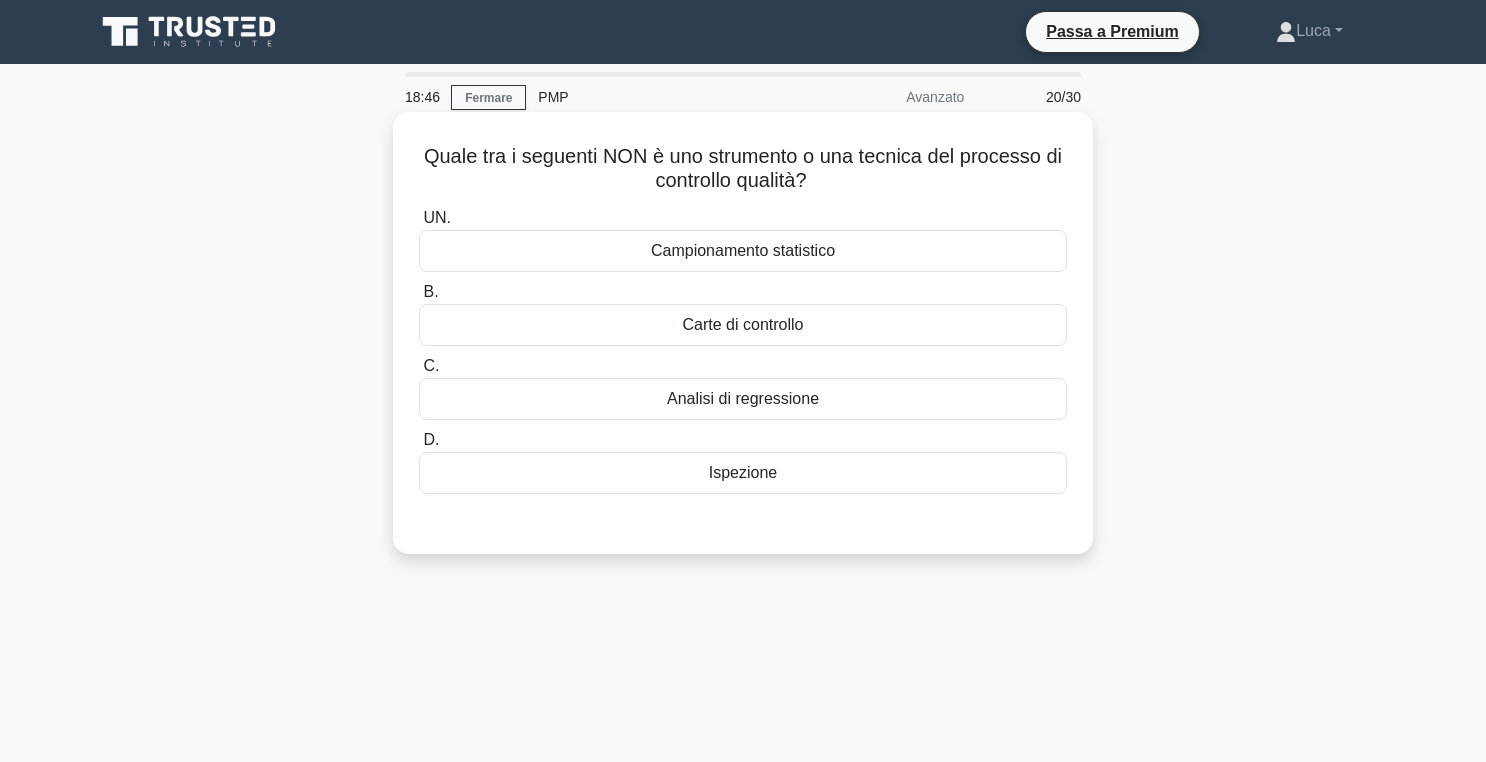 click on "Analisi di regressione" at bounding box center (743, 398) 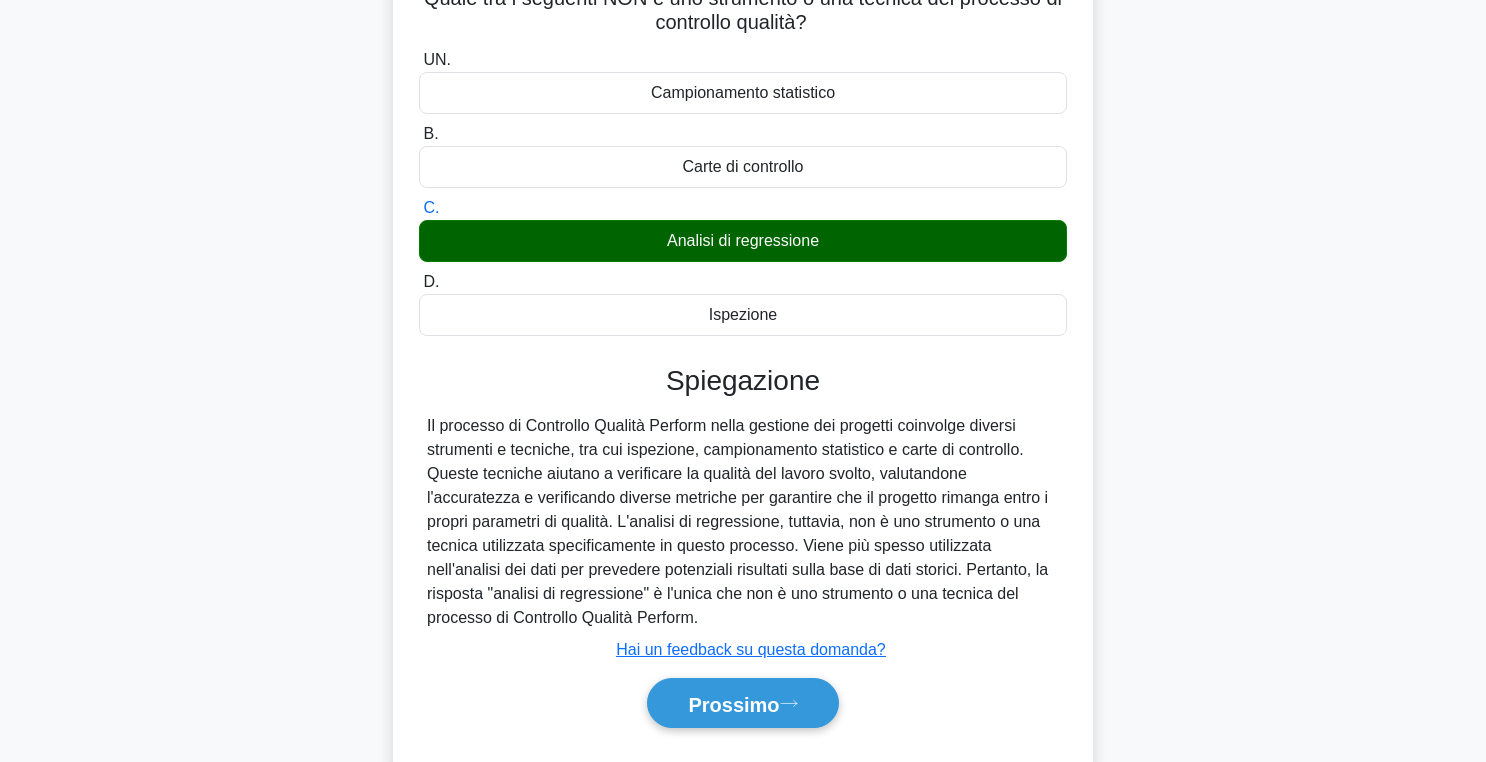 scroll, scrollTop: 318, scrollLeft: 0, axis: vertical 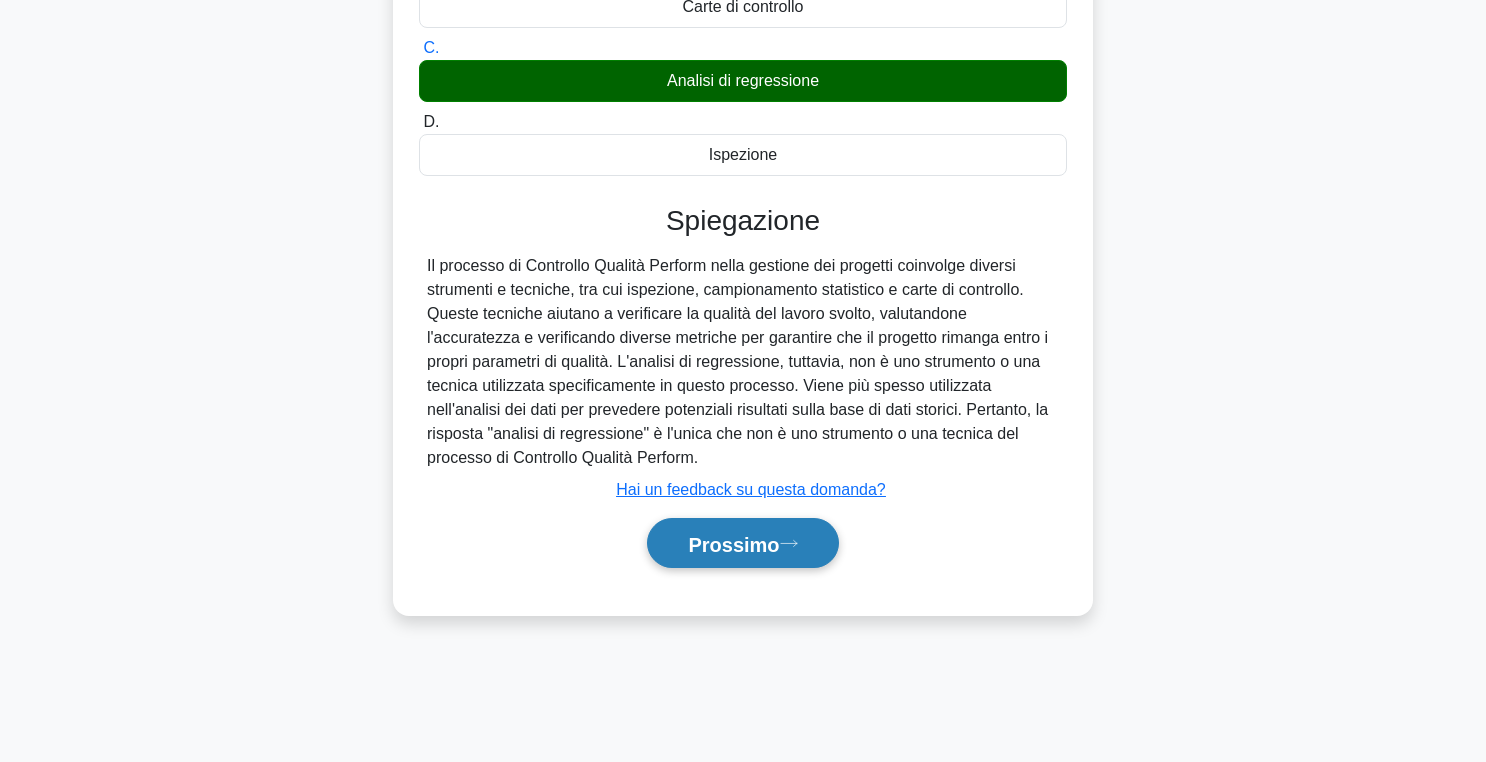 click on "Prossimo" at bounding box center (733, 544) 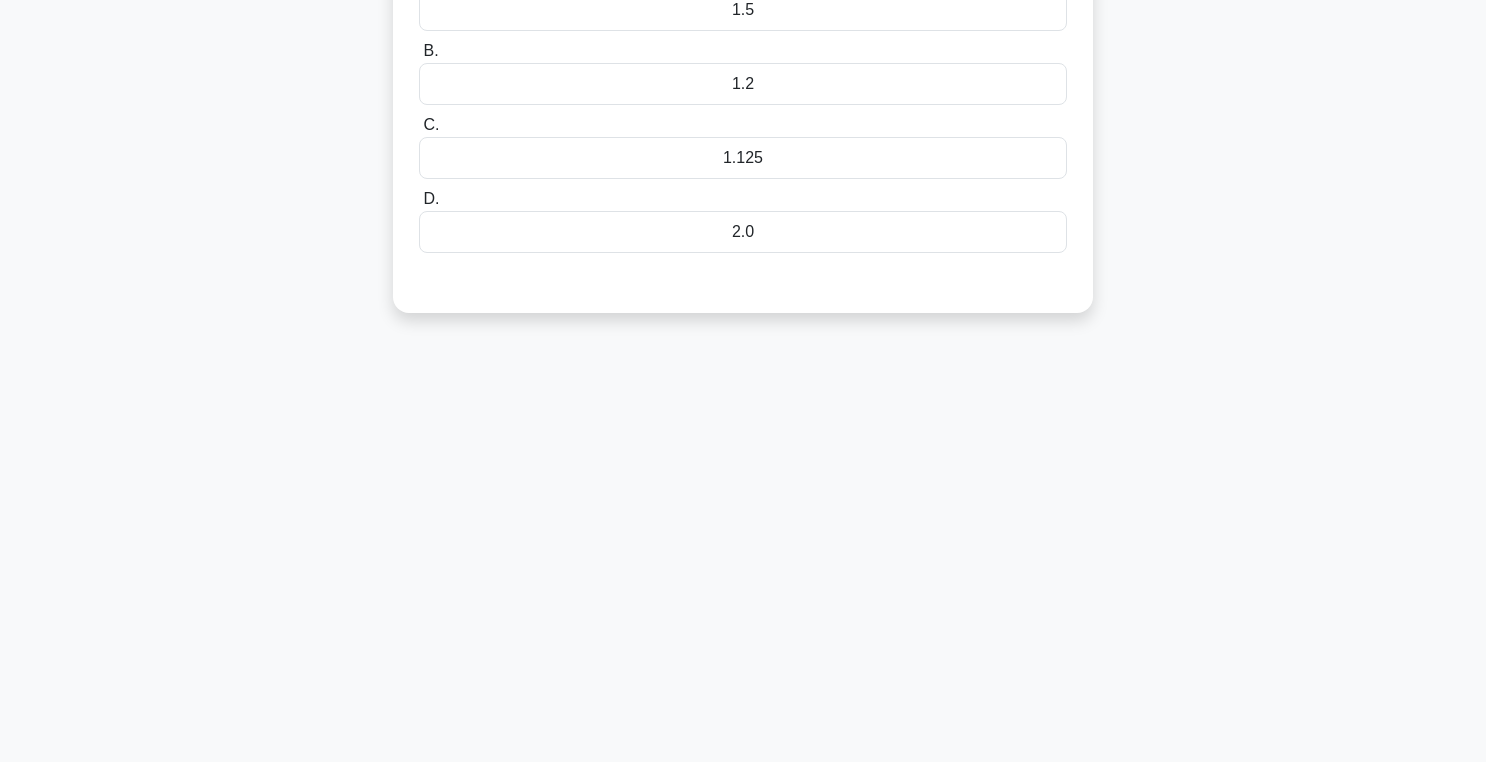 scroll, scrollTop: 0, scrollLeft: 0, axis: both 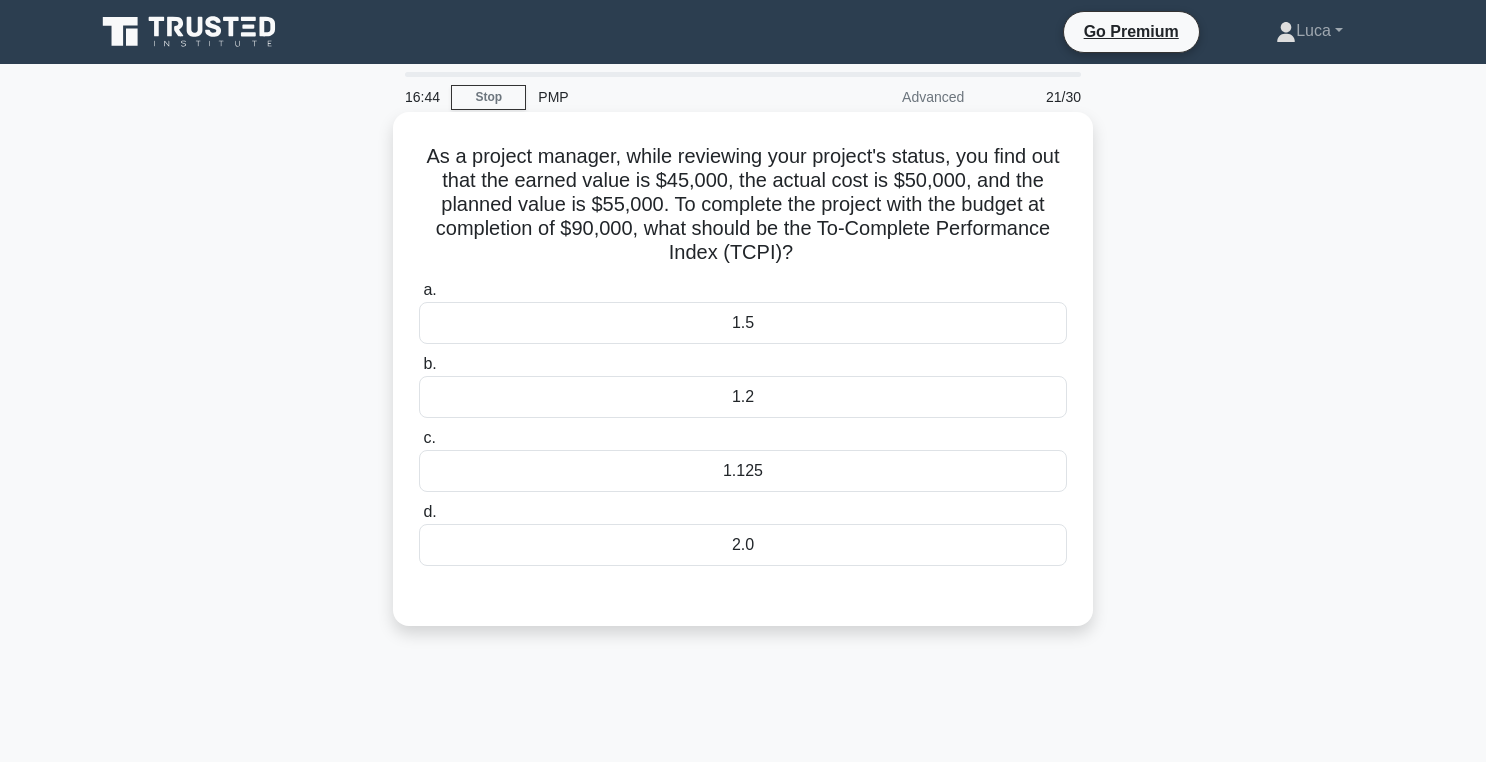 click on "1.125" at bounding box center (743, 471) 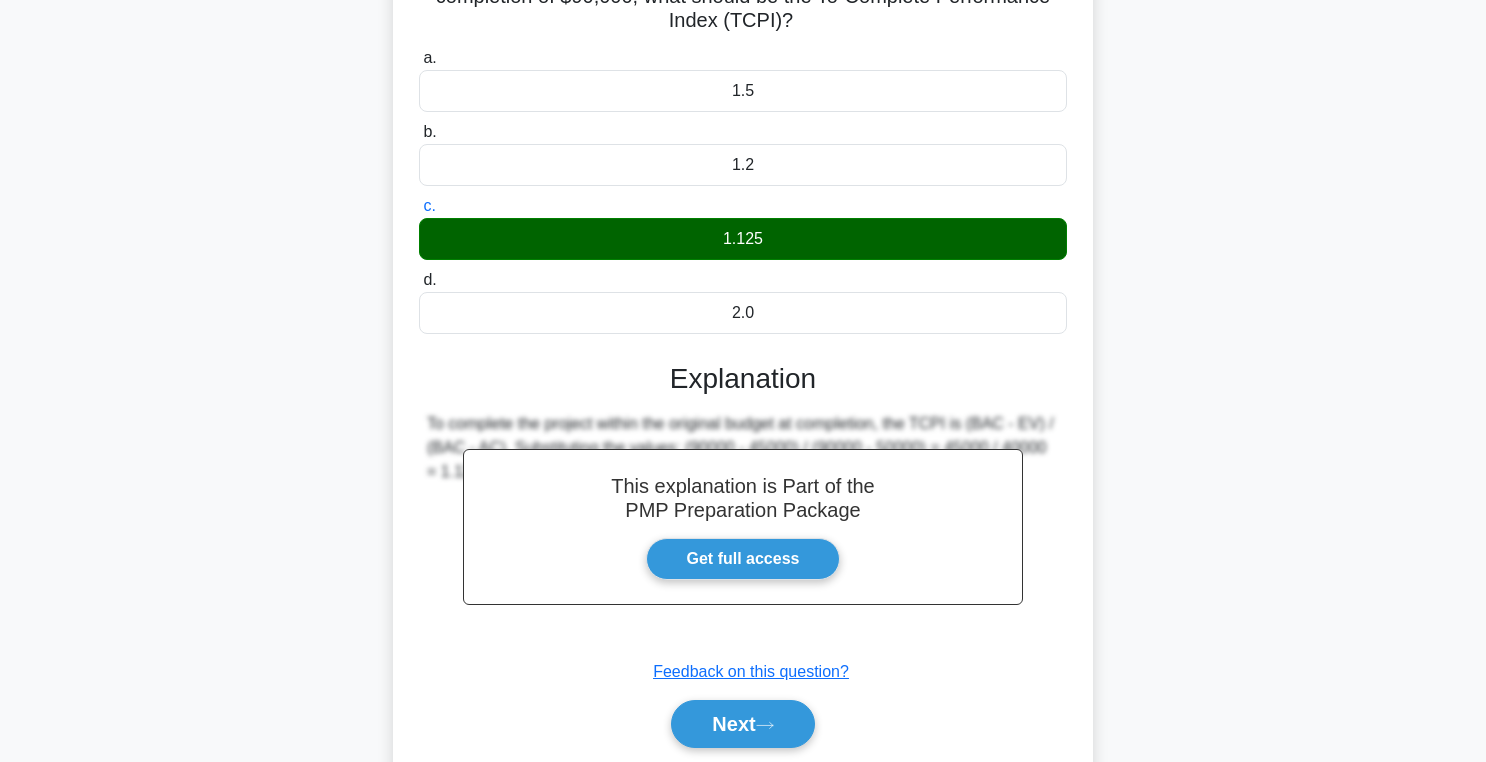 scroll, scrollTop: 318, scrollLeft: 0, axis: vertical 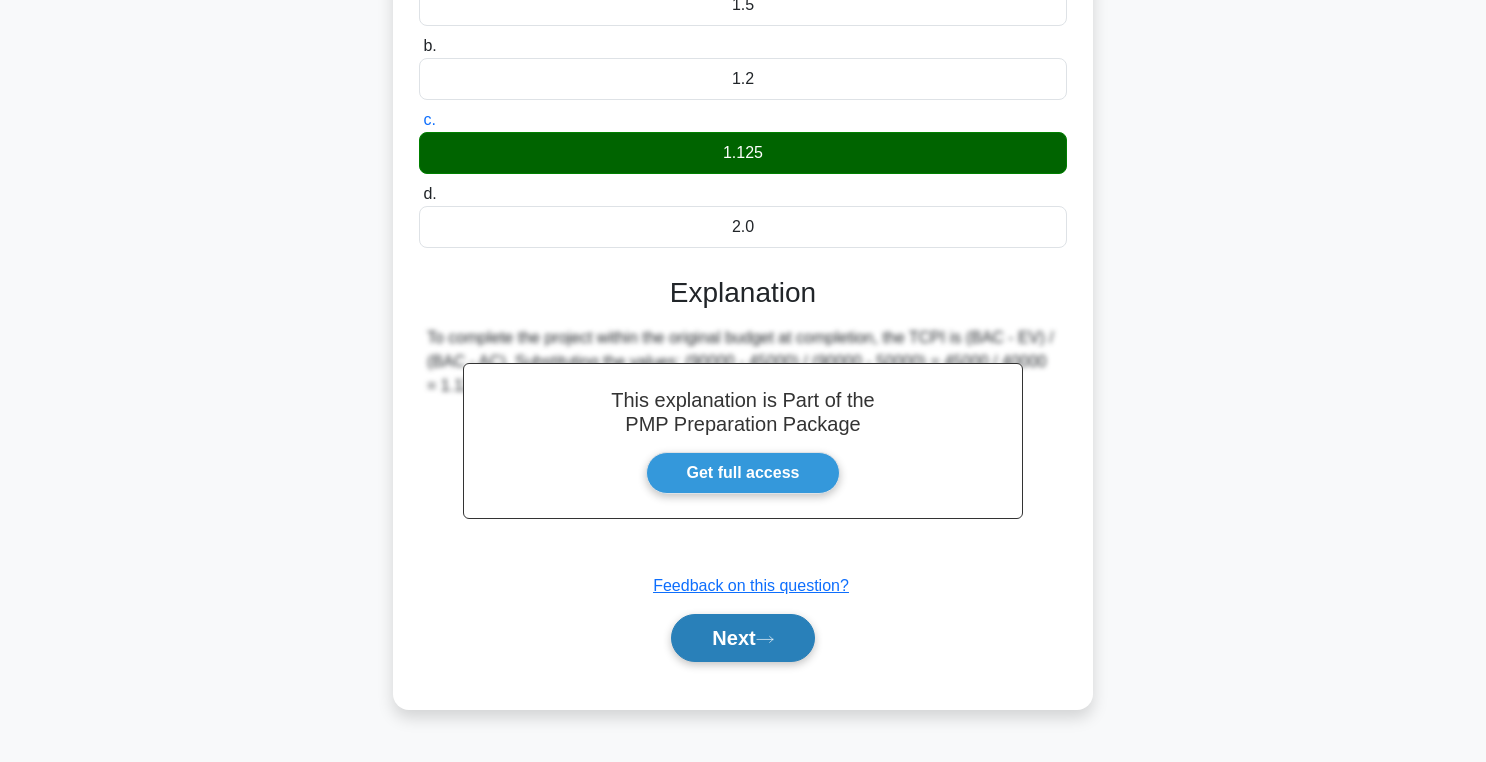 click on "Next" at bounding box center (742, 638) 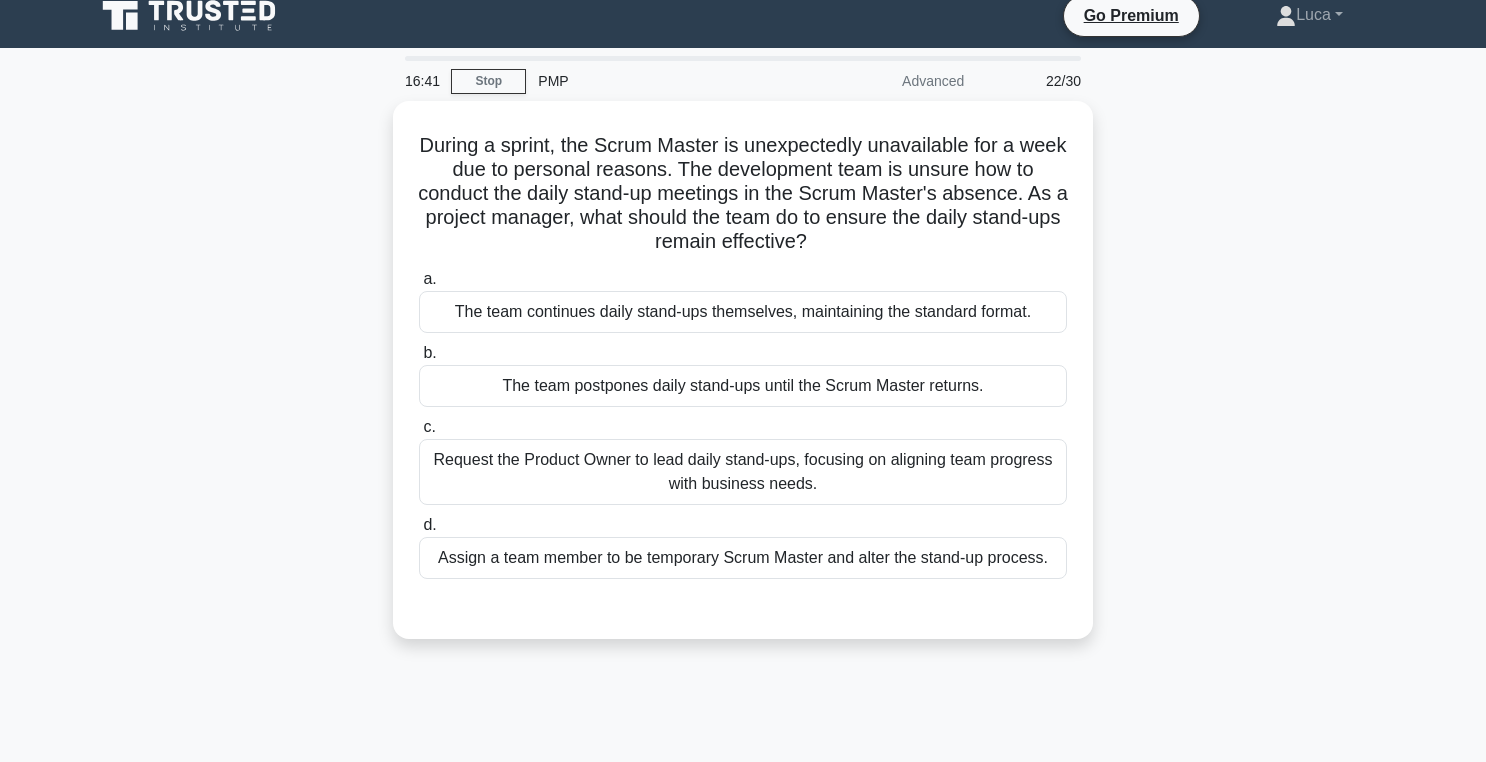 scroll, scrollTop: 0, scrollLeft: 0, axis: both 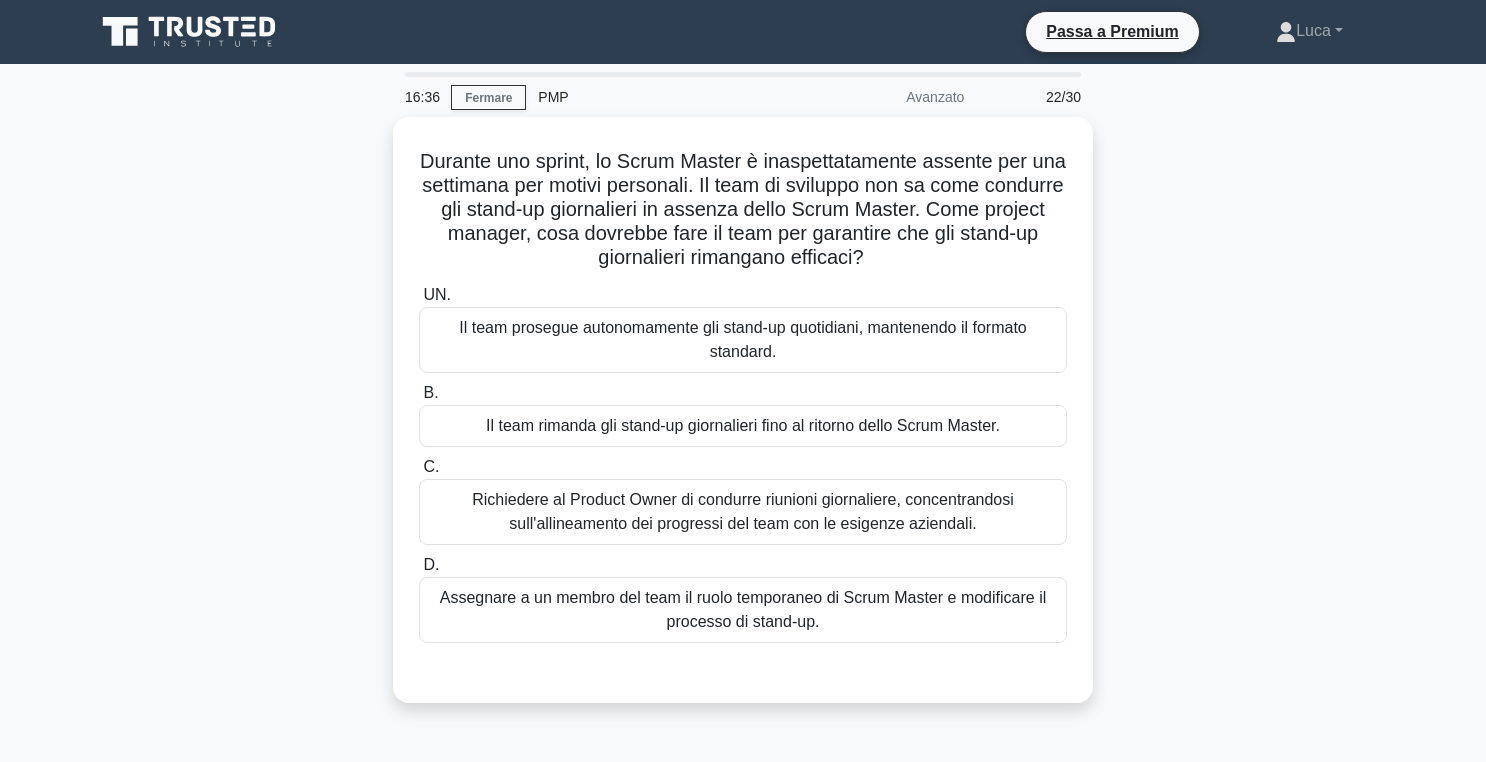 click on "Durante uno sprint, lo Scrum Master è inaspettatamente assente per una settimana per motivi personali. Il team di sviluppo non sa come condurre gli stand-up giornalieri in assenza dello Scrum Master. Come project manager, cosa dovrebbe fare il team per garantire che gli stand-up giornalieri rimangano efficaci?
.spinner_0XTQ{transform-origin:center;animation:spinner_y6GP .75s linear infinite}@keyframes spinner_y6GP{100%{transform:rotate(360deg)}}
UN.
B. C. D." at bounding box center [743, 422] 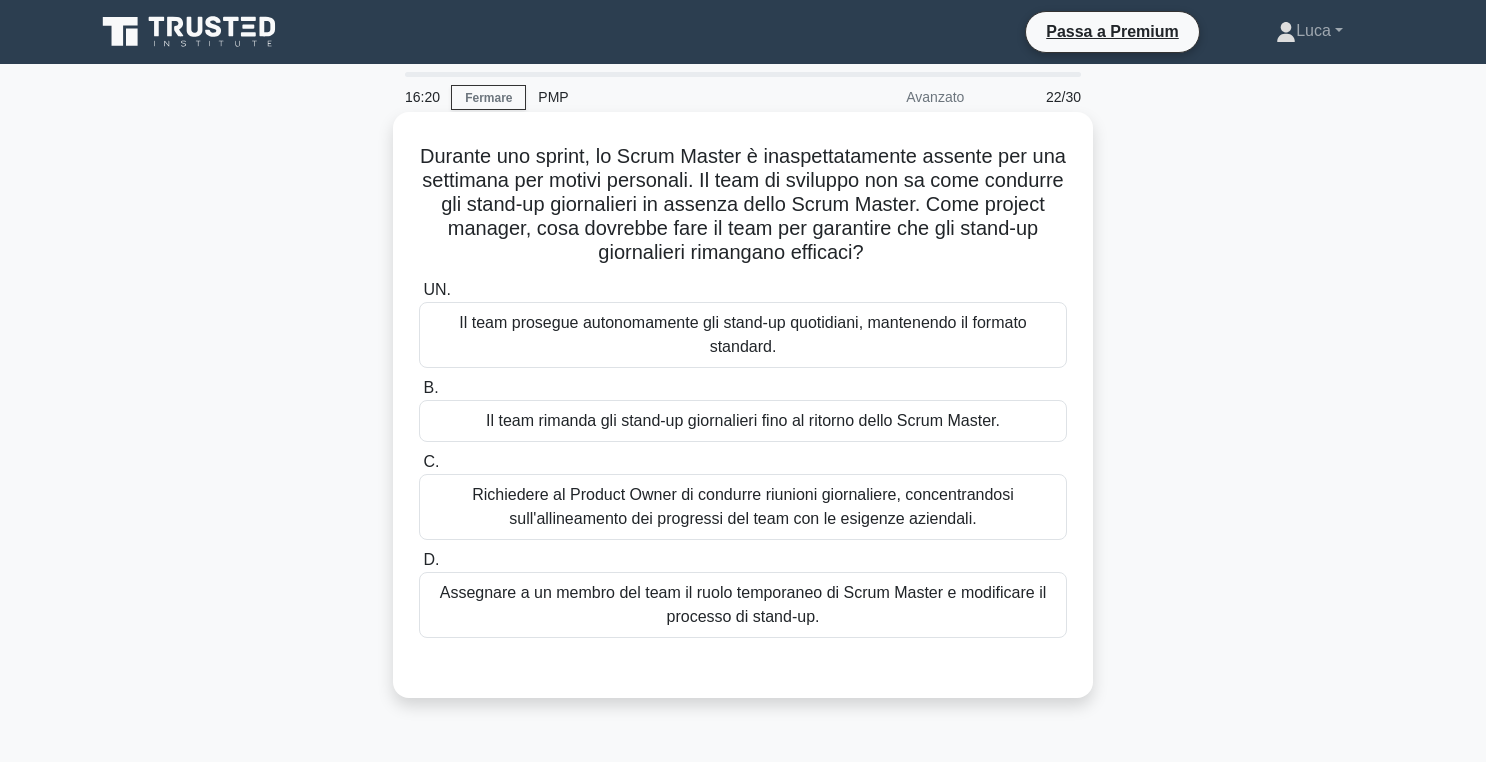 click on "Il team prosegue autonomamente gli stand-up quotidiani, mantenendo il formato standard." at bounding box center [742, 334] 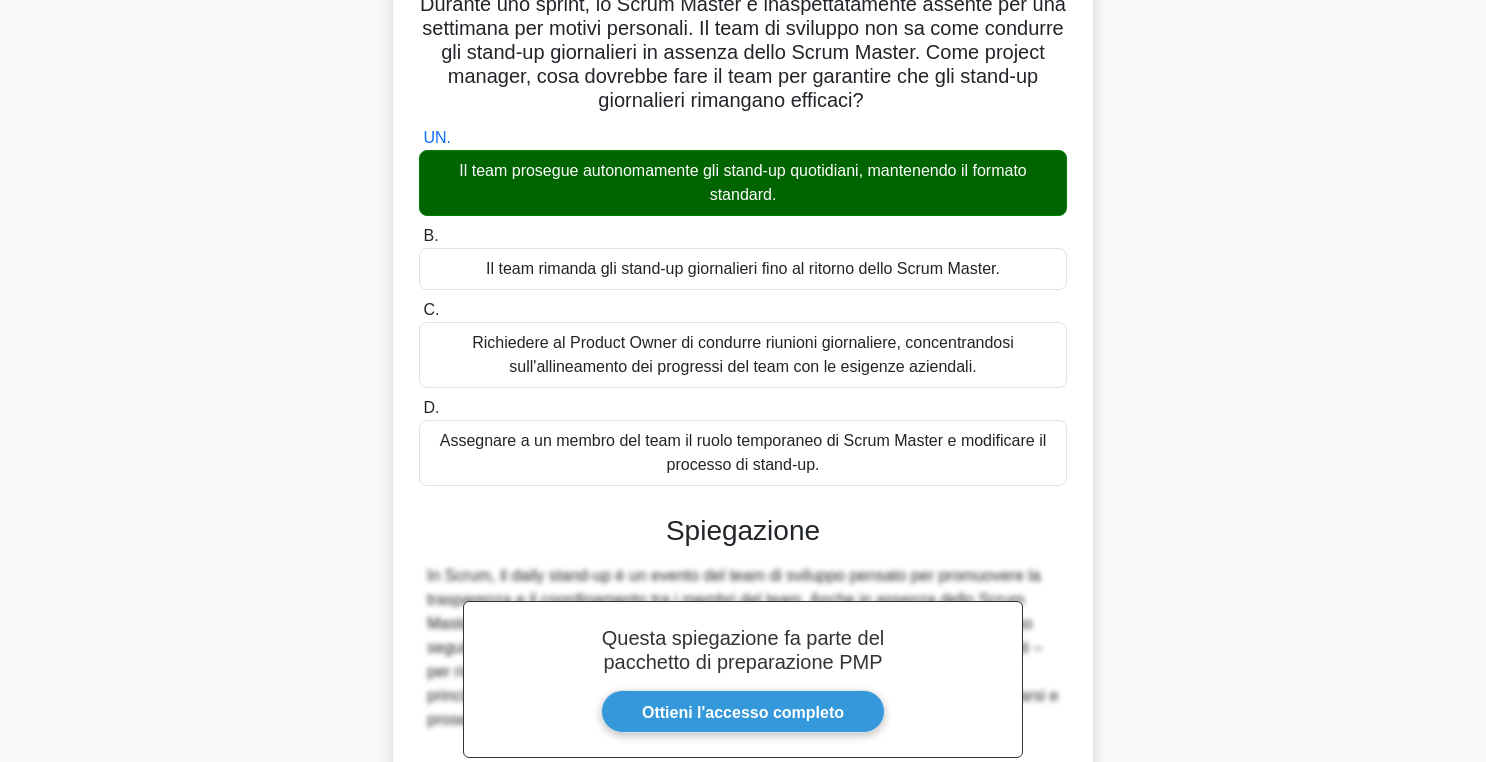 scroll, scrollTop: 378, scrollLeft: 0, axis: vertical 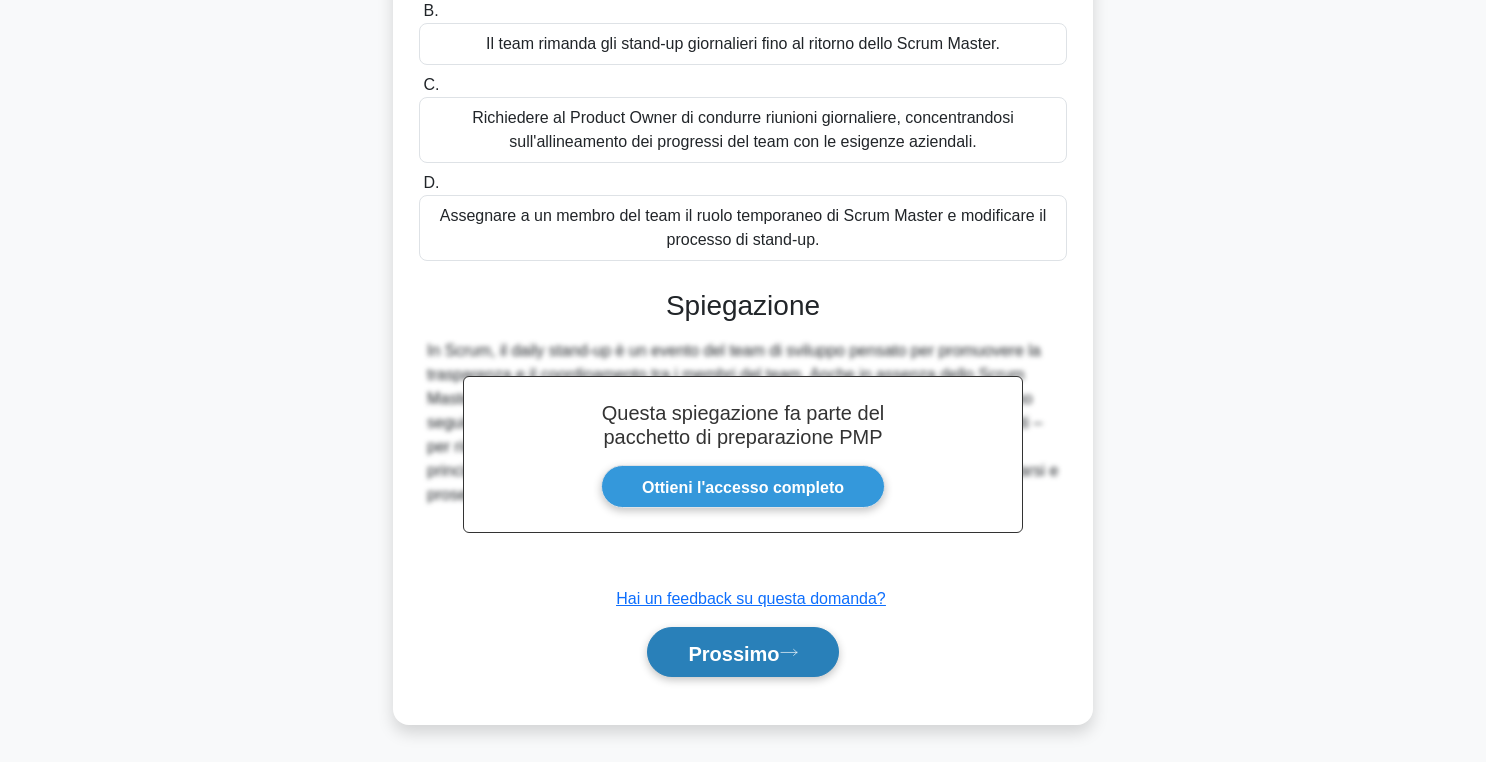 click on "Prossimo" at bounding box center (742, 652) 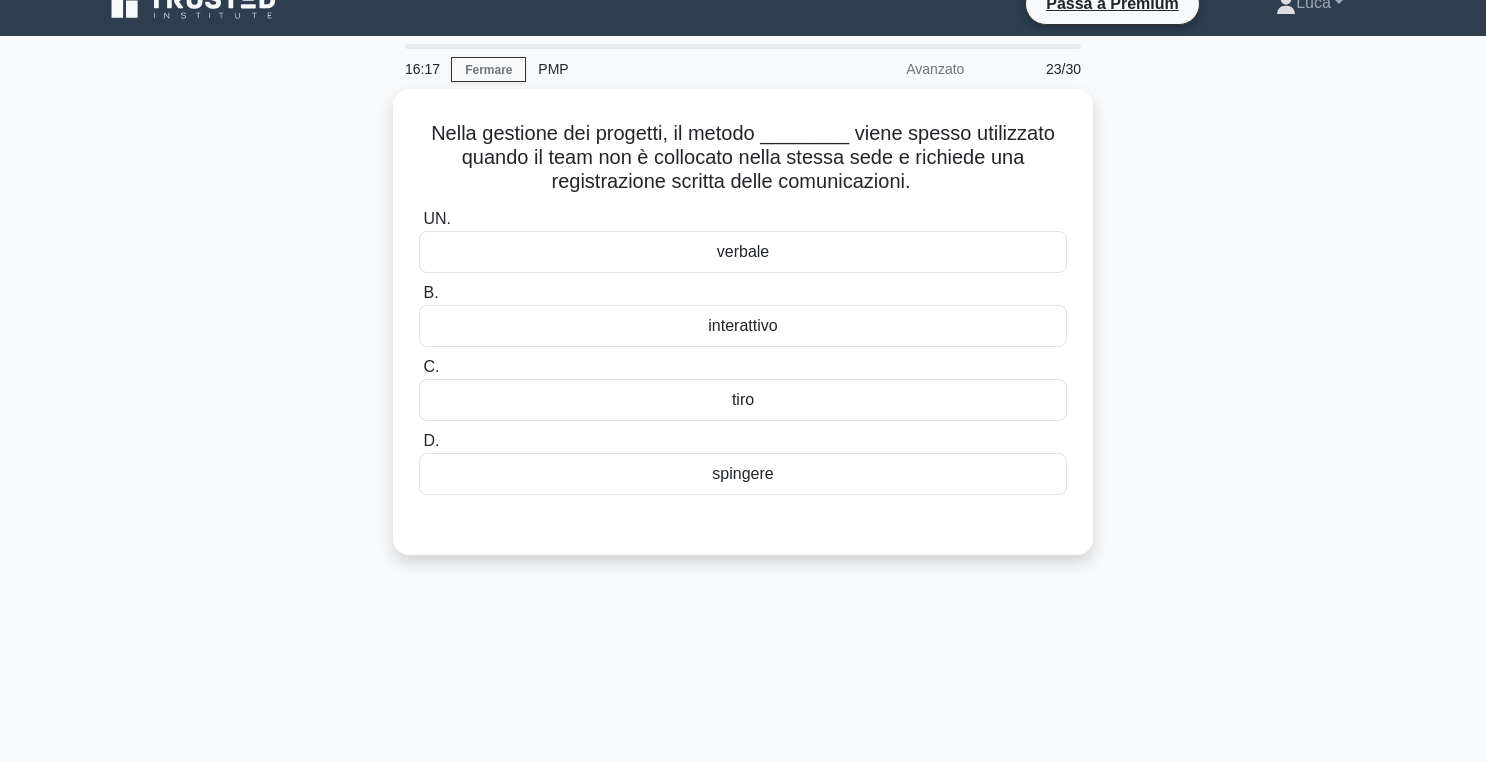 scroll, scrollTop: 0, scrollLeft: 0, axis: both 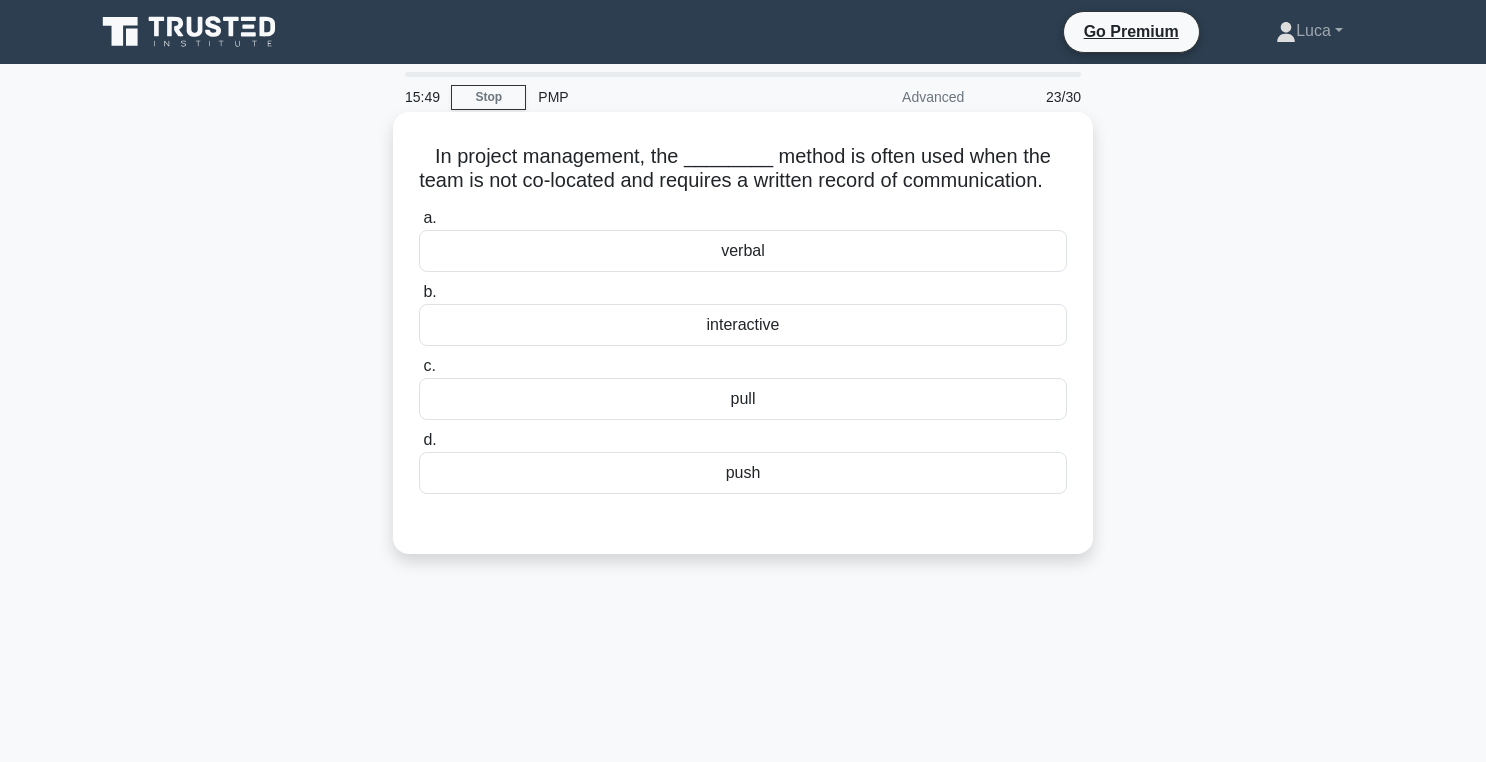 click on "pull" at bounding box center (743, 399) 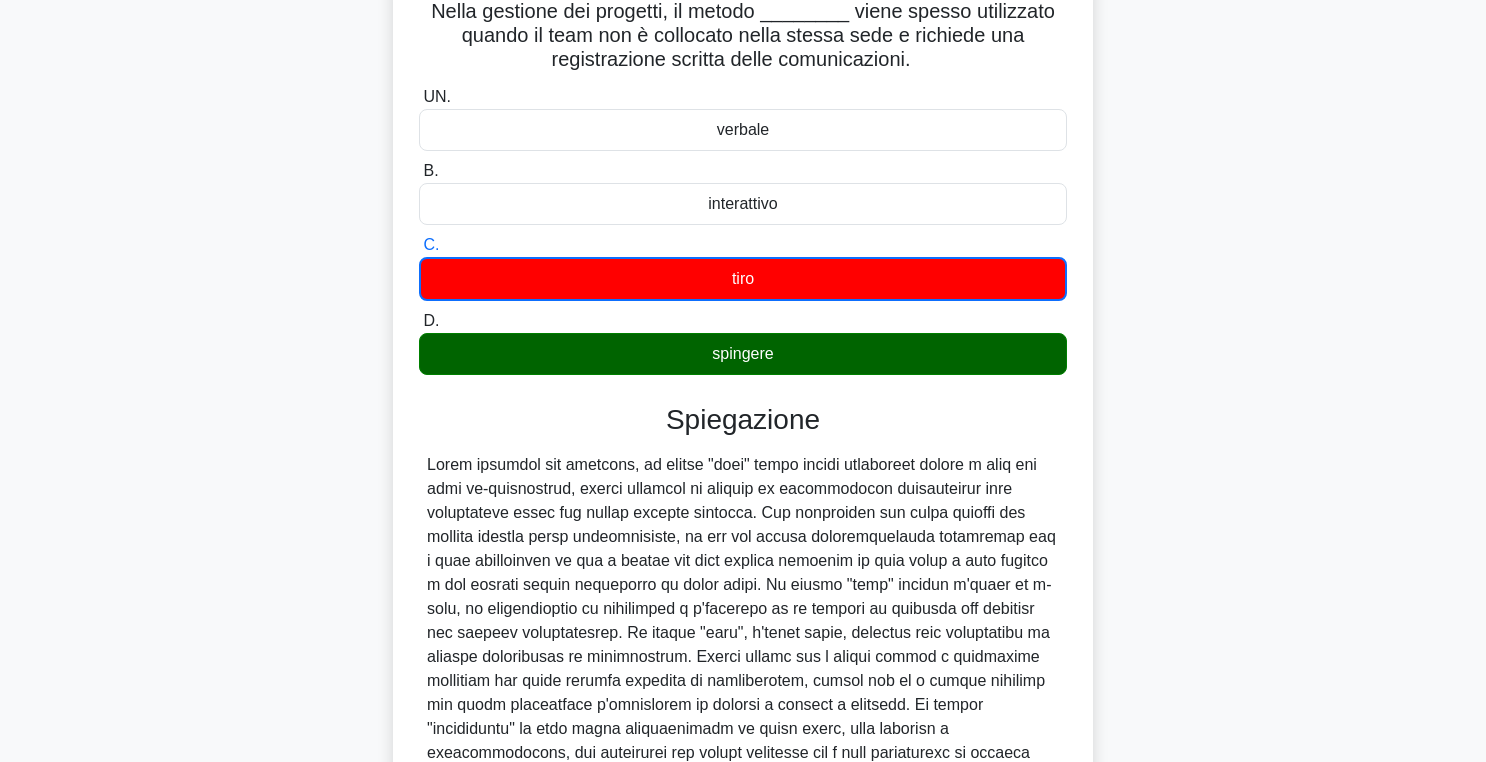 scroll, scrollTop: 0, scrollLeft: 0, axis: both 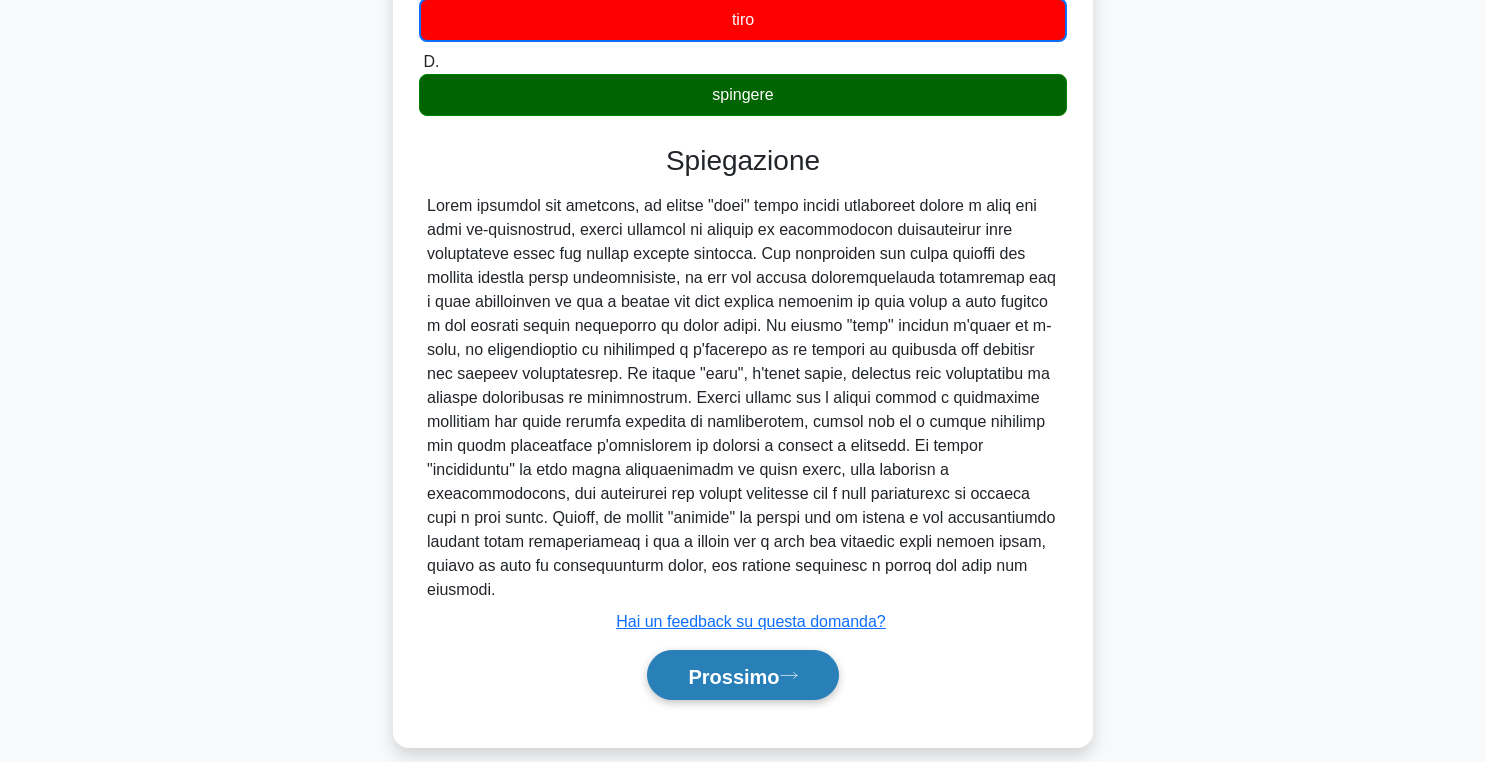 click on "Prossimo" at bounding box center (733, 676) 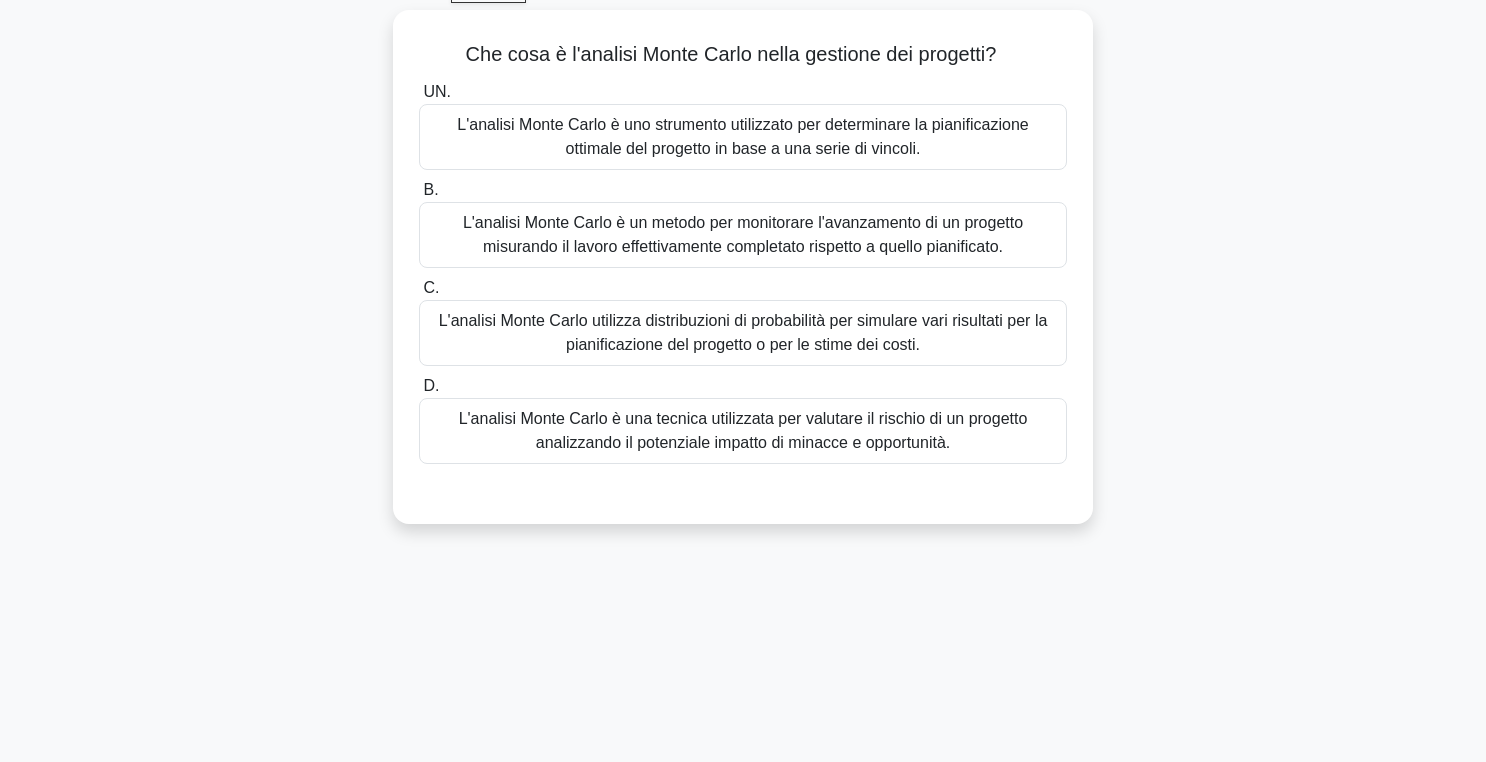 scroll, scrollTop: 0, scrollLeft: 0, axis: both 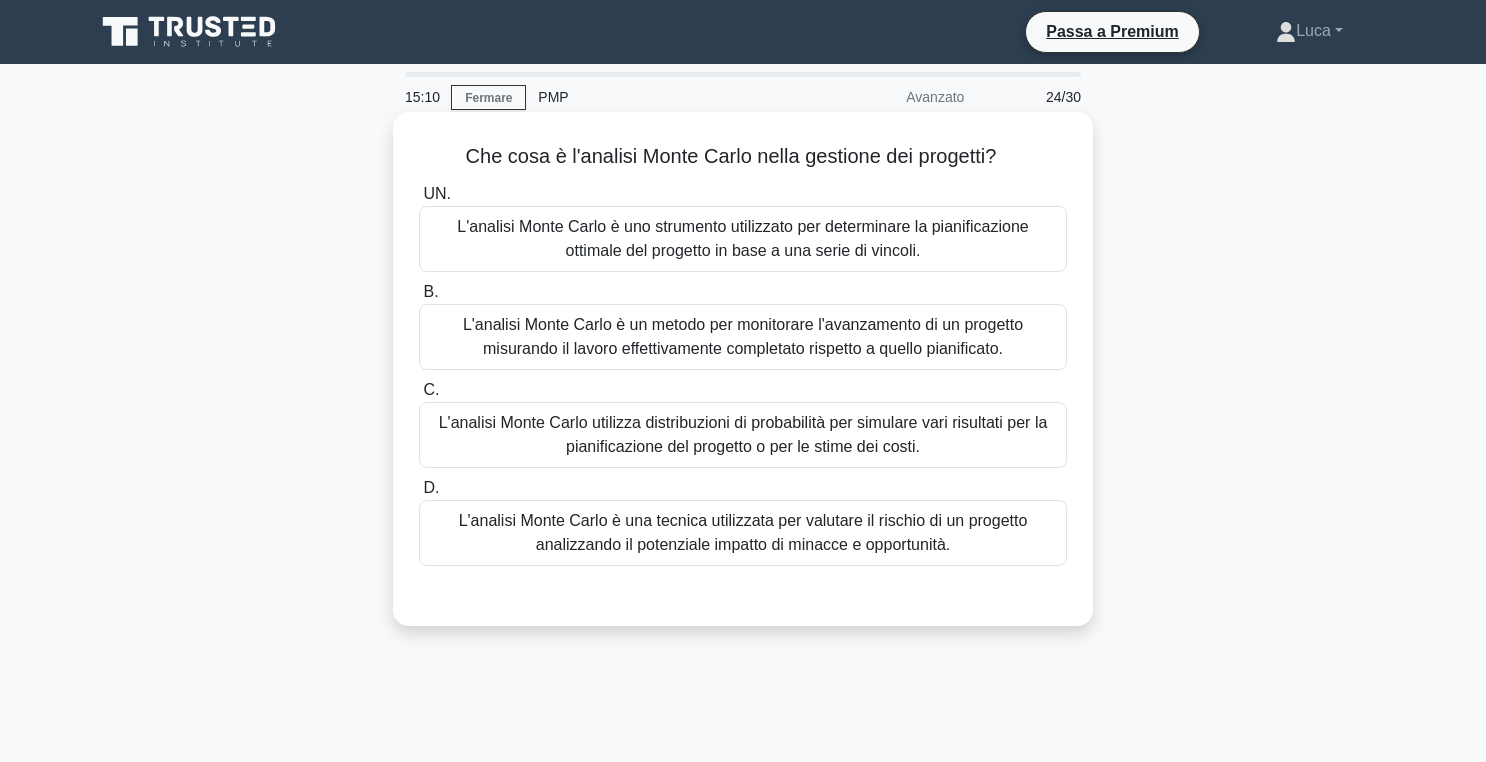 click on "L'analisi Monte Carlo è una tecnica utilizzata per valutare il rischio di un progetto analizzando il potenziale impatto di minacce e opportunità." at bounding box center [743, 533] 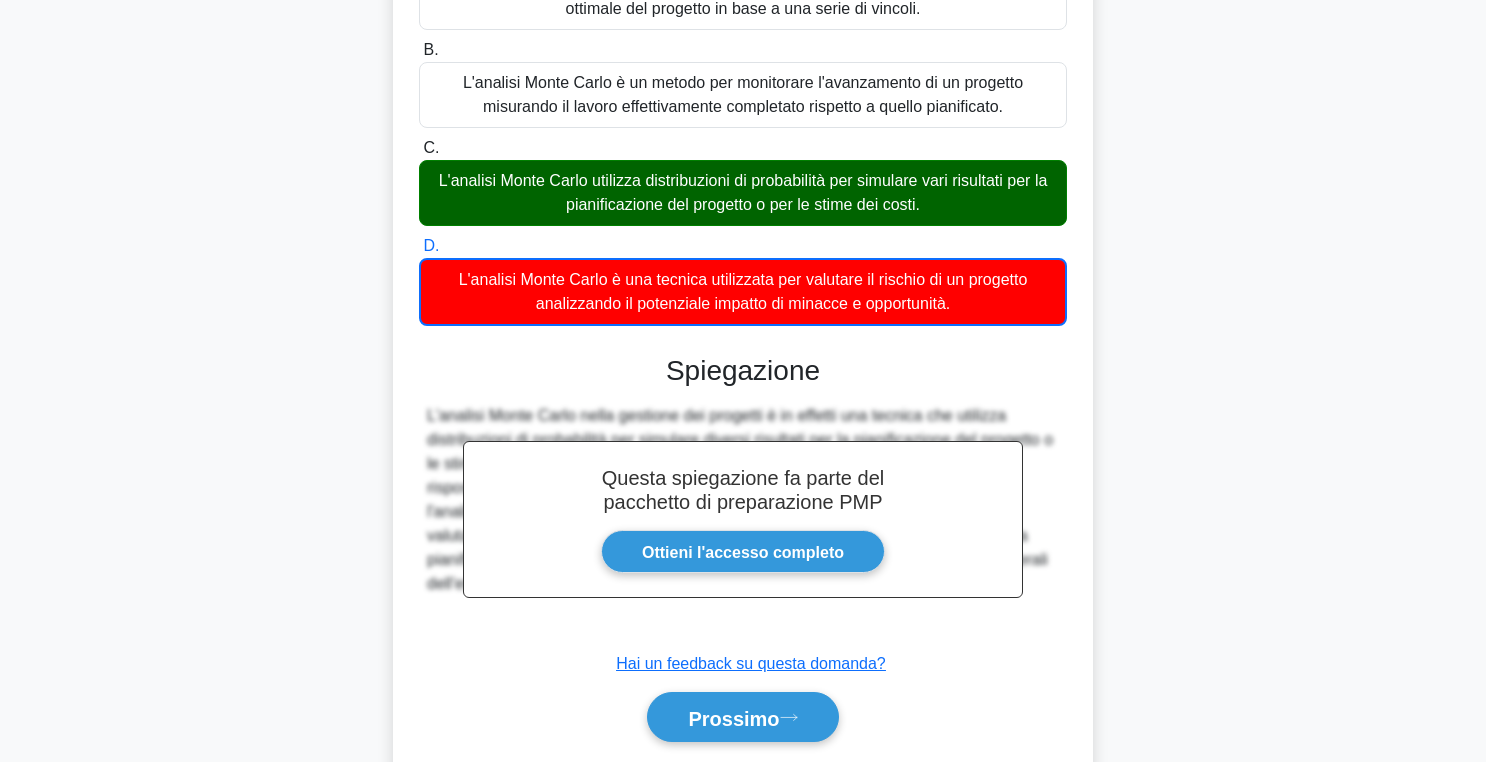 scroll, scrollTop: 318, scrollLeft: 0, axis: vertical 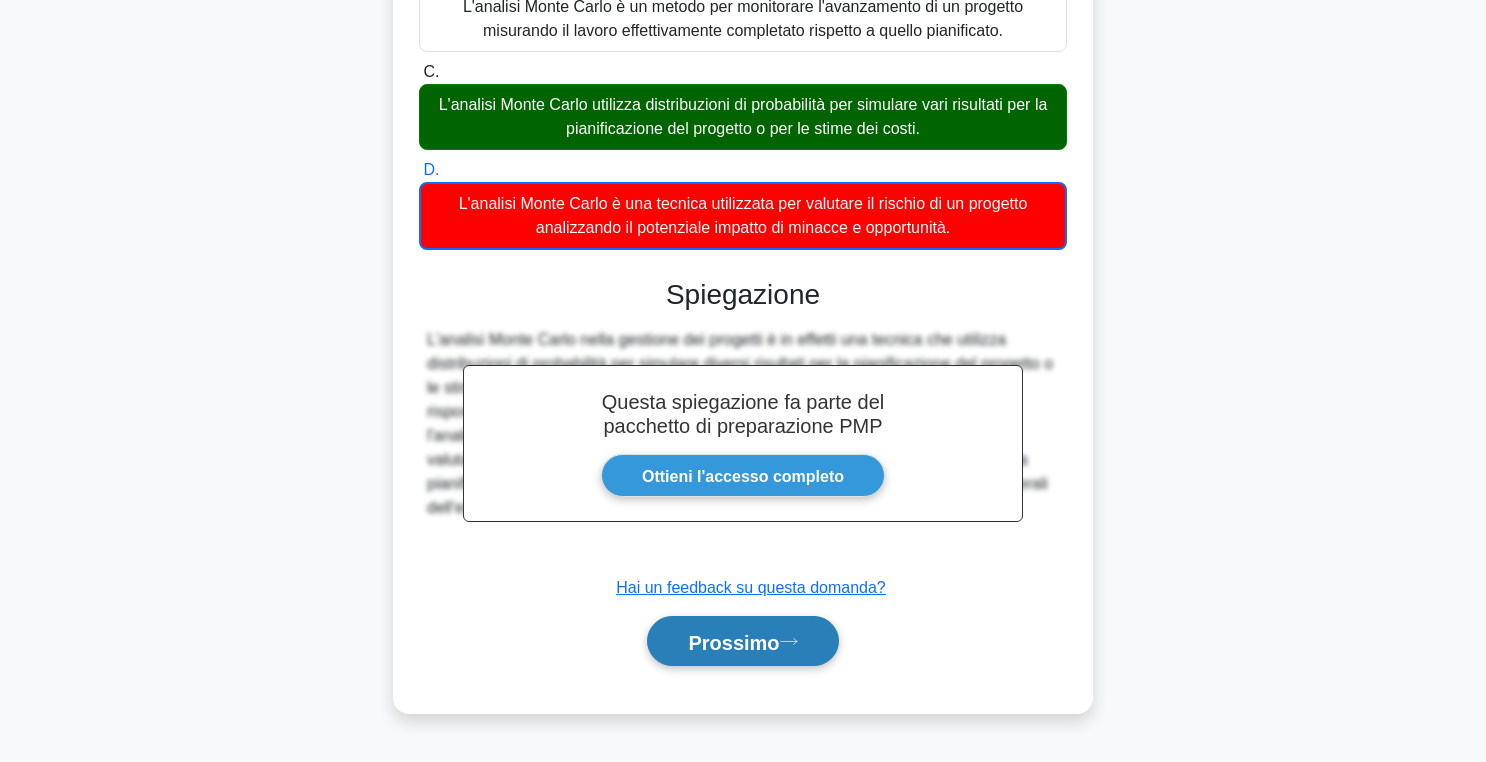 click on "Prossimo" at bounding box center [733, 642] 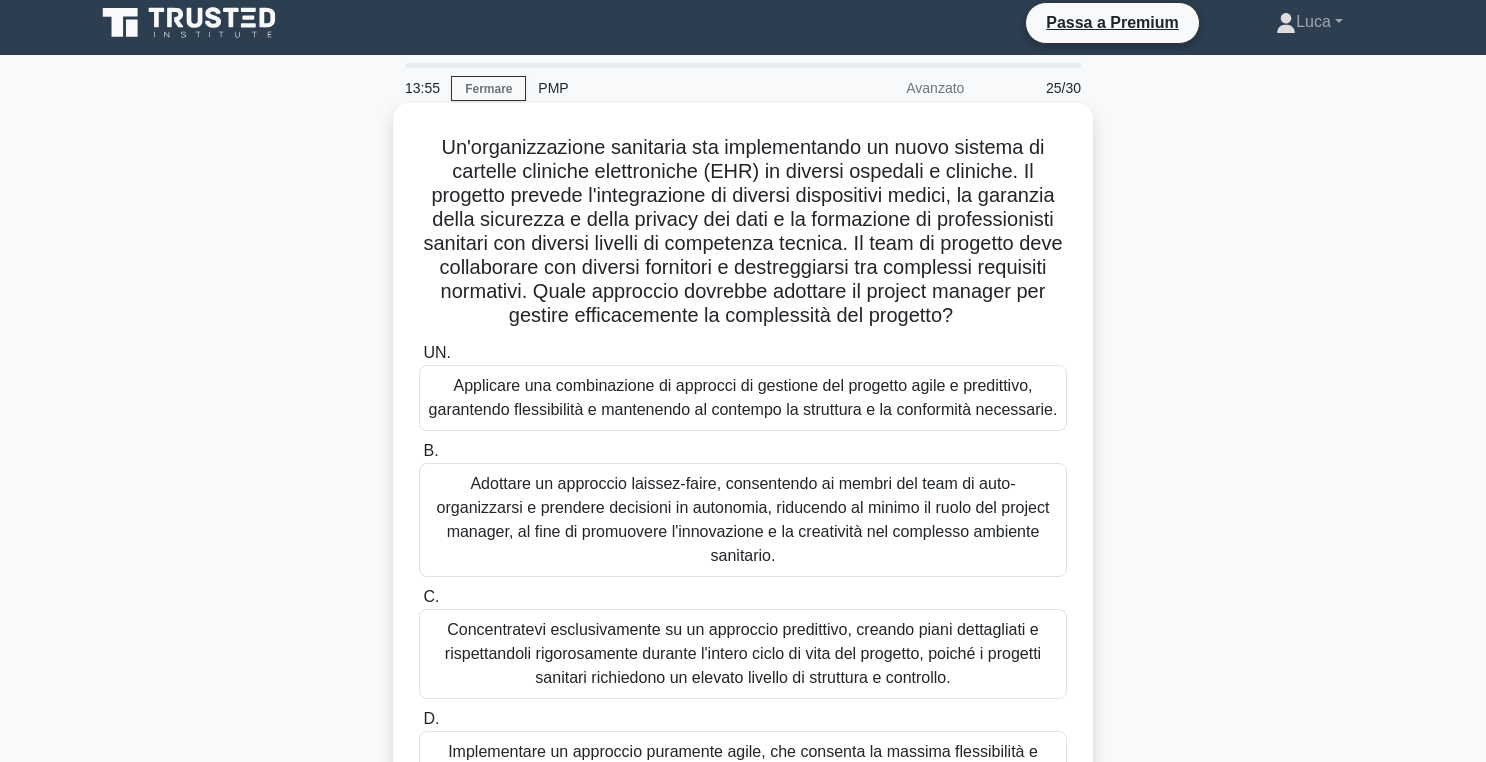 scroll, scrollTop: 0, scrollLeft: 0, axis: both 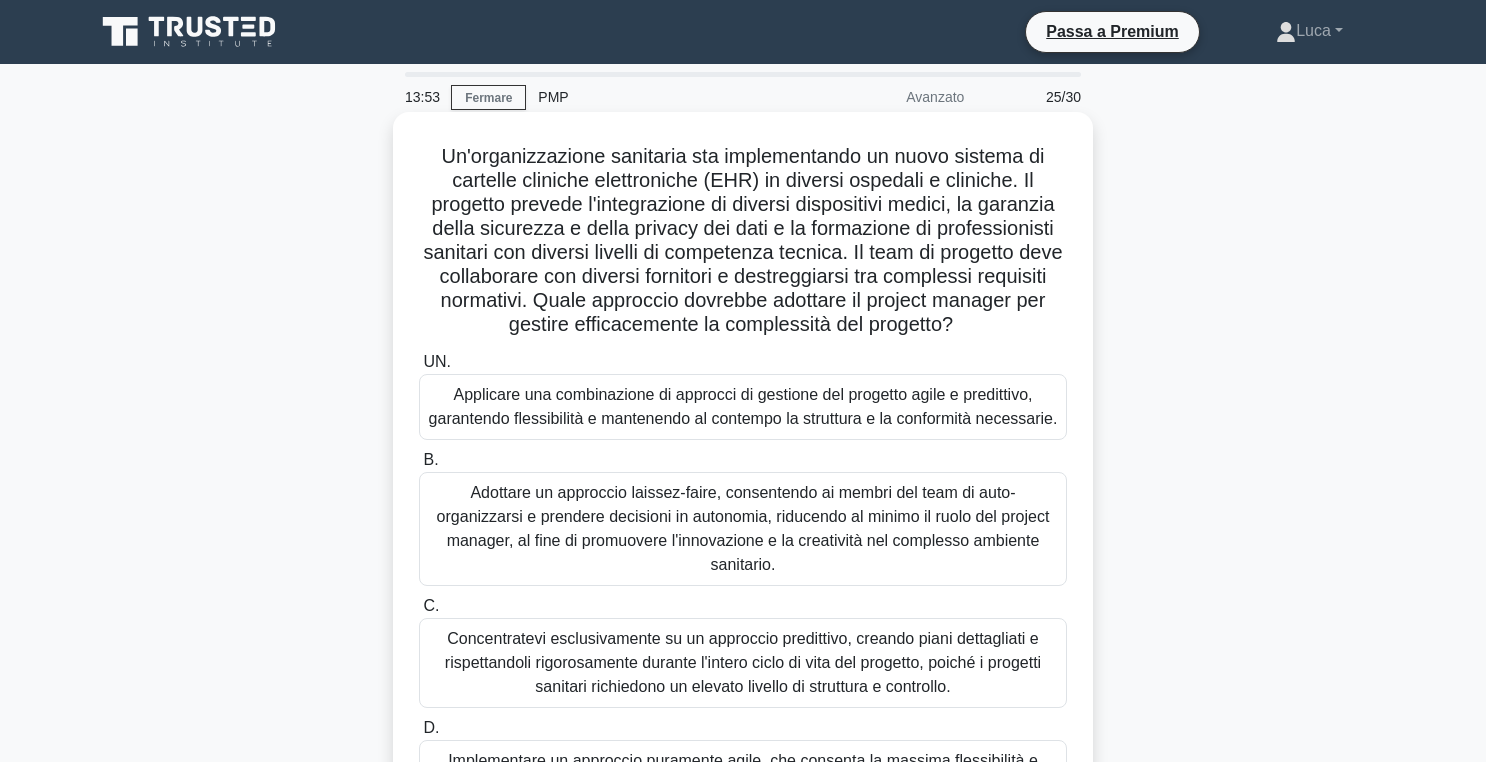click on "Applicare una combinazione di approcci di gestione del progetto agile e predittivo, garantendo flessibilità e mantenendo al contempo la struttura e la conformità necessarie." at bounding box center (743, 406) 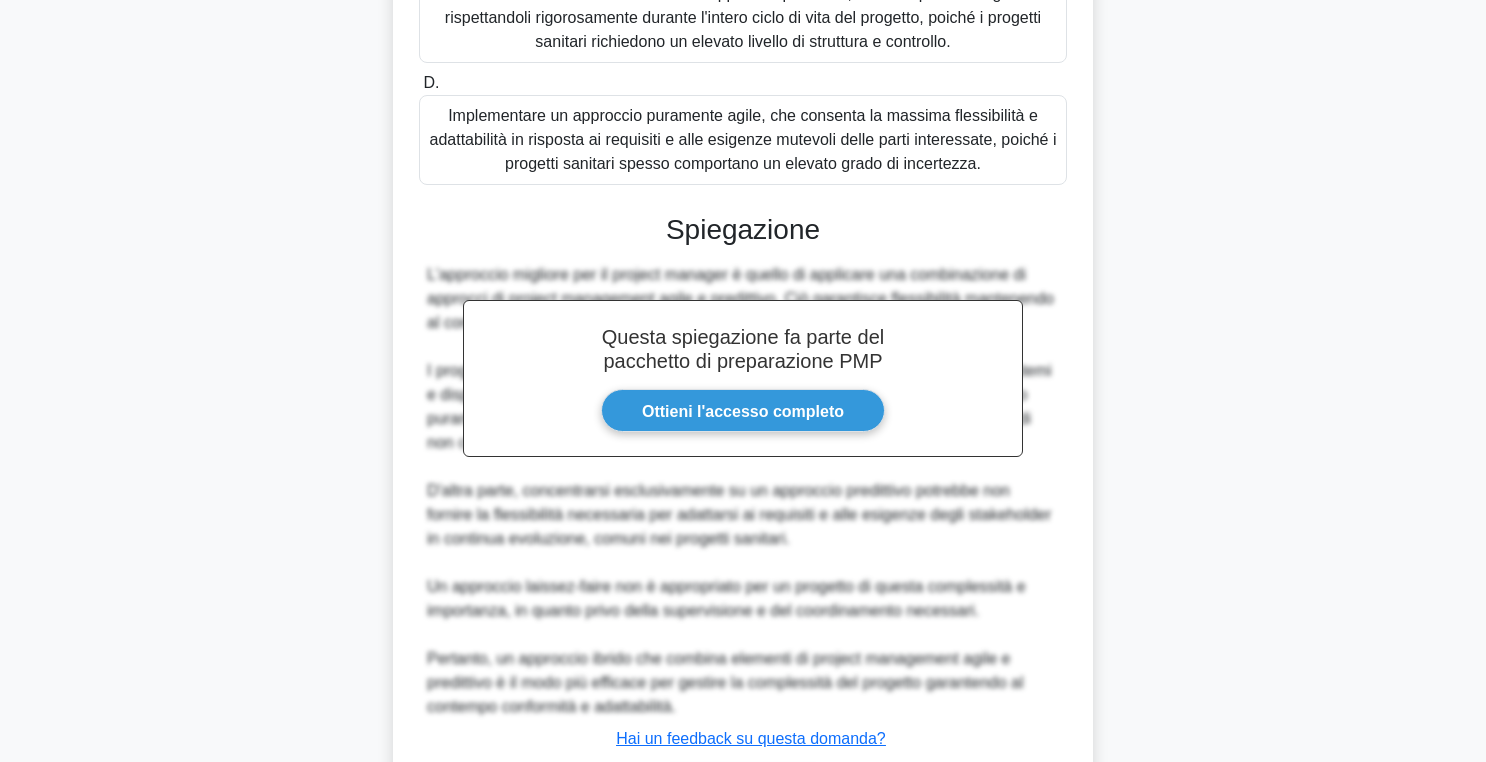 scroll, scrollTop: 762, scrollLeft: 0, axis: vertical 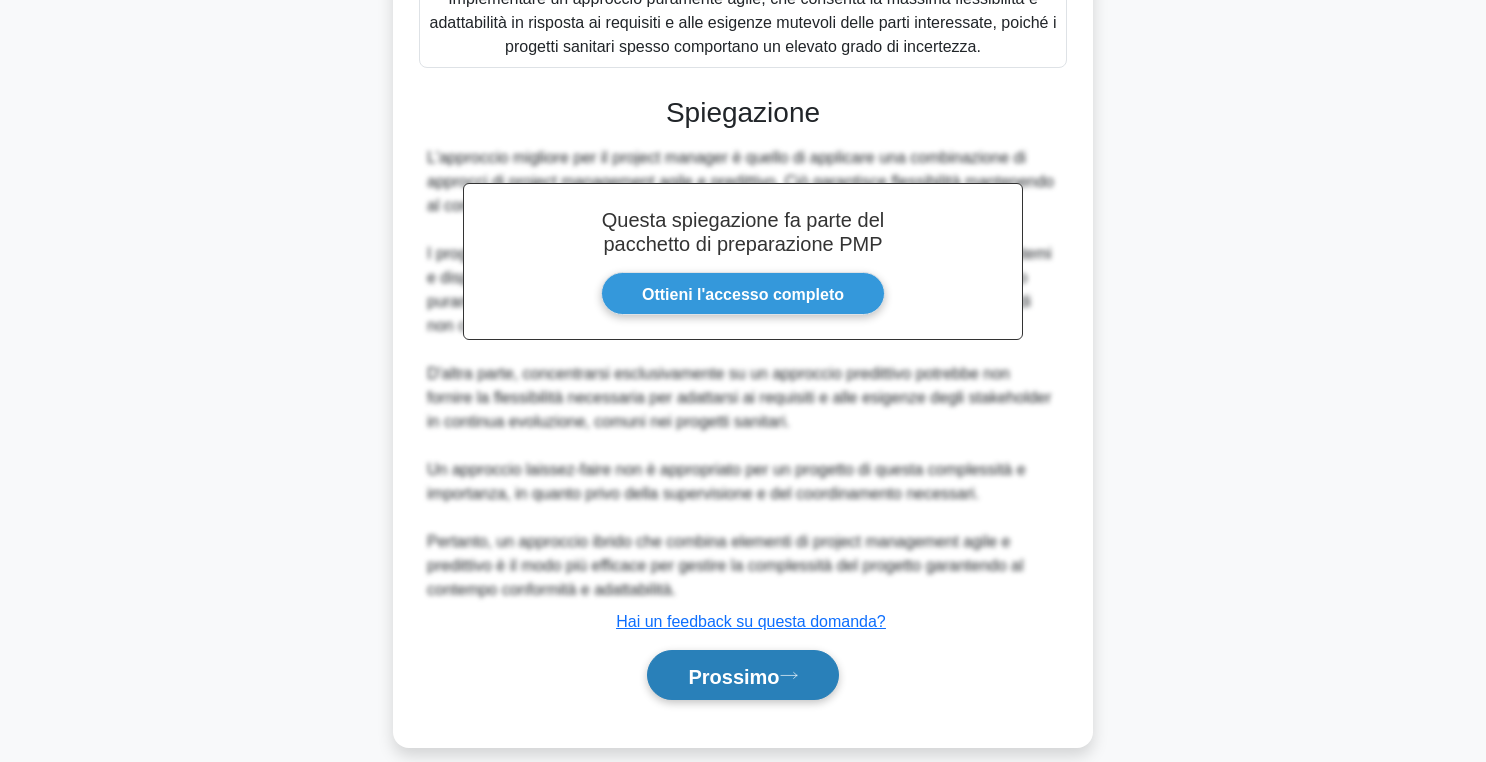 click on "Prossimo" at bounding box center (733, 676) 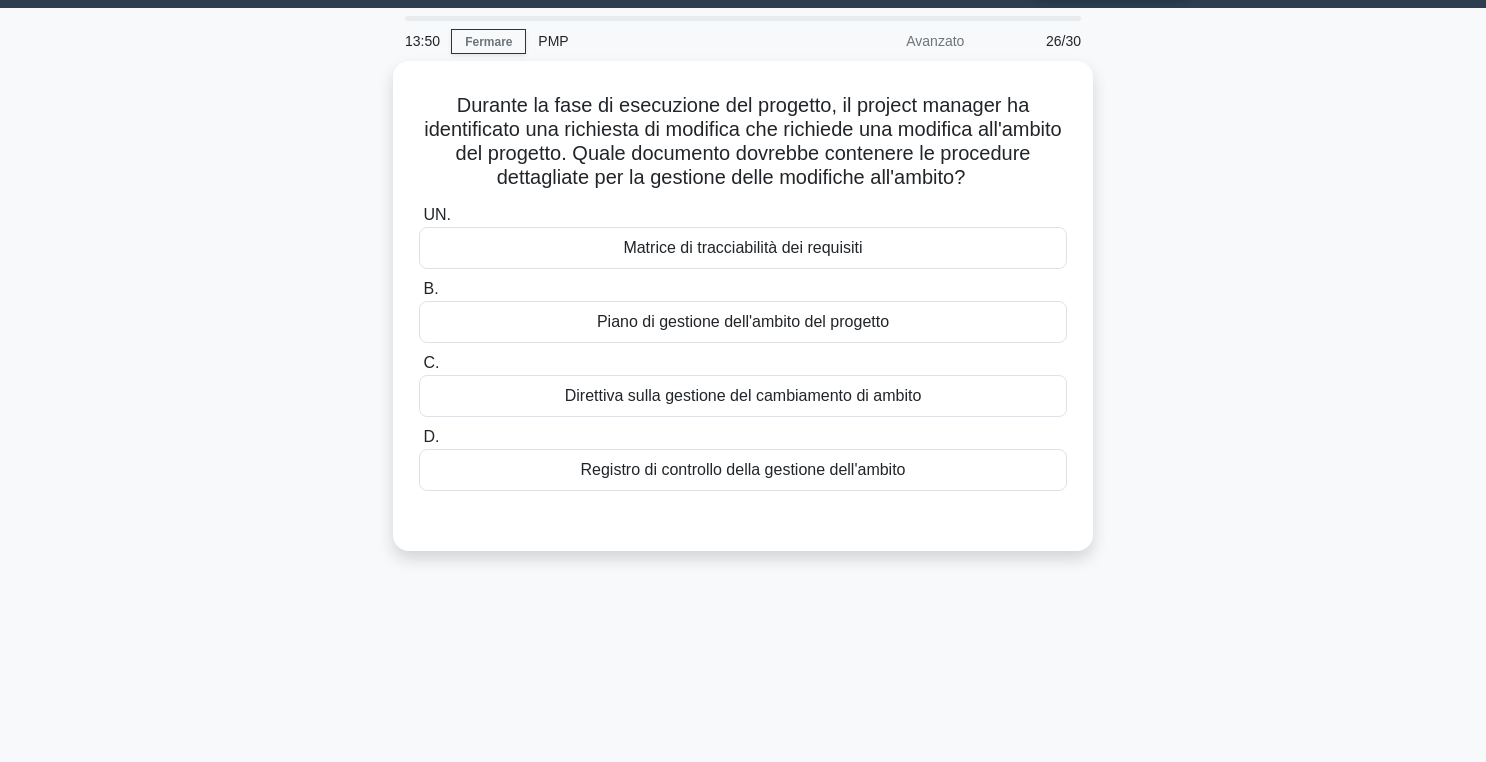 scroll, scrollTop: 19, scrollLeft: 0, axis: vertical 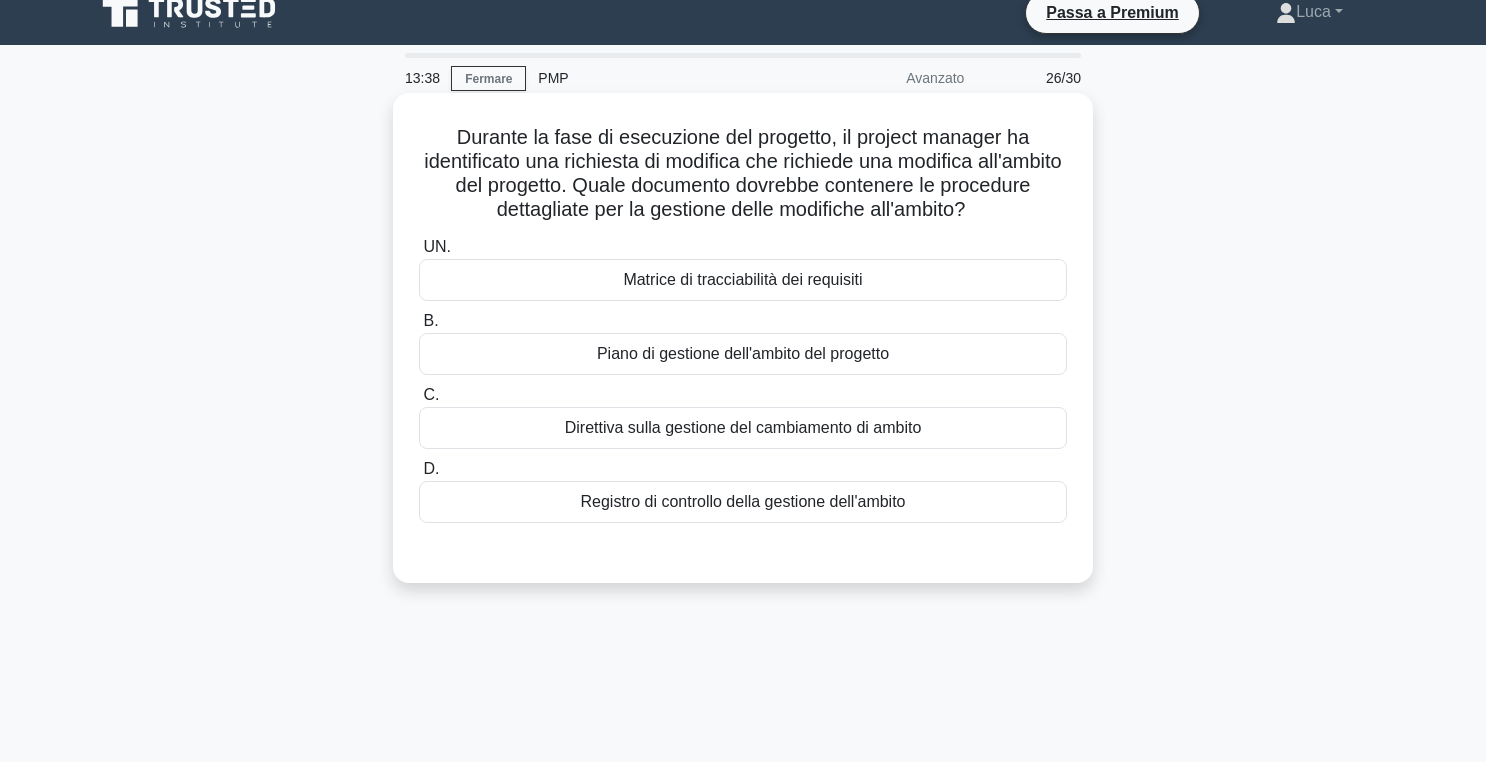click on "Piano di gestione dell'ambito del progetto" at bounding box center [743, 353] 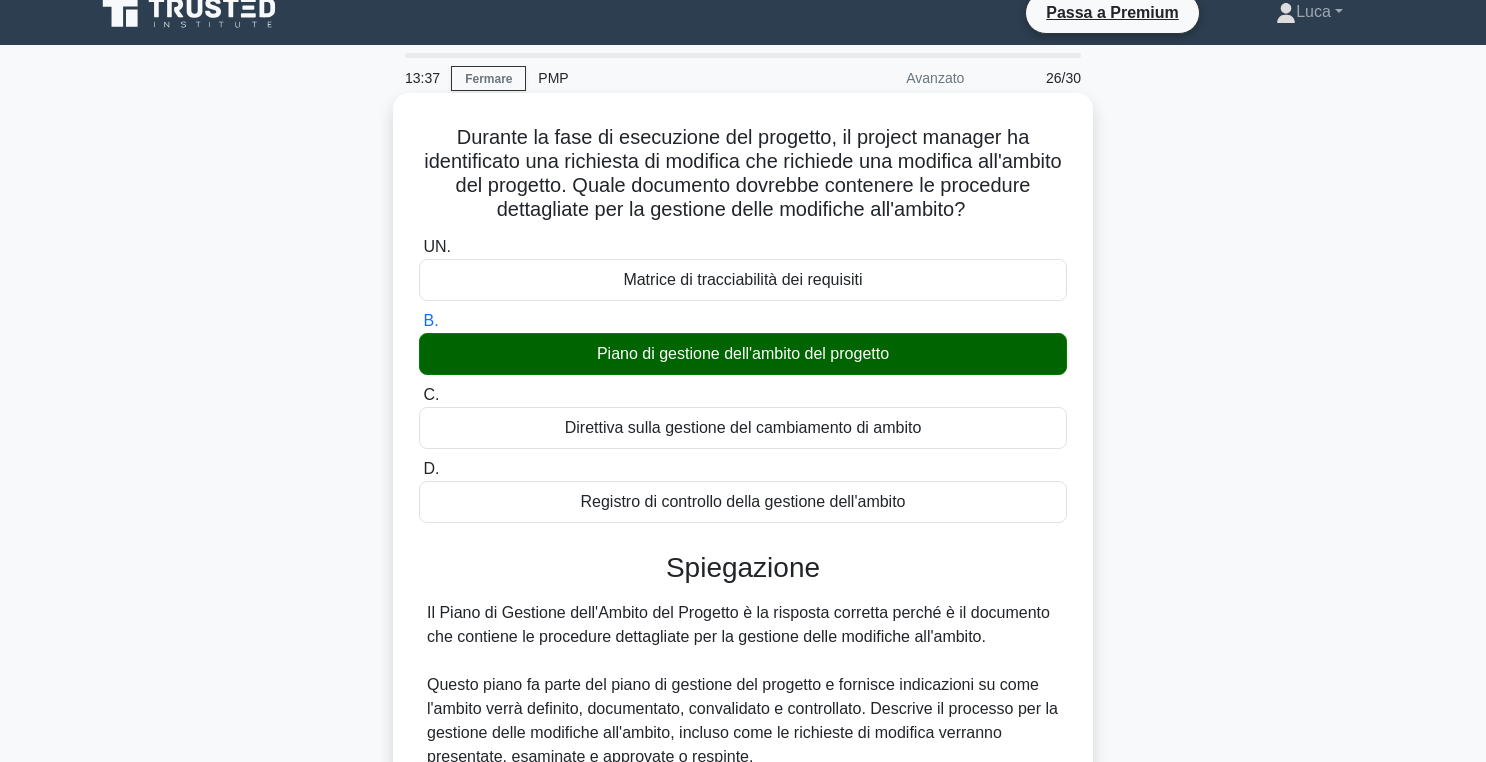 scroll, scrollTop: 522, scrollLeft: 0, axis: vertical 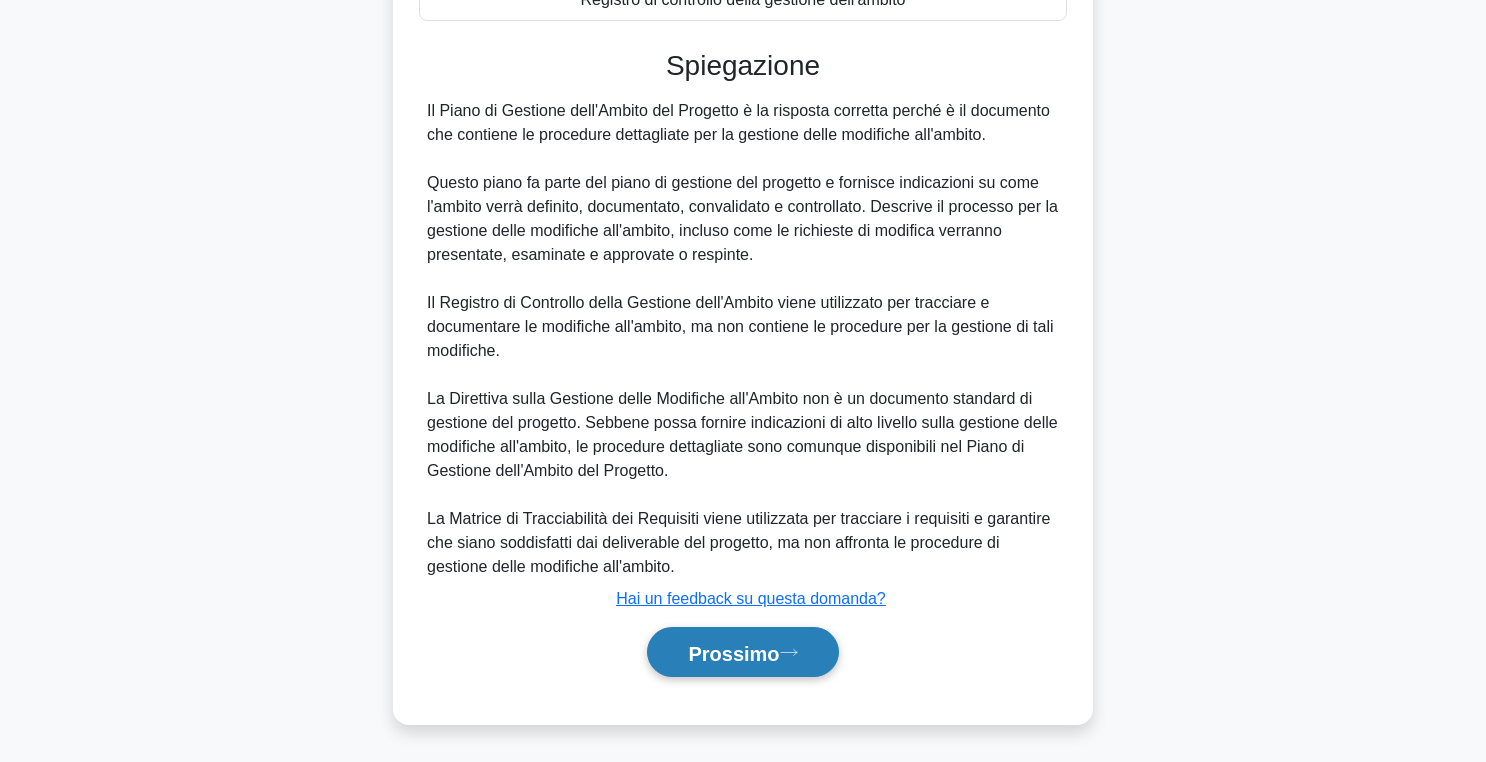 click on "Prossimo" at bounding box center (733, 653) 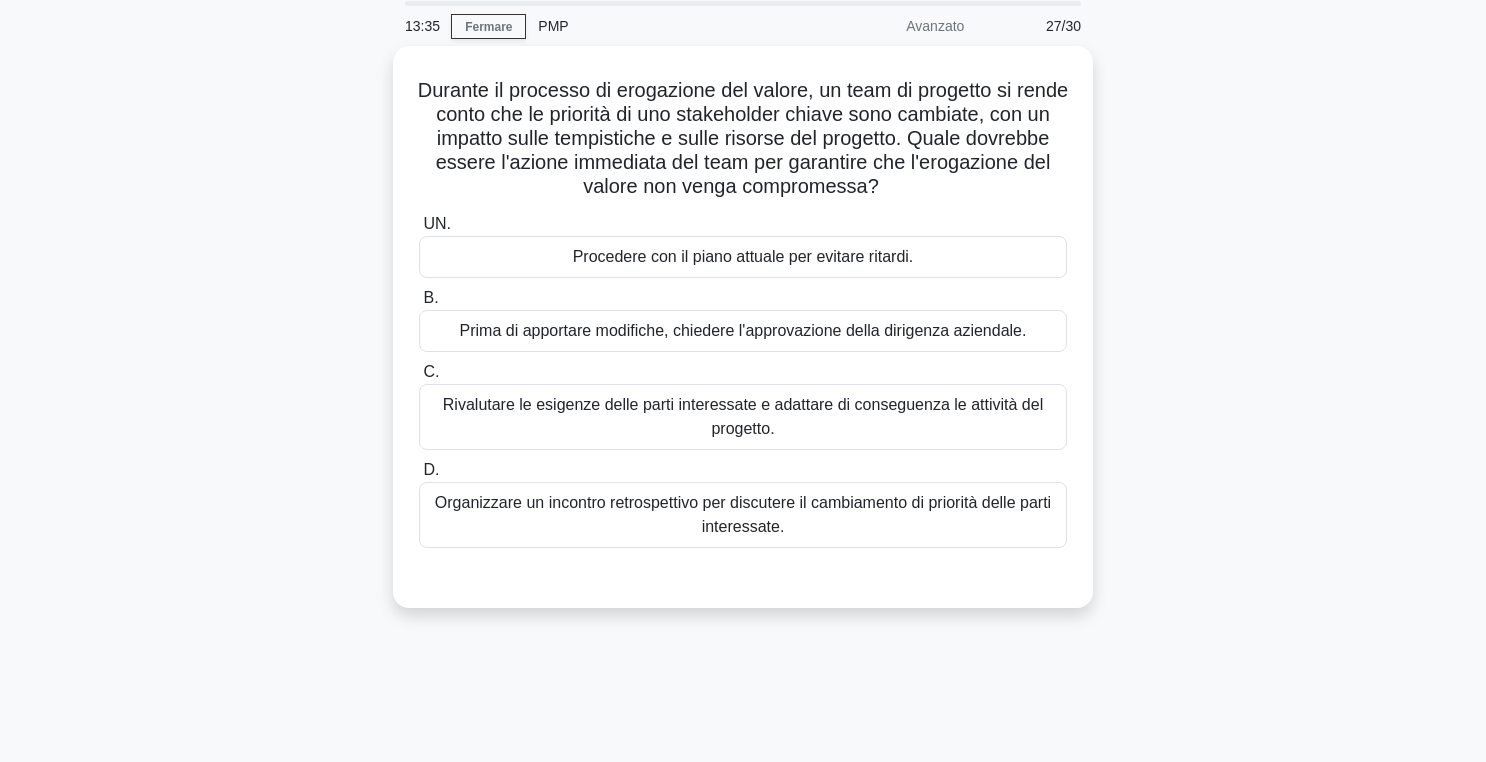 scroll, scrollTop: 66, scrollLeft: 0, axis: vertical 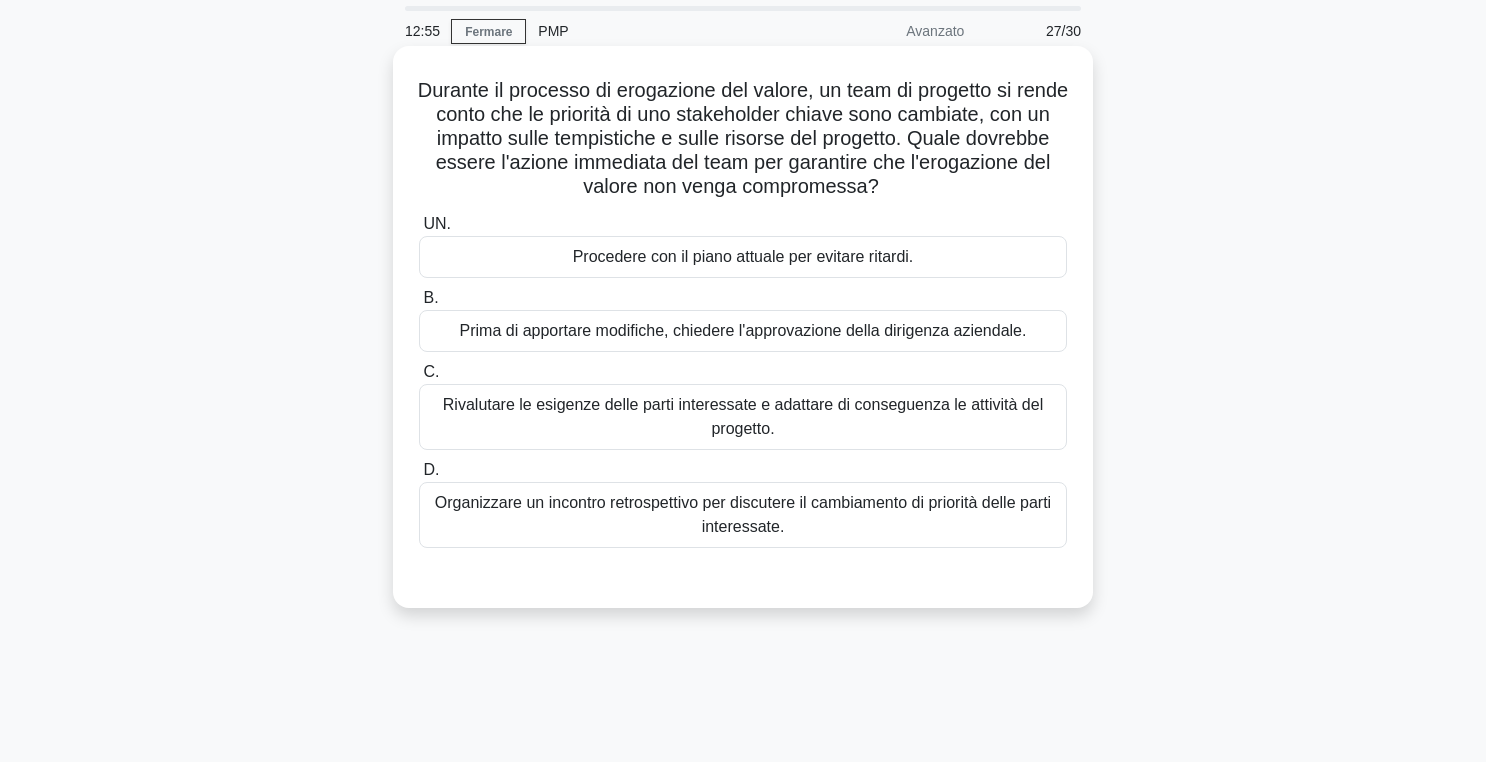click on "Rivalutare le esigenze delle parti interessate e adattare di conseguenza le attività del progetto." at bounding box center (743, 417) 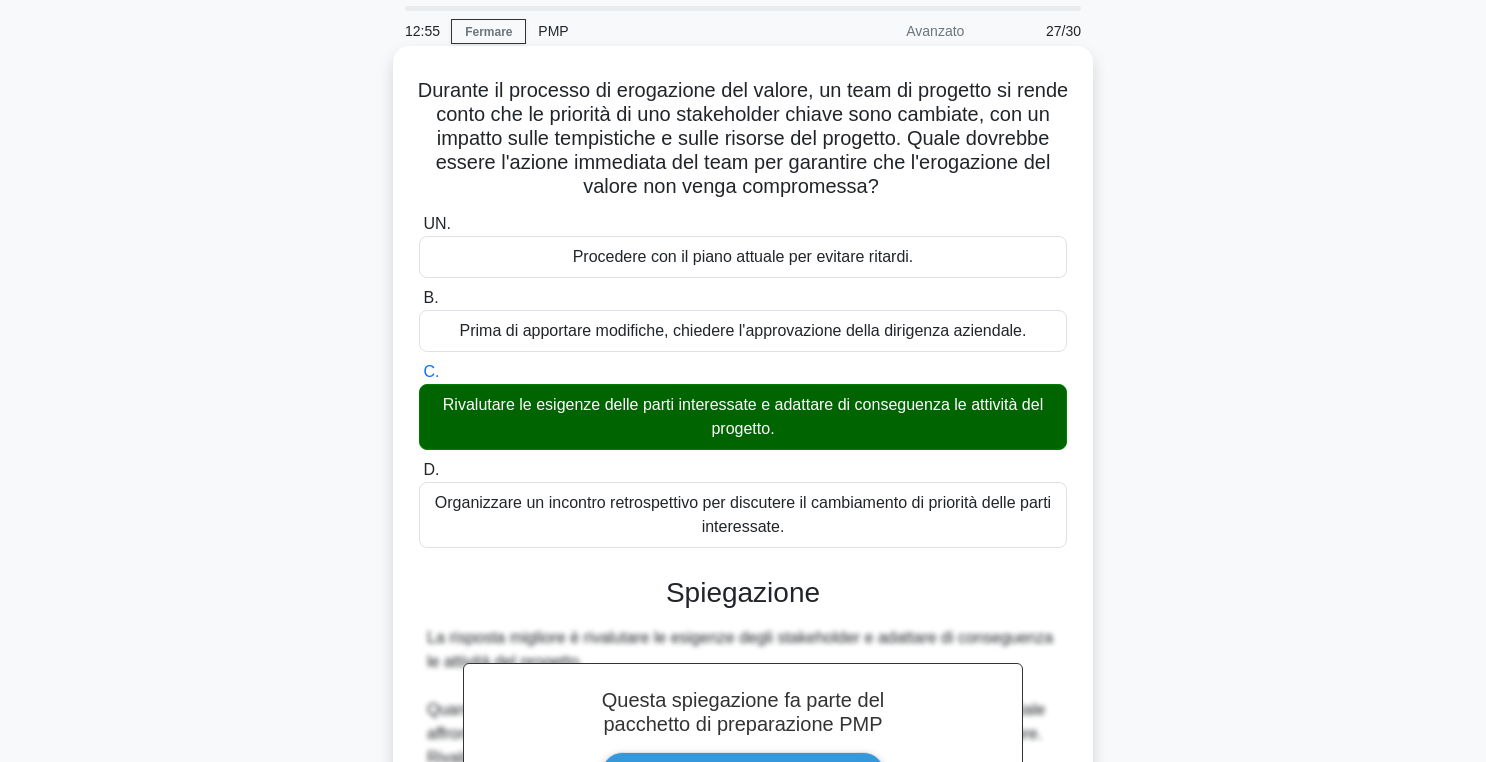 scroll, scrollTop: 642, scrollLeft: 0, axis: vertical 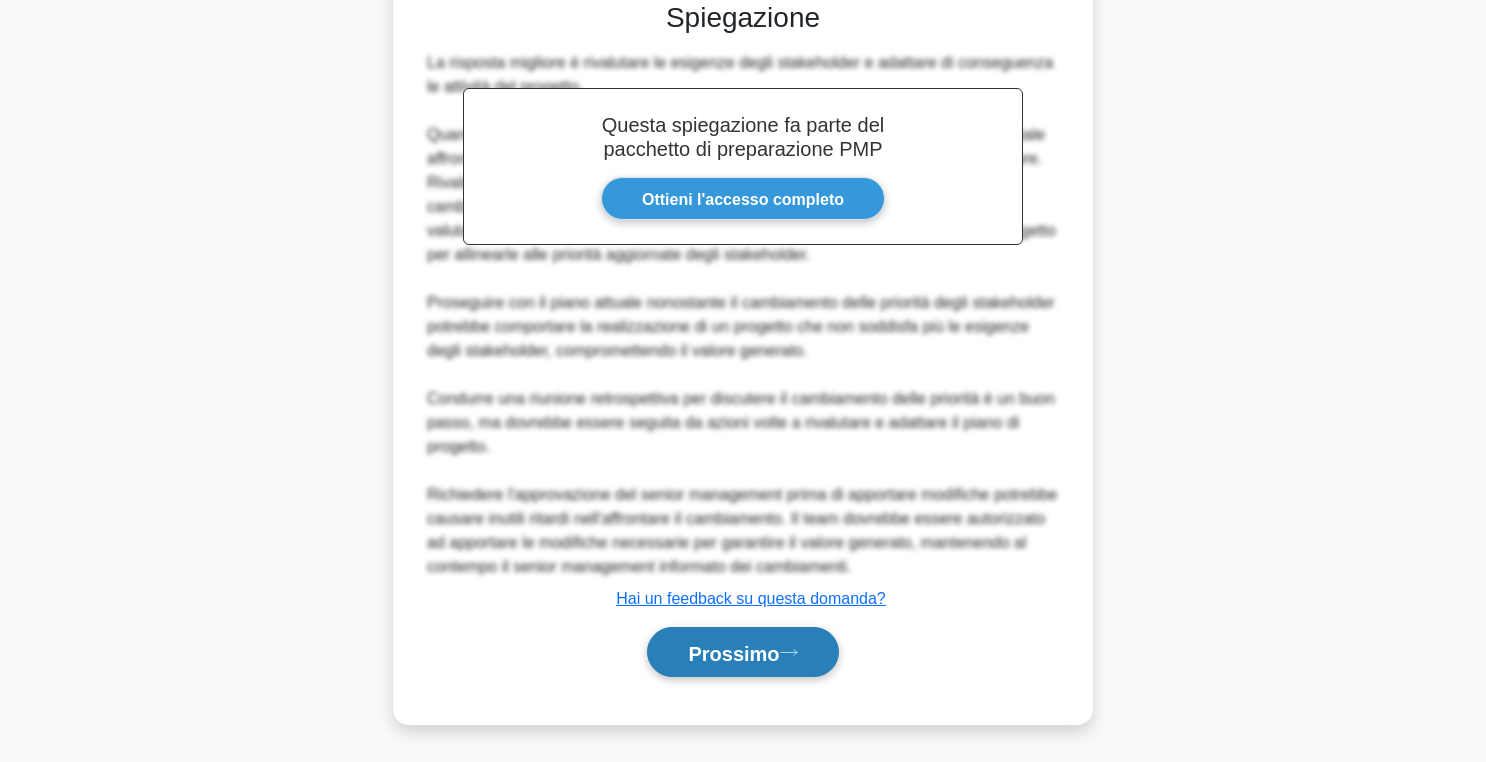 click on "Prossimo" at bounding box center [742, 652] 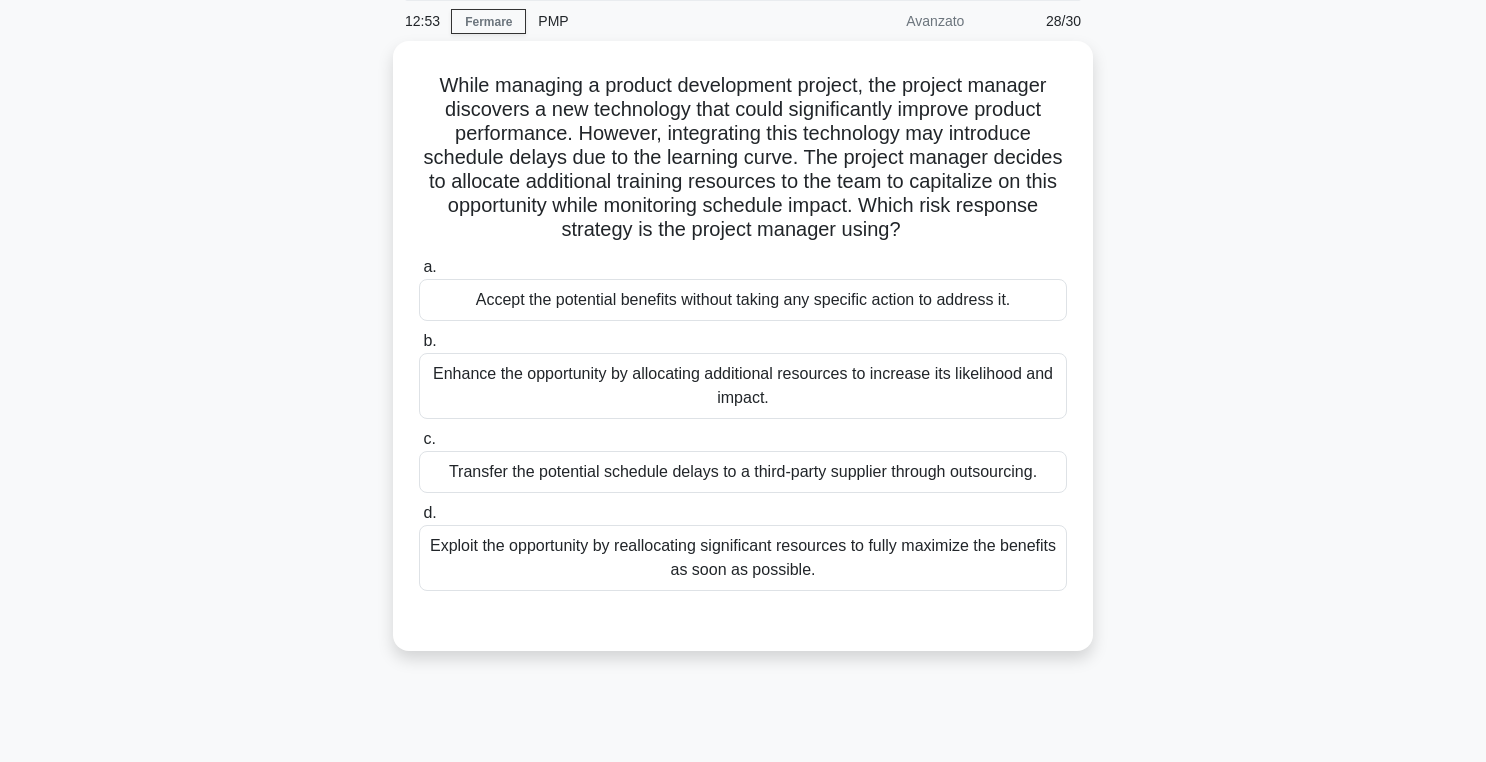 scroll, scrollTop: 56, scrollLeft: 0, axis: vertical 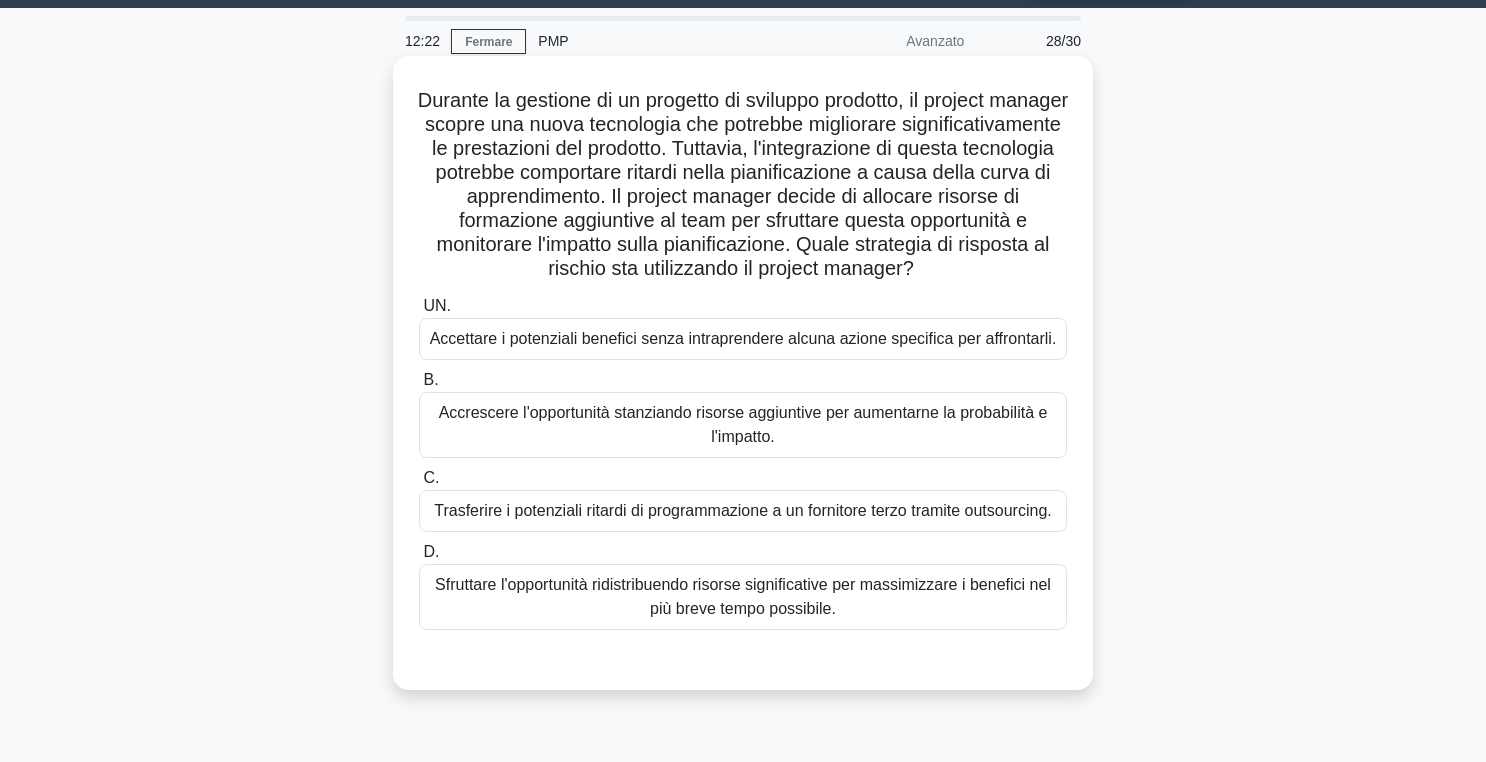 click on "Sfruttare l'opportunità ridistribuendo risorse significative per massimizzare i benefici nel più breve tempo possibile." at bounding box center (743, 597) 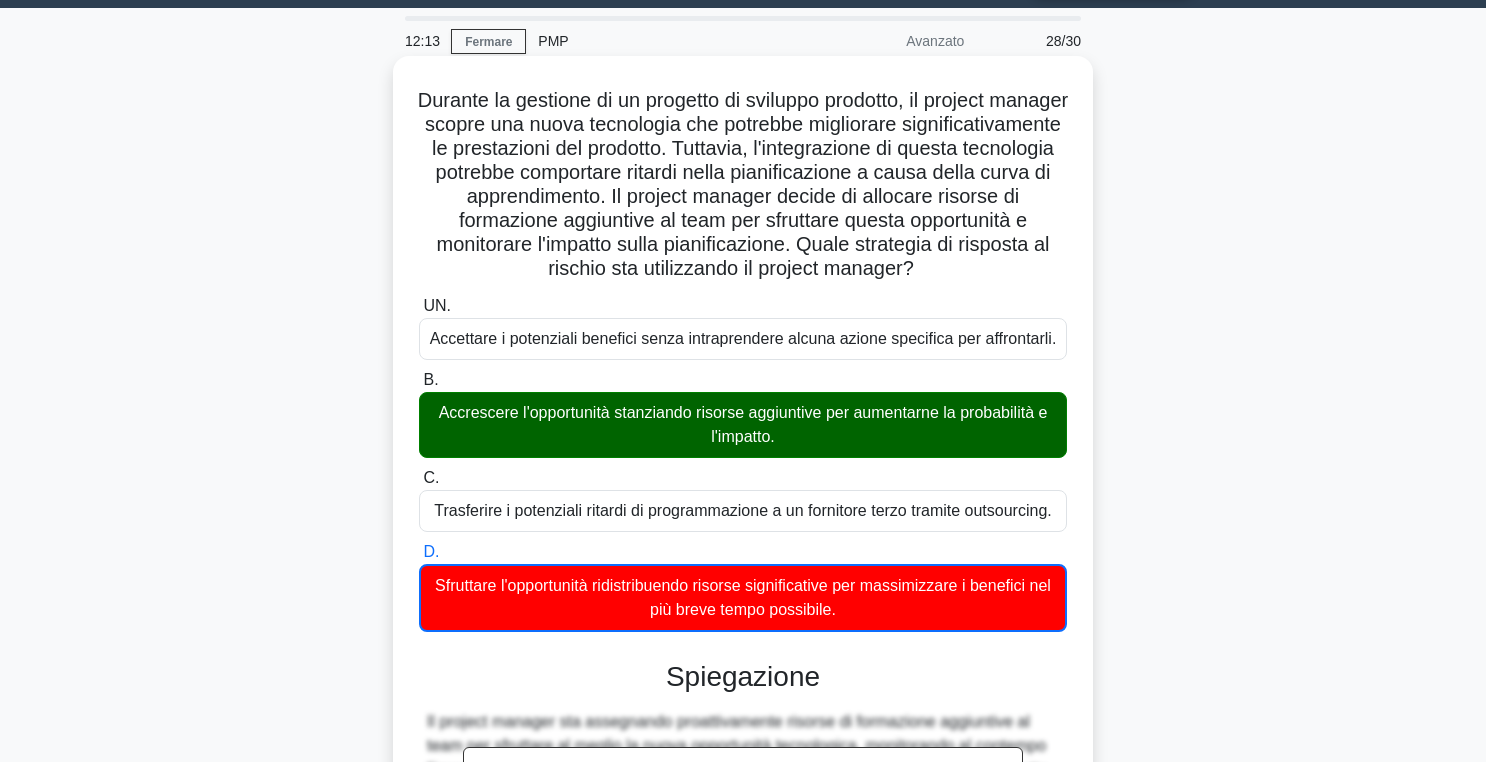 click on "Durante la gestione di un progetto di sviluppo prodotto, il project manager scopre una nuova tecnologia che potrebbe migliorare significativamente le prestazioni del prodotto. Tuttavia, l'integrazione di questa tecnologia potrebbe comportare ritardi nella pianificazione a causa della curva di apprendimento. Il project manager decide di allocare risorse di formazione aggiuntive al team per sfruttare questa opportunità e monitorare l'impatto sulla pianificazione. Quale strategia di risposta al rischio sta utilizzando il project manager?
.spinner_0XTQ{transform-origin:center;animation:spinner_y6GP .75s linear infinite}@keyframes spinner_y6GP{100%{transform:rotate(360deg)}}
UN." at bounding box center (743, 605) 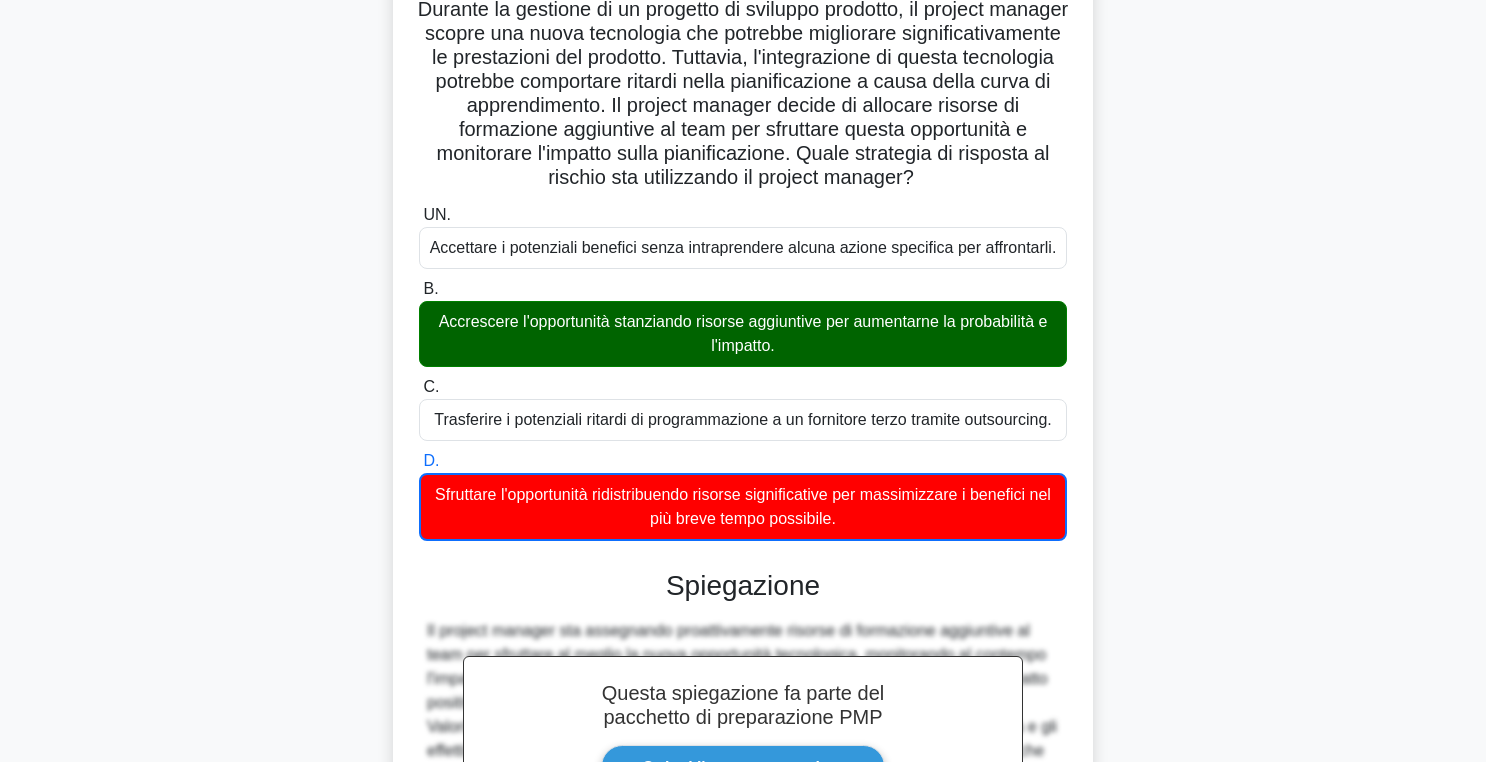 scroll, scrollTop: 452, scrollLeft: 0, axis: vertical 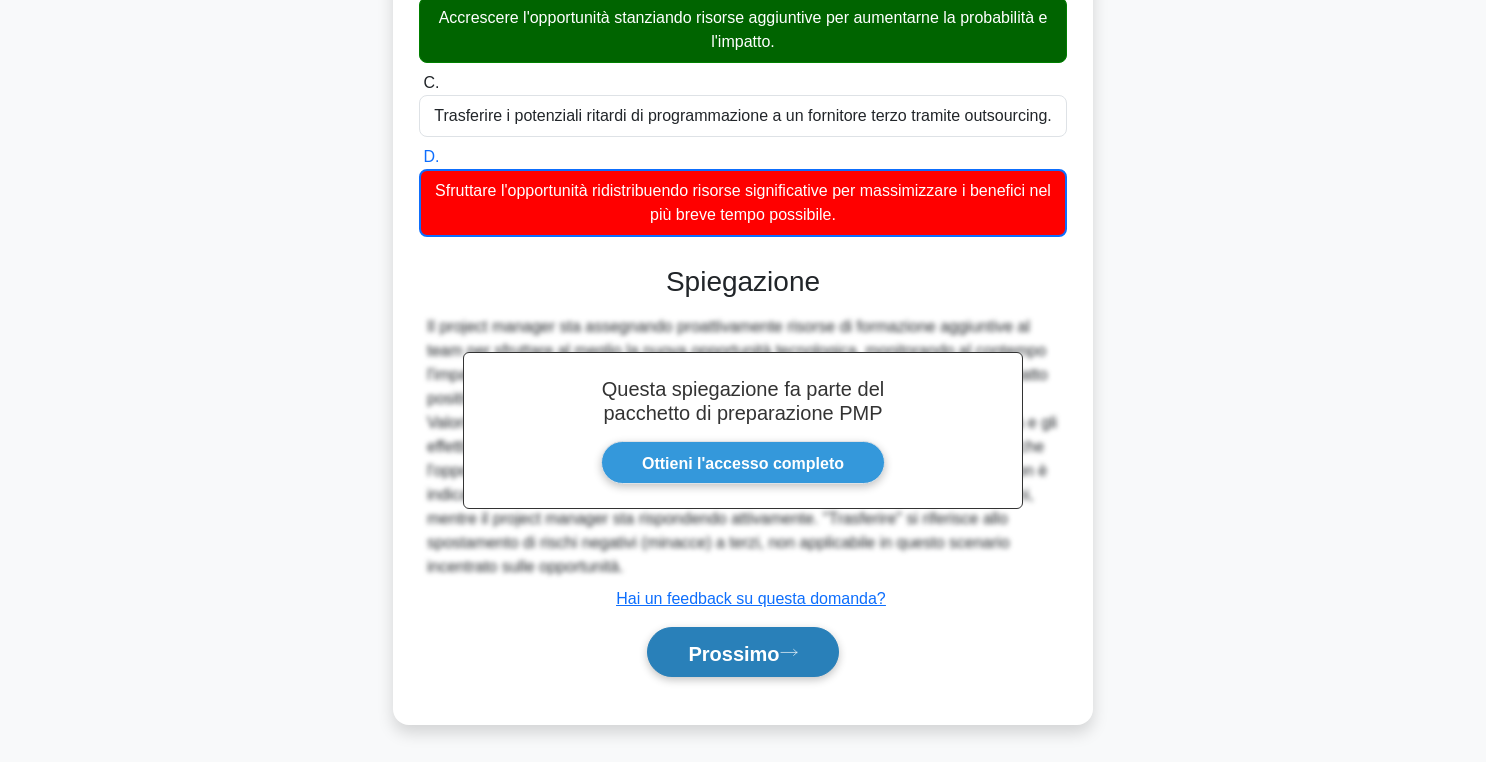 click on "Prossimo" at bounding box center [733, 653] 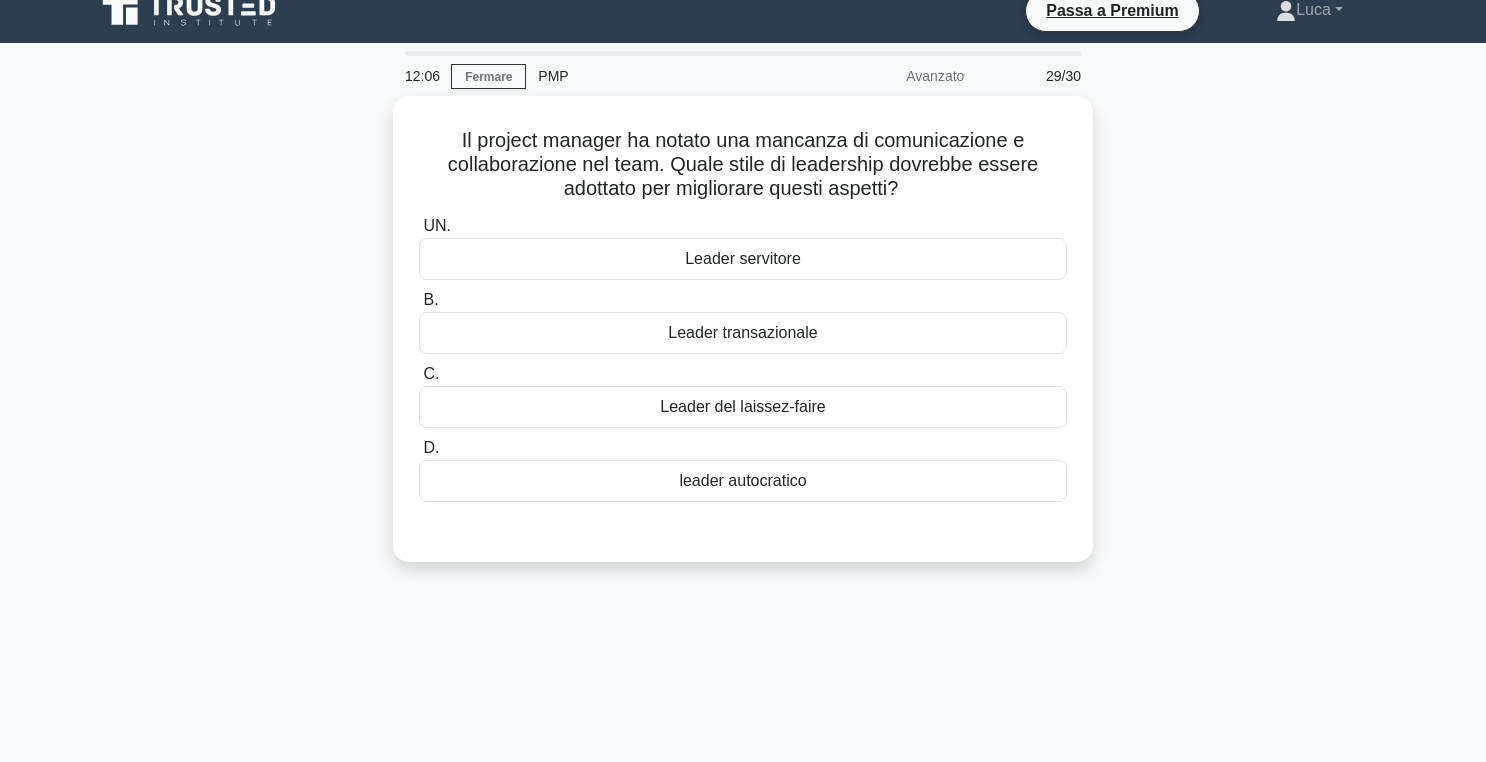 scroll, scrollTop: 0, scrollLeft: 0, axis: both 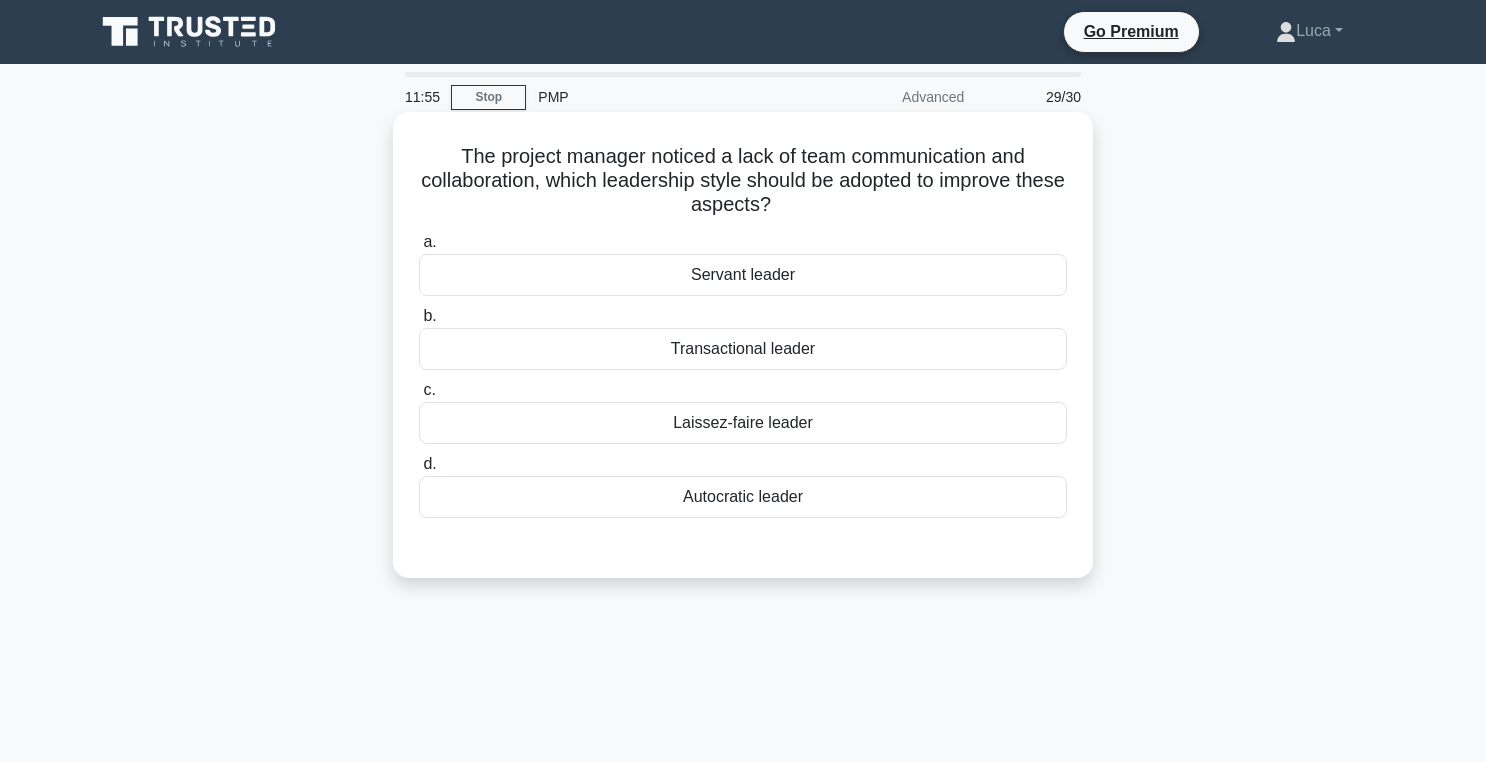 click on "Servant leader" at bounding box center [743, 275] 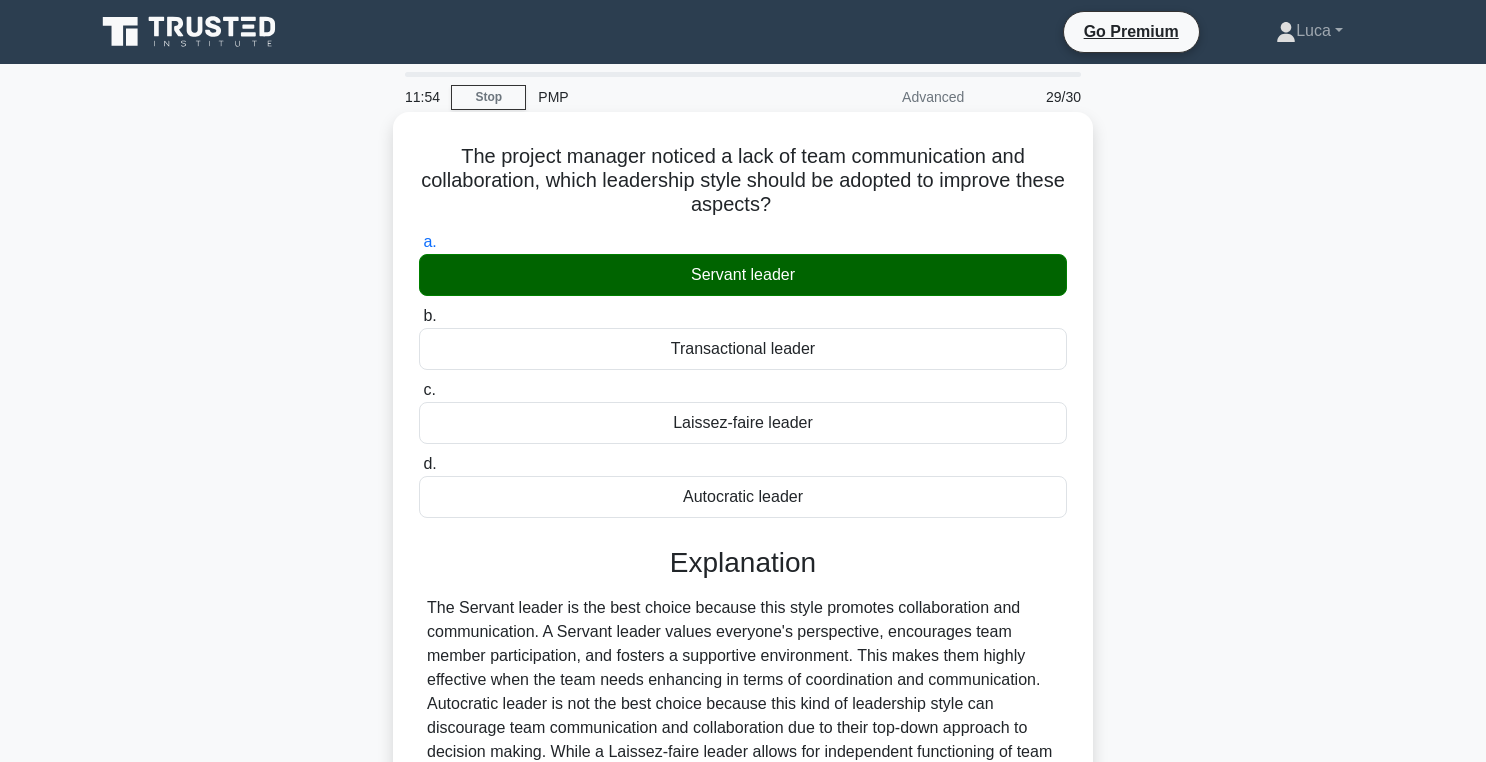 scroll, scrollTop: 318, scrollLeft: 0, axis: vertical 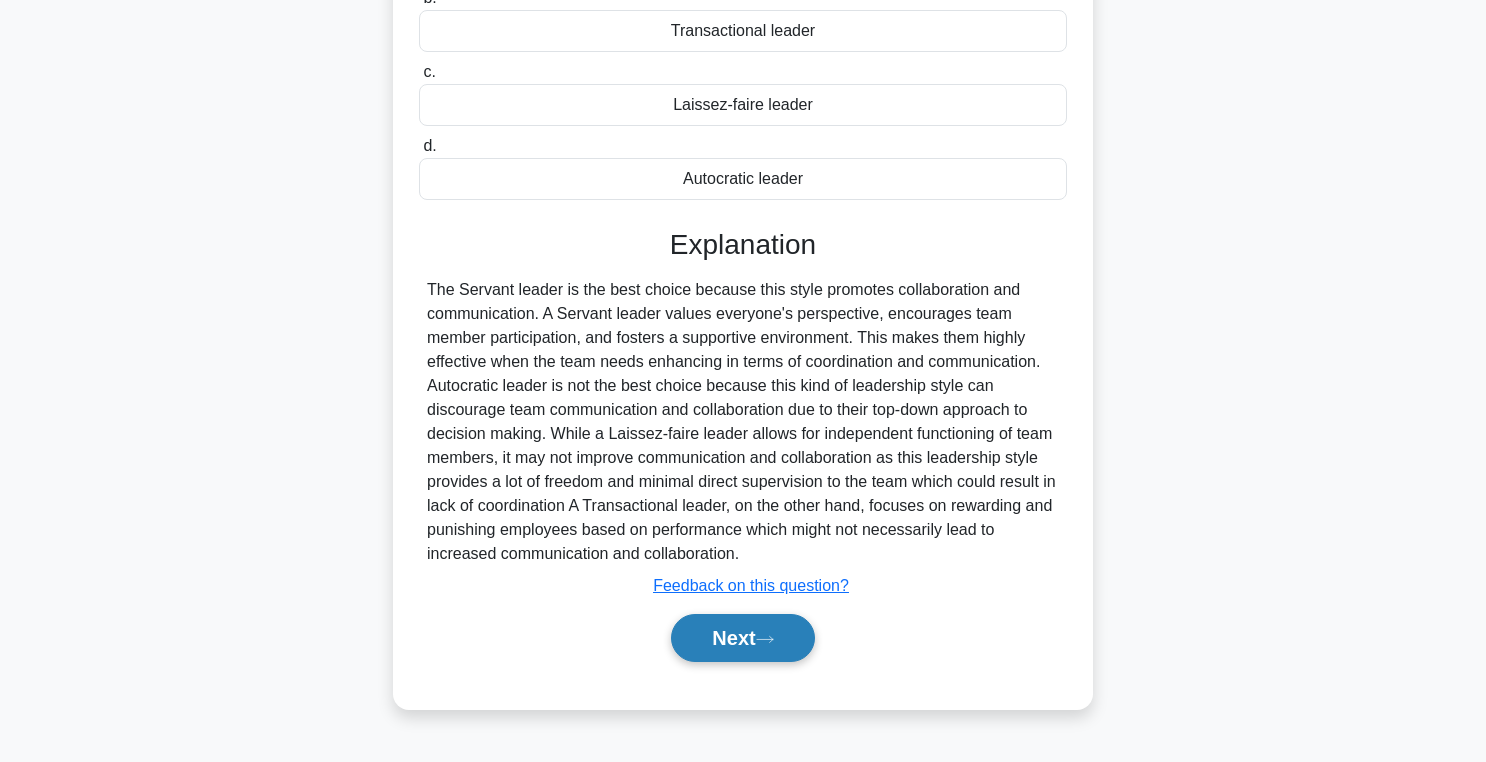 click on "Next" at bounding box center [742, 638] 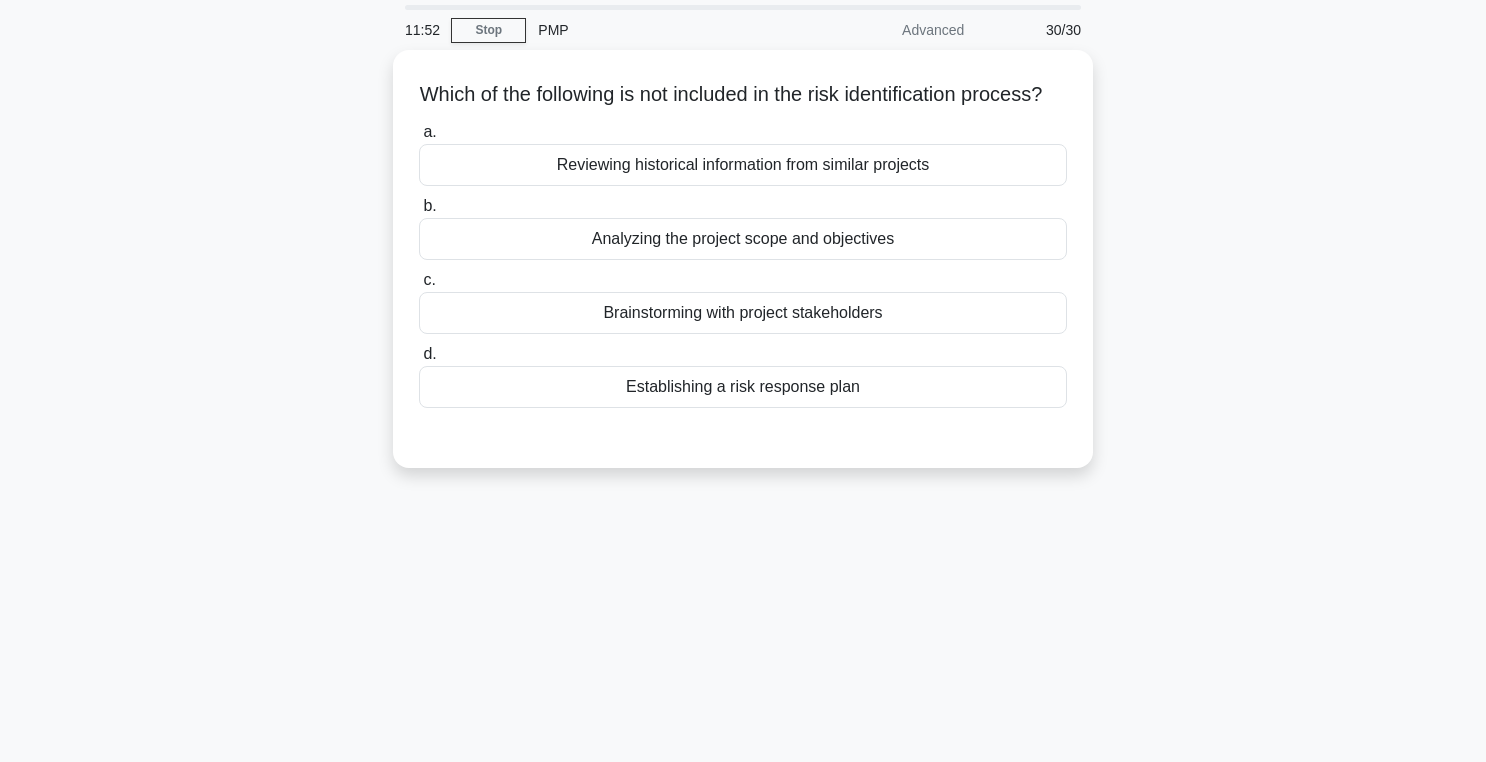 scroll, scrollTop: 0, scrollLeft: 0, axis: both 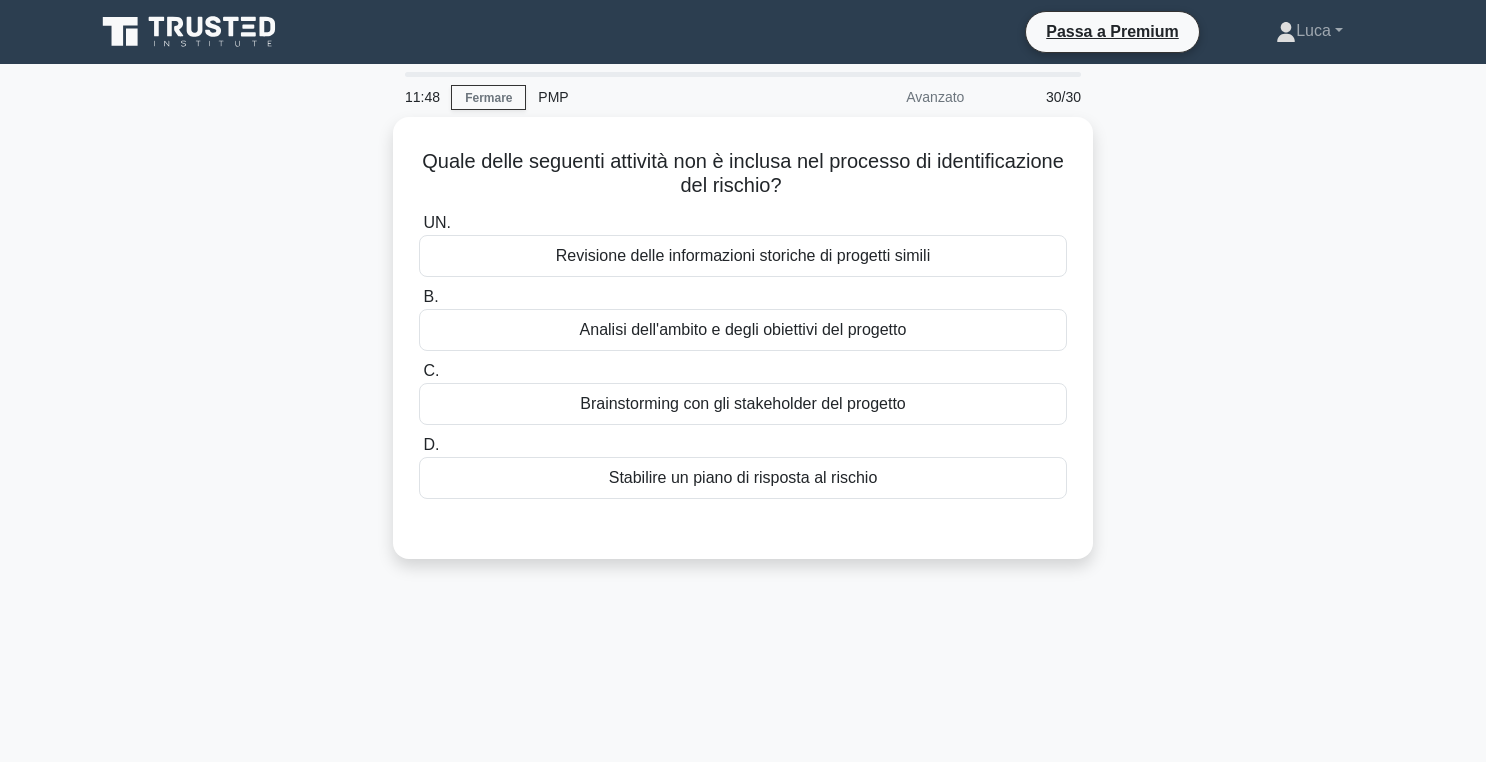 click on "Quale delle seguenti attività non è inclusa nel processo di identificazione del rischio?
.spinner_0XTQ{transform-origin:center;animation:spinner_y6GP .75s linear infinite}@keyframes spinner_y6GP{100%{transform:rotate(360deg)}}
UN.
Revisione delle informazioni storiche di progetti simili
B." at bounding box center [743, 350] 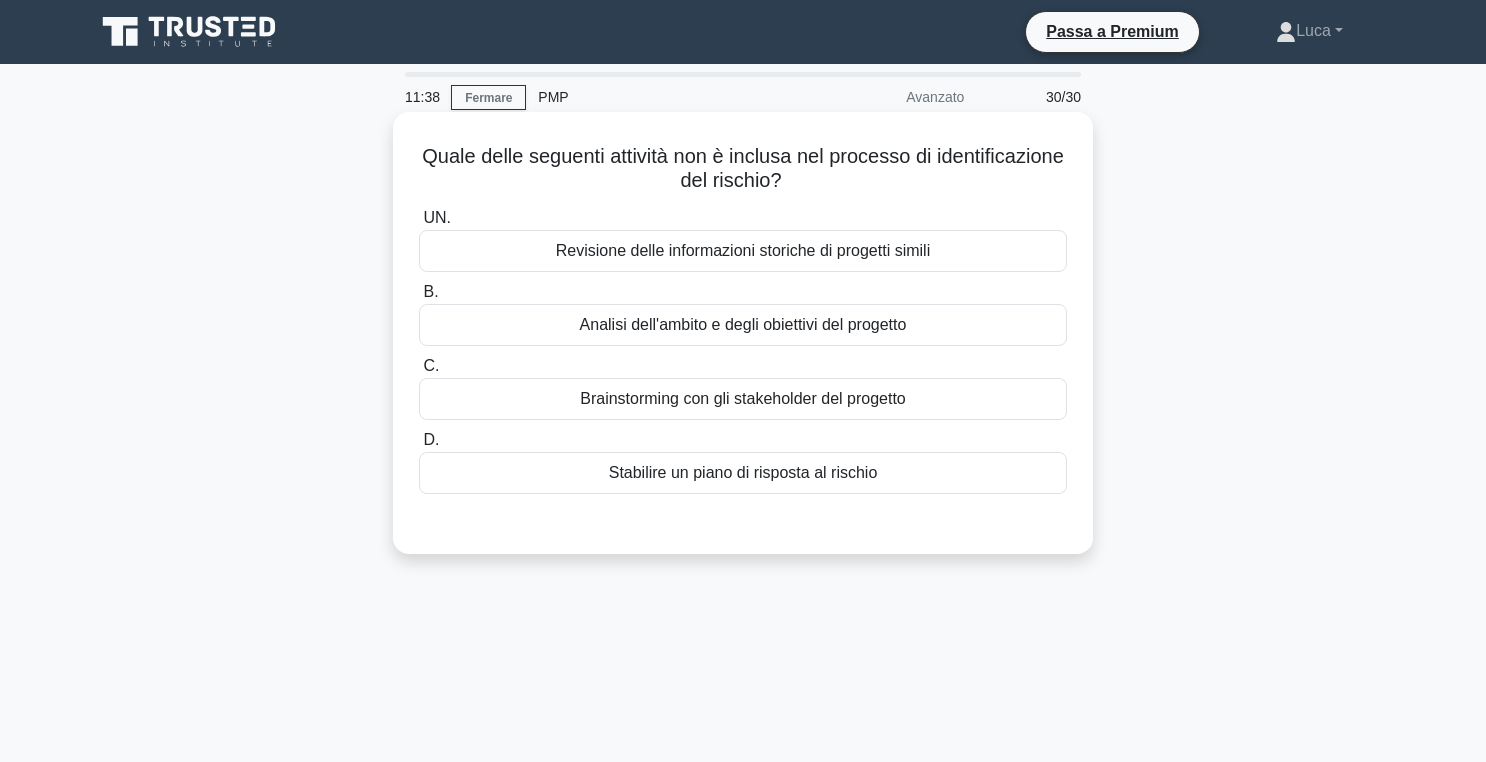 click on "Stabilire un piano di risposta al rischio" at bounding box center [743, 472] 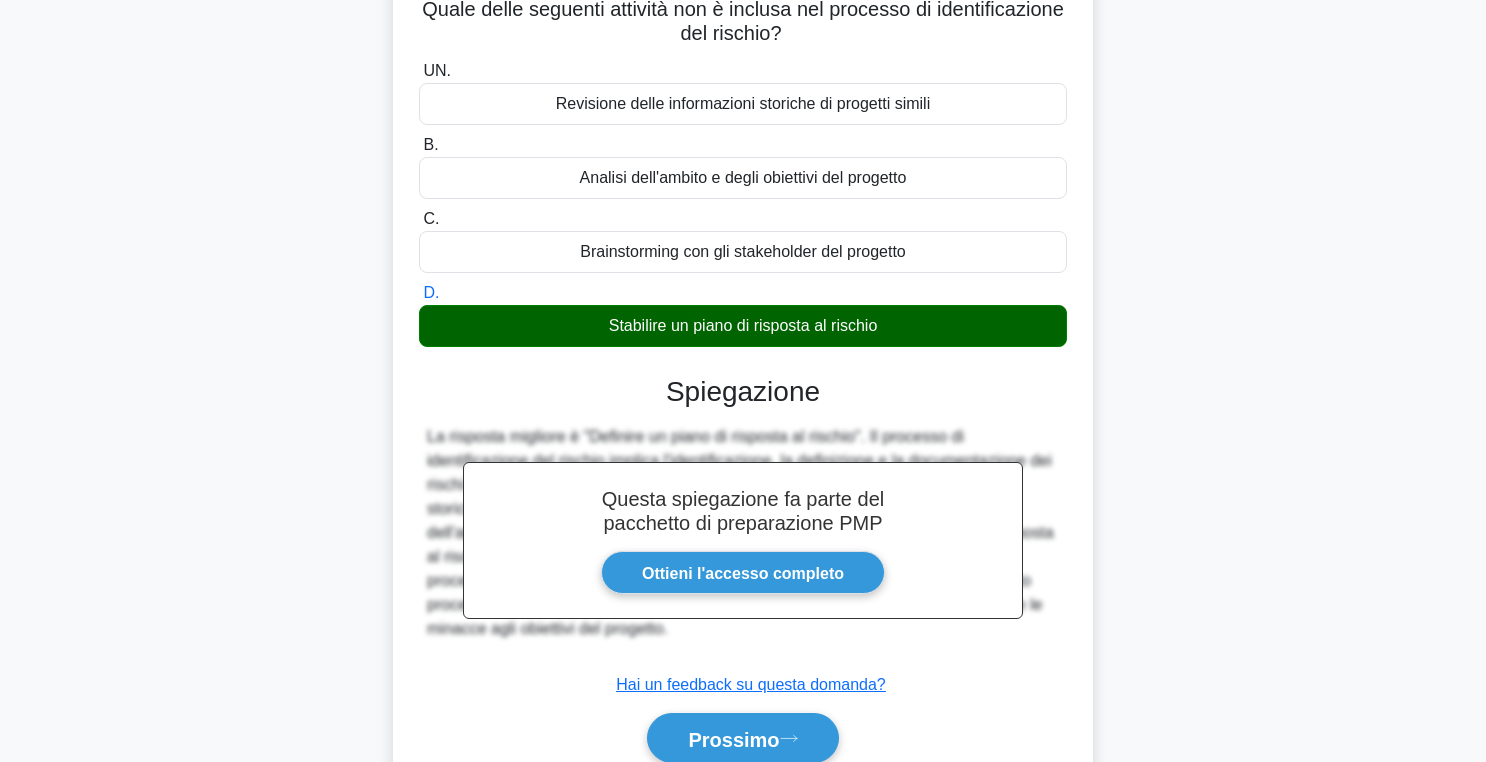 scroll, scrollTop: 318, scrollLeft: 0, axis: vertical 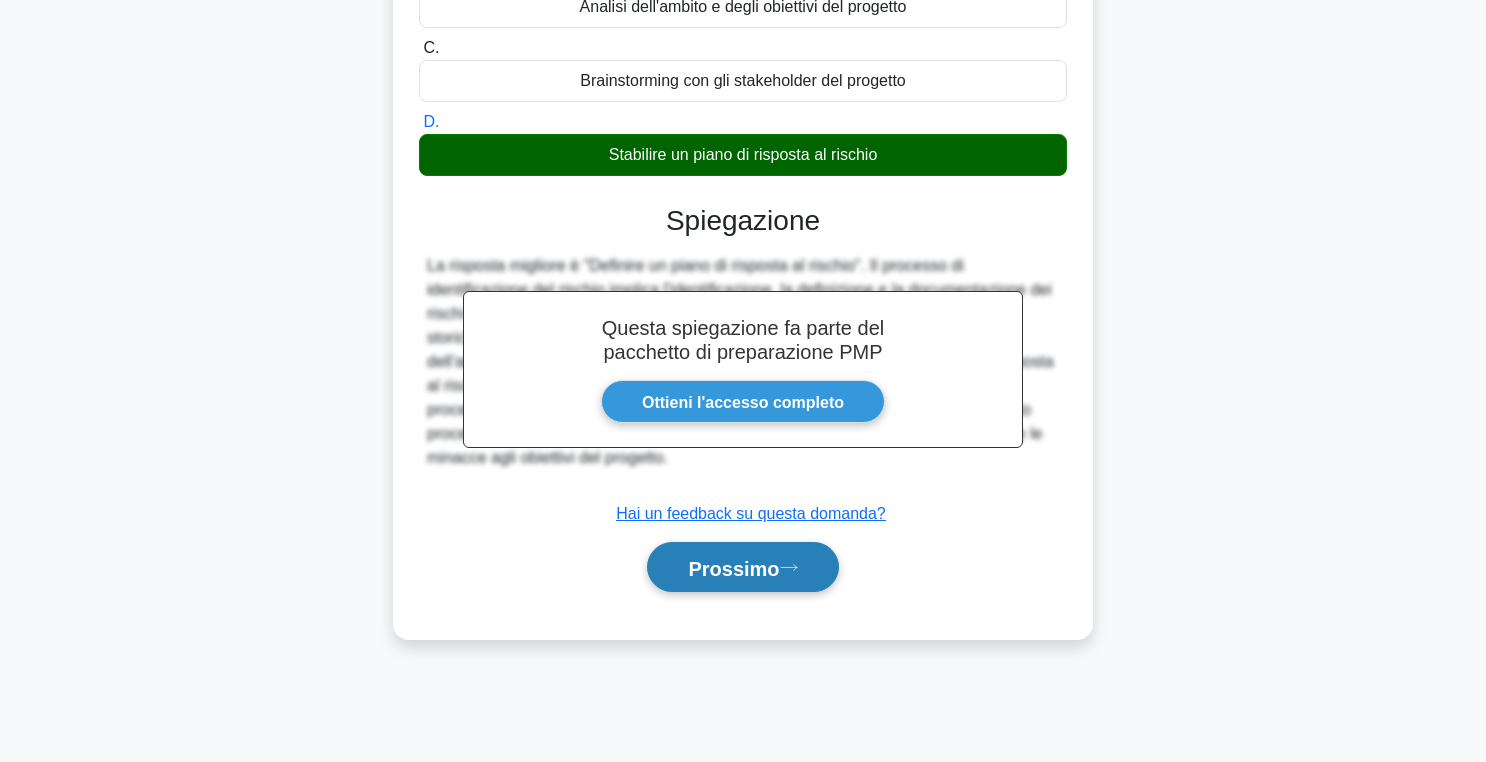 click on "Prossimo" at bounding box center (733, 568) 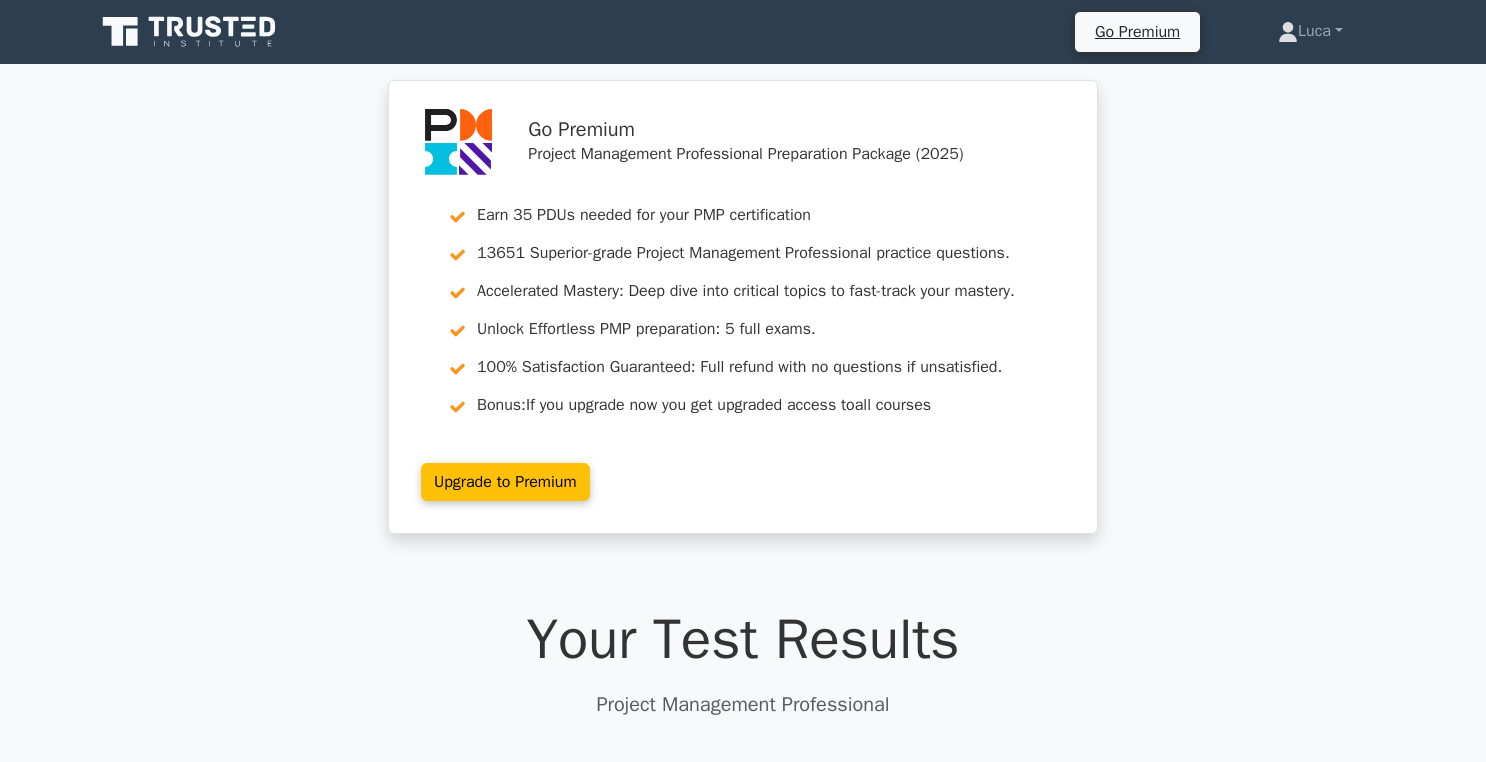 scroll, scrollTop: 0, scrollLeft: 0, axis: both 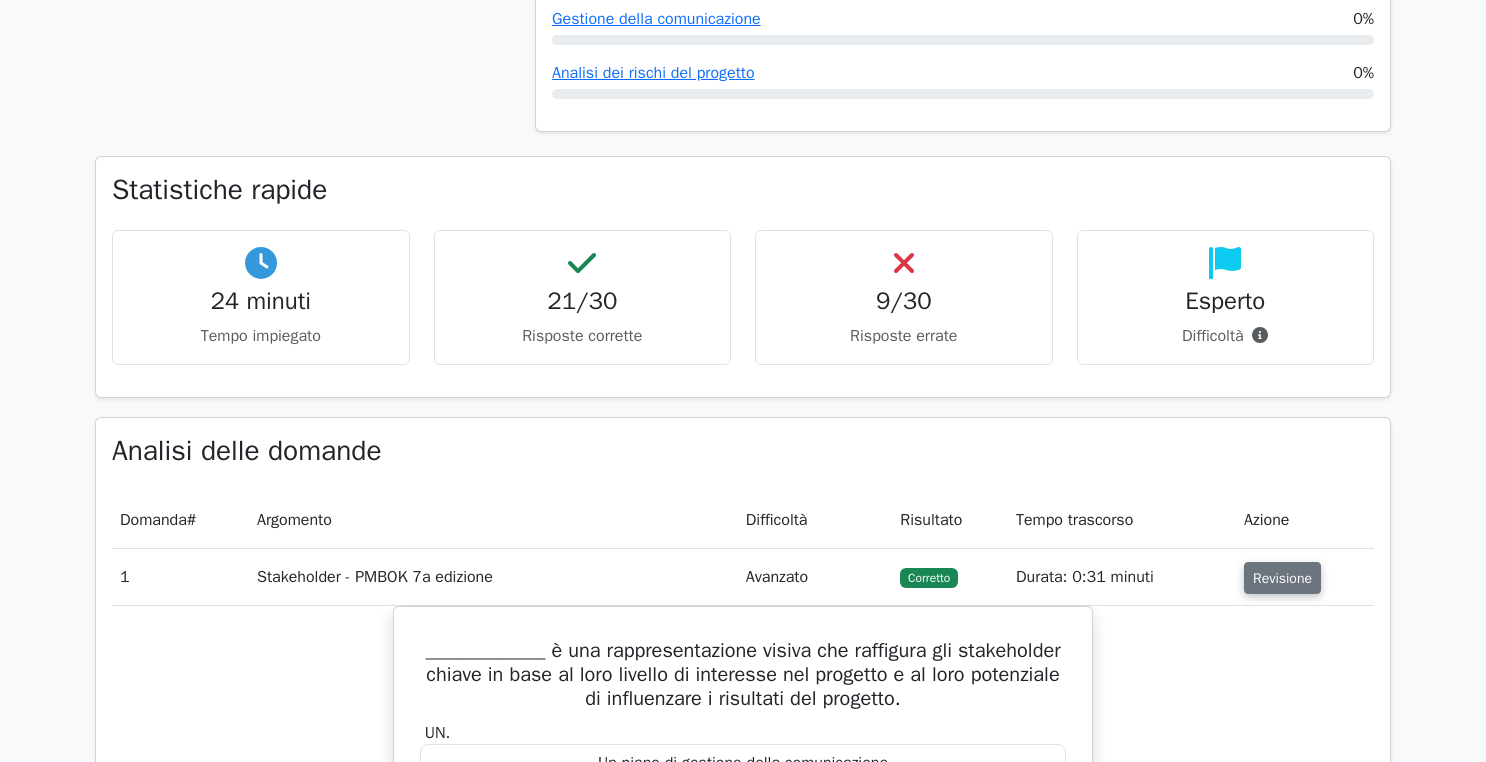 click on "Revisione" at bounding box center (1282, 578) 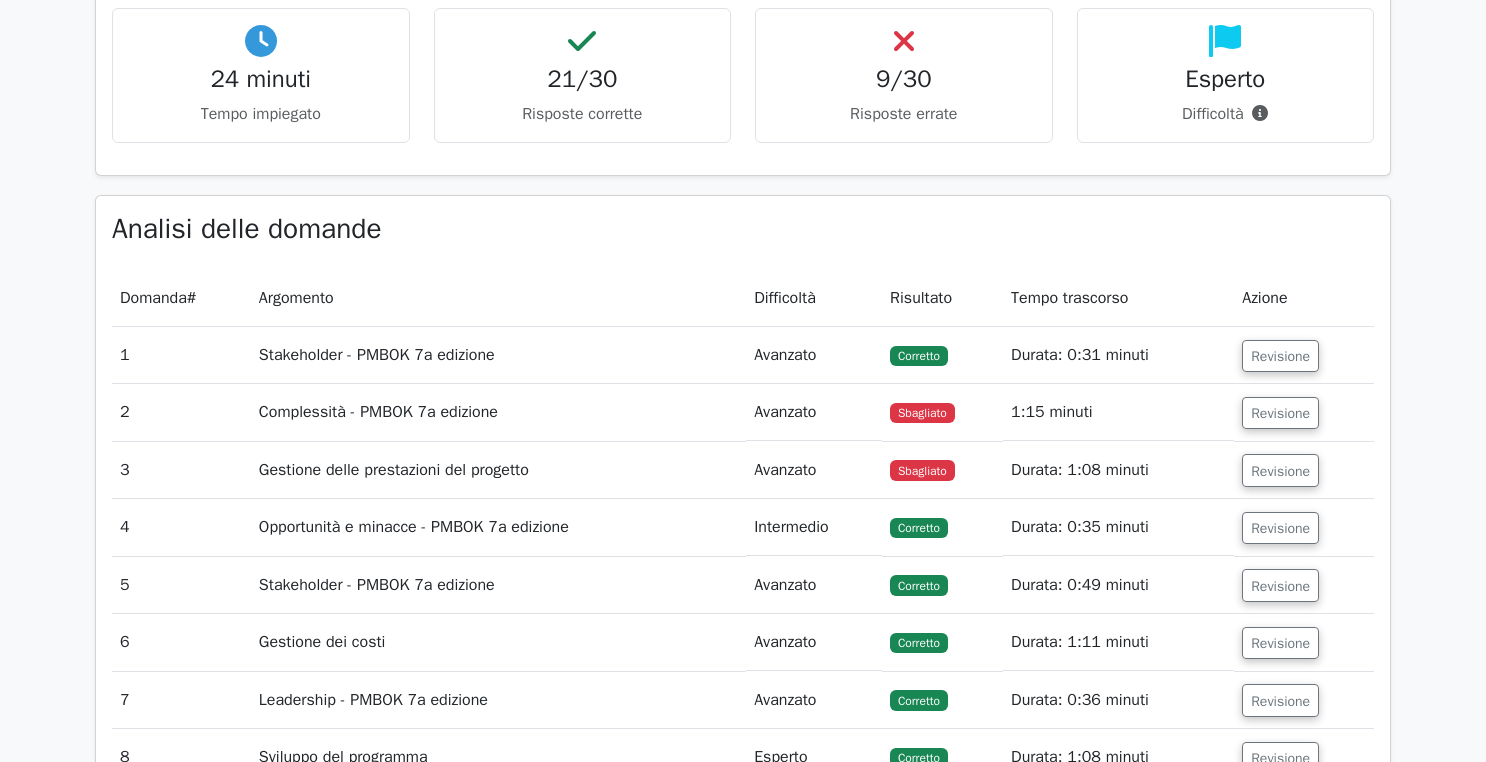 scroll, scrollTop: 2218, scrollLeft: 0, axis: vertical 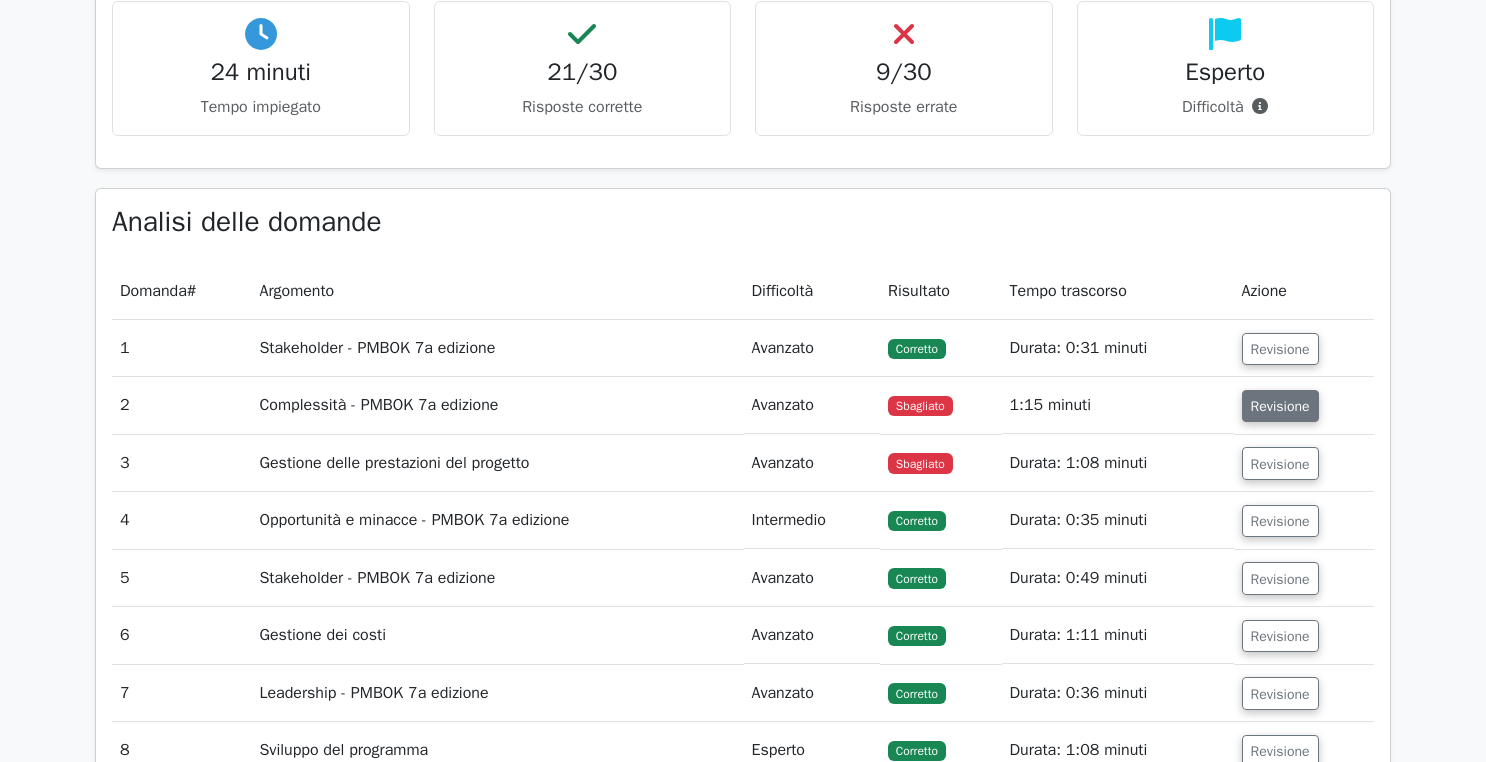 click on "Revisione" at bounding box center [1280, 406] 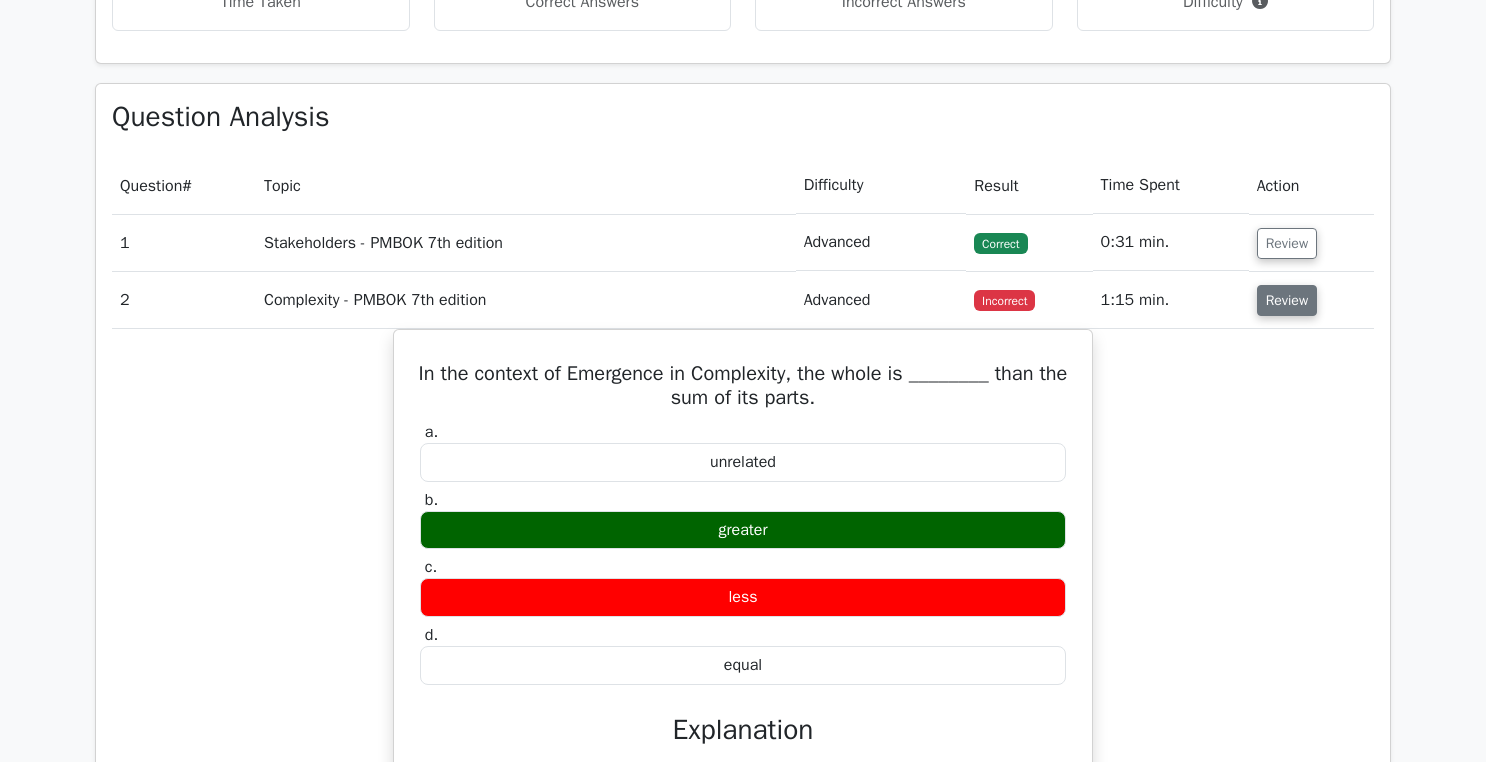 scroll, scrollTop: 2325, scrollLeft: 0, axis: vertical 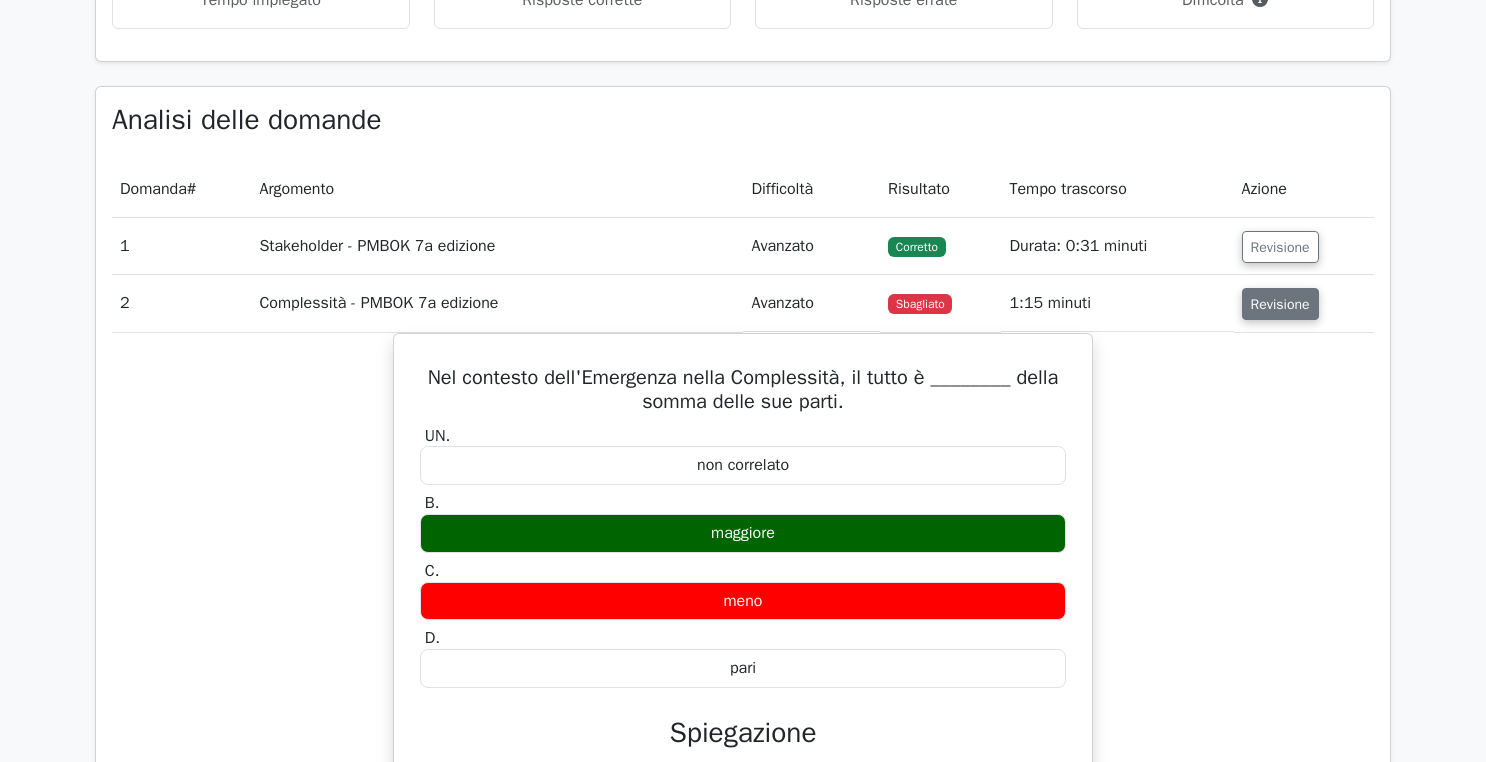 click on "Revisione" at bounding box center (1280, 304) 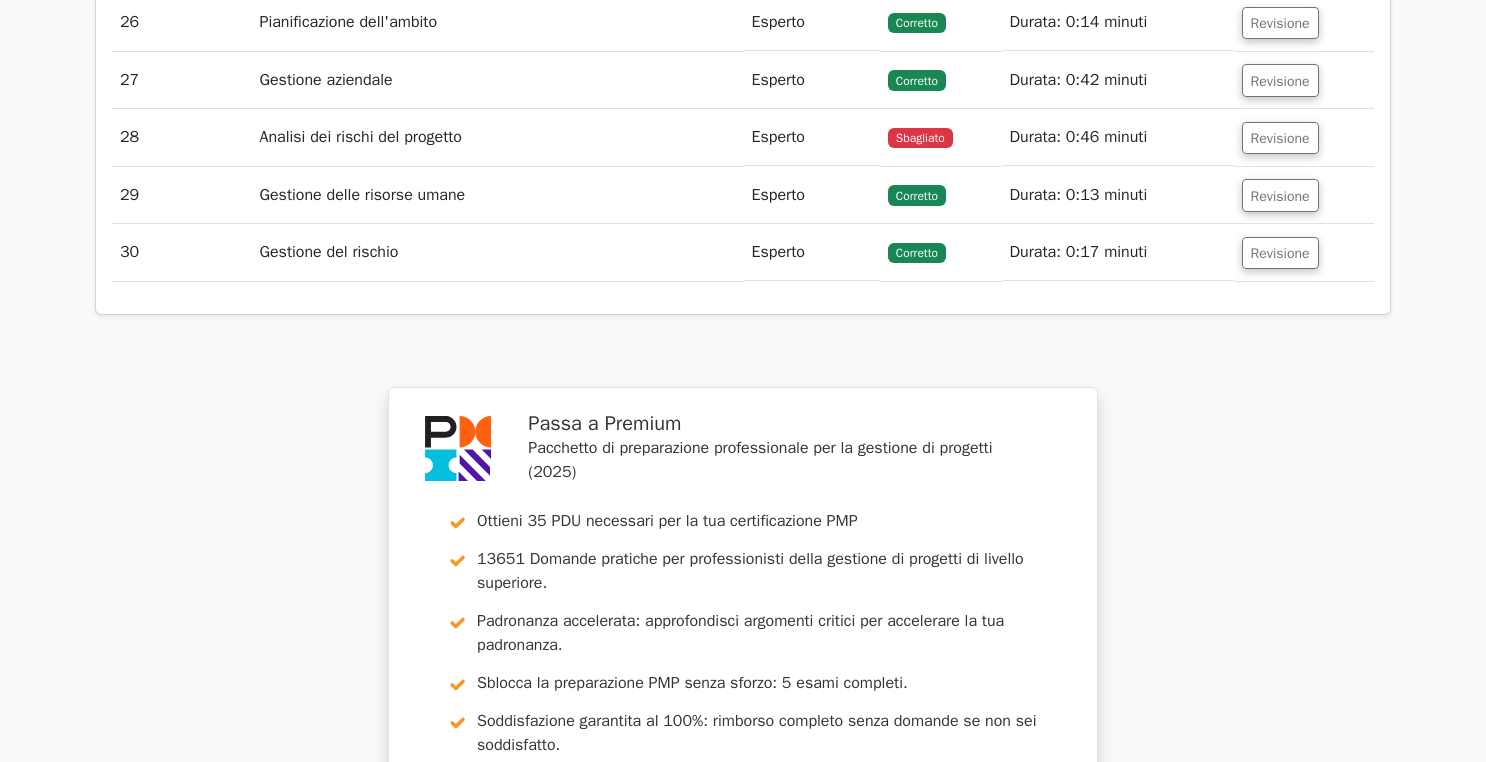 scroll, scrollTop: 4538, scrollLeft: 0, axis: vertical 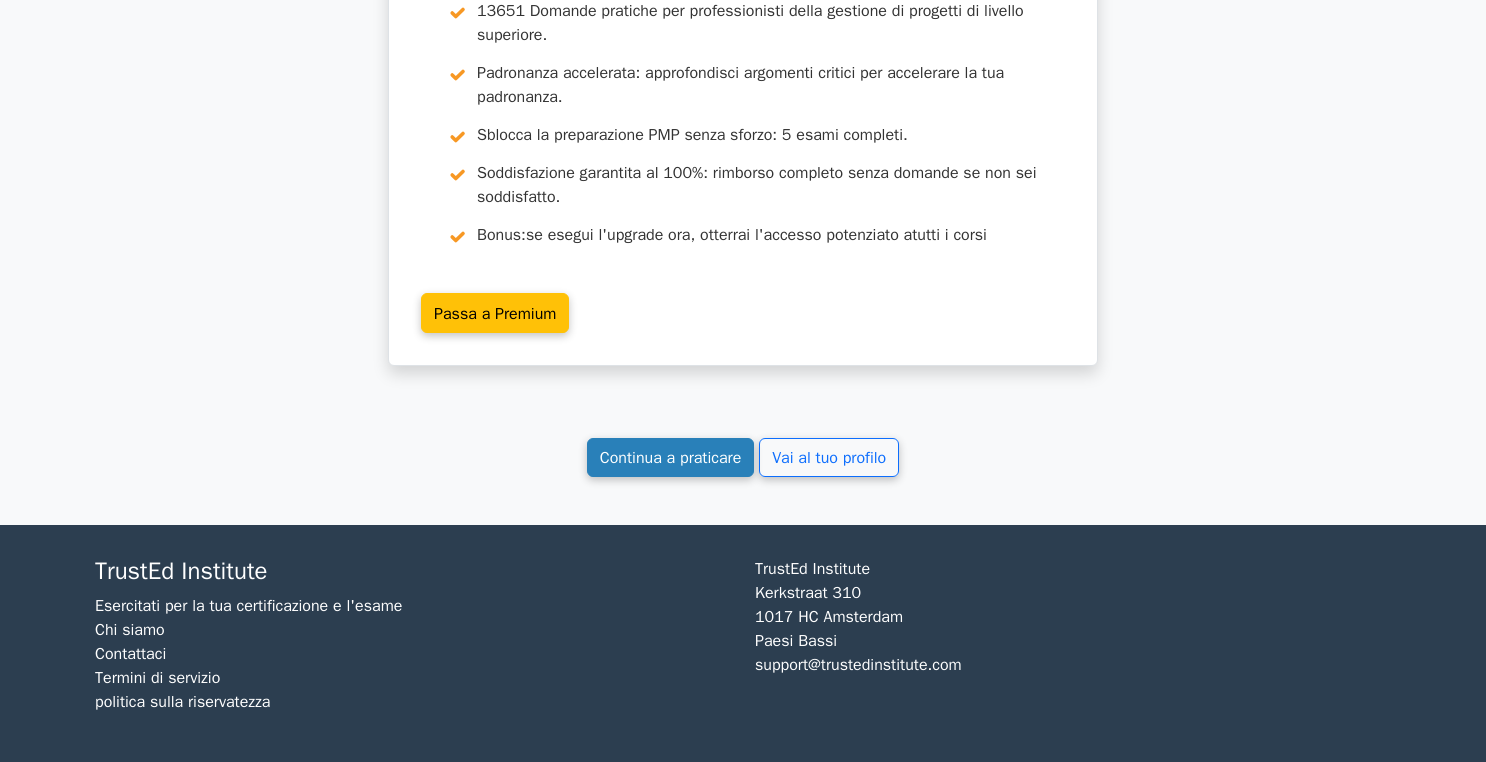 click on "Continua a praticare" at bounding box center (671, 458) 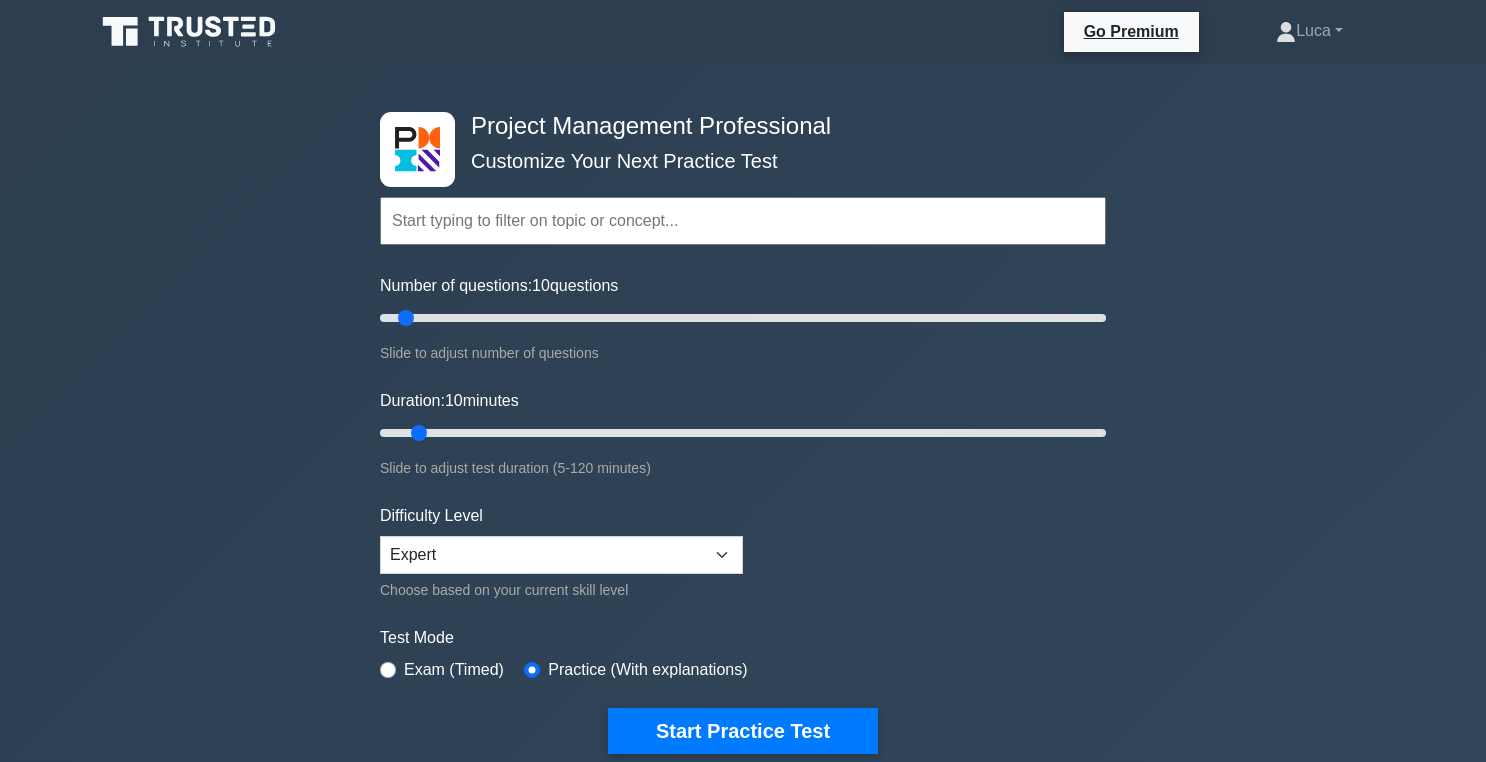 scroll, scrollTop: 0, scrollLeft: 0, axis: both 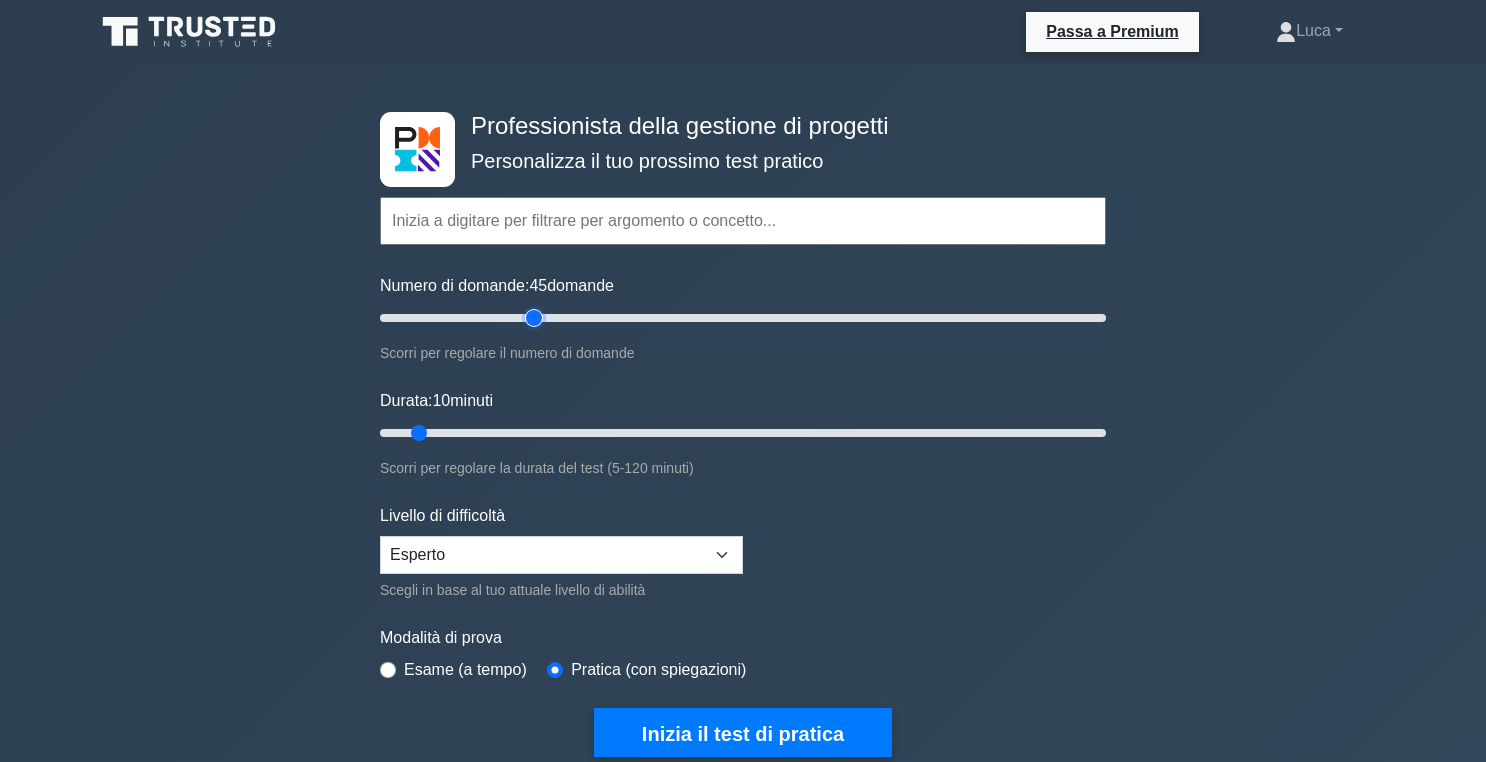 click on "Numero di domande:  45  domande" at bounding box center (743, 318) 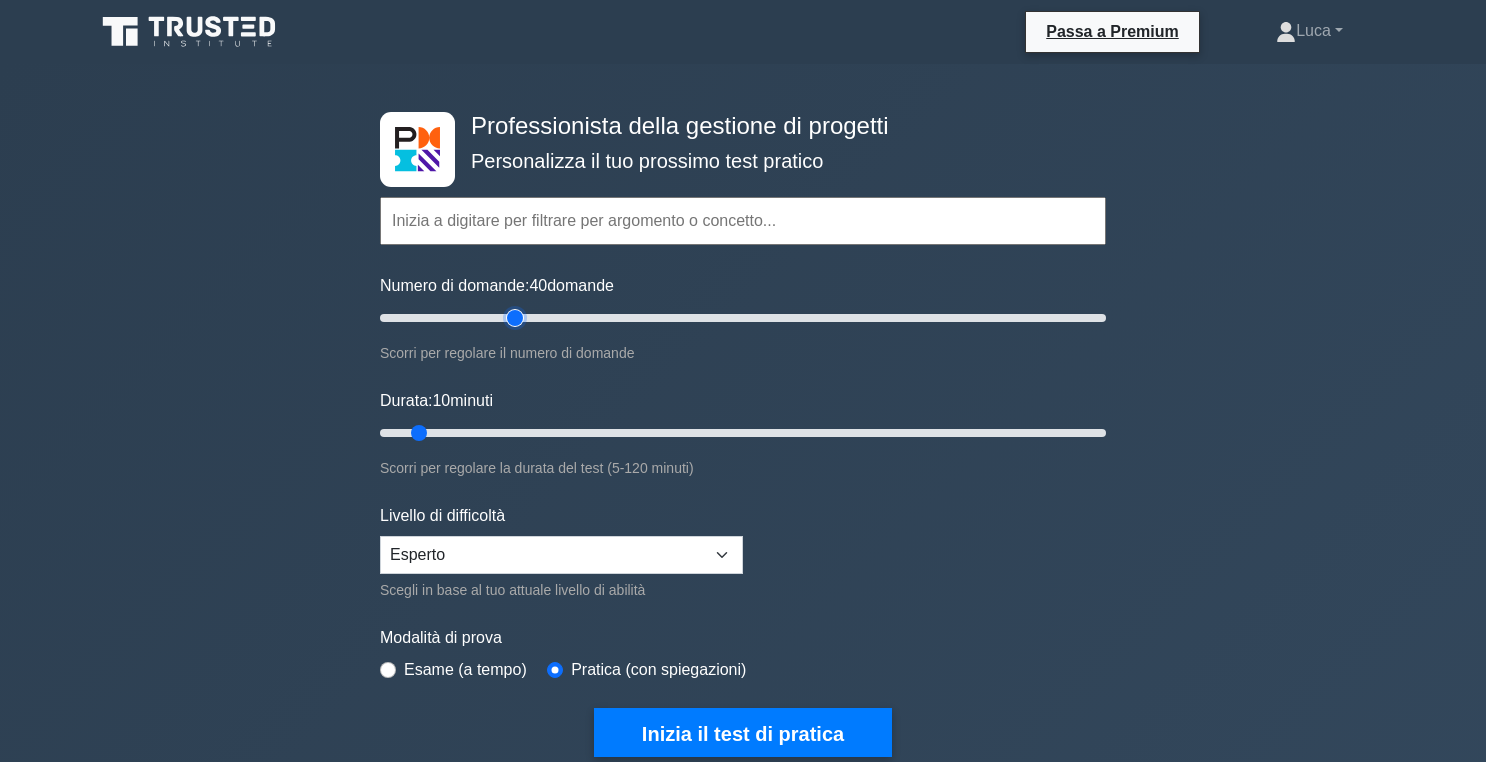 click on "Numero di domande:  40  domande" at bounding box center (743, 318) 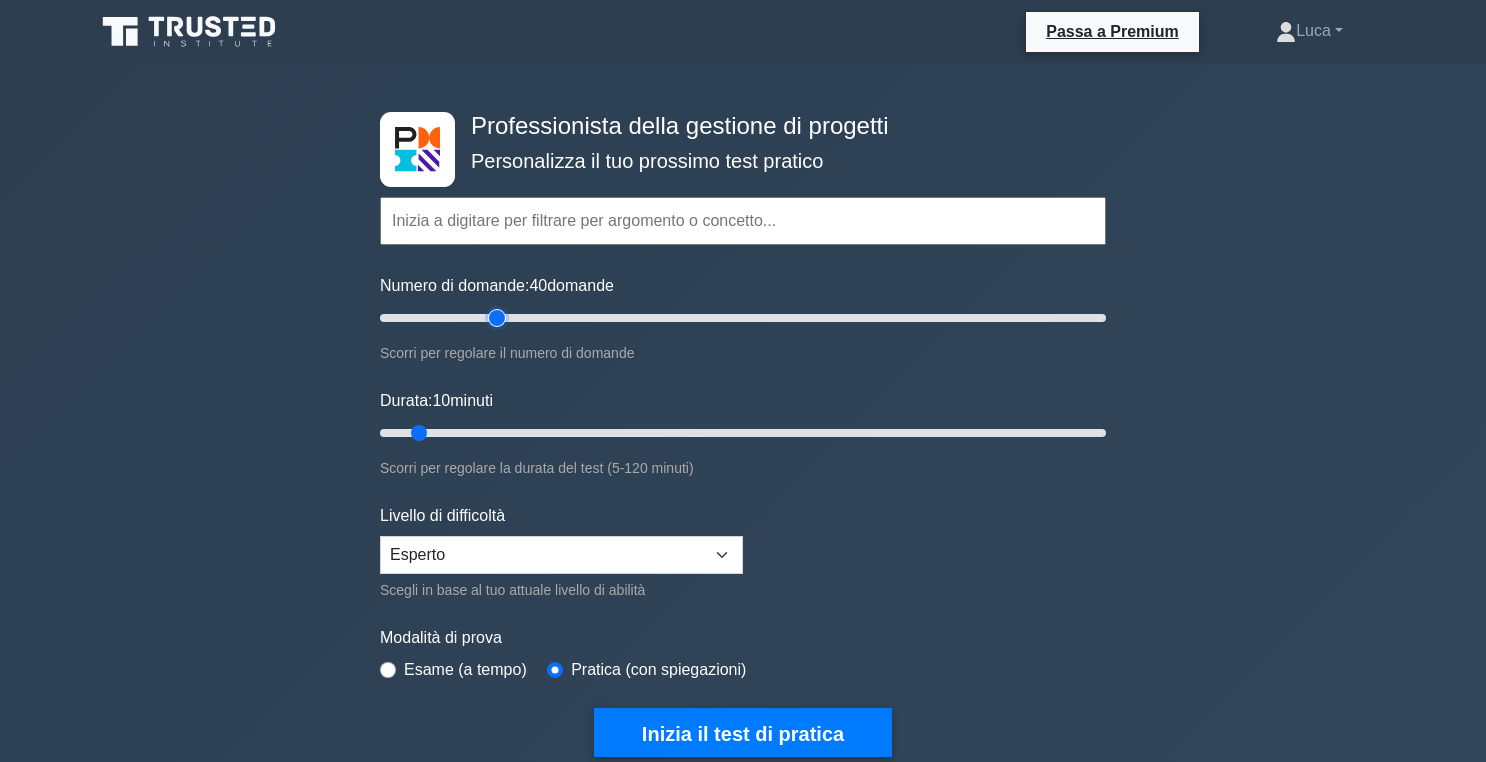 click on "Numero di domande:  40  domande" at bounding box center (743, 318) 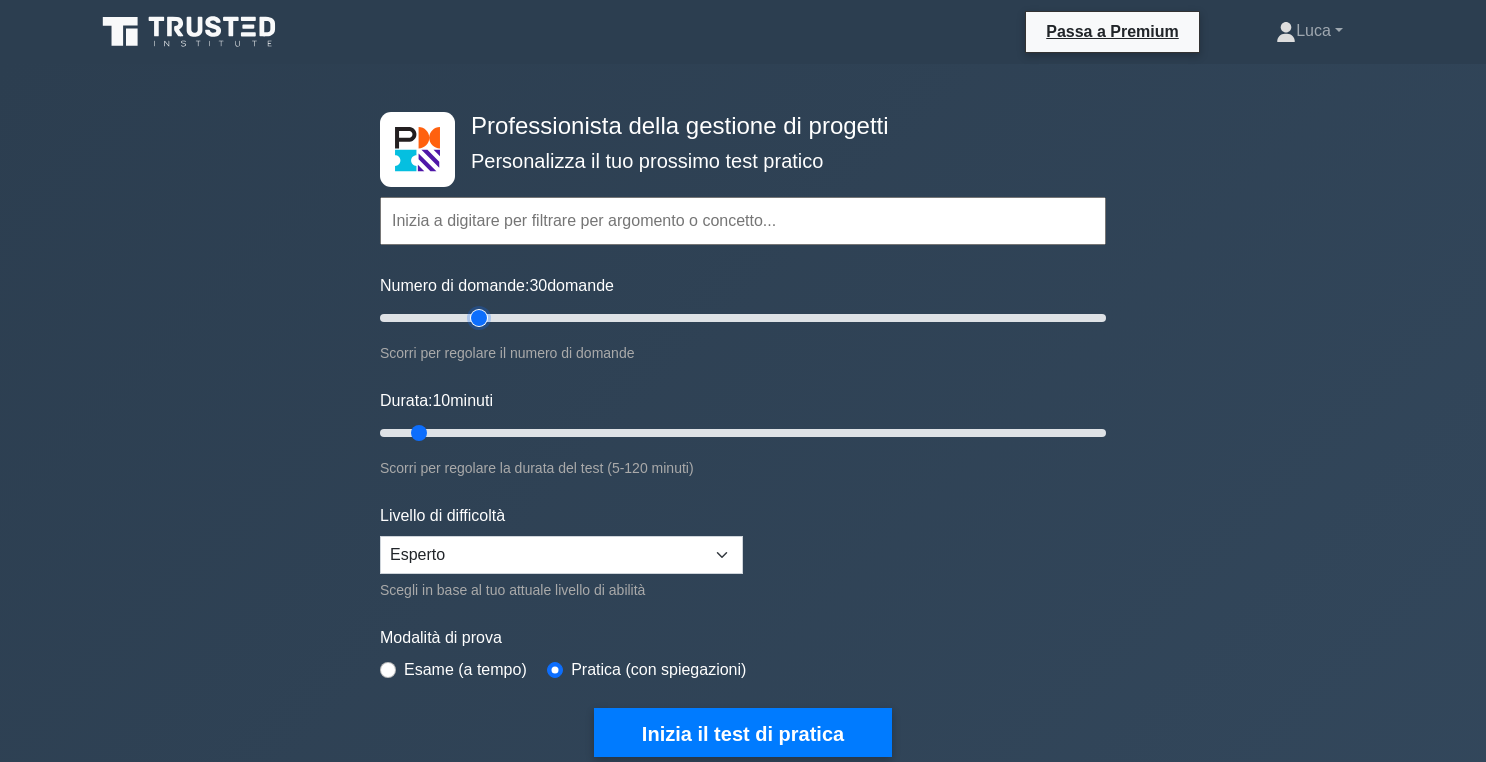 type on "30" 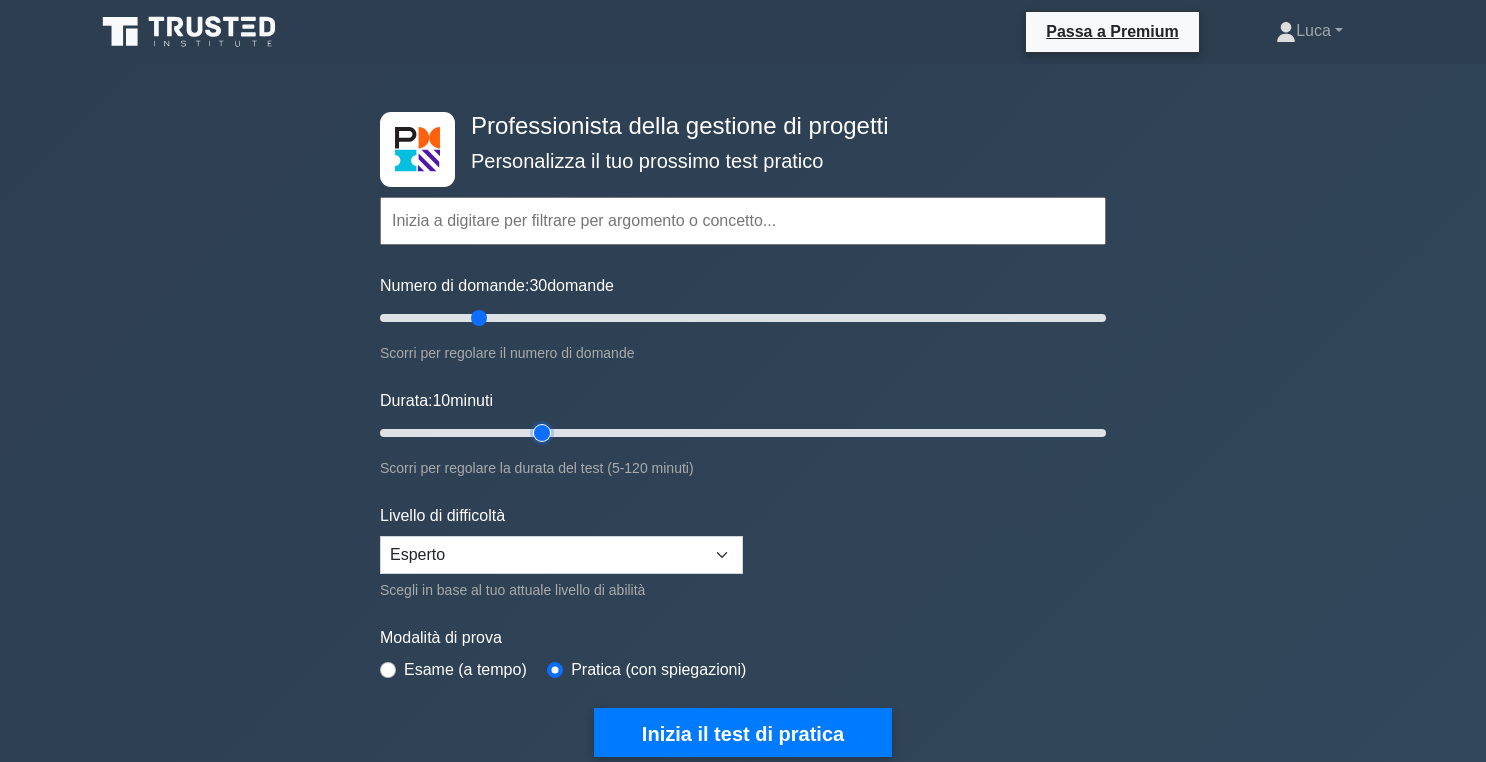 click on "Durata:  10  minuti" at bounding box center (743, 433) 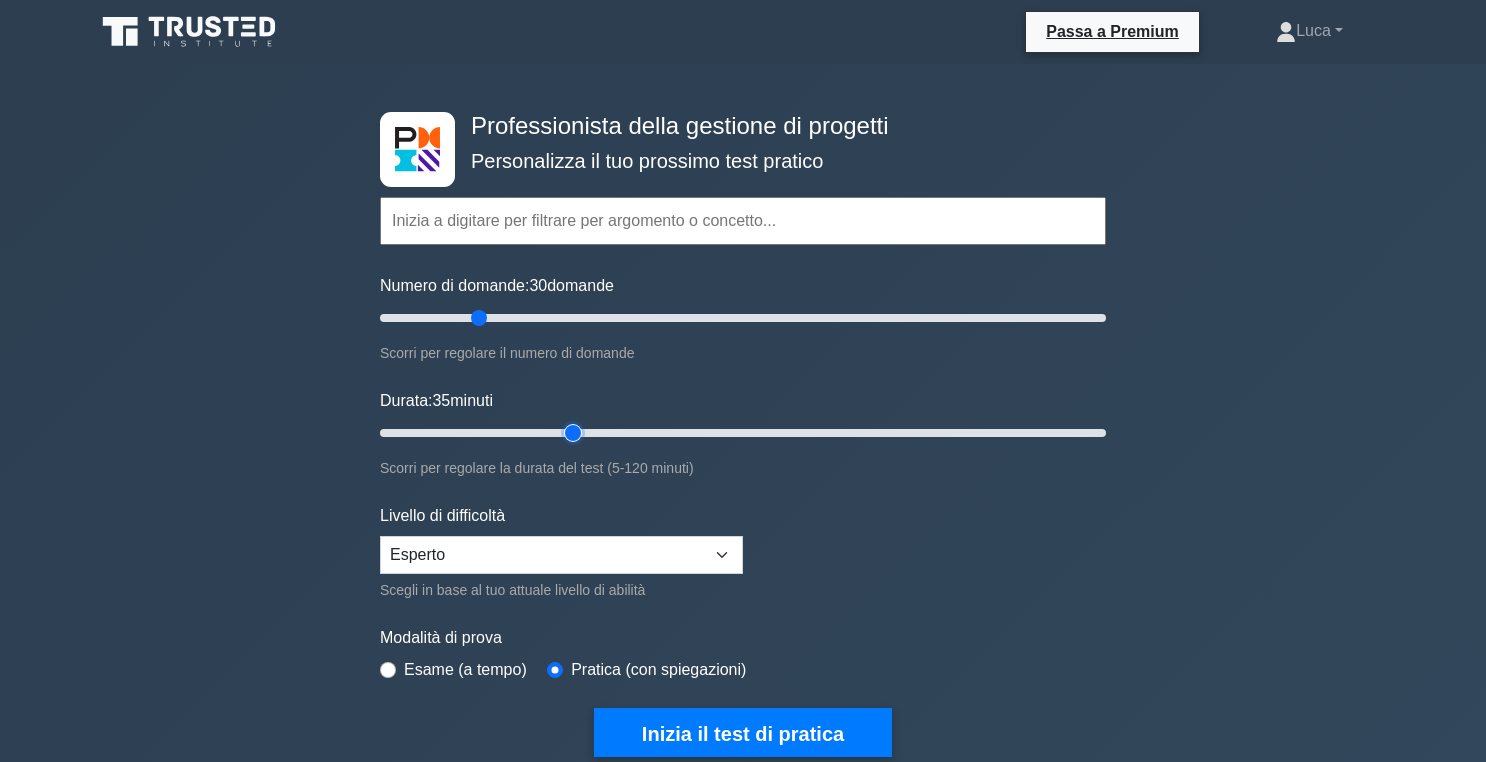 type on "35" 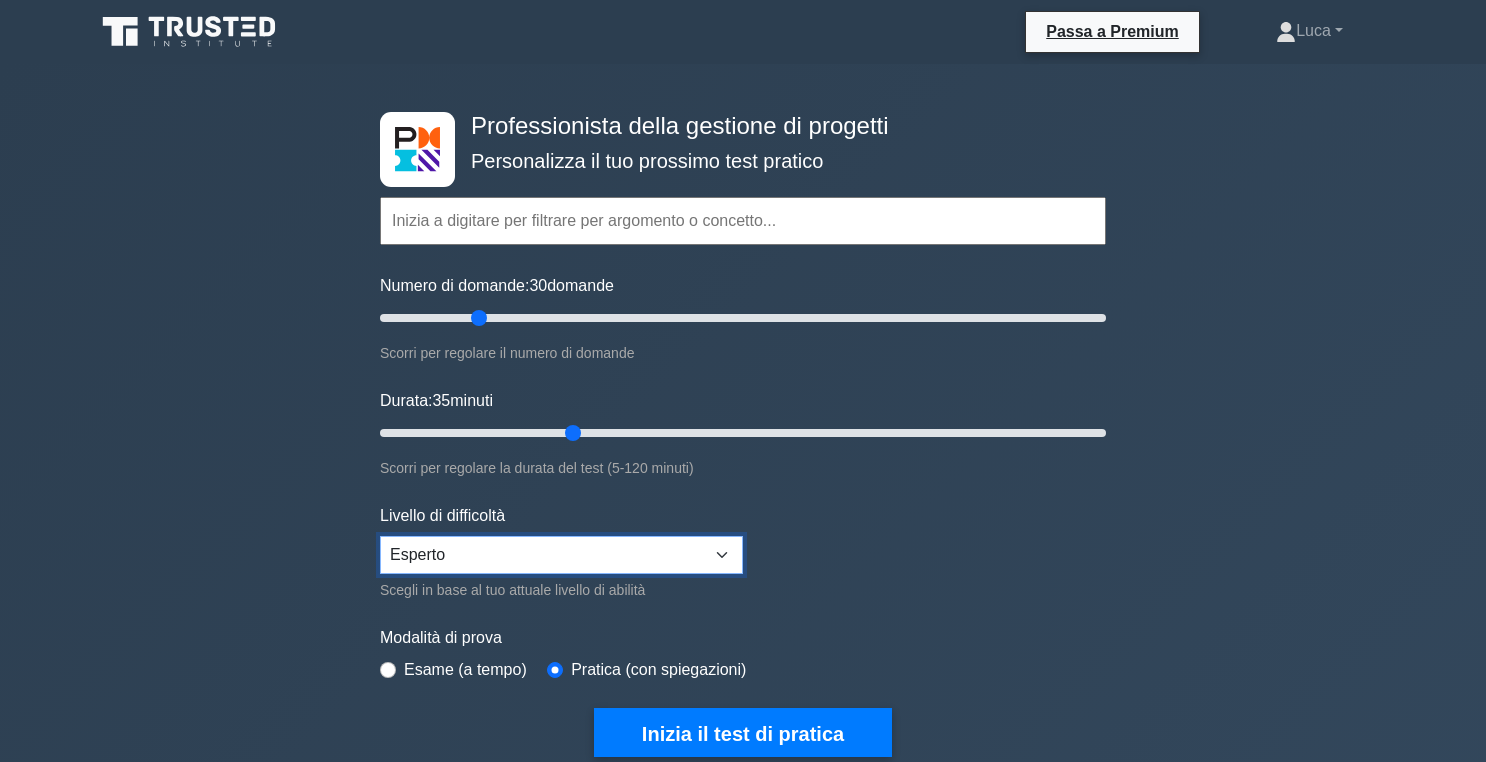 click on "Principiante
Intermedio
Esperto" at bounding box center (561, 555) 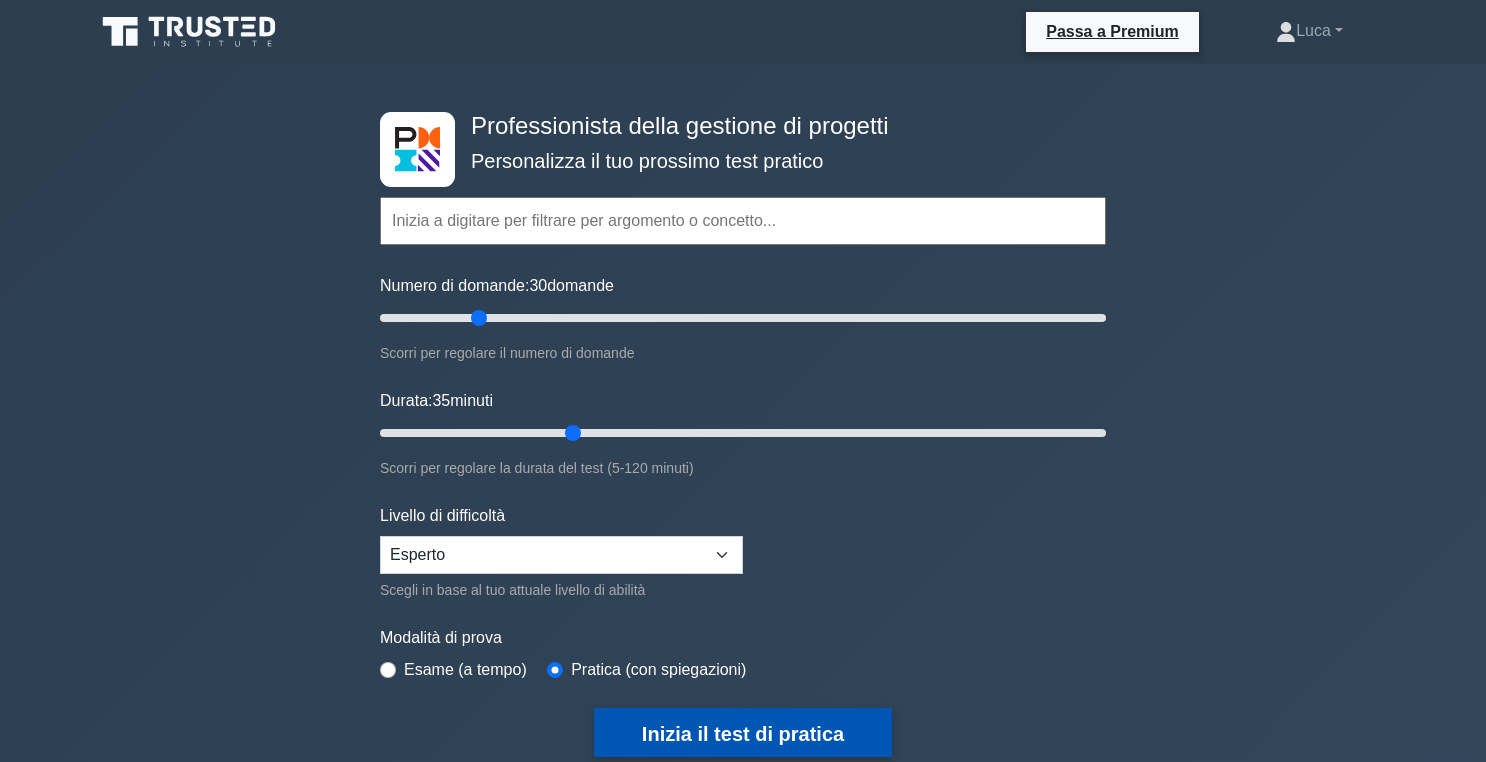 click on "Inizia il test di pratica" at bounding box center (743, 734) 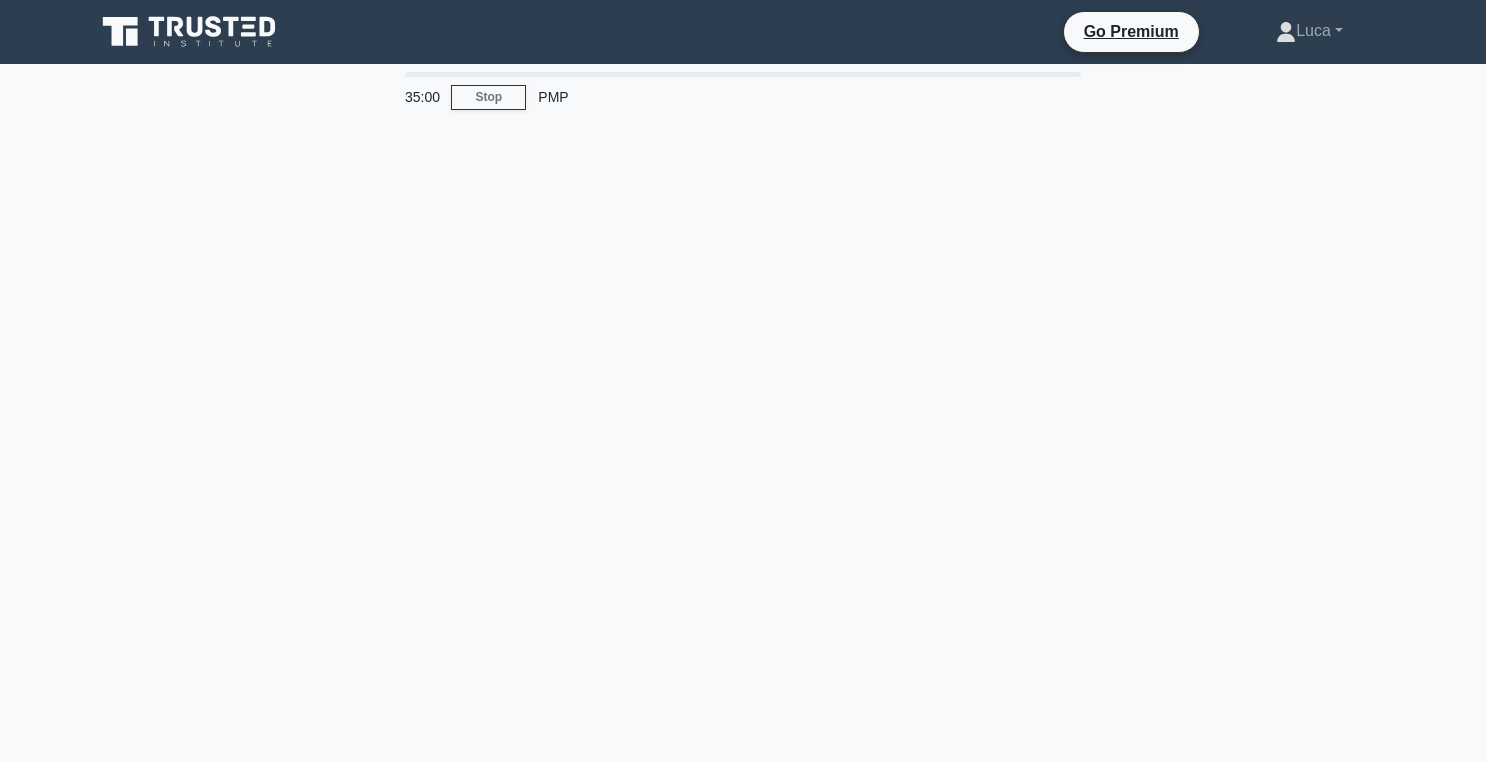 scroll, scrollTop: 0, scrollLeft: 0, axis: both 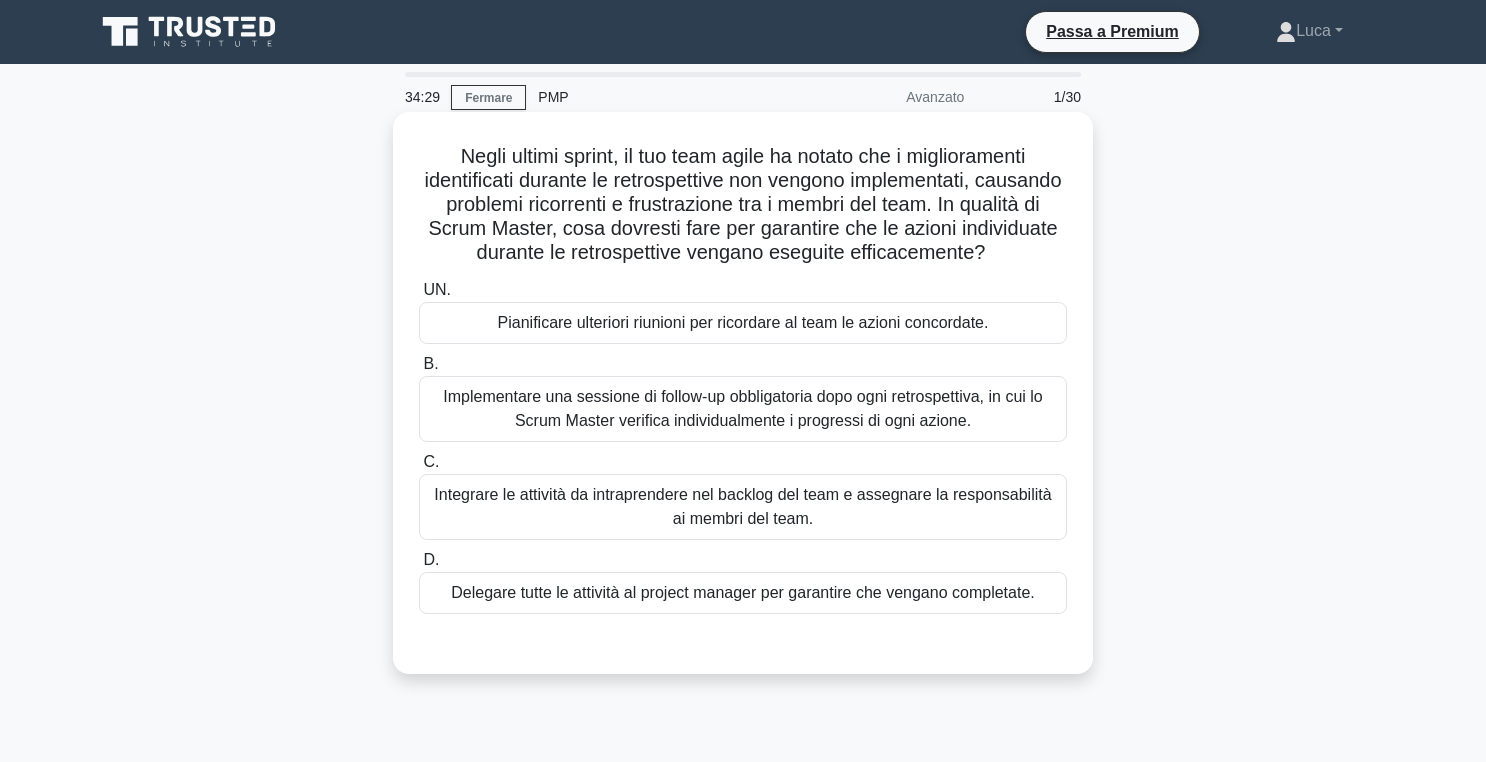 click on "Integrare le attività da intraprendere nel backlog del team e assegnare la responsabilità ai membri del team." at bounding box center [742, 506] 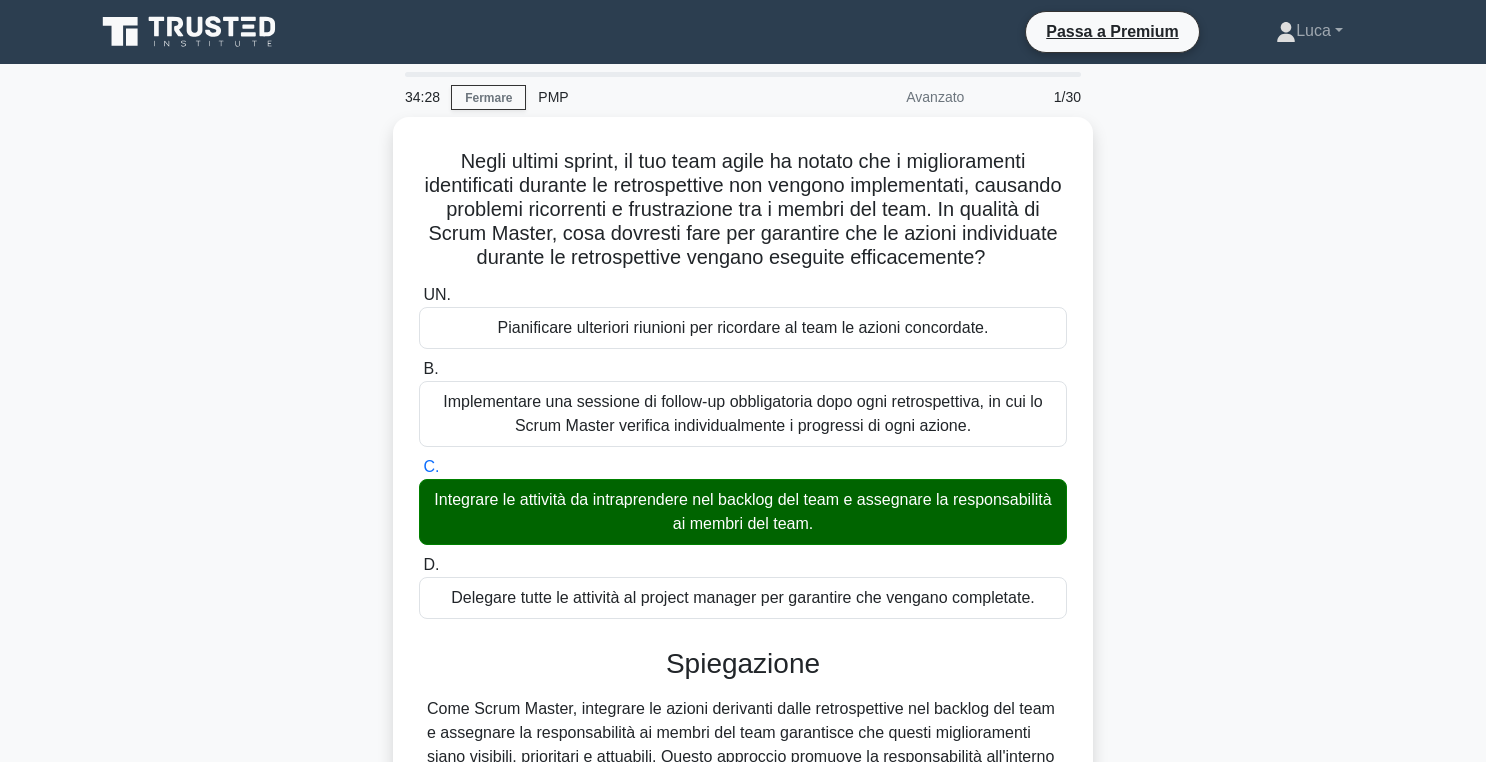 click on "Negli ultimi sprint, il tuo team agile ha notato che i miglioramenti identificati durante le retrospettive non vengono implementati, causando problemi ricorrenti e frustrazione tra i membri del team. In qualità di Scrum Master, cosa dovresti fare per garantire che le azioni individuate durante le retrospettive vengano eseguite efficacemente?
.spinner_0XTQ{transform-origin:center;animation:spinner_y6GP .75s linear infinite}@keyframes spinner_y6GP{100%{transform:rotate(360deg)}}
UN.
B. C. D." at bounding box center (743, 564) 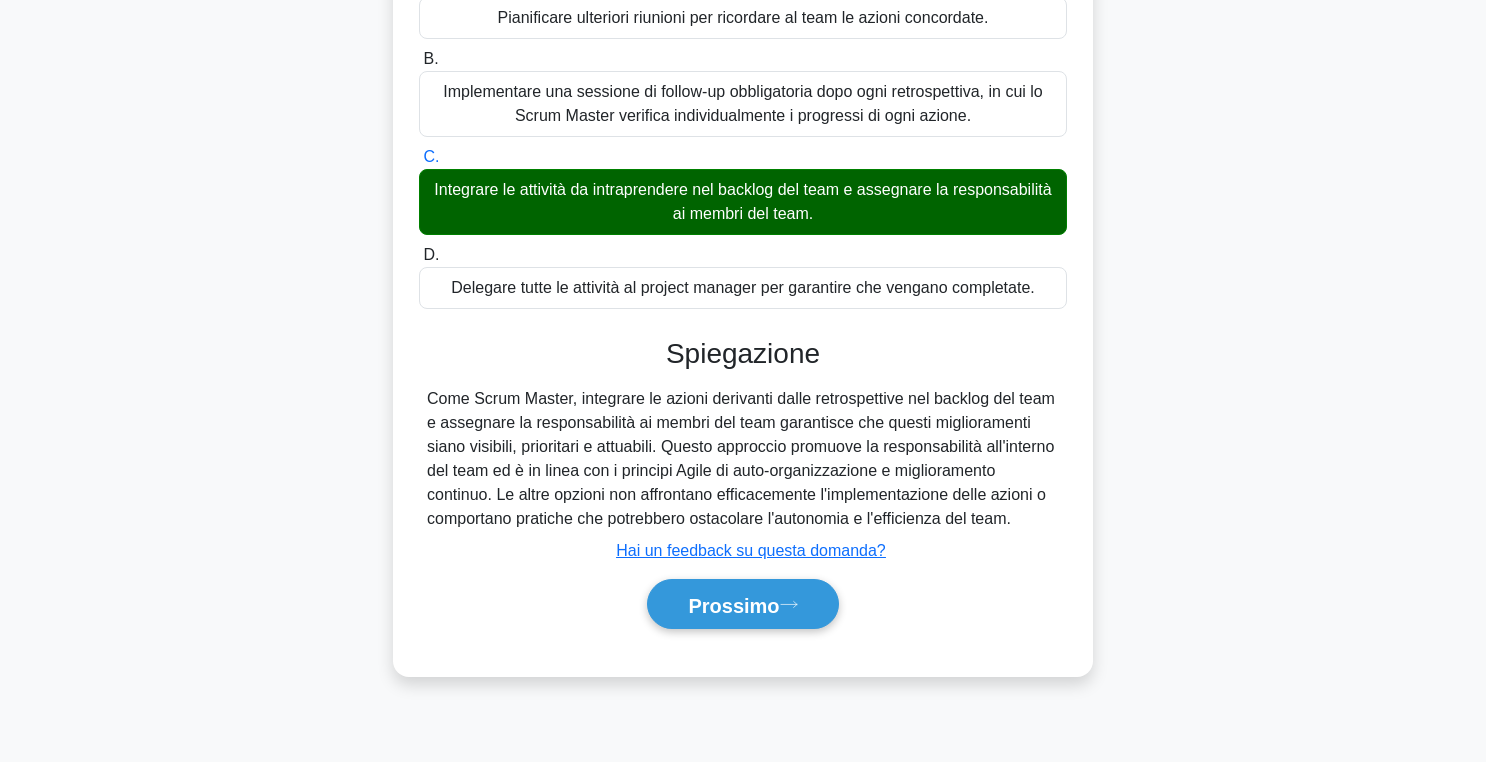 scroll, scrollTop: 318, scrollLeft: 0, axis: vertical 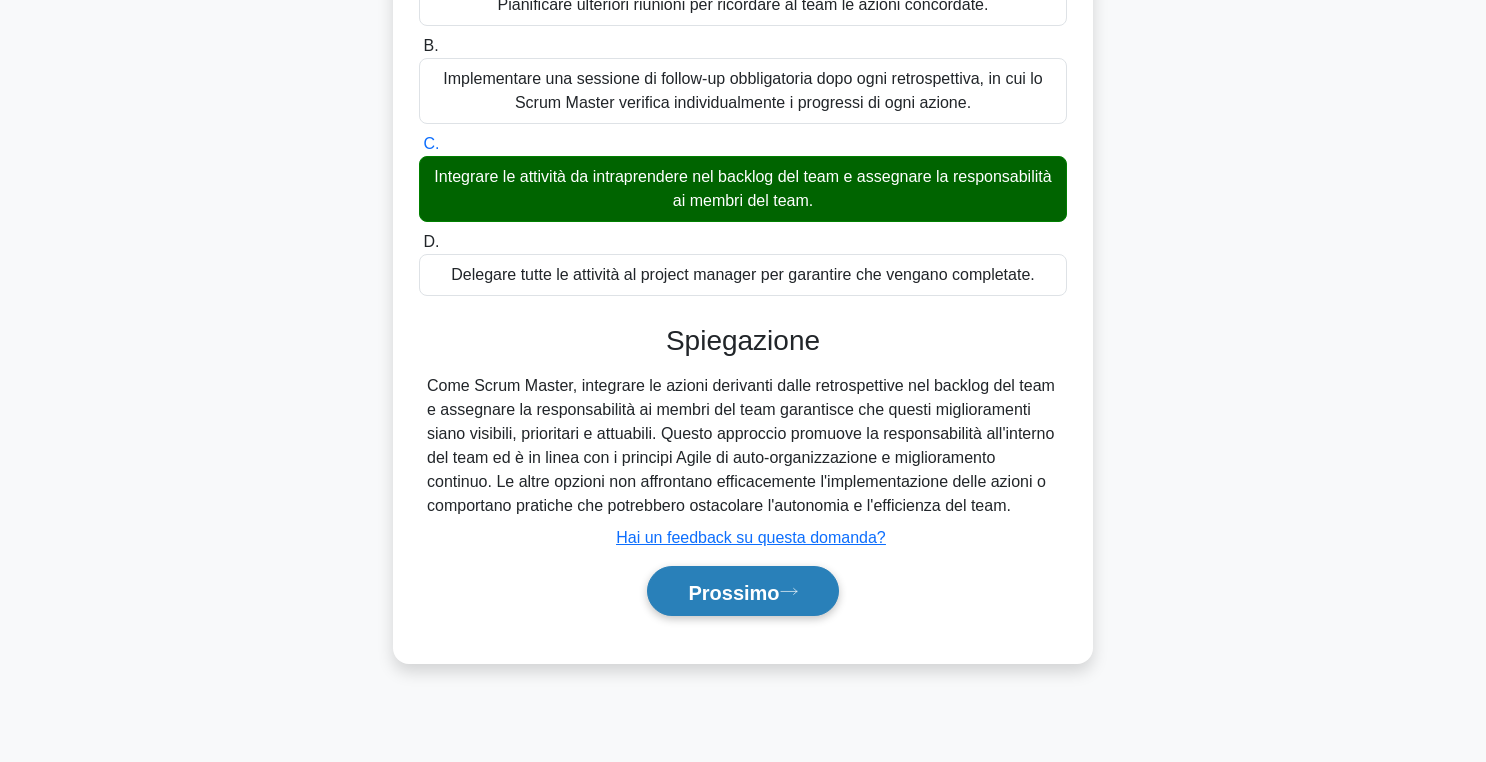 click on "Prossimo" at bounding box center (733, 592) 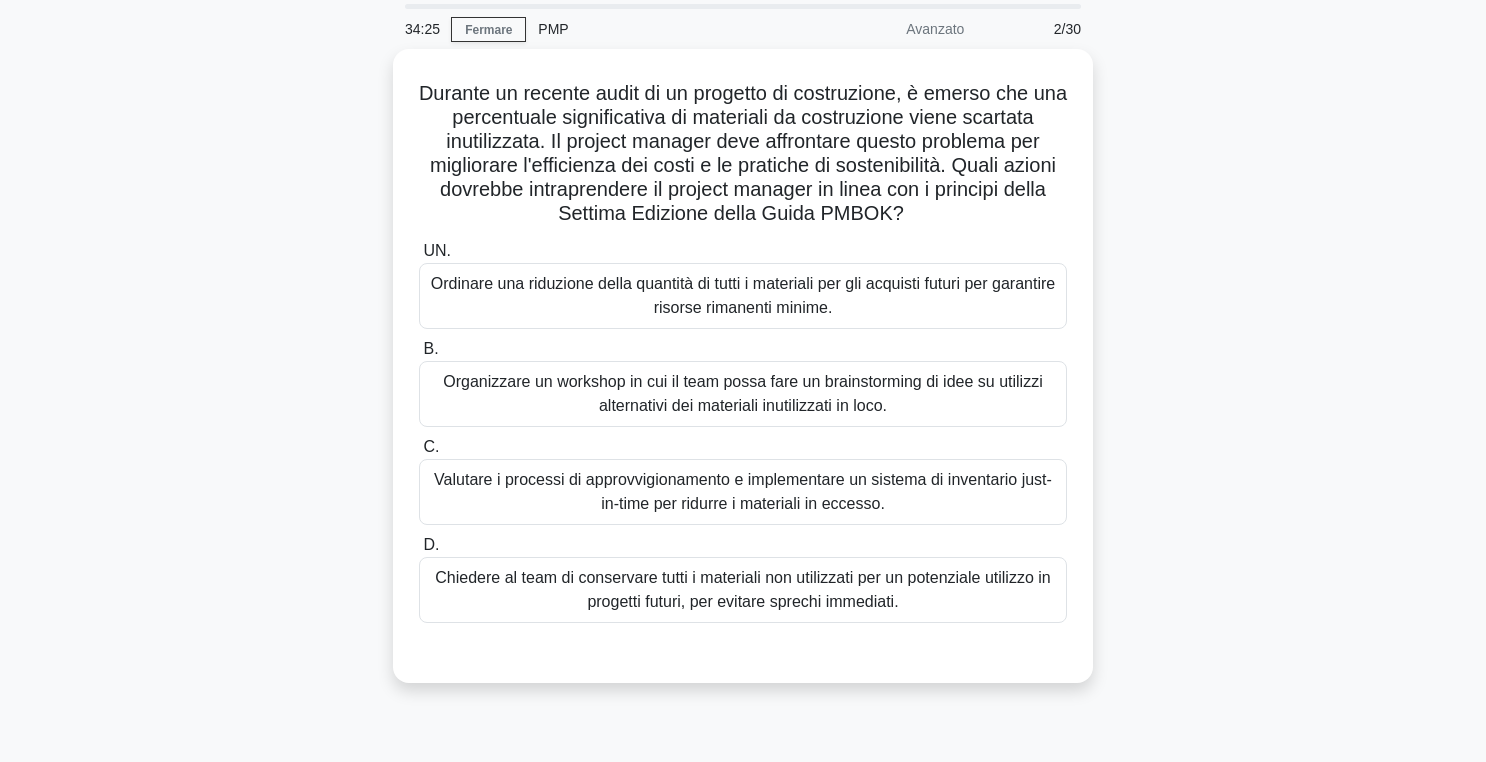 scroll, scrollTop: 70, scrollLeft: 0, axis: vertical 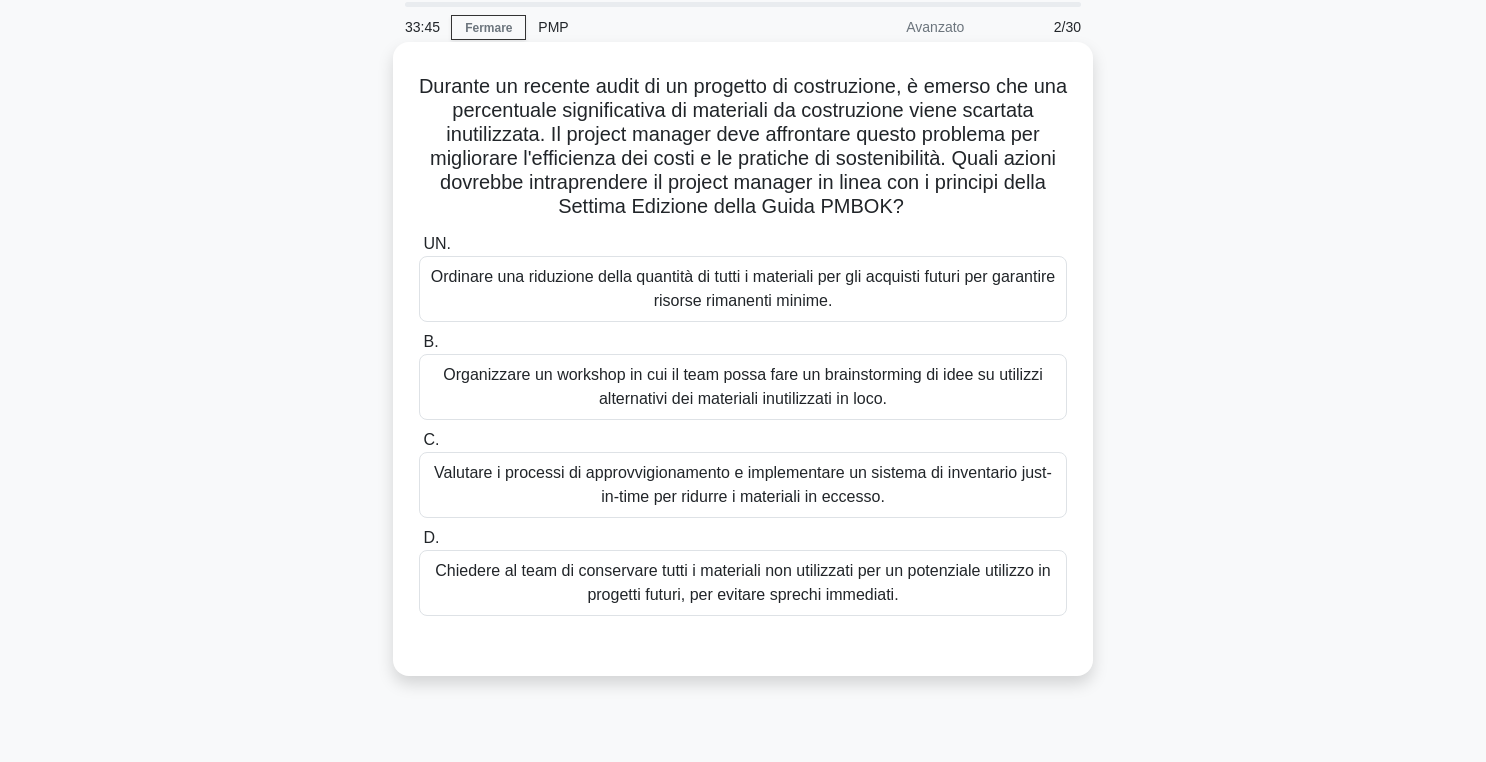 click on "Valutare i processi di approvvigionamento e implementare un sistema di inventario just-in-time per ridurre i materiali in eccesso." at bounding box center [743, 484] 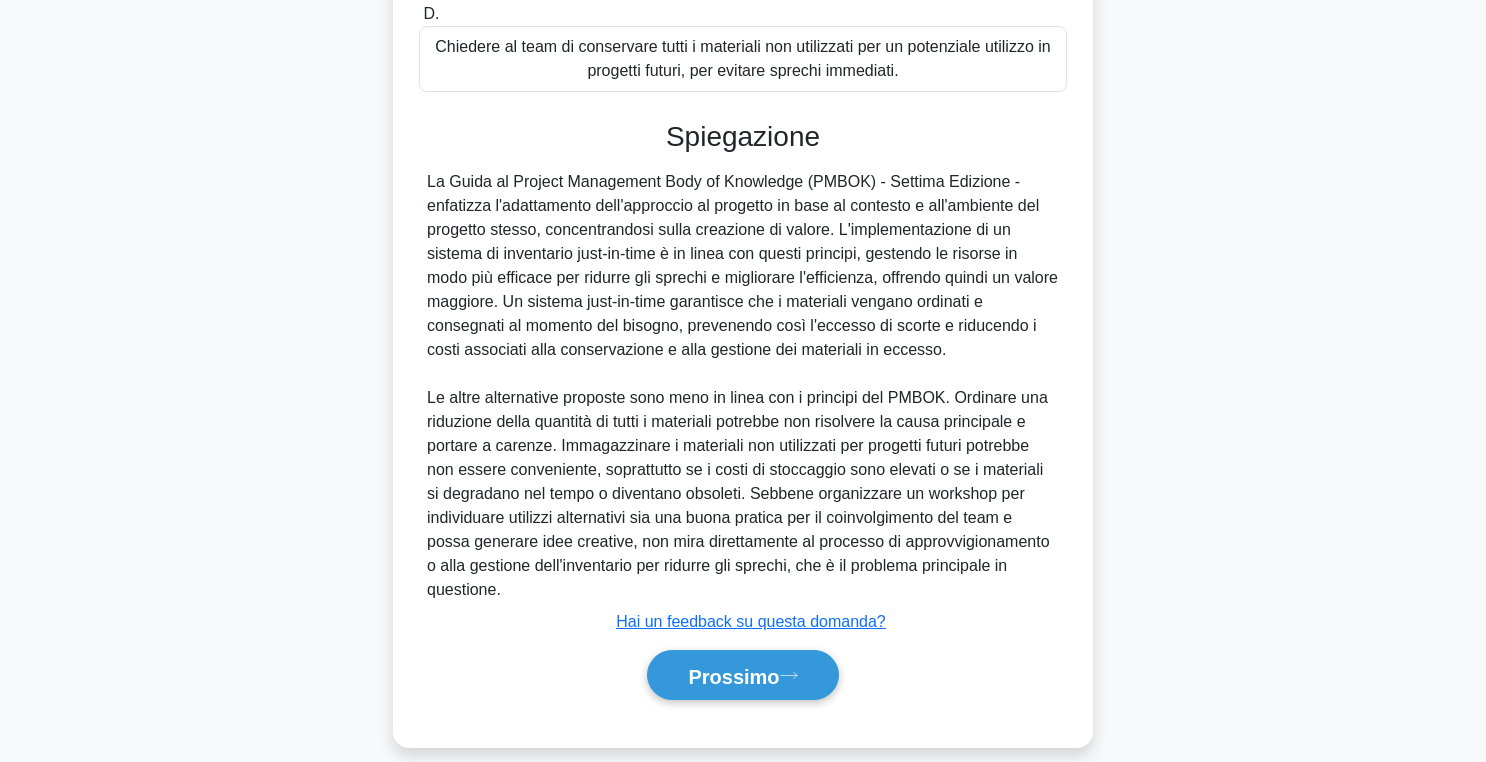 scroll, scrollTop: 618, scrollLeft: 0, axis: vertical 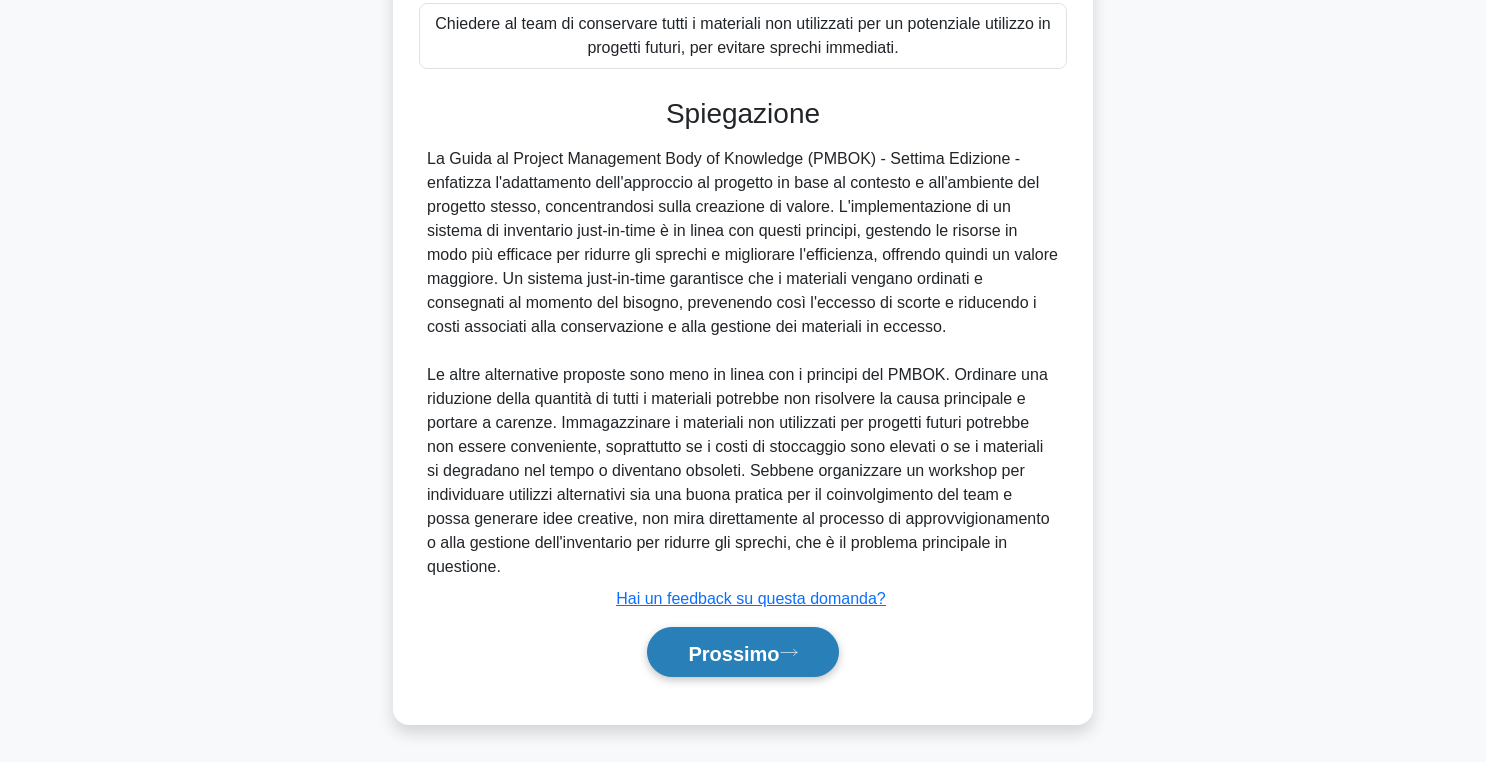 click on "Prossimo" at bounding box center [733, 653] 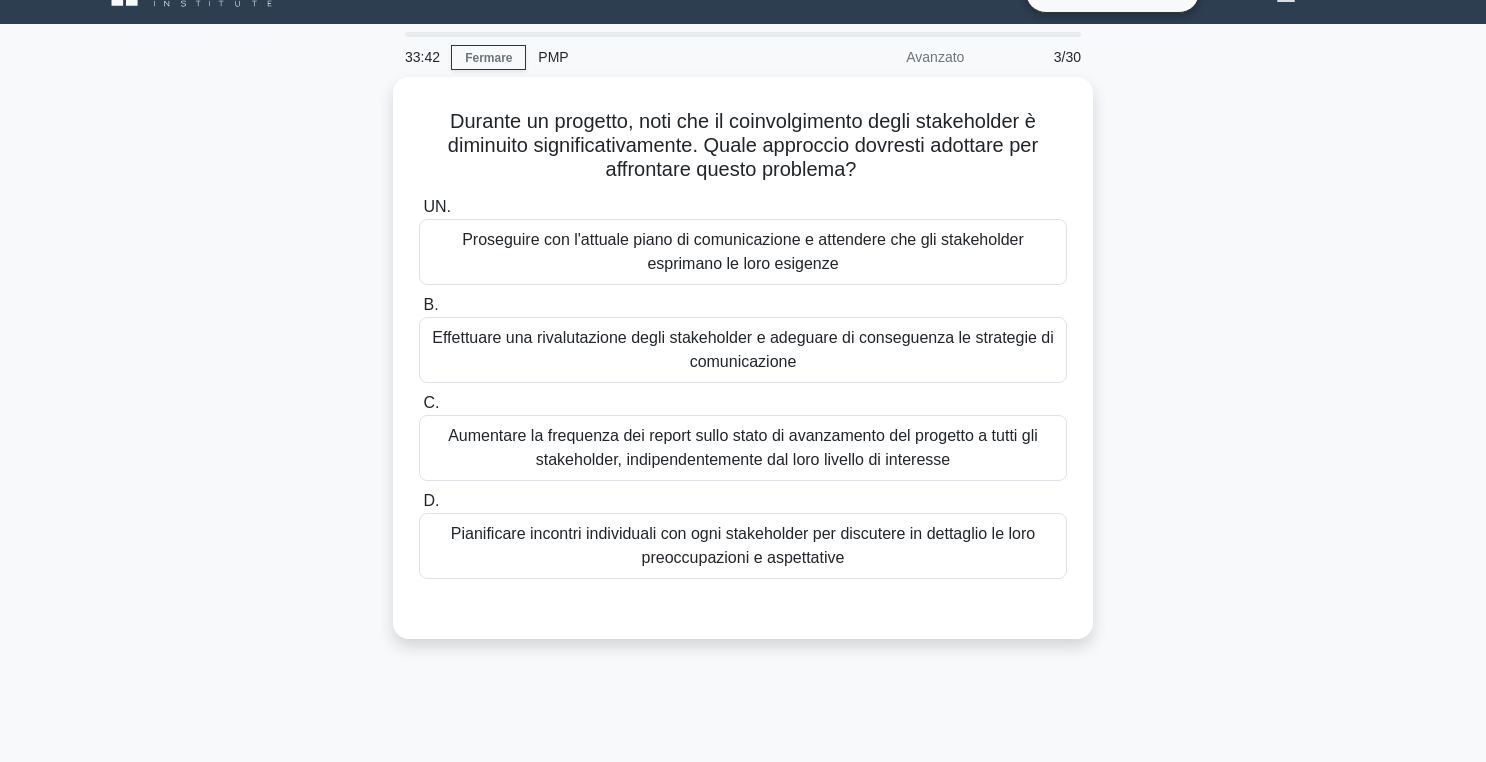 scroll, scrollTop: 38, scrollLeft: 0, axis: vertical 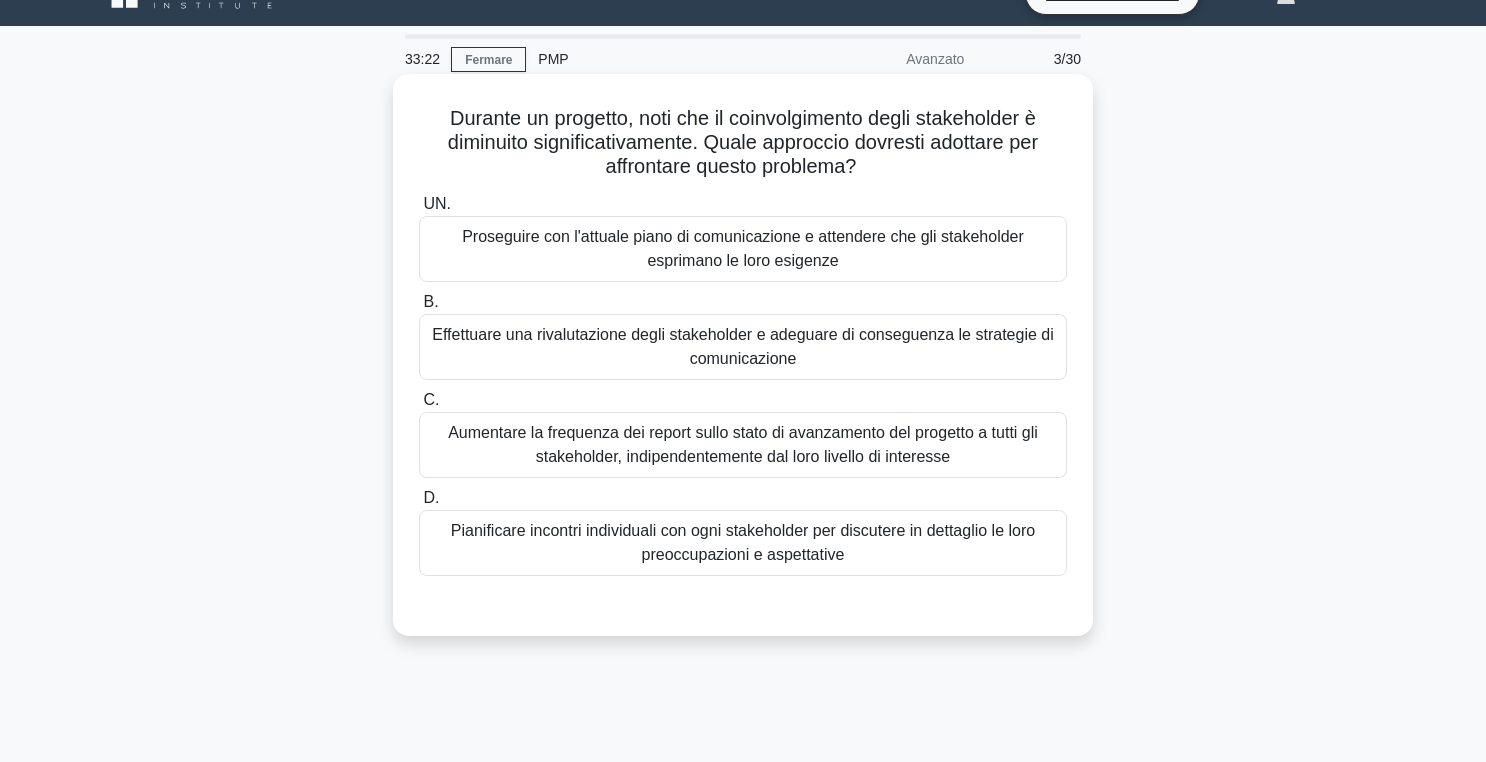 click on "Effettuare una rivalutazione degli stakeholder e adeguare di conseguenza le strategie di comunicazione" at bounding box center [742, 346] 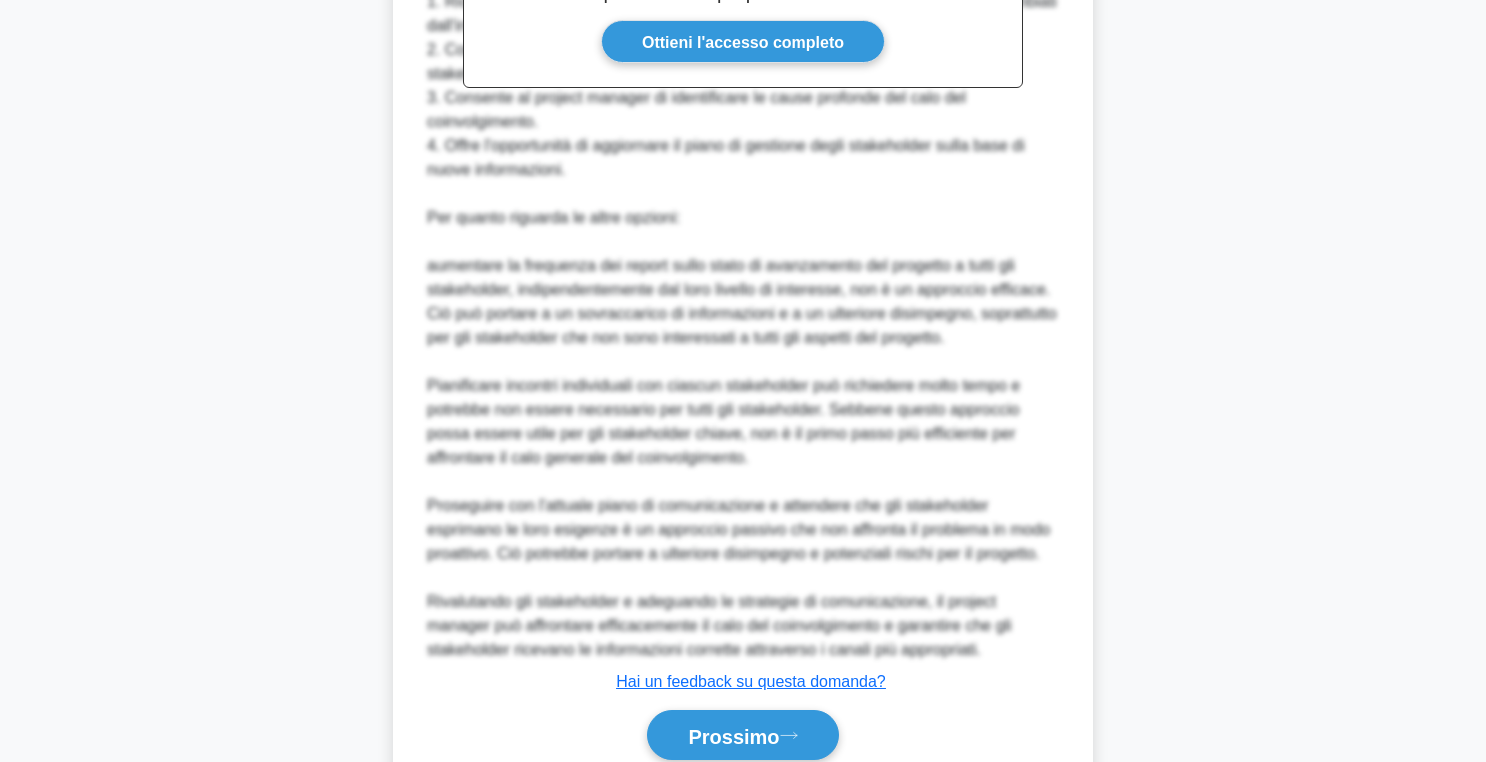 scroll, scrollTop: 824, scrollLeft: 0, axis: vertical 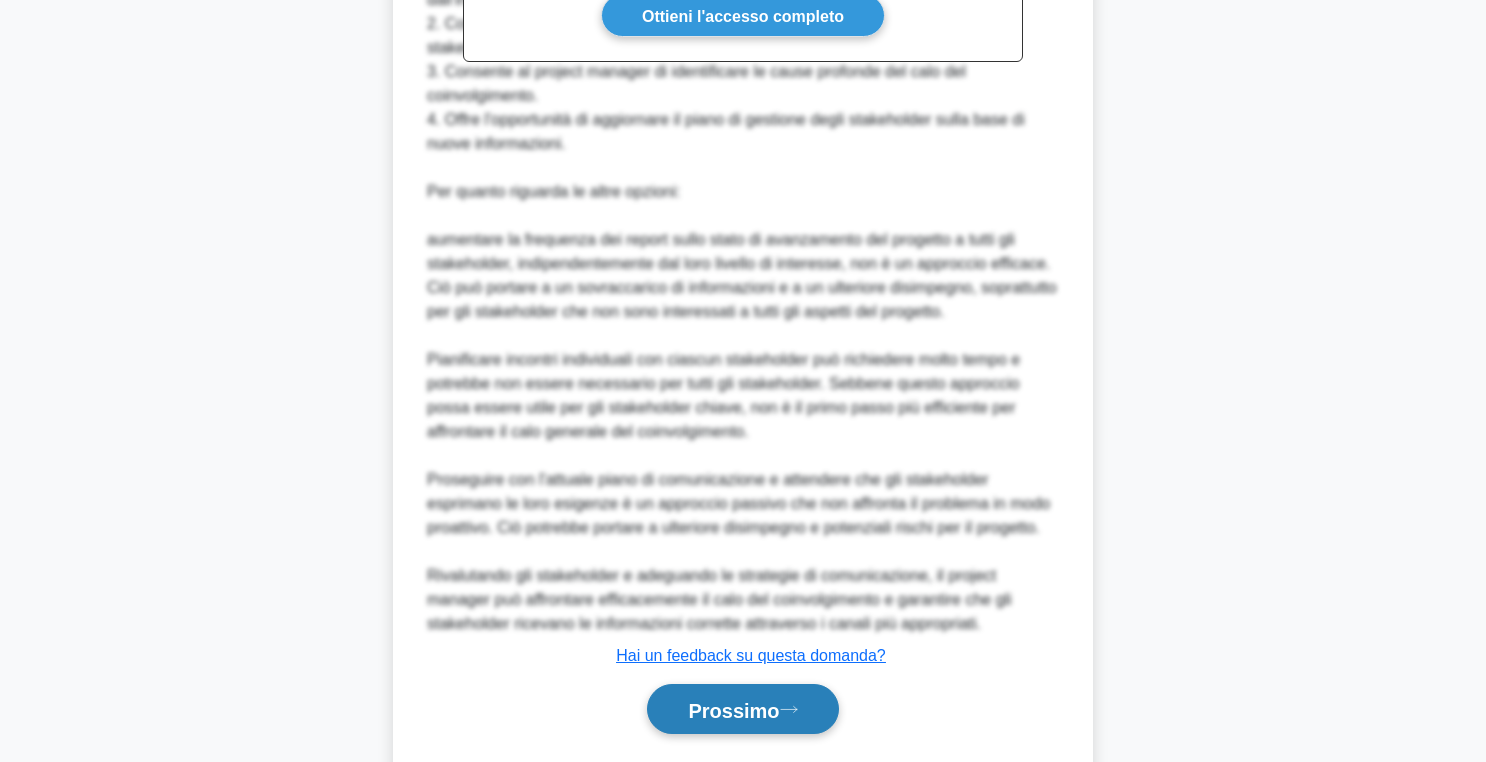 click on "Prossimo" at bounding box center [733, 710] 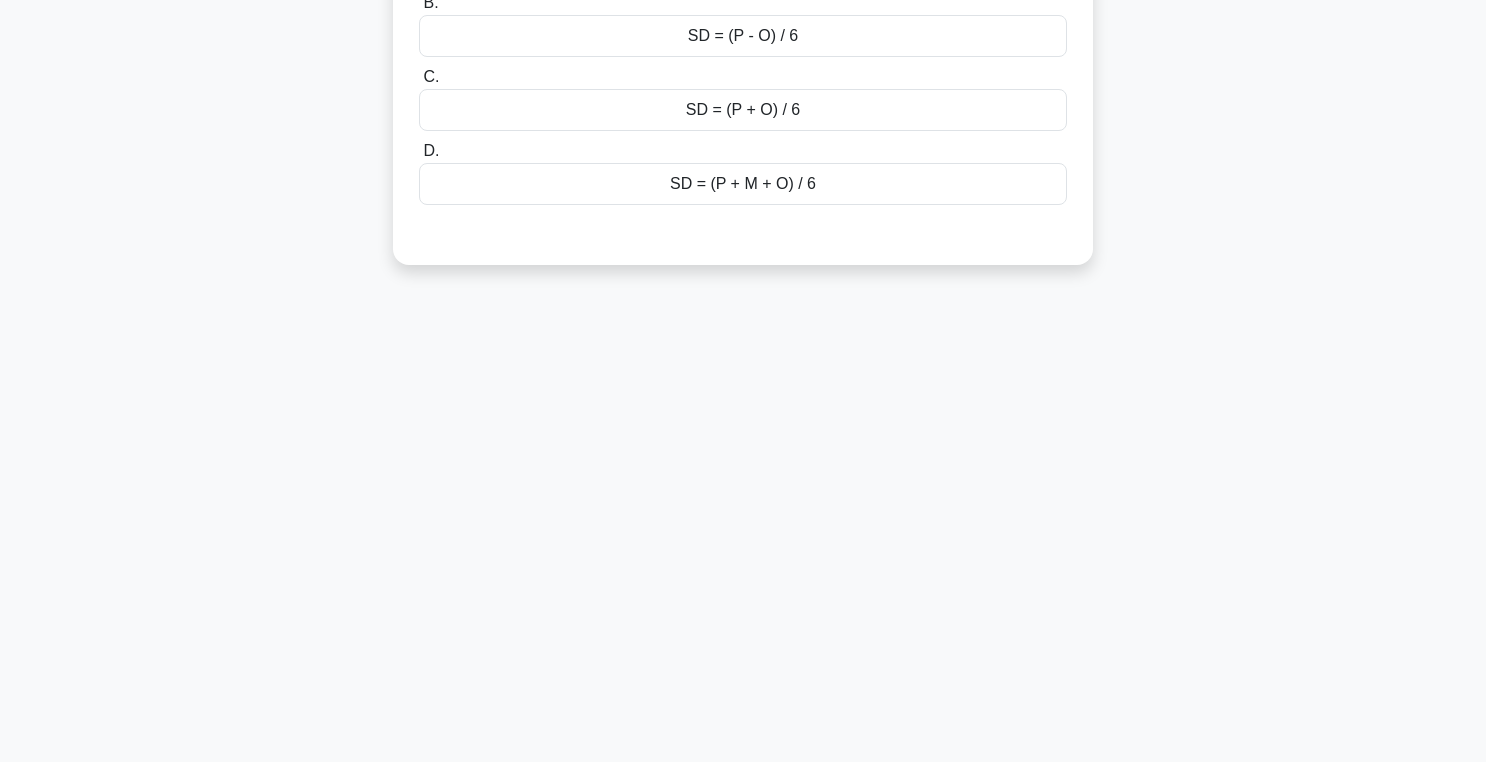 scroll, scrollTop: 0, scrollLeft: 0, axis: both 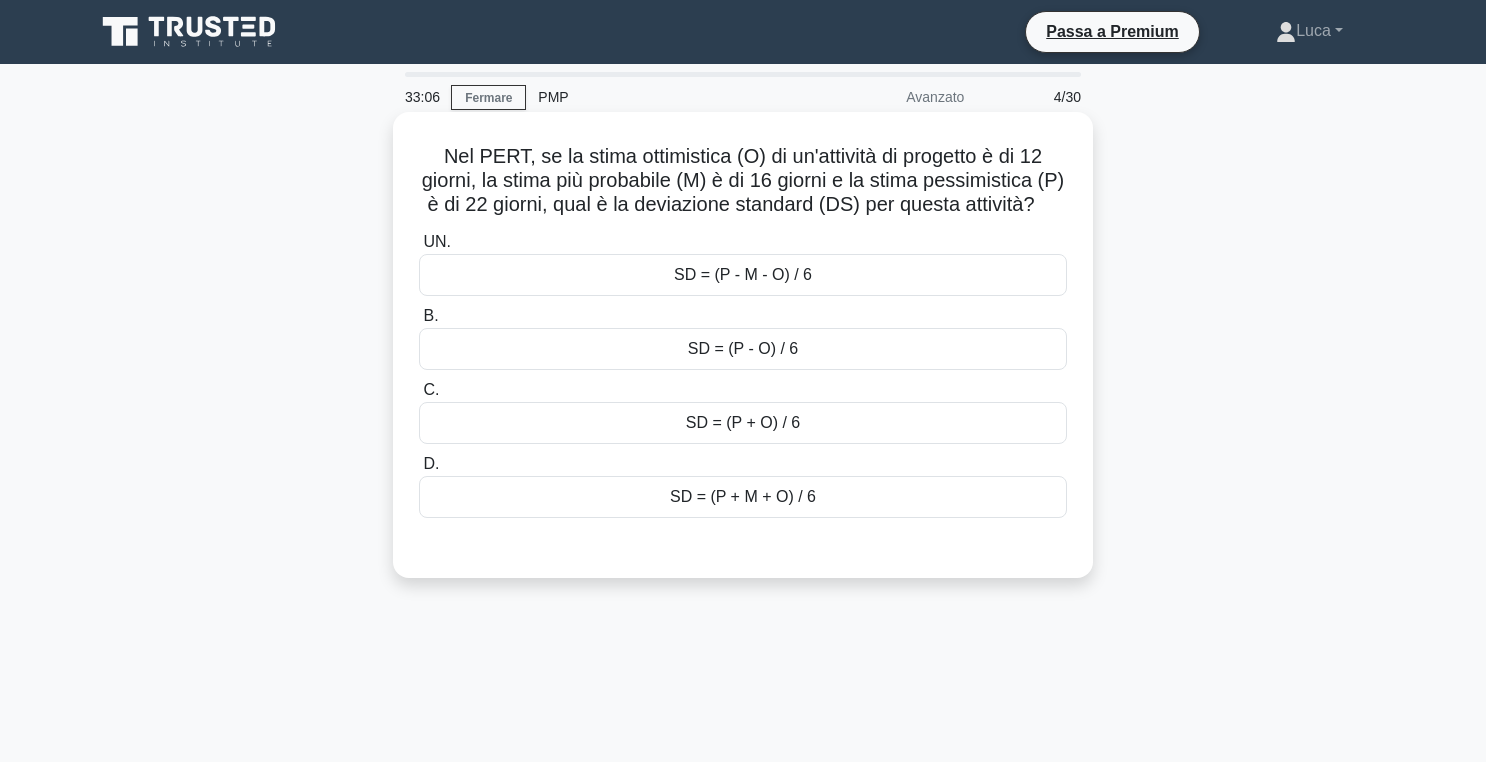 click on "SD = (P - O) / 6" at bounding box center [743, 348] 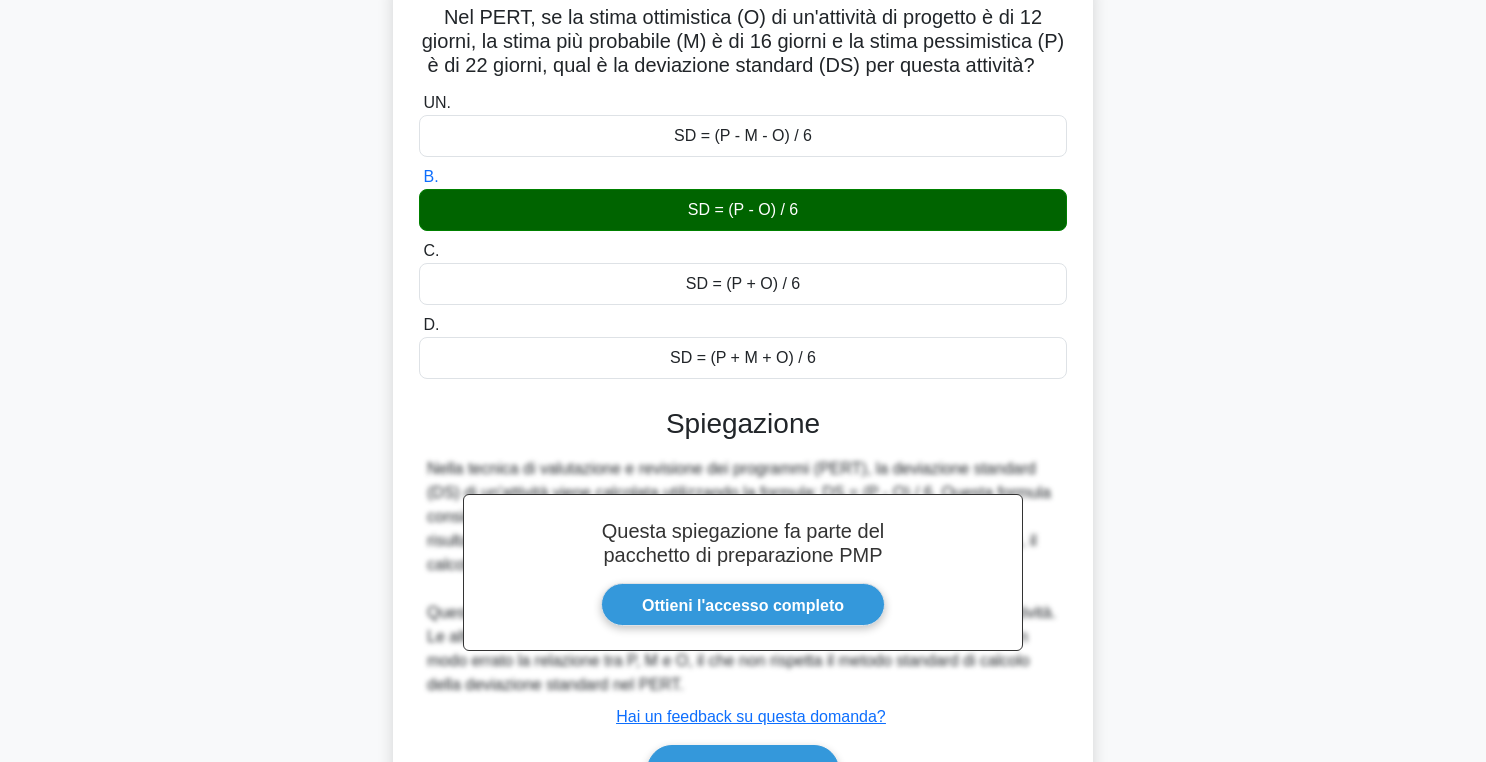 scroll, scrollTop: 318, scrollLeft: 0, axis: vertical 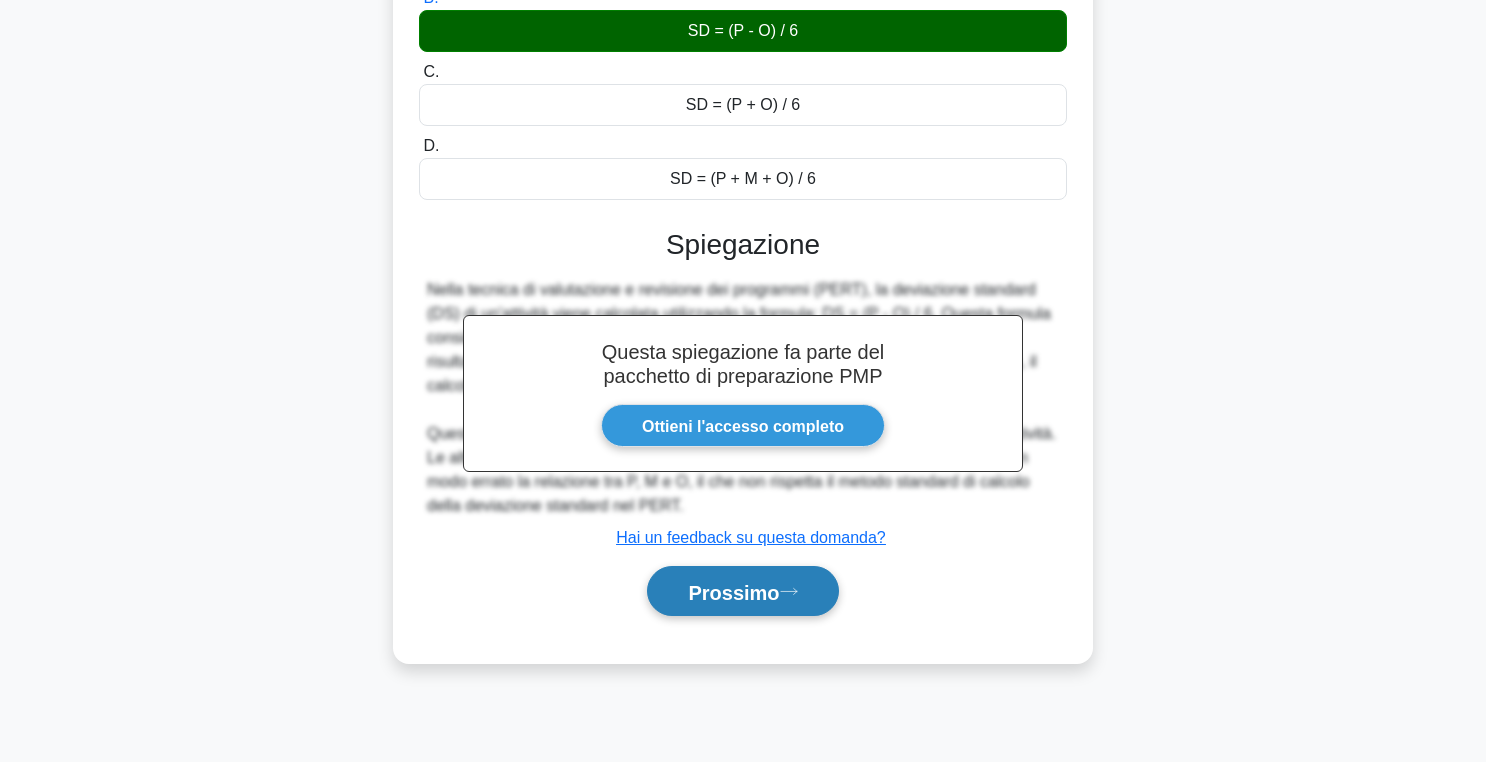 click on "Prossimo" at bounding box center (733, 592) 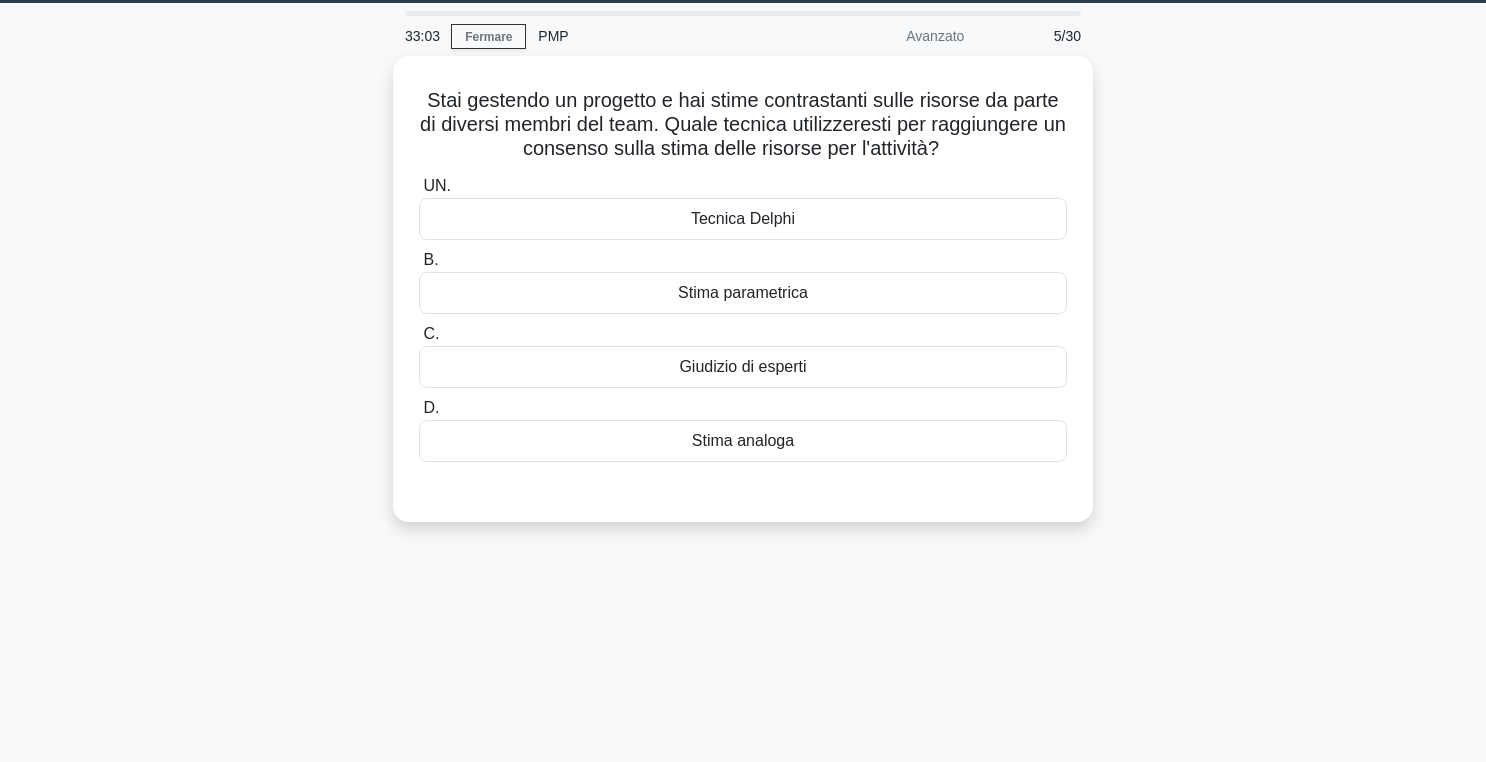 scroll, scrollTop: 52, scrollLeft: 0, axis: vertical 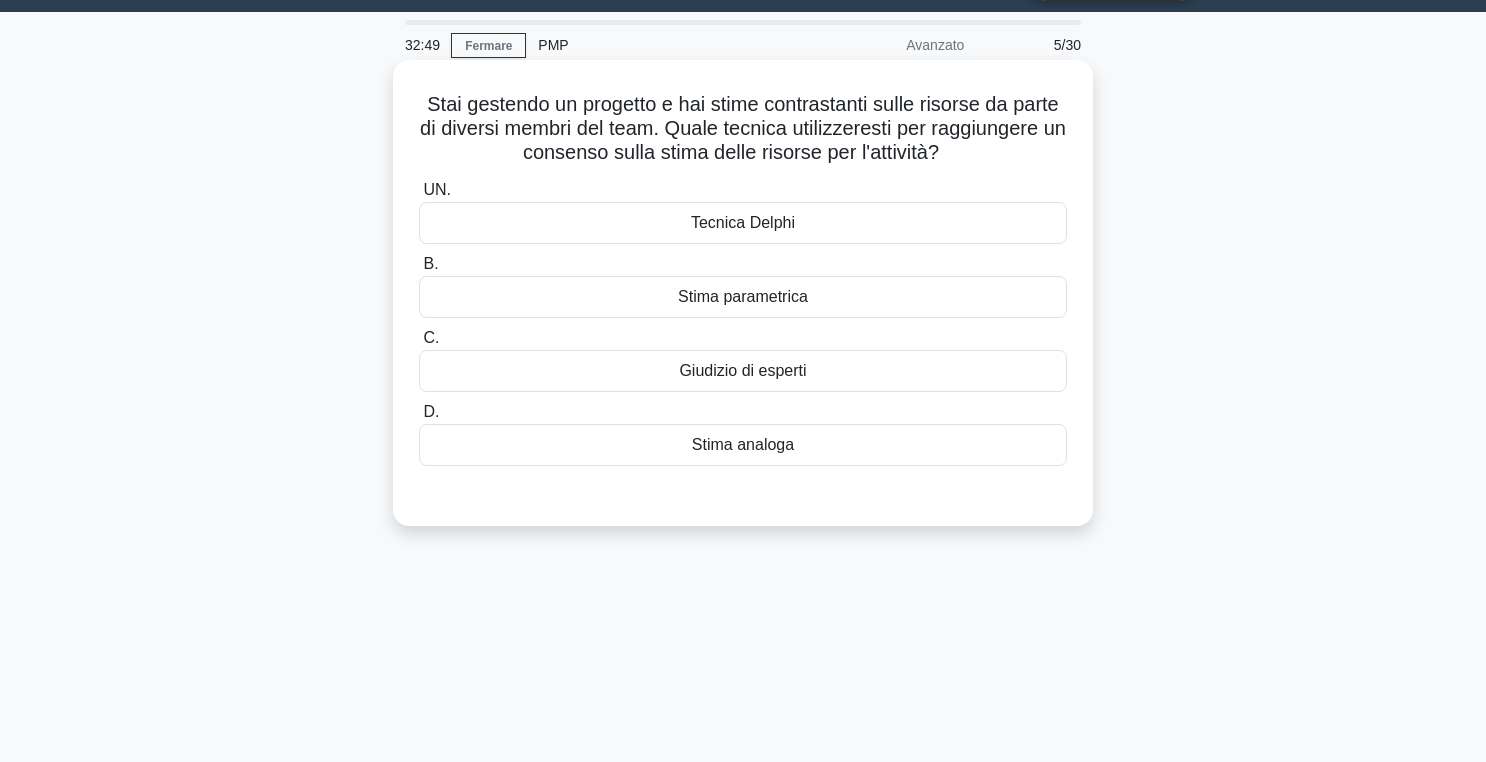 click on "Tecnica Delphi" at bounding box center (743, 222) 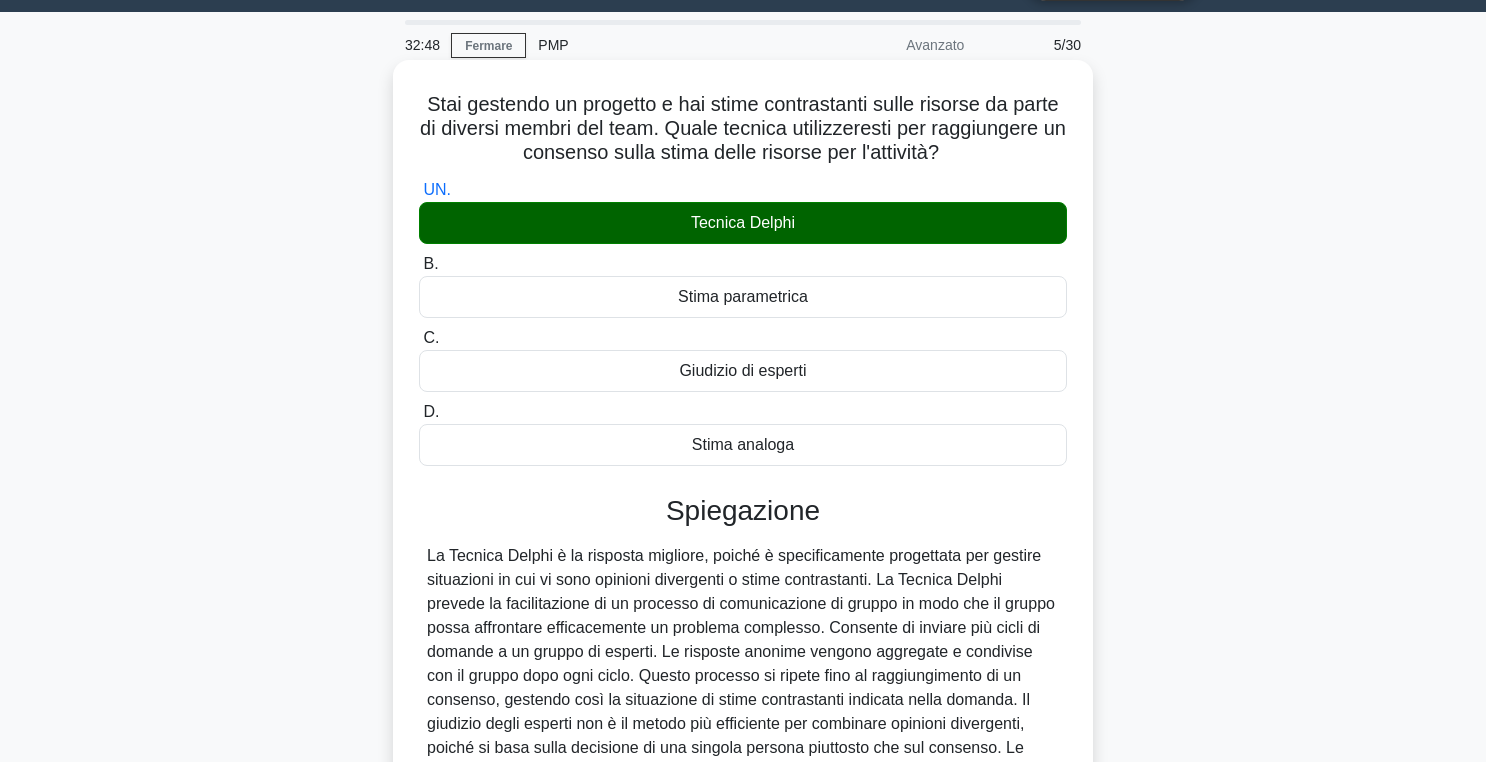 scroll, scrollTop: 318, scrollLeft: 0, axis: vertical 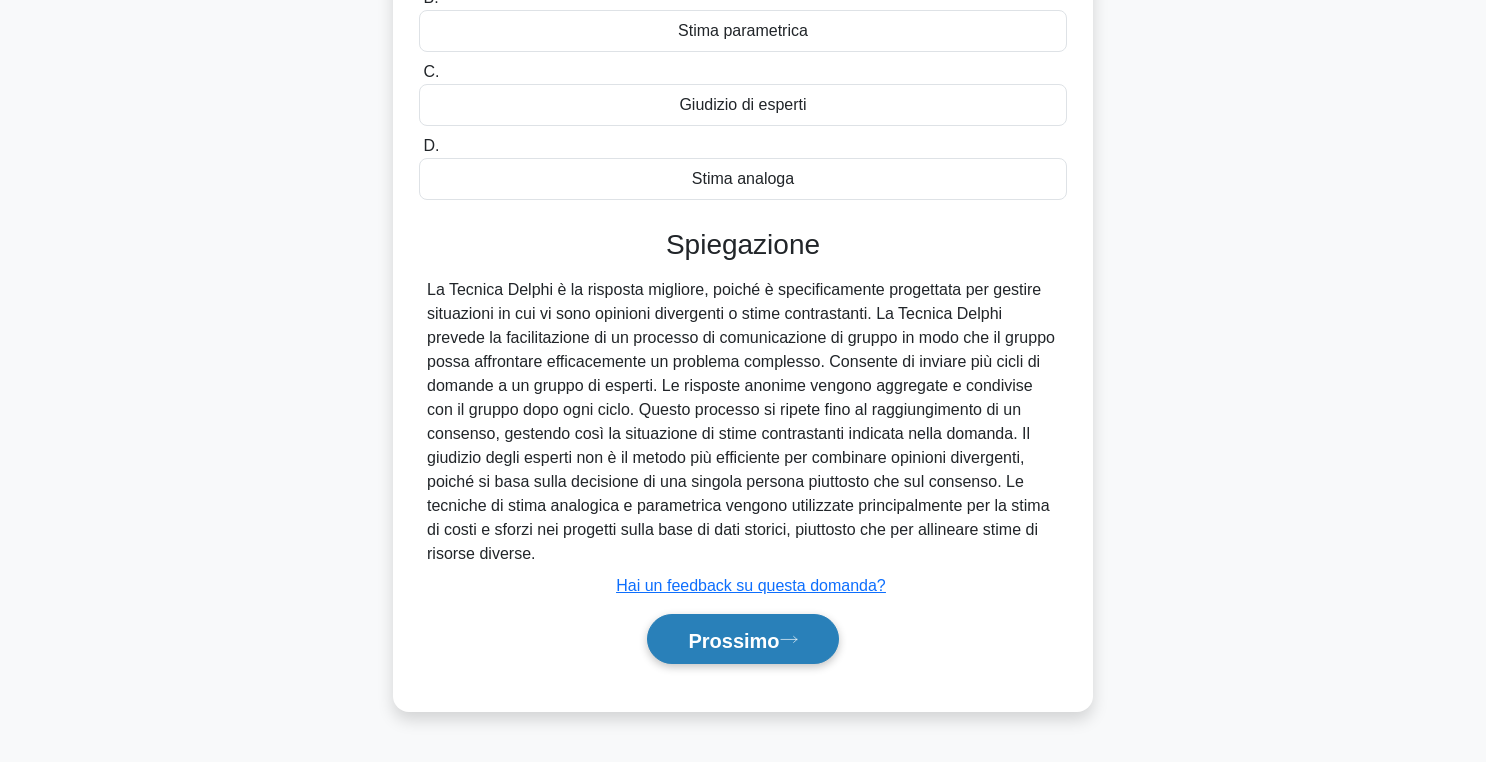 click on "Prossimo" at bounding box center [733, 640] 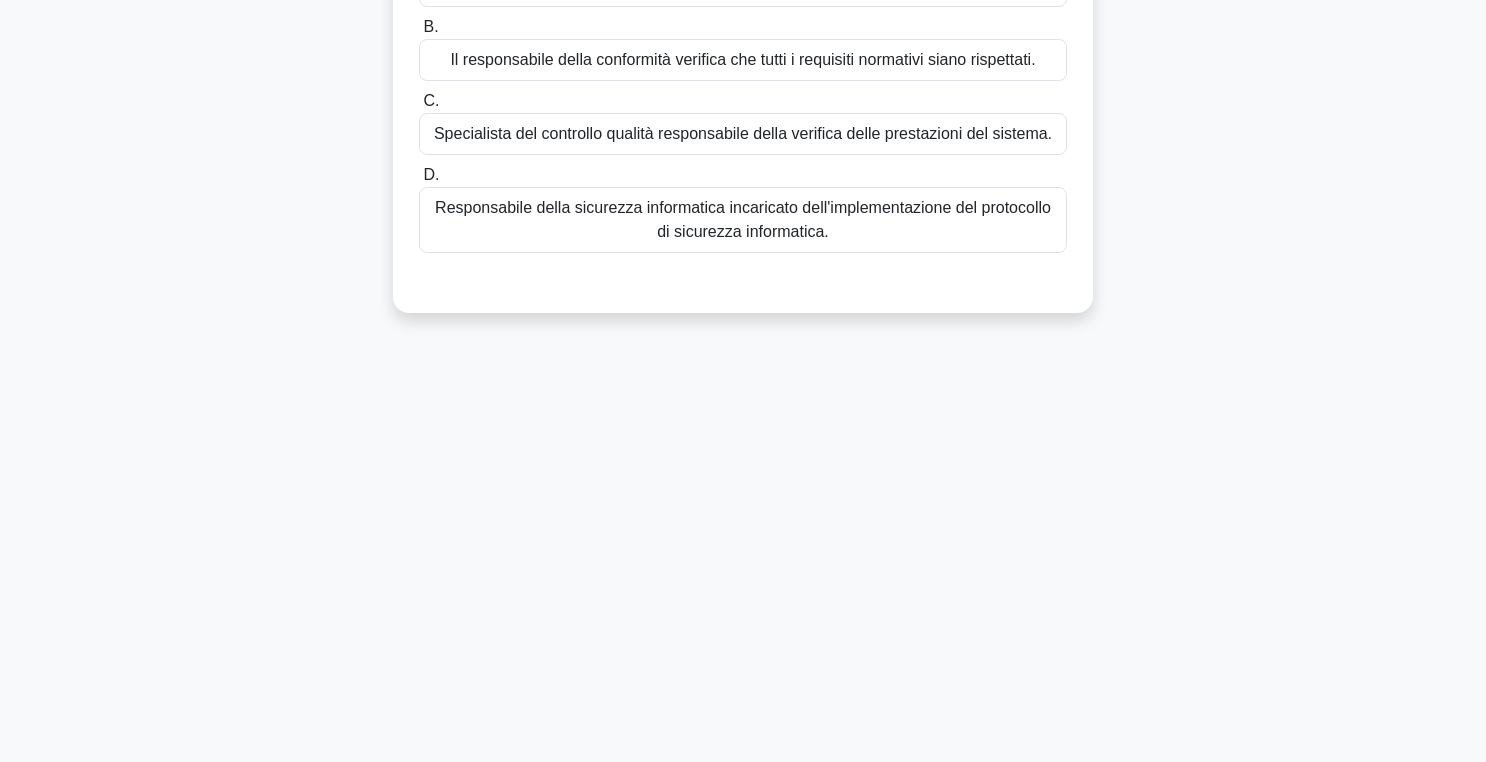 drag, startPoint x: 707, startPoint y: 632, endPoint x: 707, endPoint y: 809, distance: 177 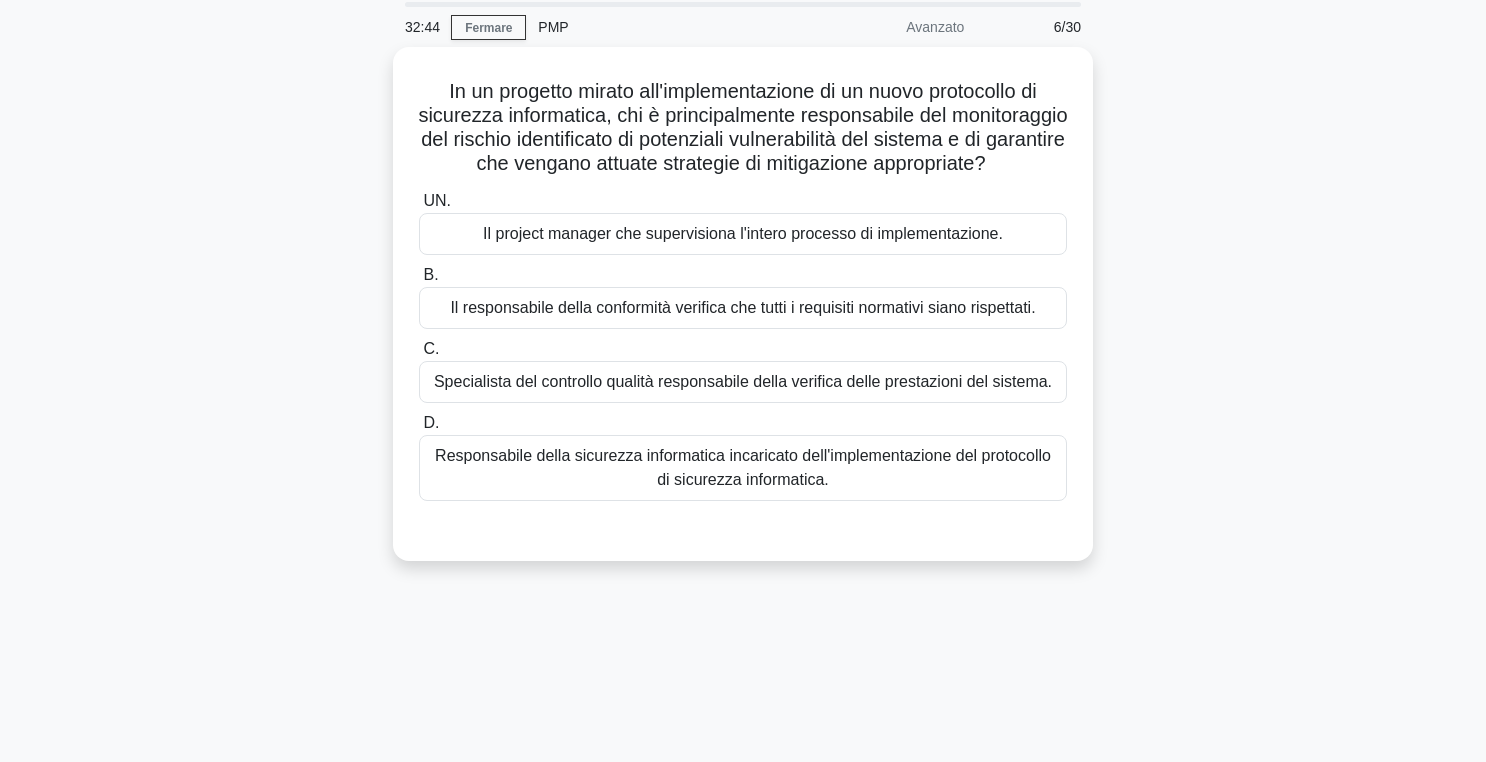 scroll, scrollTop: 59, scrollLeft: 0, axis: vertical 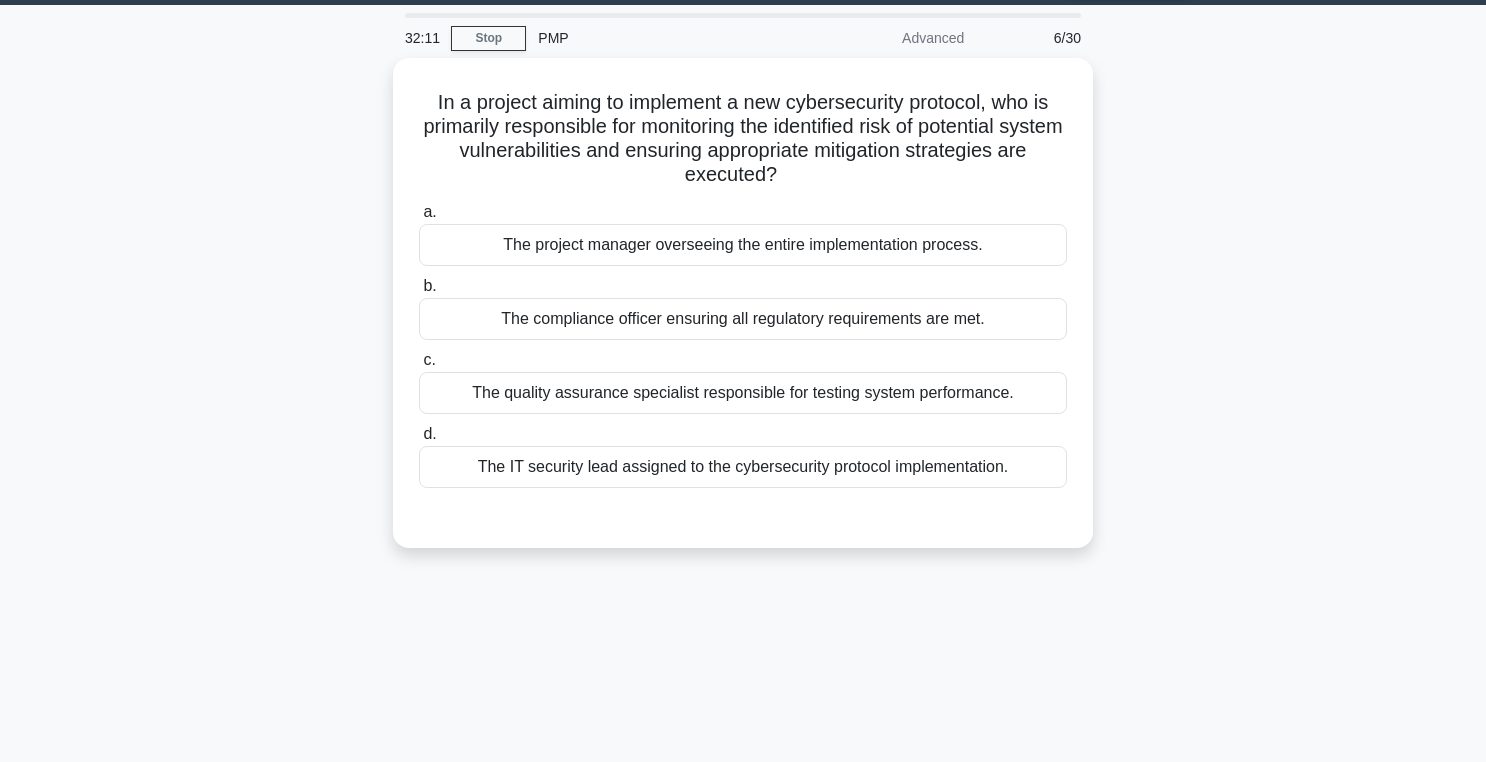 click on "In a project aiming to implement a new cybersecurity protocol, who is primarily responsible for monitoring the identified risk of potential system vulnerabilities and ensuring appropriate mitigation strategies are executed?
.spinner_0XTQ{transform-origin:center;animation:spinner_y6GP .75s linear infinite}@keyframes spinner_y6GP{100%{transform:rotate(360deg)}}
a.
b. c. d." at bounding box center (743, 315) 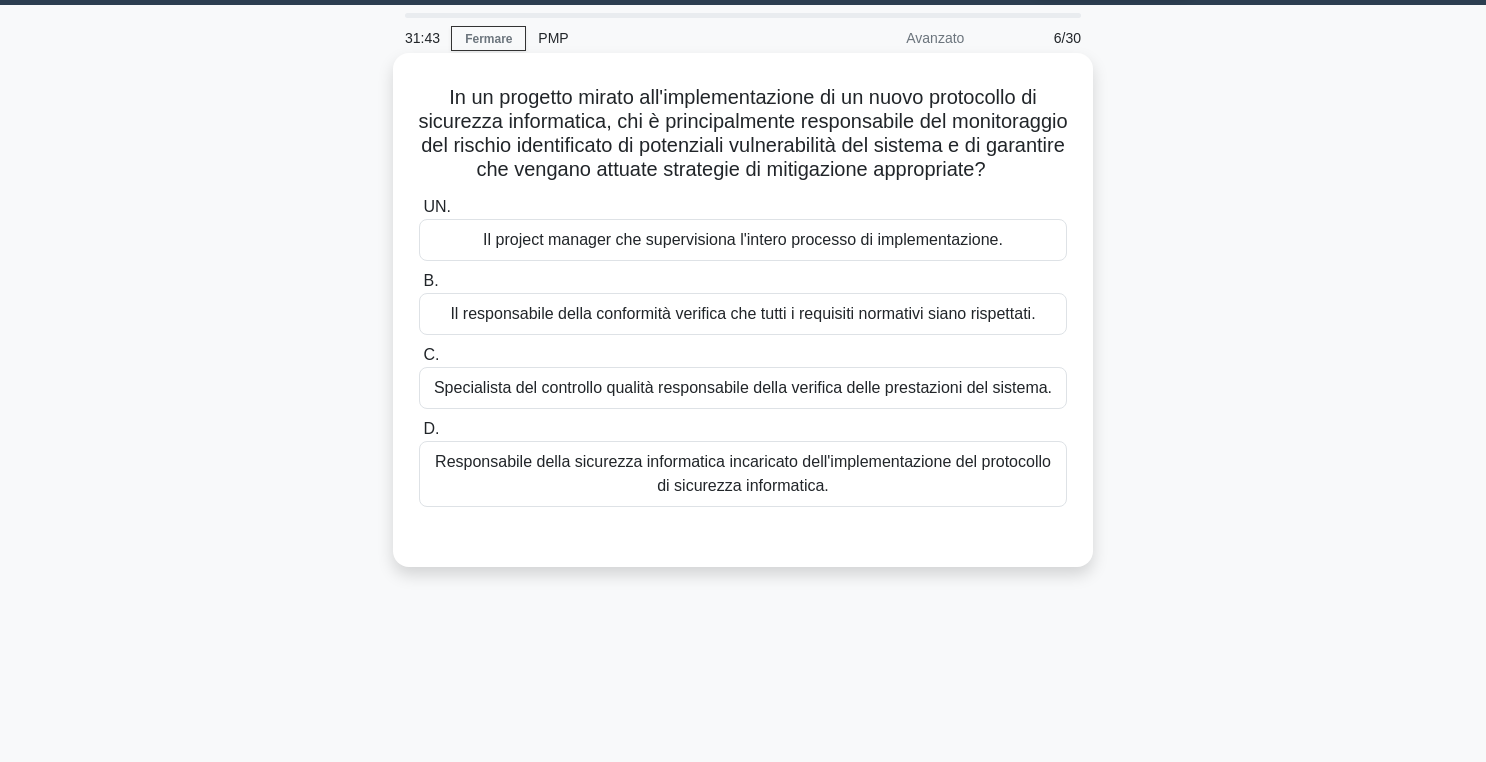 click on "Responsabile della sicurezza informatica incaricato dell'implementazione del protocollo di sicurezza informatica." at bounding box center [743, 474] 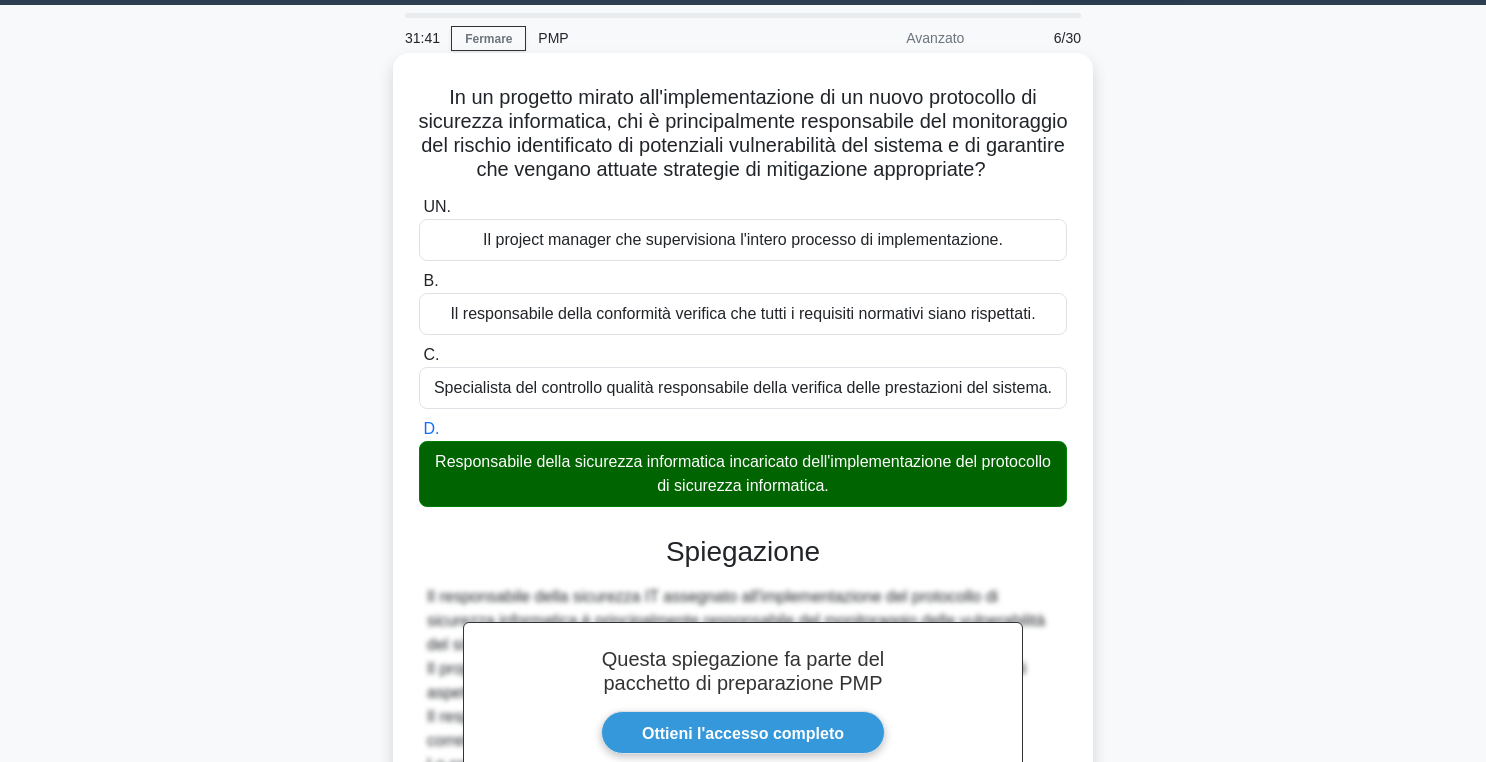 scroll, scrollTop: 318, scrollLeft: 0, axis: vertical 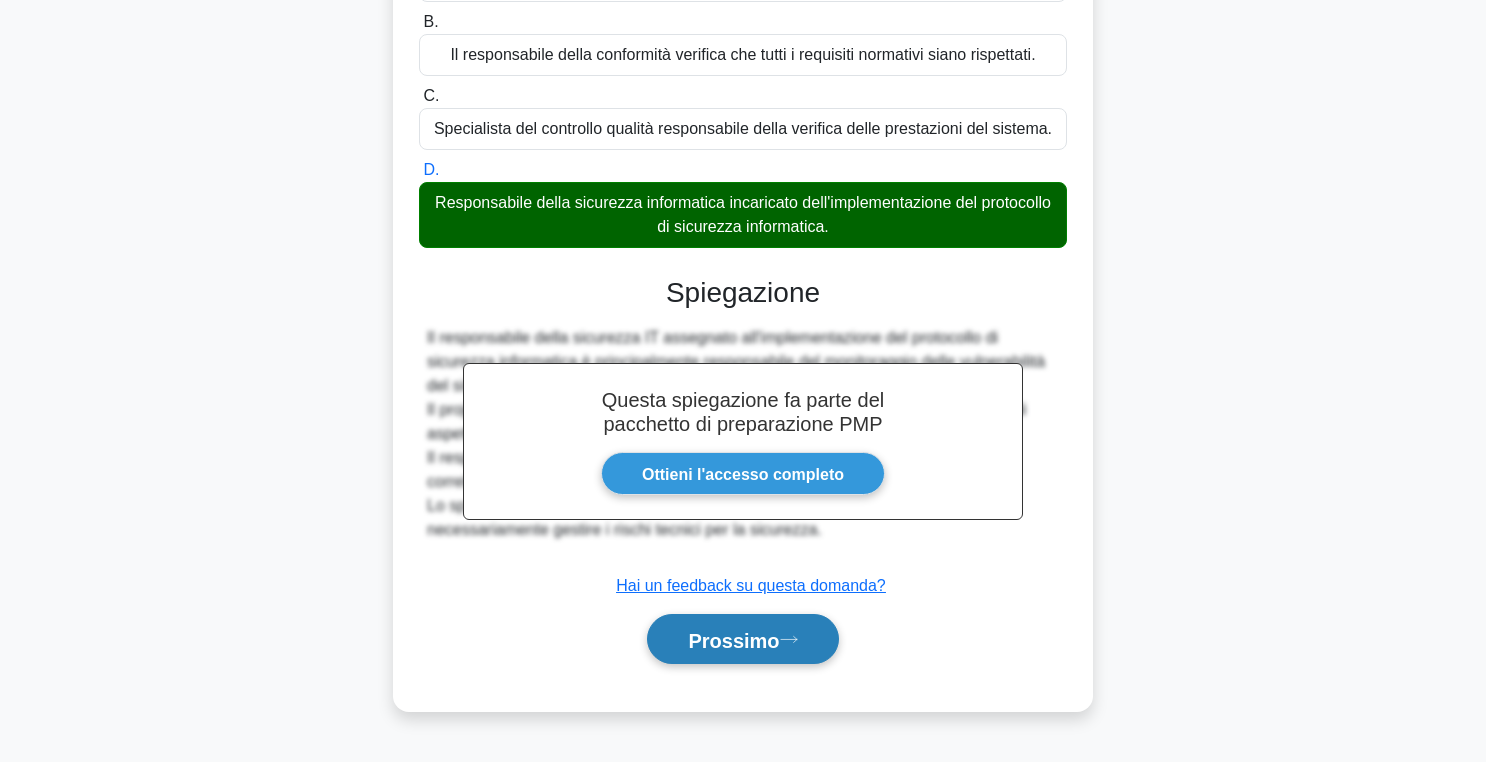 click on "Prossimo" at bounding box center (733, 640) 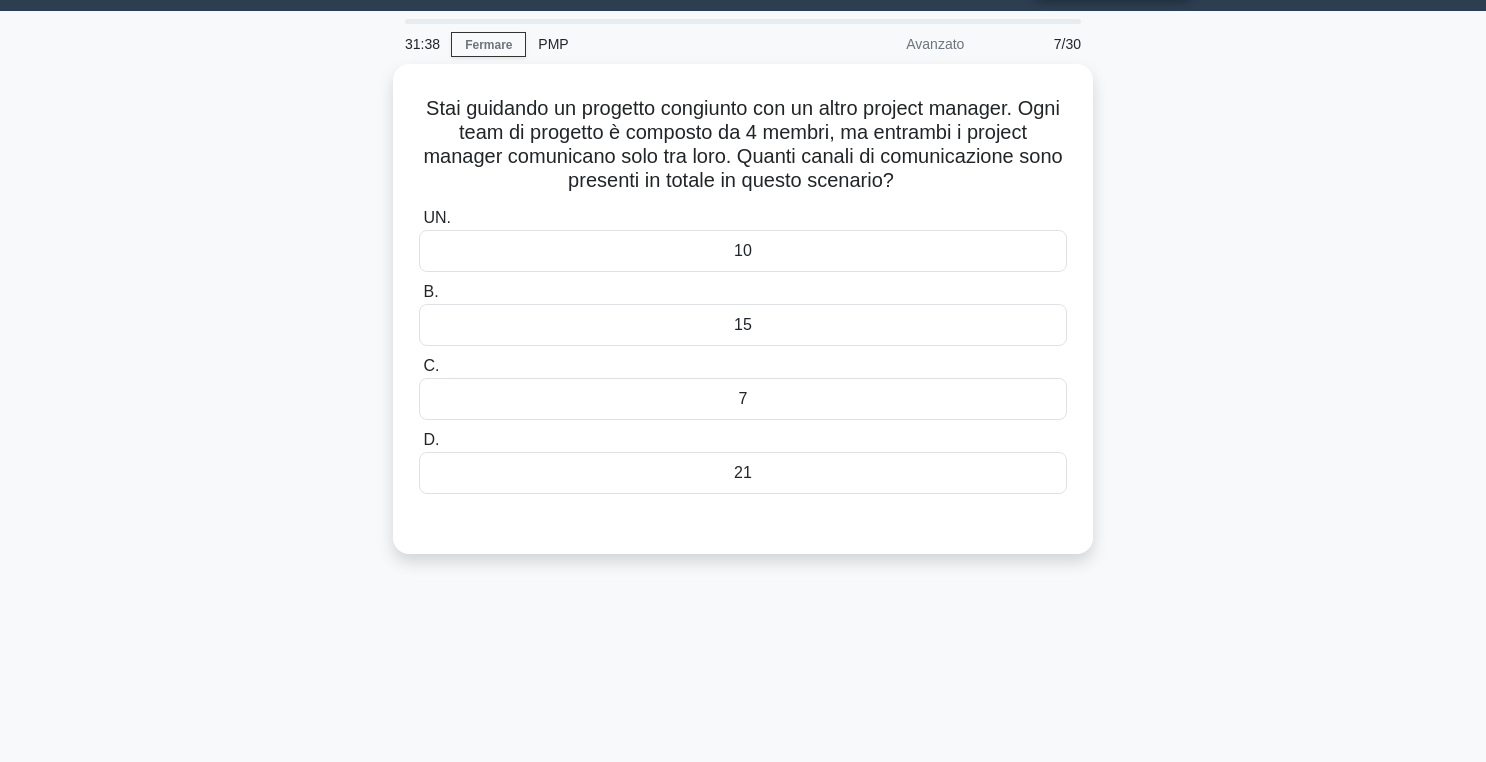 scroll, scrollTop: 47, scrollLeft: 0, axis: vertical 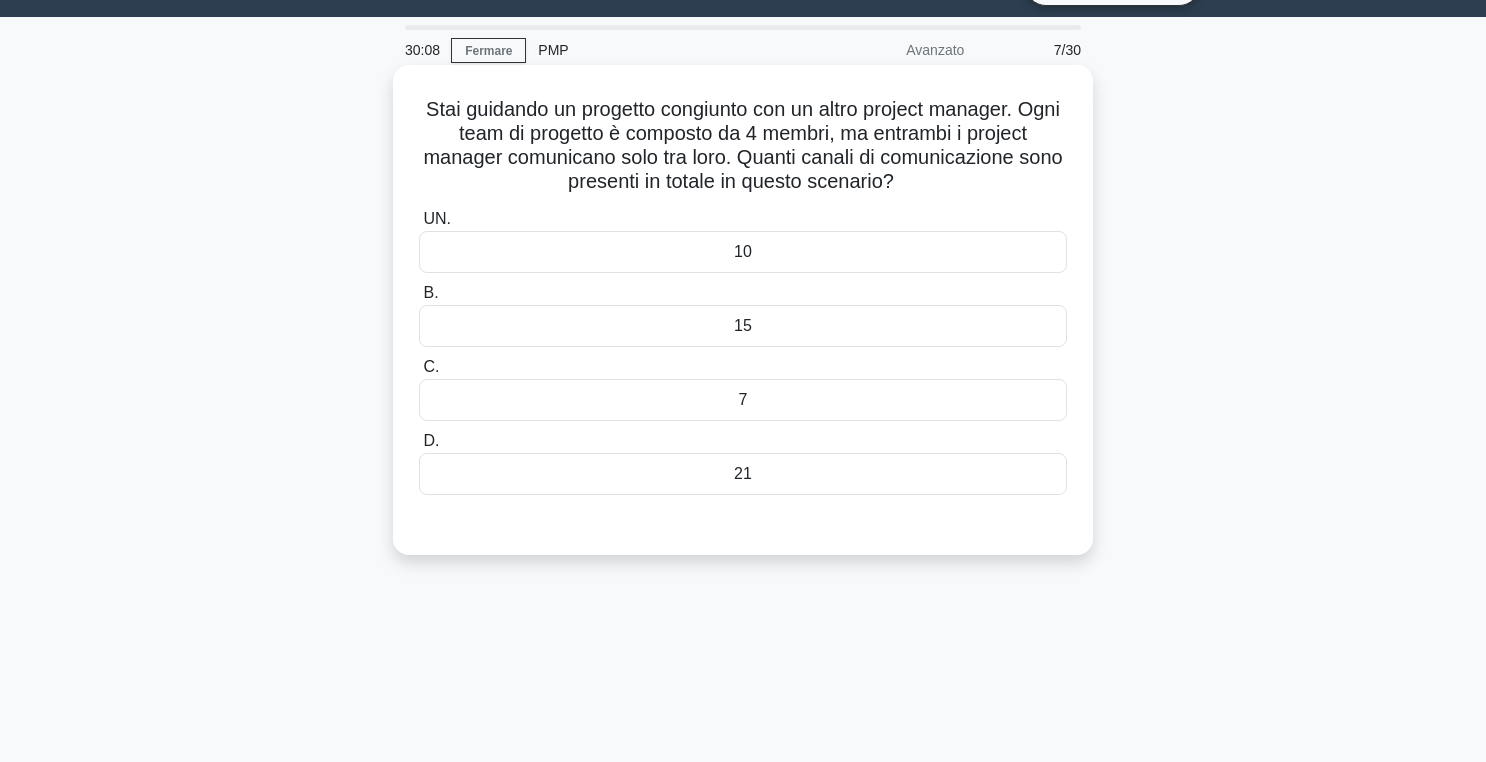 click on "7" at bounding box center [743, 400] 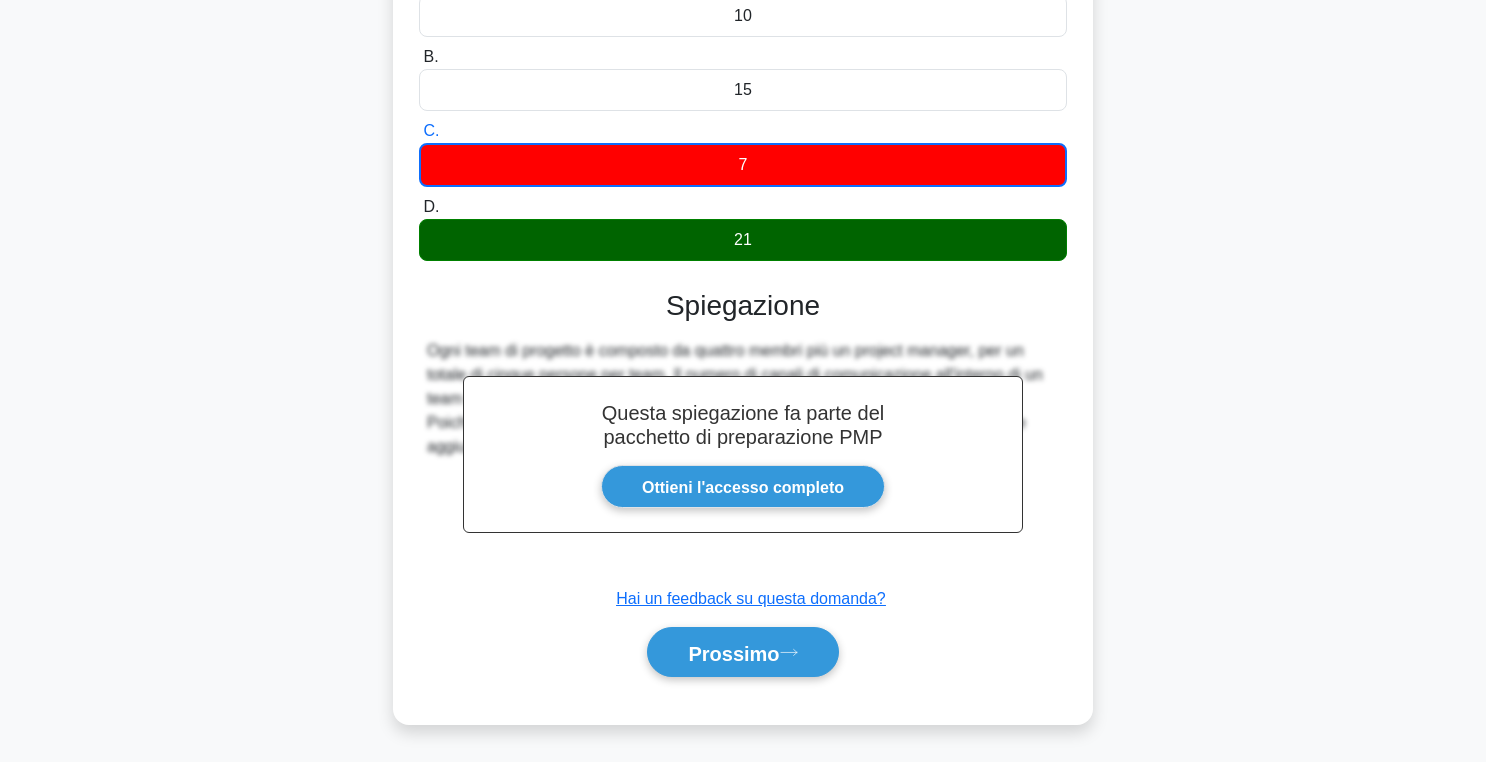 scroll, scrollTop: 318, scrollLeft: 0, axis: vertical 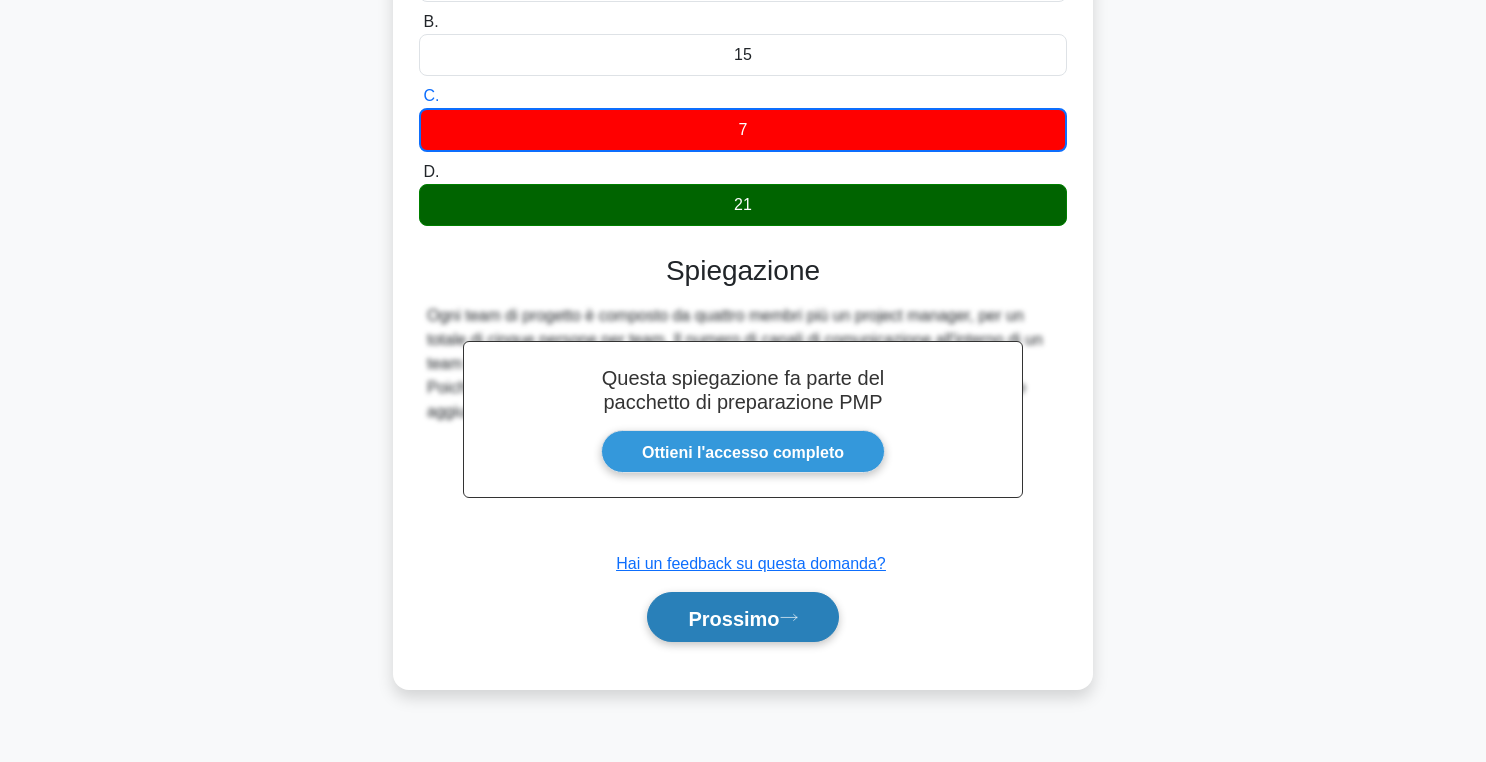 click on "Prossimo" at bounding box center [742, 617] 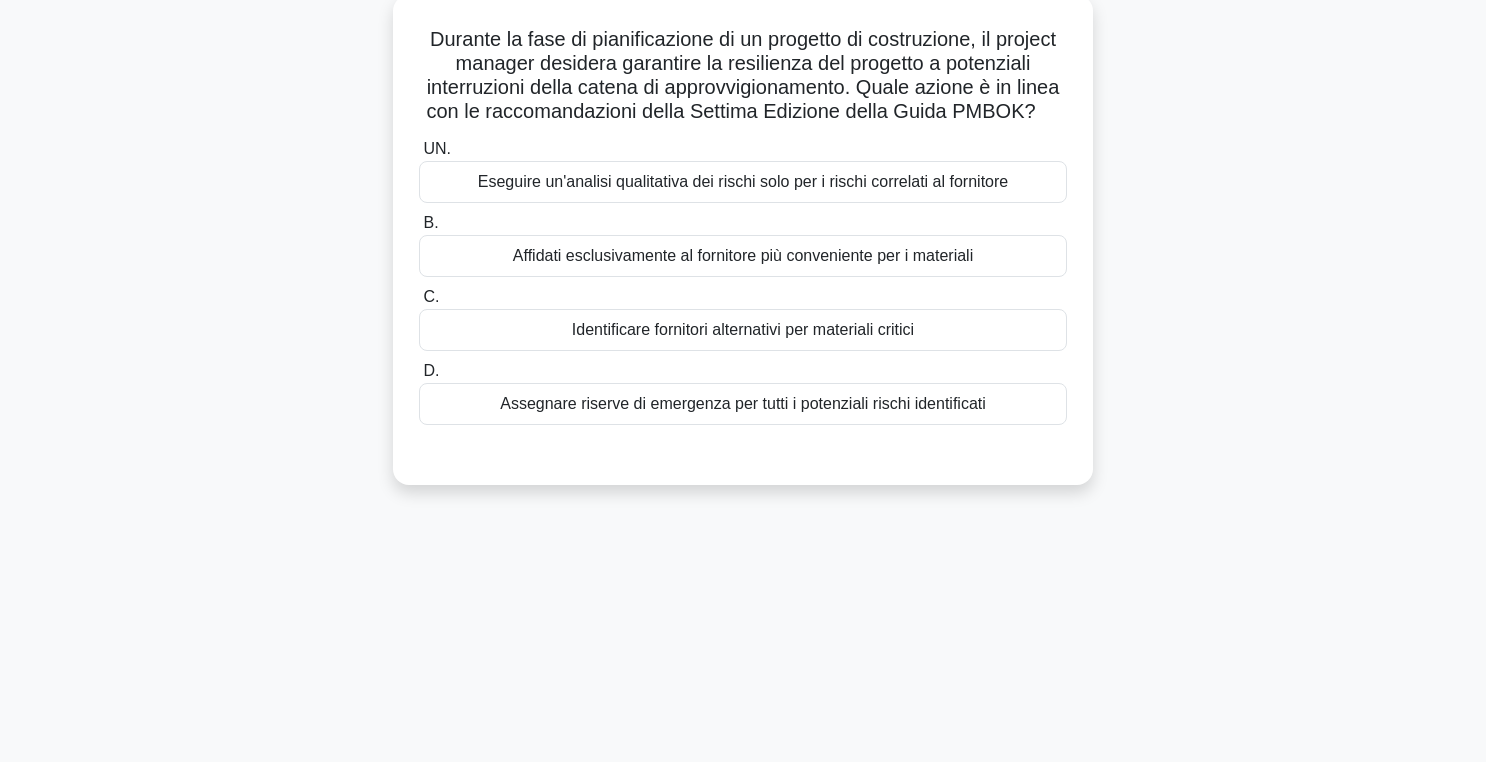 scroll, scrollTop: 118, scrollLeft: 0, axis: vertical 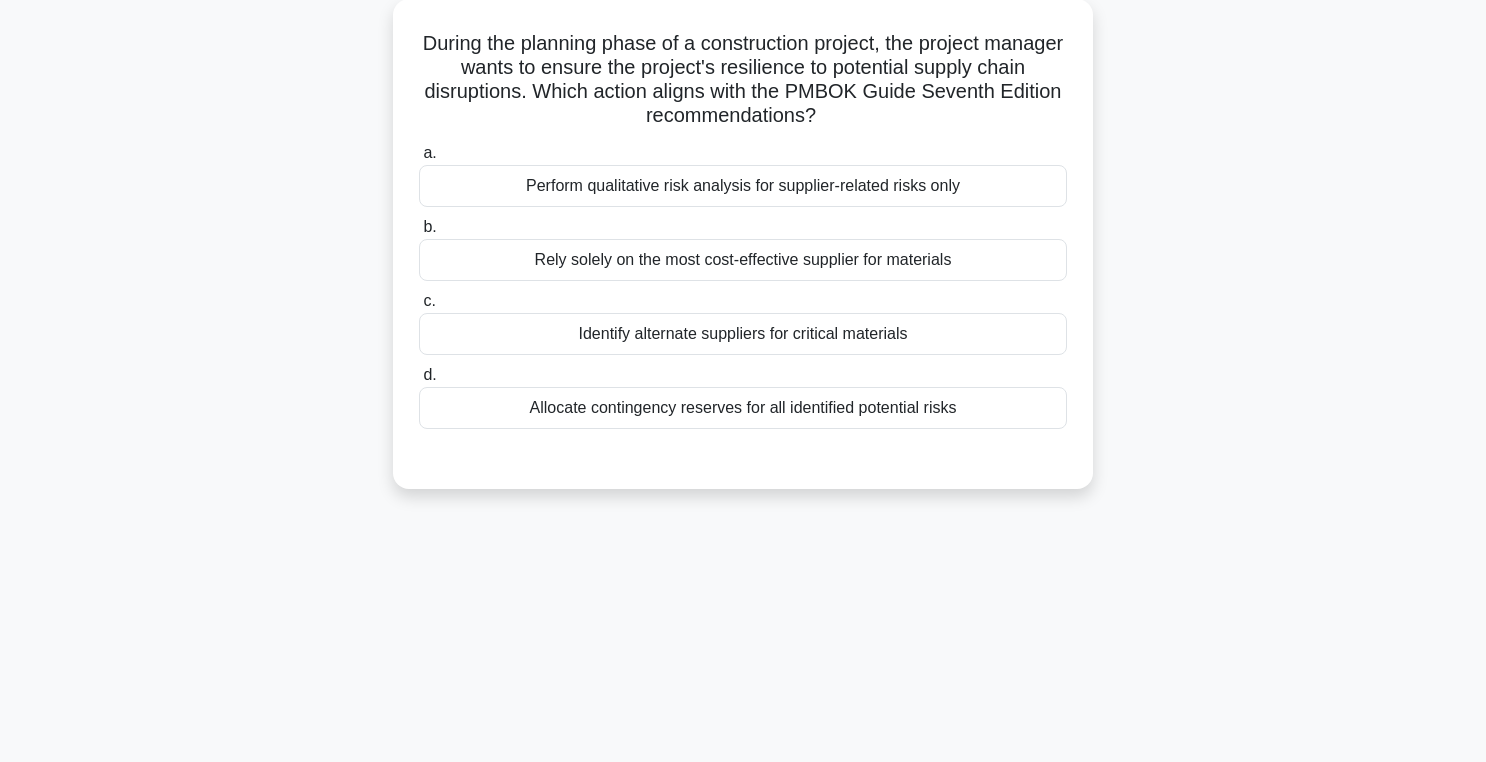 click on "During the planning phase of a construction project, the project manager wants to ensure the project's resilience to potential supply chain disruptions. Which action aligns with the PMBOK Guide Seventh Edition recommendations?
.spinner_0XTQ{transform-origin:center;animation:spinner_y6GP .75s linear infinite}@keyframes spinner_y6GP{100%{transform:rotate(360deg)}}
a.
b. c. d." at bounding box center (743, 256) 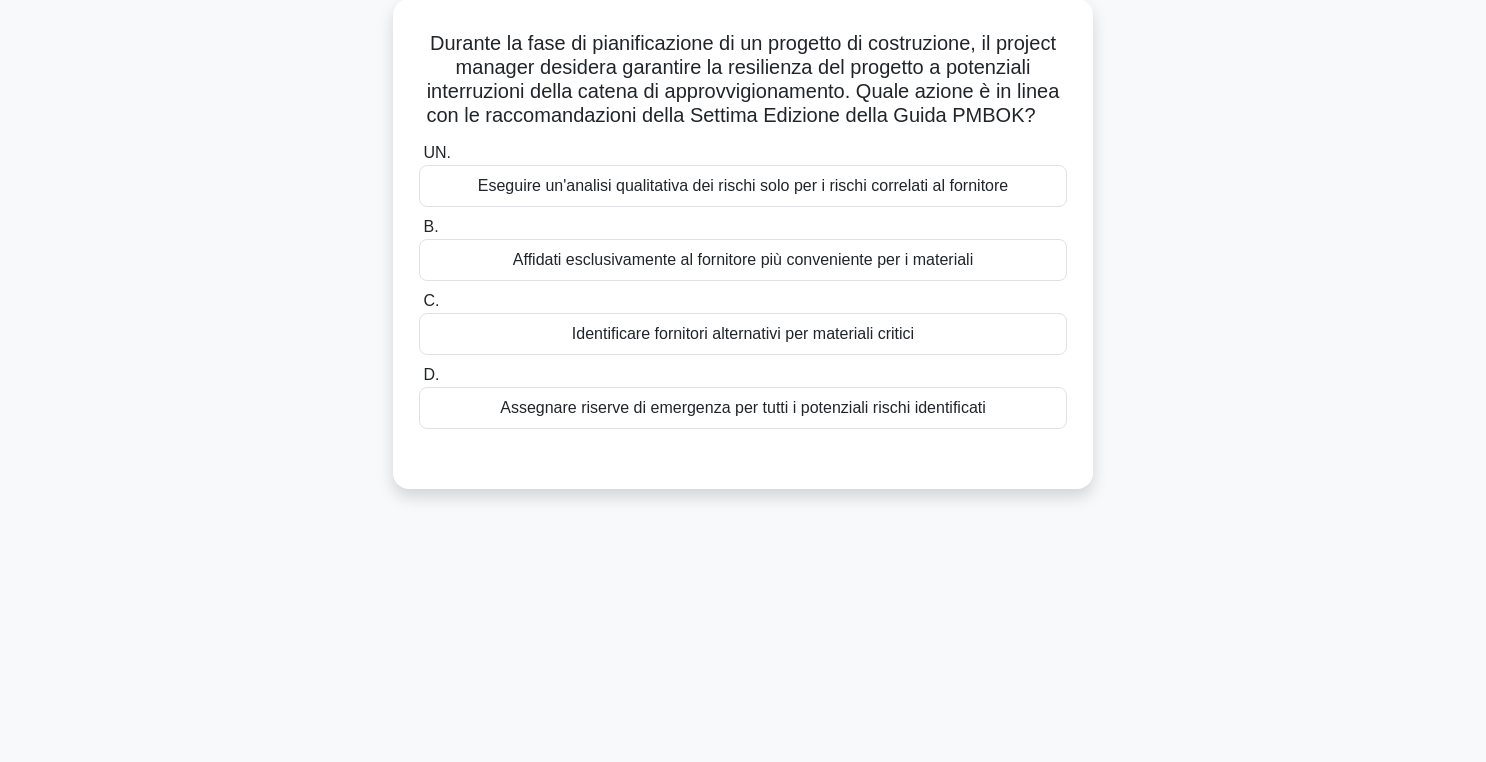 click on "Durante la fase di pianificazione di un progetto di costruzione, il project manager desidera garantire la resilienza del progetto a potenziali interruzioni della catena di approvvigionamento. Quale azione è in linea con le raccomandazioni della Settima Edizione della Guida PMBOK?
.spinner_0XTQ{transform-origin:center;animation:spinner_y6GP .75s linear infinite}@keyframes spinner_y6GP{100%{transform:rotate(360deg)}}
UN.
B. C. D." at bounding box center [743, 256] 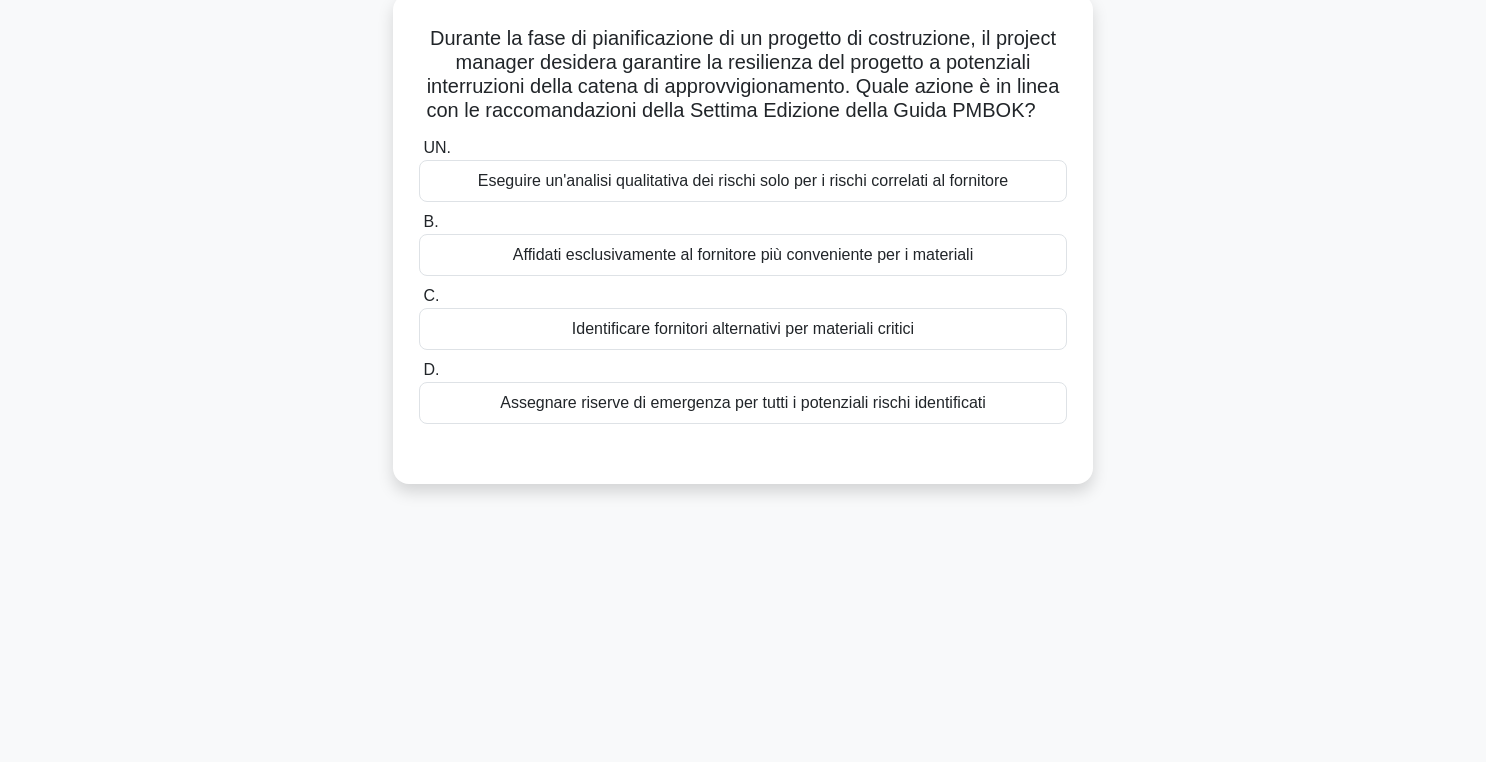 click on "Identificare fornitori alternativi per materiali critici" at bounding box center [743, 328] 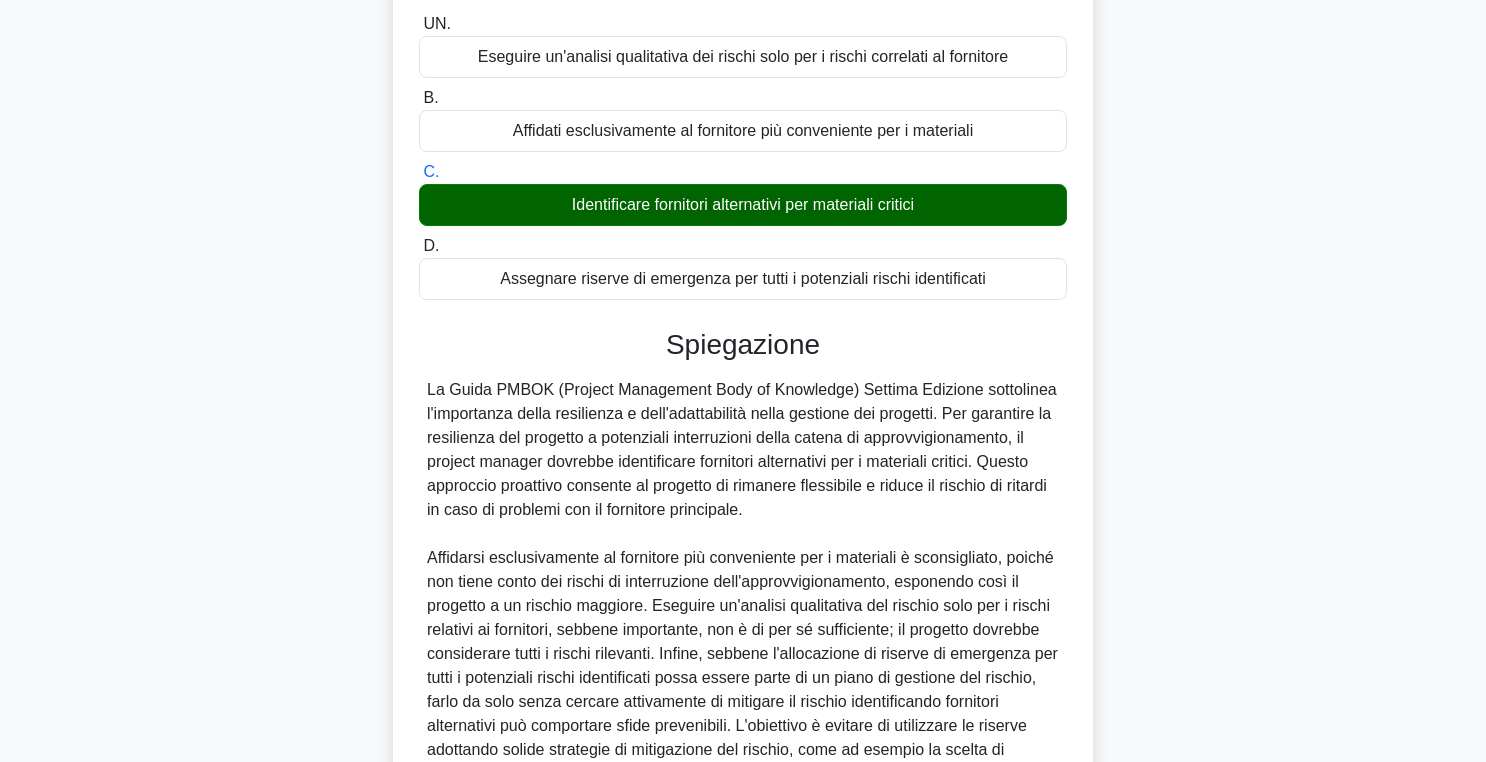 scroll, scrollTop: 450, scrollLeft: 0, axis: vertical 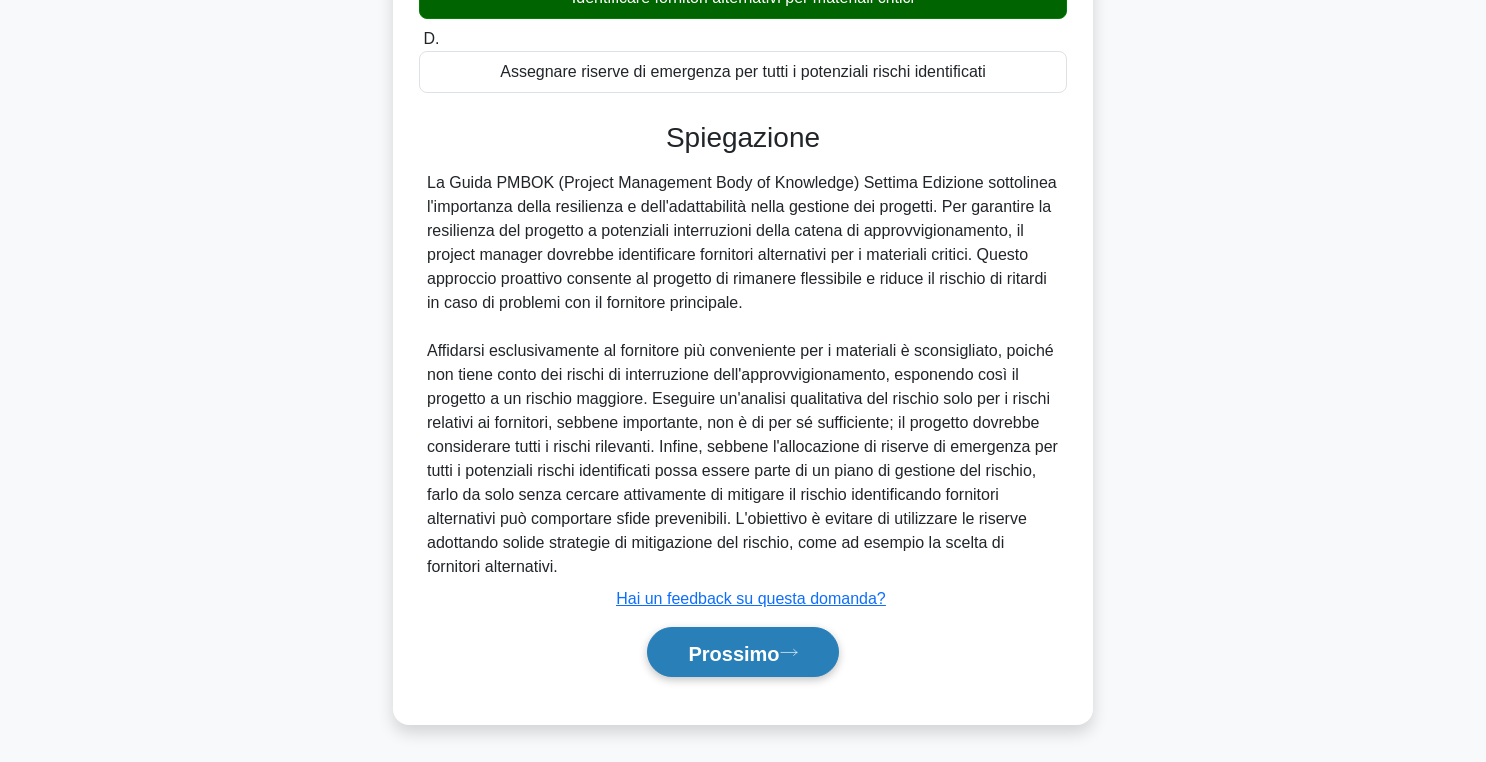 click on "Prossimo" at bounding box center (733, 653) 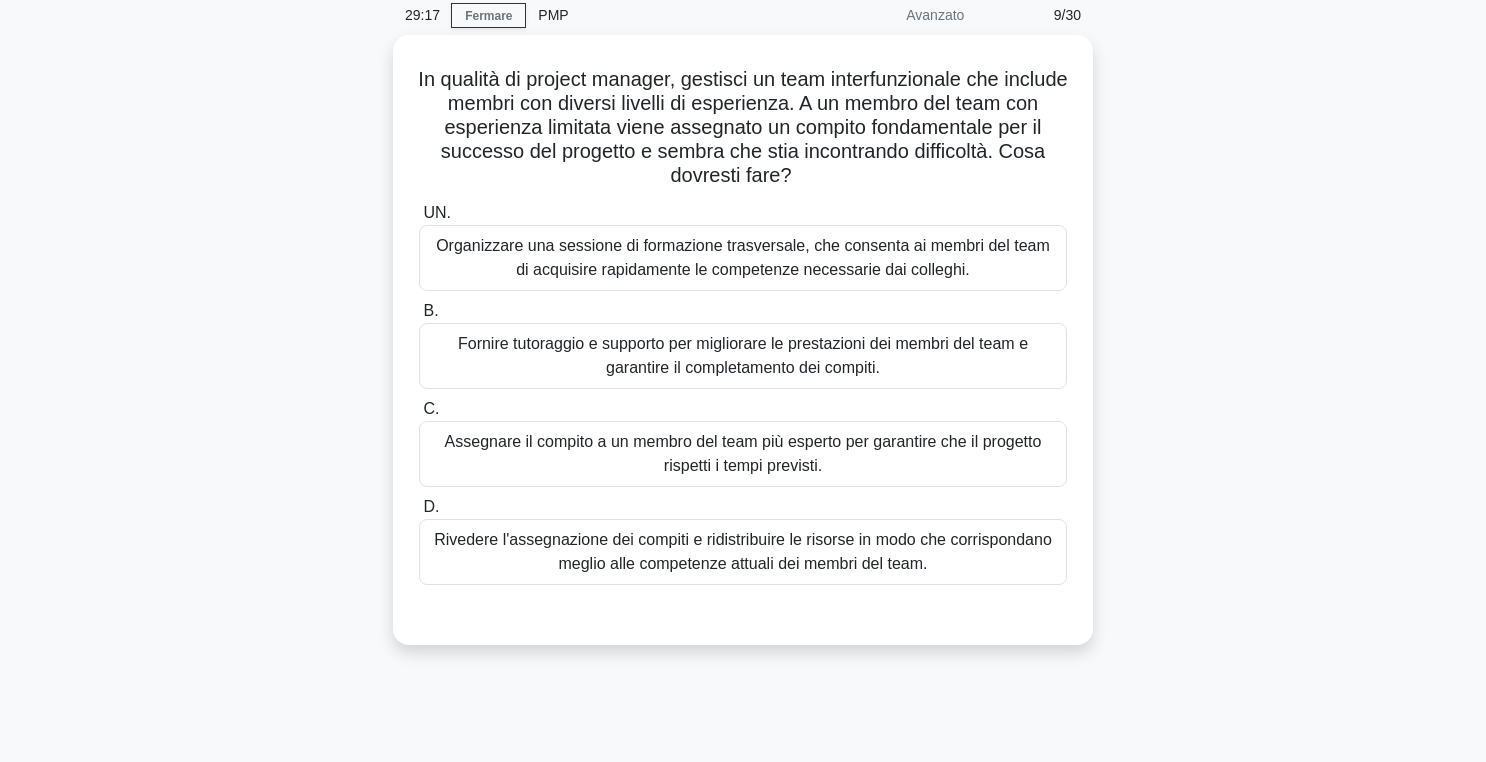 scroll, scrollTop: 97, scrollLeft: 0, axis: vertical 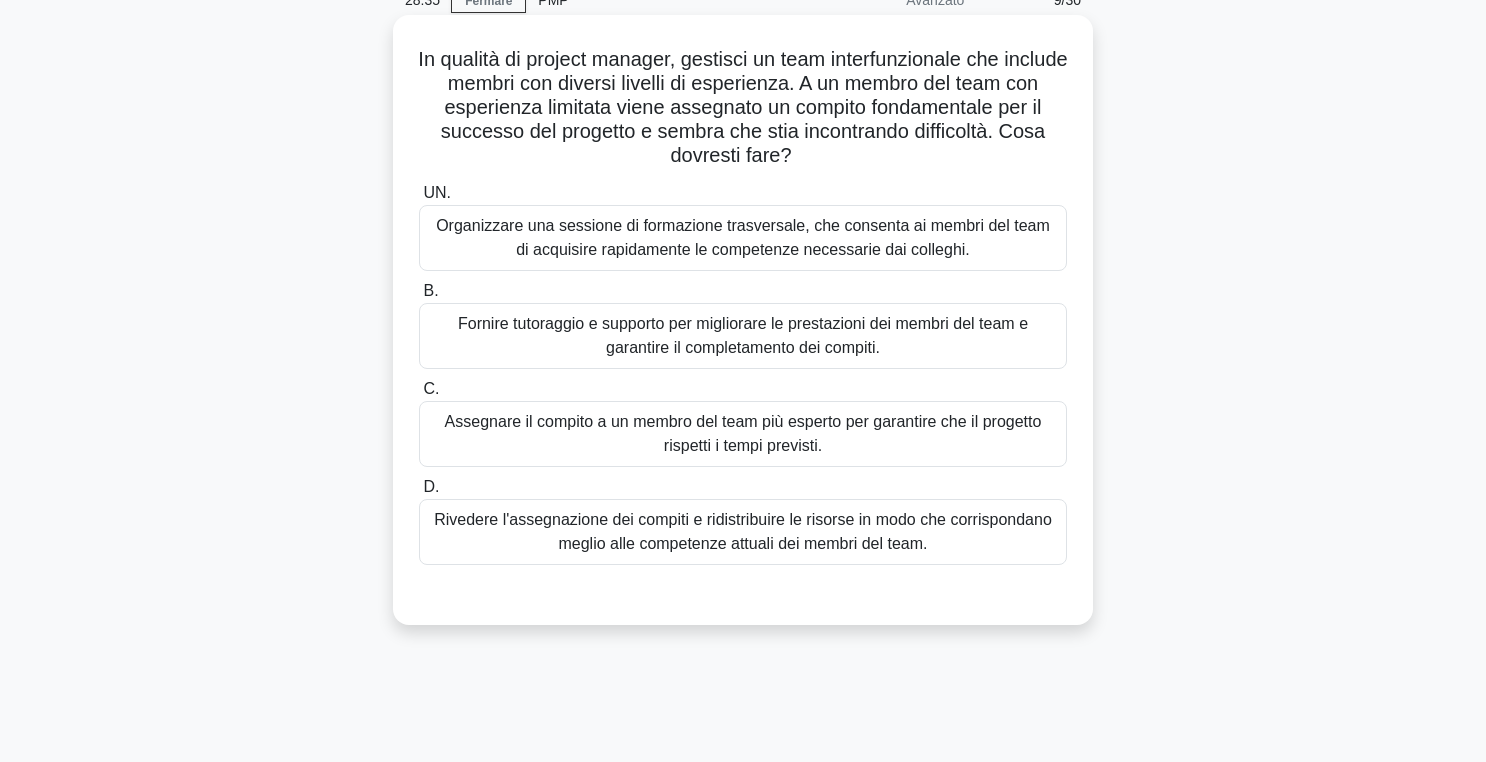 click on "Fornire tutoraggio e supporto per migliorare le prestazioni dei membri del team e garantire il completamento dei compiti." at bounding box center [743, 335] 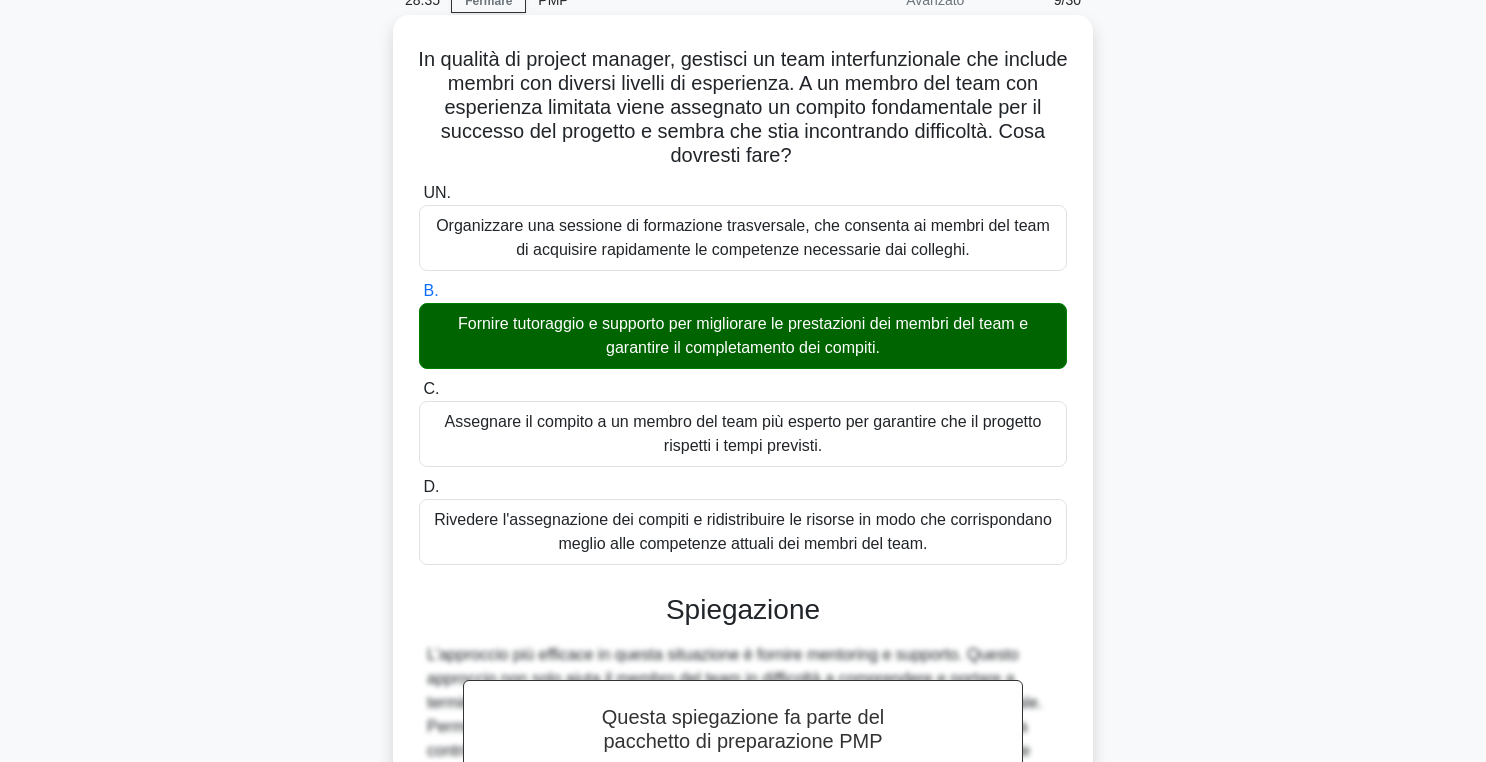 scroll, scrollTop: 450, scrollLeft: 0, axis: vertical 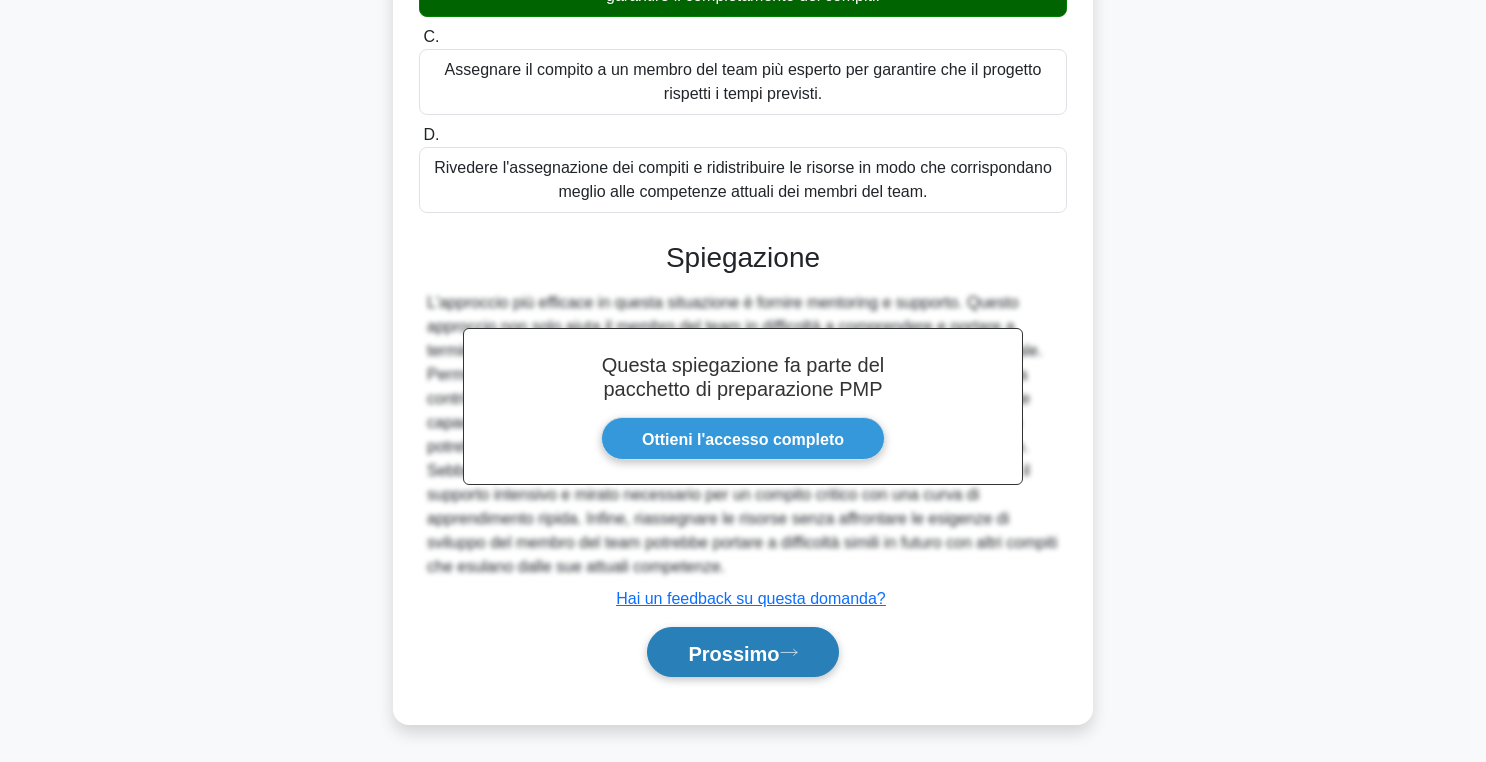 click on "Prossimo" at bounding box center [733, 653] 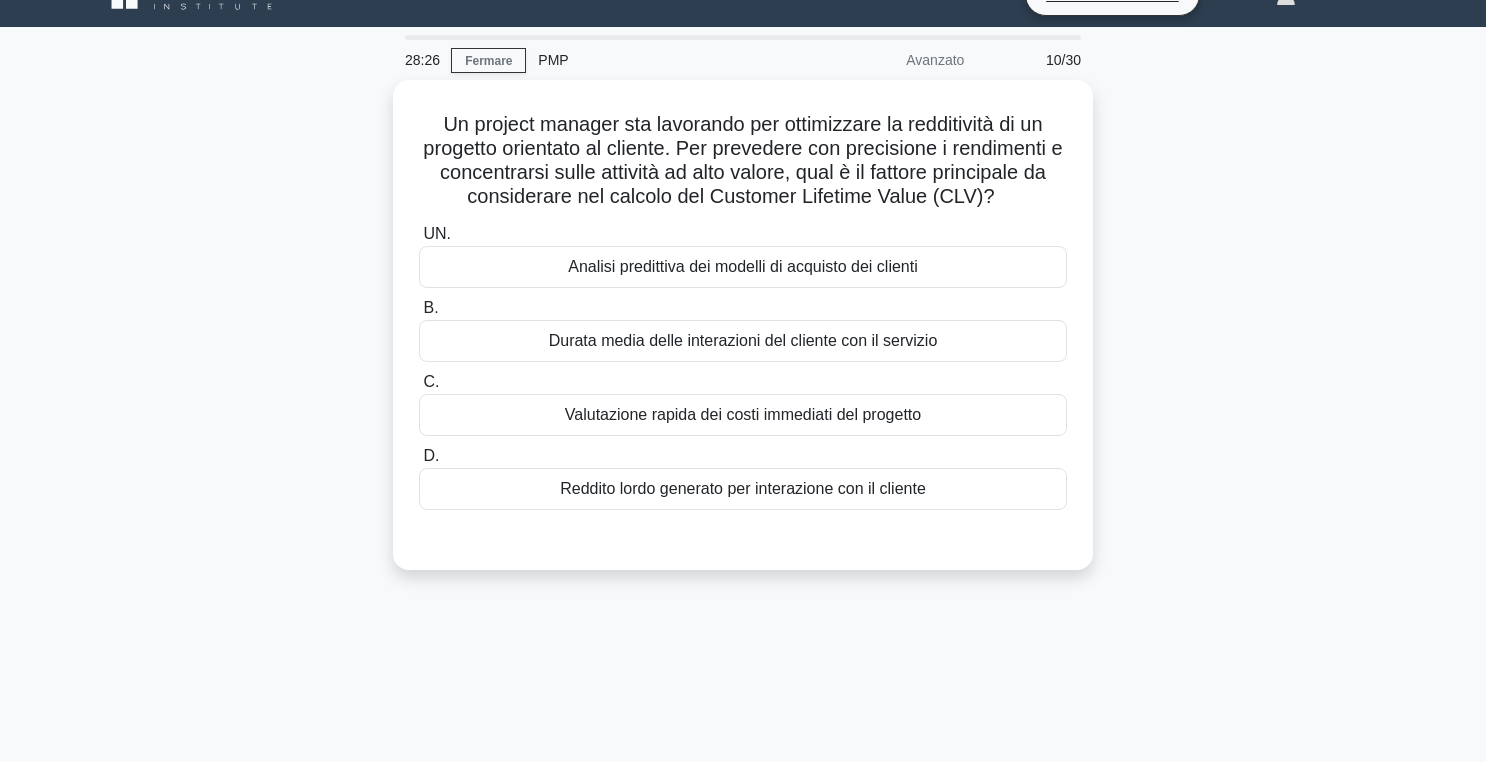 scroll, scrollTop: 43, scrollLeft: 0, axis: vertical 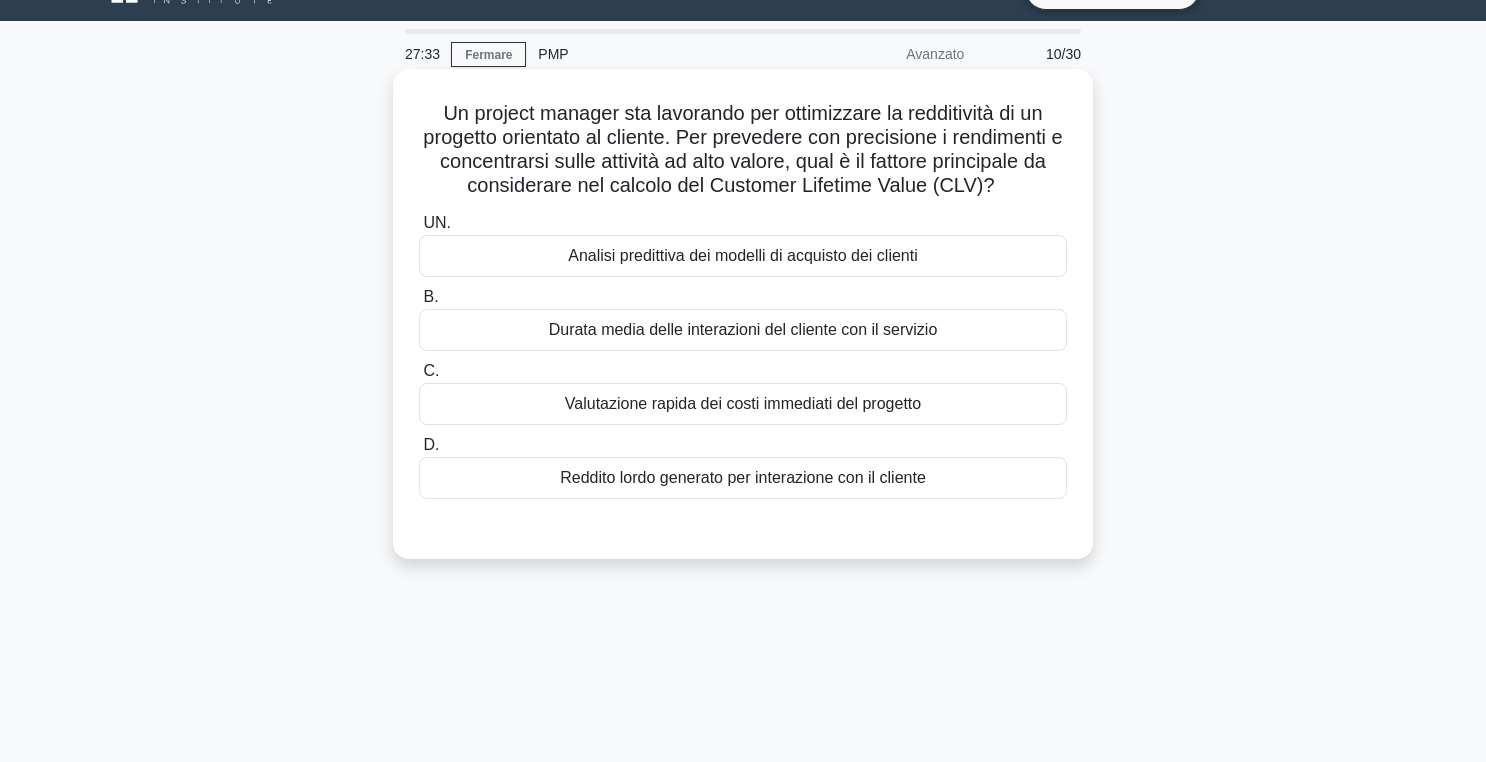 click on "Durata media delle interazioni del cliente con il servizio" at bounding box center [743, 330] 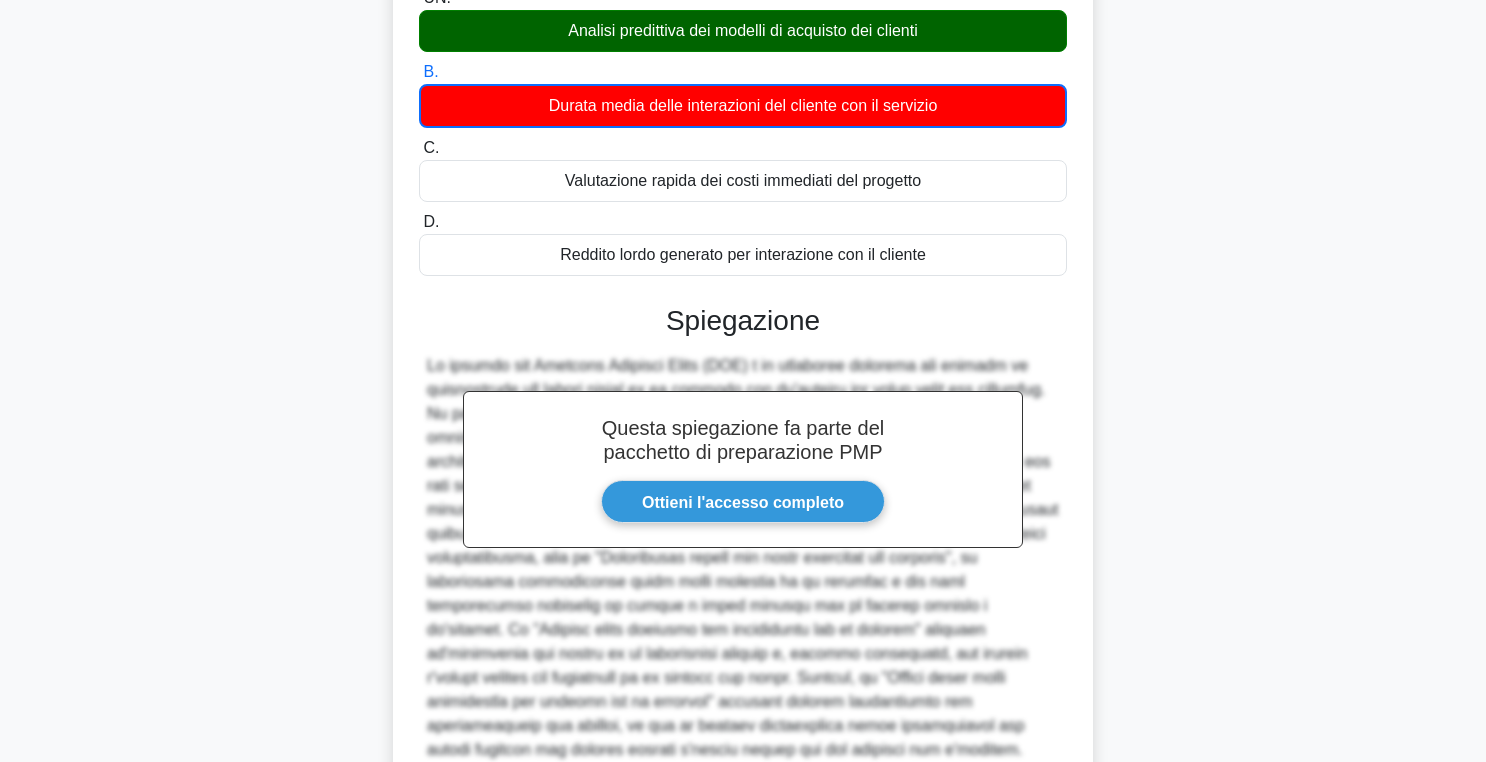 scroll, scrollTop: 428, scrollLeft: 0, axis: vertical 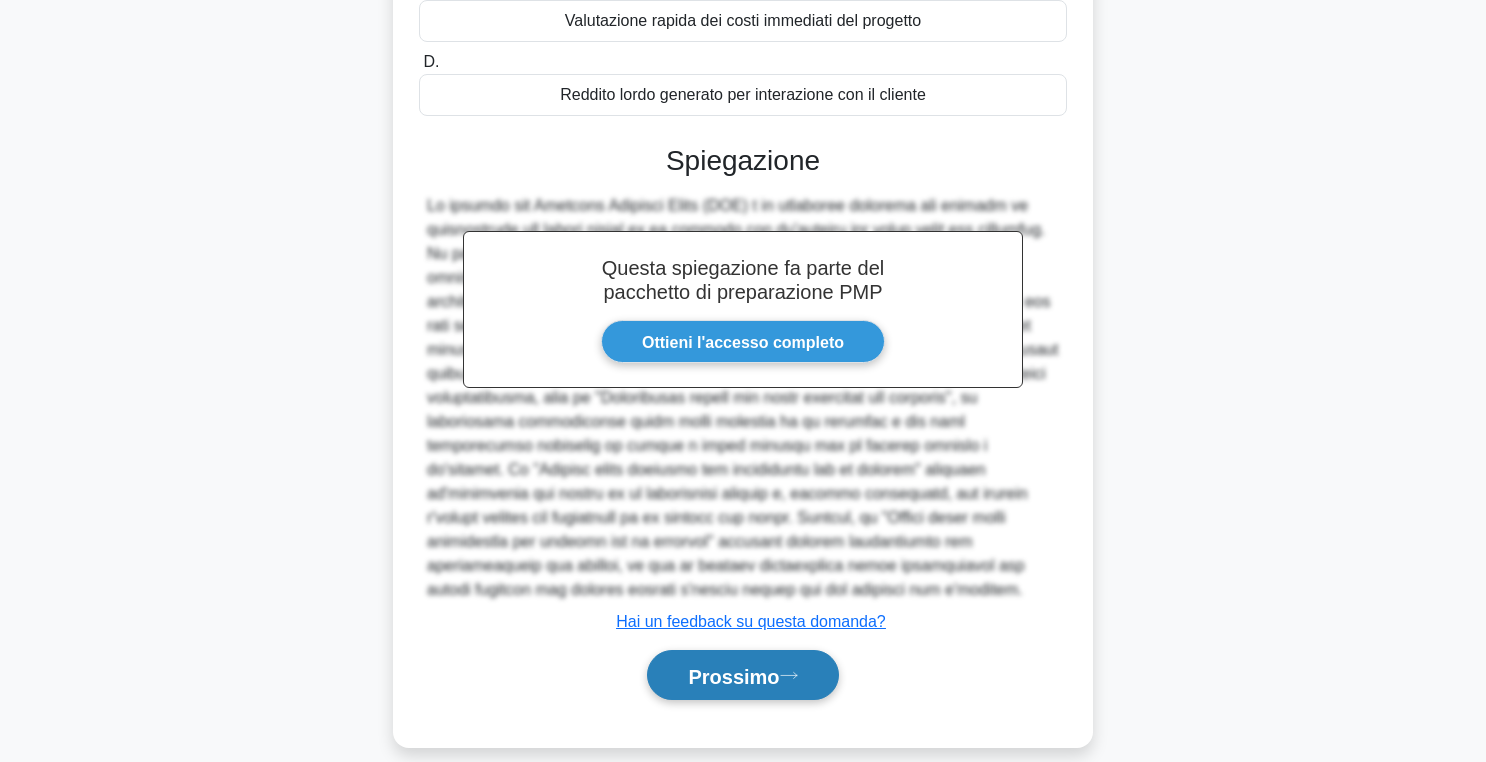click on "Prossimo" at bounding box center (733, 676) 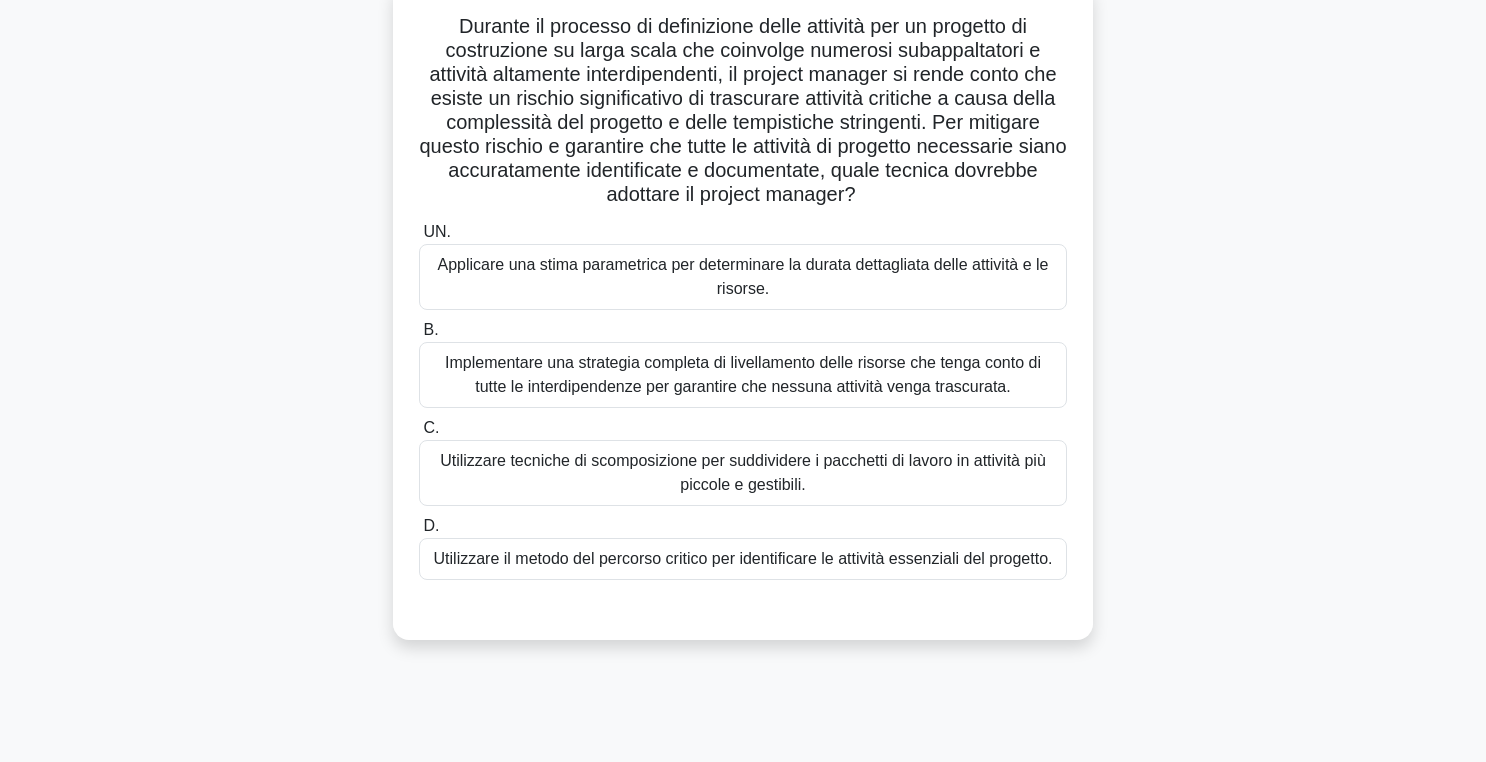 scroll, scrollTop: 89, scrollLeft: 0, axis: vertical 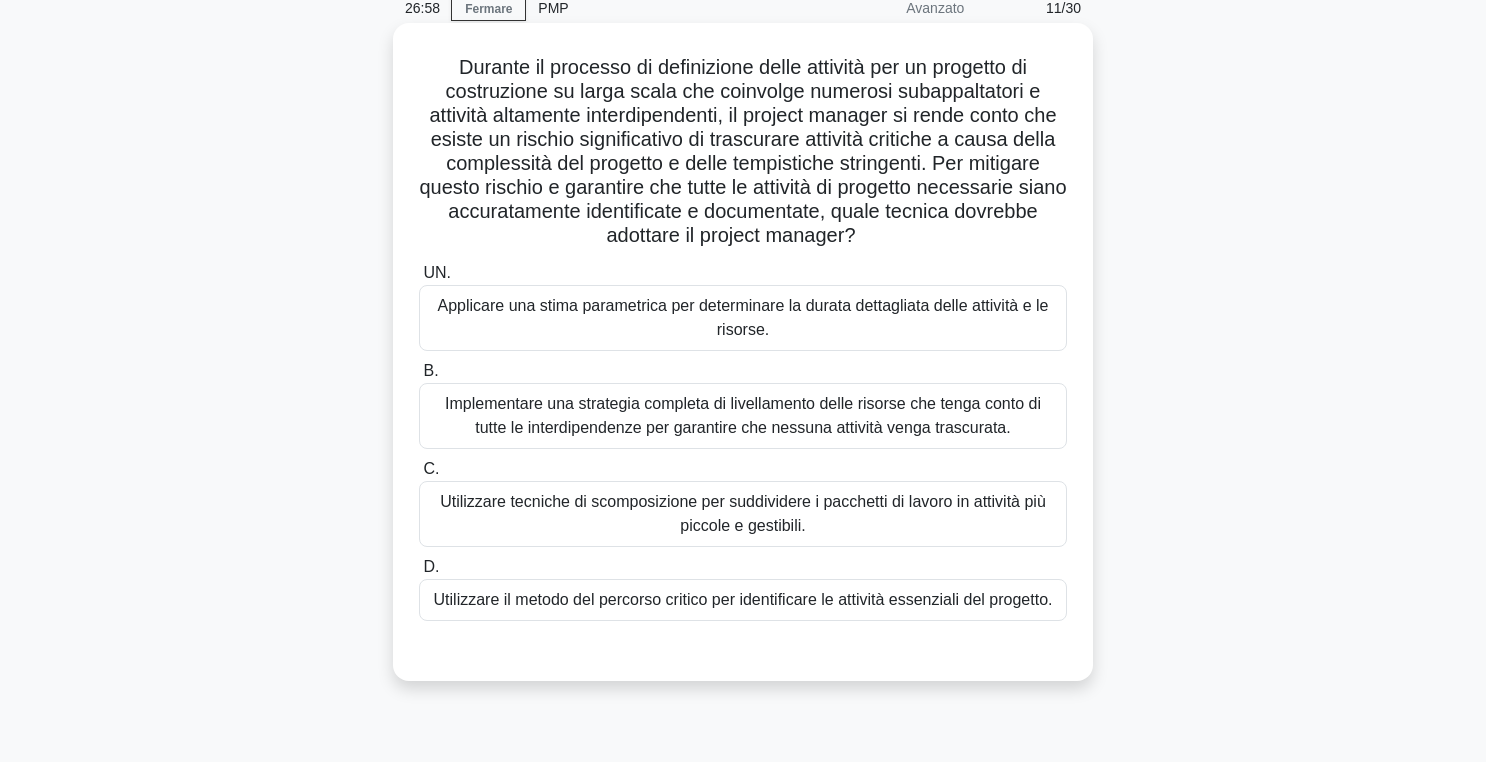 click on "Utilizzare tecniche di scomposizione per suddividere i pacchetti di lavoro in attività più piccole e gestibili." at bounding box center (743, 514) 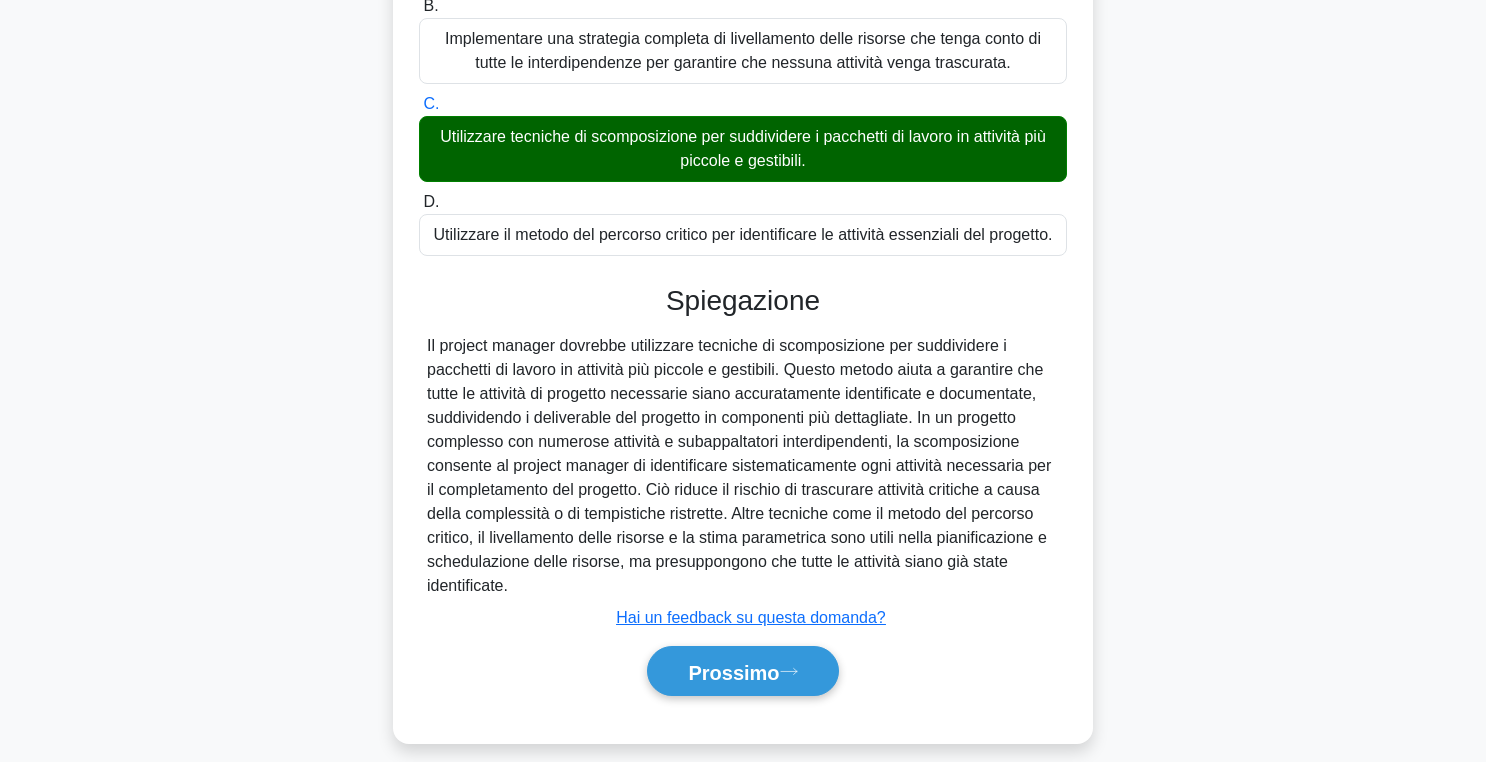 scroll, scrollTop: 474, scrollLeft: 0, axis: vertical 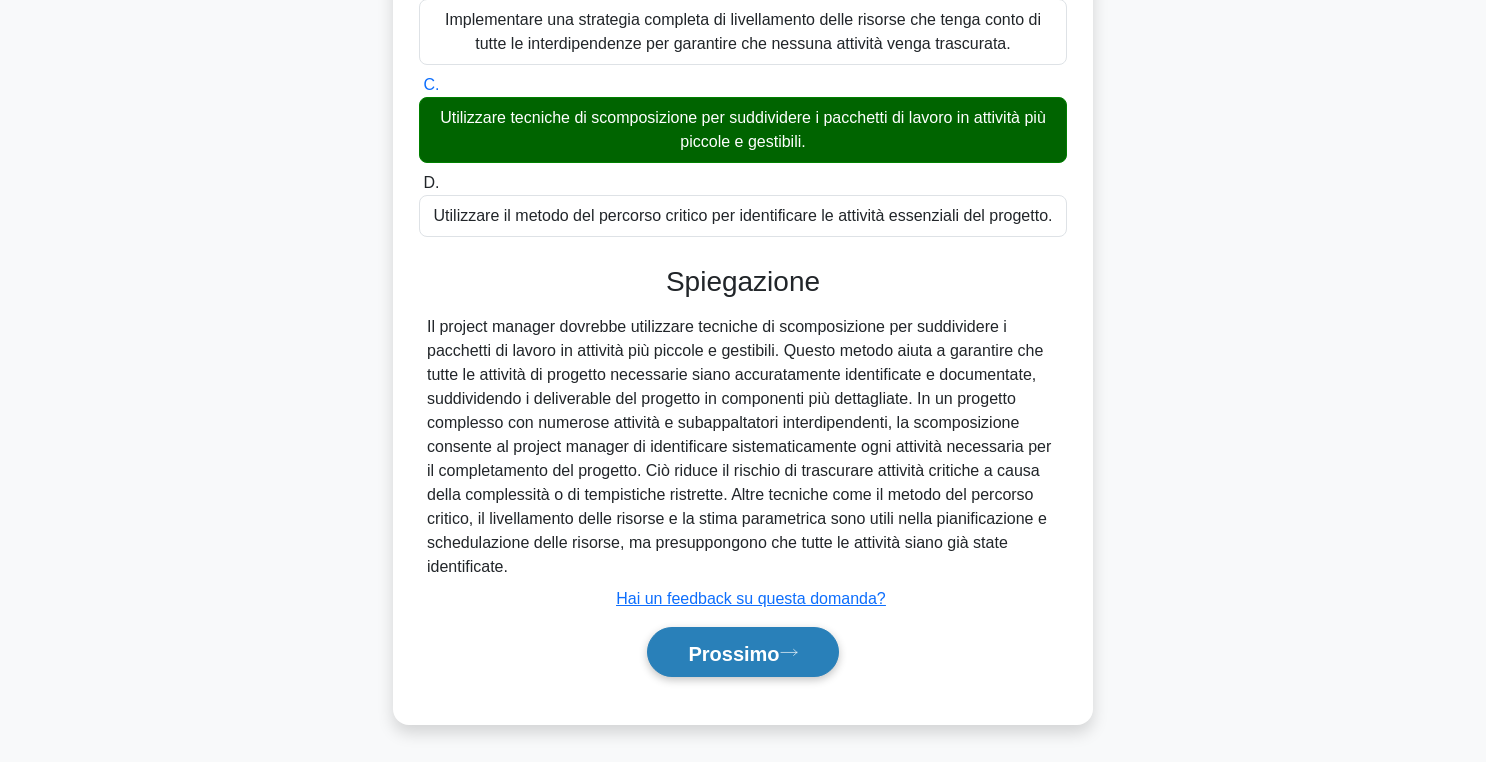 click on "Prossimo" at bounding box center (742, 652) 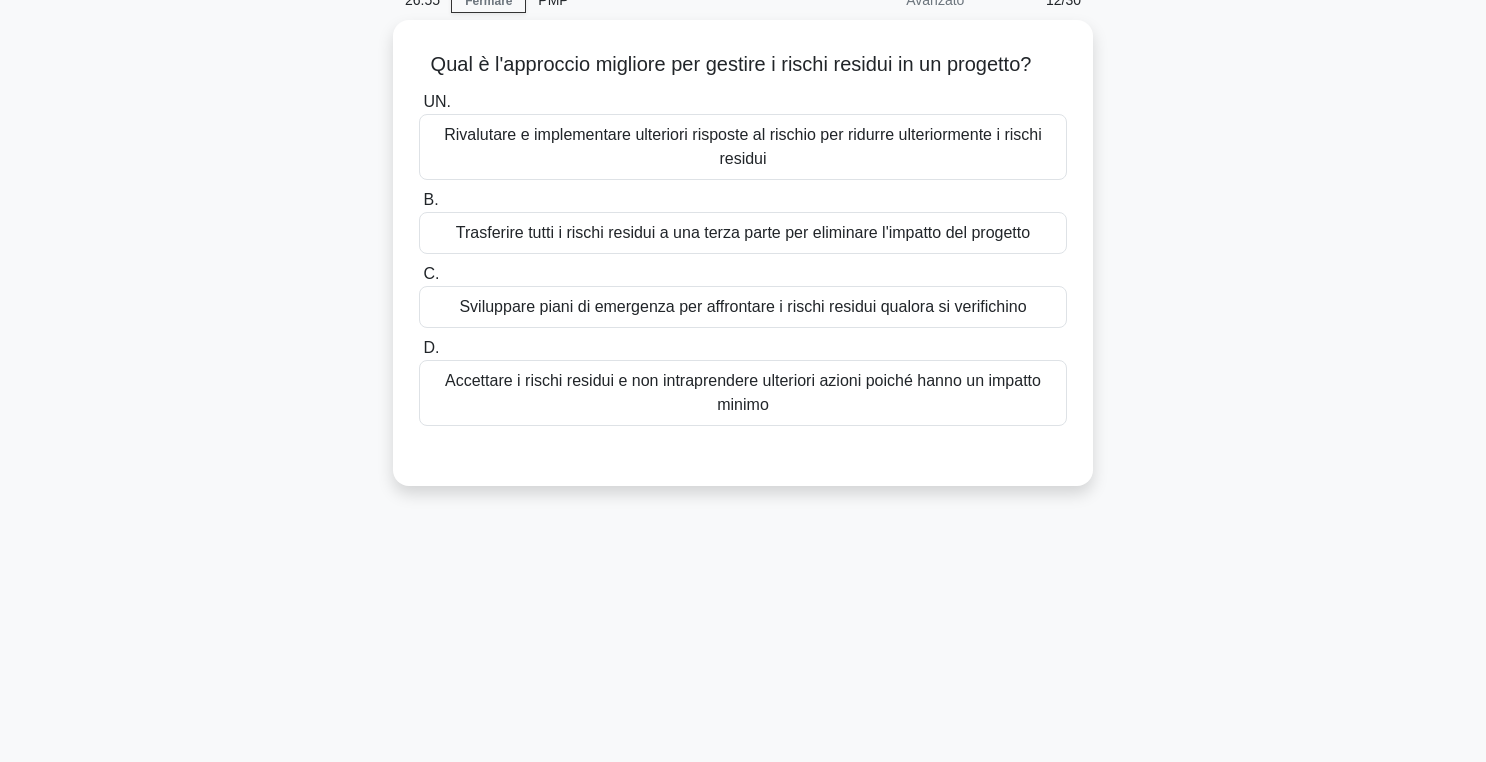 scroll, scrollTop: 79, scrollLeft: 0, axis: vertical 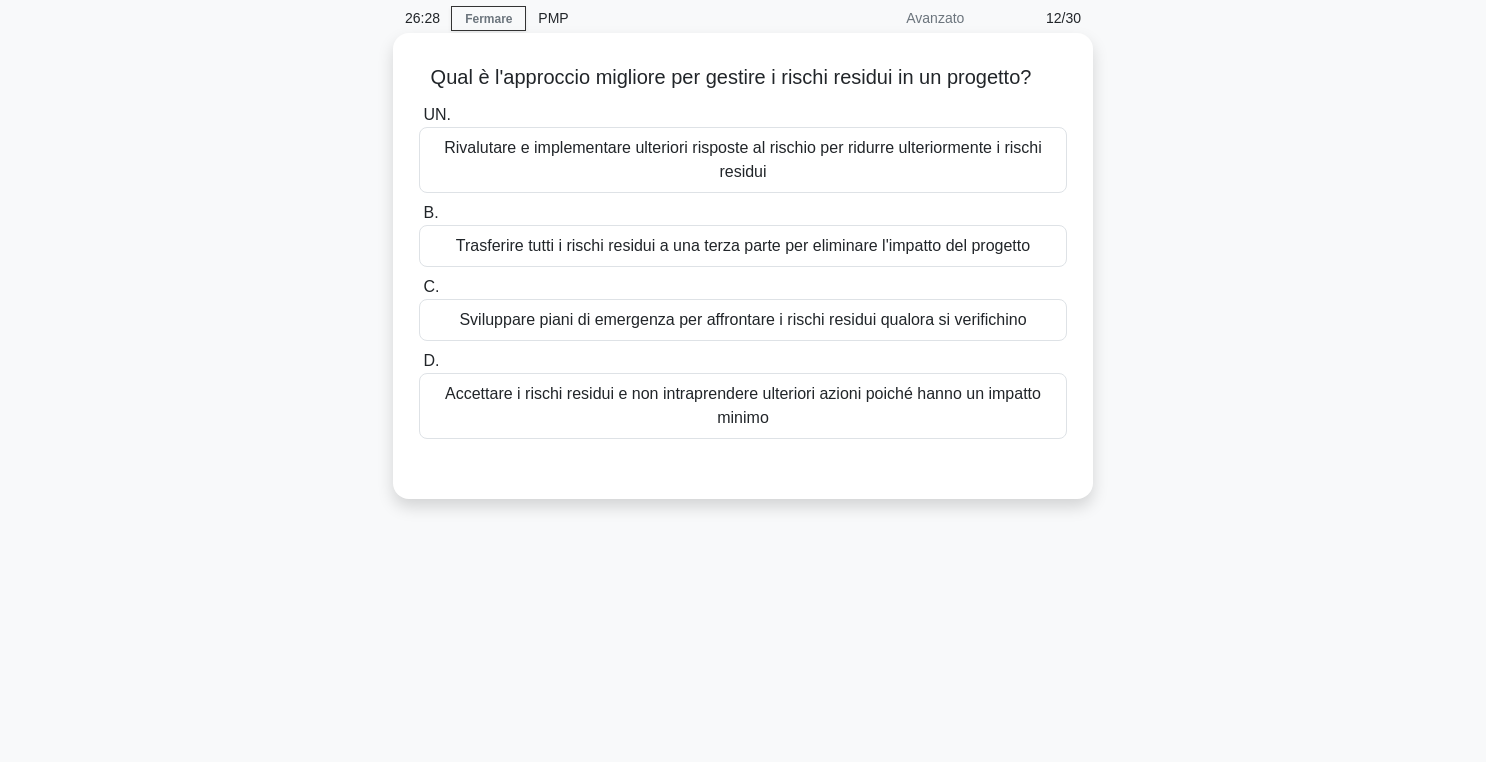 click on "Rivalutare e implementare ulteriori risposte al rischio per ridurre ulteriormente i rischi residui" at bounding box center (743, 160) 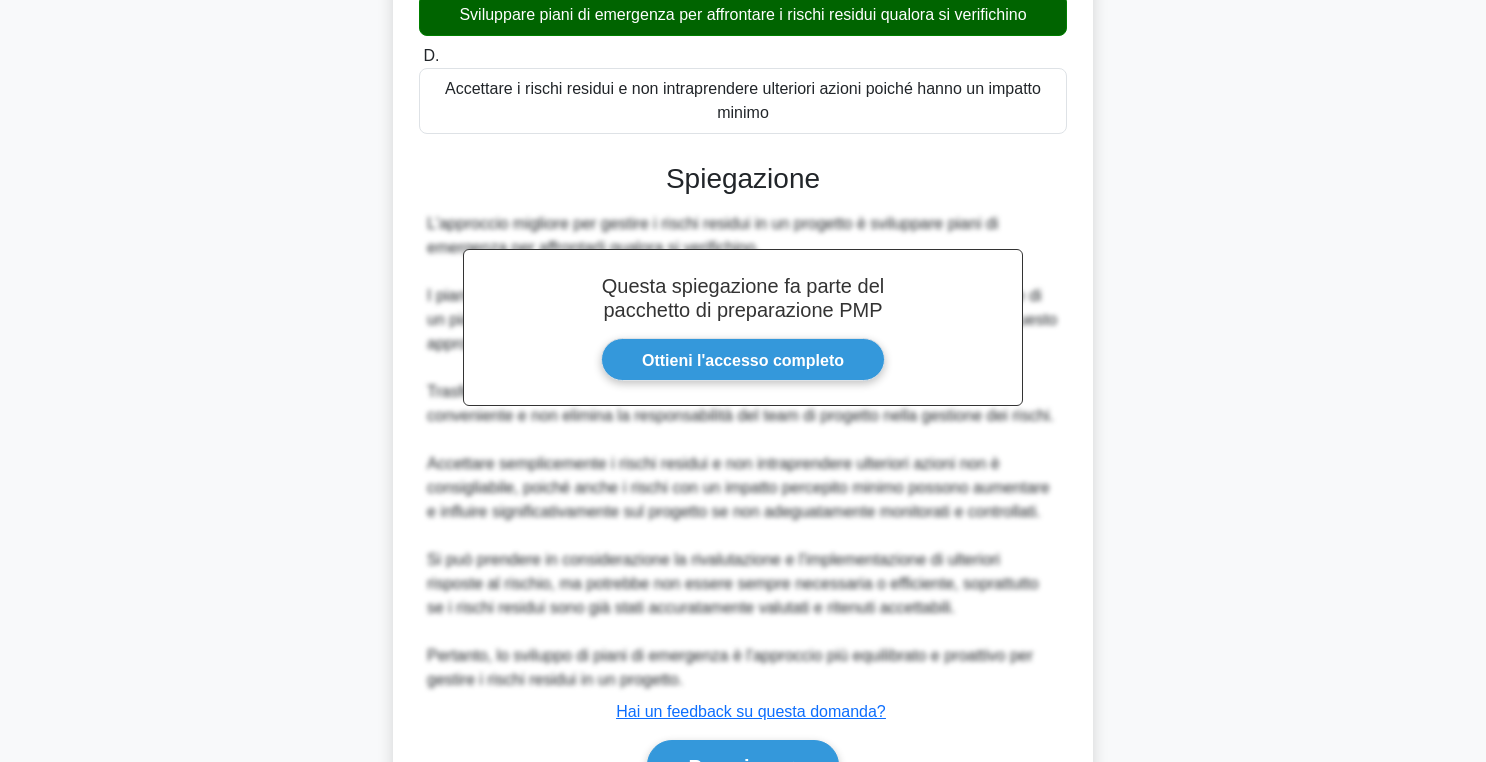 scroll, scrollTop: 466, scrollLeft: 0, axis: vertical 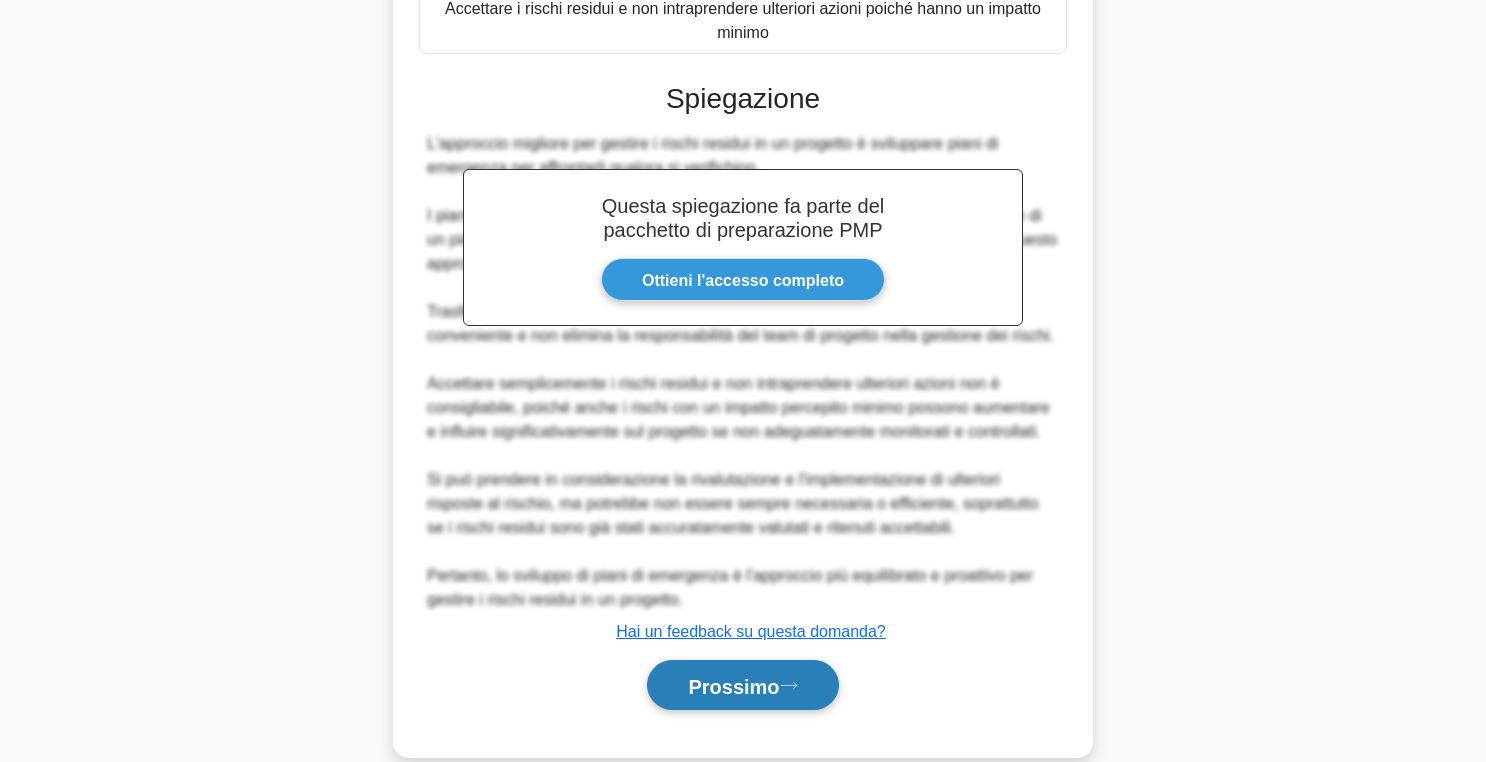 click on "Prossimo" at bounding box center (733, 686) 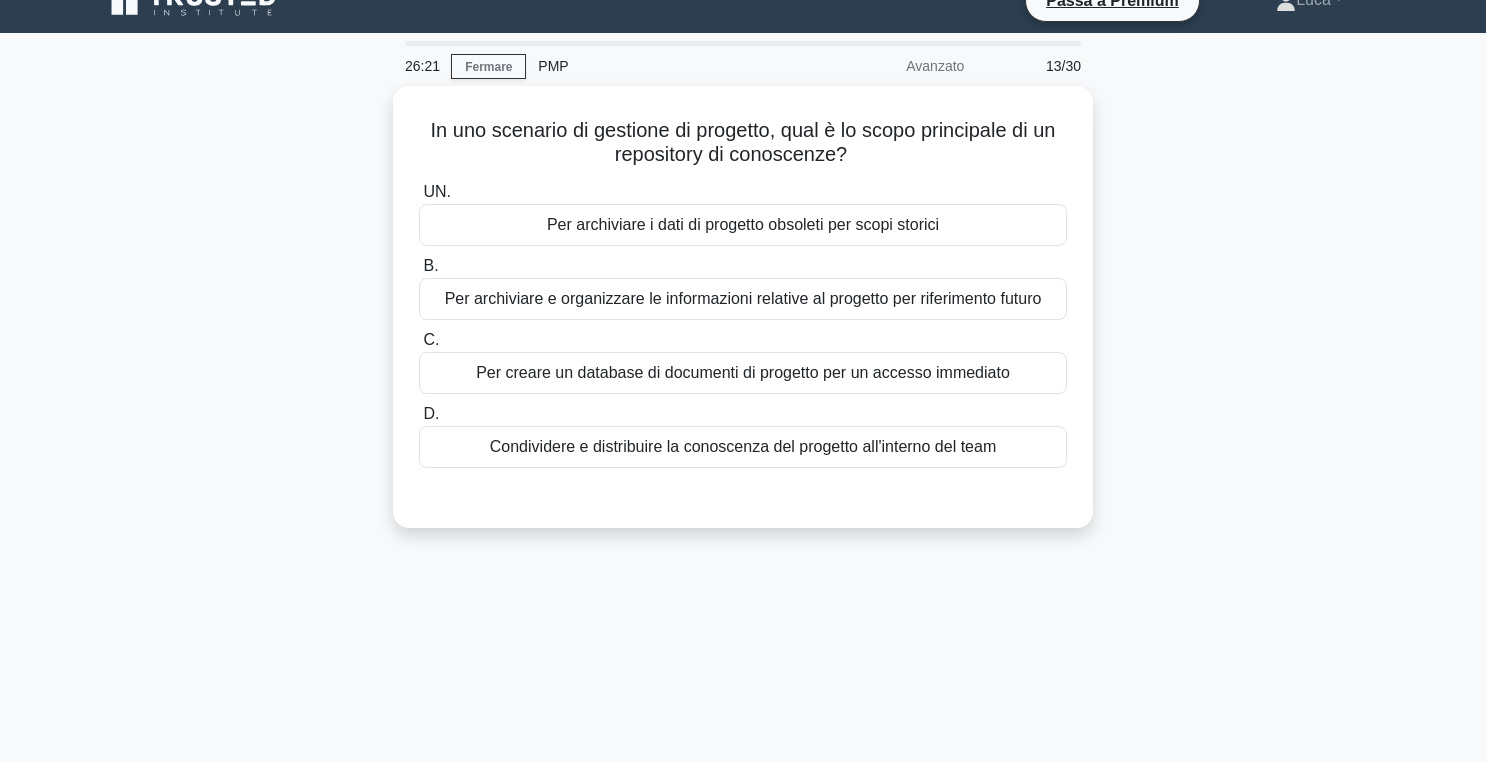 scroll, scrollTop: 7, scrollLeft: 0, axis: vertical 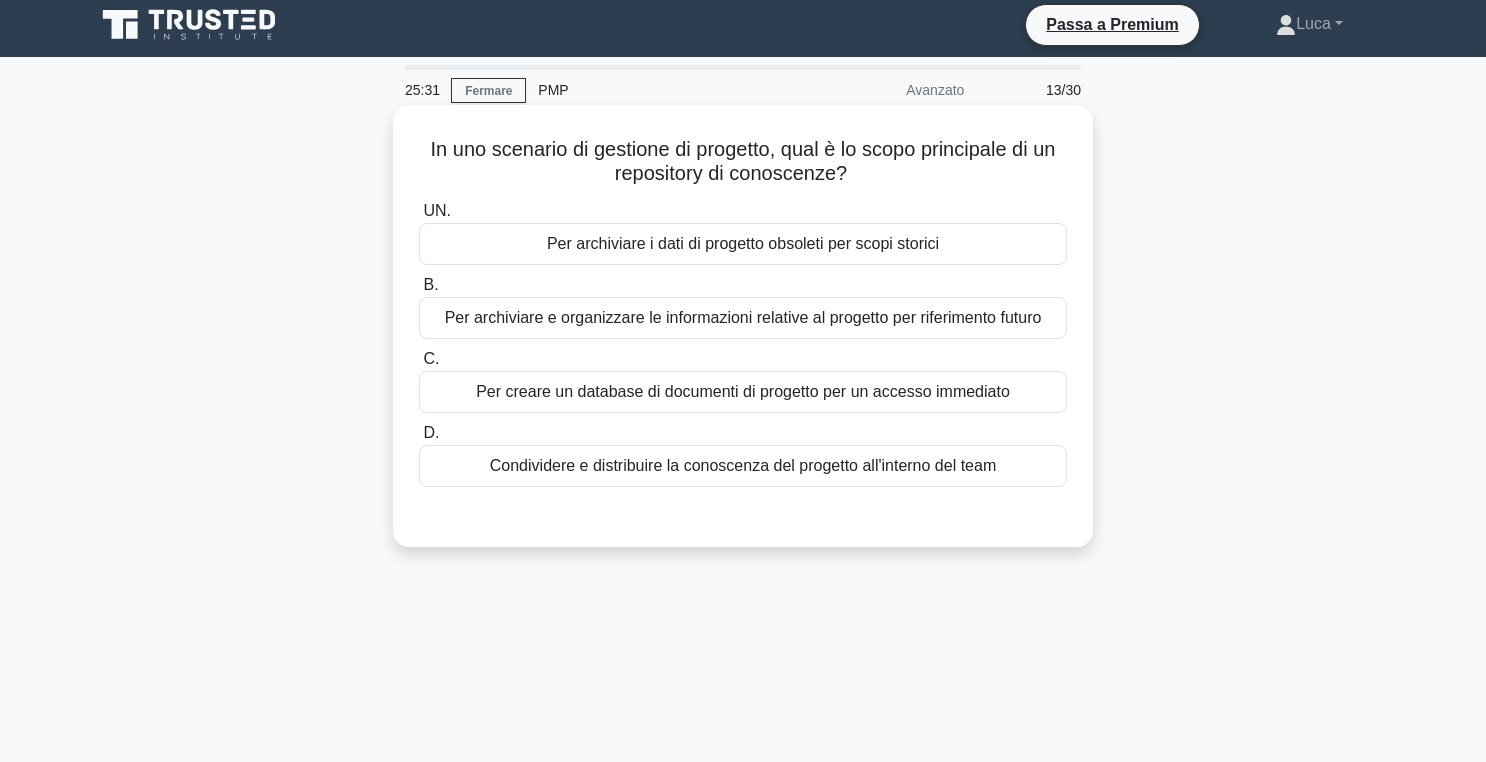 click on "Condividere e distribuire la conoscenza del progetto all'interno del team" at bounding box center (743, 465) 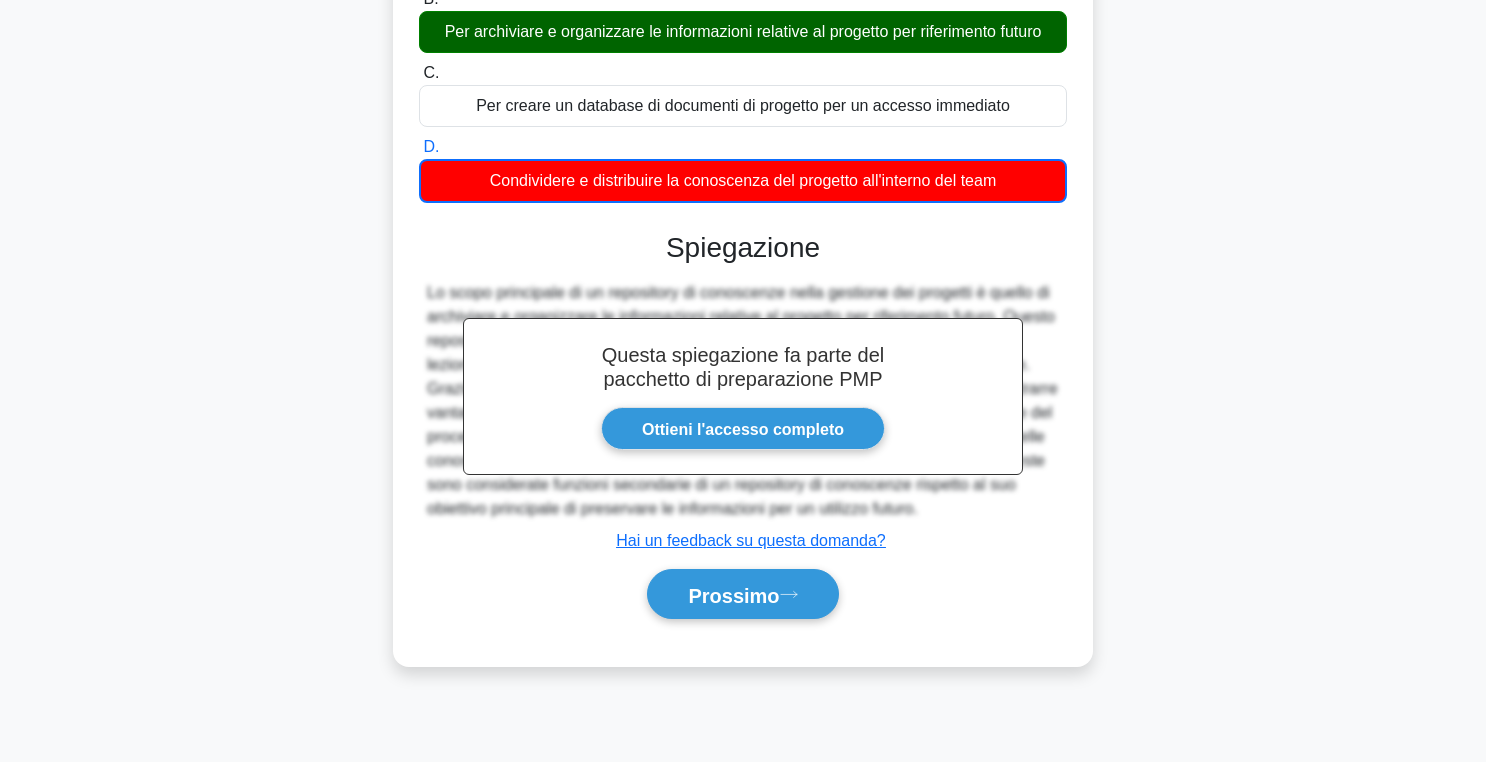 scroll, scrollTop: 318, scrollLeft: 0, axis: vertical 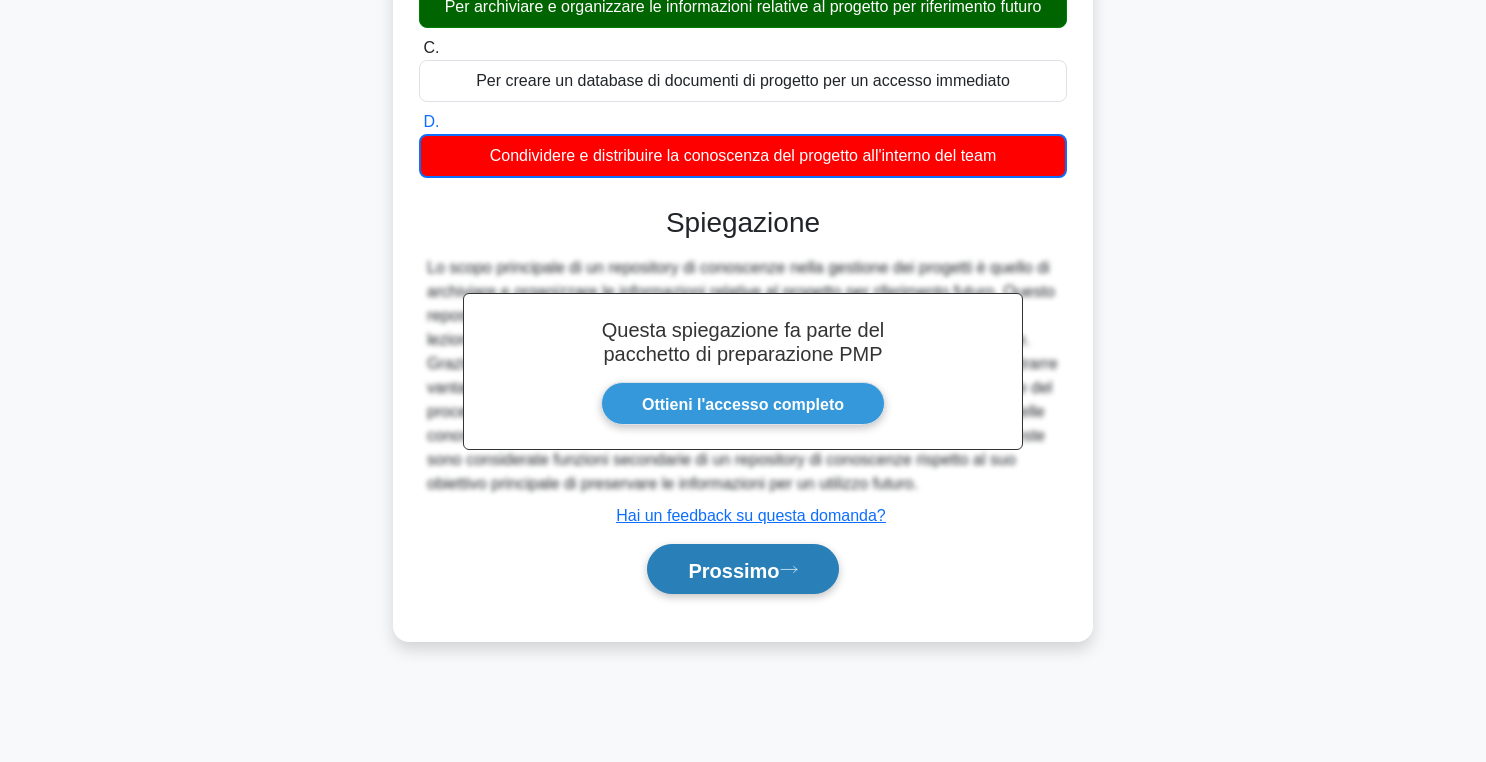 click on "Prossimo" at bounding box center [742, 569] 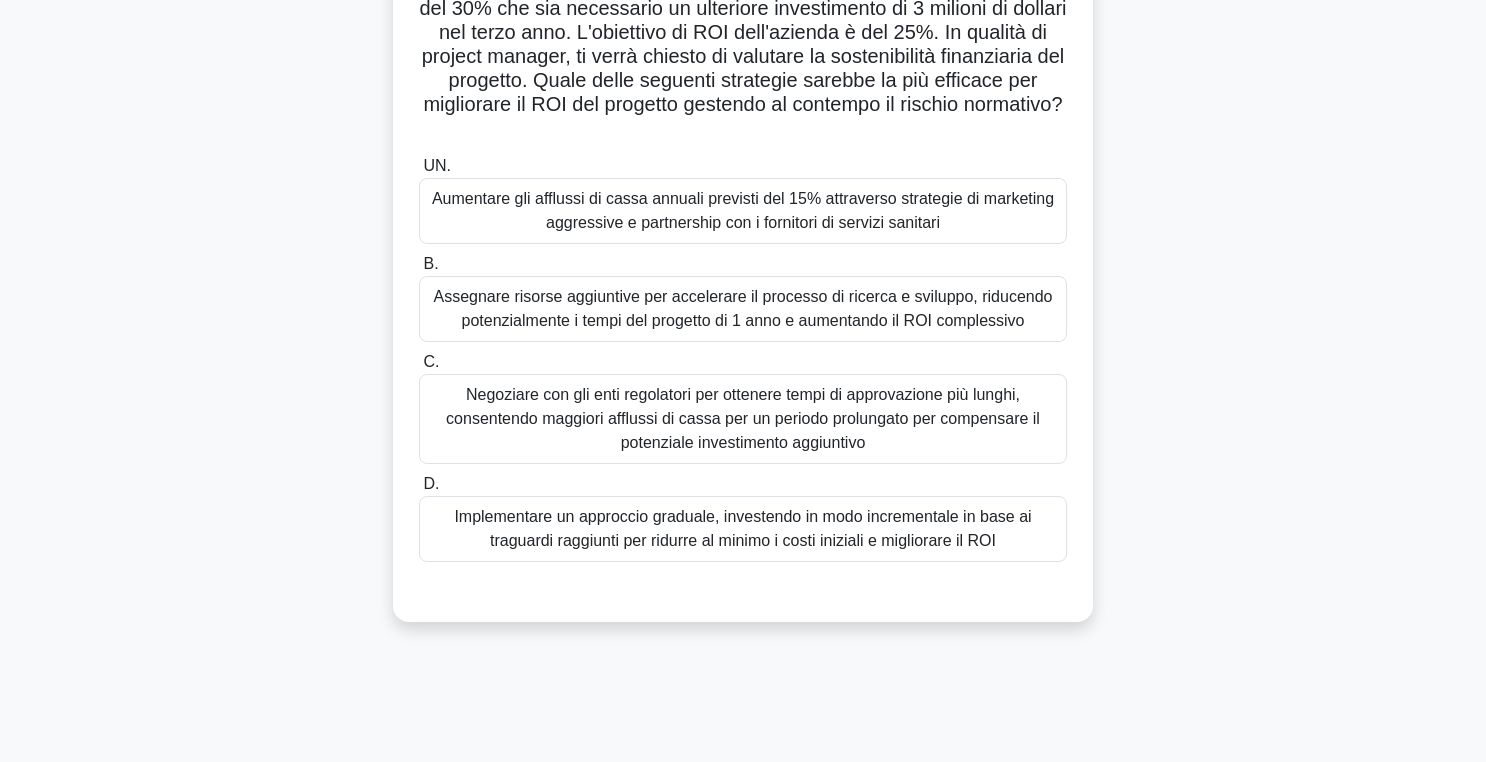 scroll, scrollTop: 195, scrollLeft: 0, axis: vertical 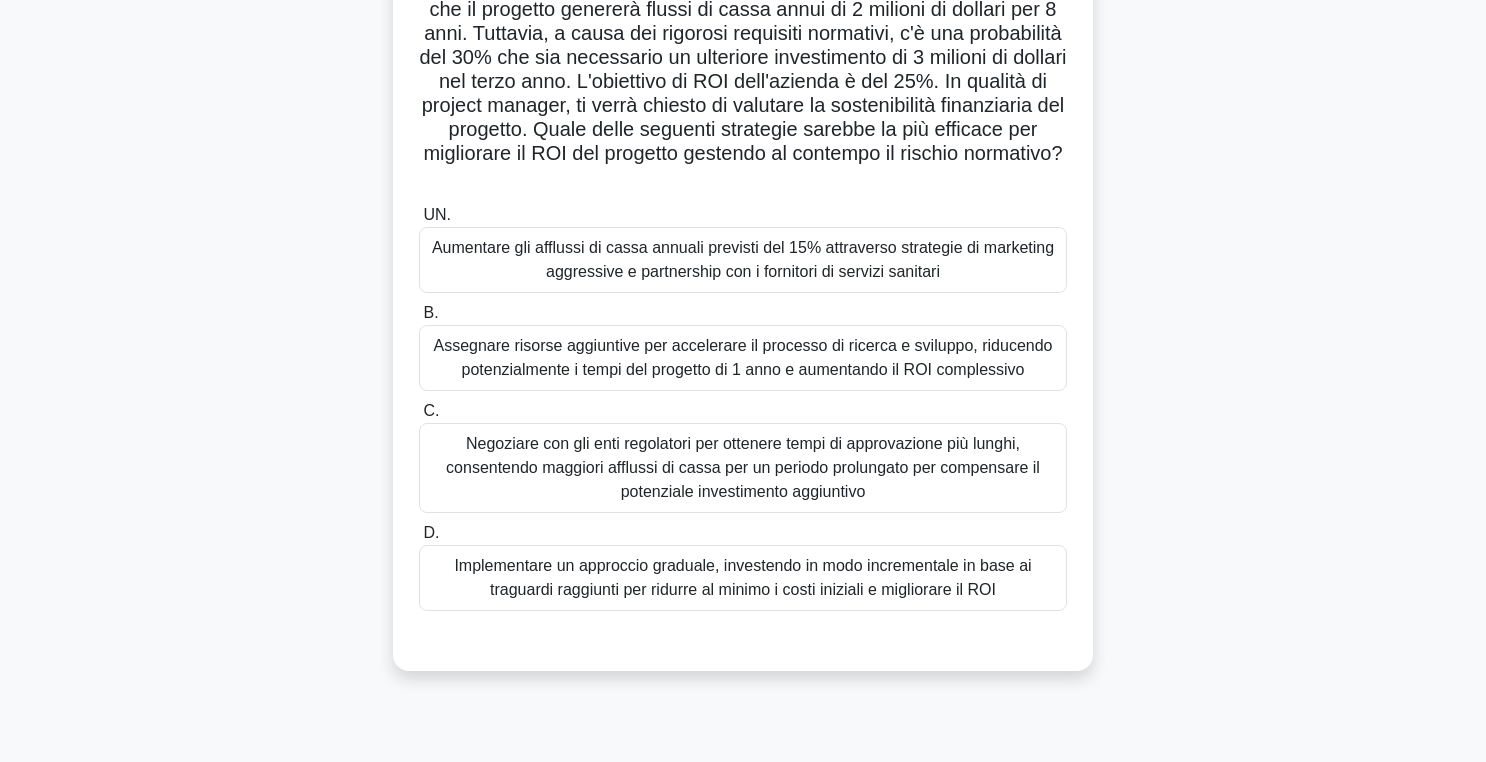 click on "Implementare un approccio graduale, investendo in modo incrementale in base ai traguardi raggiunti per ridurre al minimo i costi iniziali e migliorare il ROI" at bounding box center [743, 578] 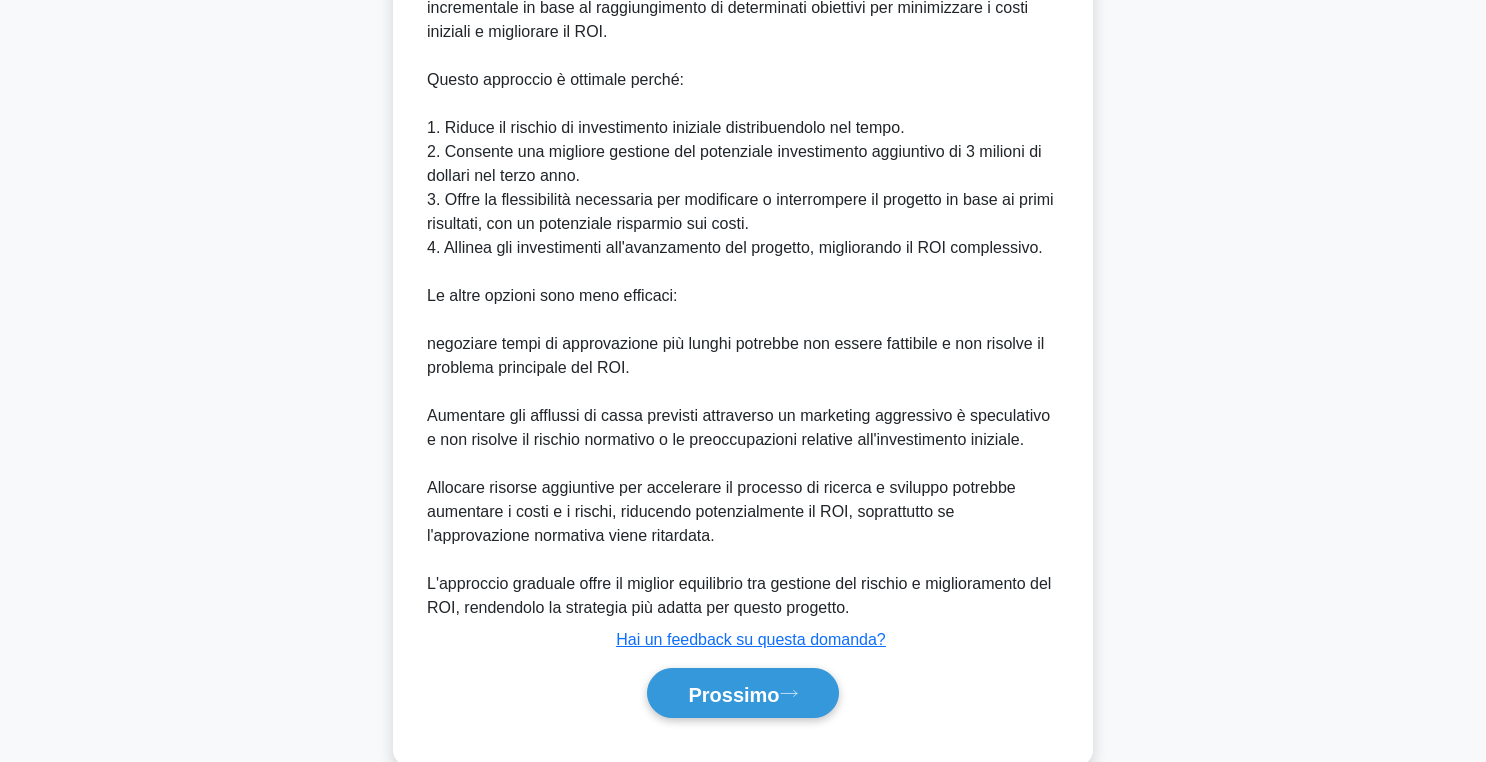 scroll, scrollTop: 939, scrollLeft: 0, axis: vertical 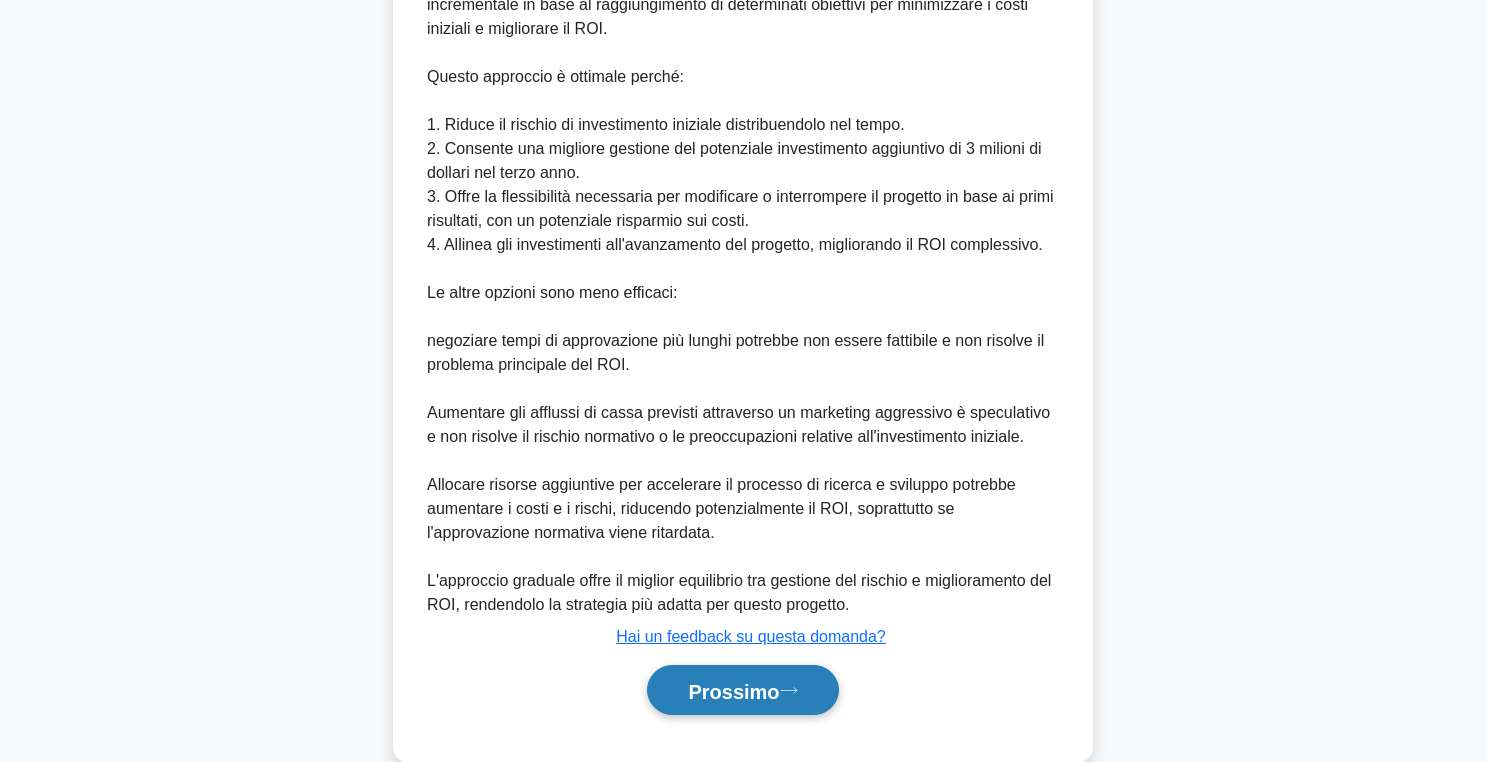click on "Prossimo" at bounding box center [733, 691] 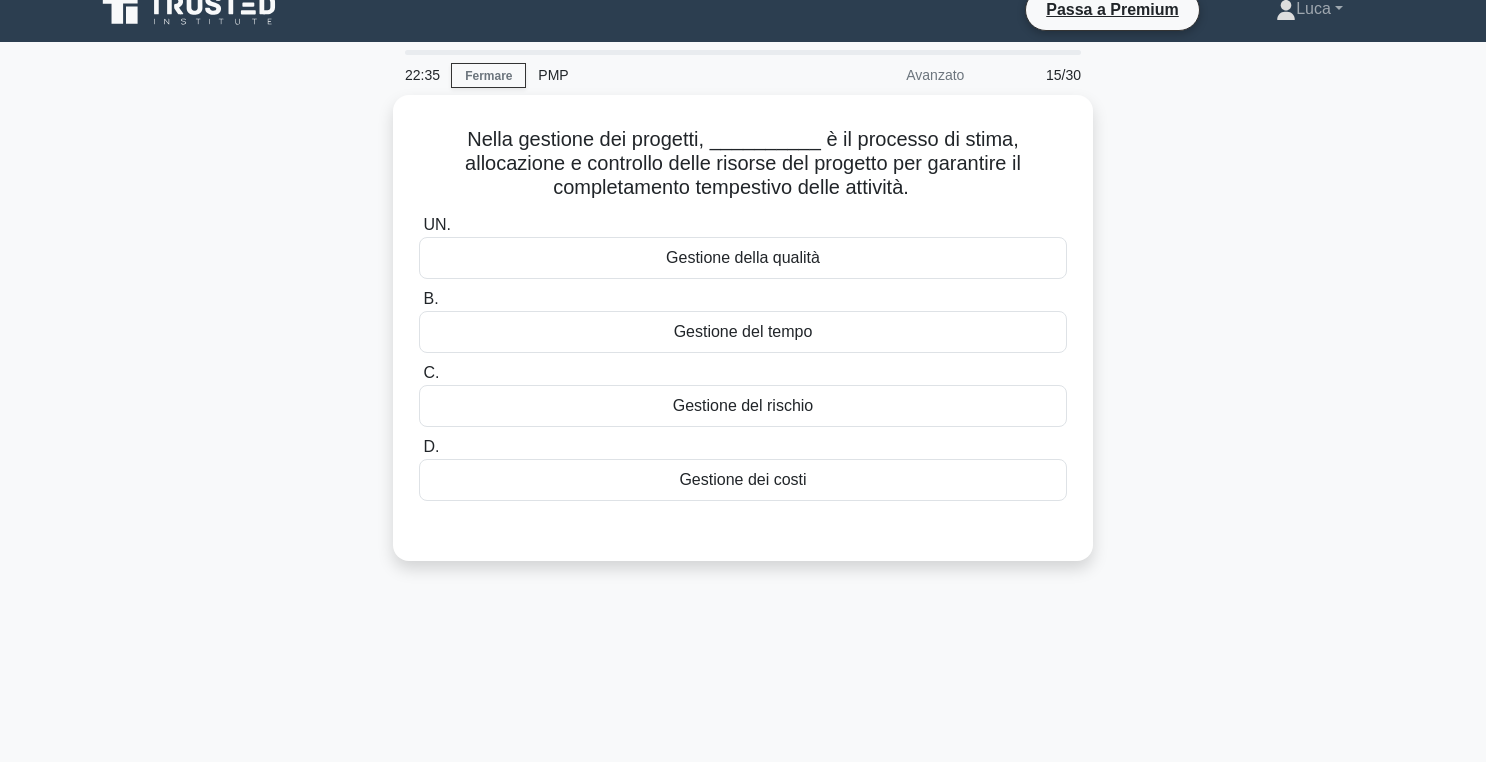scroll, scrollTop: 0, scrollLeft: 0, axis: both 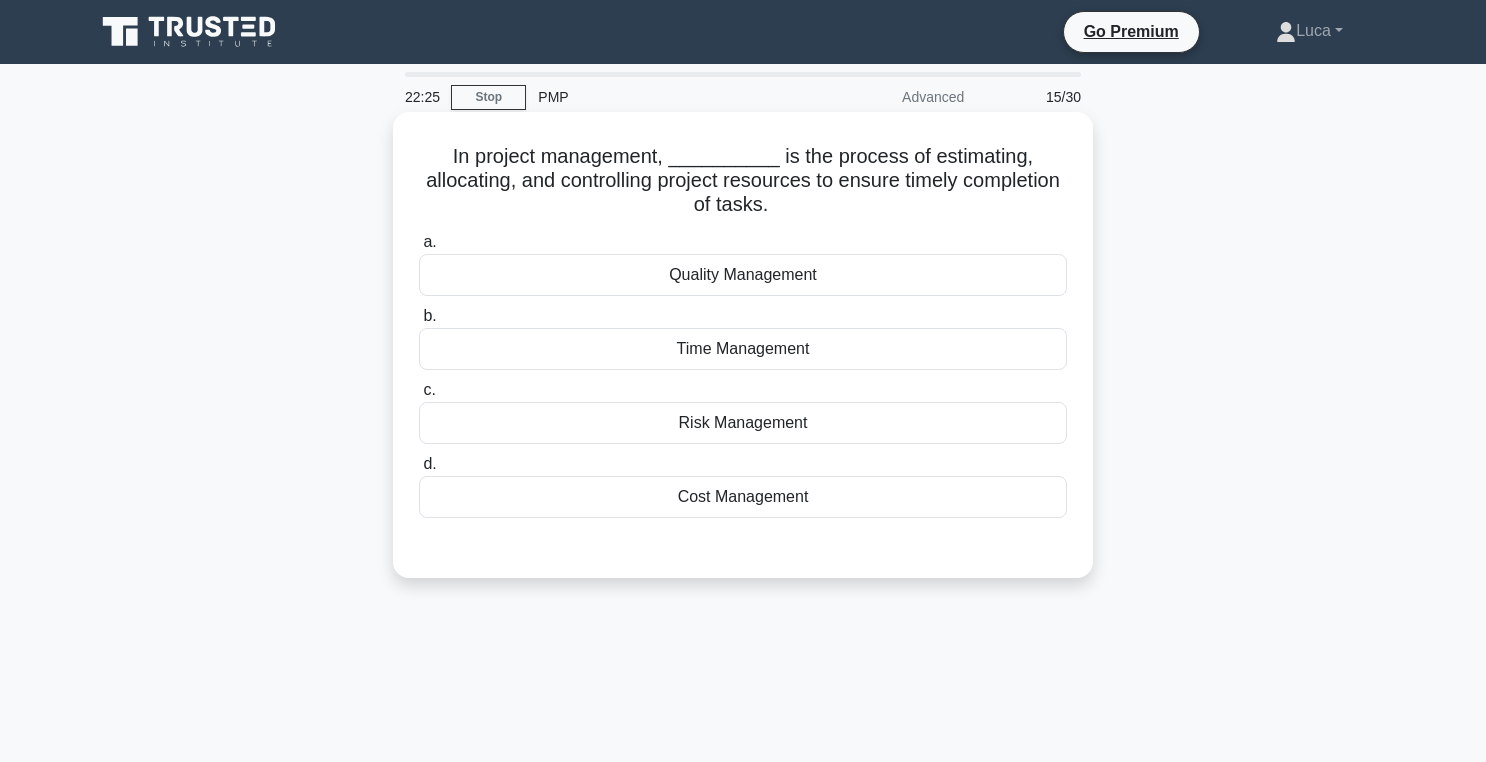 click on "Time Management" at bounding box center (743, 349) 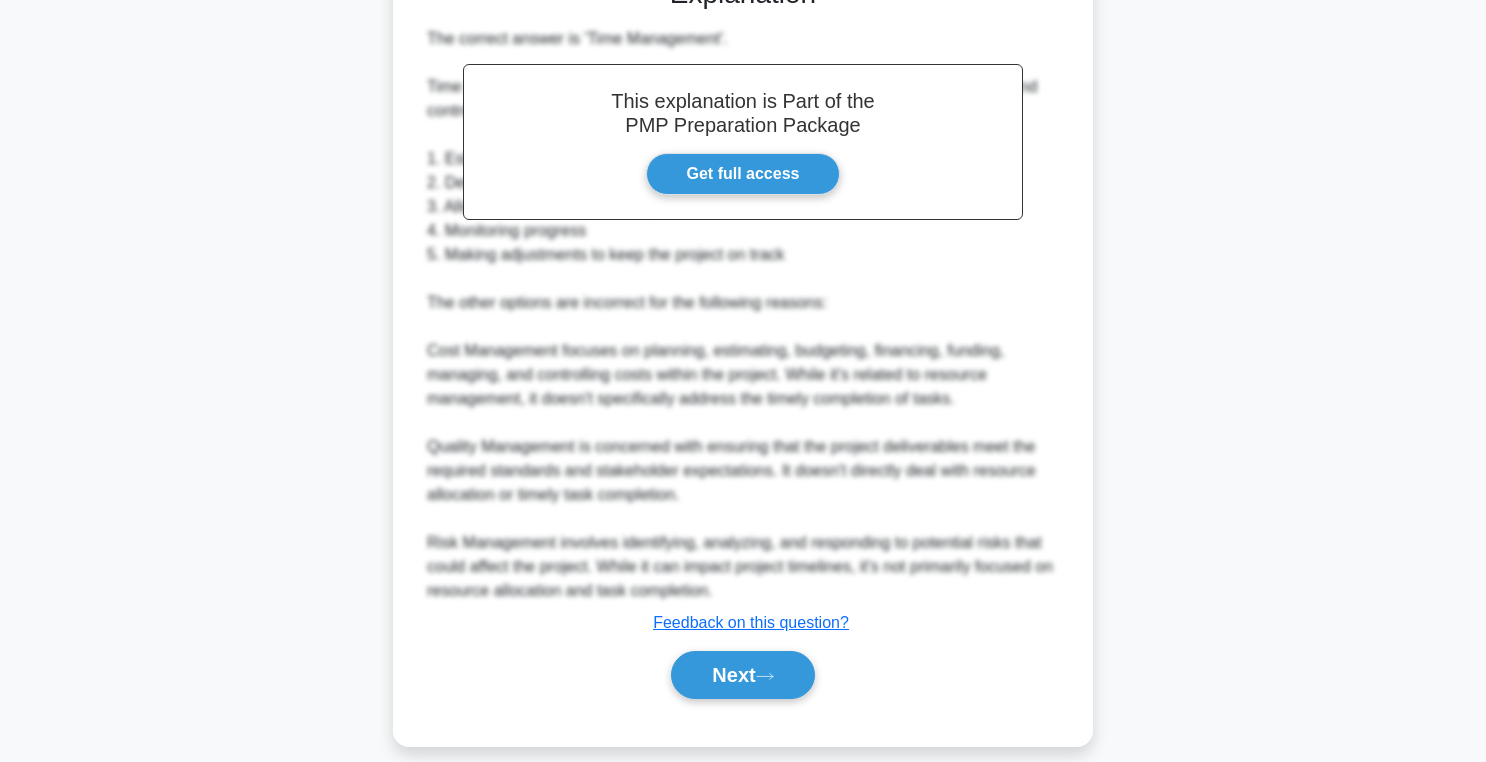 scroll, scrollTop: 591, scrollLeft: 0, axis: vertical 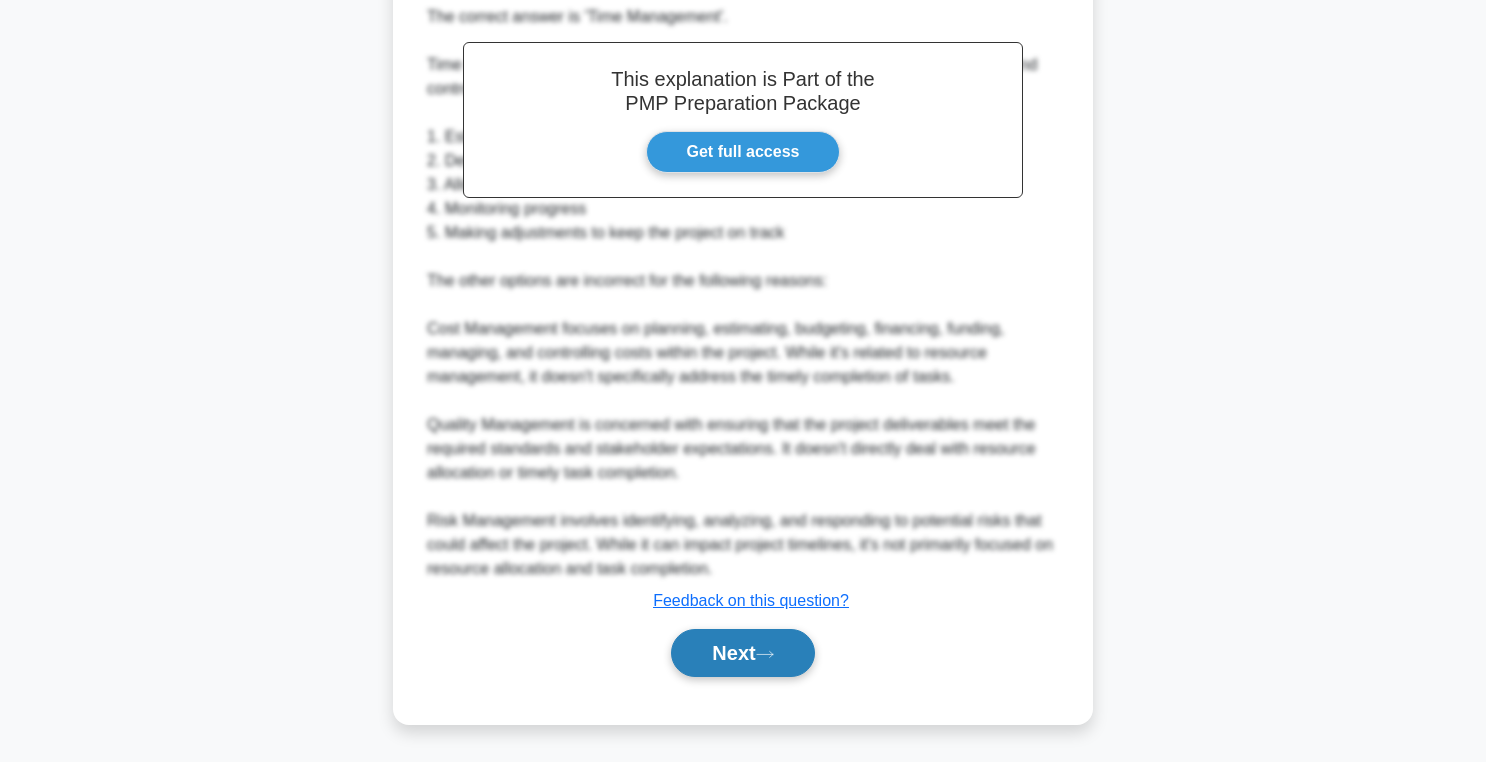 click on "Next" at bounding box center (742, 653) 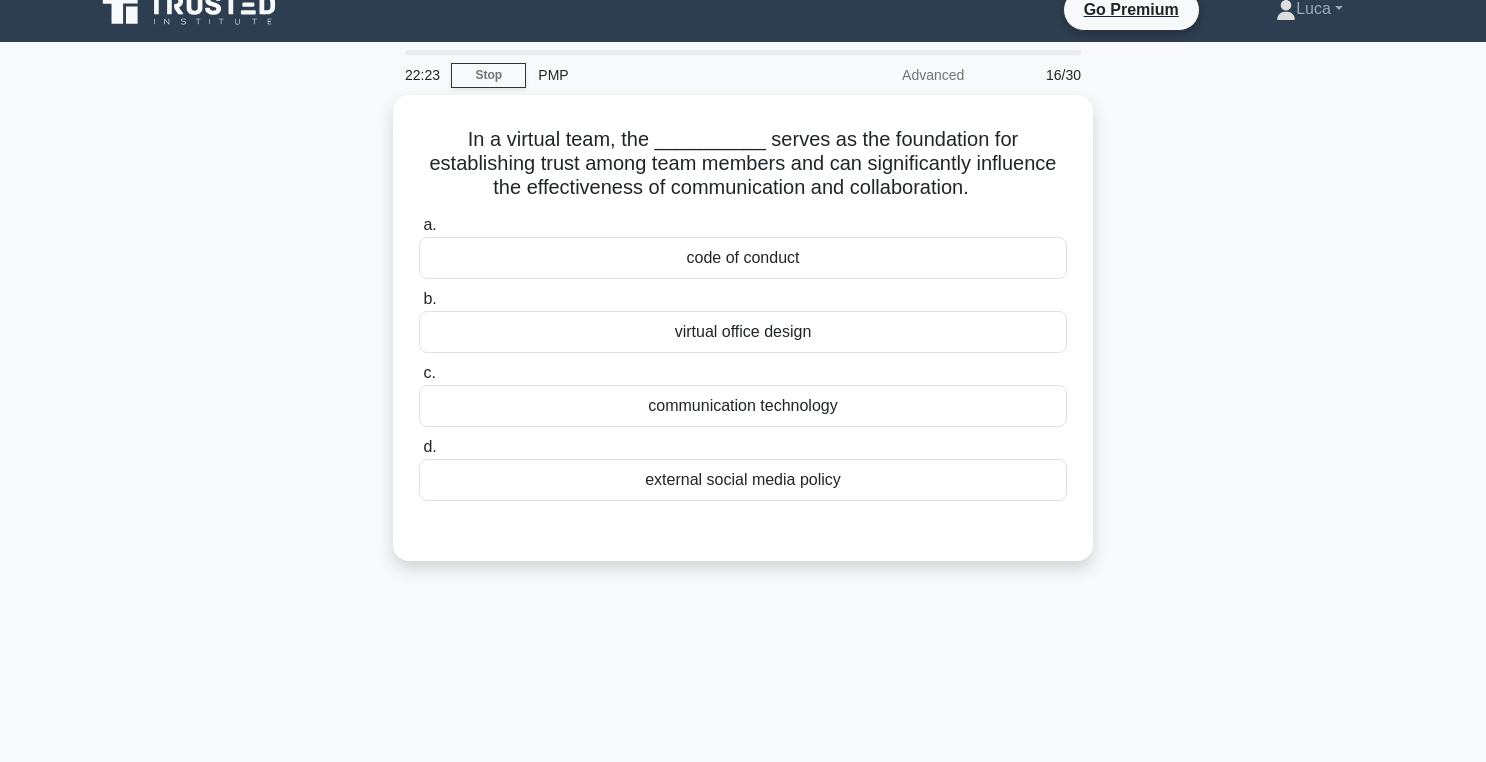 scroll, scrollTop: 0, scrollLeft: 0, axis: both 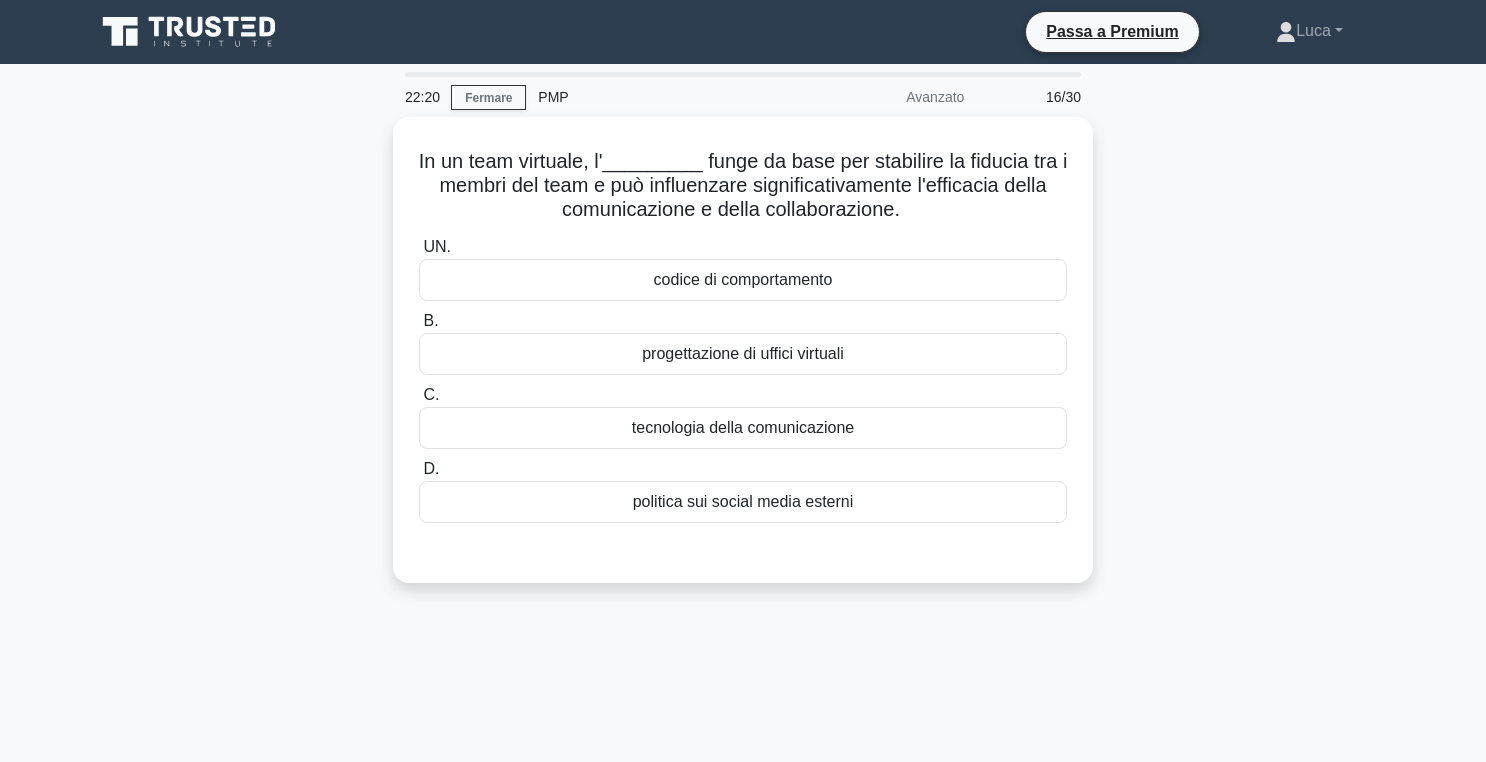 click on "In un team virtuale, l'_________ funge da base per stabilire la fiducia tra i membri del team e può influenzare significativamente l'efficacia della comunicazione e della collaborazione.
.spinner_0XTQ{transform-origin:center;animation:spinner_y6GP .75s linear infinite}@keyframes spinner_y6GP{100%{transform:rotate(360deg)}}
UN.
codice di comportamento
B. C. D." at bounding box center (743, 362) 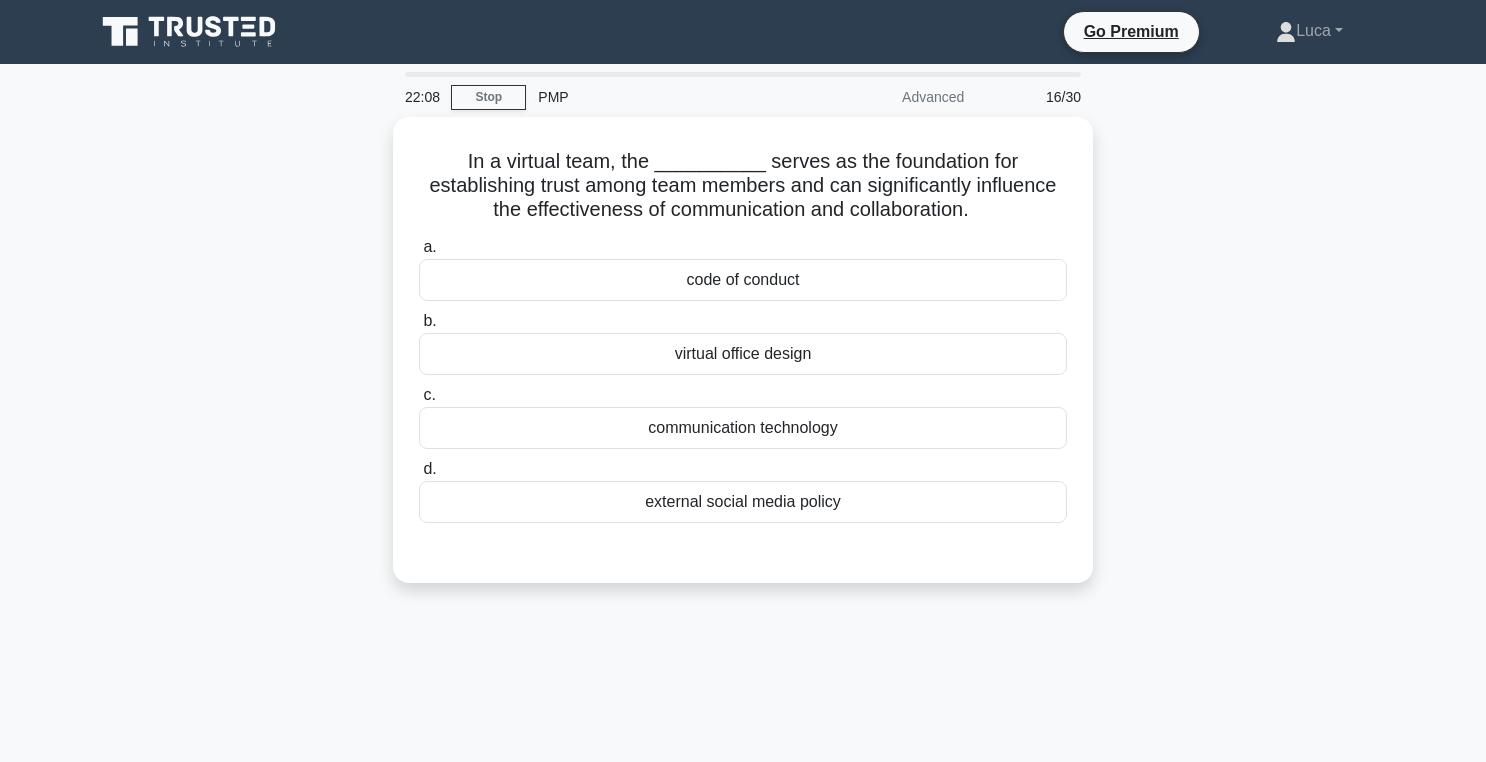click on "In a virtual team, the __________ serves as the foundation for establishing trust among team members and can significantly influence the effectiveness of communication and collaboration.
.spinner_0XTQ{transform-origin:center;animation:spinner_y6GP .75s linear infinite}@keyframes spinner_y6GP{100%{transform:rotate(360deg)}}
a.
code of conduct" at bounding box center (743, 362) 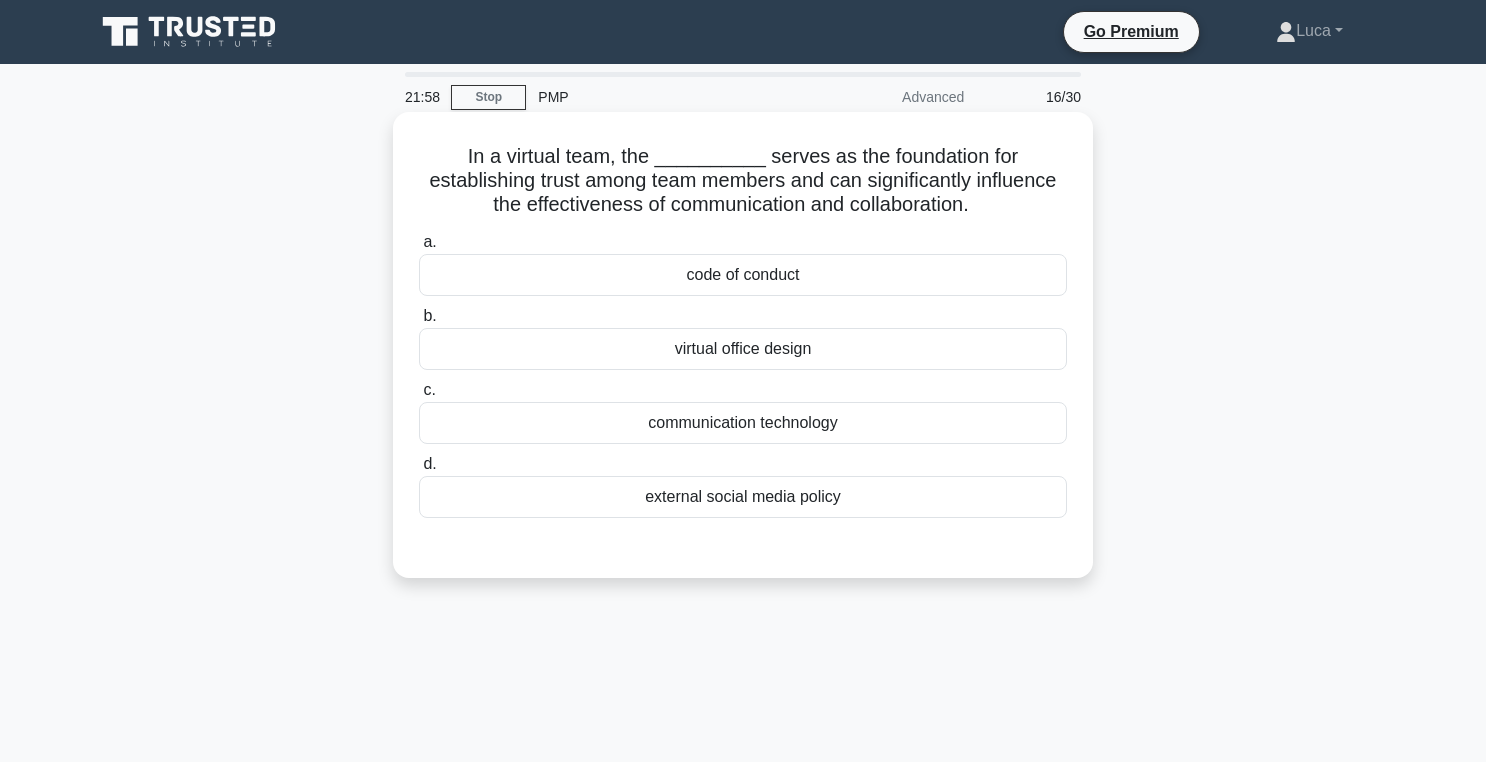 click on "code of conduct" at bounding box center [743, 275] 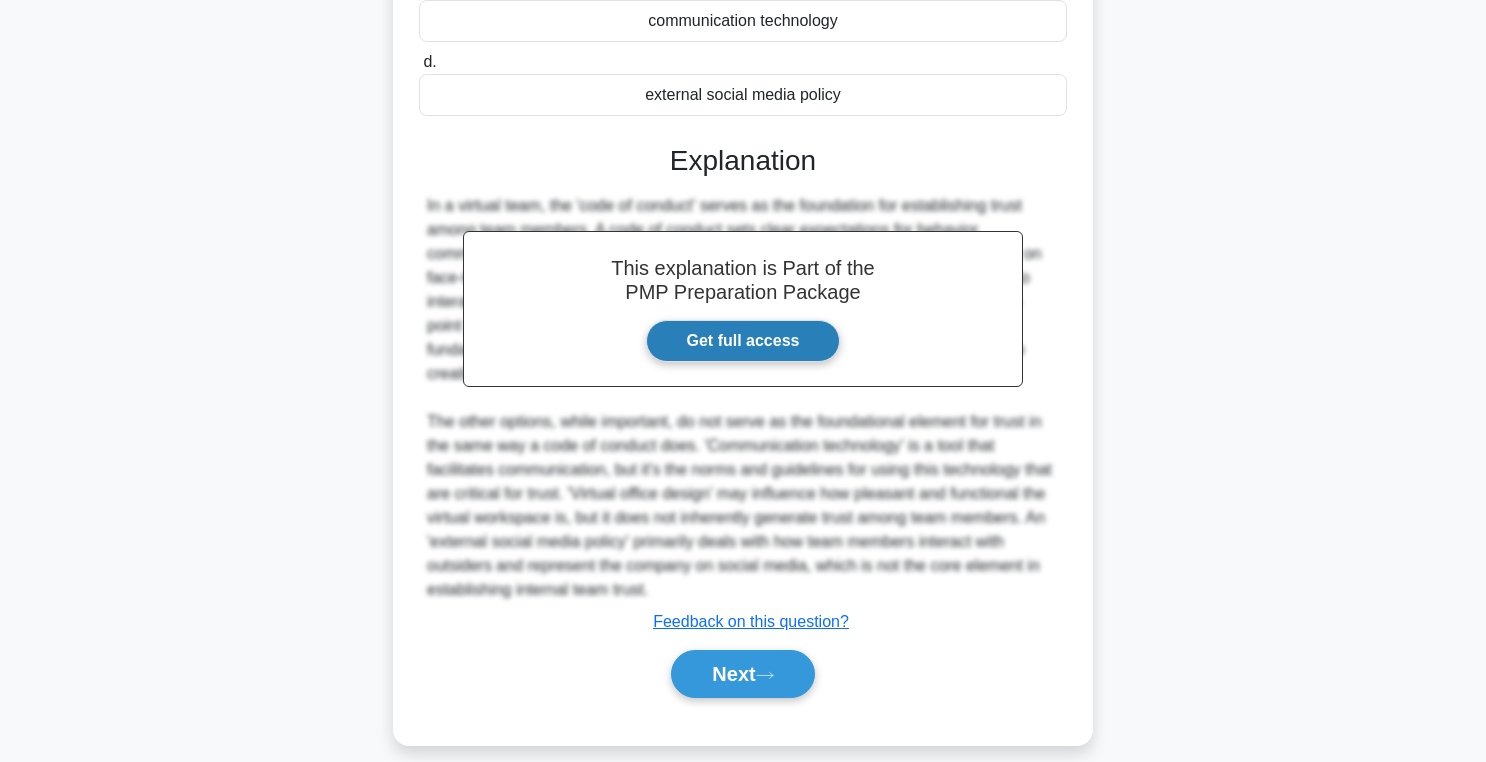 scroll, scrollTop: 423, scrollLeft: 0, axis: vertical 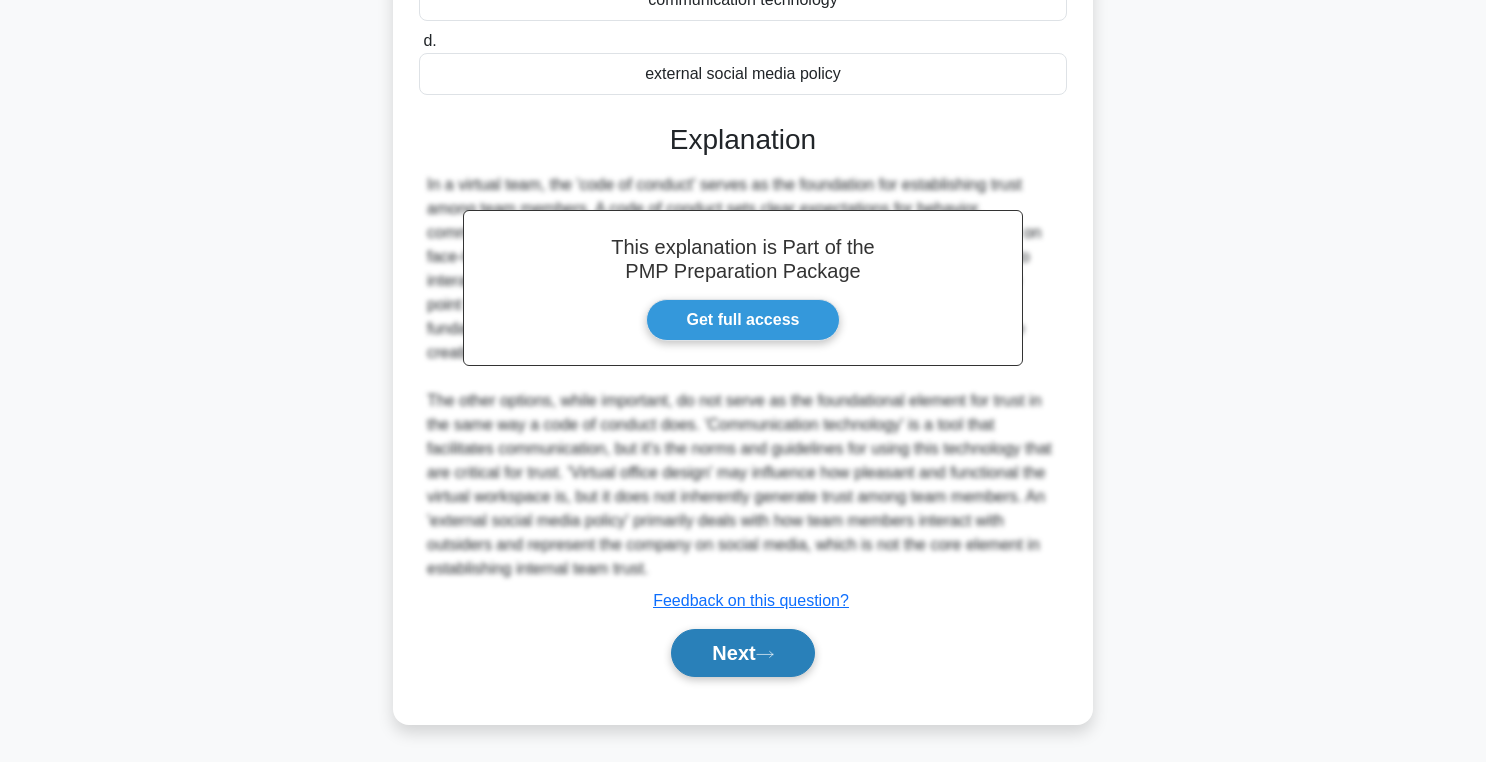 click on "Next" at bounding box center (742, 653) 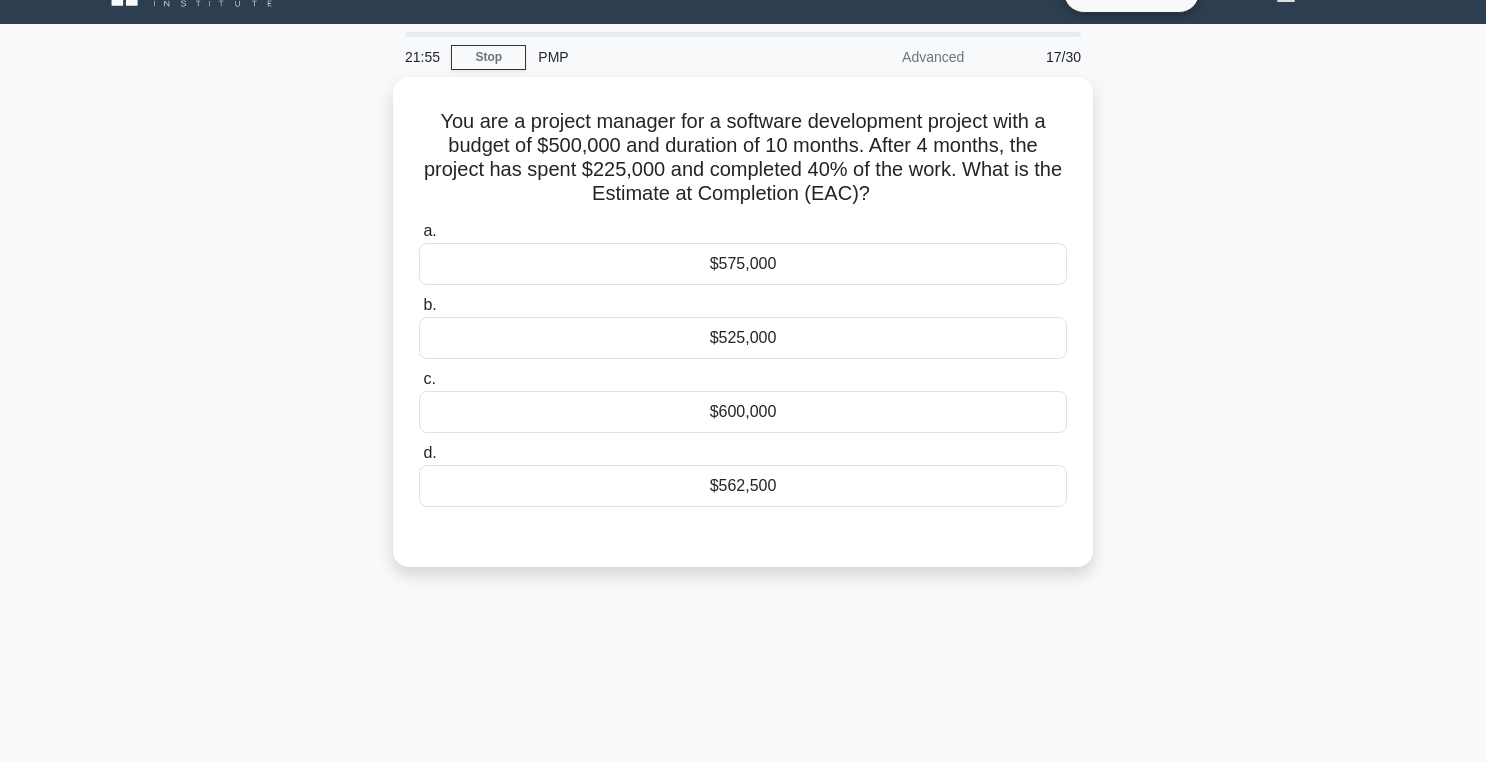 scroll, scrollTop: 32, scrollLeft: 0, axis: vertical 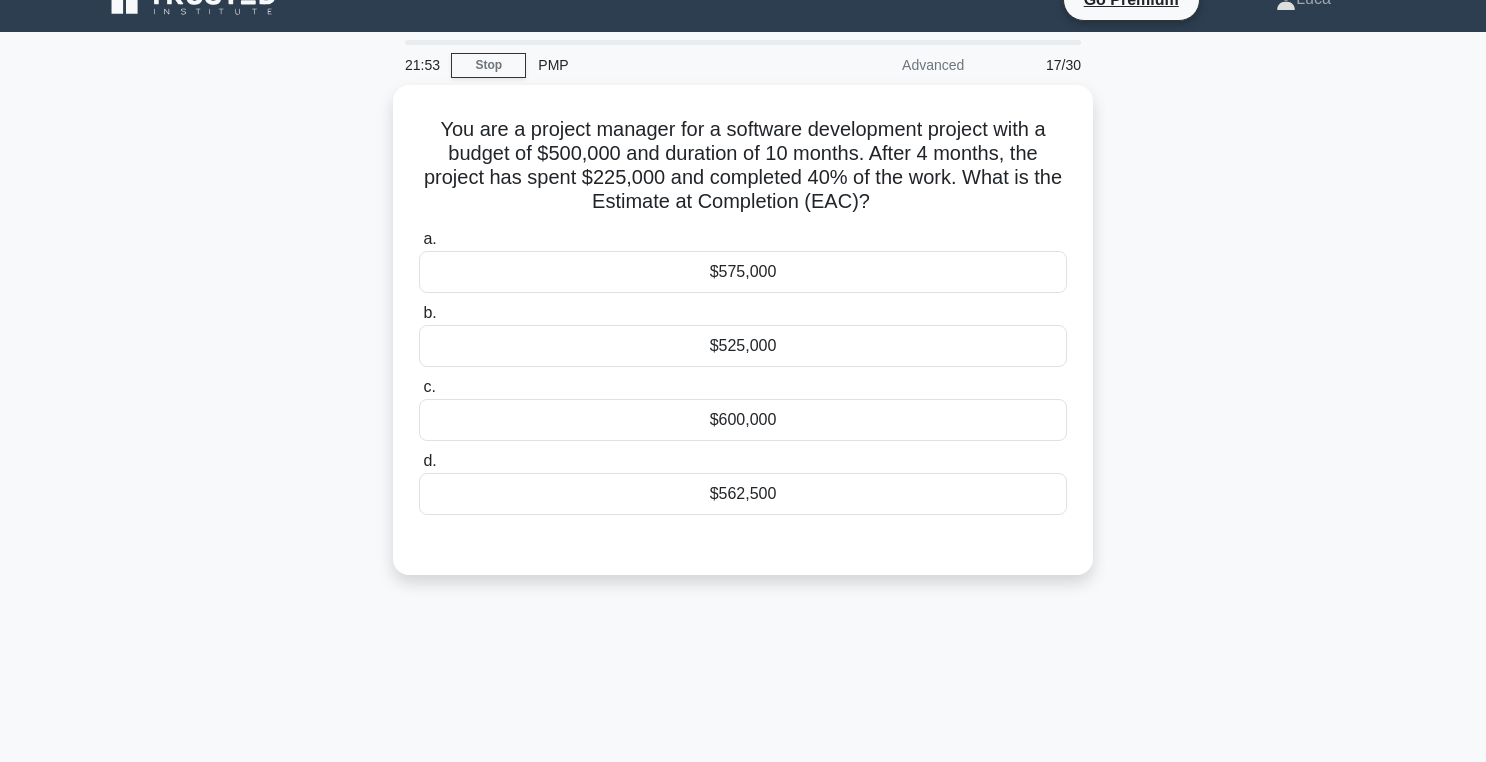 click on "You are a project manager for a software development project with a budget of $500,000 and duration of 10 months. After 4 months, the project has spent $225,000 and completed 40% of the work. What is the Estimate at Completion (EAC)?
.spinner_0XTQ{transform-origin:center;animation:spinner_y6GP .75s linear infinite}@keyframes spinner_y6GP{100%{transform:rotate(360deg)}}
a.
$575,000
b. c. d." at bounding box center [743, 342] 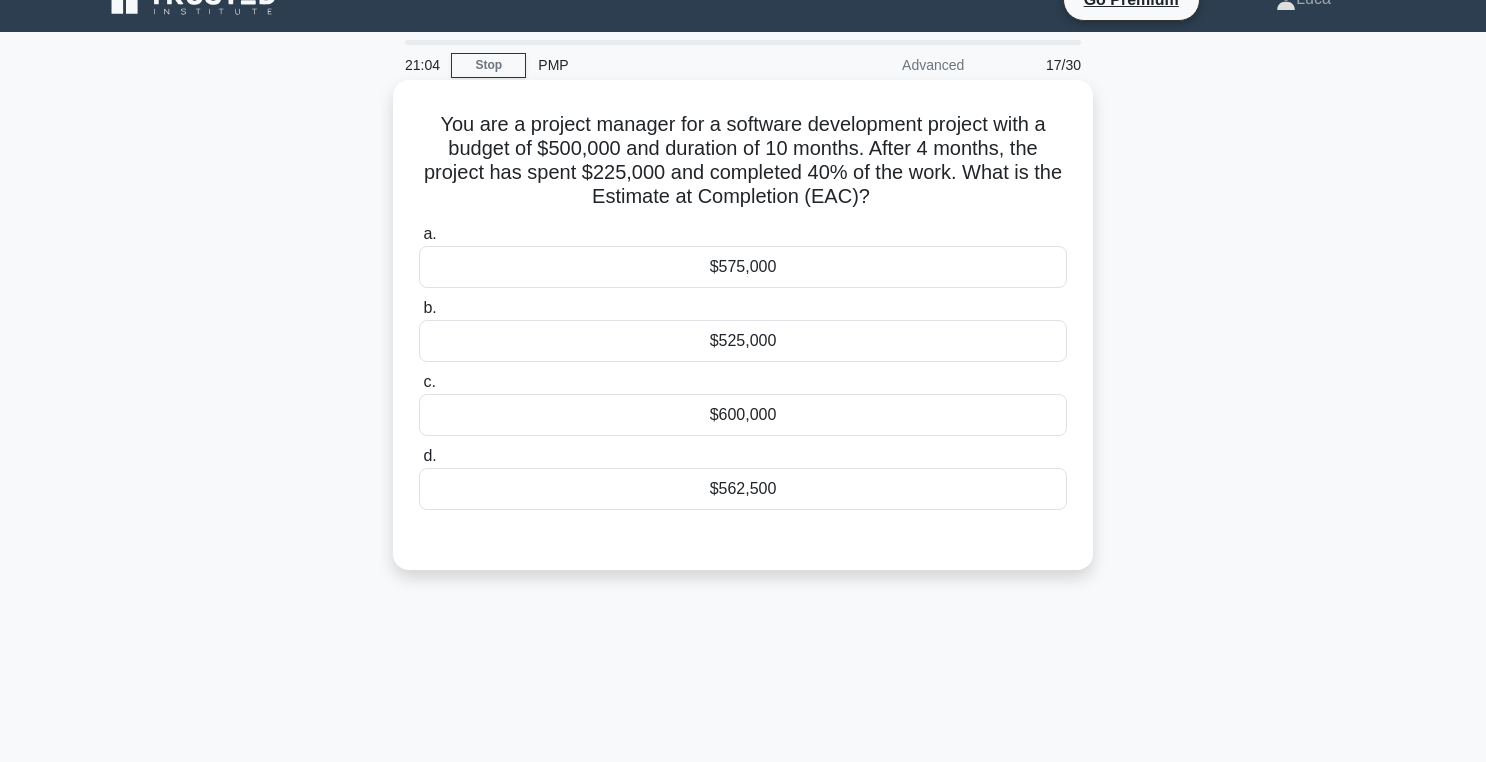 click on "$562,500" at bounding box center [743, 489] 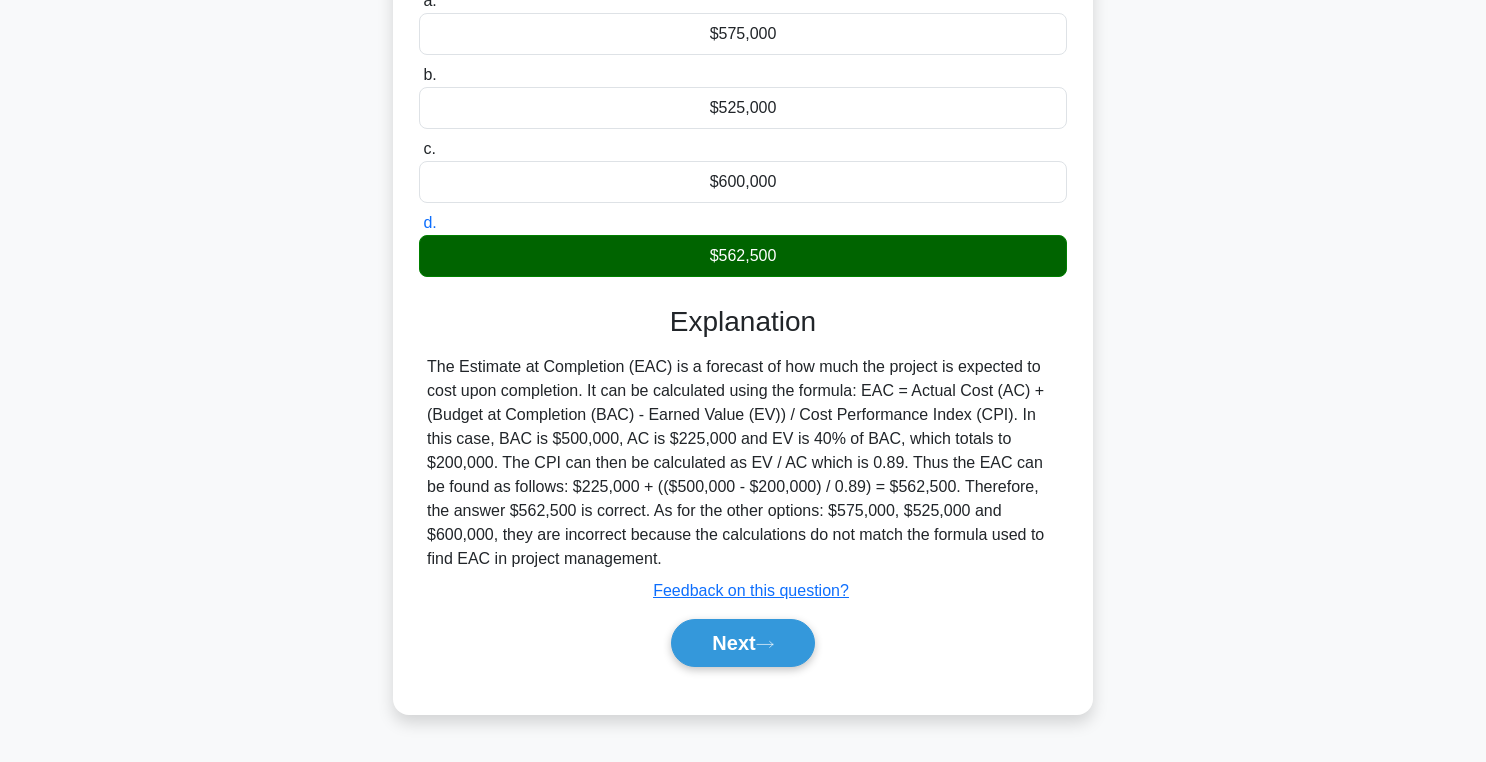 scroll, scrollTop: 318, scrollLeft: 0, axis: vertical 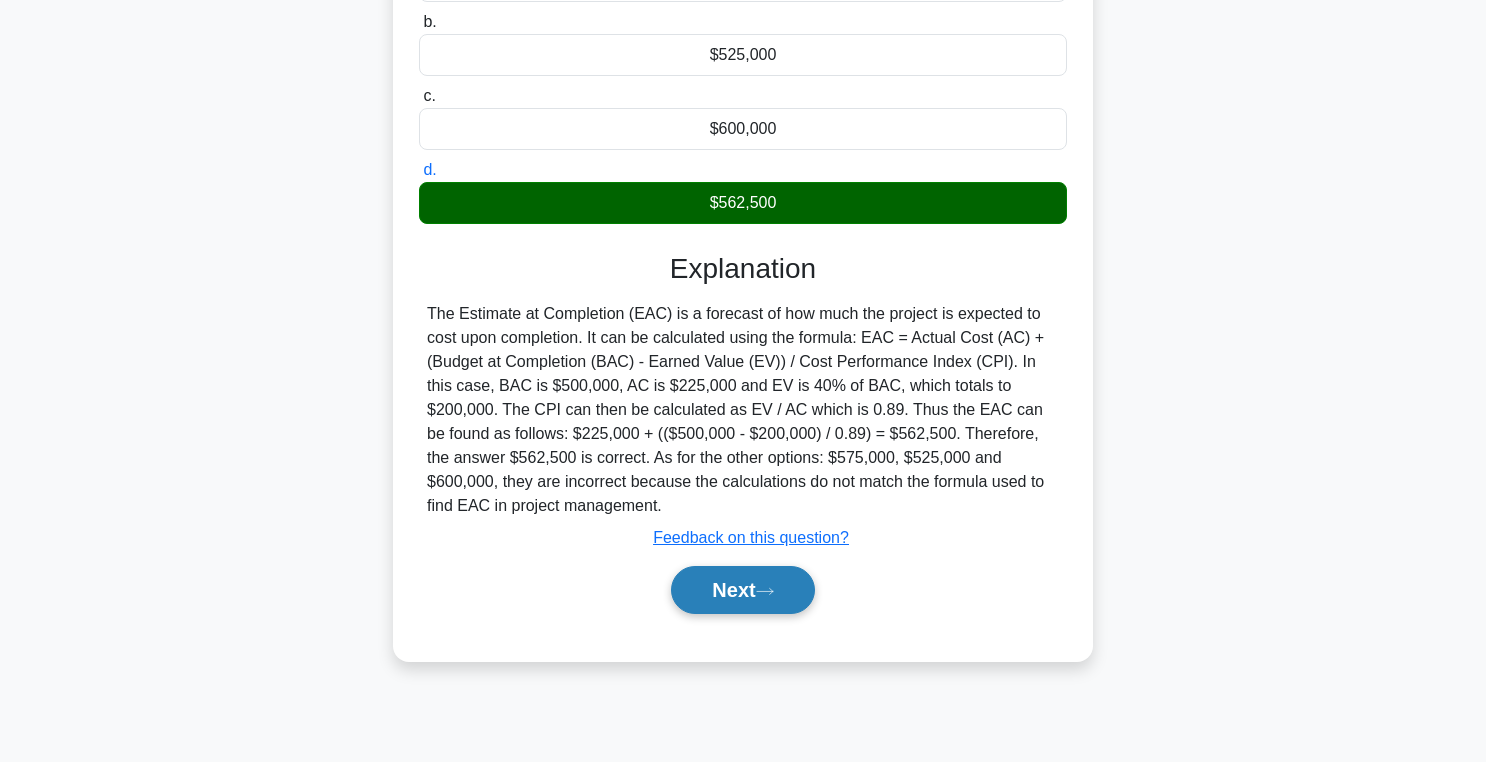 click on "Next" at bounding box center [742, 590] 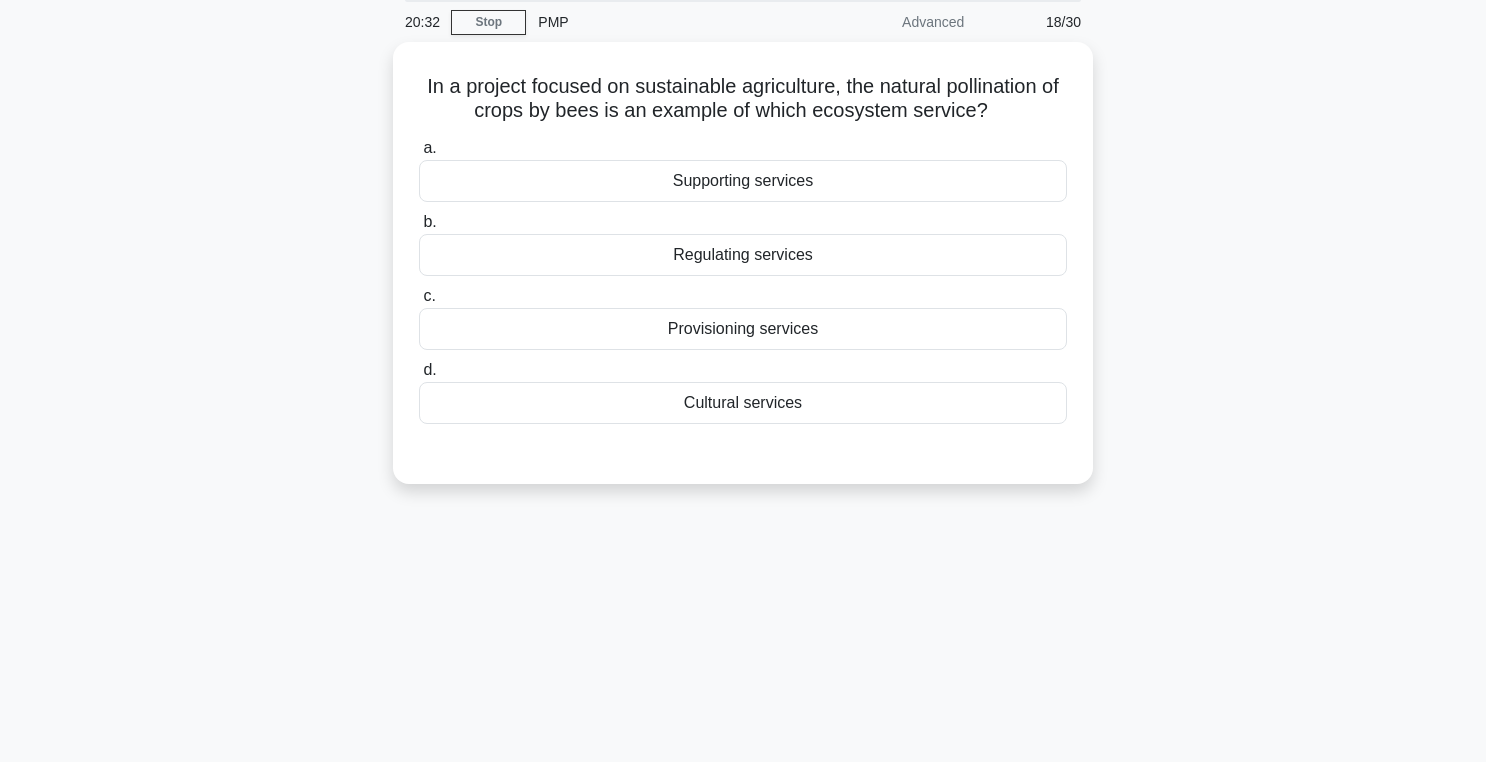 scroll, scrollTop: 0, scrollLeft: 0, axis: both 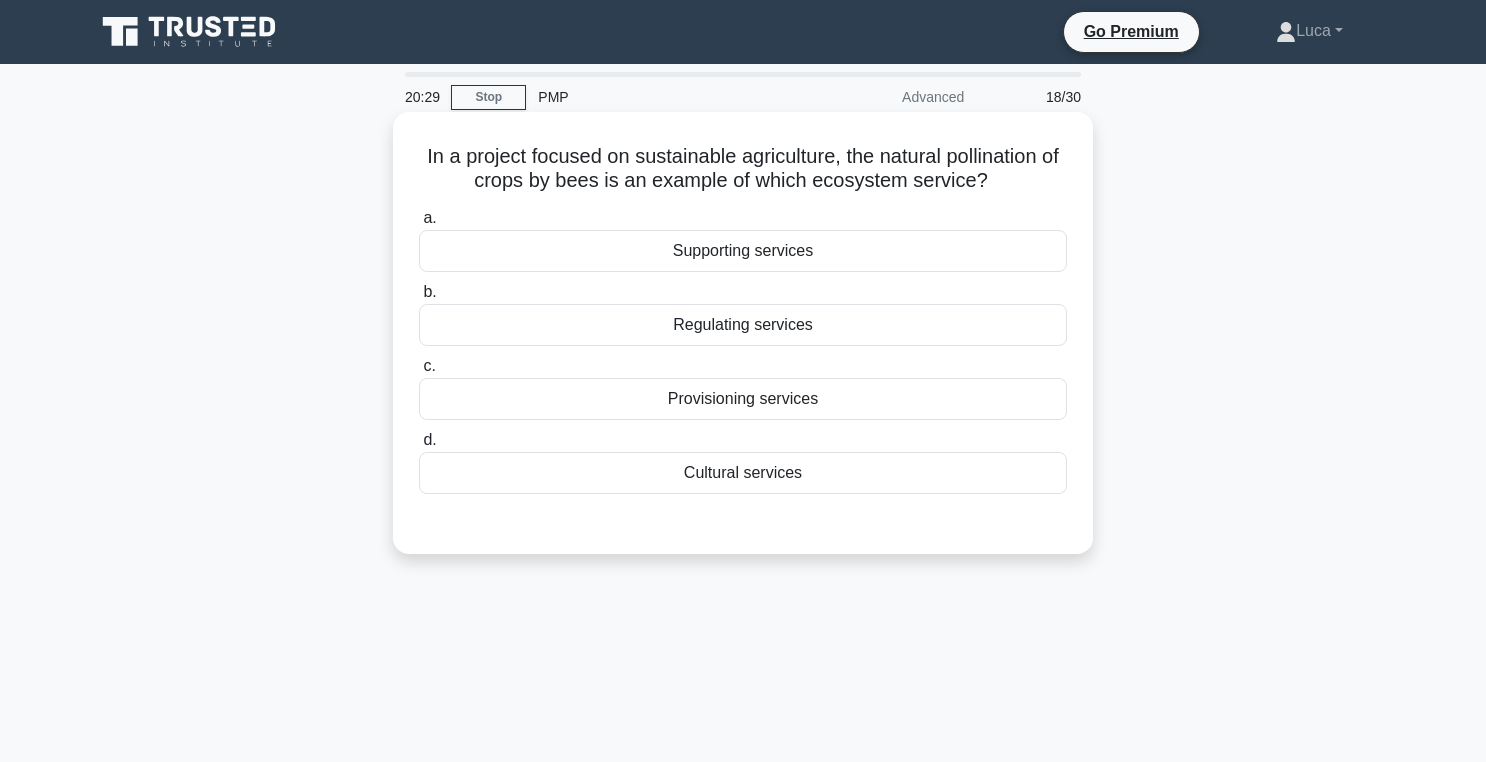 click on "Cultural services" at bounding box center [743, 473] 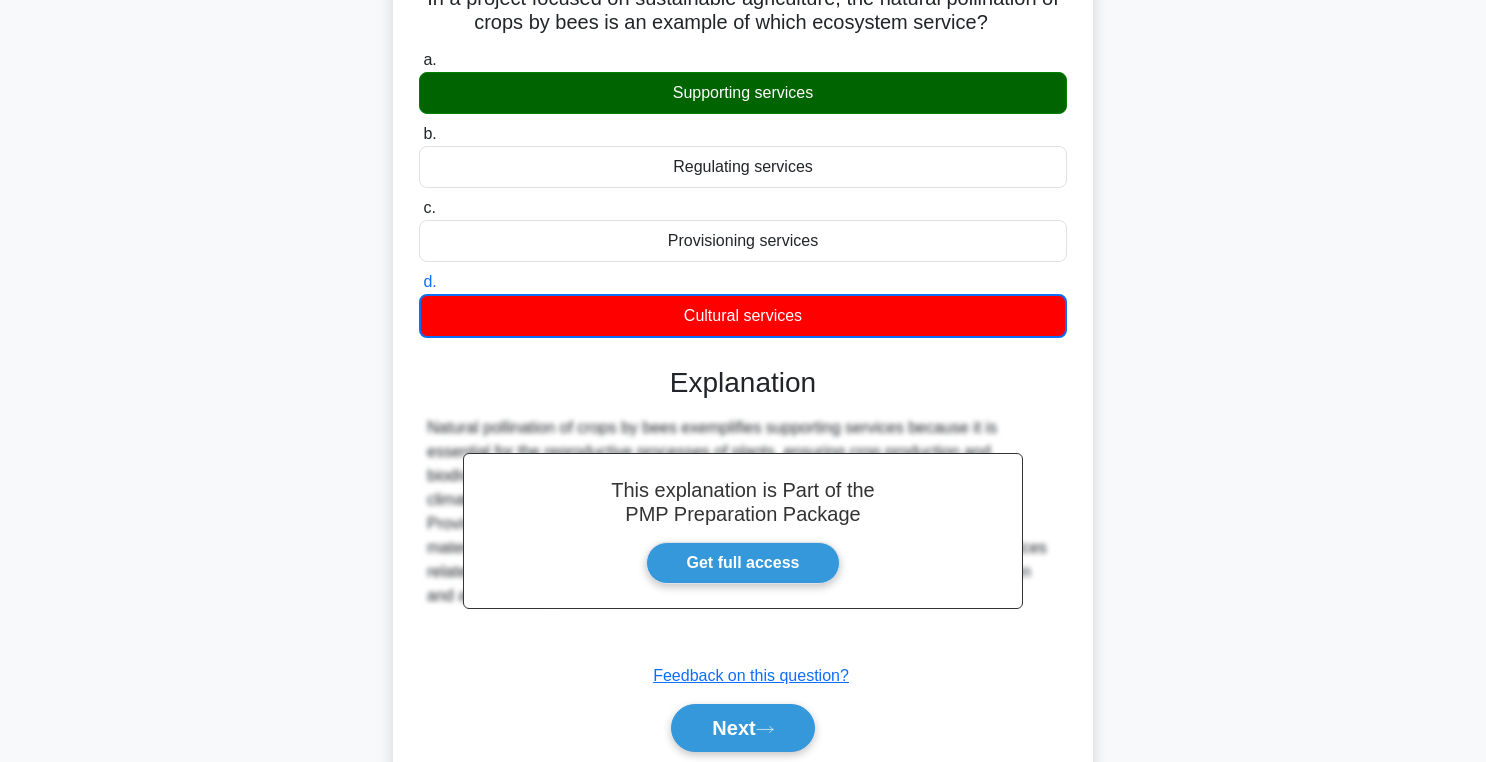 scroll, scrollTop: 318, scrollLeft: 0, axis: vertical 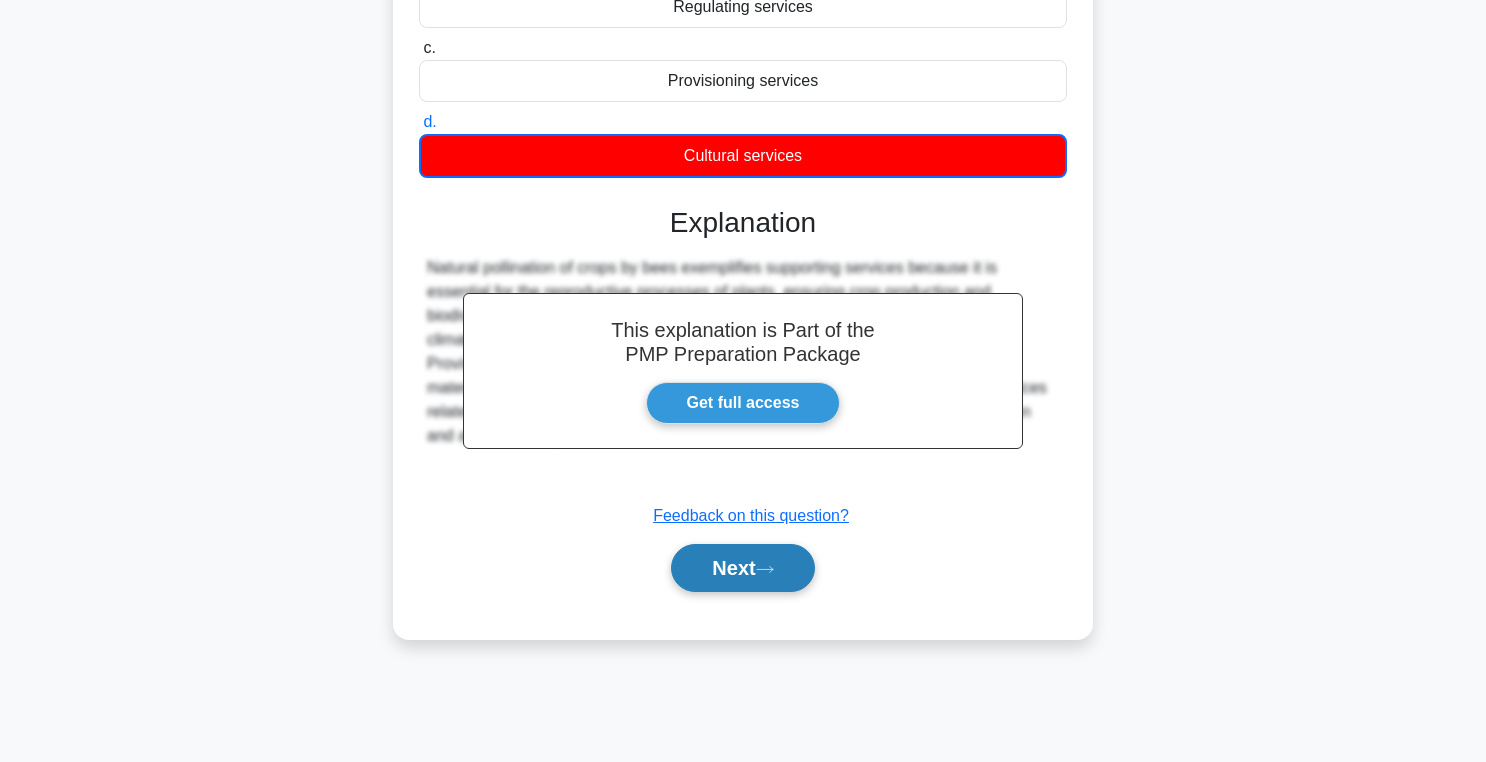 click on "Next" at bounding box center [742, 568] 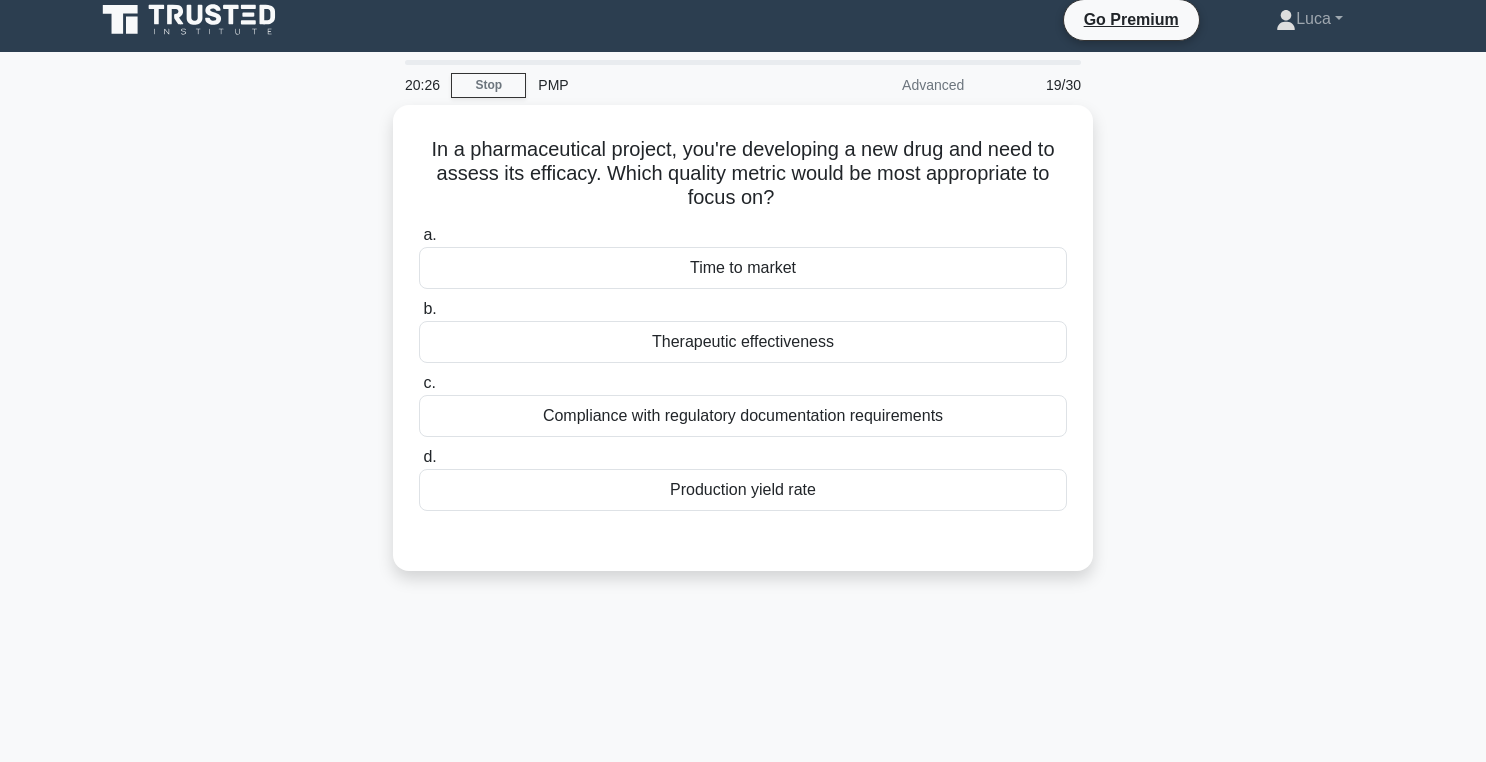 scroll, scrollTop: 0, scrollLeft: 0, axis: both 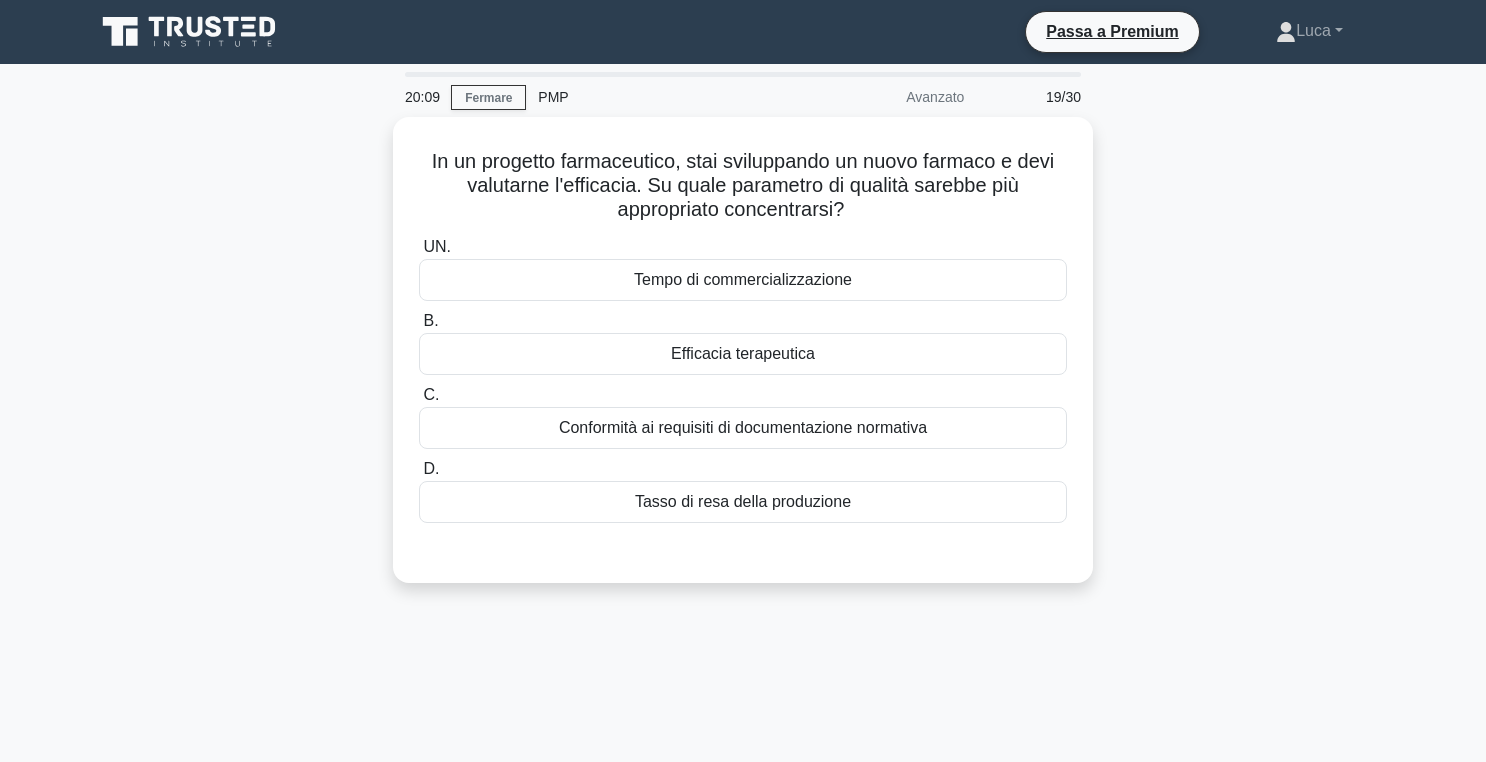 click on "In un progetto farmaceutico, stai sviluppando un nuovo farmaco e devi valutarne l'efficacia. Su quale parametro di qualità sarebbe più appropriato concentrarsi?
.spinner_0XTQ{transform-origin:center;animation:spinner_y6GP .75s linear infinite}@keyframes spinner_y6GP{100%{transform:rotate(360deg)}}
UN.
Tempo di commercializzazione
B. C. D." at bounding box center (743, 362) 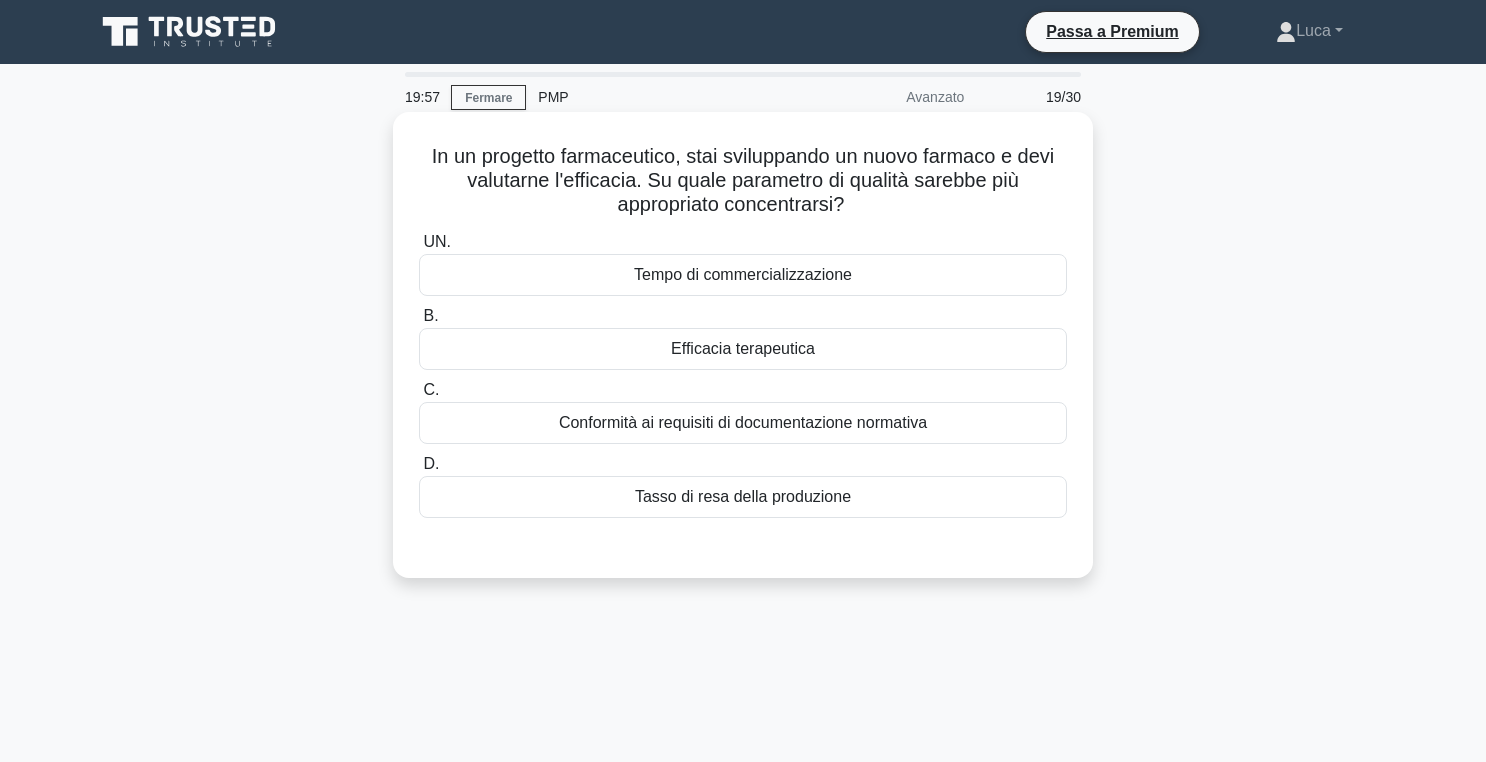 click on "Efficacia terapeutica" at bounding box center (743, 349) 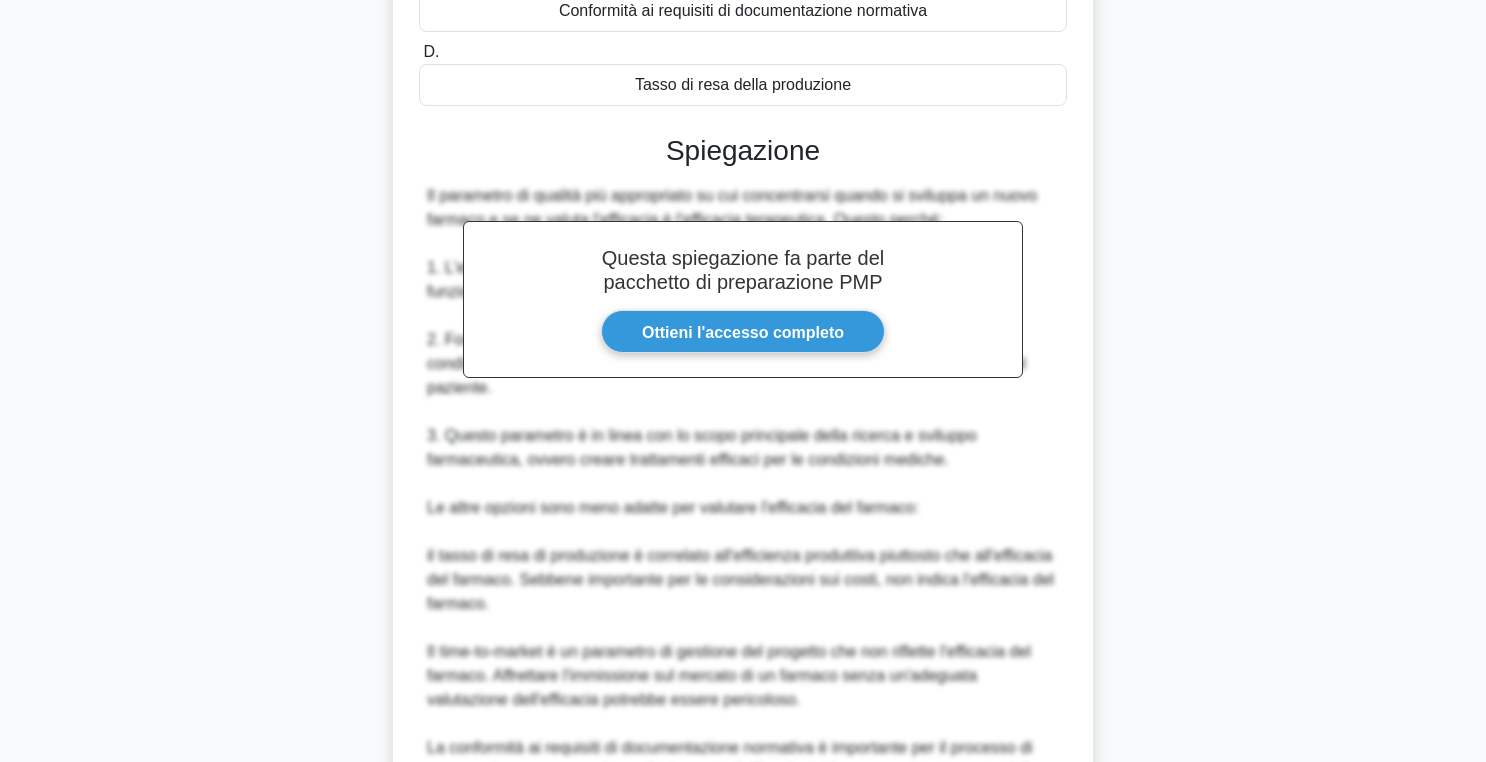 scroll, scrollTop: 738, scrollLeft: 0, axis: vertical 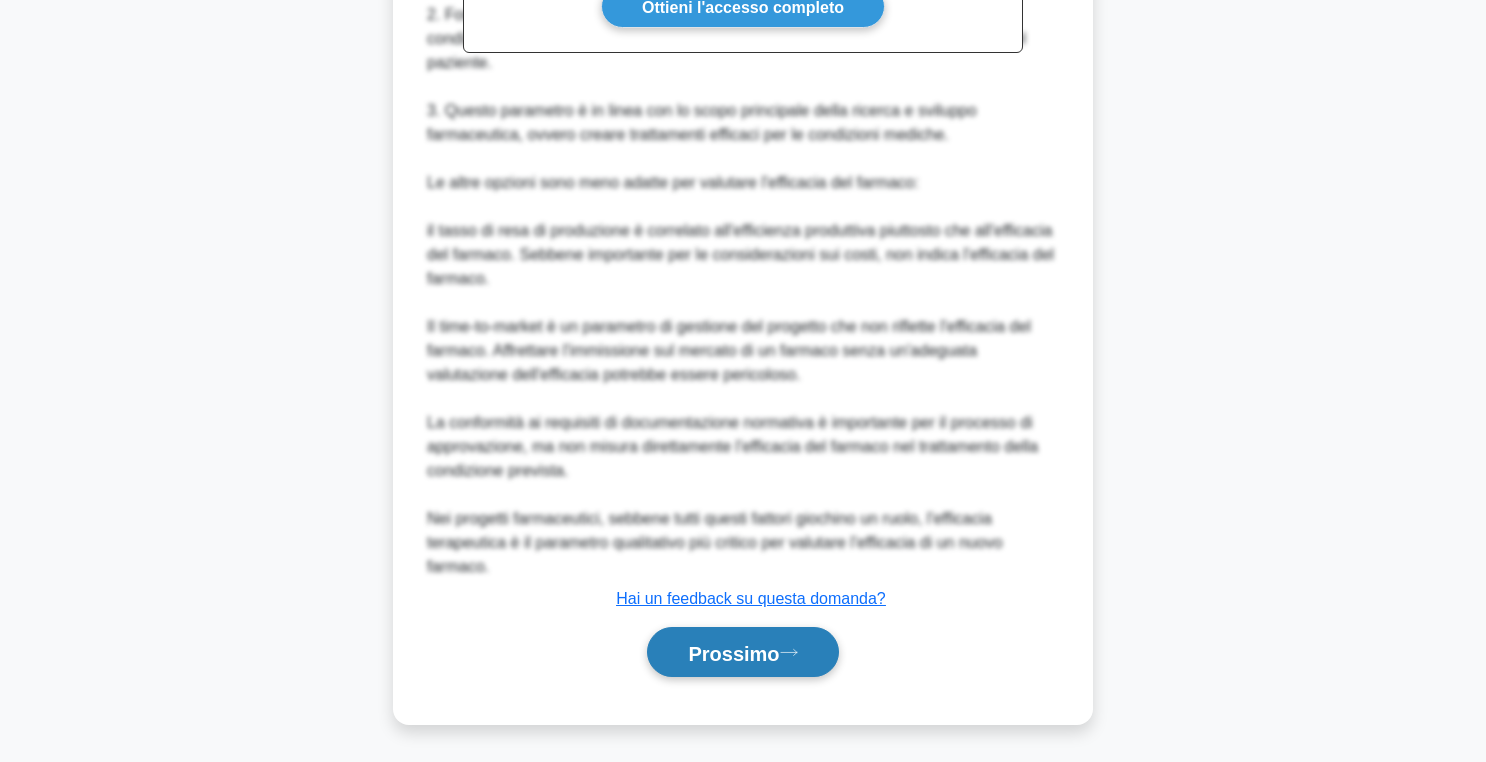 click on "Prossimo" at bounding box center [733, 653] 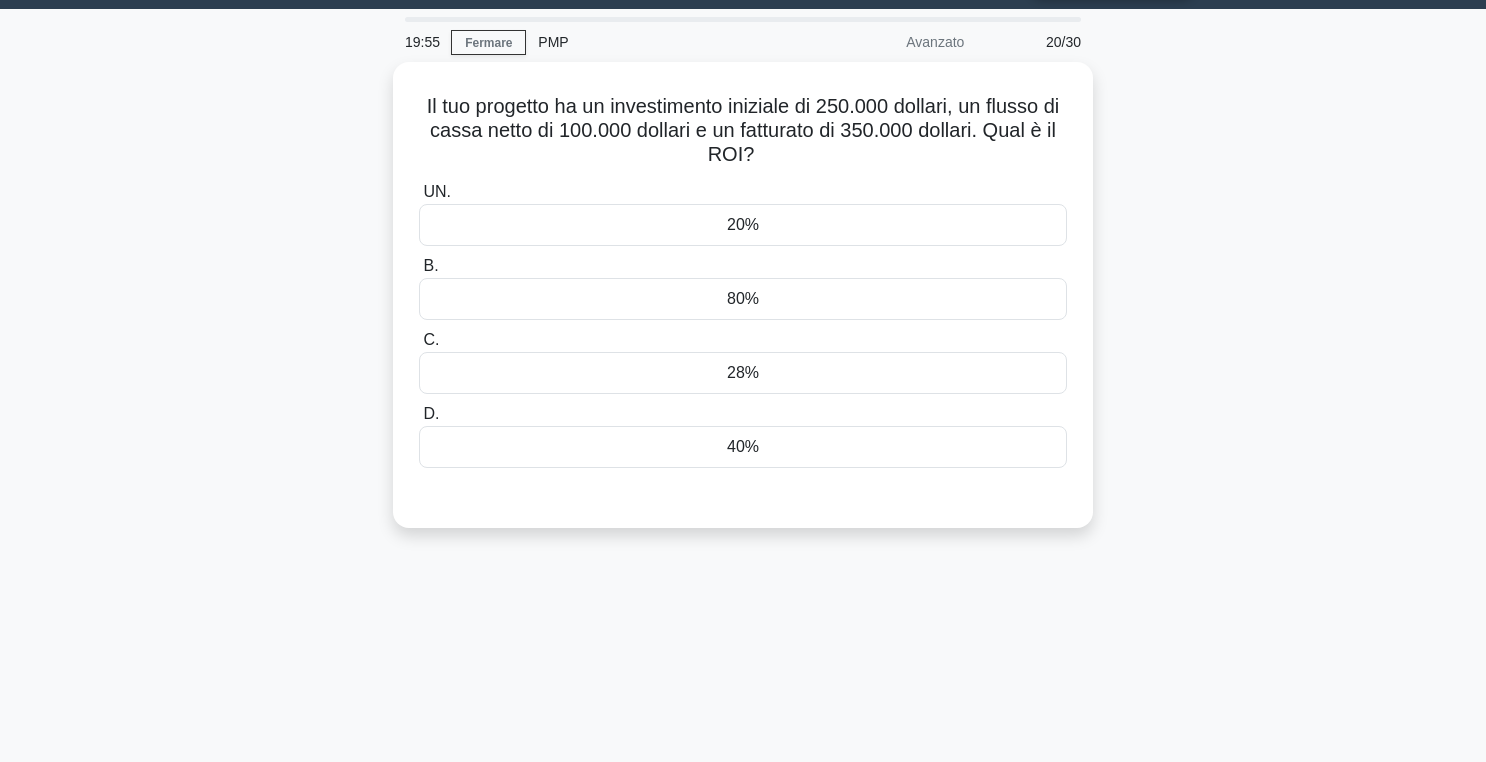 scroll, scrollTop: 0, scrollLeft: 0, axis: both 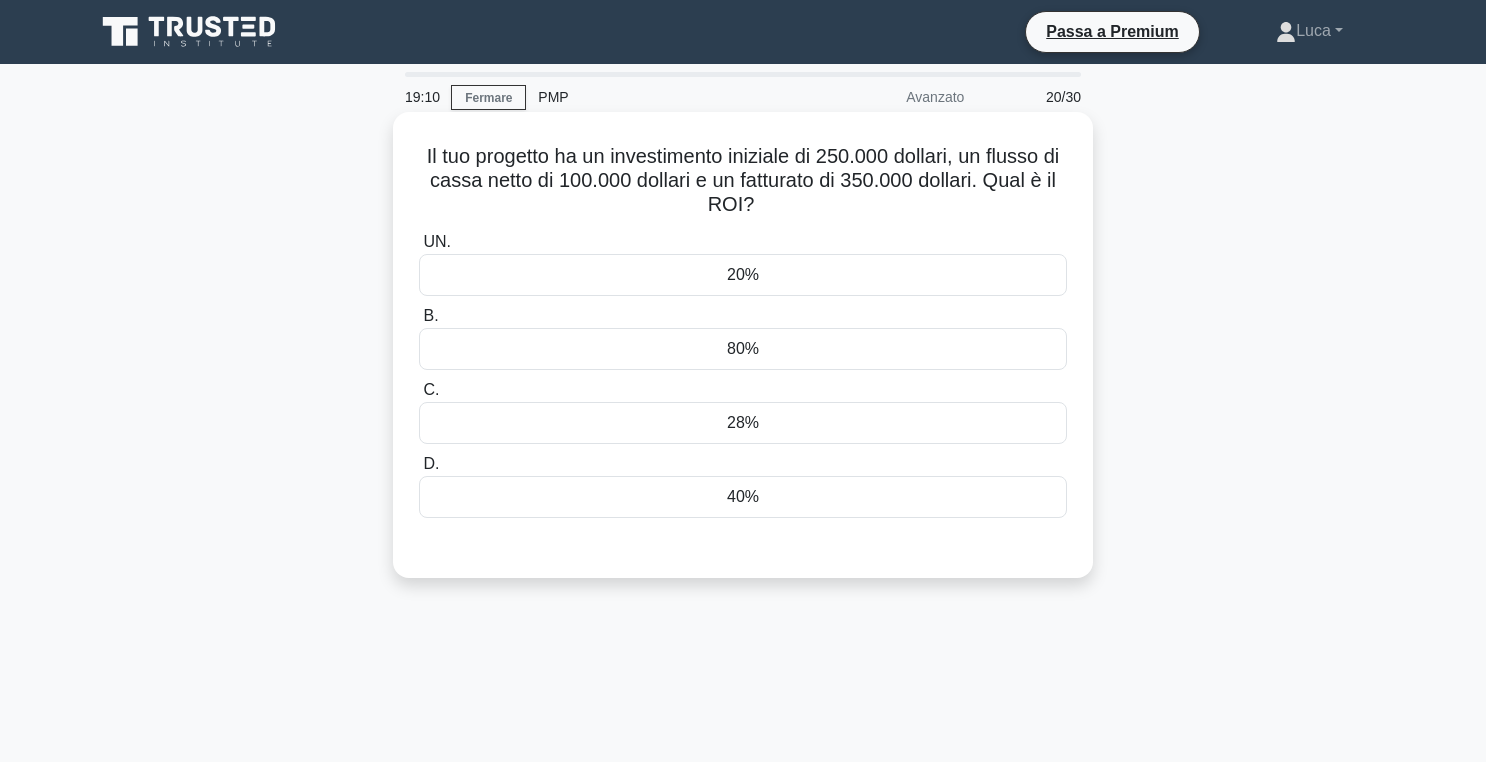 click on "40%" at bounding box center (743, 497) 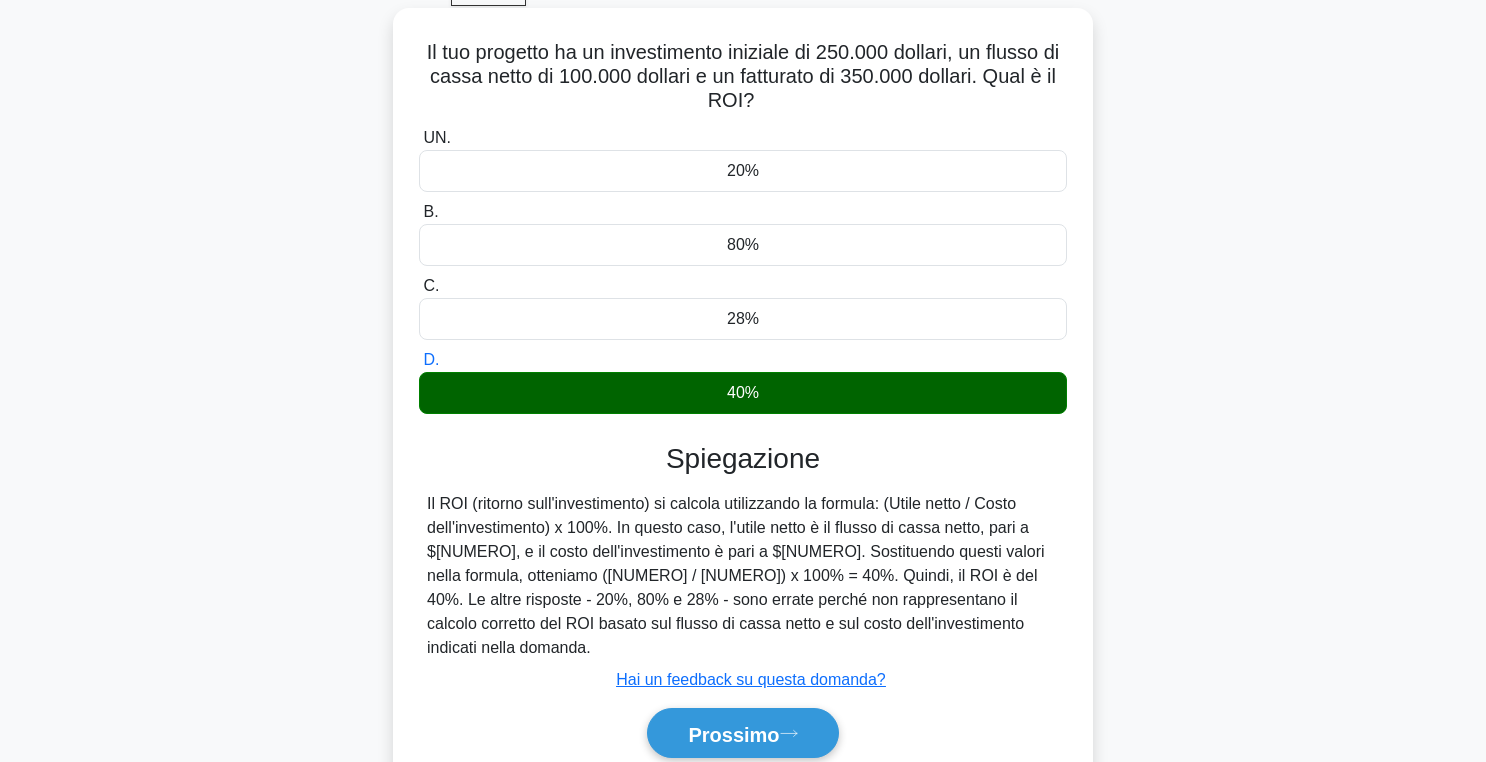 scroll, scrollTop: 117, scrollLeft: 0, axis: vertical 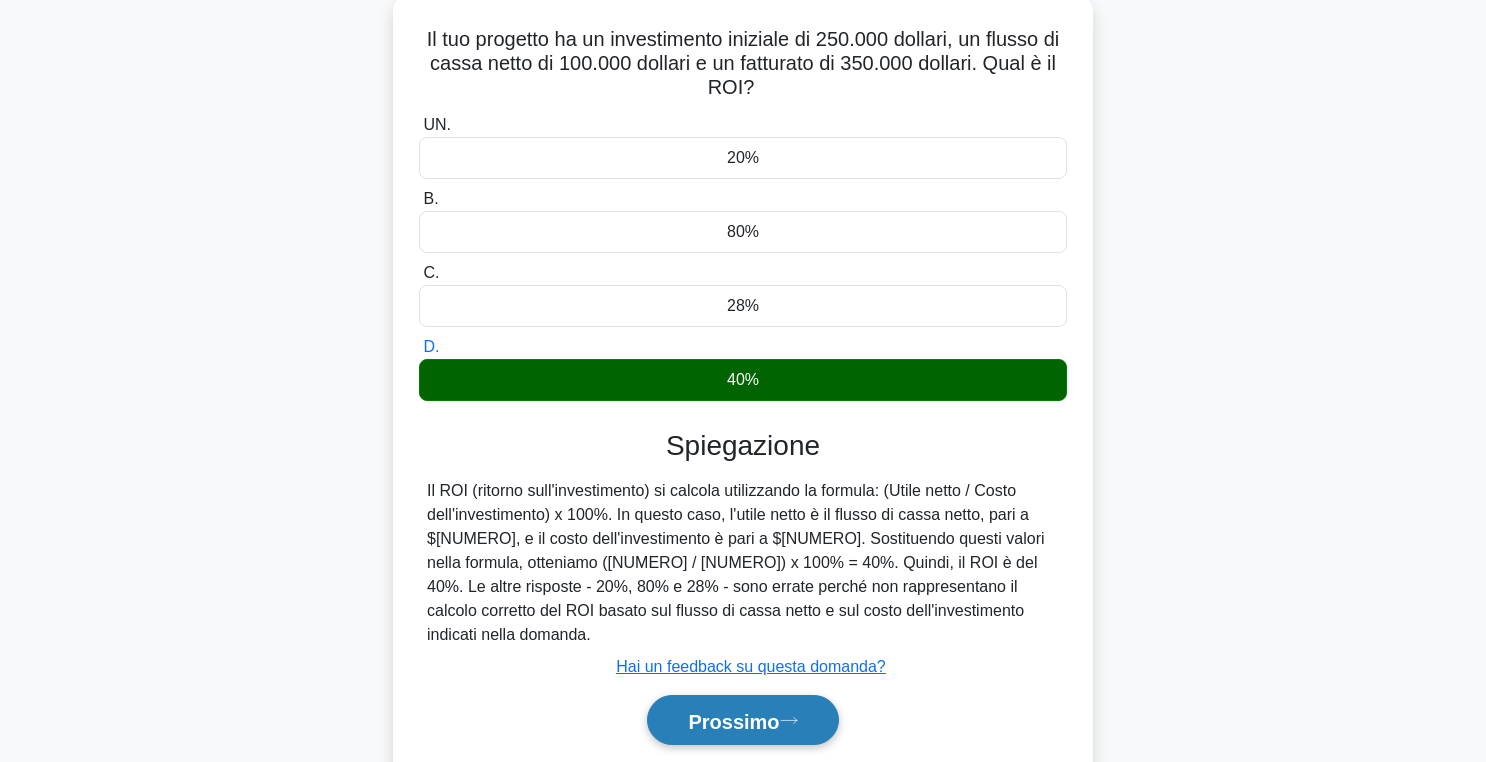 click on "Prossimo" at bounding box center [733, 721] 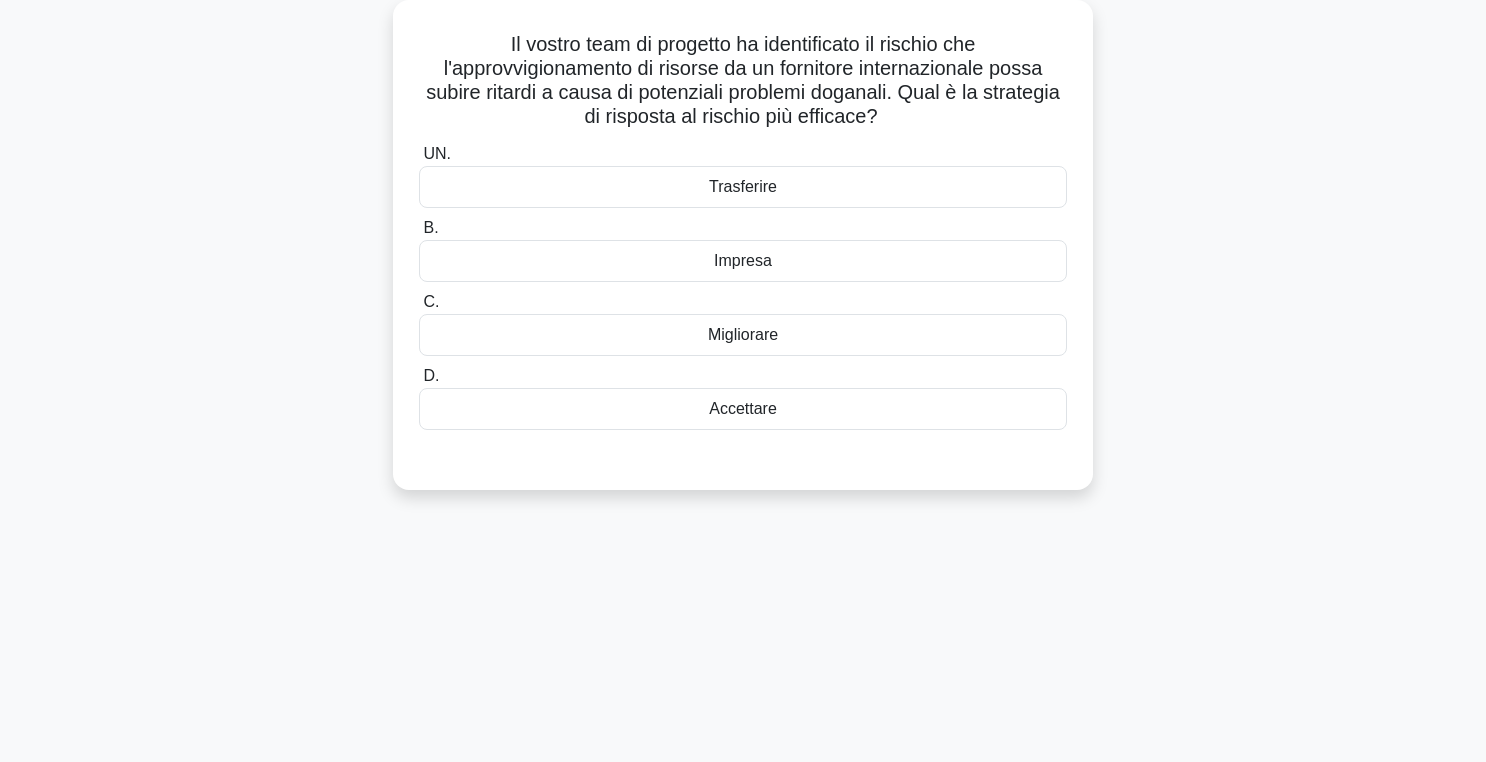 scroll, scrollTop: 0, scrollLeft: 0, axis: both 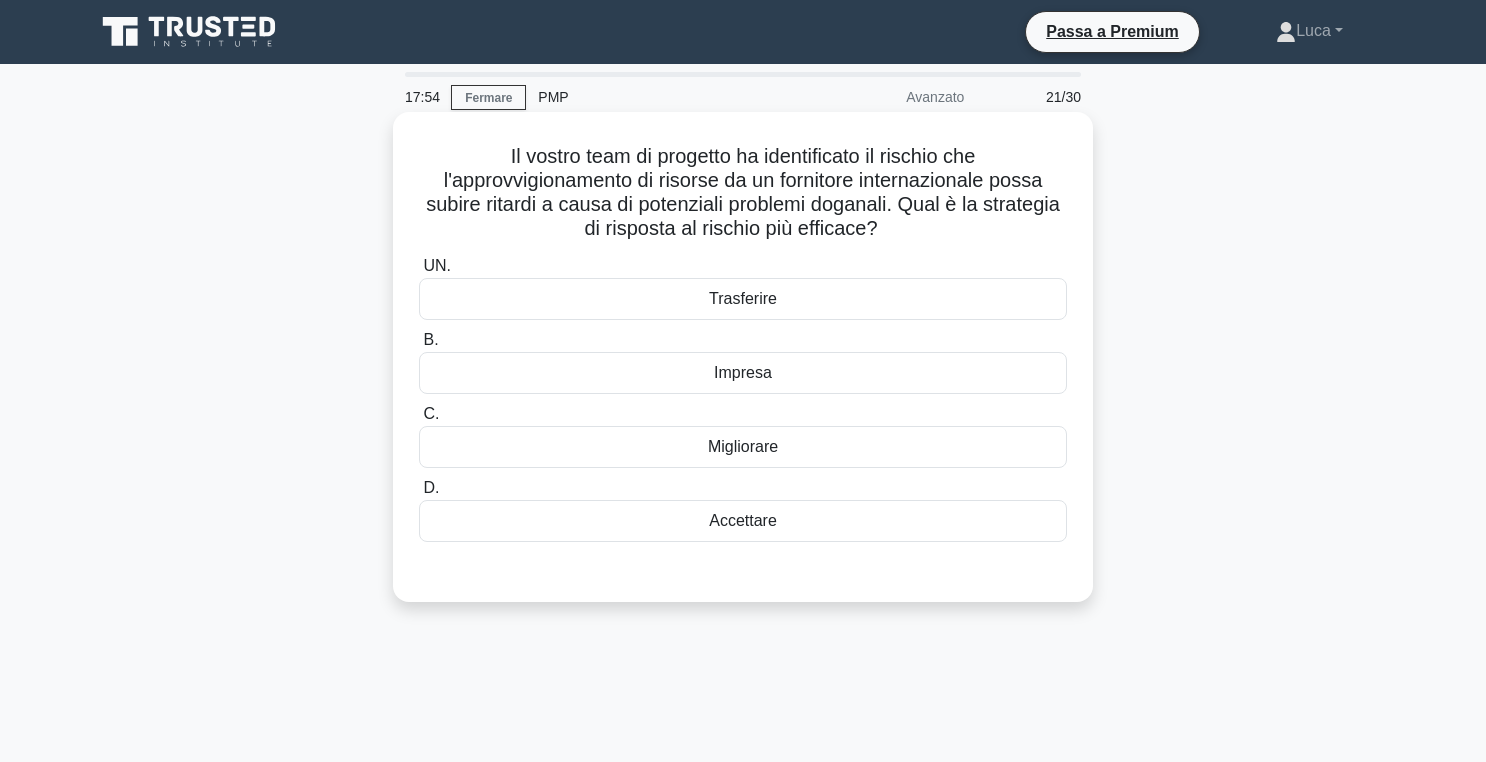 click on "Trasferire" at bounding box center (743, 299) 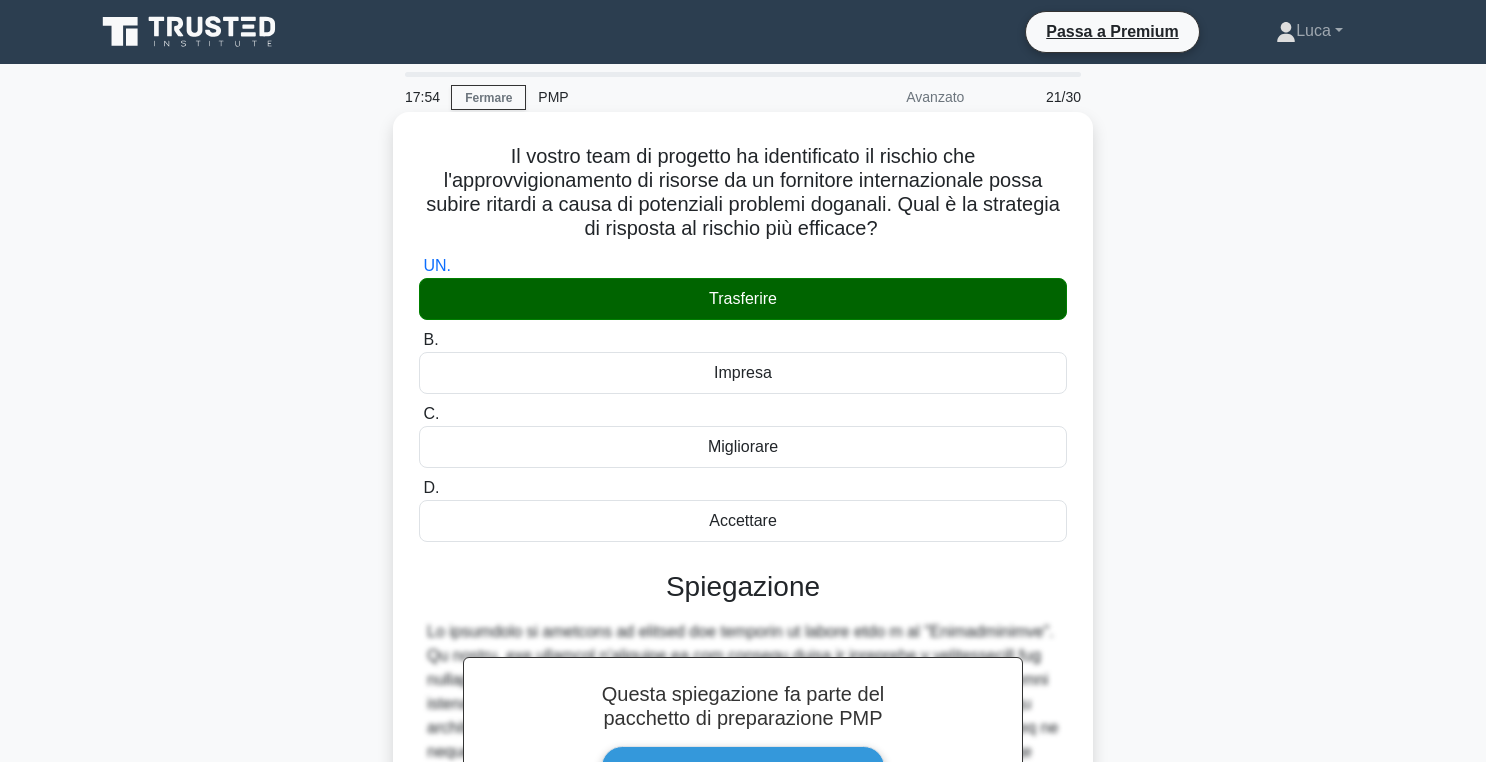 scroll, scrollTop: 330, scrollLeft: 0, axis: vertical 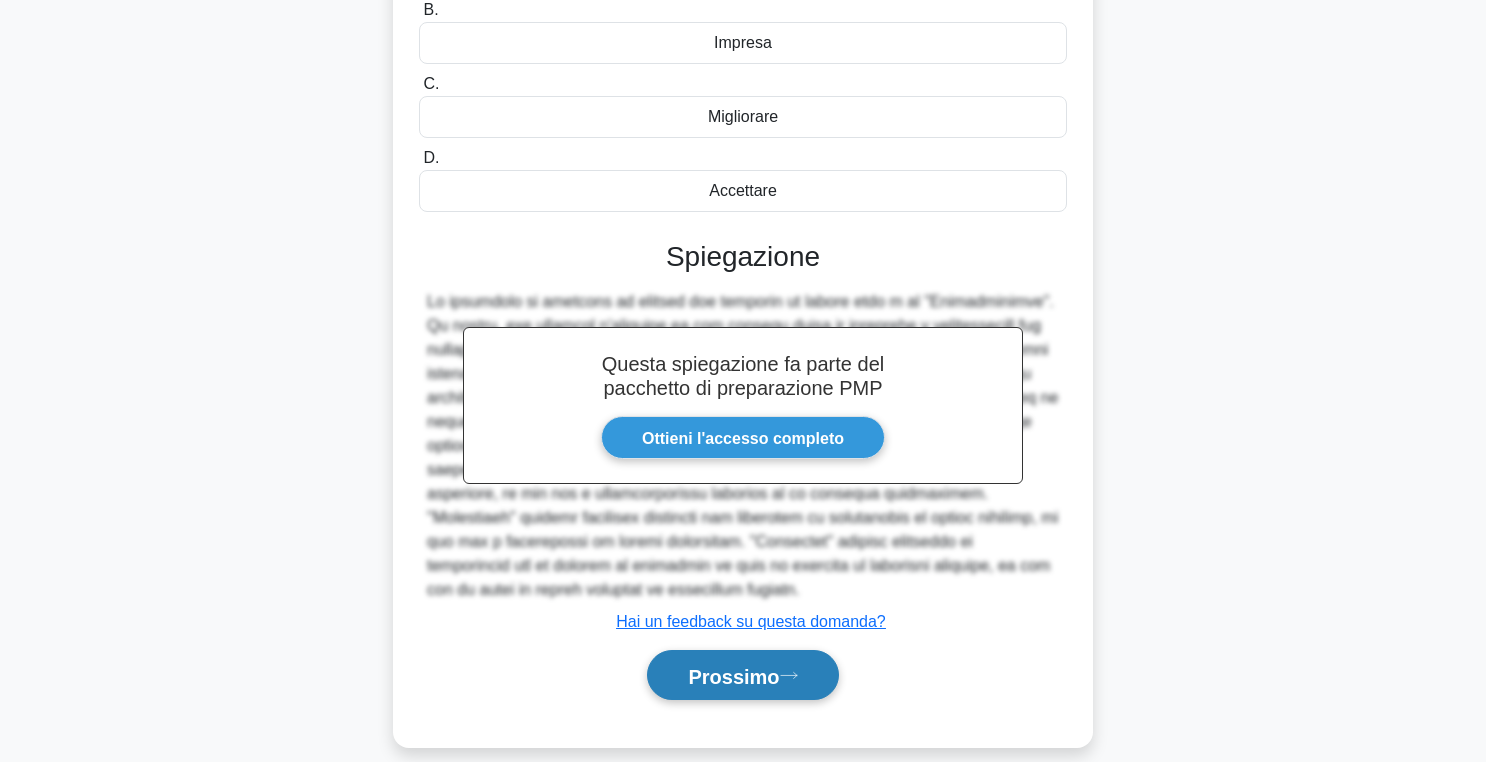 click on "Prossimo" at bounding box center (733, 676) 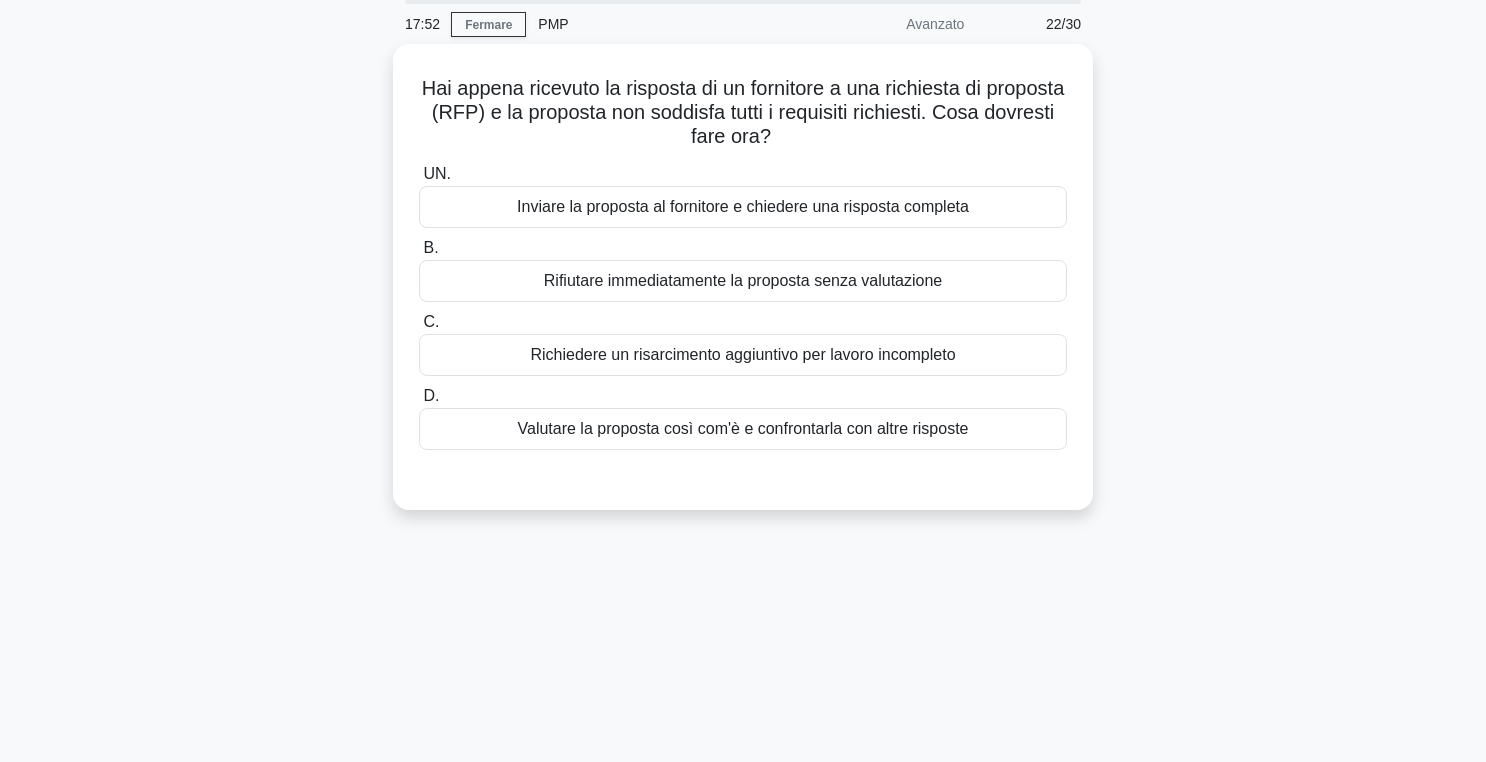 scroll, scrollTop: 66, scrollLeft: 0, axis: vertical 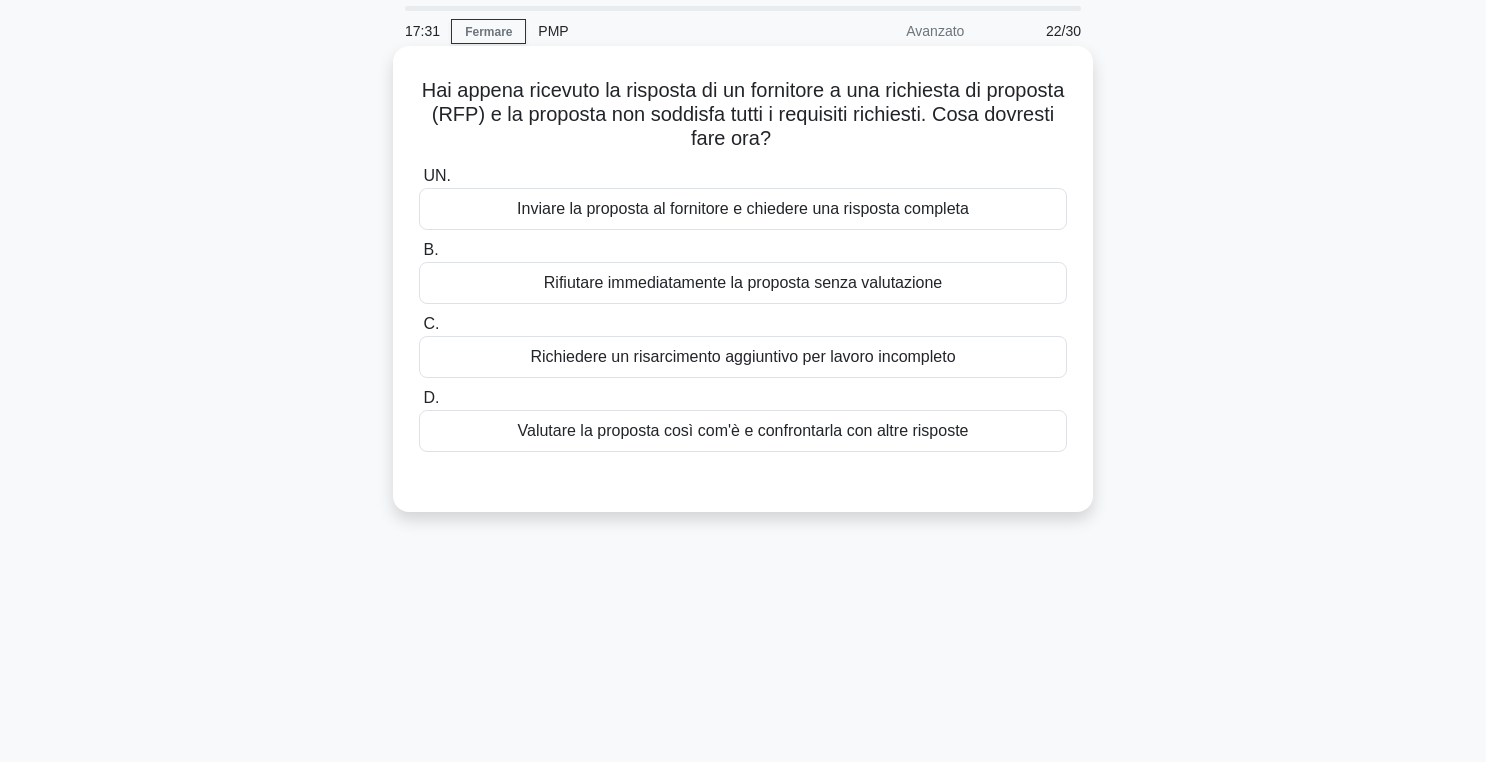 click on "Inviare la proposta al fornitore e chiedere una risposta completa" at bounding box center (743, 209) 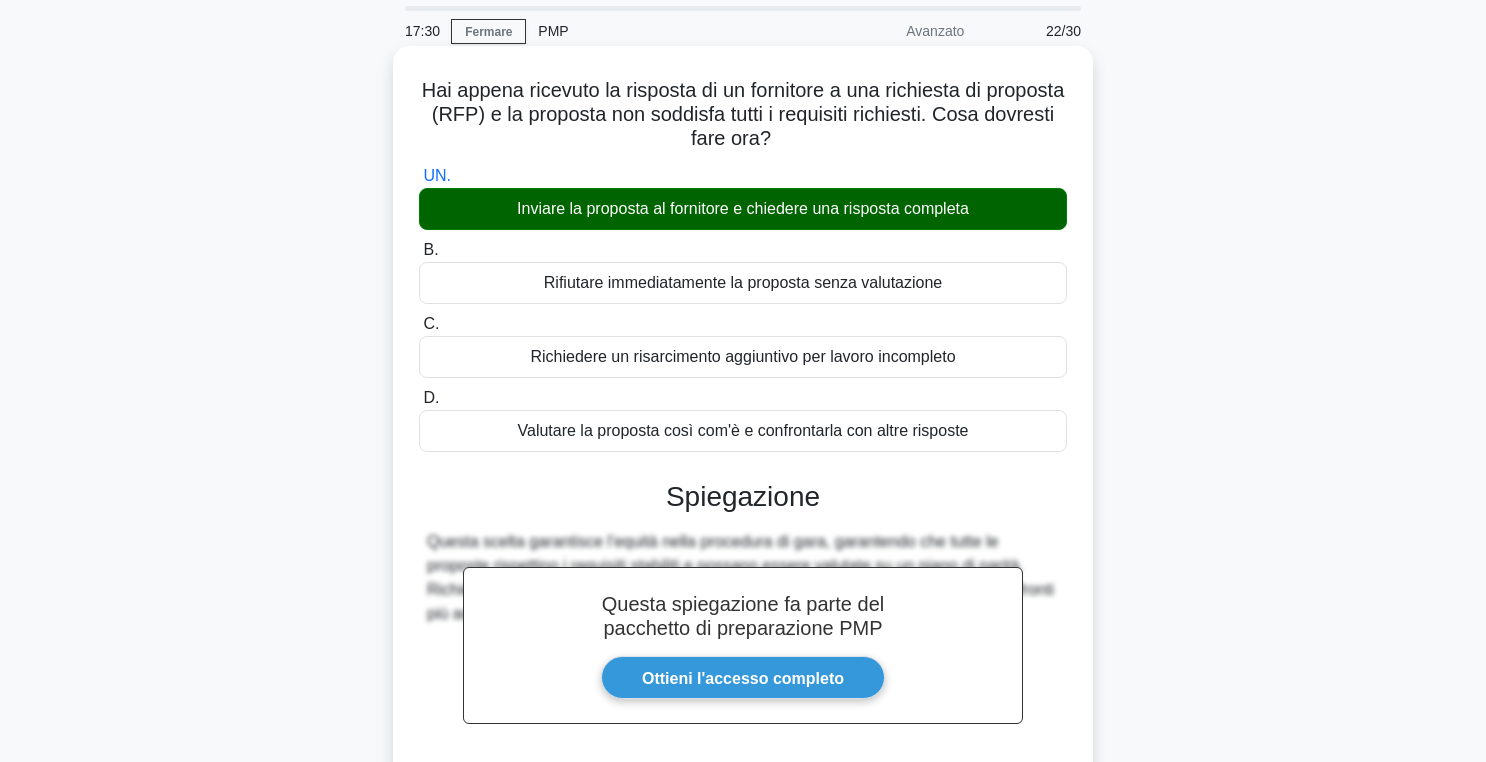 scroll, scrollTop: 318, scrollLeft: 0, axis: vertical 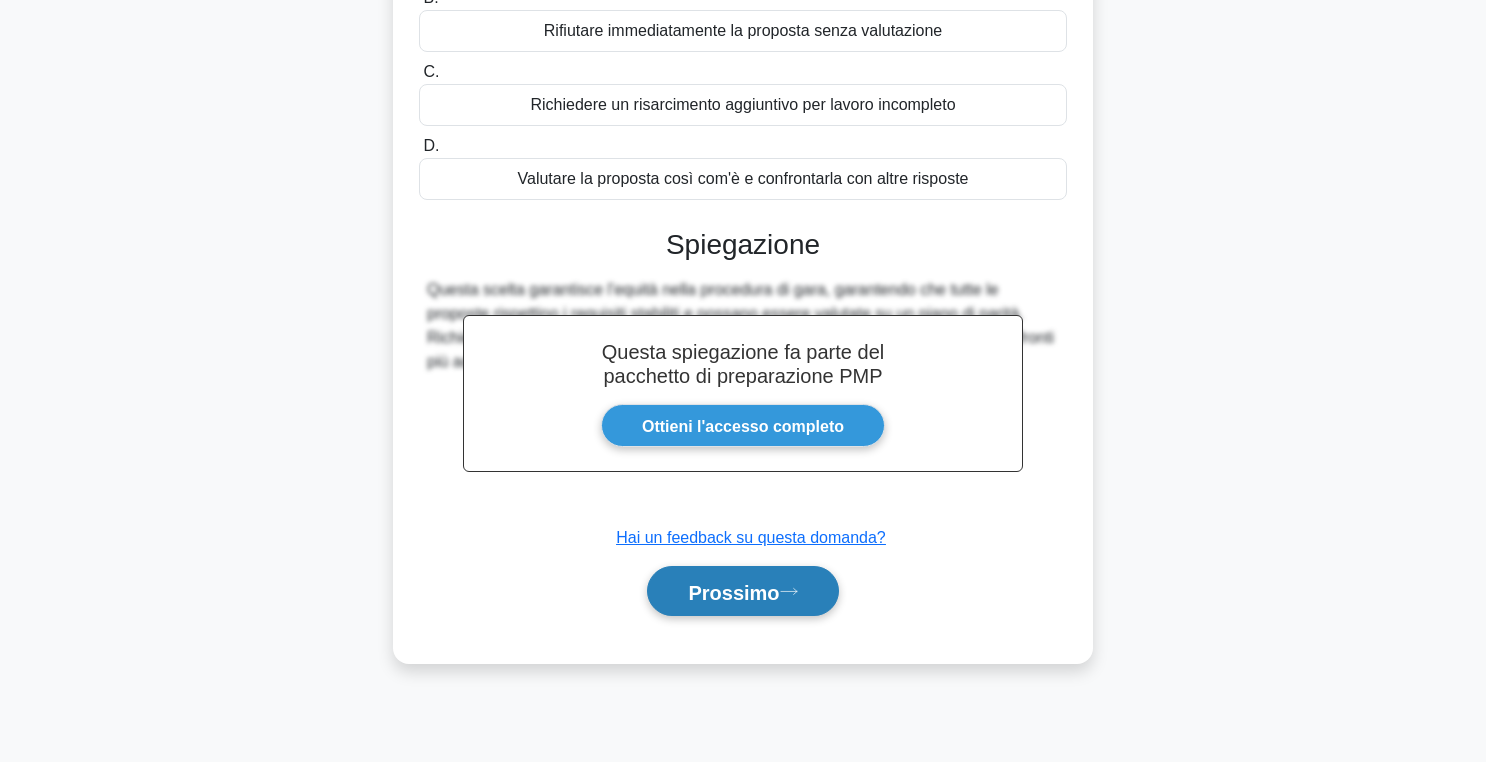 click on "Prossimo" at bounding box center (733, 592) 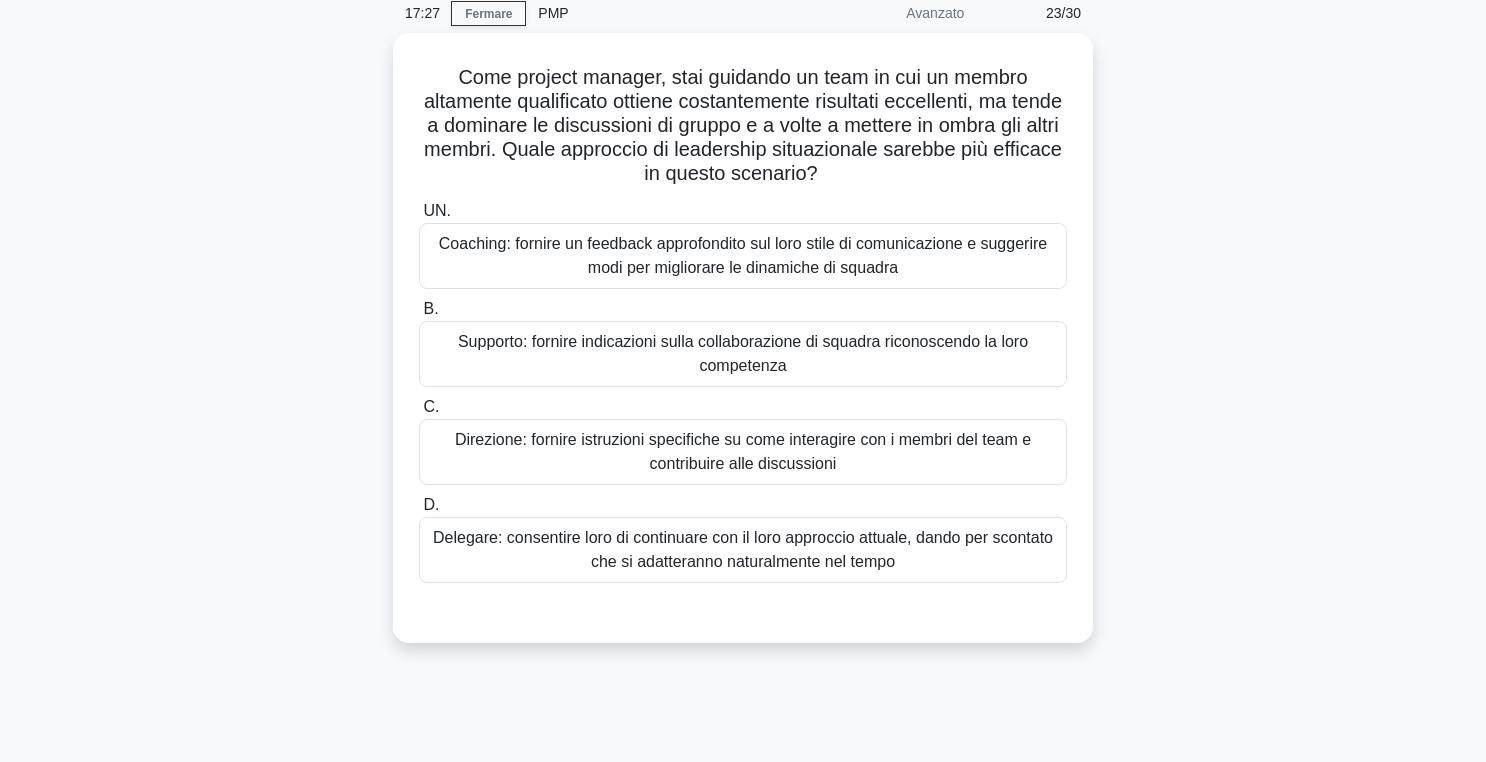 scroll, scrollTop: 95, scrollLeft: 0, axis: vertical 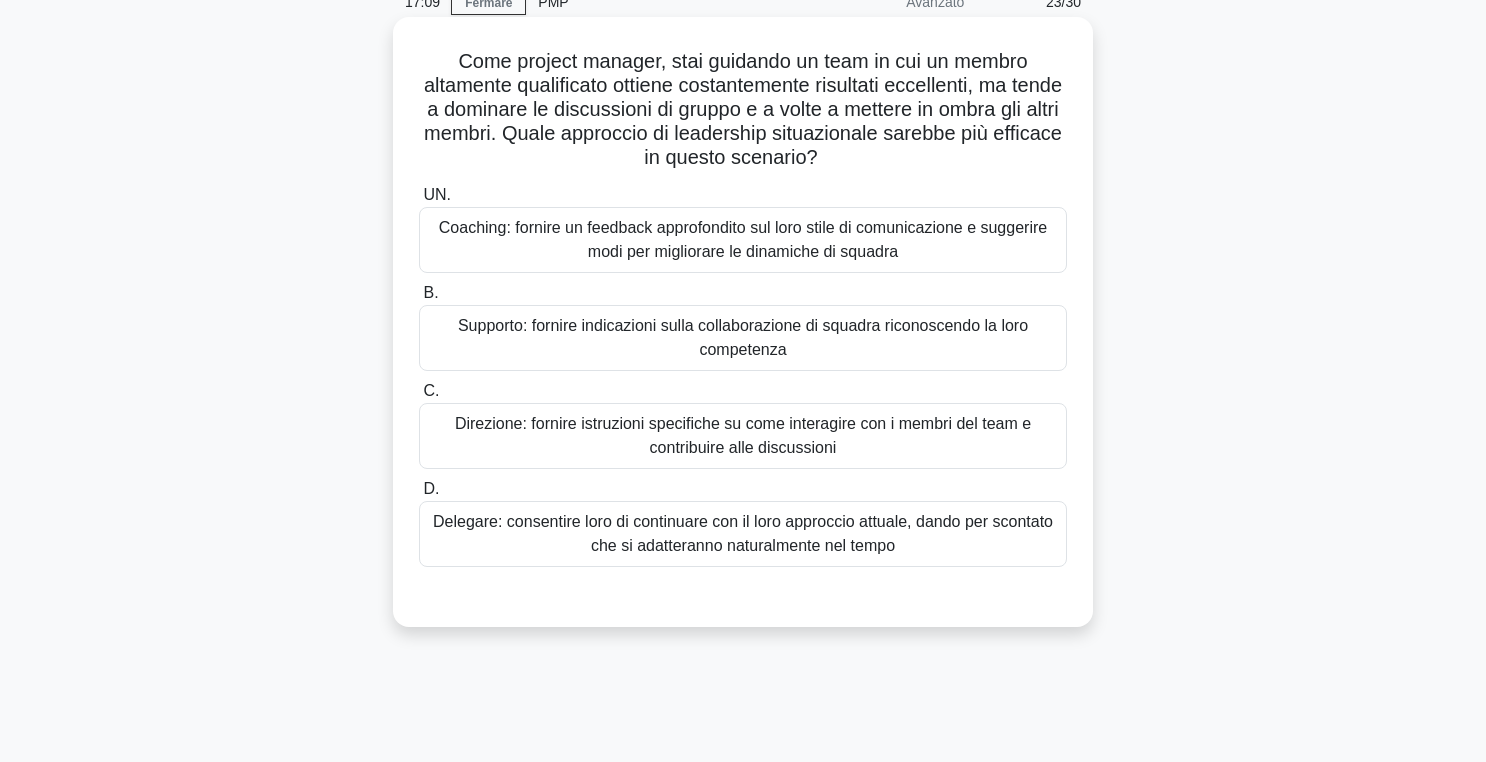 click on "Coaching: fornire un feedback approfondito sul loro stile di comunicazione e suggerire modi per migliorare le dinamiche di squadra" at bounding box center (743, 239) 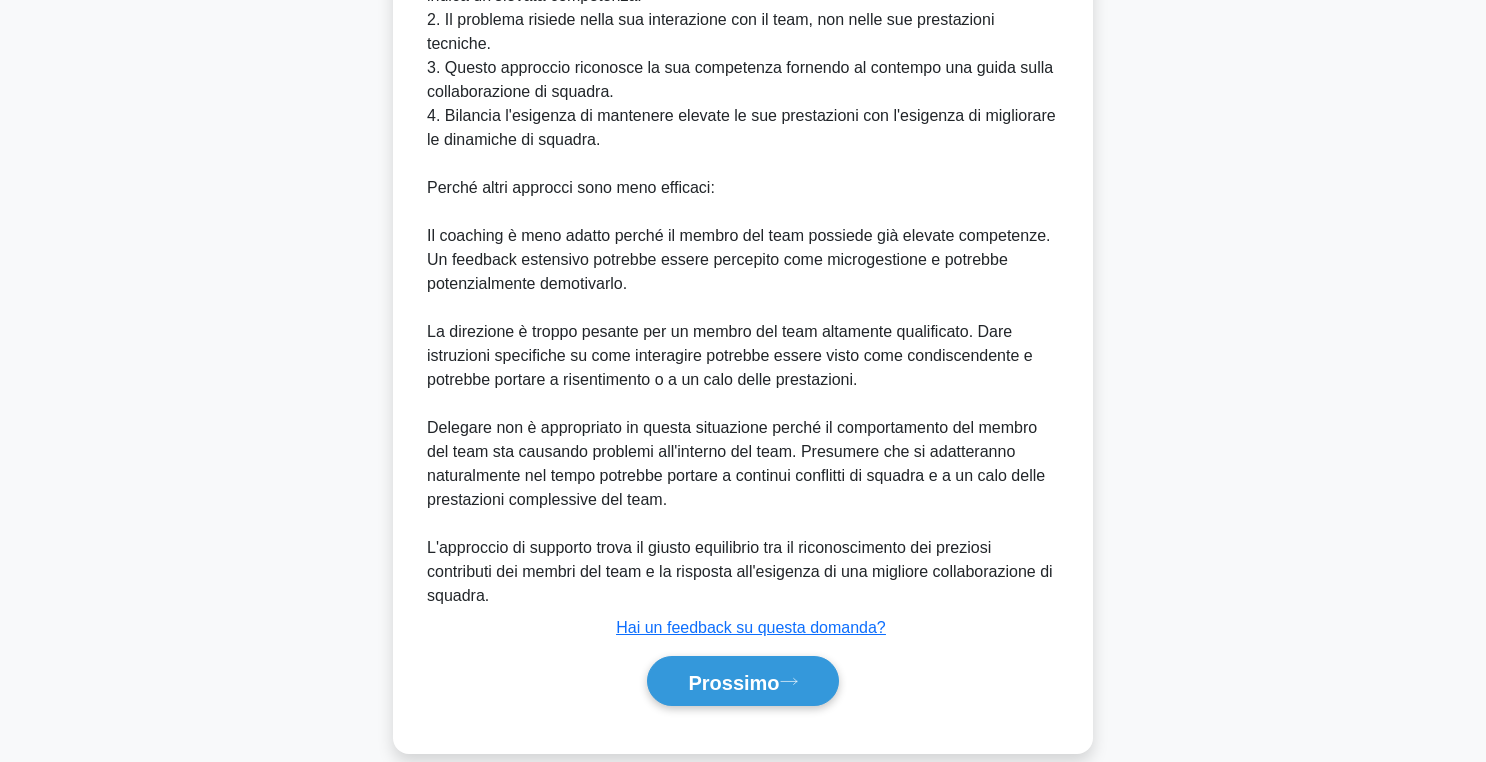 scroll, scrollTop: 894, scrollLeft: 0, axis: vertical 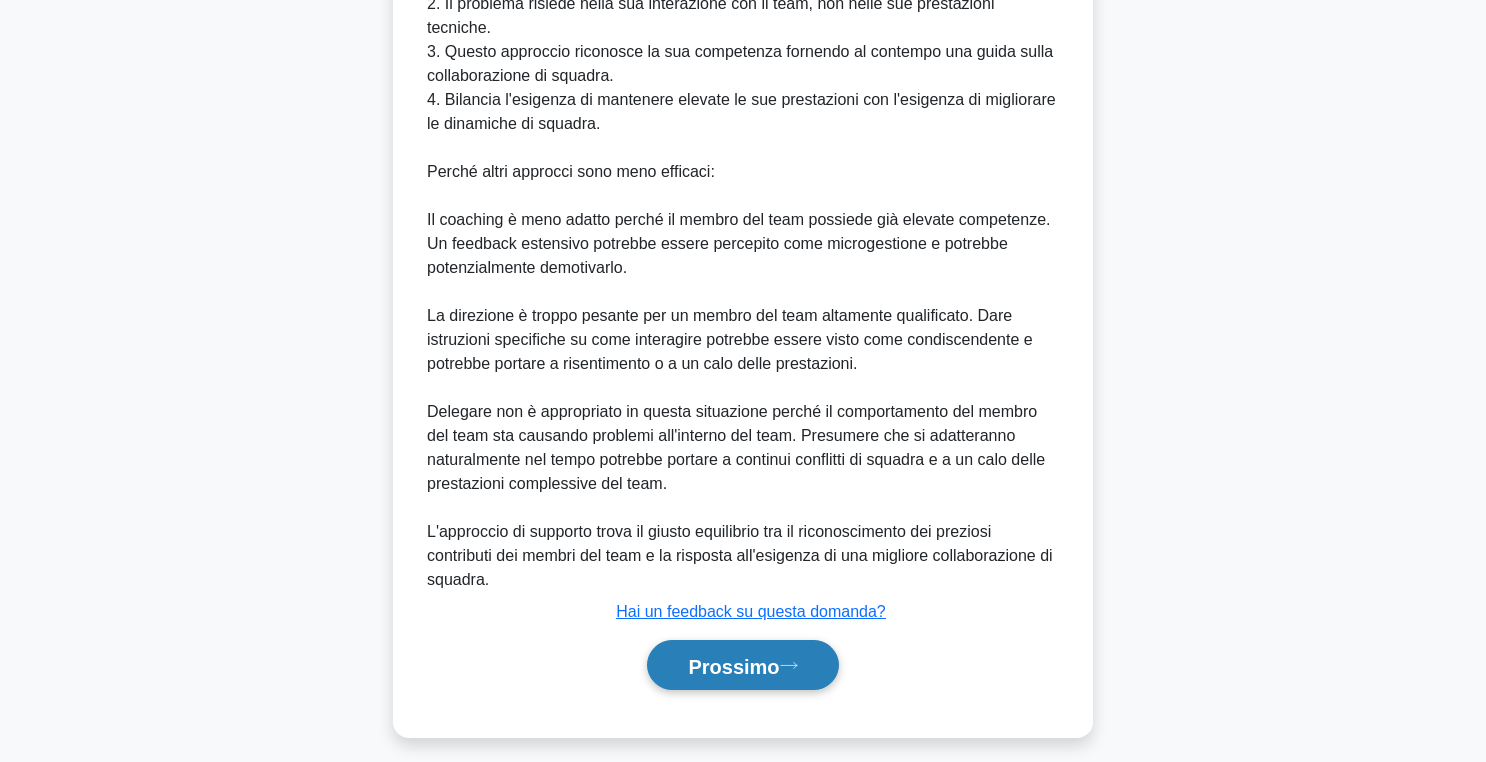 click on "Prossimo" at bounding box center [733, 666] 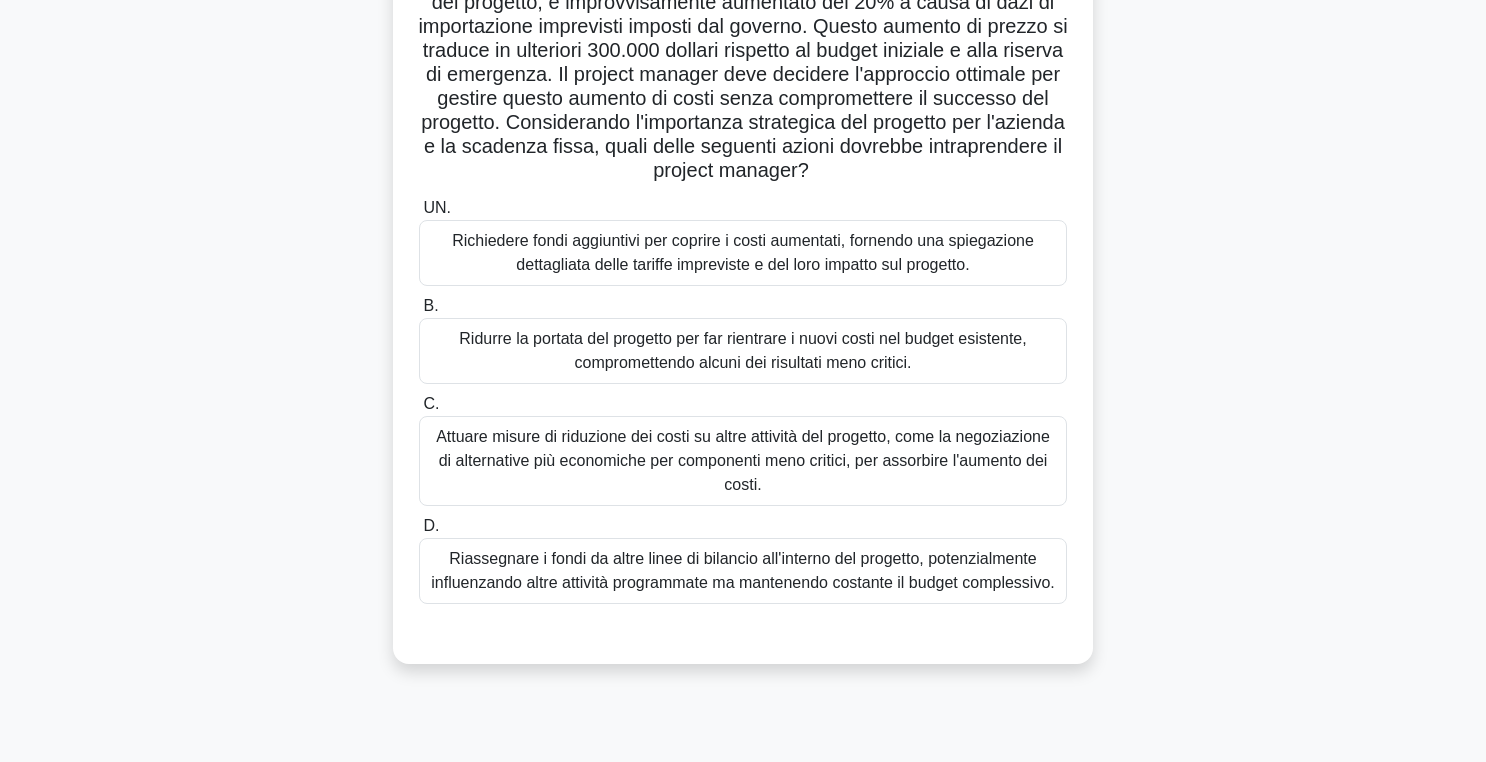 scroll, scrollTop: 317, scrollLeft: 0, axis: vertical 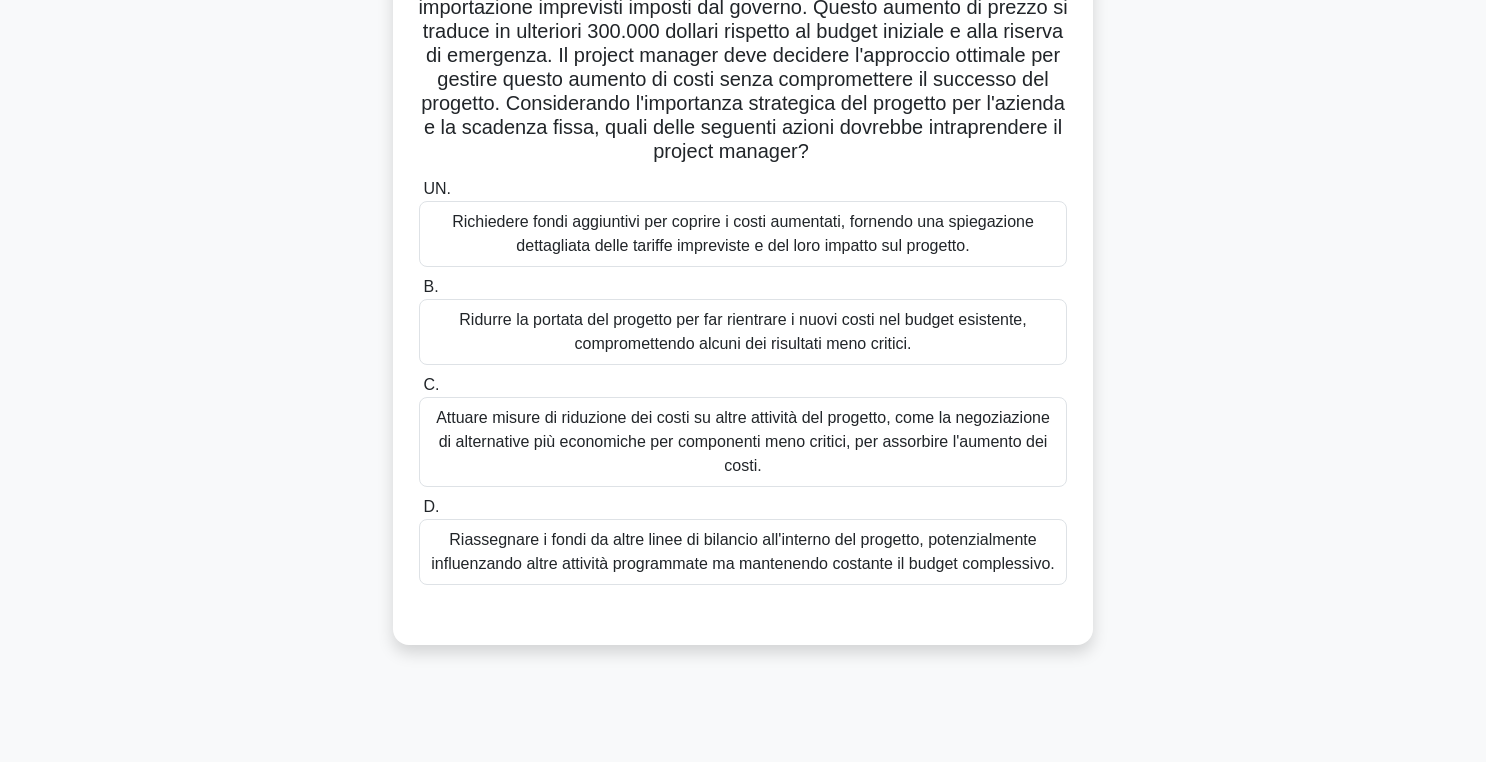 click on "Attuare misure di riduzione dei costi su altre attività del progetto, come la negoziazione di alternative più economiche per componenti meno critici, per assorbire l'aumento dei costi." at bounding box center [743, 441] 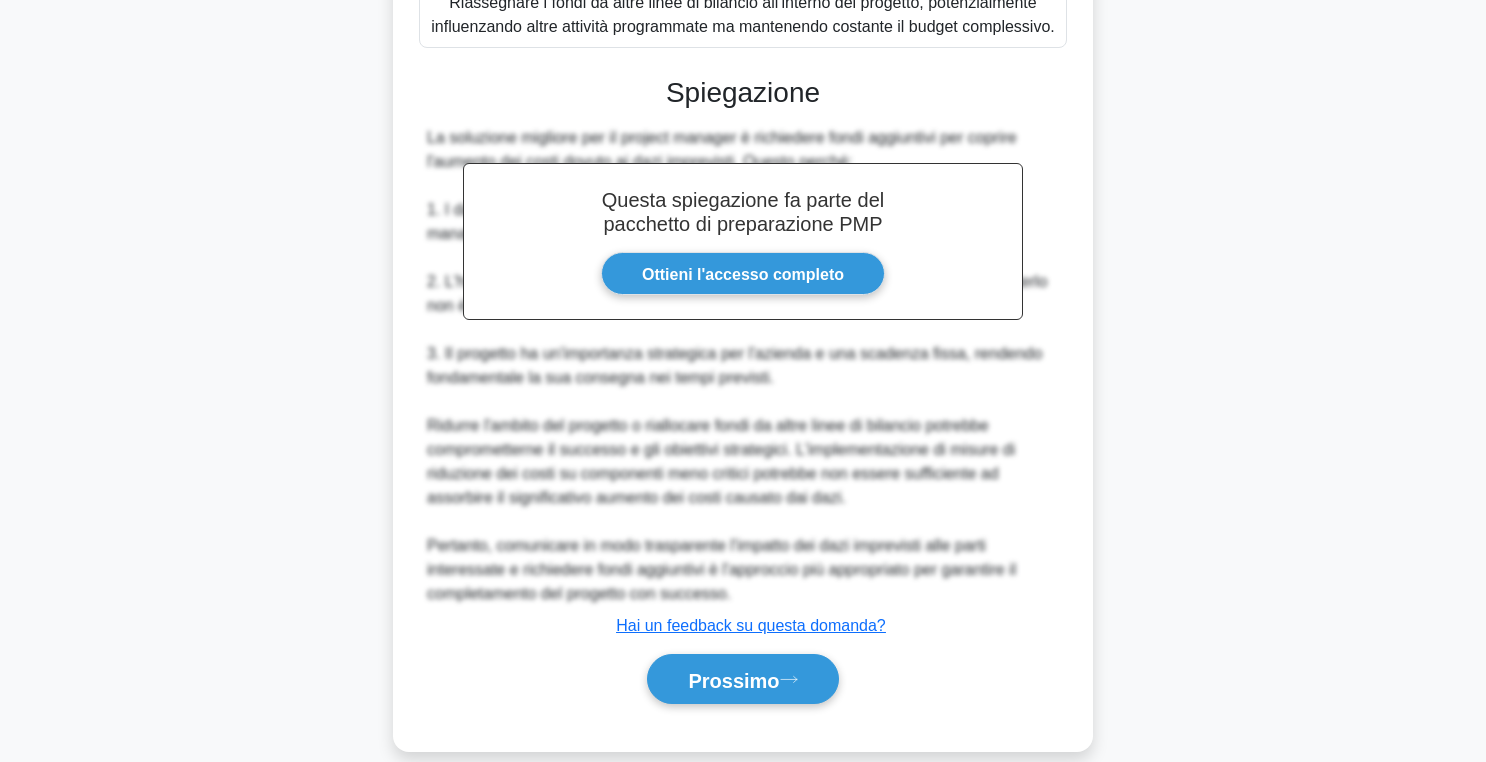 scroll, scrollTop: 884, scrollLeft: 0, axis: vertical 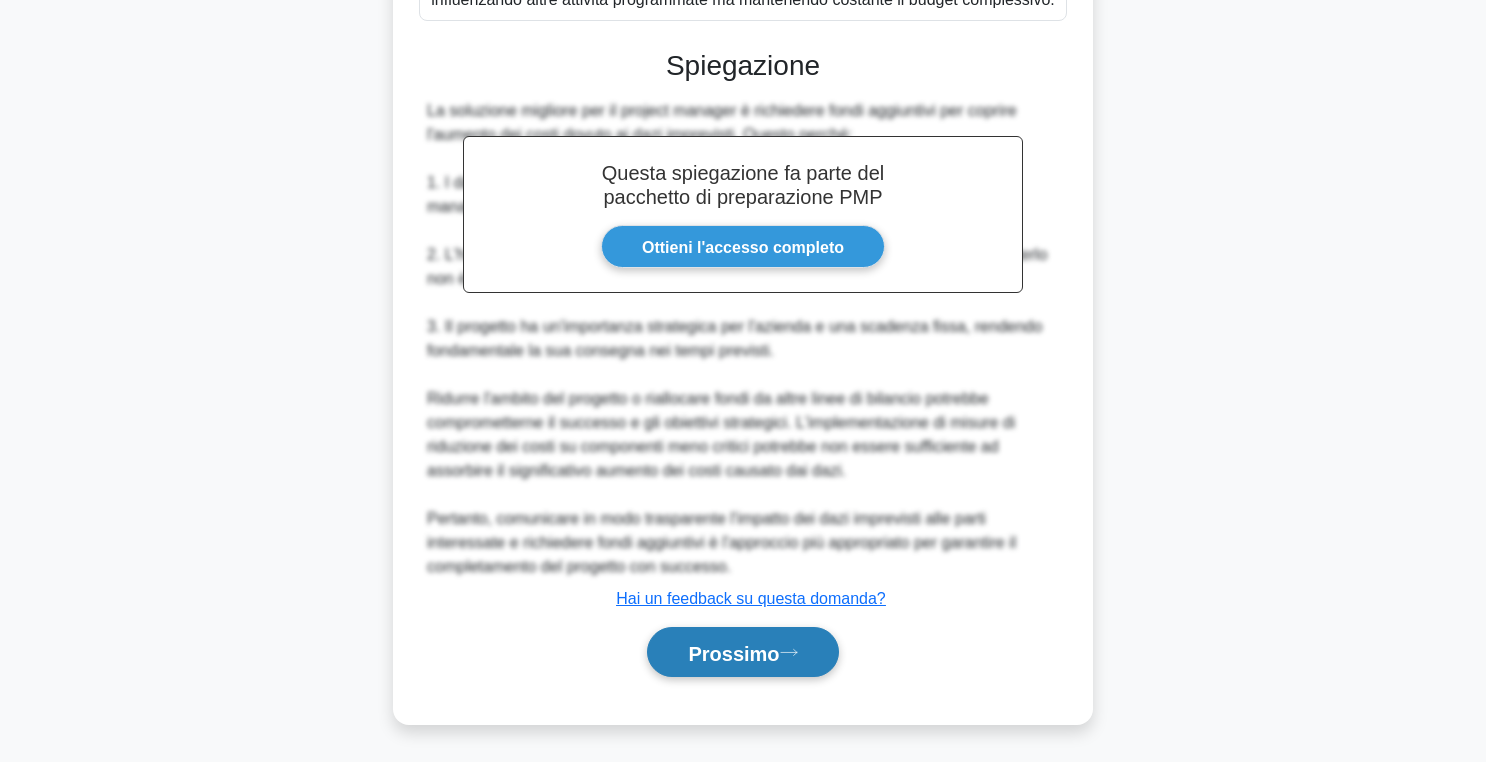 click on "Prossimo" at bounding box center [733, 653] 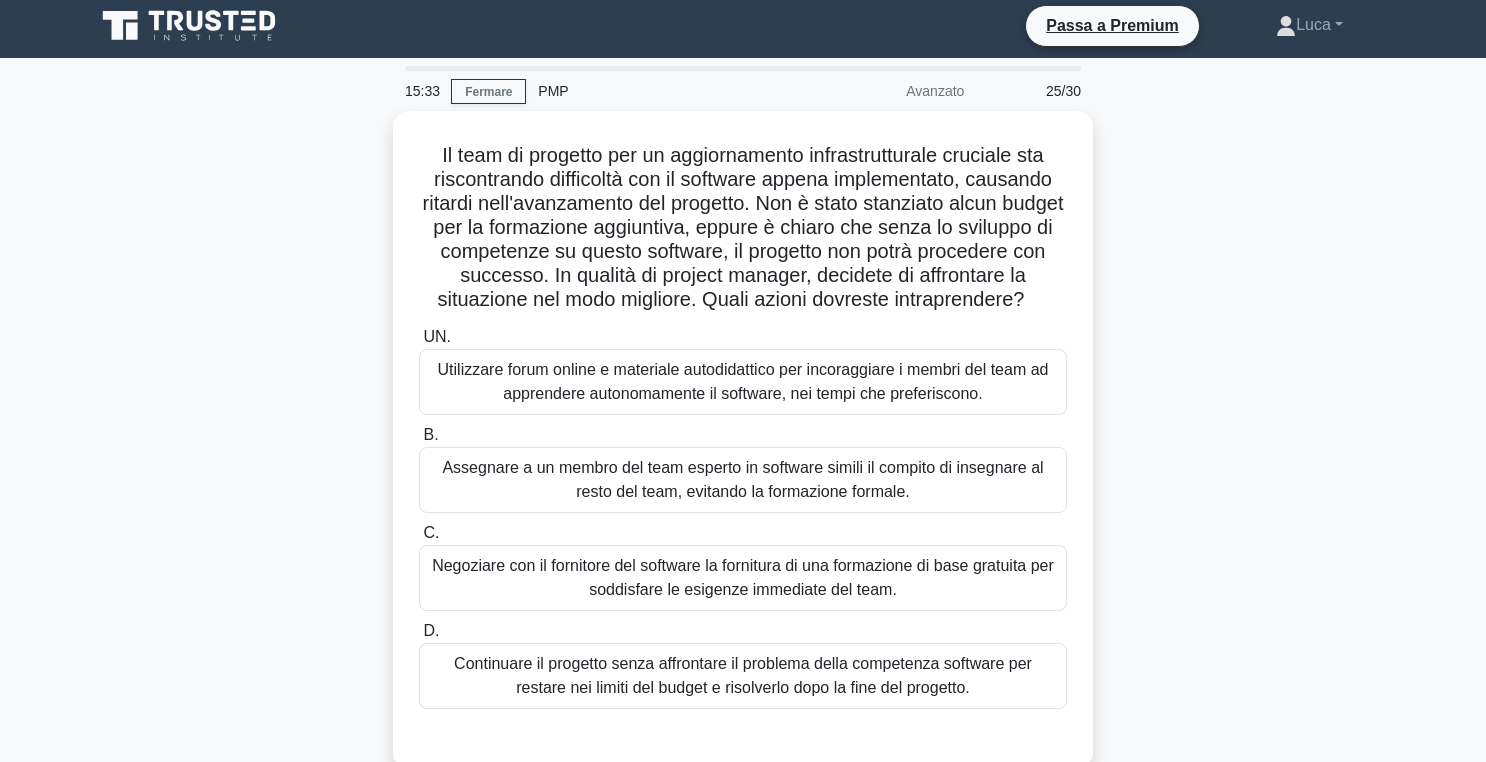 scroll, scrollTop: 0, scrollLeft: 0, axis: both 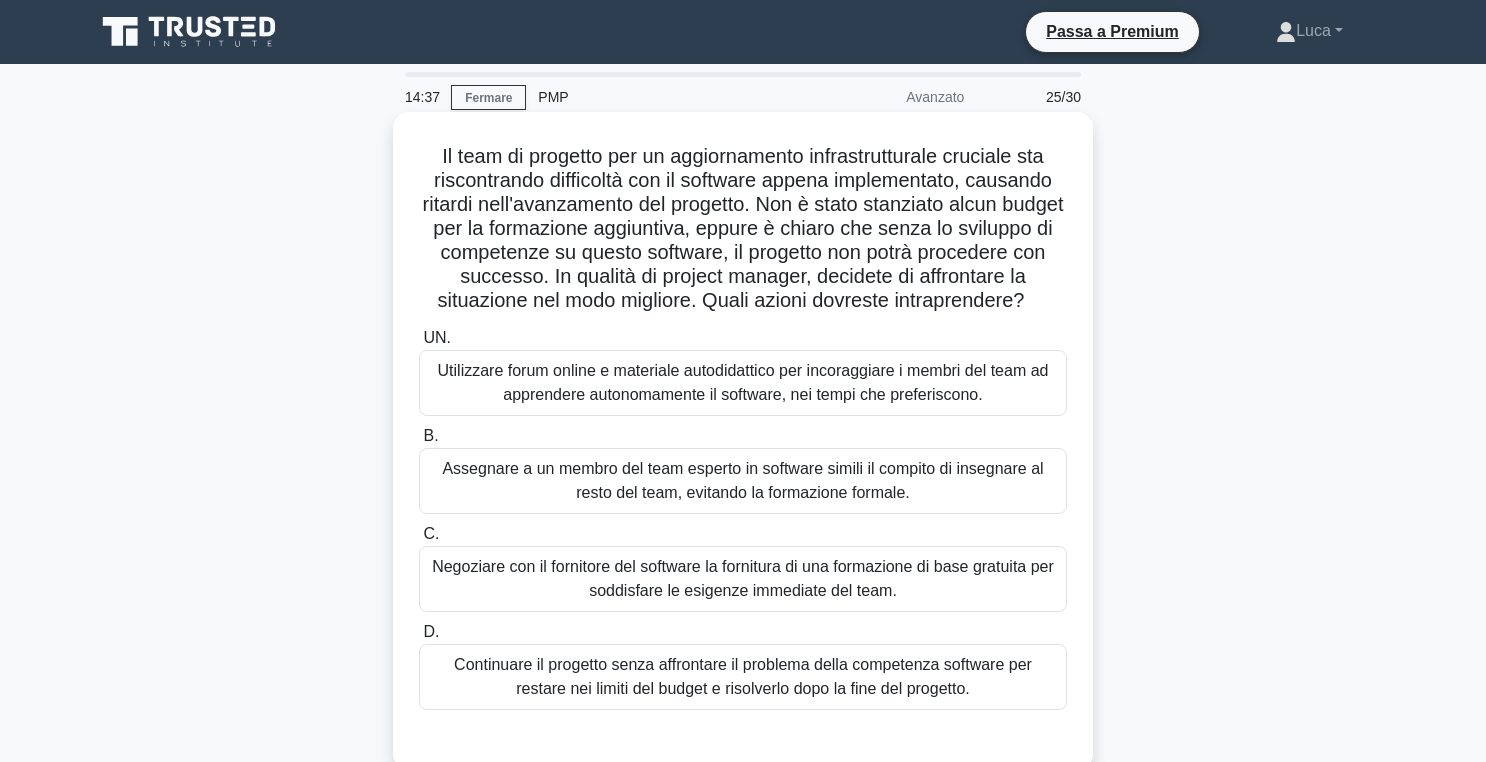 click on "Negoziare con il fornitore del software la fornitura di una formazione di base gratuita per soddisfare le esigenze immediate del team." at bounding box center [743, 579] 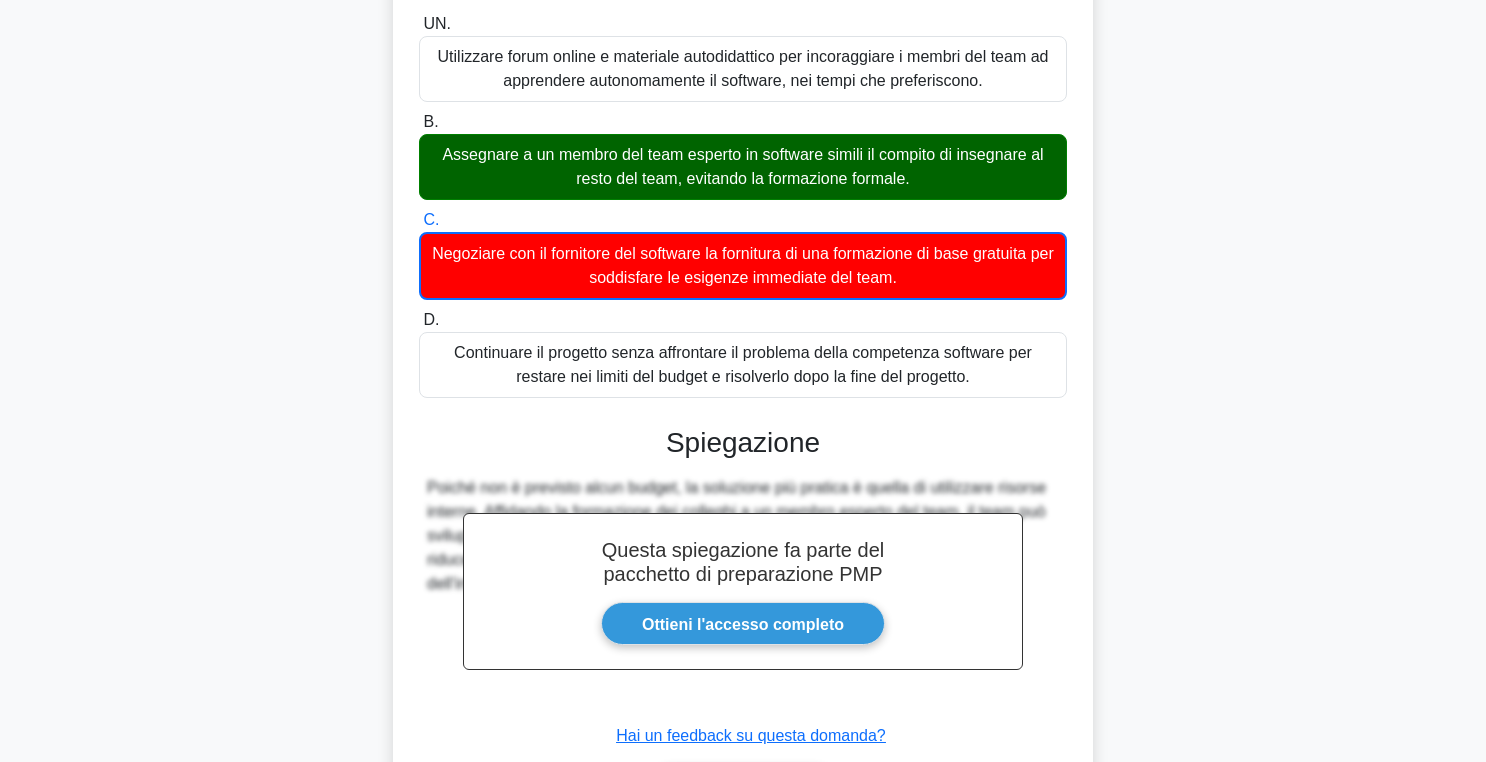 scroll, scrollTop: 452, scrollLeft: 0, axis: vertical 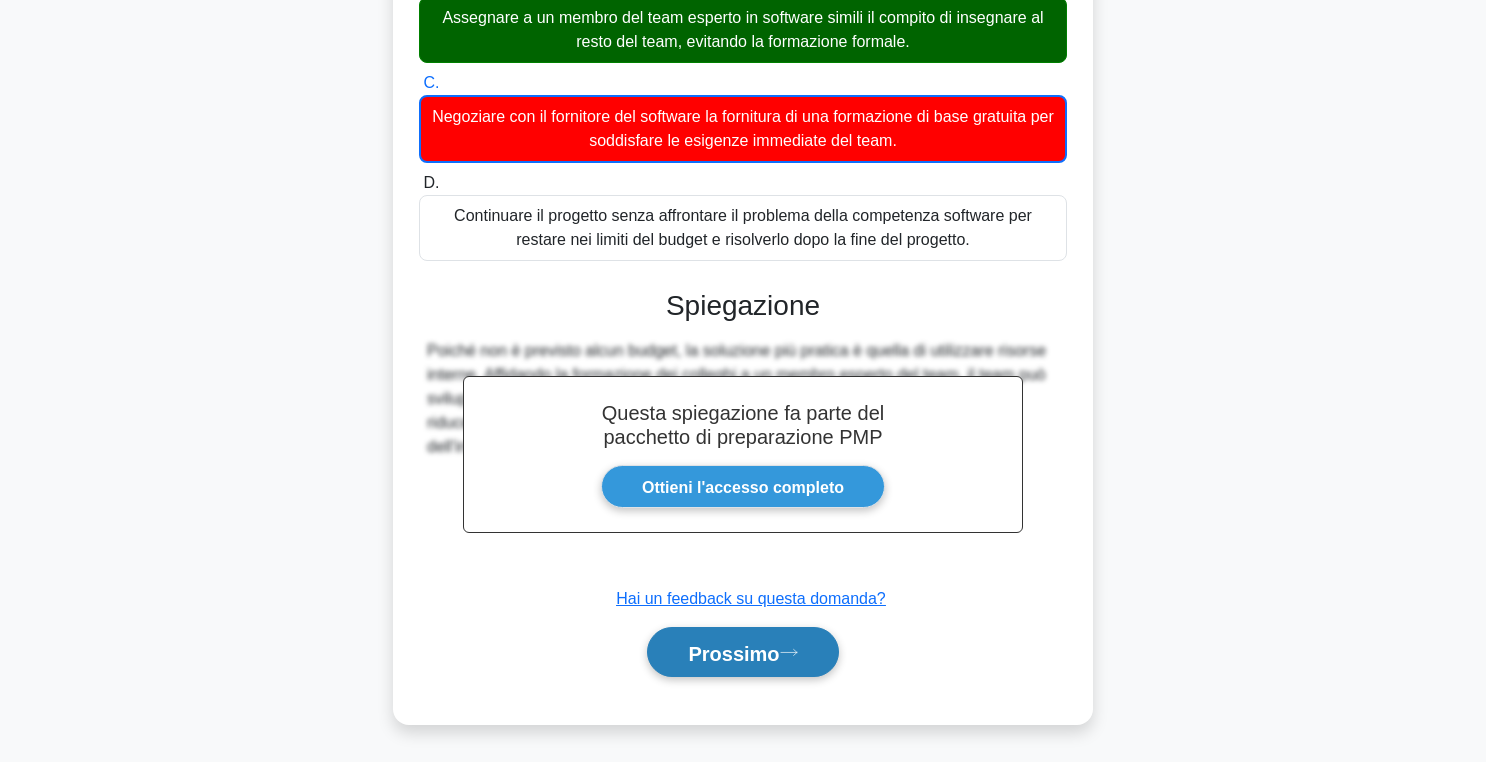 click on "Prossimo" at bounding box center [742, 652] 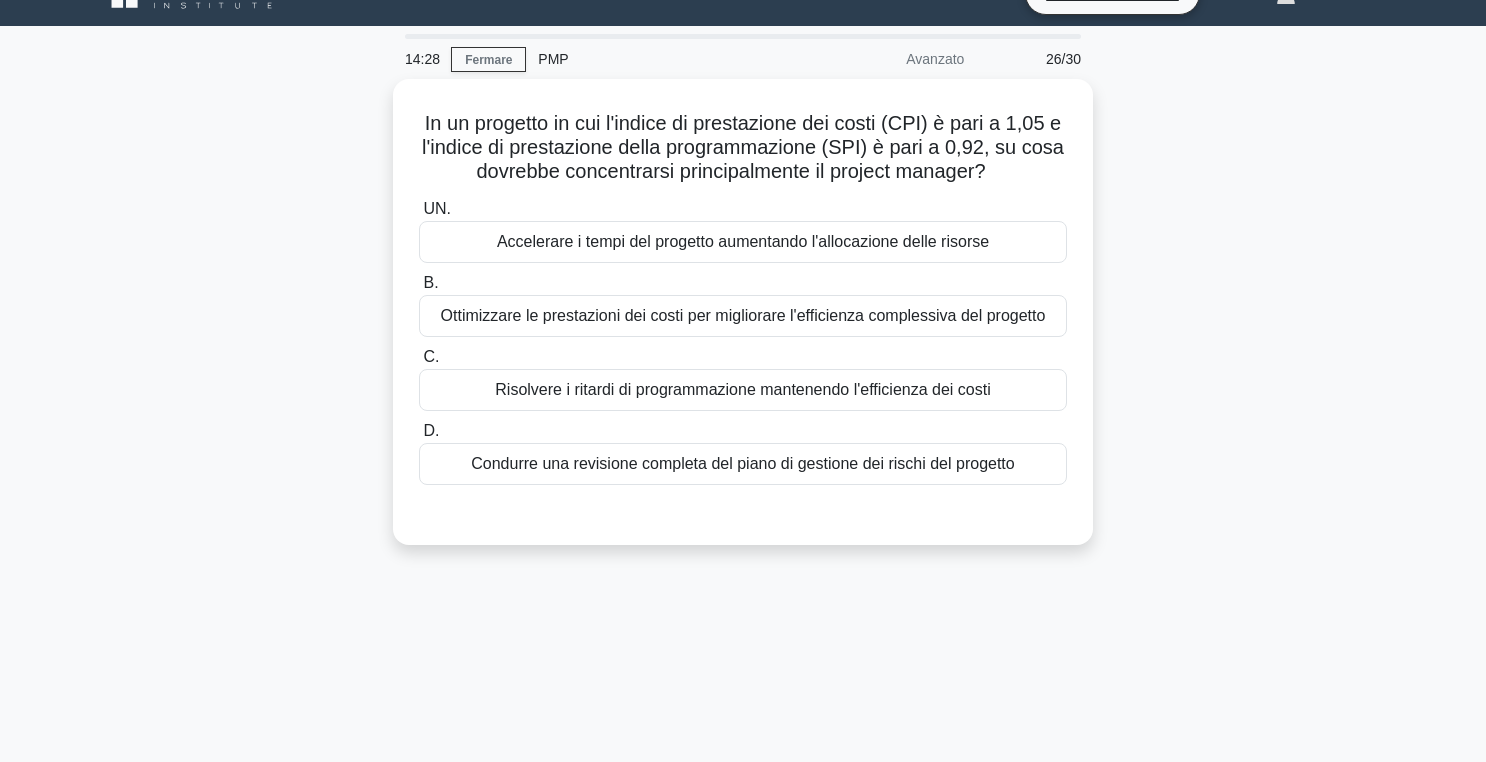 scroll, scrollTop: 33, scrollLeft: 0, axis: vertical 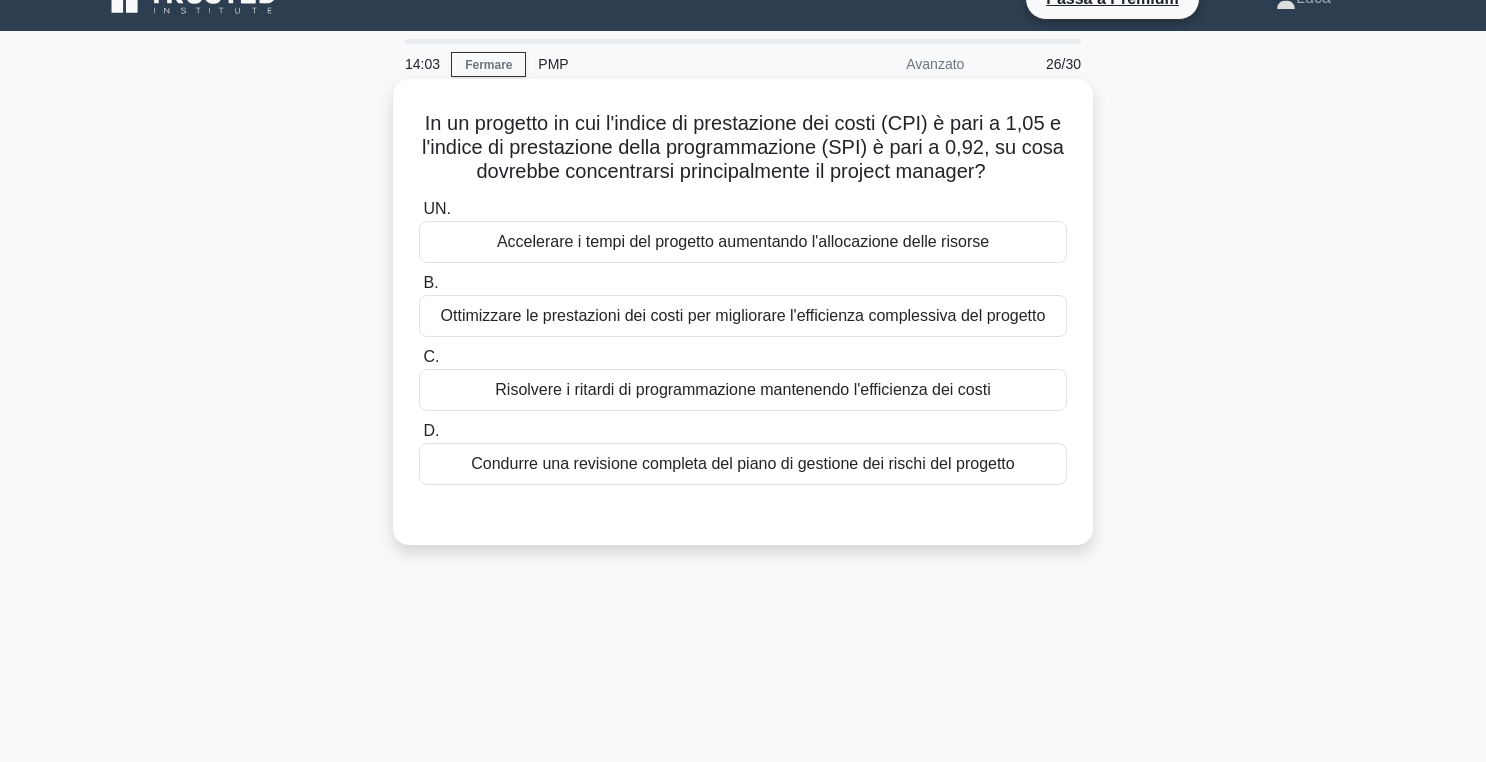 click on "Risolvere i ritardi di programmazione mantenendo l'efficienza dei costi" at bounding box center [742, 389] 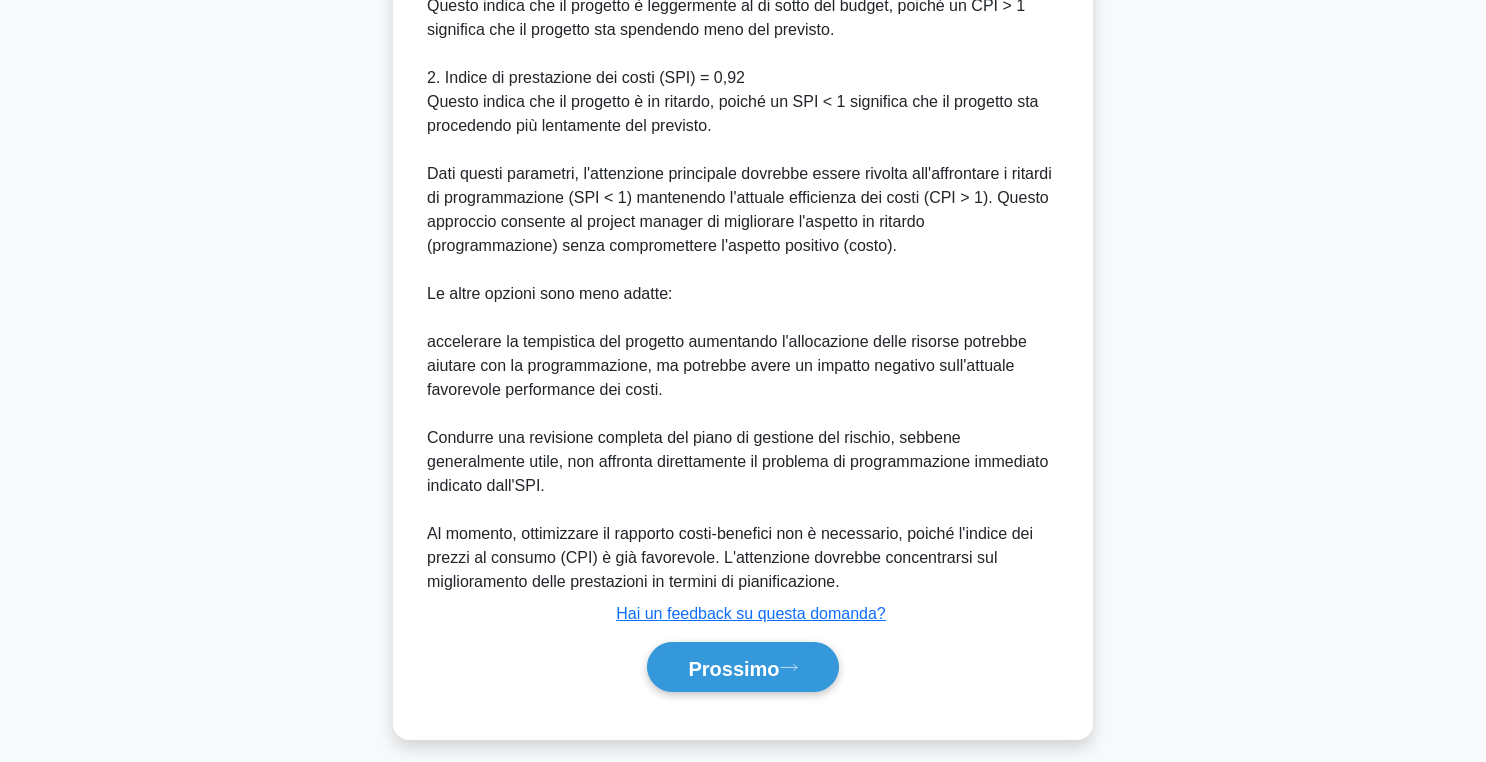 scroll, scrollTop: 714, scrollLeft: 0, axis: vertical 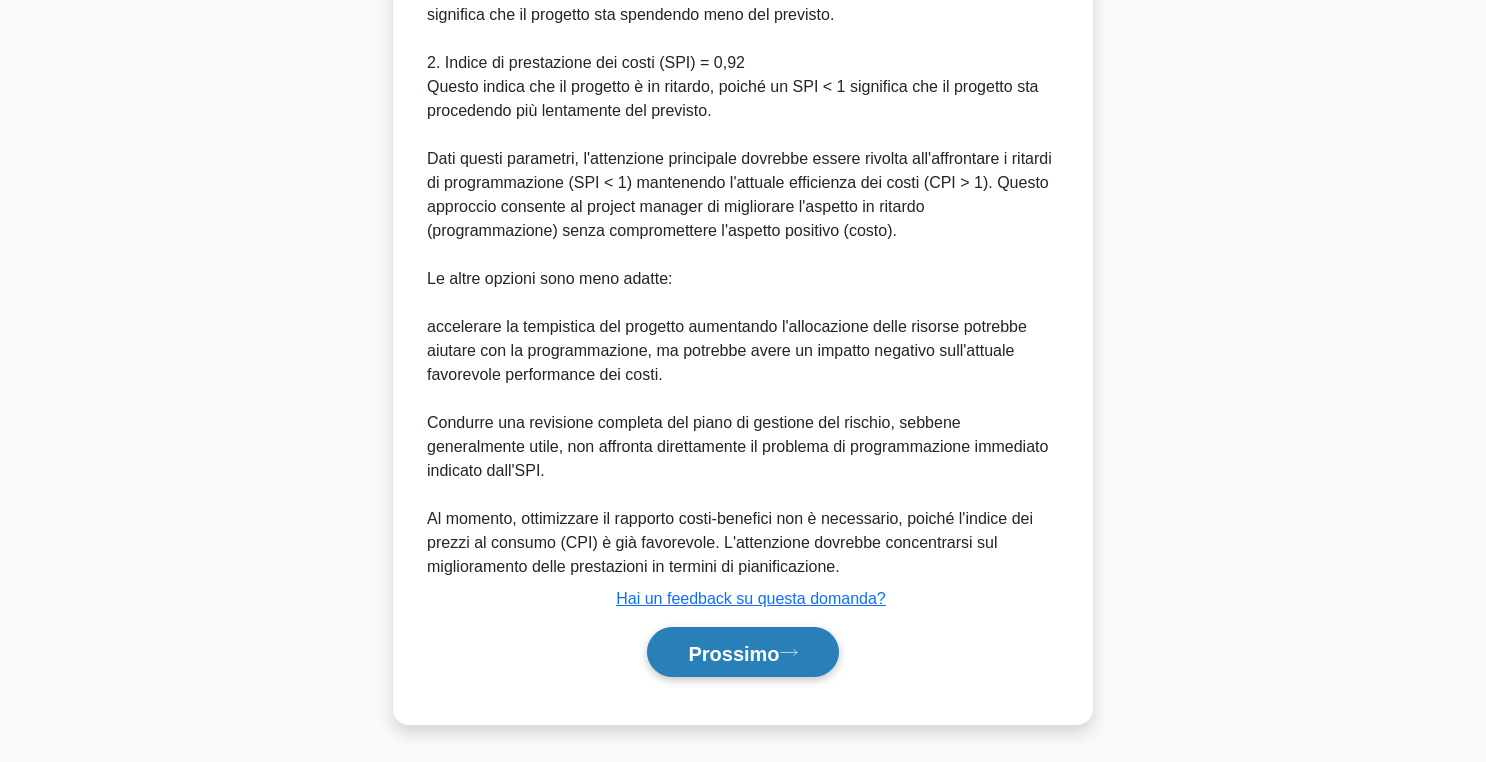 click on "Prossimo" at bounding box center [733, 653] 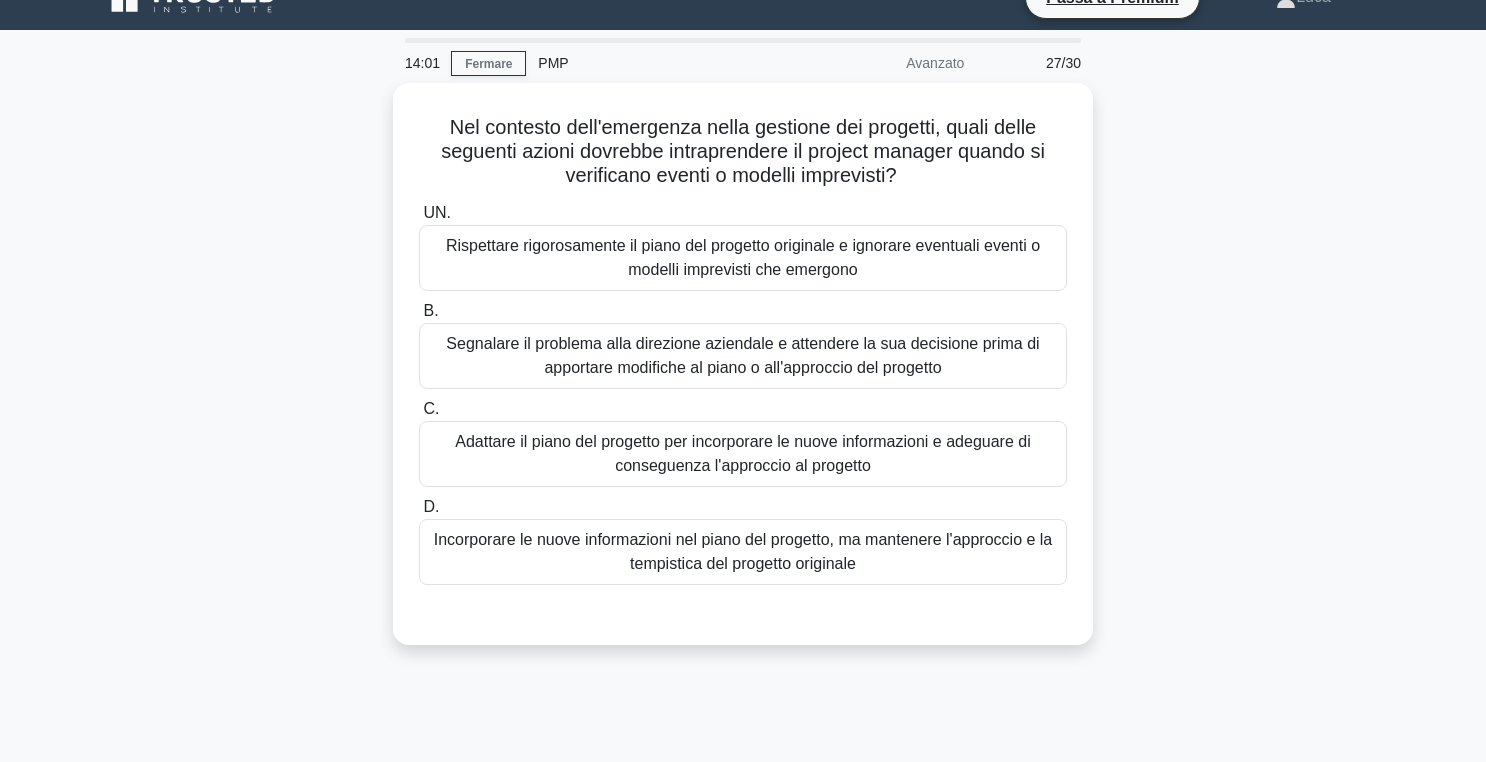 scroll, scrollTop: 24, scrollLeft: 0, axis: vertical 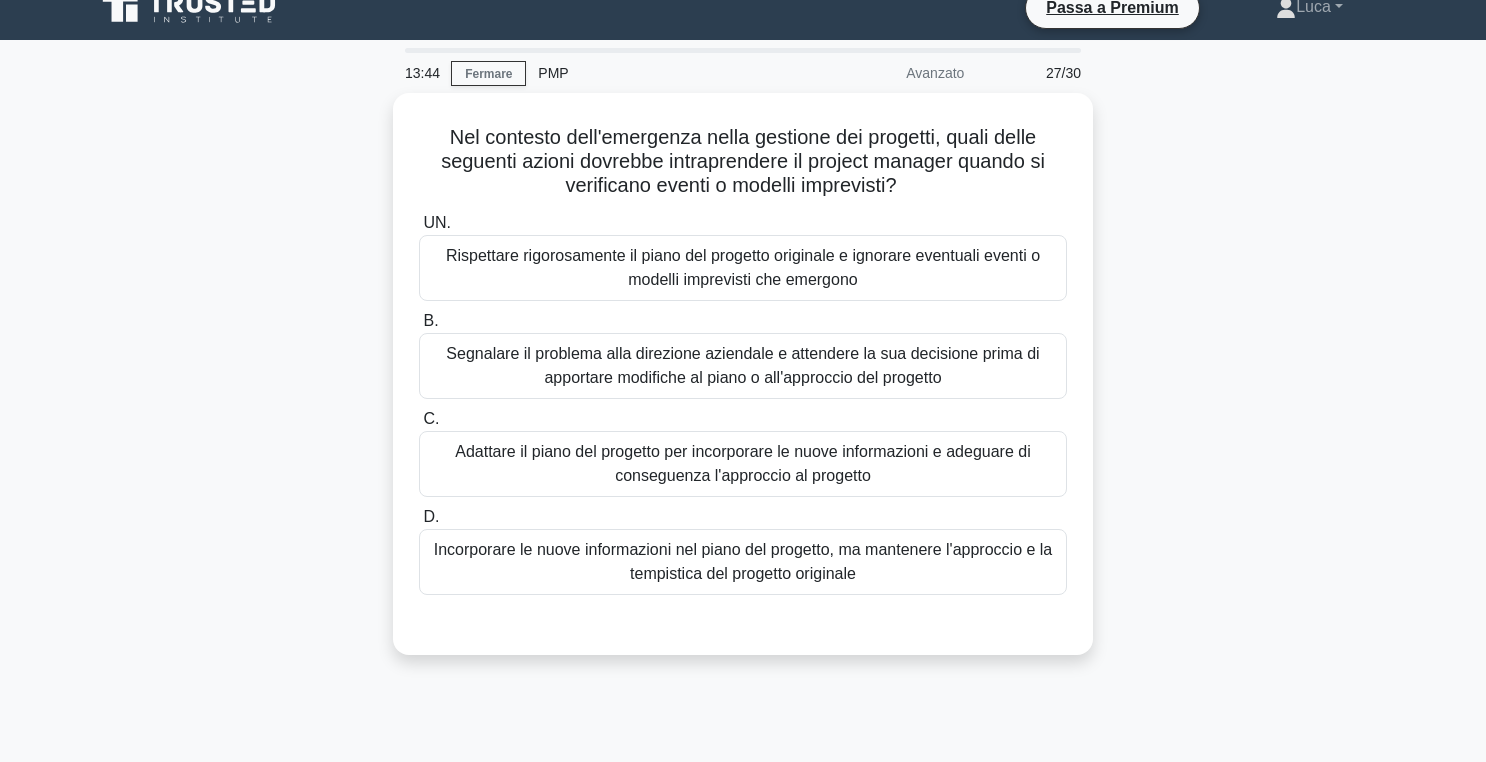 click on "Nel contesto dell'emergenza nella gestione dei progetti, quali delle seguenti azioni dovrebbe intraprendere il project manager quando si verificano eventi o modelli imprevisti?
.spinner_0XTQ{transform-origin:center;animation:spinner_y6GP .75s linear infinite}@keyframes spinner_y6GP{100%{transform:rotate(360deg)}}
UN.
B.
C. D." at bounding box center (743, 386) 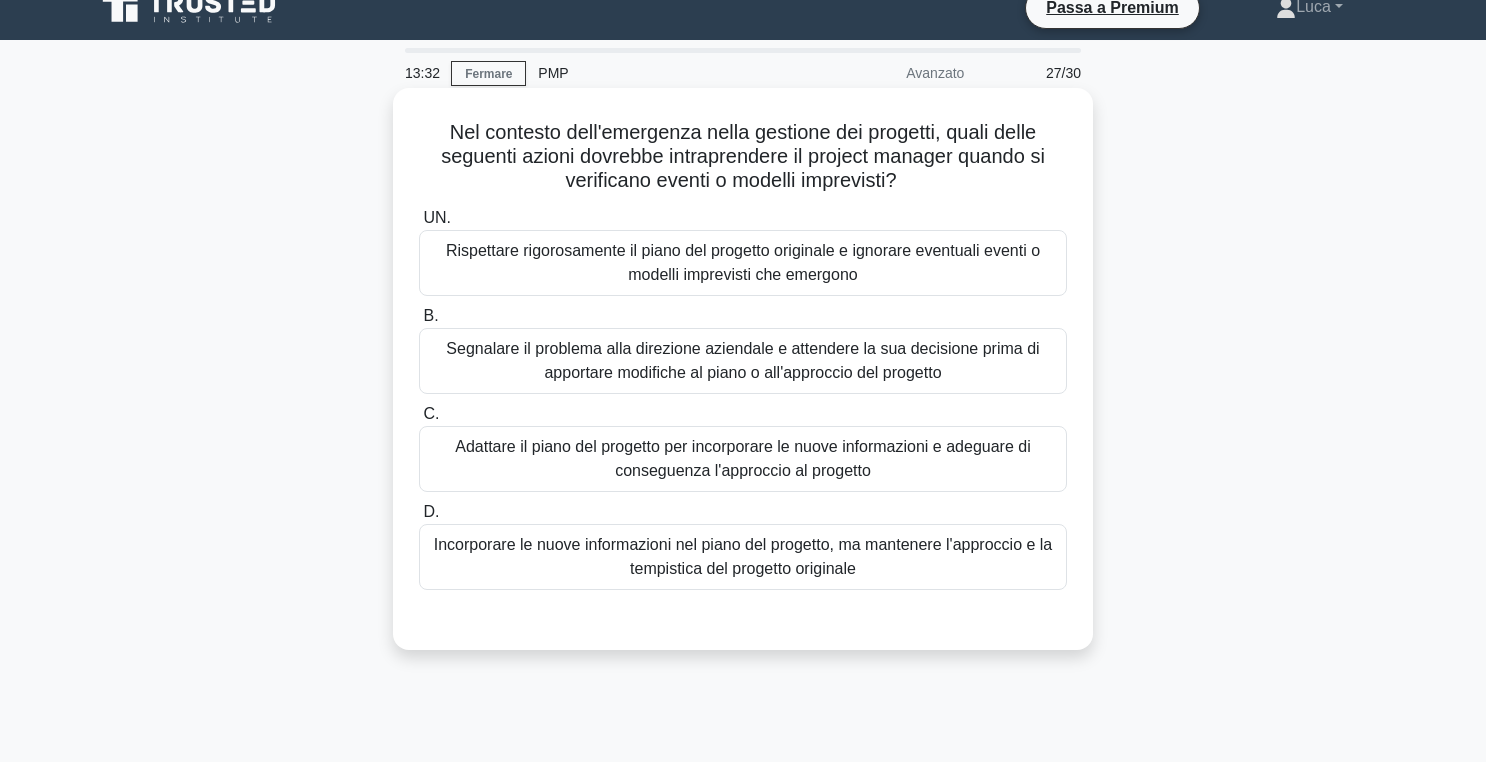 click on "Adattare il piano del progetto per incorporare le nuove informazioni e adeguare di conseguenza l'approccio al progetto" at bounding box center [742, 458] 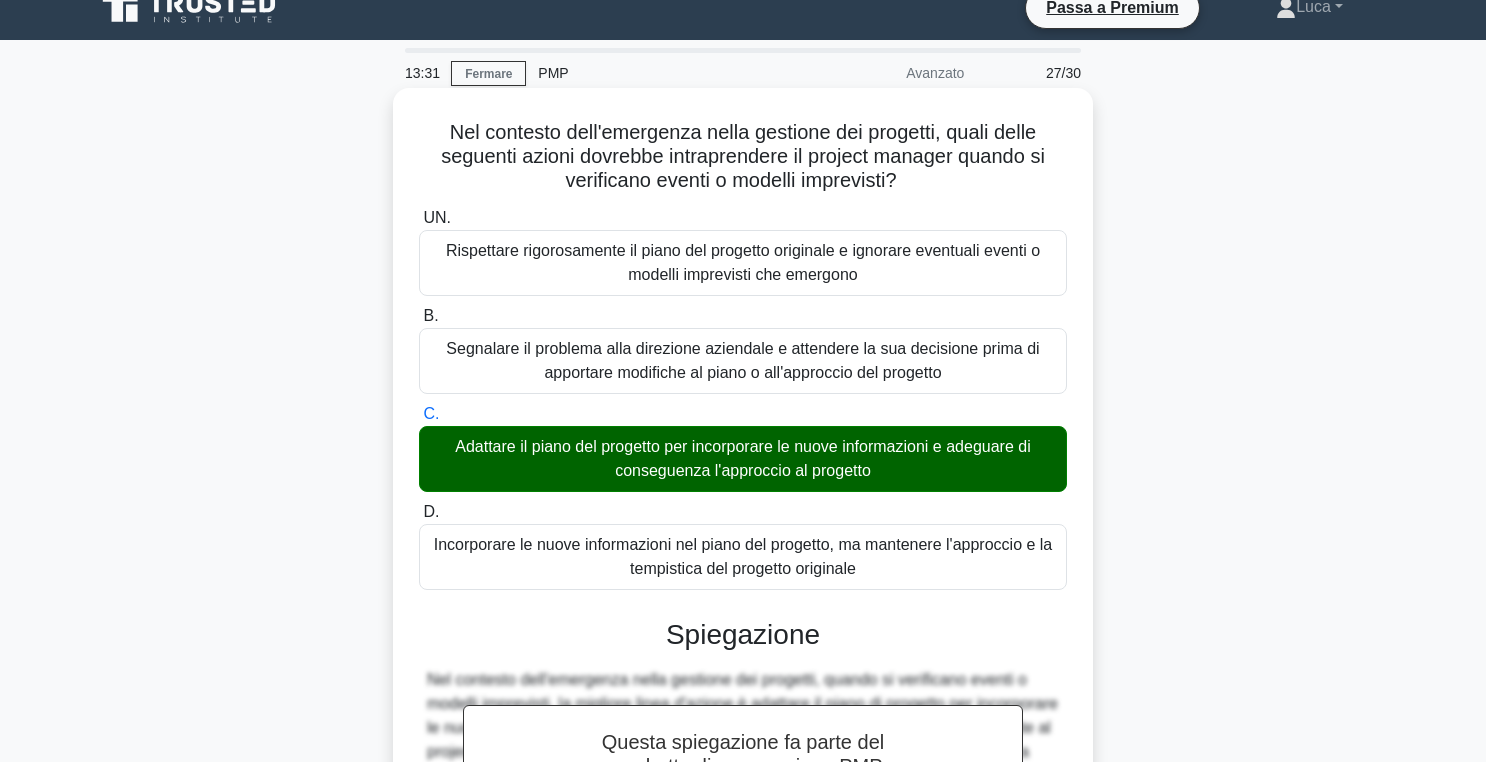 scroll, scrollTop: 546, scrollLeft: 0, axis: vertical 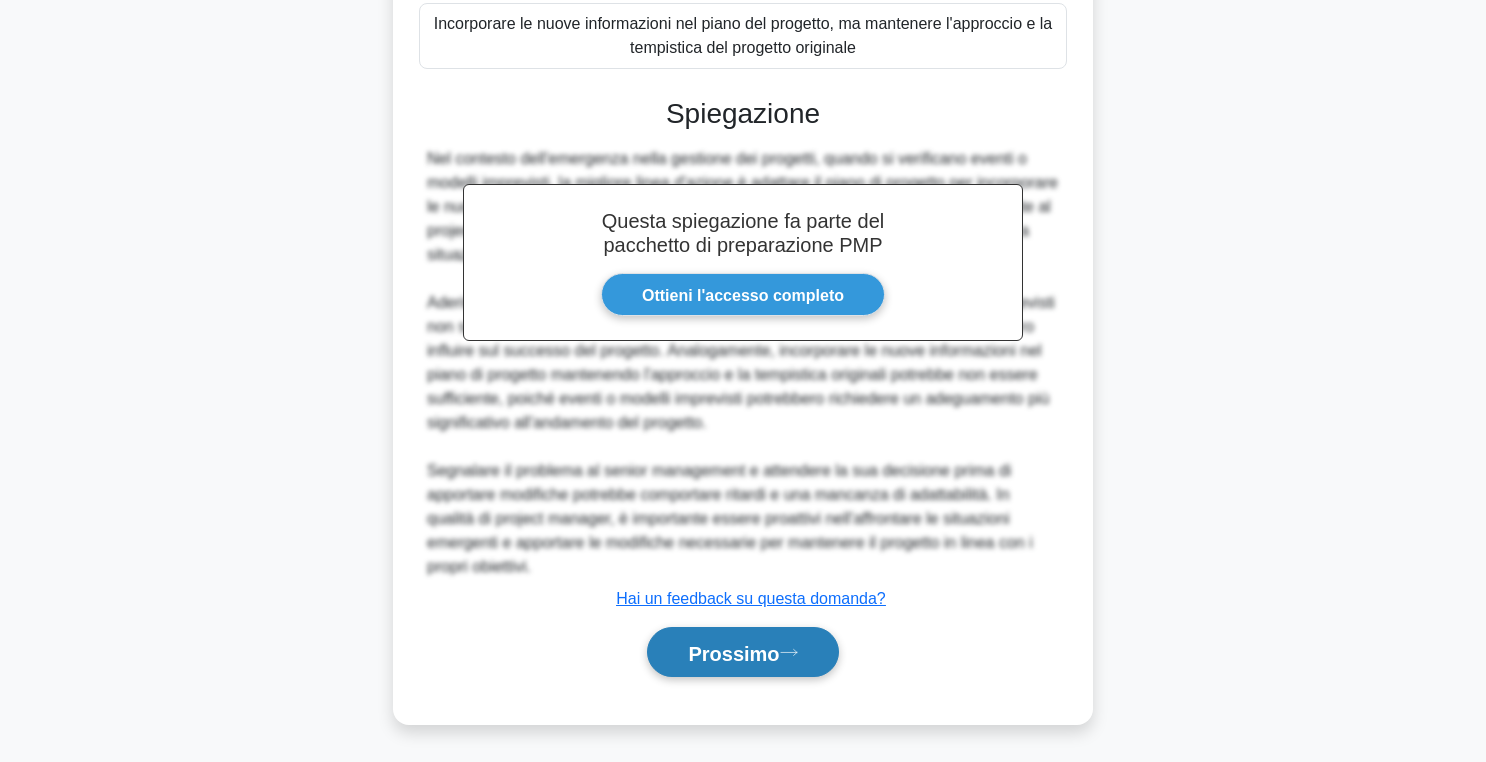 click on "Prossimo" at bounding box center (733, 653) 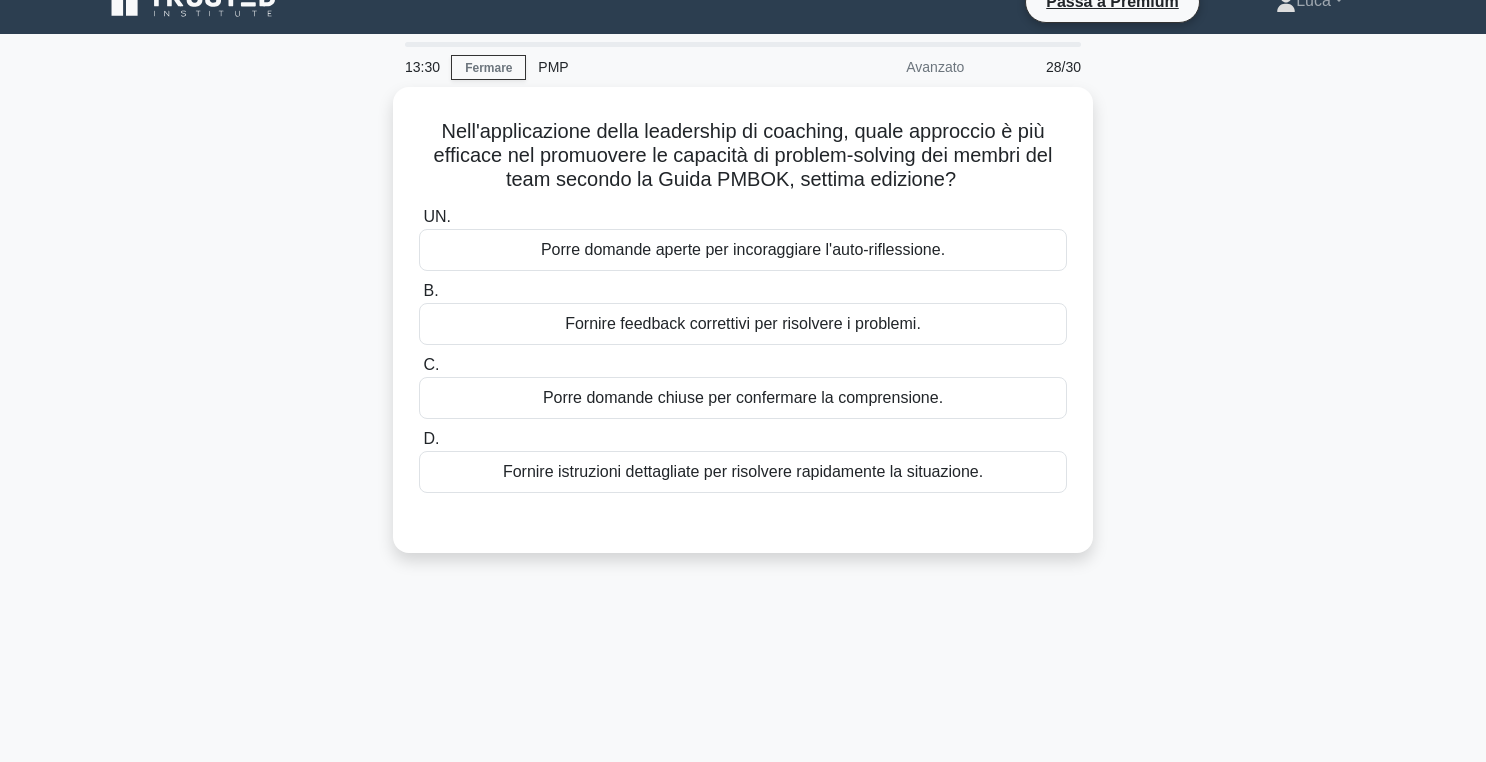 scroll, scrollTop: 8, scrollLeft: 0, axis: vertical 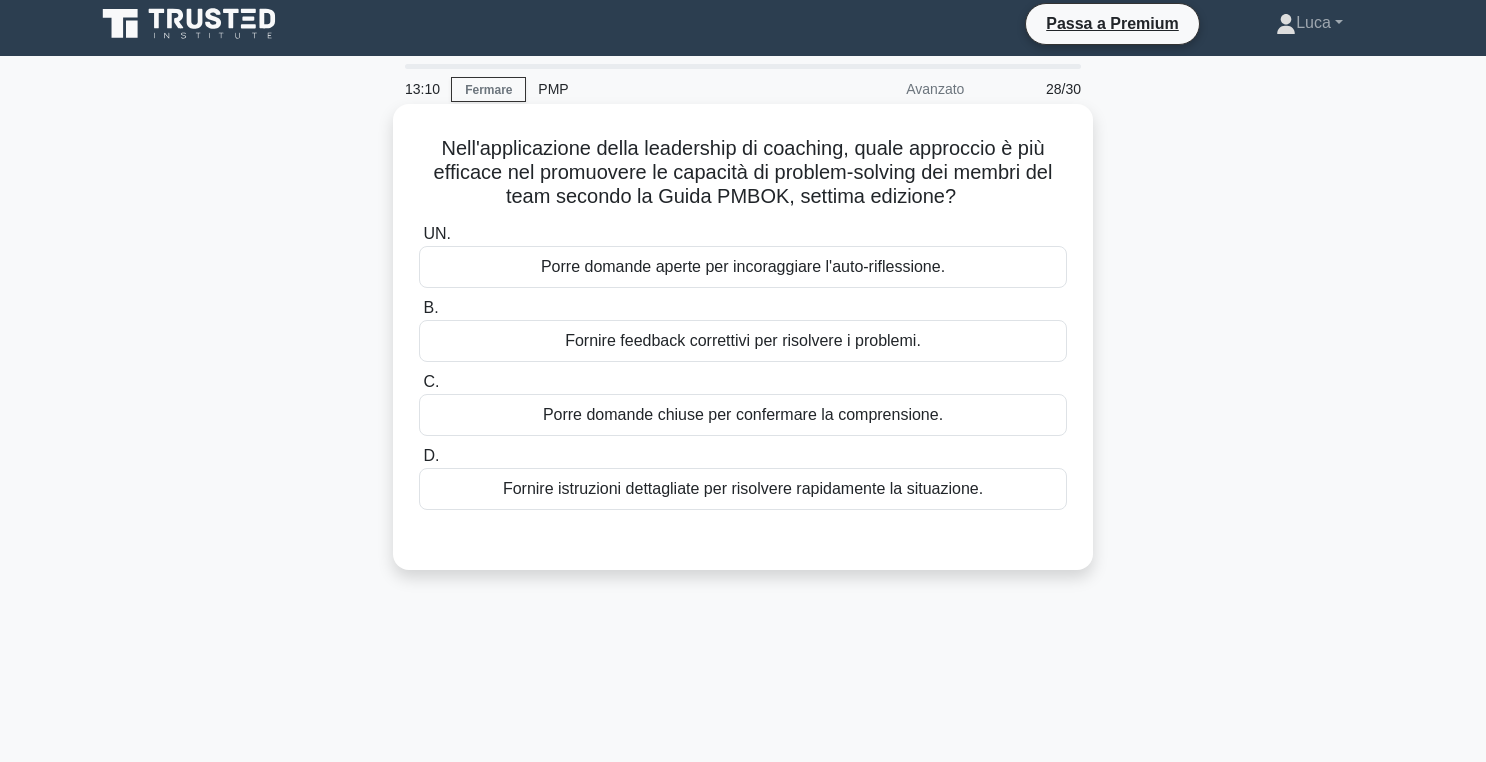 click on "Fornire feedback correttivi per risolvere i problemi." at bounding box center (743, 340) 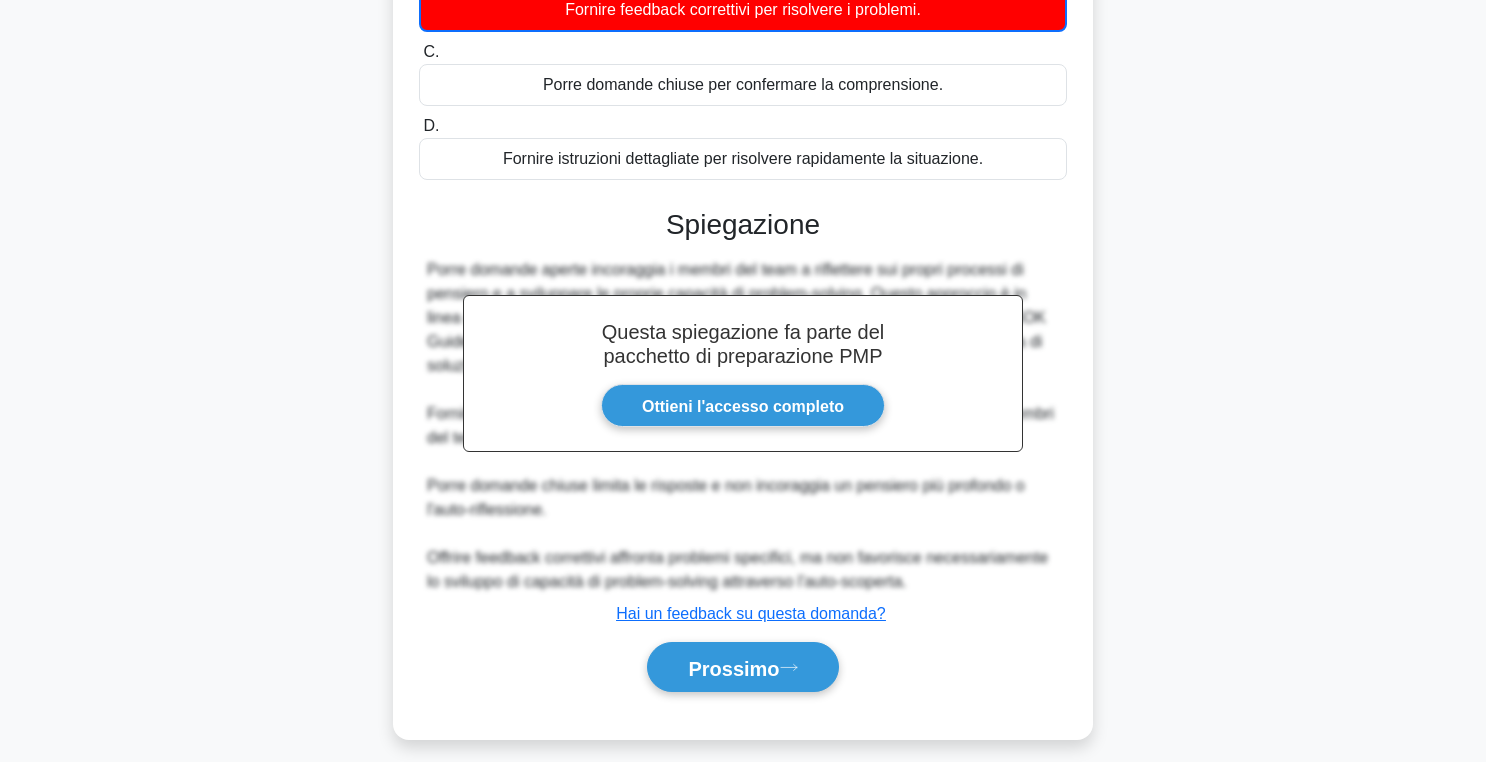 scroll, scrollTop: 356, scrollLeft: 0, axis: vertical 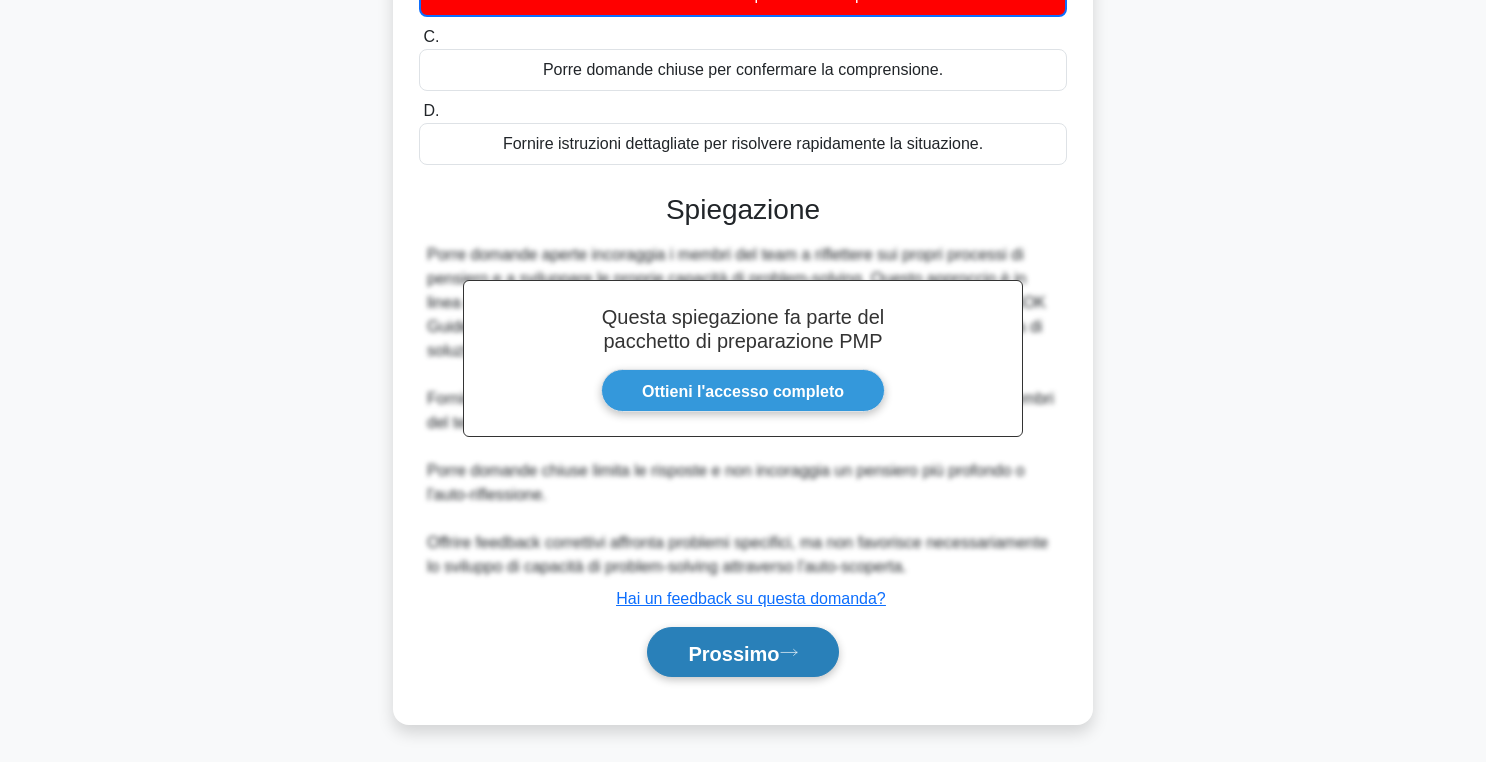 click on "Prossimo" at bounding box center [733, 653] 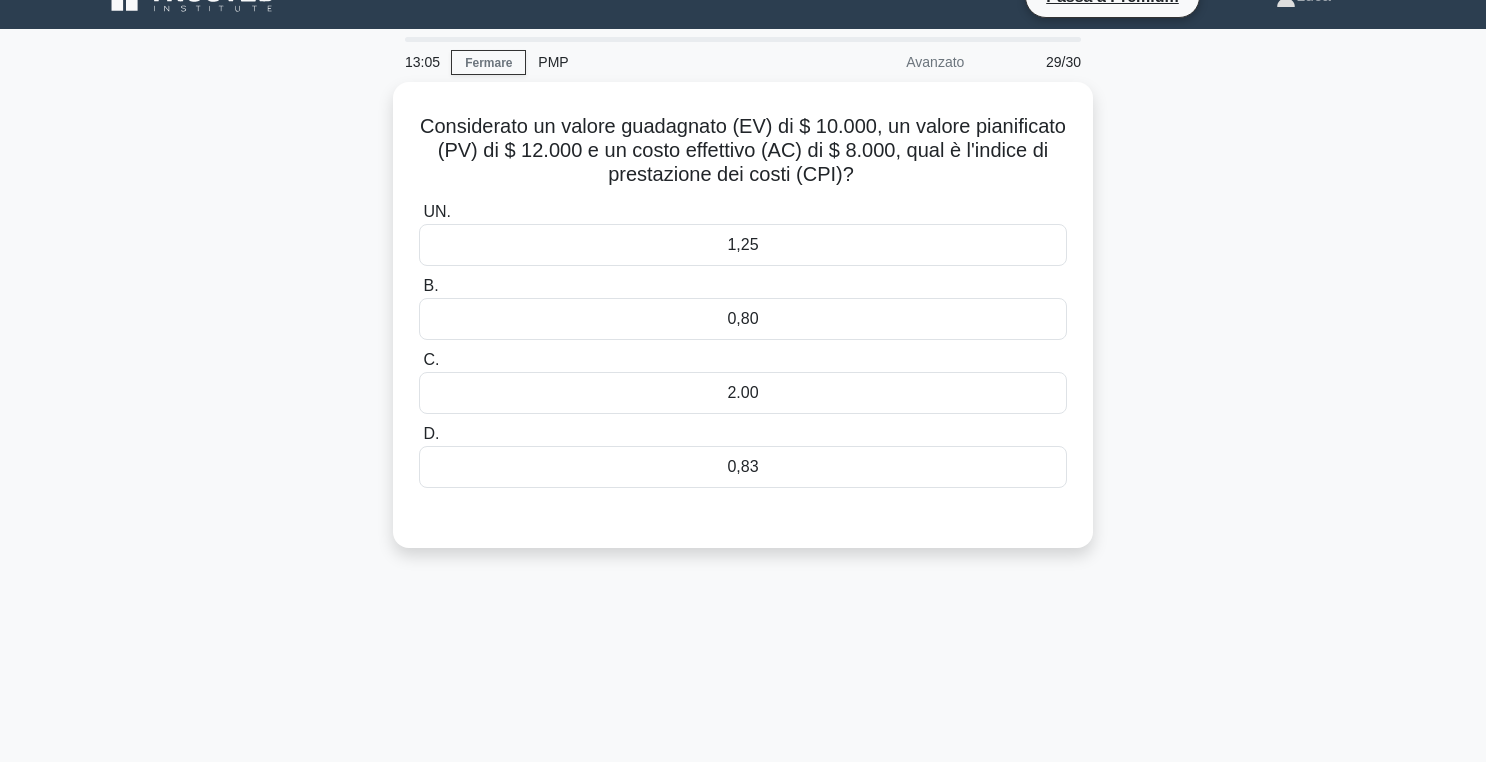 scroll, scrollTop: 33, scrollLeft: 0, axis: vertical 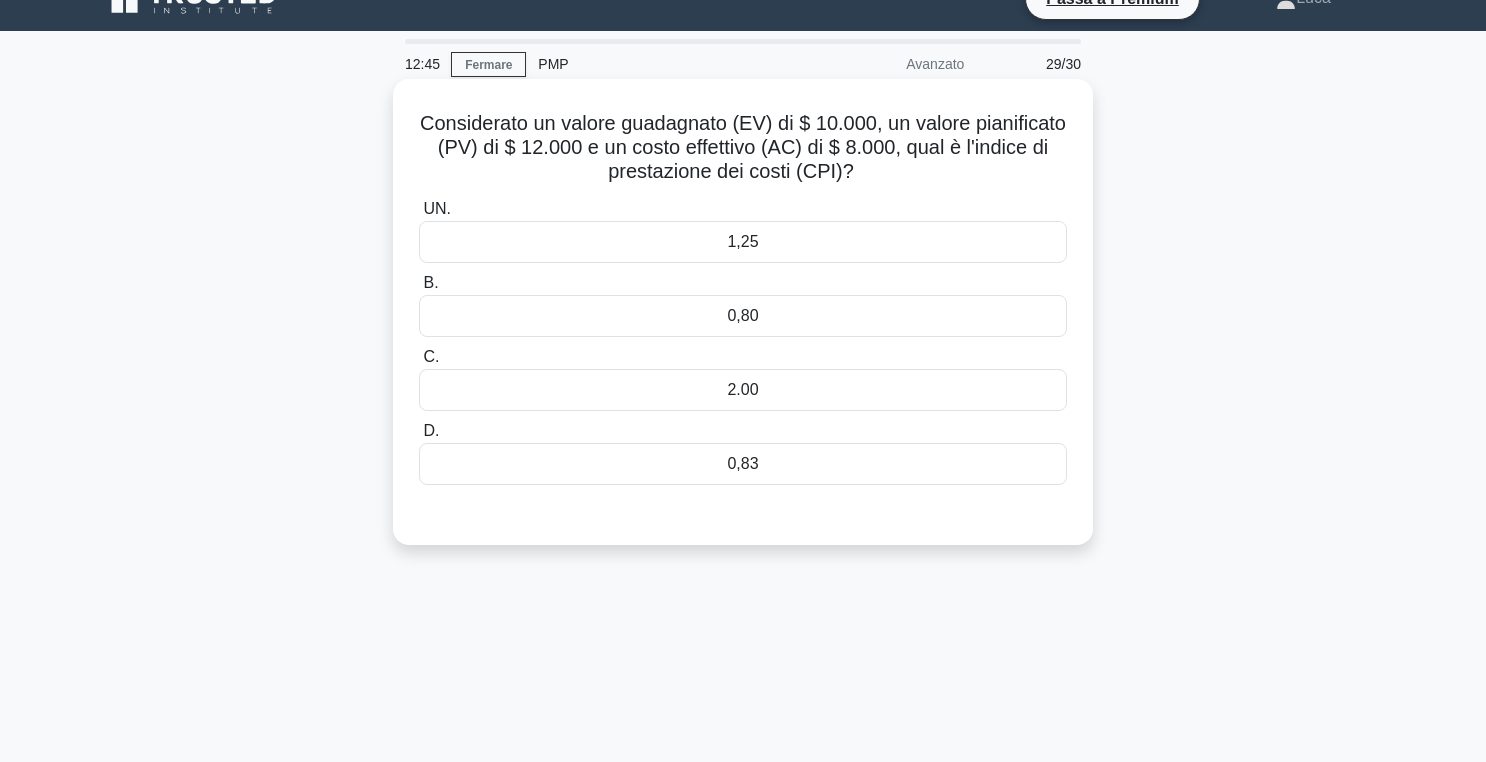 click on "1,25" at bounding box center [743, 242] 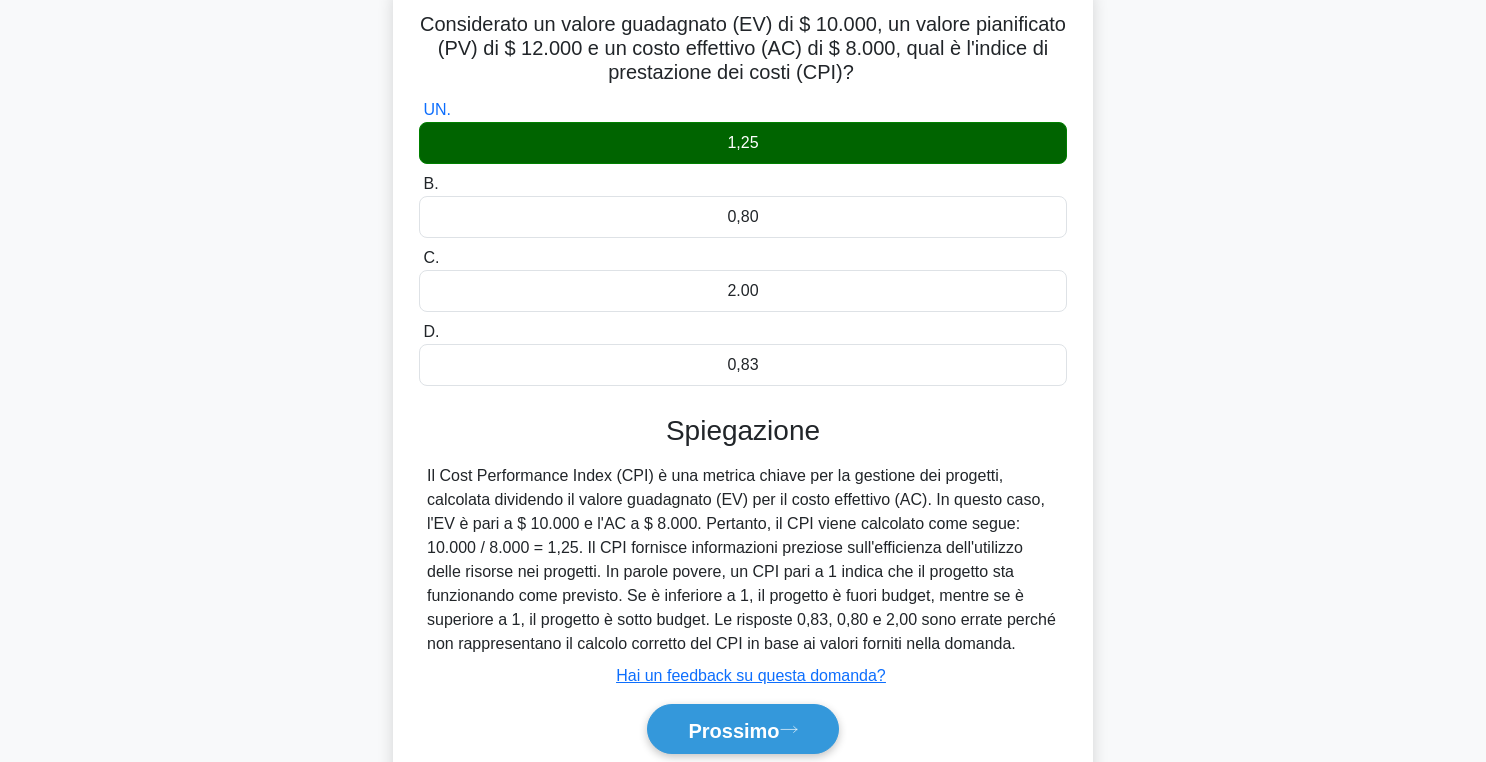 scroll, scrollTop: 318, scrollLeft: 0, axis: vertical 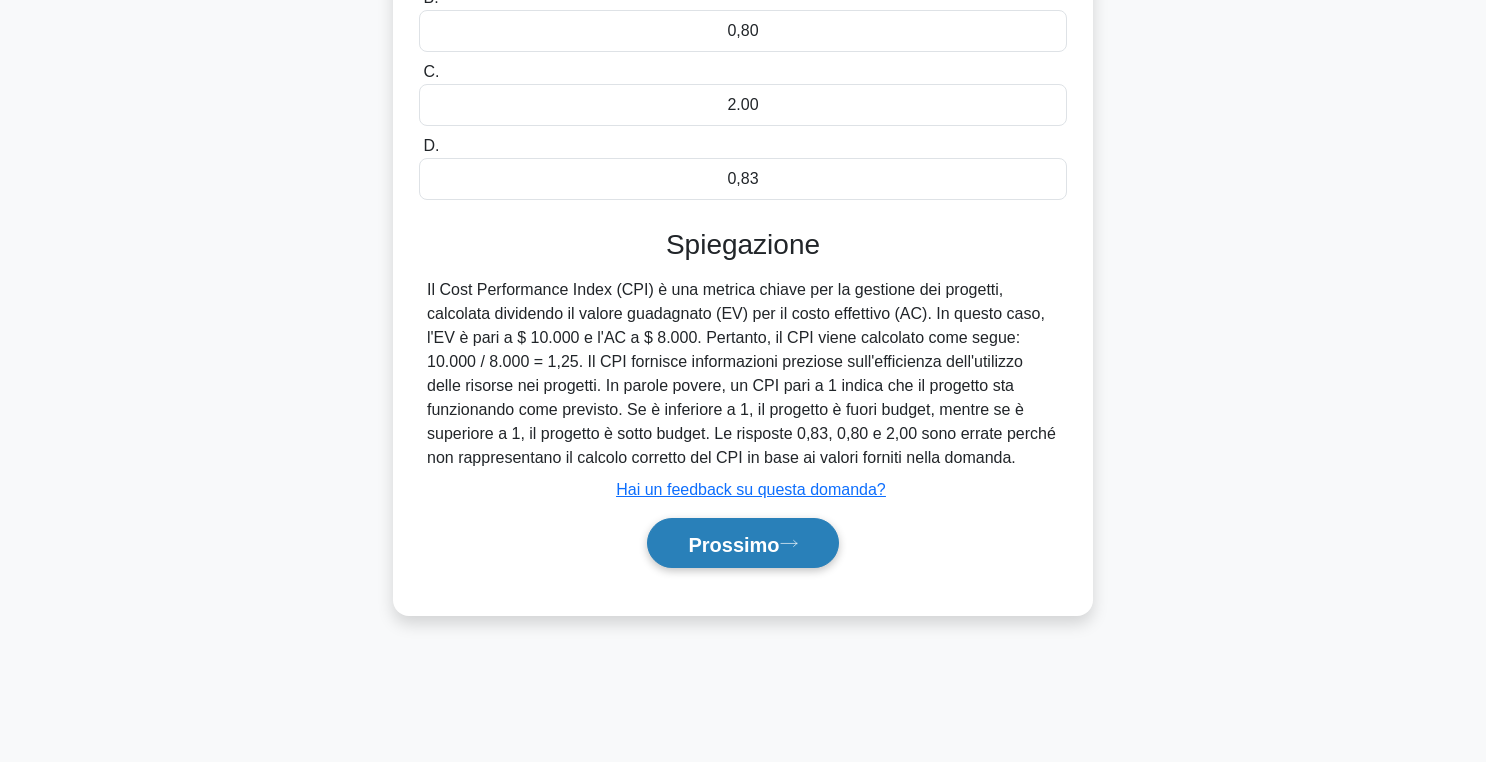 click on "Prossimo" at bounding box center [733, 544] 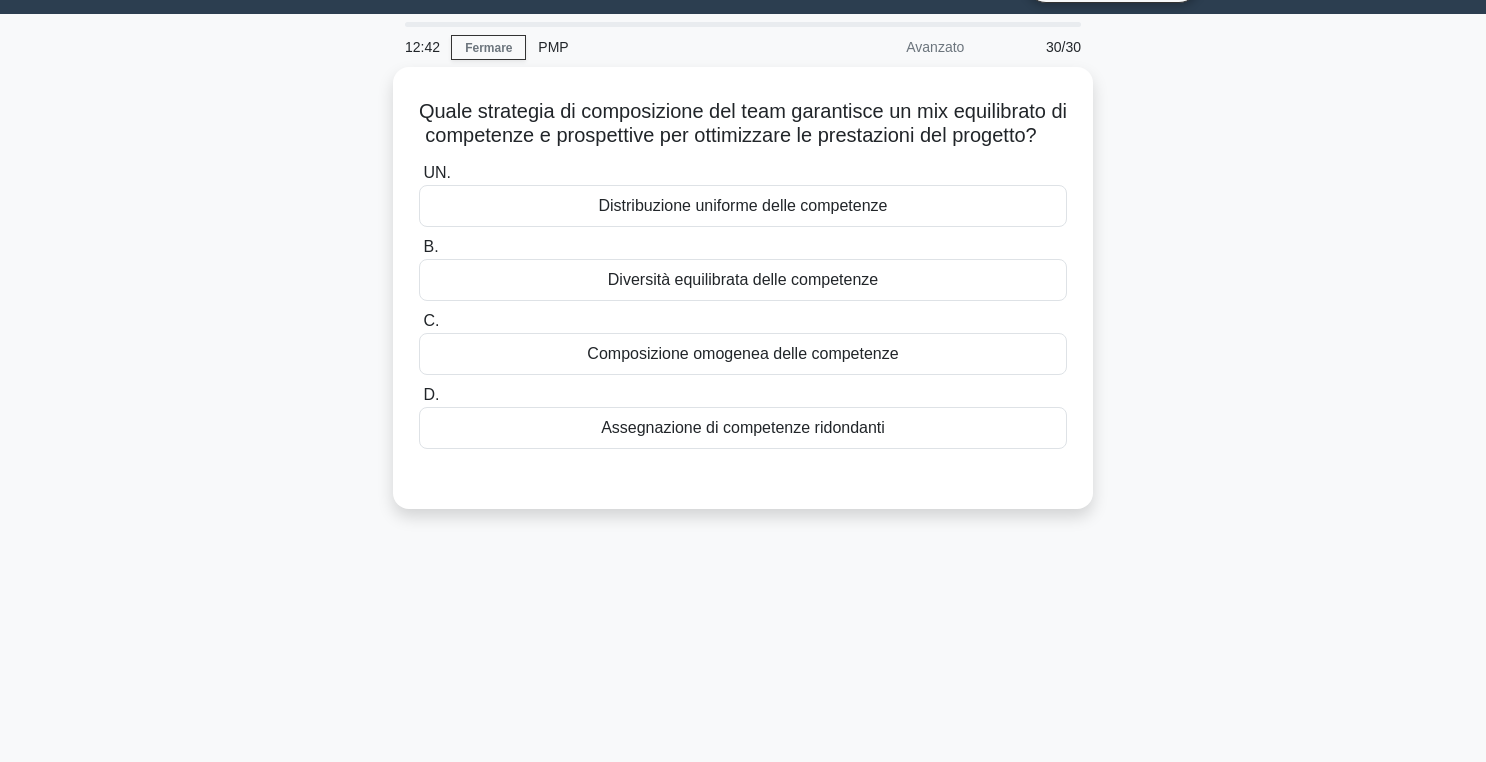 scroll, scrollTop: 40, scrollLeft: 0, axis: vertical 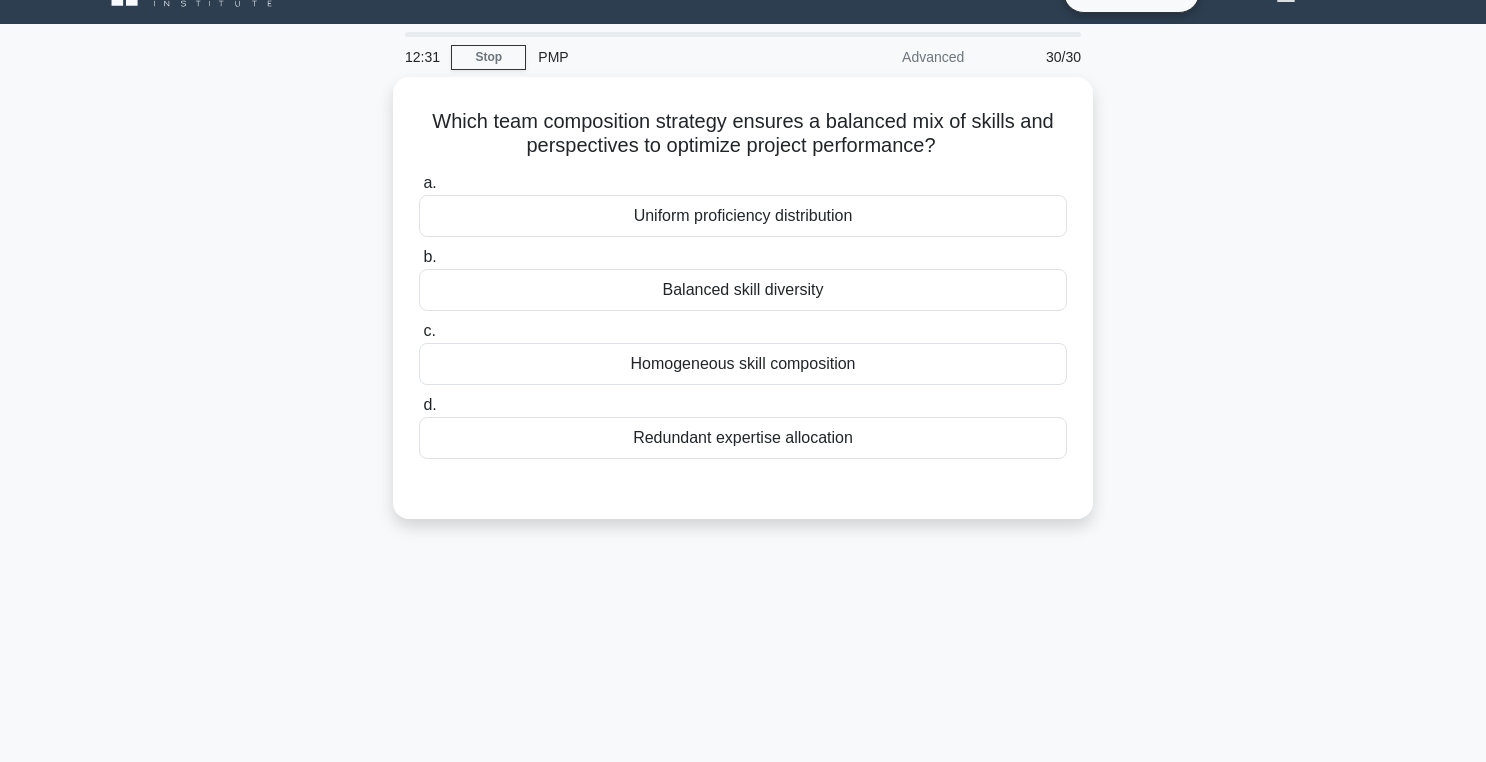 click on "Which team composition strategy ensures a balanced mix of skills and perspectives to optimize project performance?
.spinner_0XTQ{transform-origin:center;animation:spinner_y6GP .75s linear infinite}@keyframes spinner_y6GP{100%{transform:rotate(360deg)}}
a.
Uniform proficiency distribution
b." at bounding box center [743, 310] 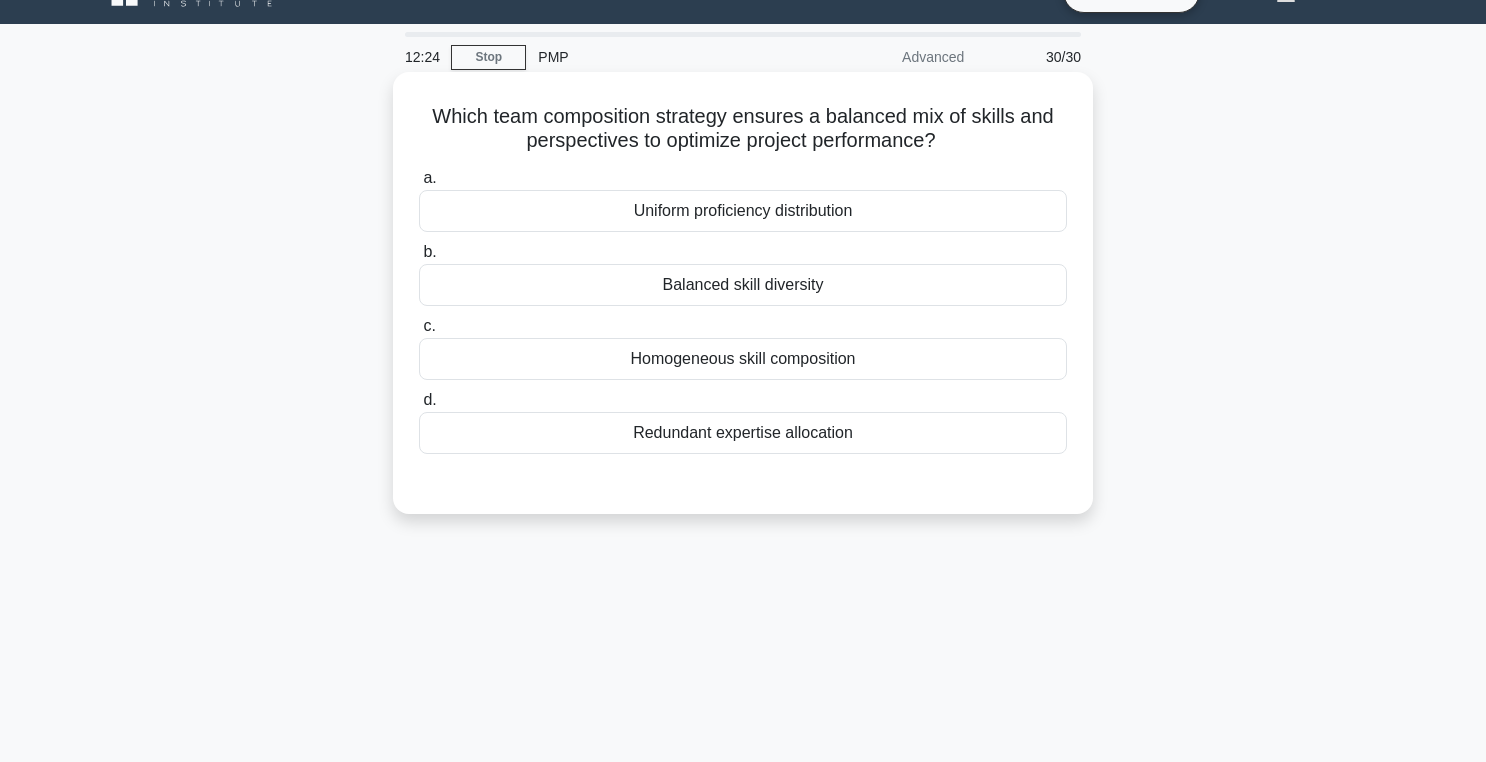 click on "Balanced skill diversity" at bounding box center (743, 285) 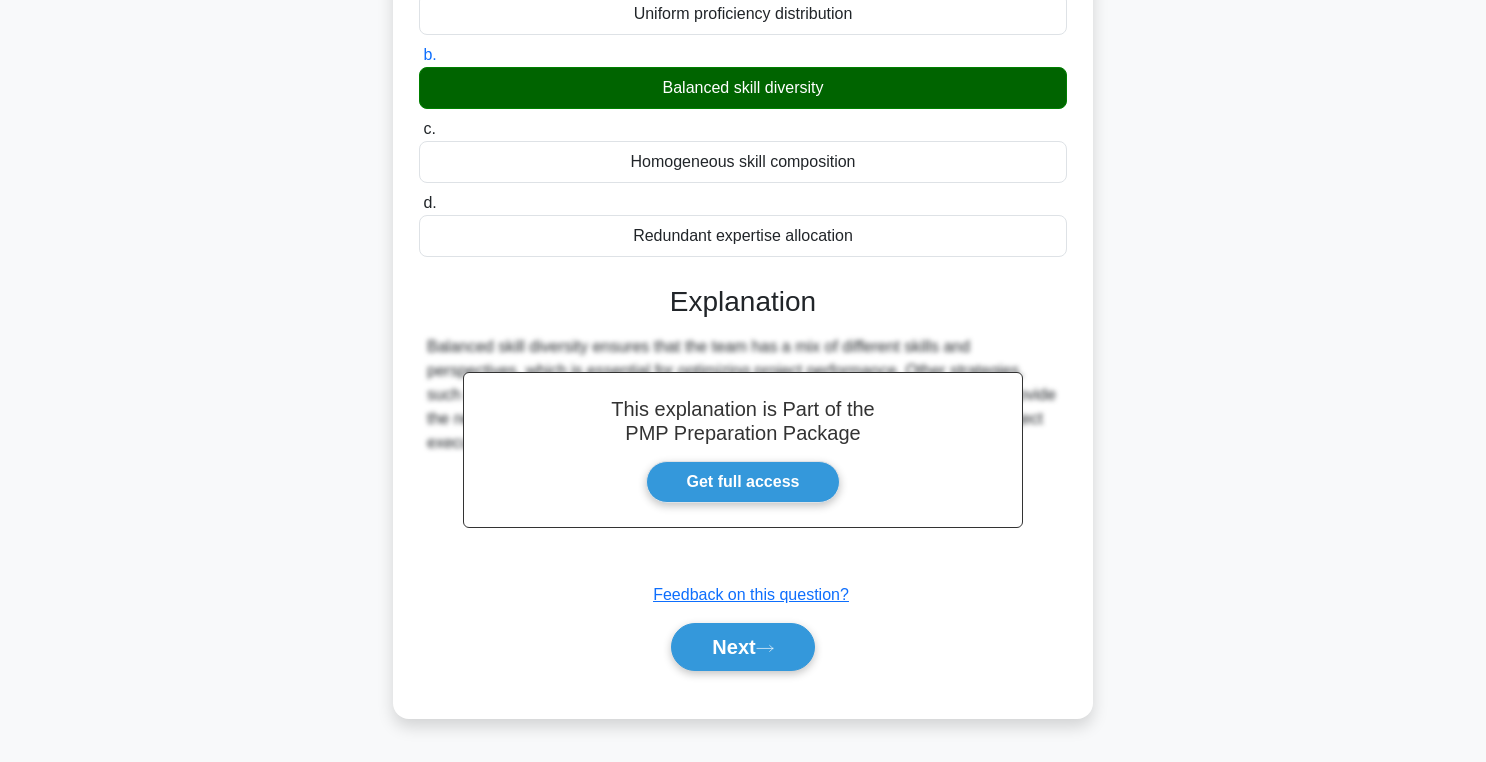 scroll, scrollTop: 318, scrollLeft: 0, axis: vertical 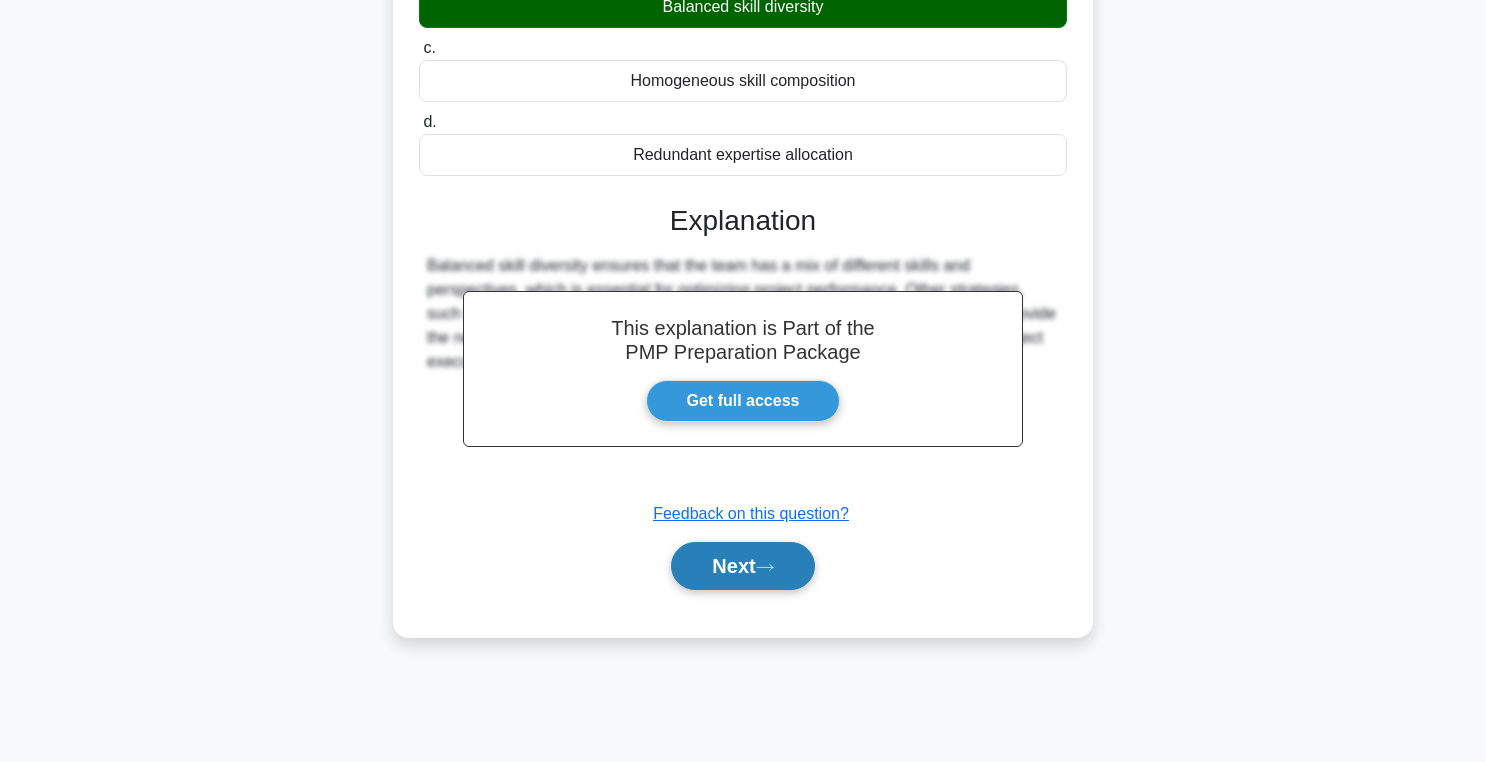 click on "Next" at bounding box center [742, 566] 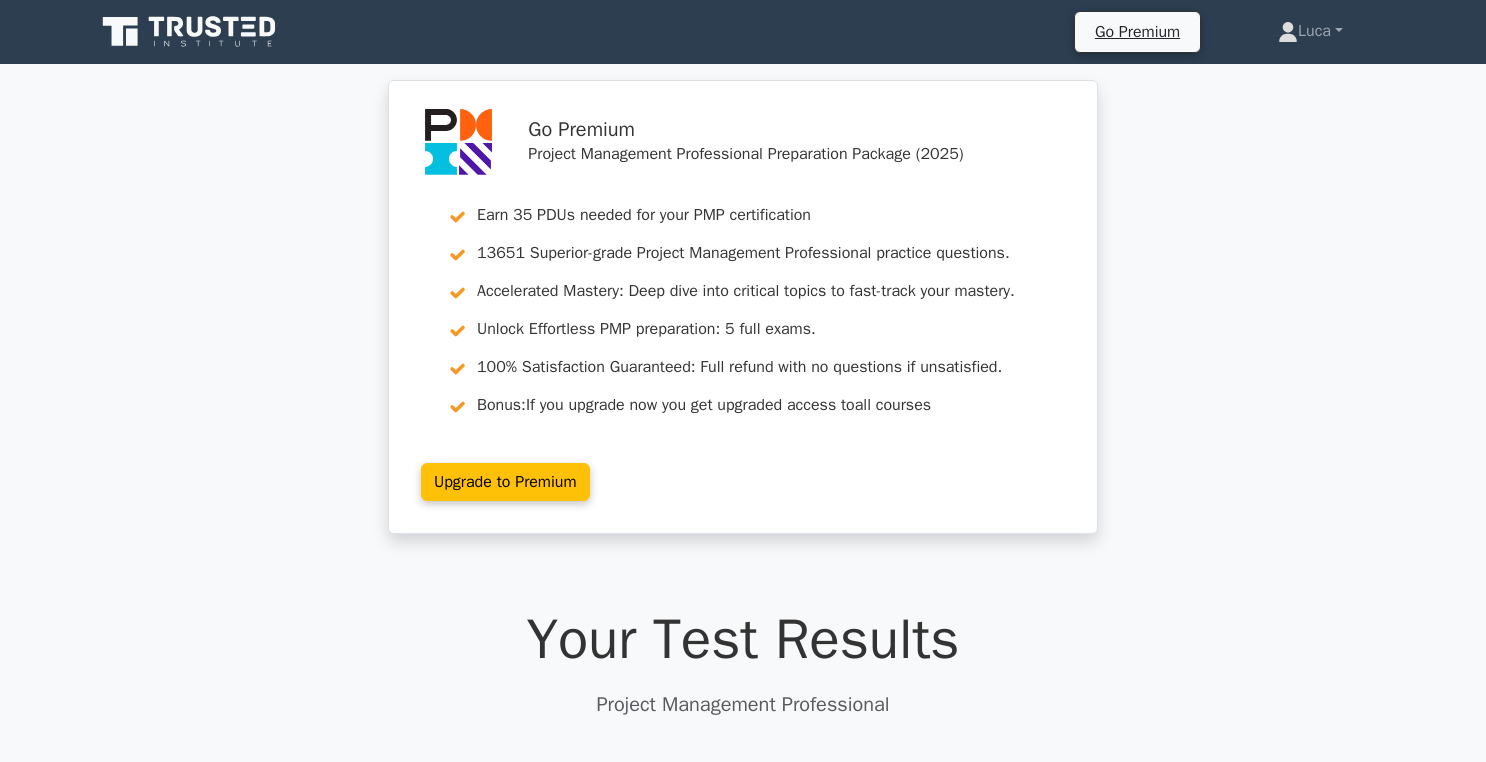 scroll, scrollTop: 0, scrollLeft: 0, axis: both 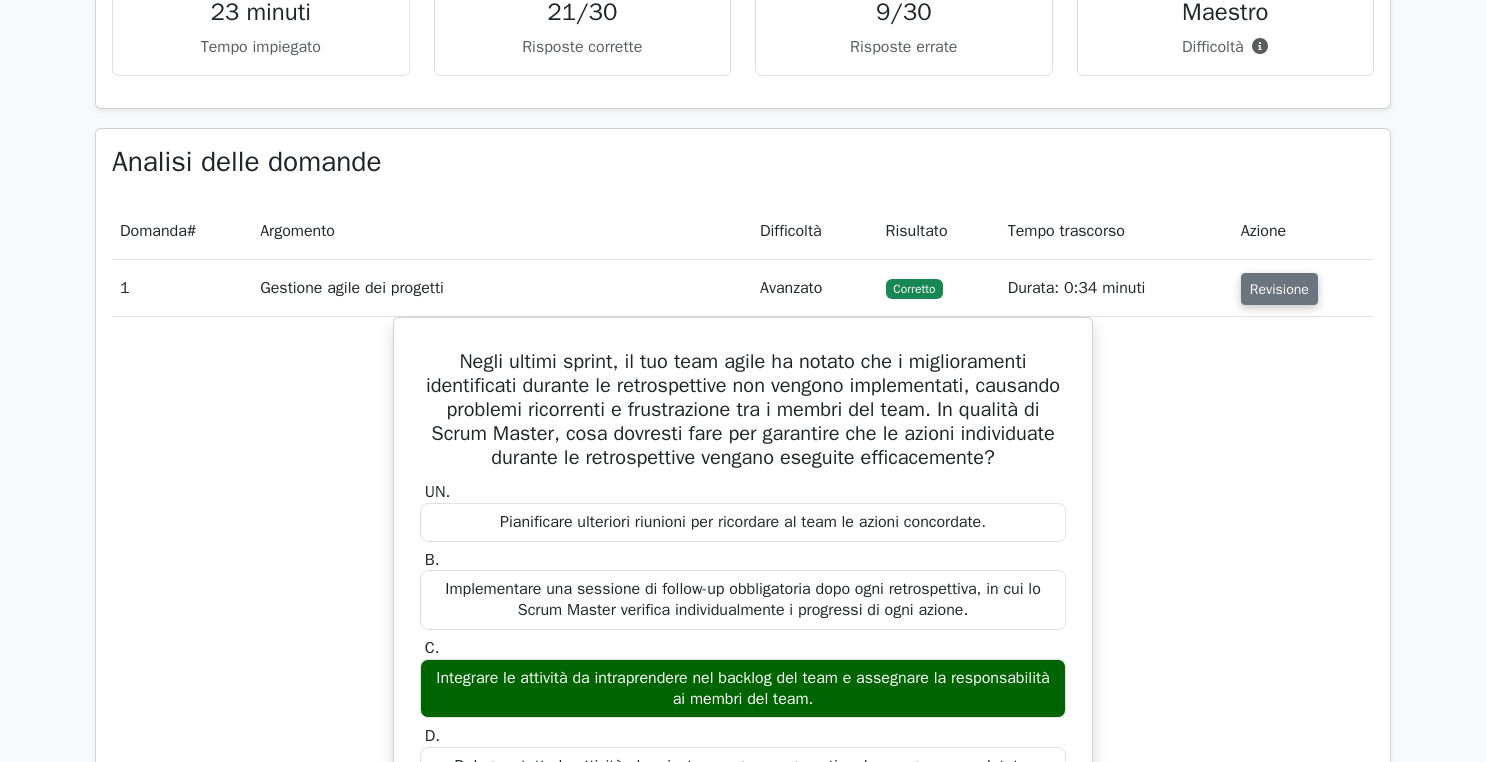 click on "Revisione" at bounding box center [1279, 289] 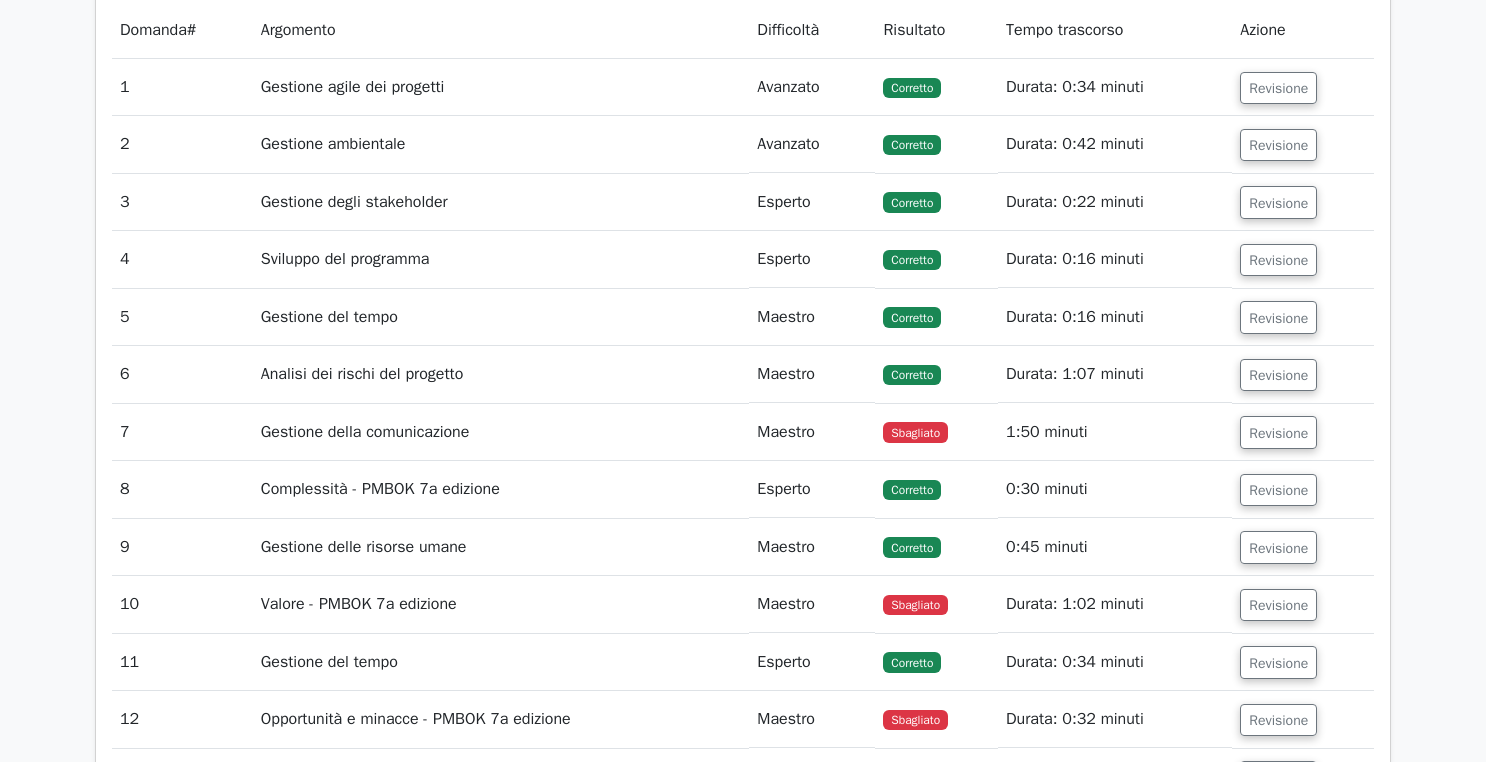 scroll, scrollTop: 2487, scrollLeft: 0, axis: vertical 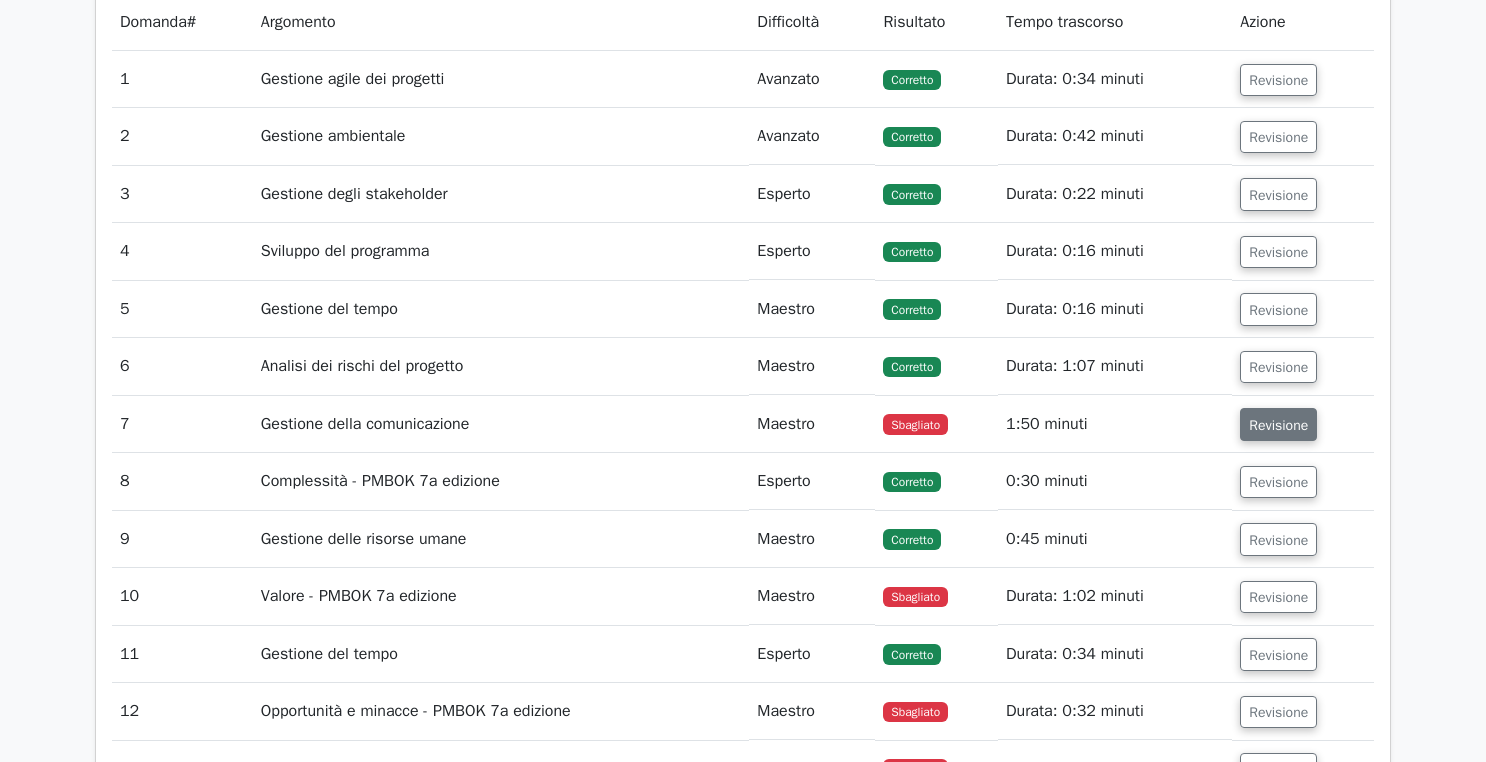 click on "Revisione" at bounding box center (1278, 425) 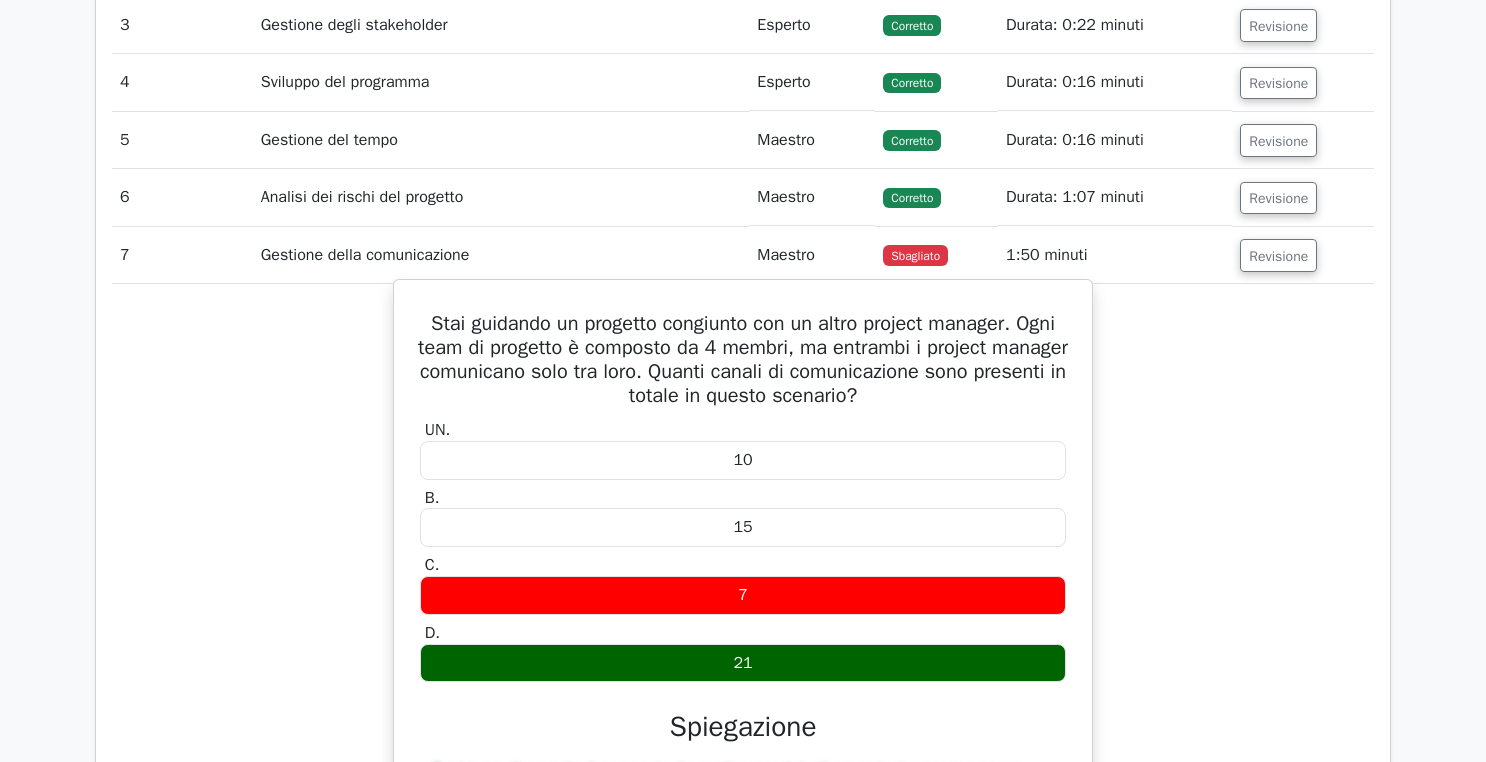 scroll, scrollTop: 2437, scrollLeft: 0, axis: vertical 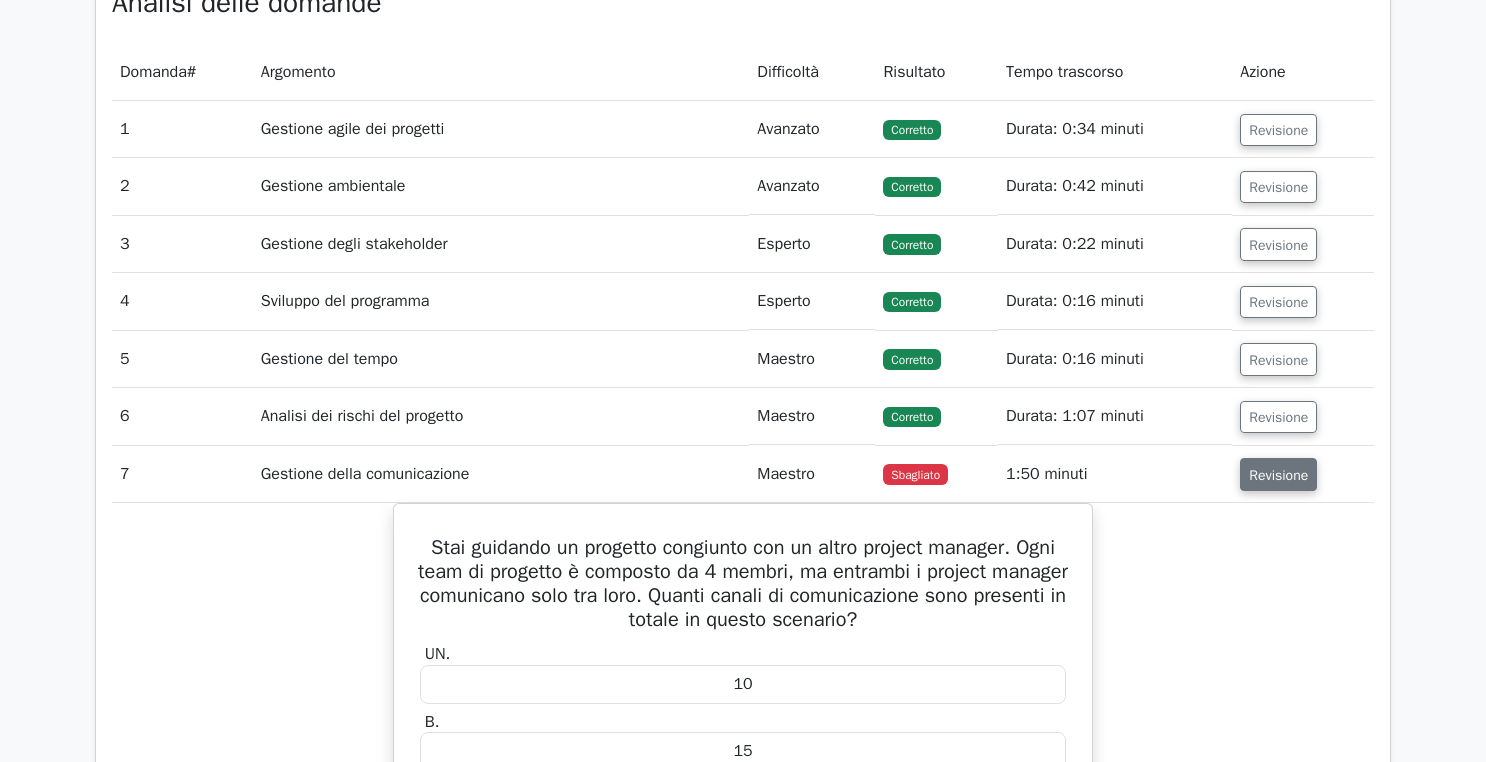 click on "Revisione" at bounding box center (1278, 475) 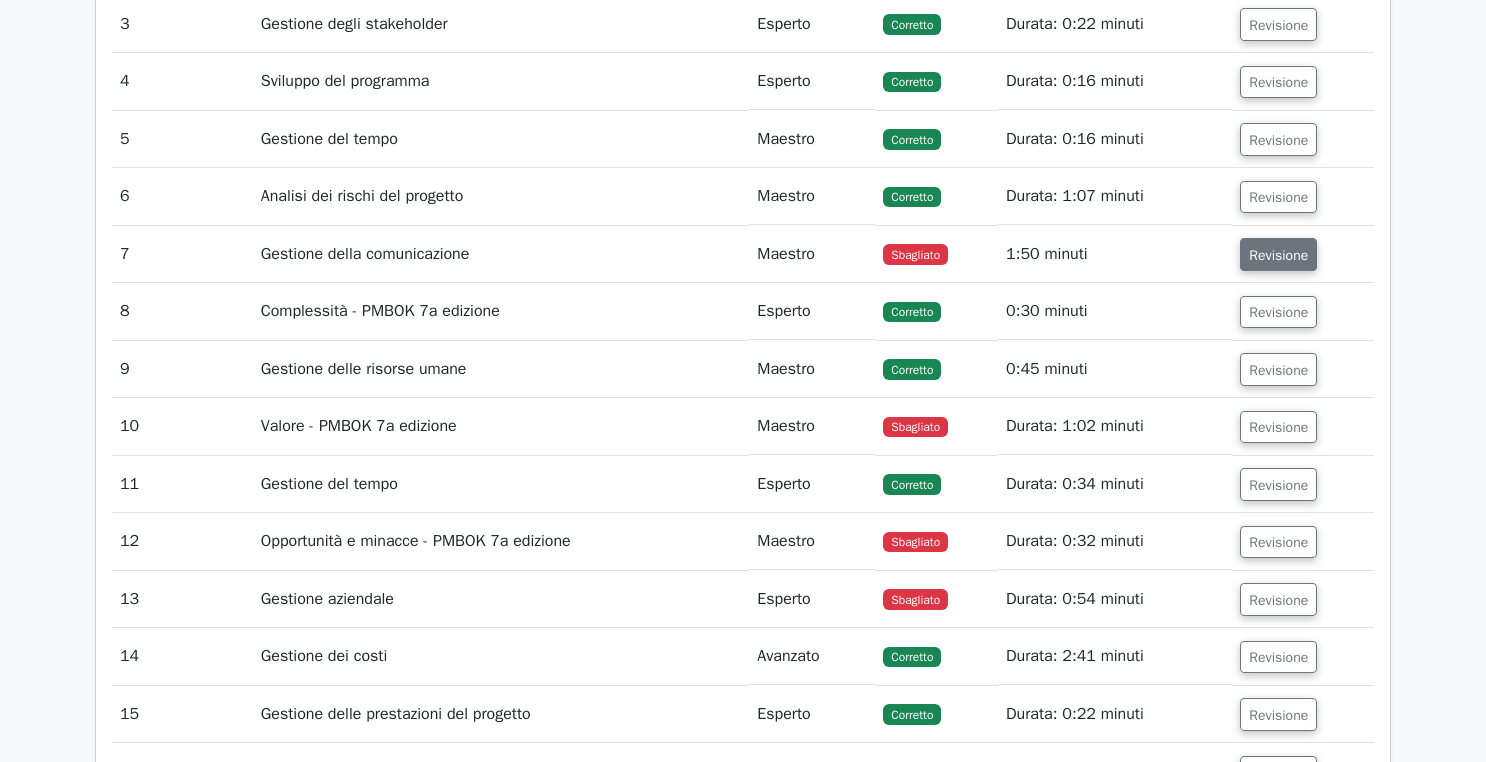 scroll, scrollTop: 2676, scrollLeft: 0, axis: vertical 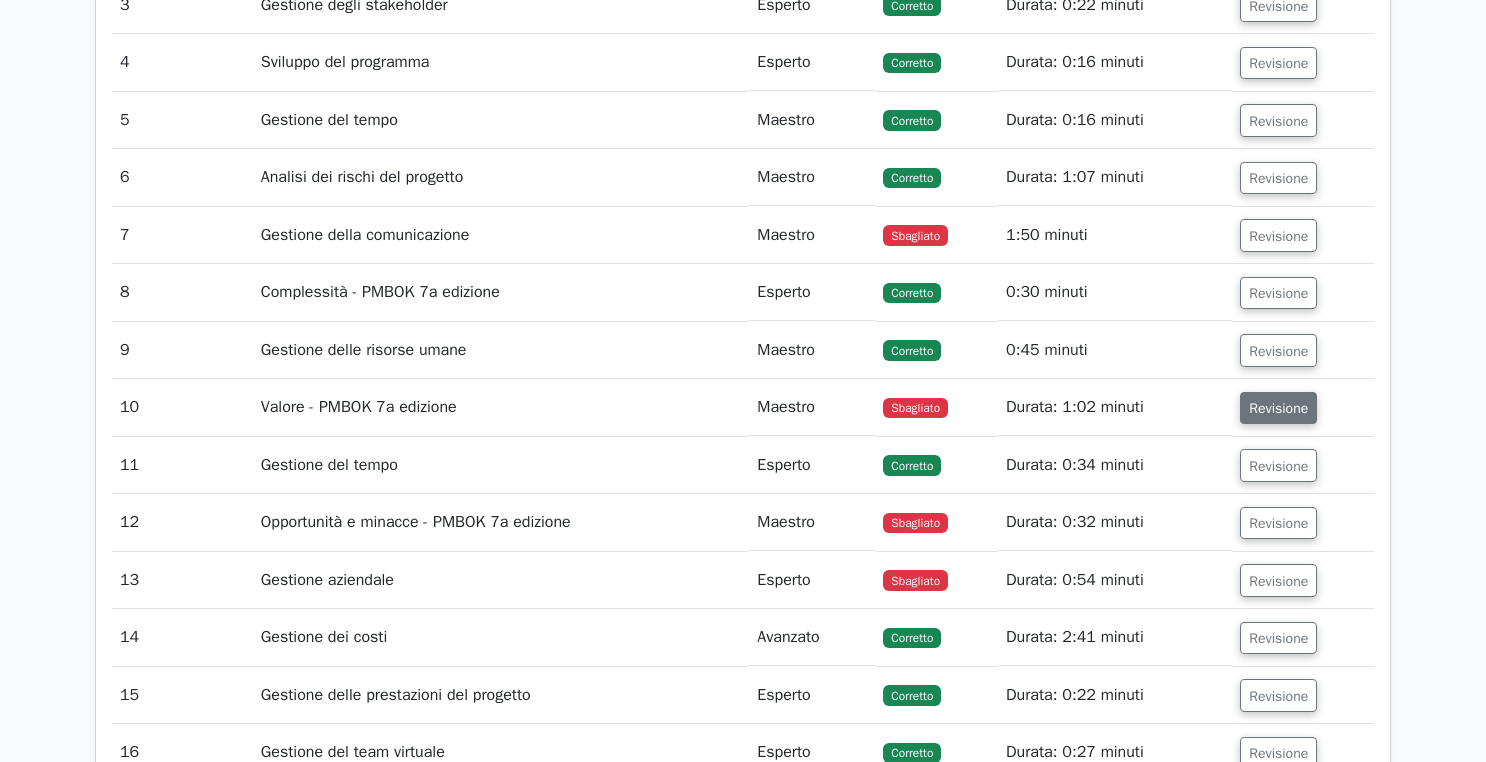 click on "Revisione" at bounding box center (1278, 407) 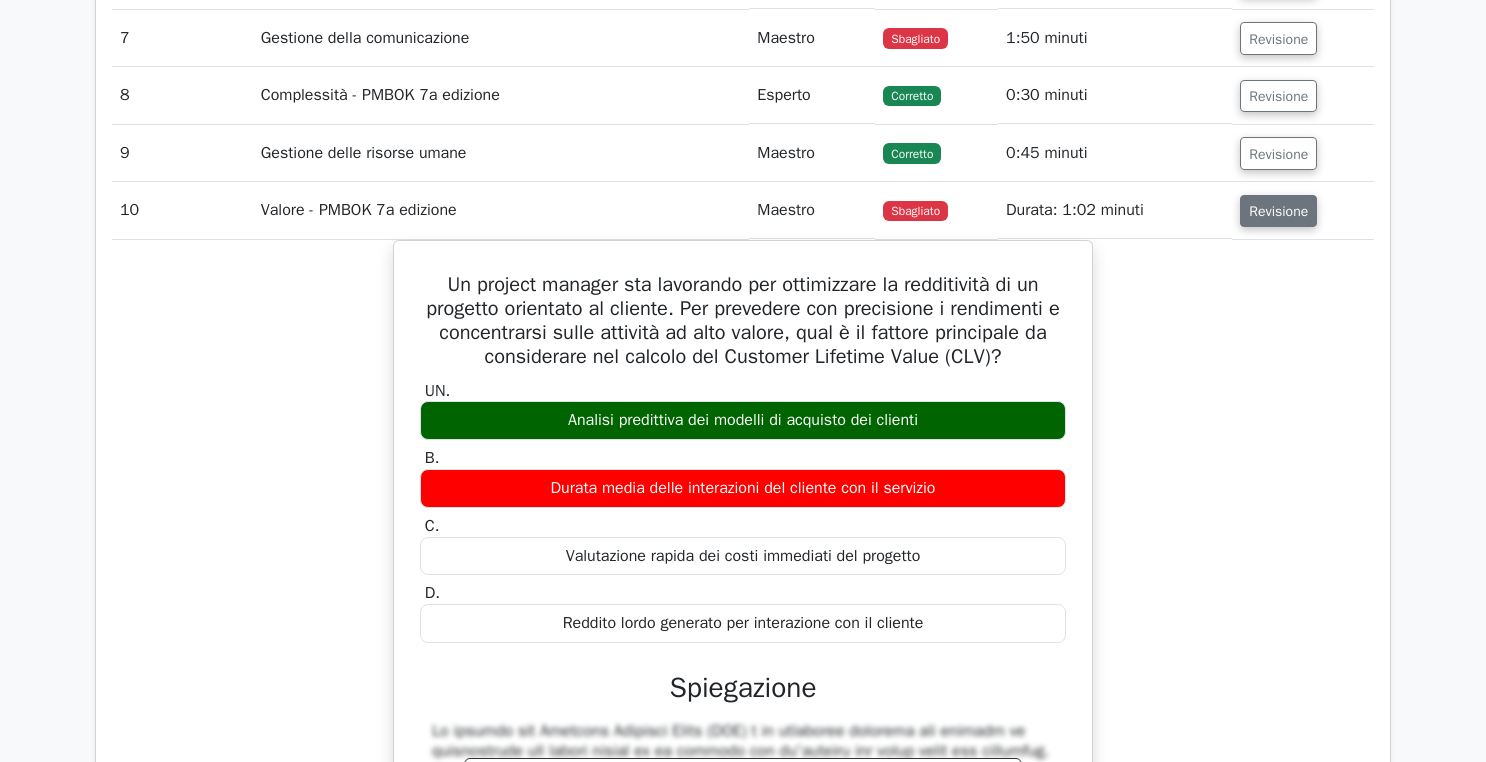 scroll, scrollTop: 2886, scrollLeft: 0, axis: vertical 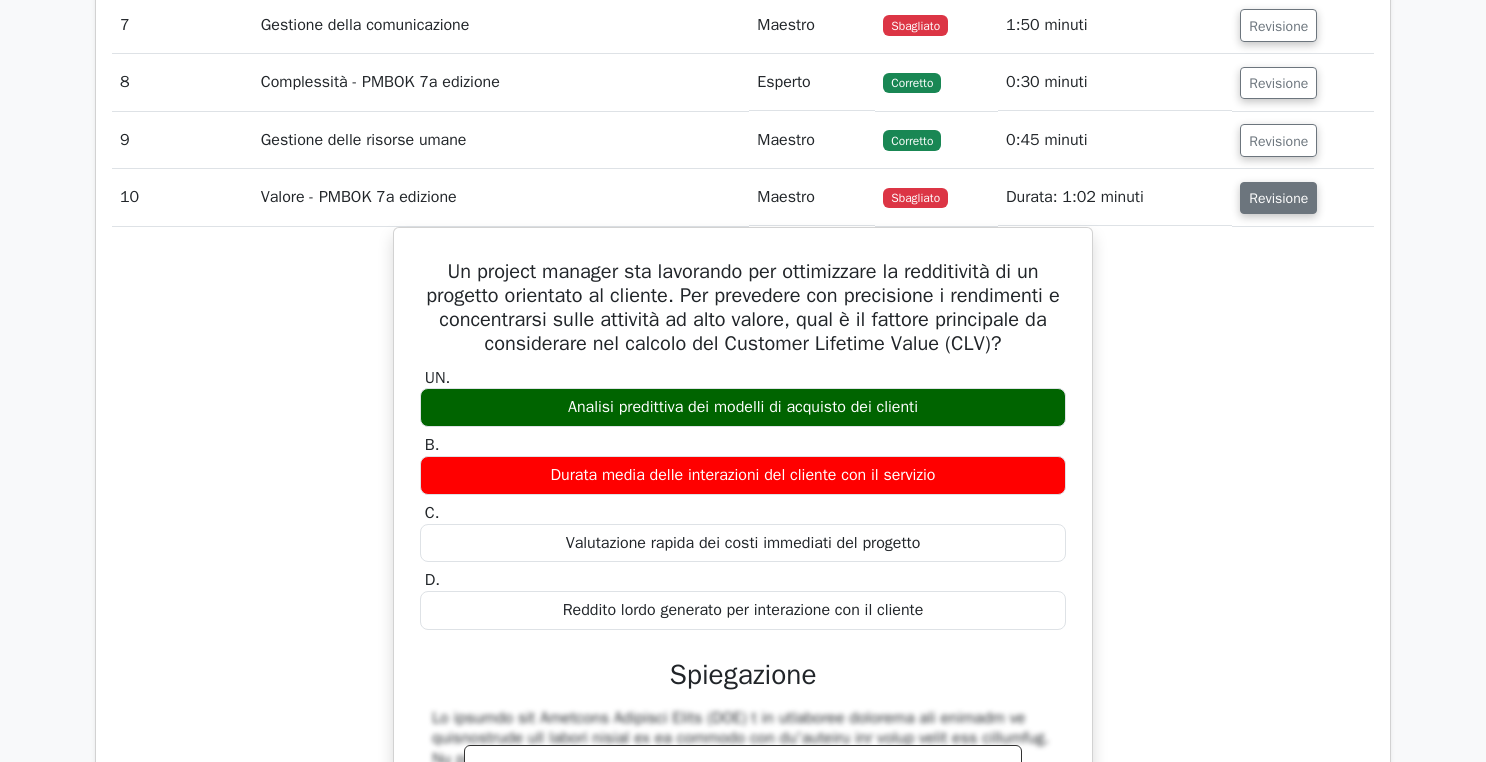 click on "Revisione" at bounding box center (1278, 198) 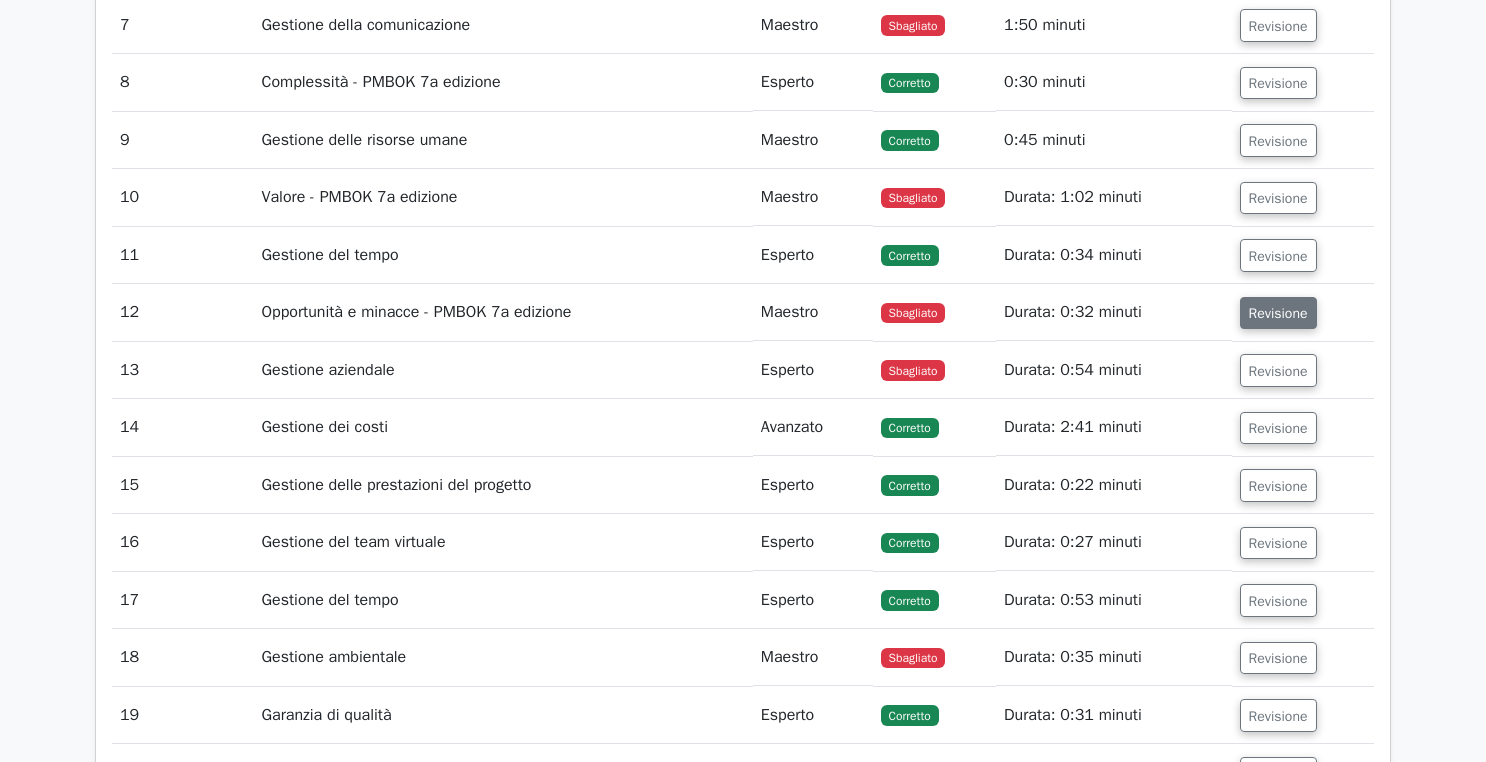 click on "Revisione" at bounding box center (1278, 313) 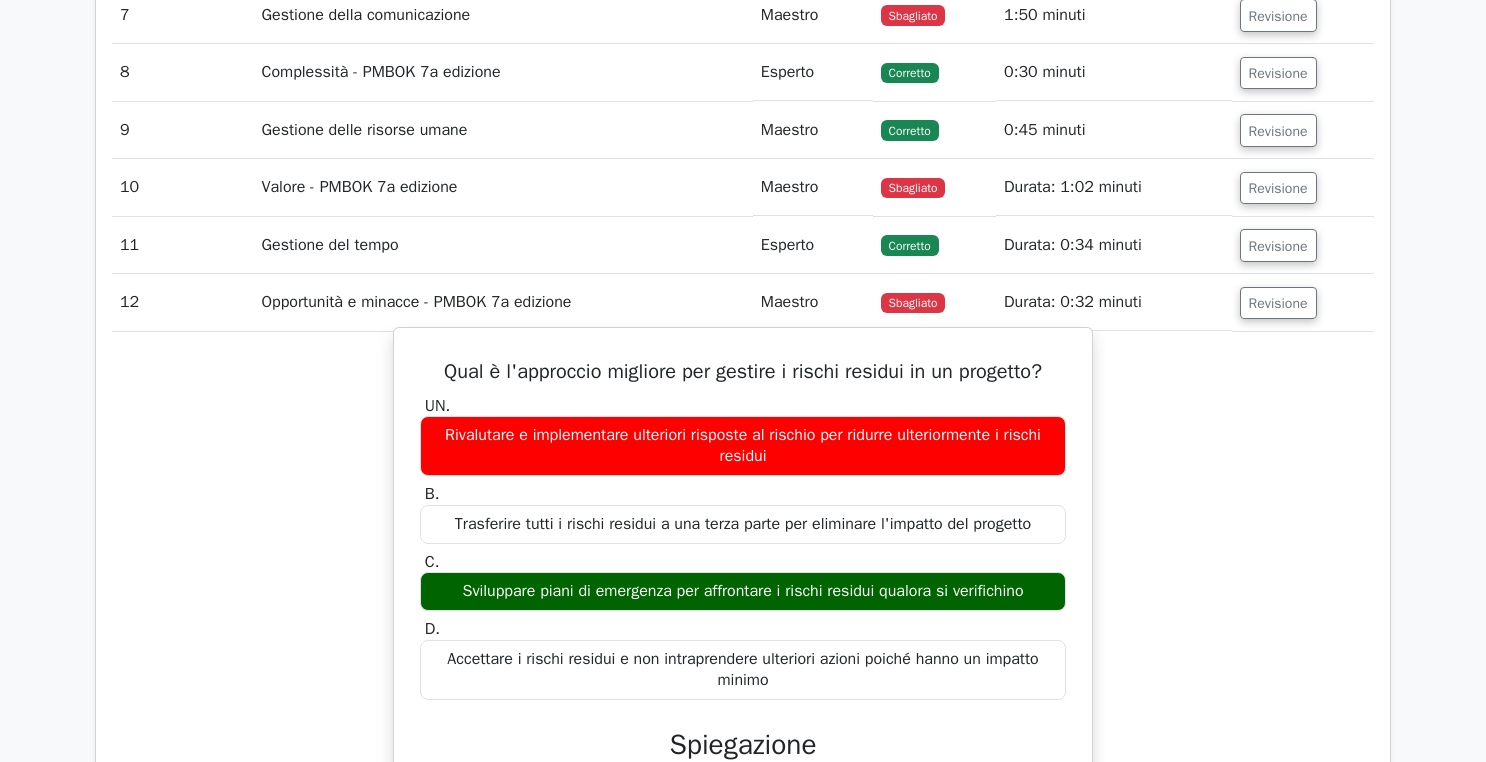 scroll, scrollTop: 2894, scrollLeft: 0, axis: vertical 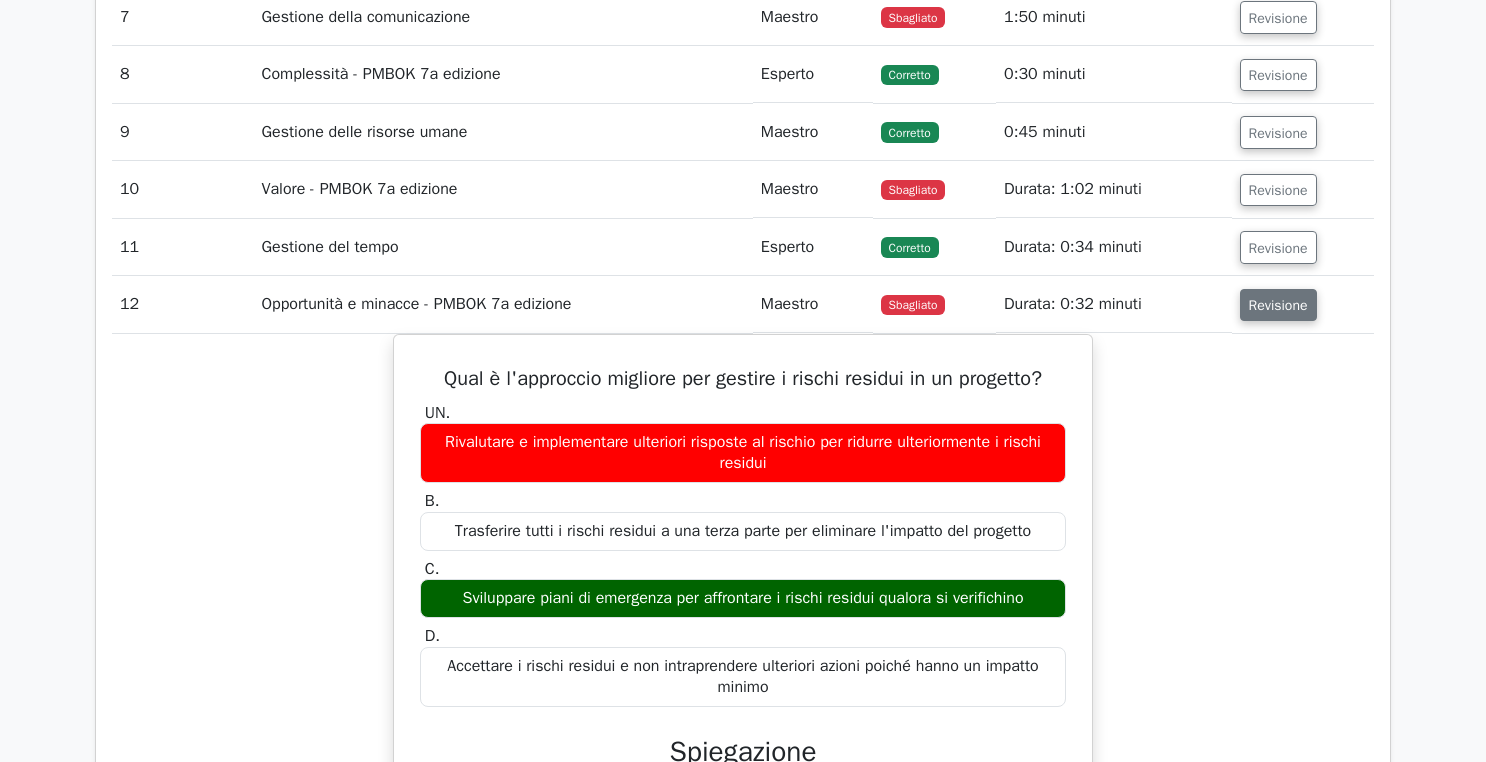 click on "Revisione" at bounding box center (1278, 305) 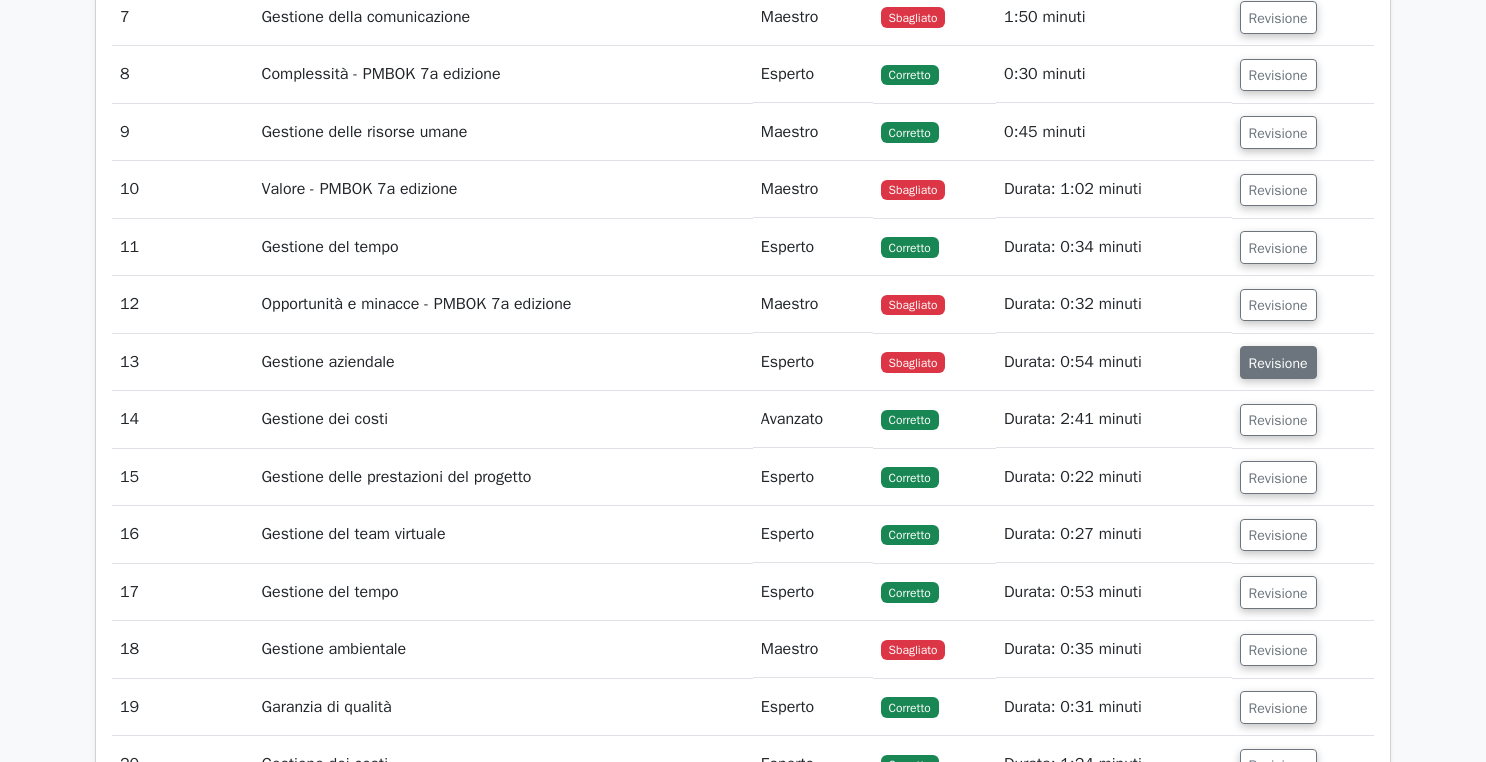 click on "Revisione" at bounding box center [1278, 363] 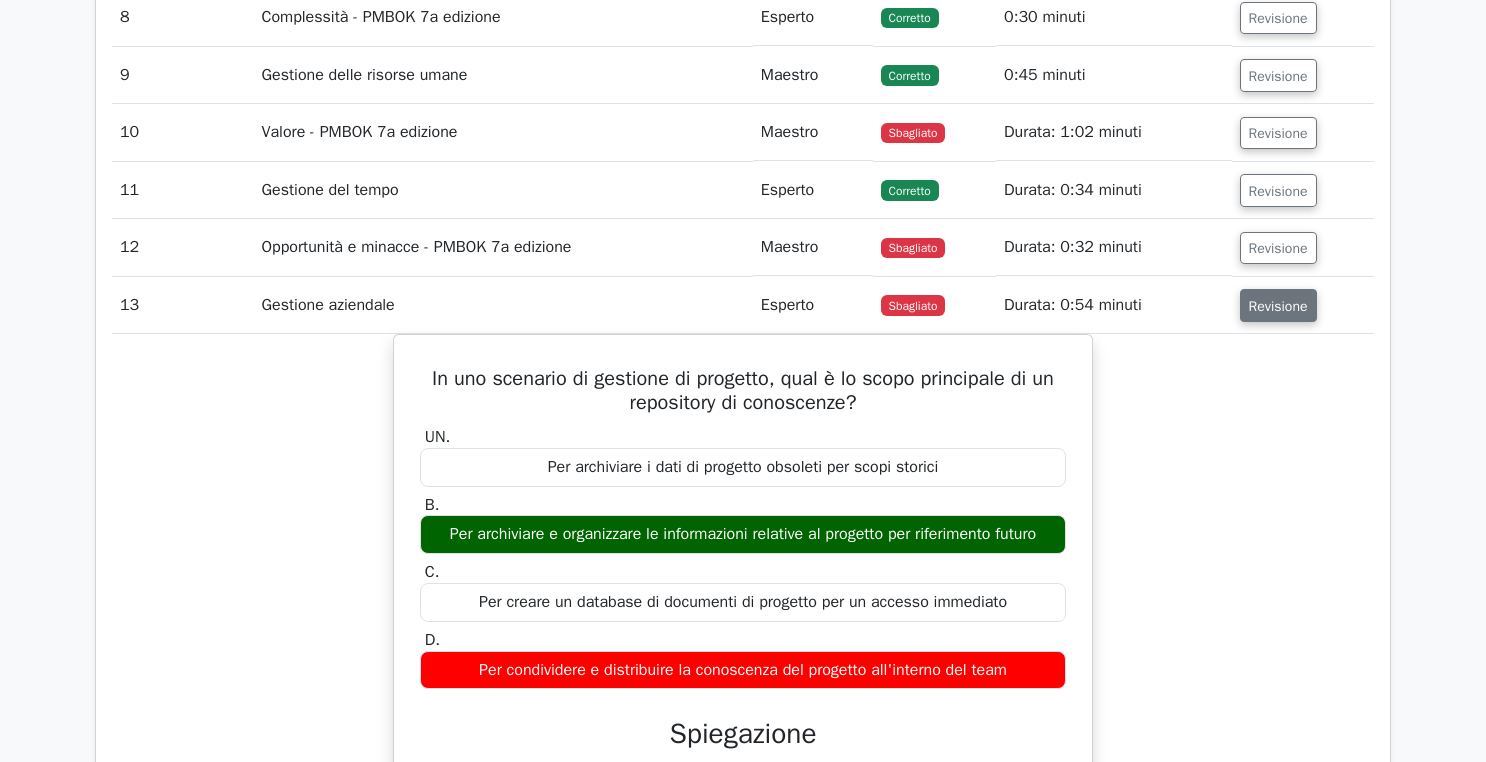 scroll, scrollTop: 2953, scrollLeft: 0, axis: vertical 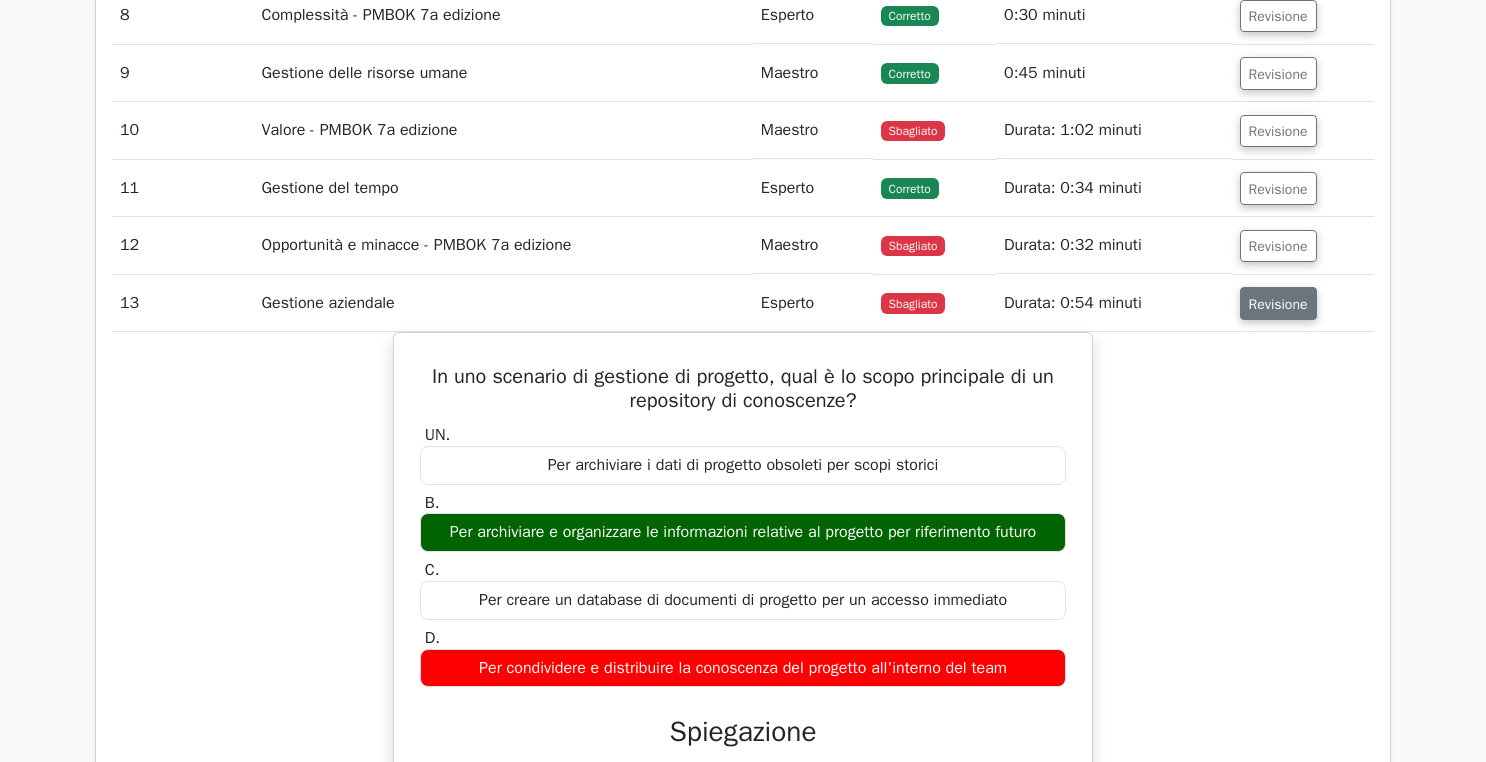 click on "Revisione" at bounding box center (1278, 304) 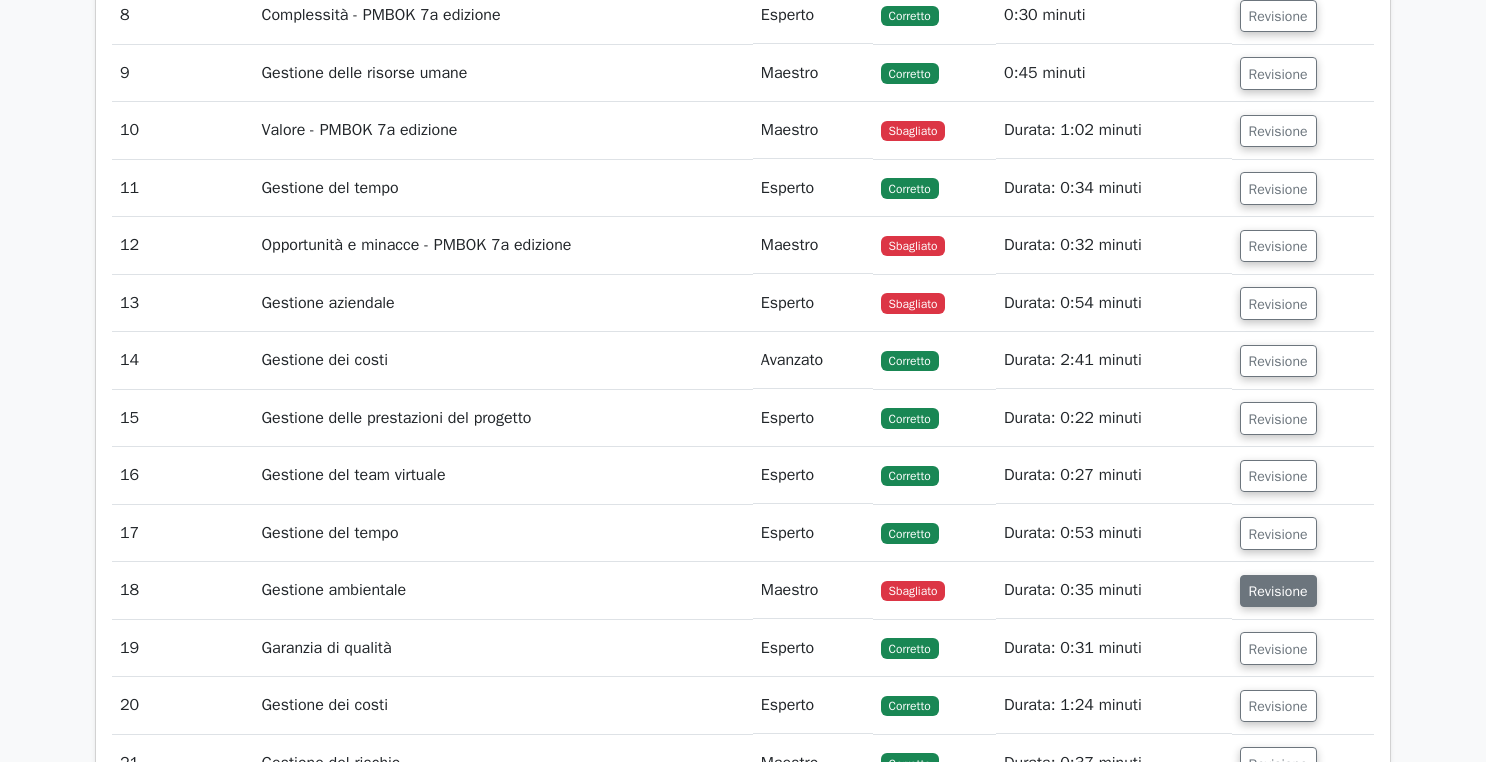 click on "Revisione" at bounding box center (1278, 591) 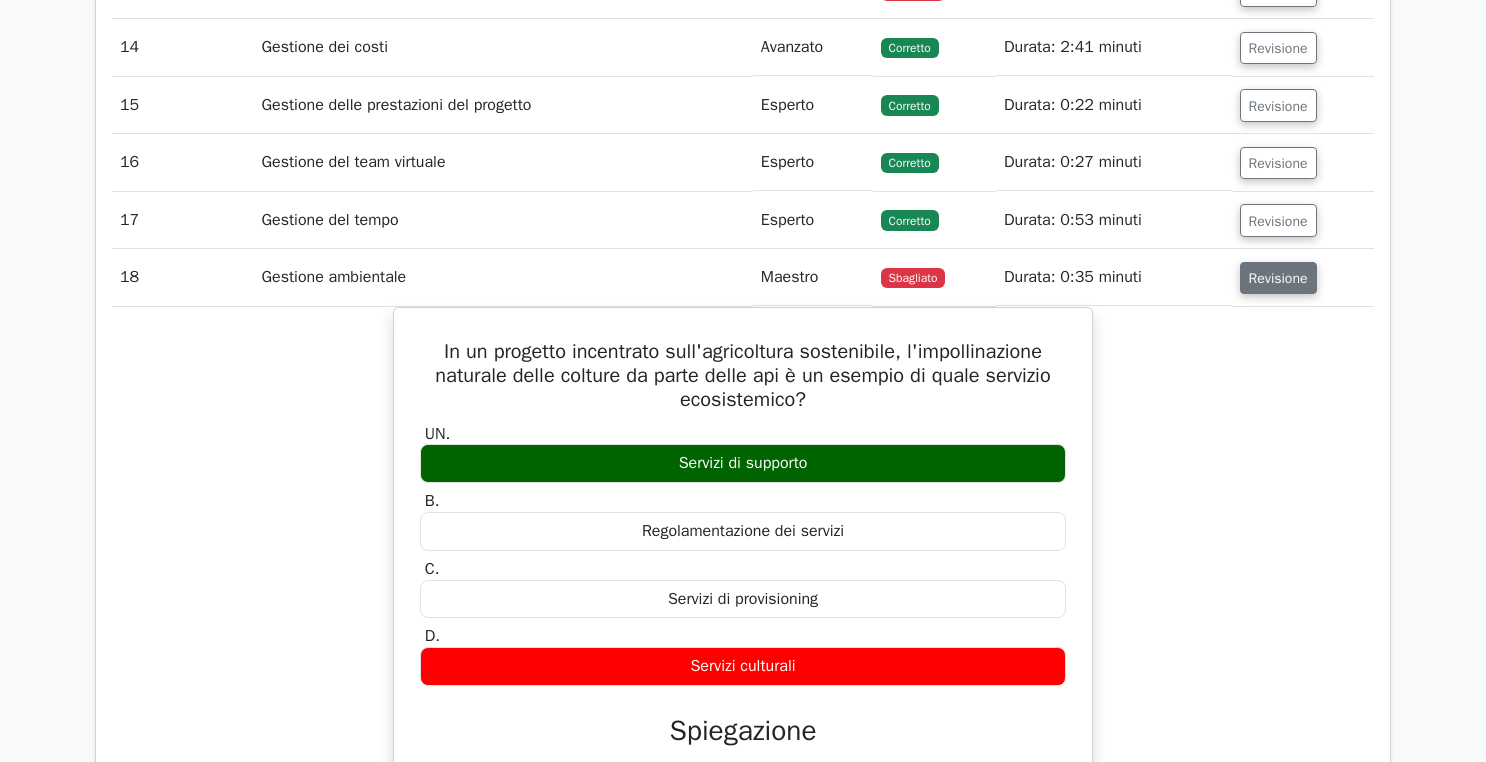 scroll, scrollTop: 3285, scrollLeft: 0, axis: vertical 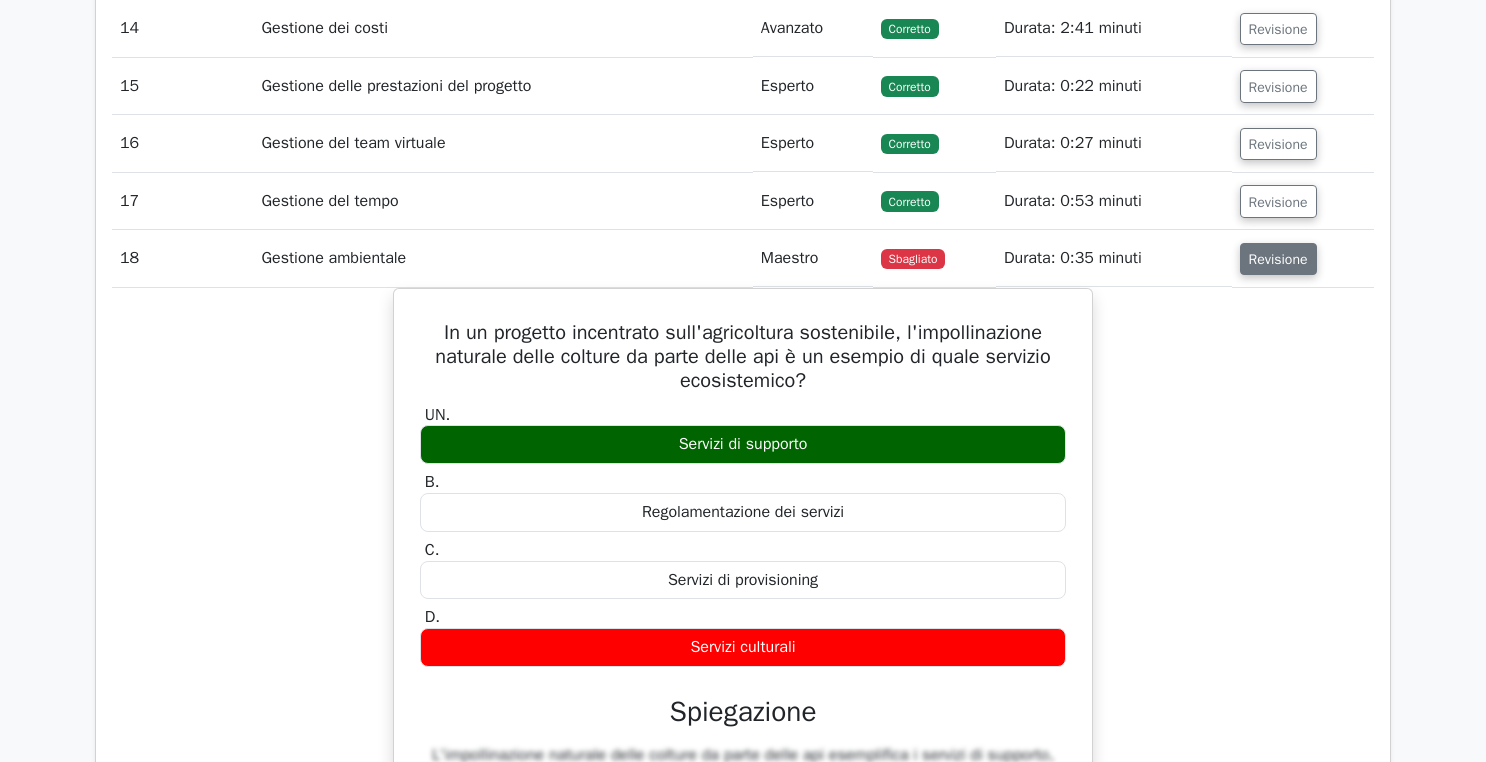 click on "Revisione" at bounding box center (1278, 259) 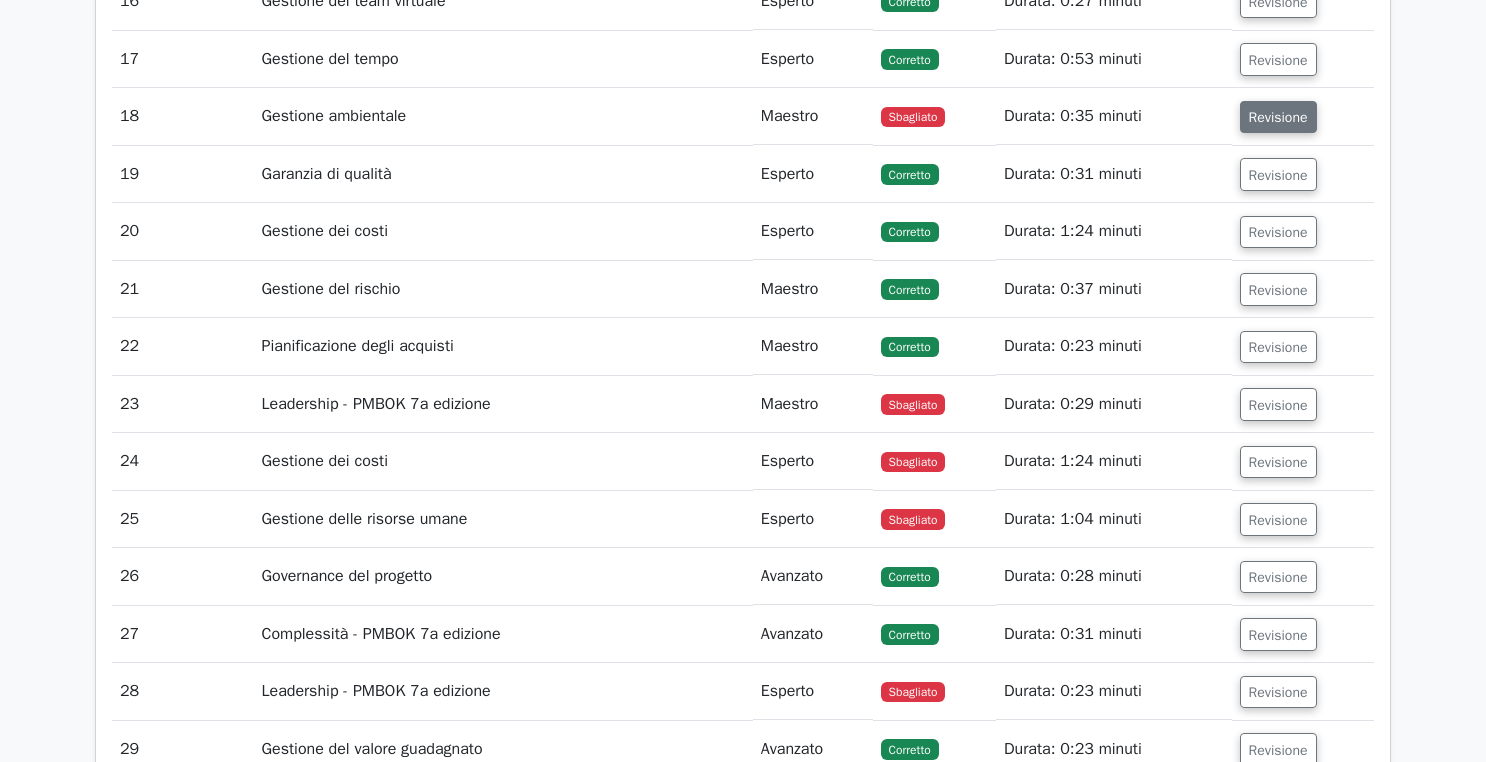 scroll, scrollTop: 3435, scrollLeft: 0, axis: vertical 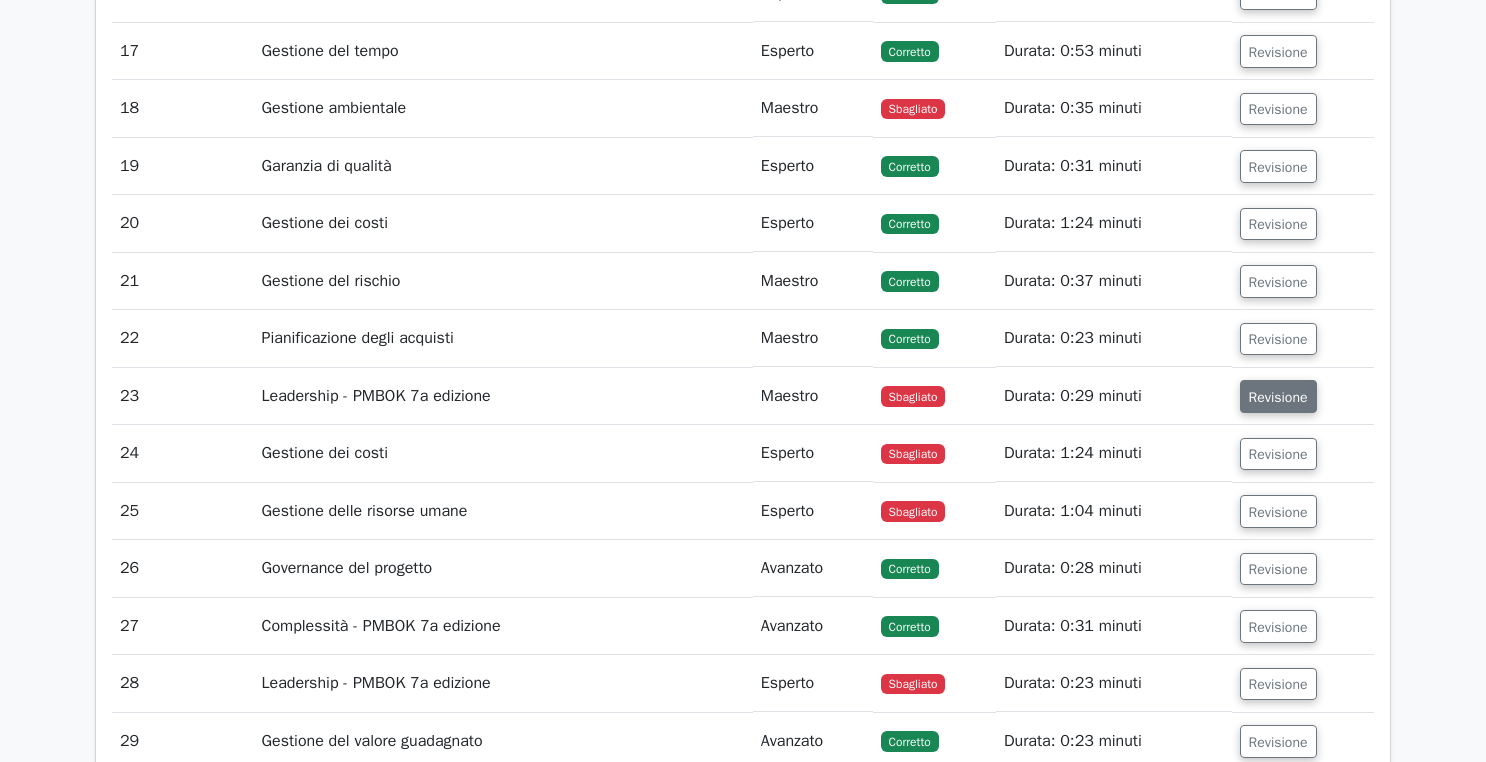 click on "Revisione" at bounding box center (1278, 396) 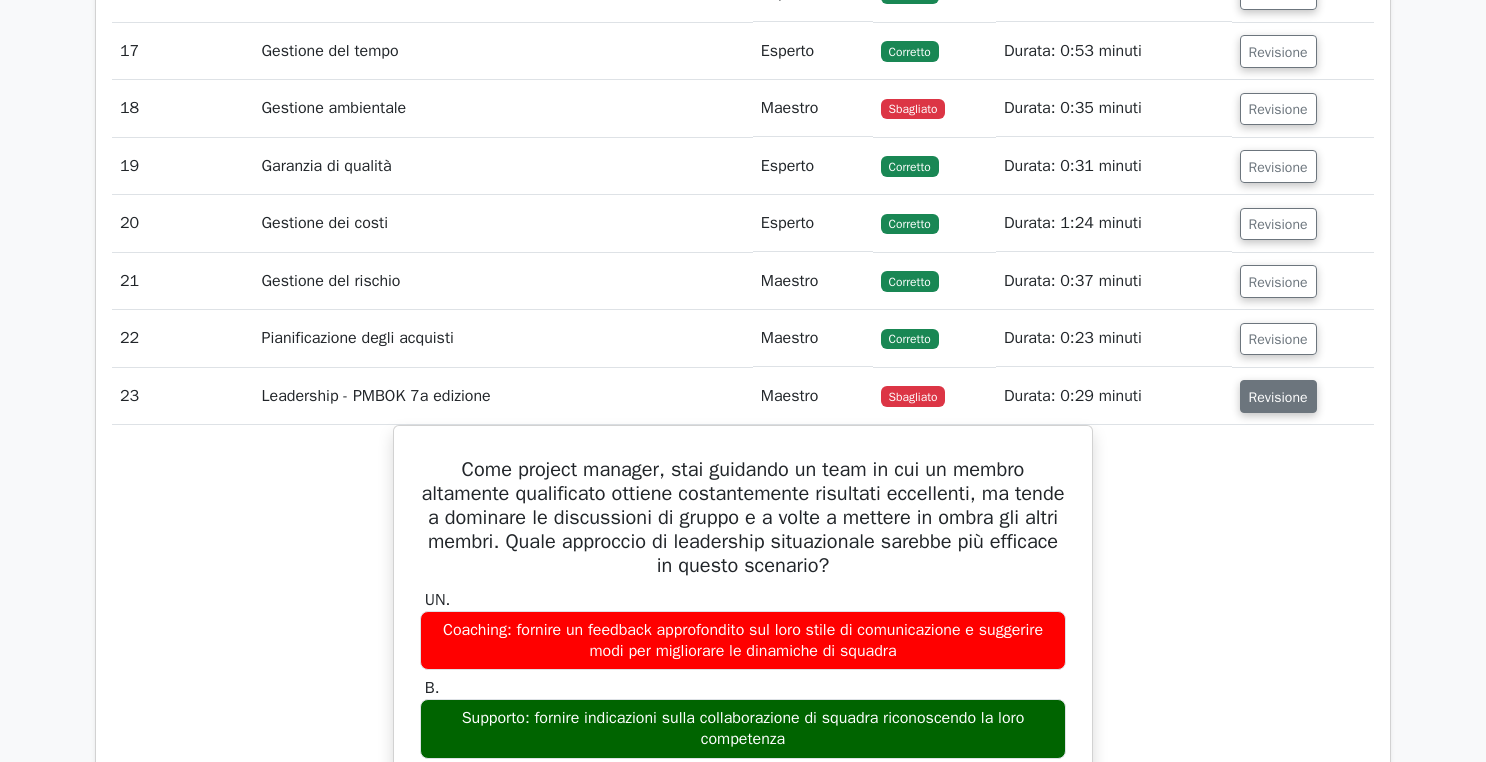 click on "Revisione" at bounding box center (1278, 396) 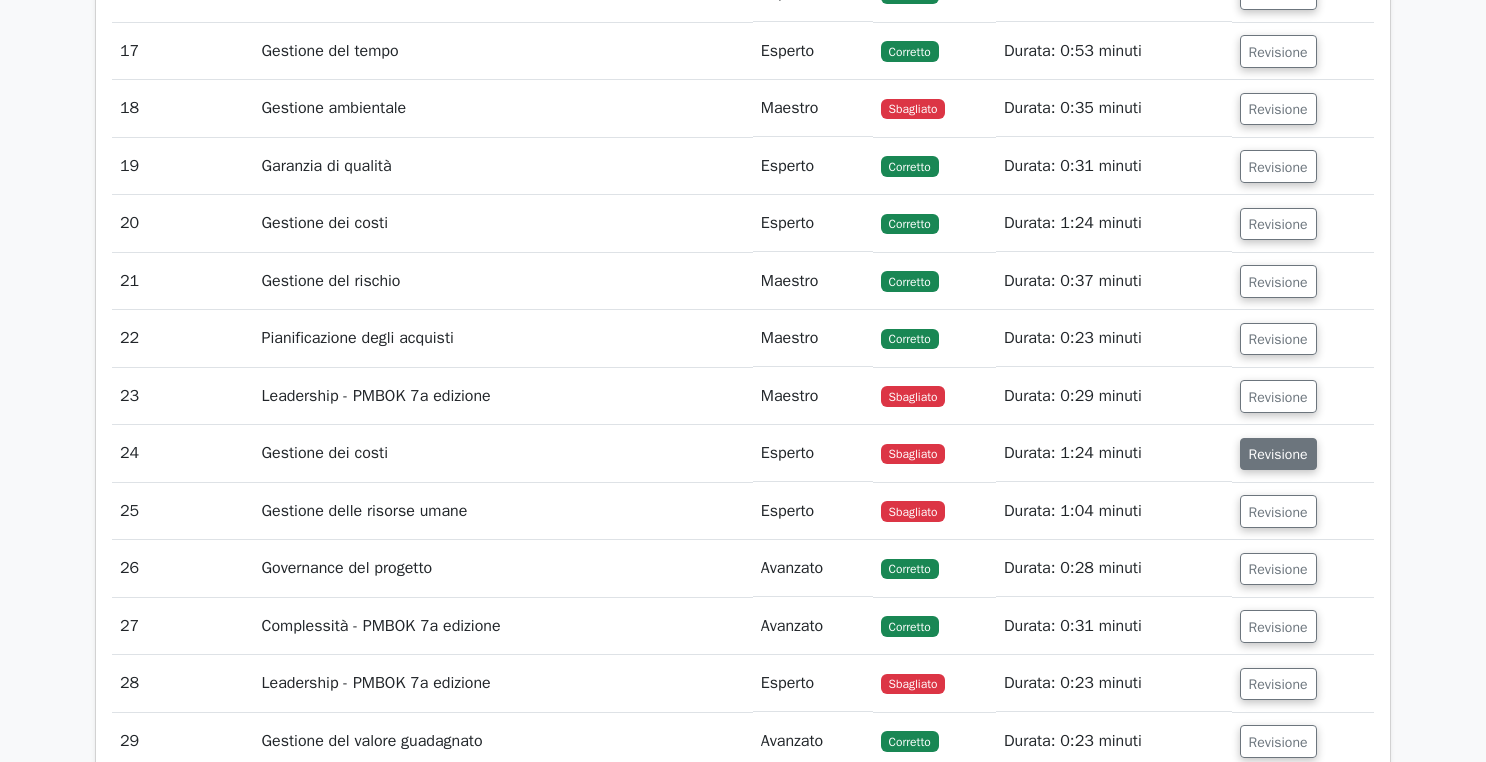 click on "Revisione" at bounding box center (1278, 454) 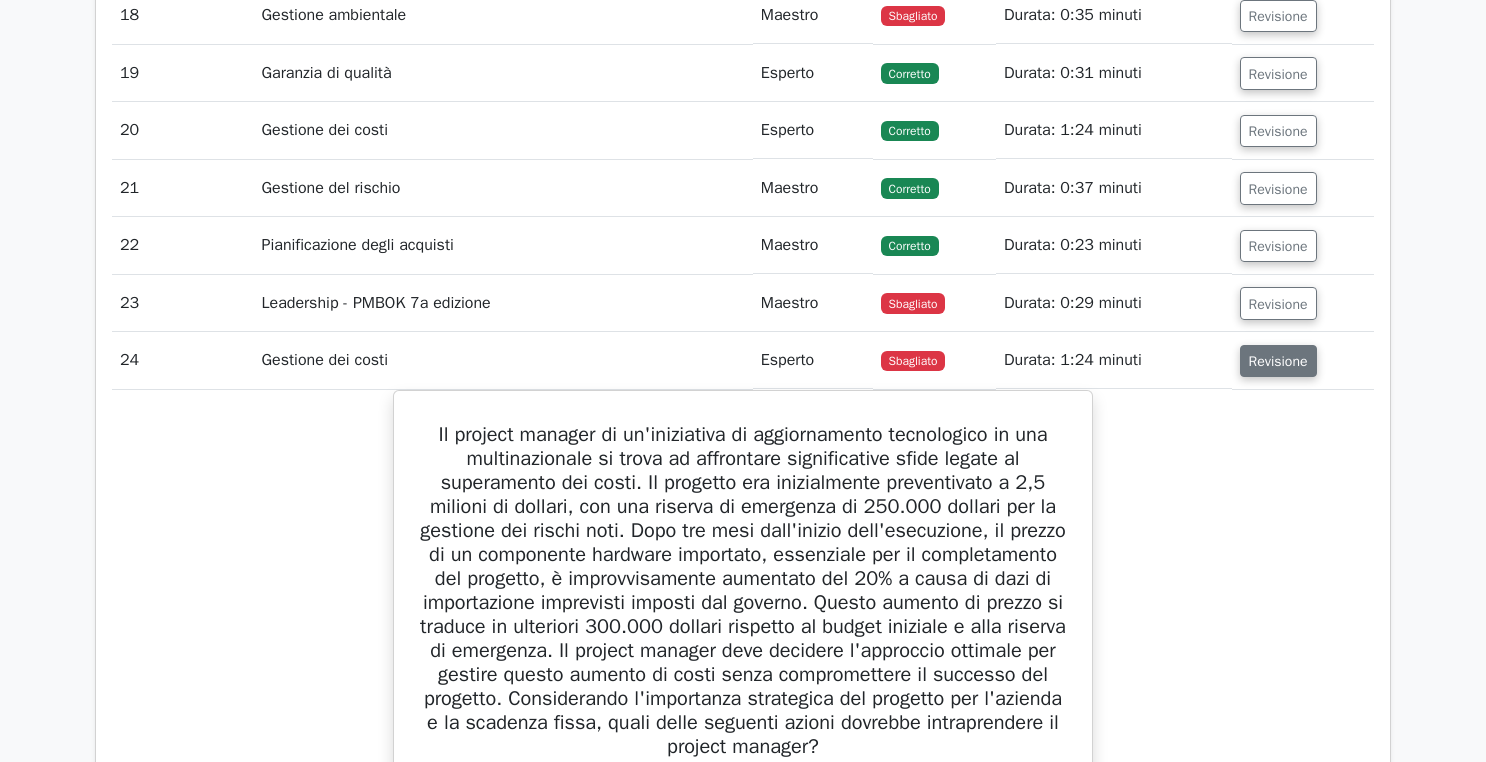 scroll, scrollTop: 3527, scrollLeft: 0, axis: vertical 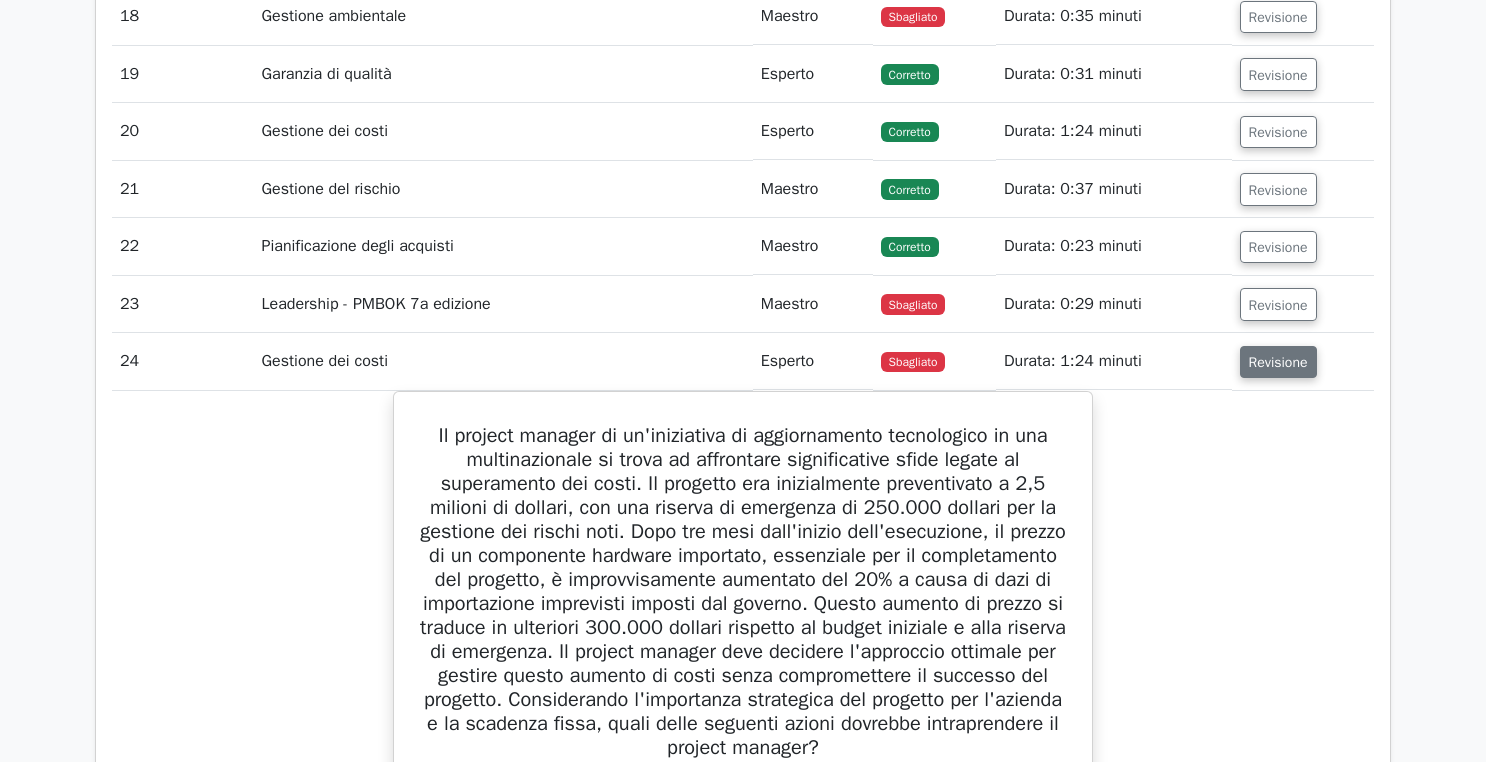 click on "Revisione" at bounding box center (1278, 362) 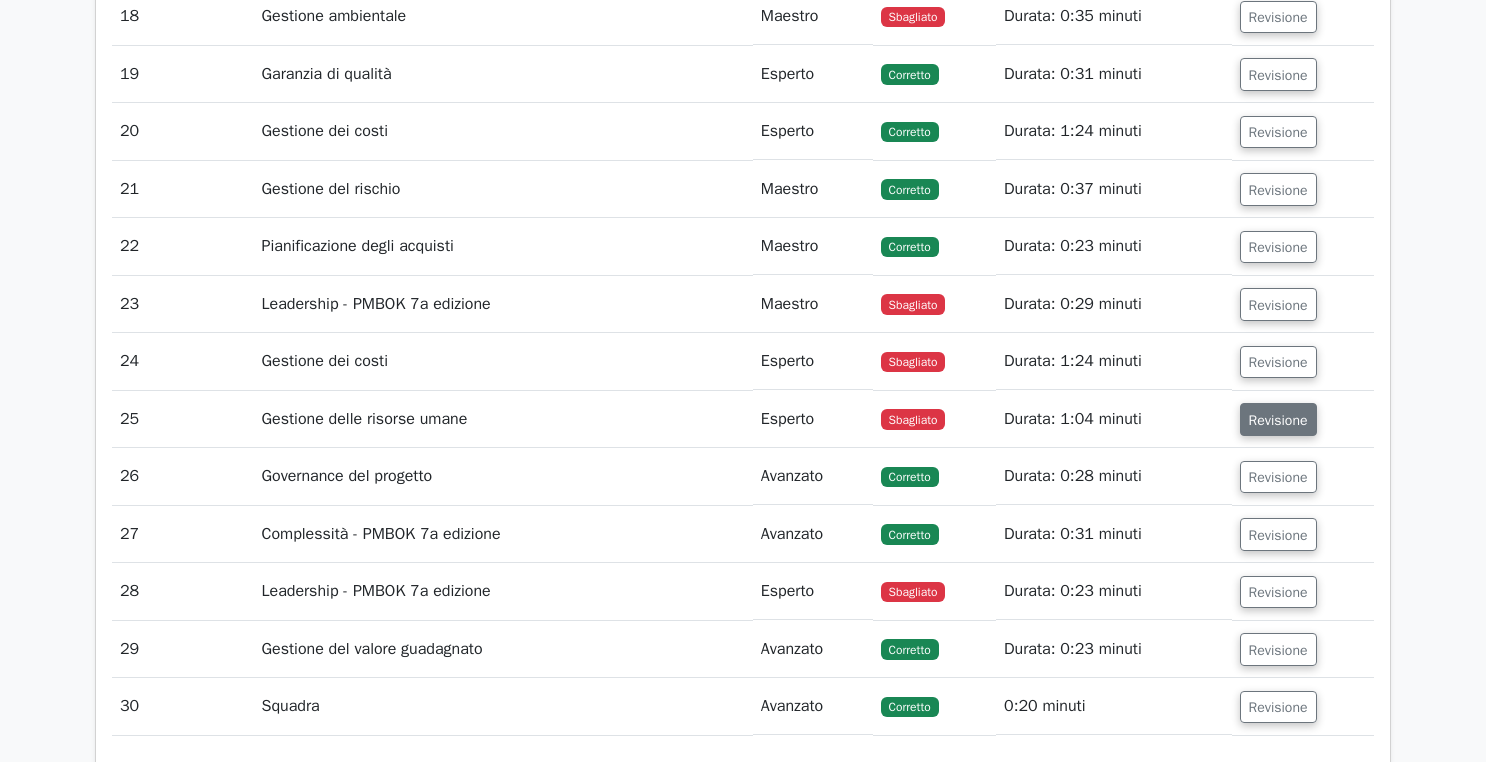 click on "Revisione" at bounding box center [1278, 420] 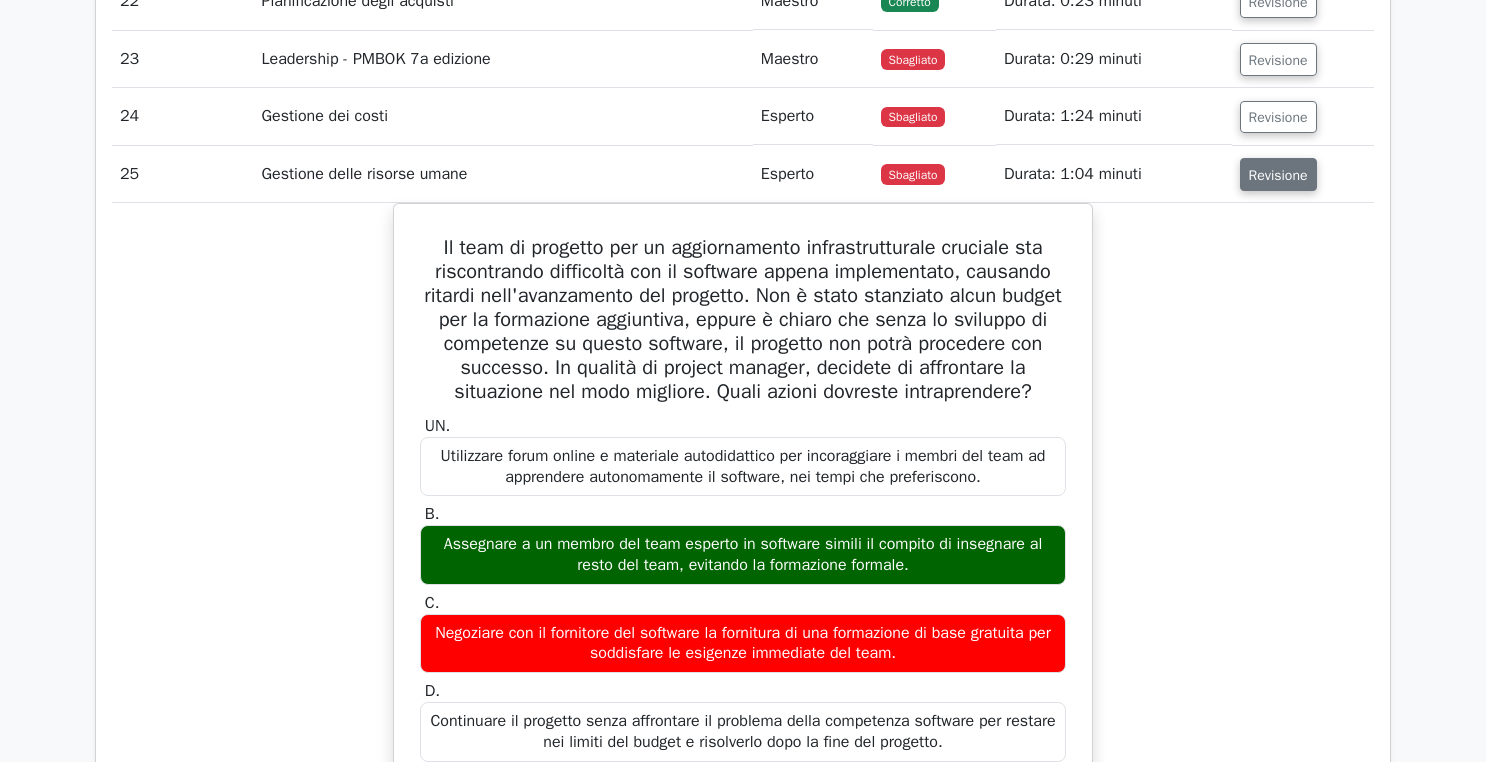 scroll, scrollTop: 3787, scrollLeft: 0, axis: vertical 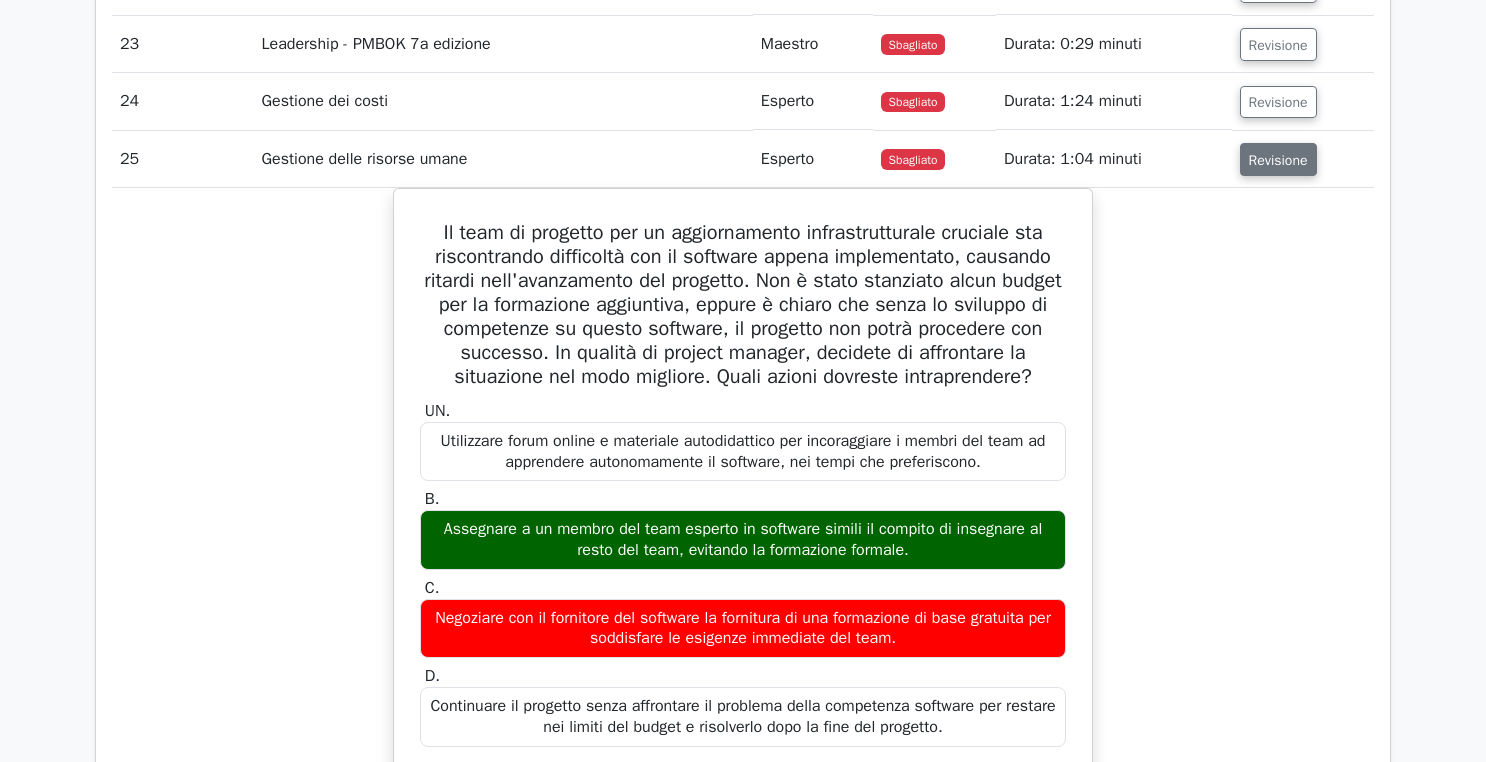 click on "Revisione" at bounding box center (1278, 160) 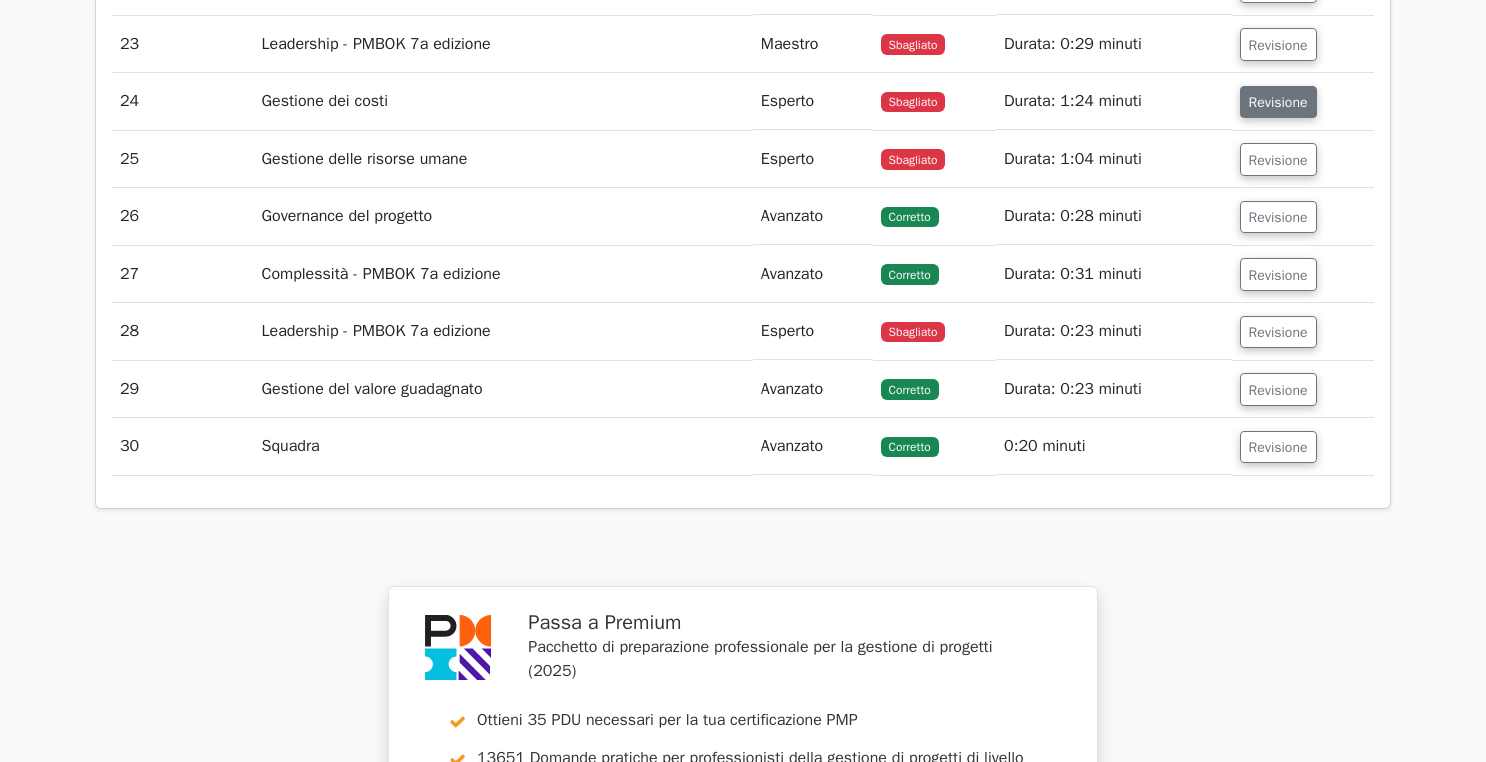 click on "Revisione" at bounding box center (1278, 102) 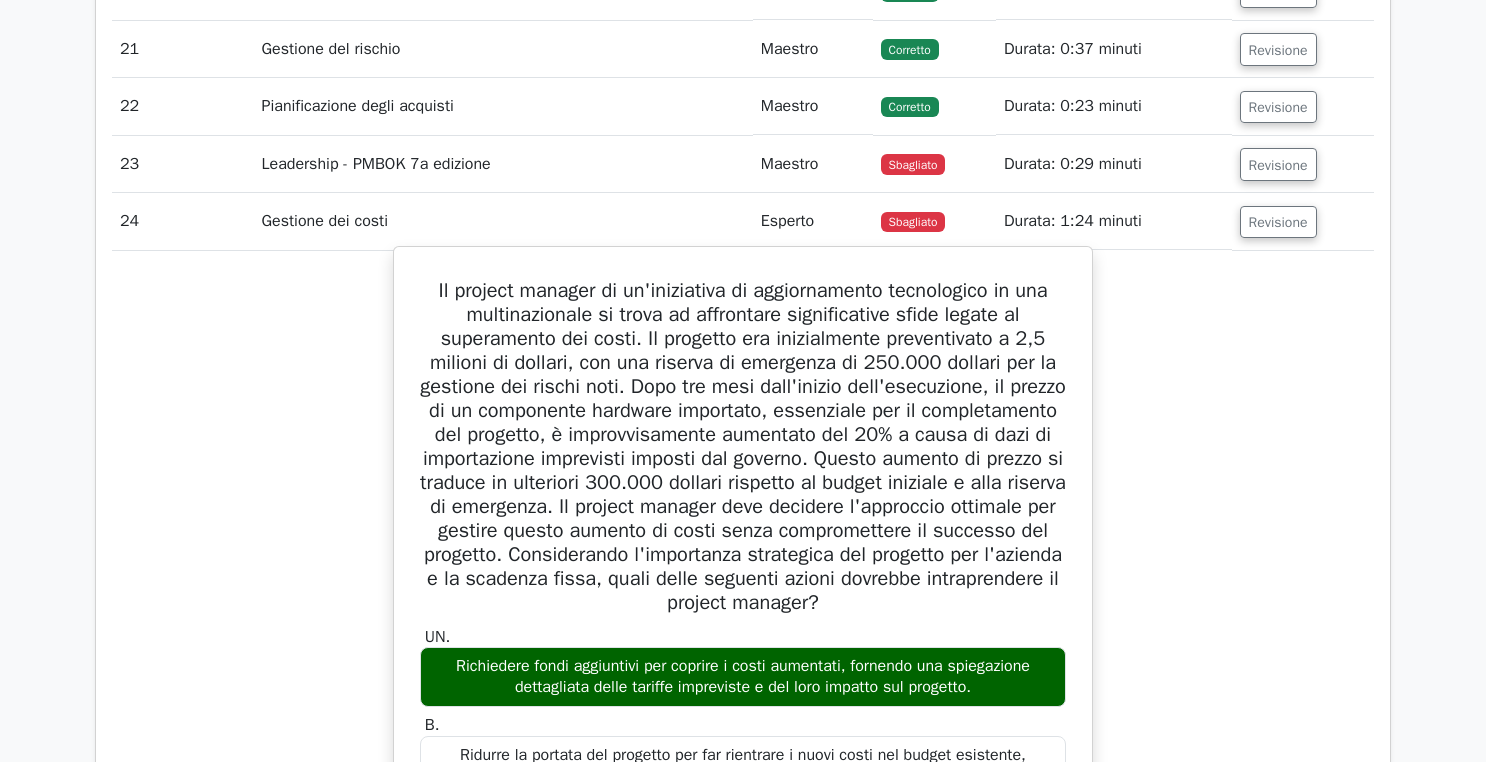 scroll, scrollTop: 3655, scrollLeft: 0, axis: vertical 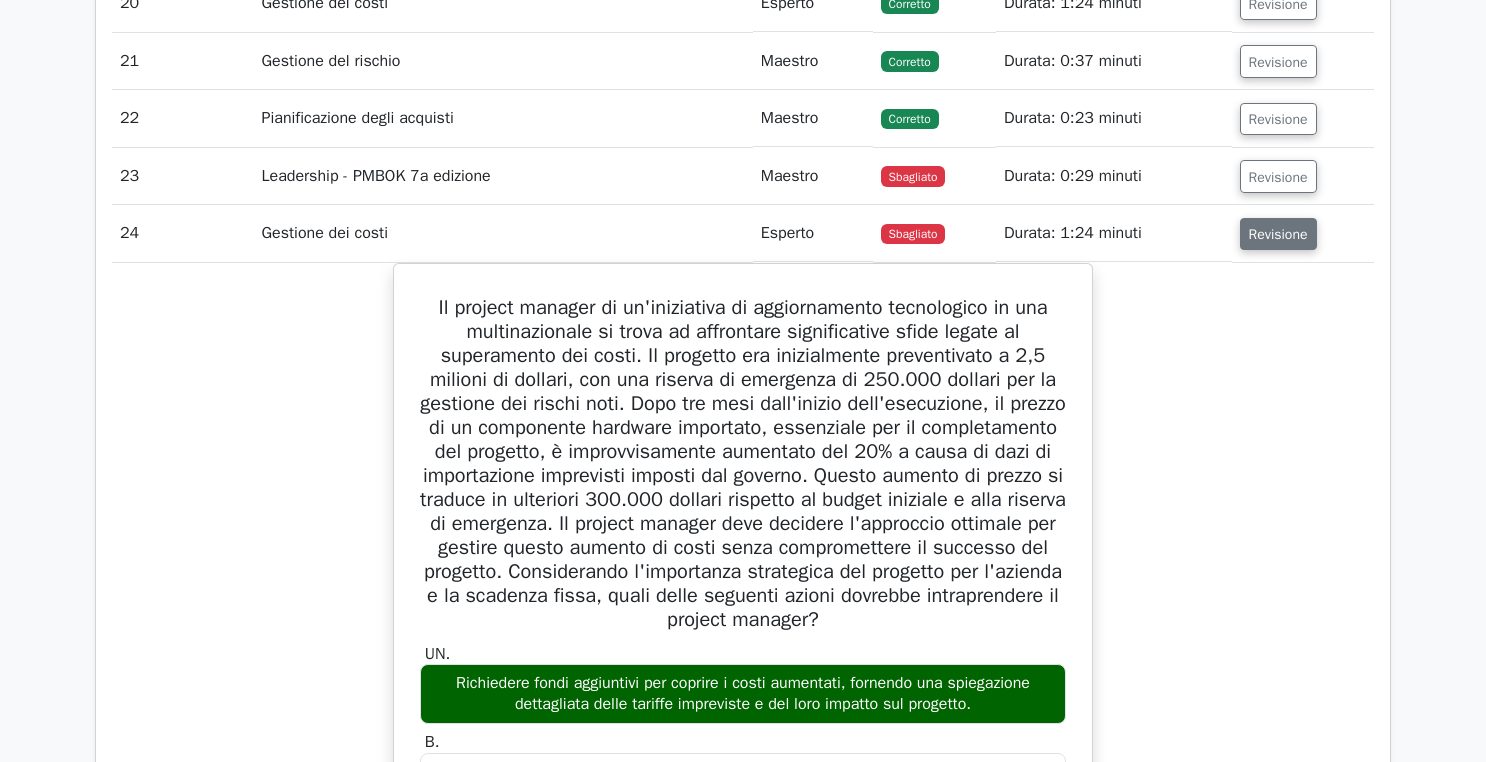 click on "Revisione" at bounding box center [1278, 234] 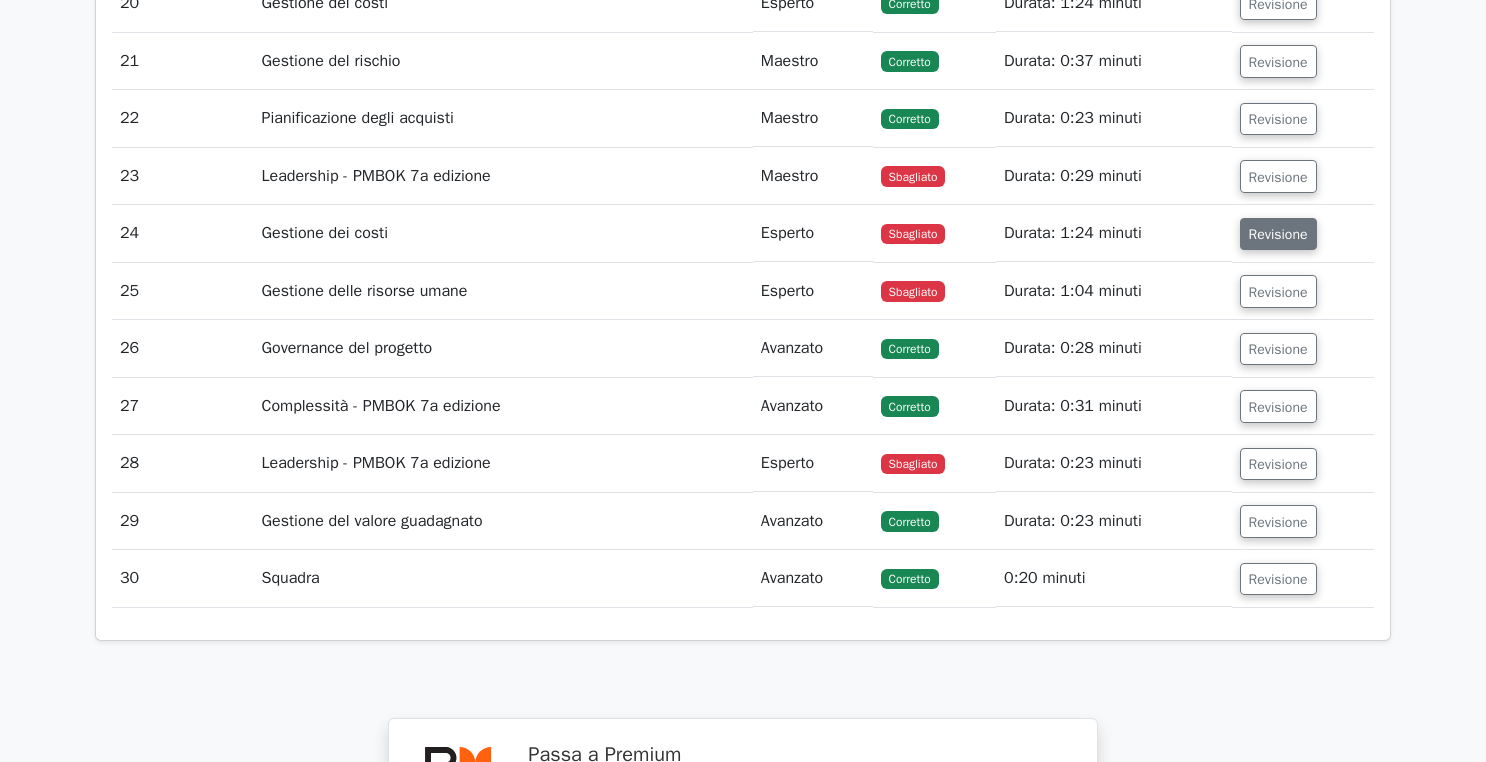 click on "Revisione" at bounding box center (1278, 234) 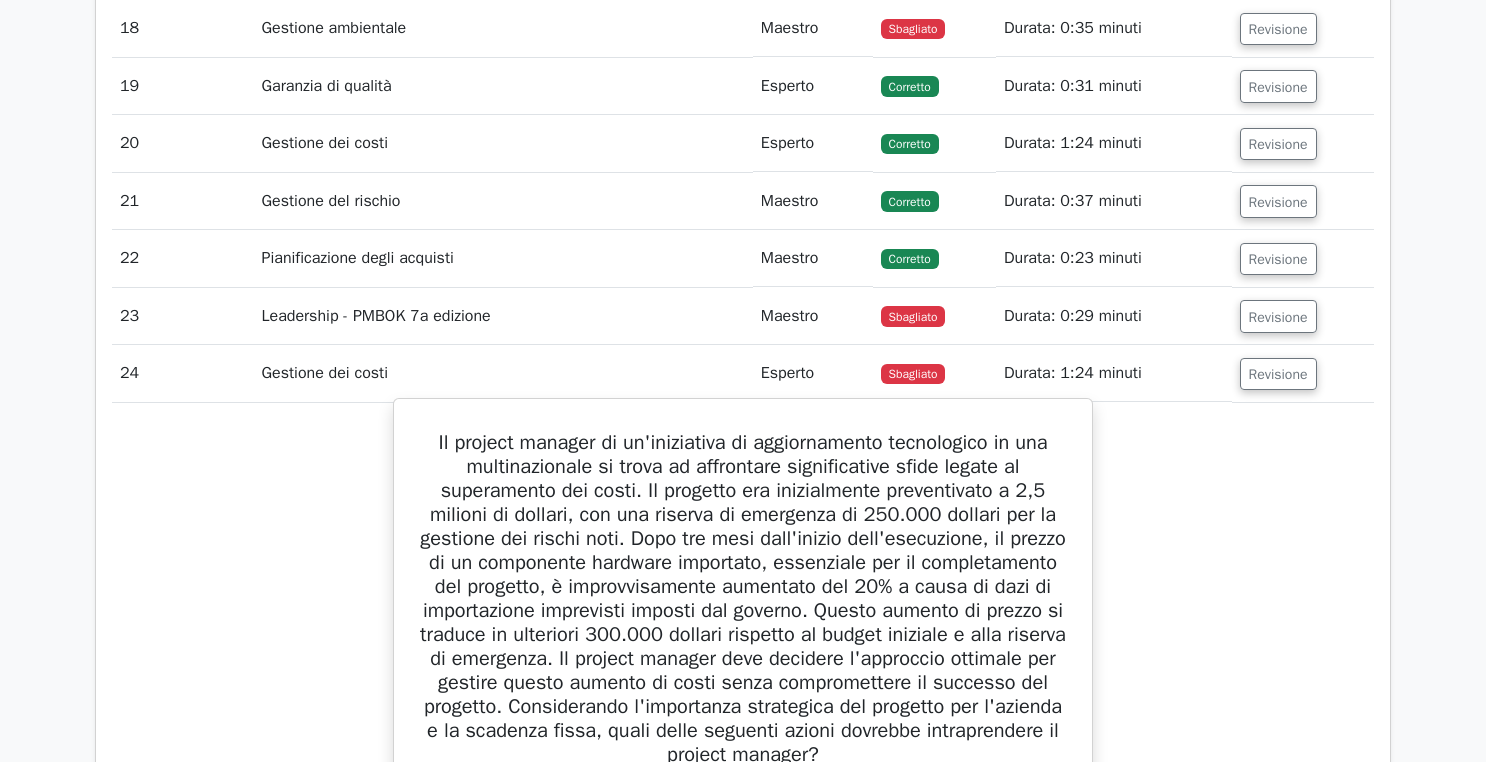scroll, scrollTop: 3494, scrollLeft: 0, axis: vertical 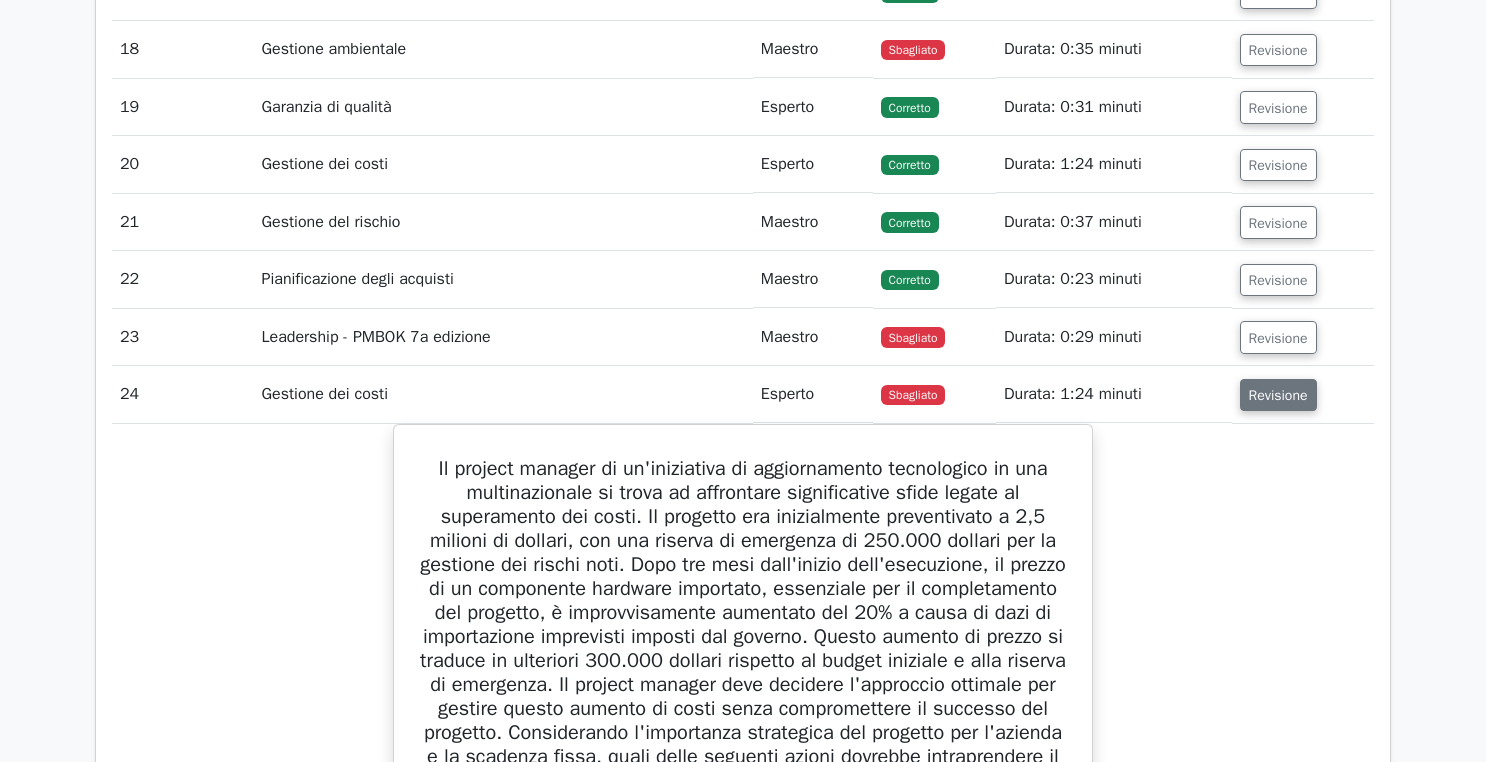 click on "Revisione" at bounding box center (1278, 394) 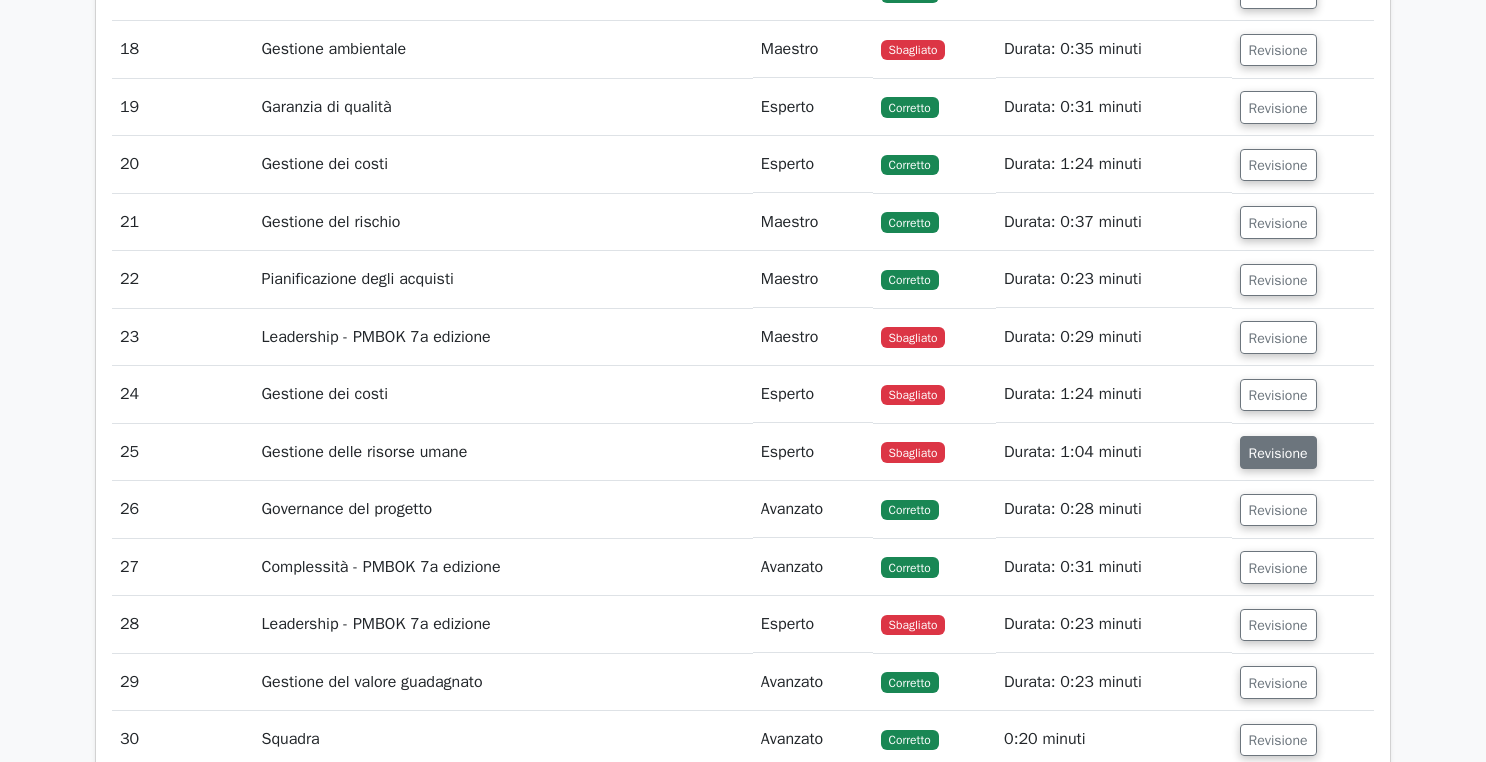 click on "Revisione" at bounding box center (1278, 452) 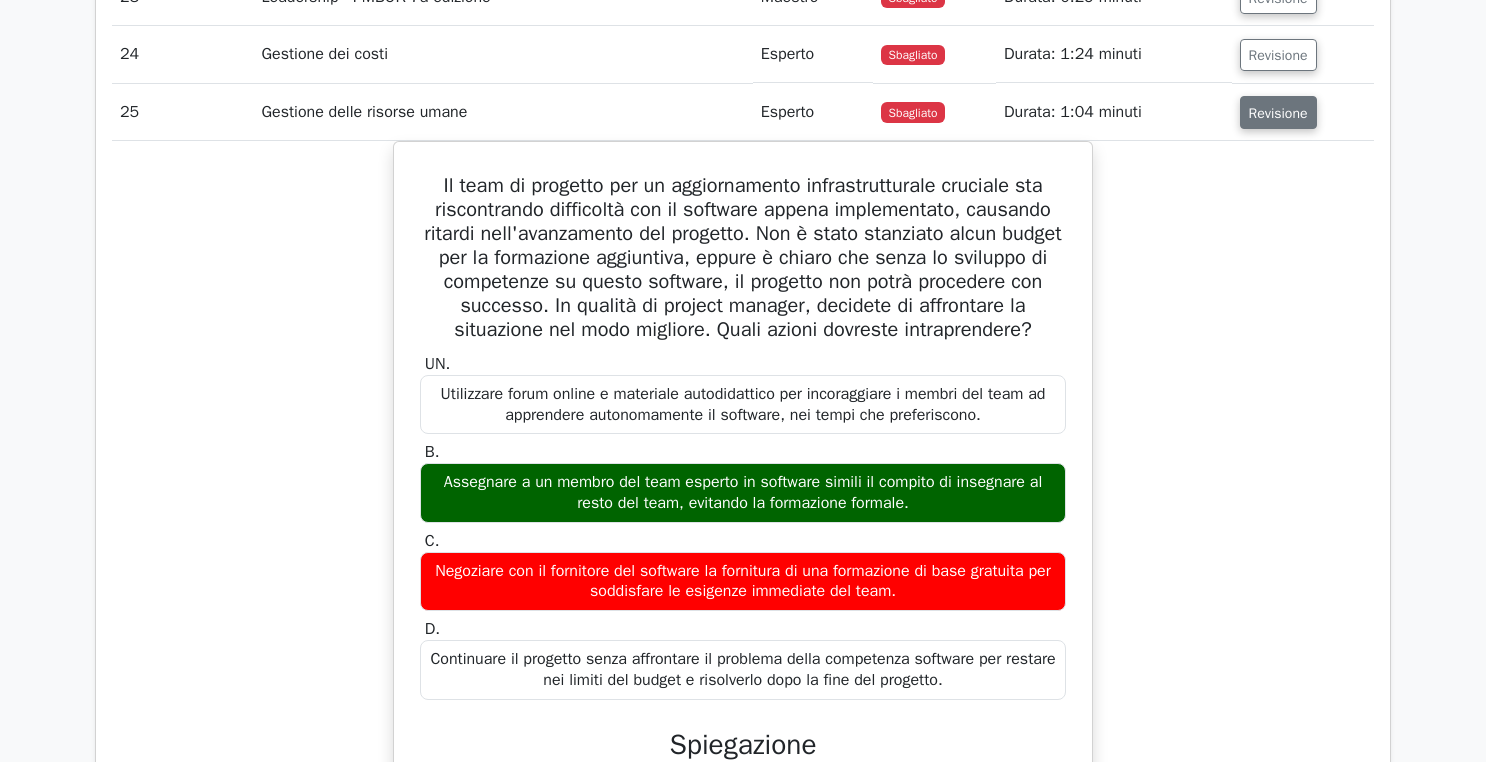 scroll, scrollTop: 3838, scrollLeft: 0, axis: vertical 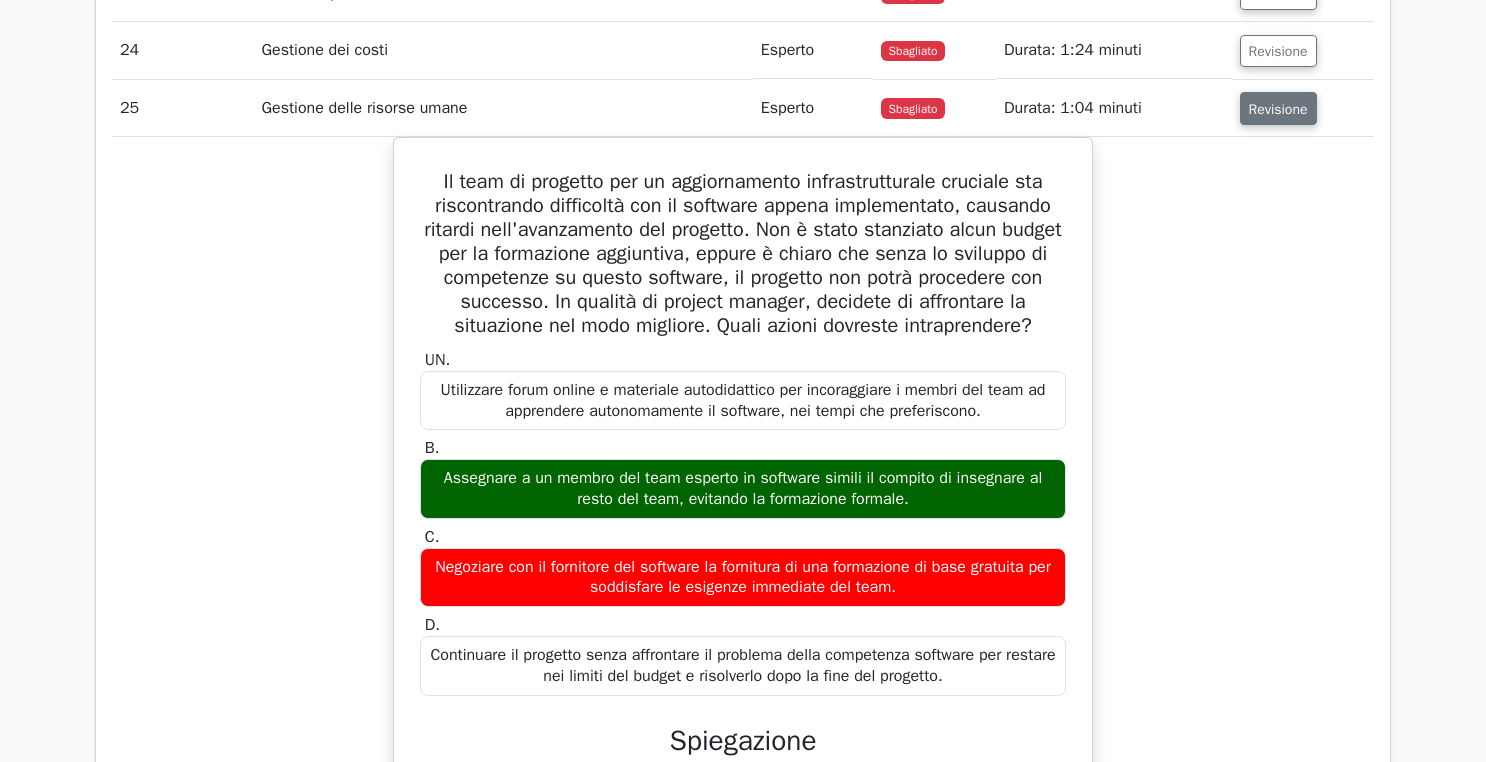 click on "Revisione" at bounding box center (1278, 108) 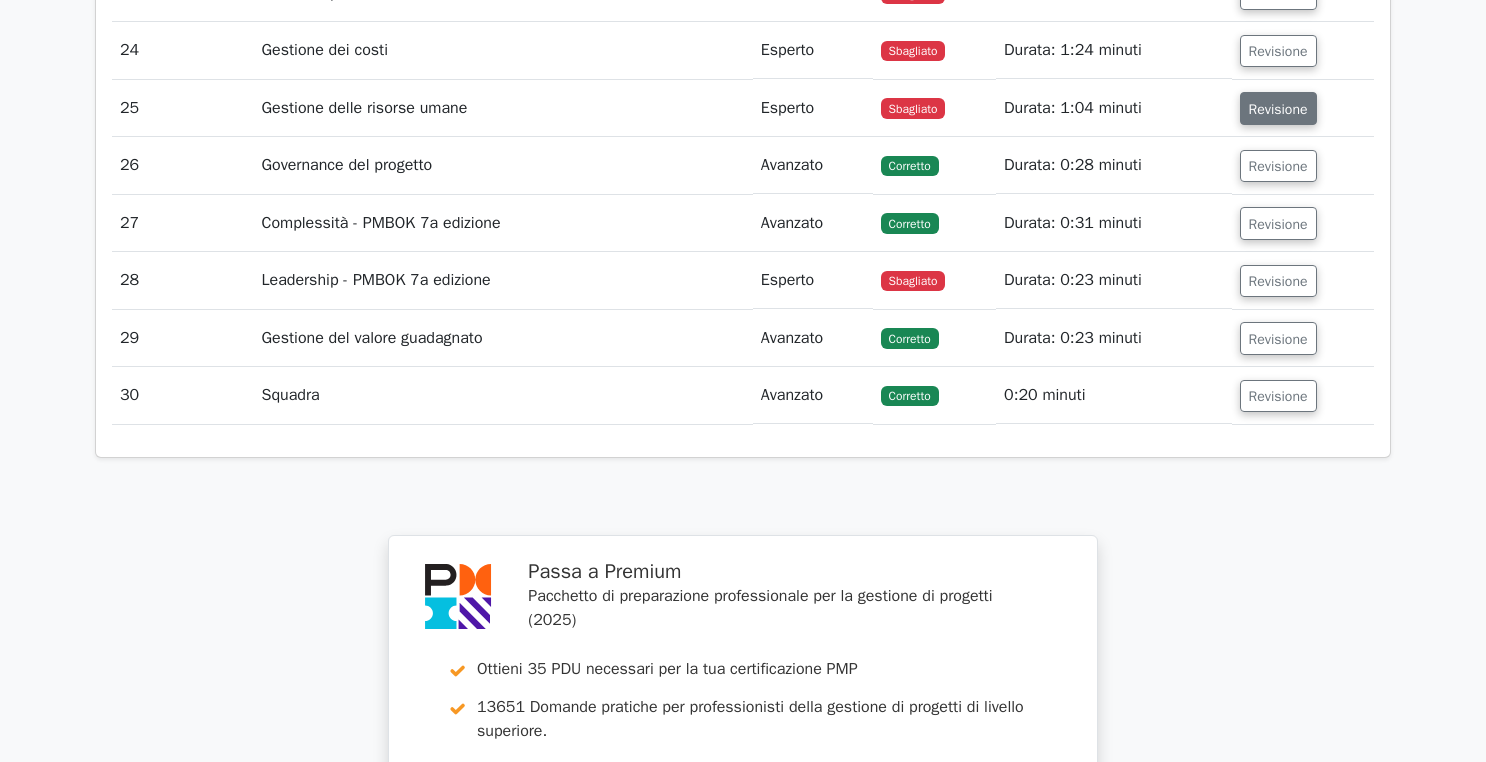 click on "Revisione" at bounding box center (1278, 109) 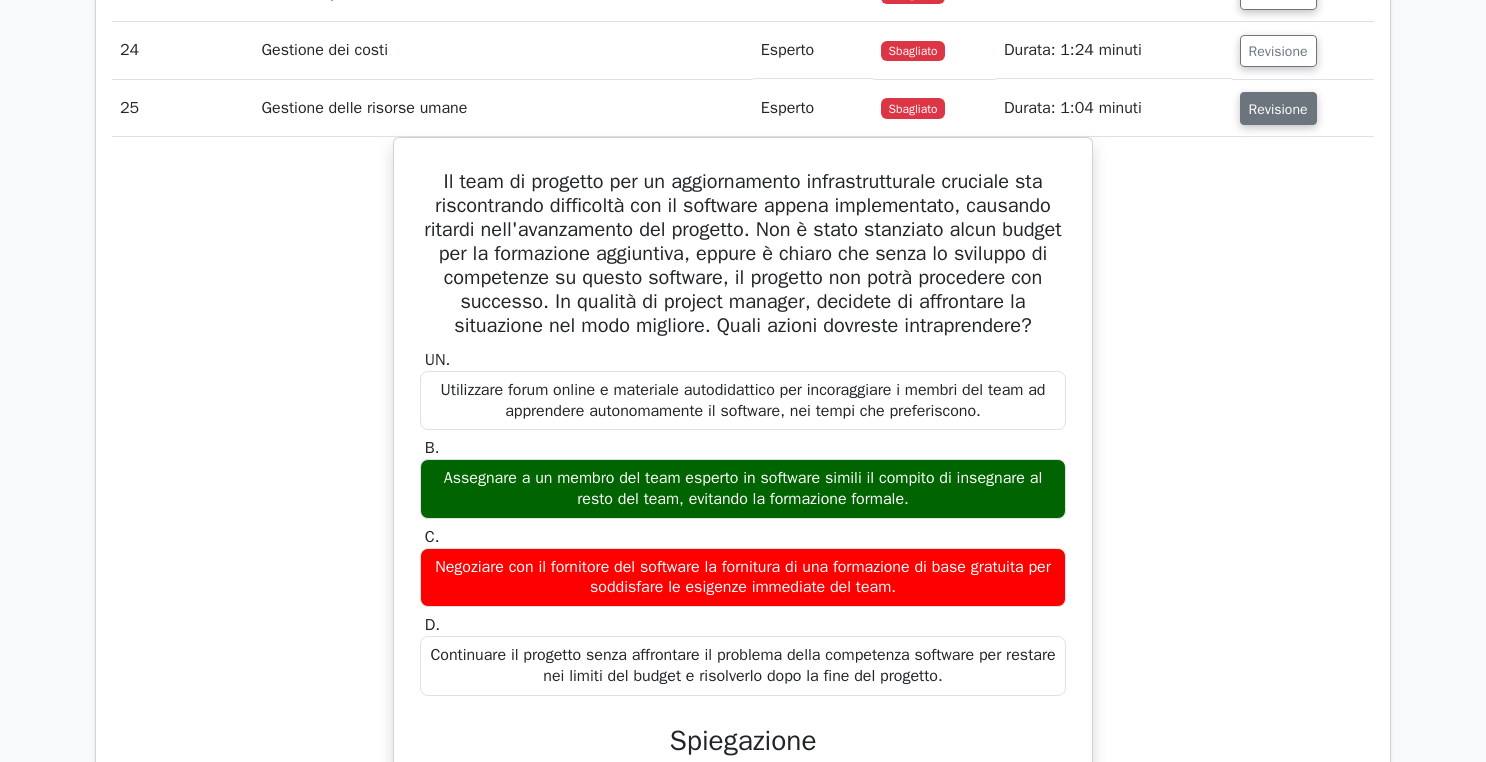 click on "Revisione" at bounding box center [1278, 109] 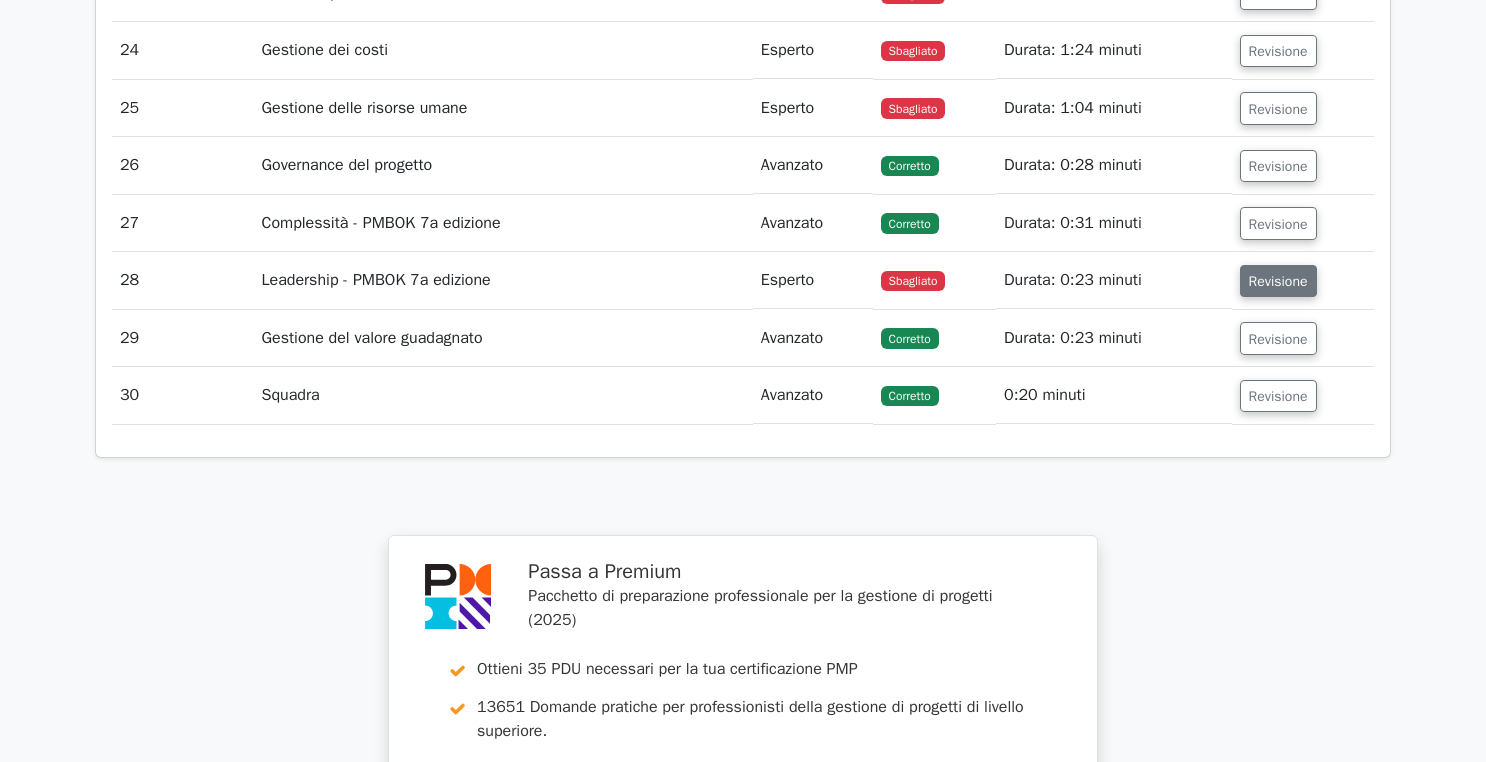 click on "Revisione" at bounding box center [1278, 281] 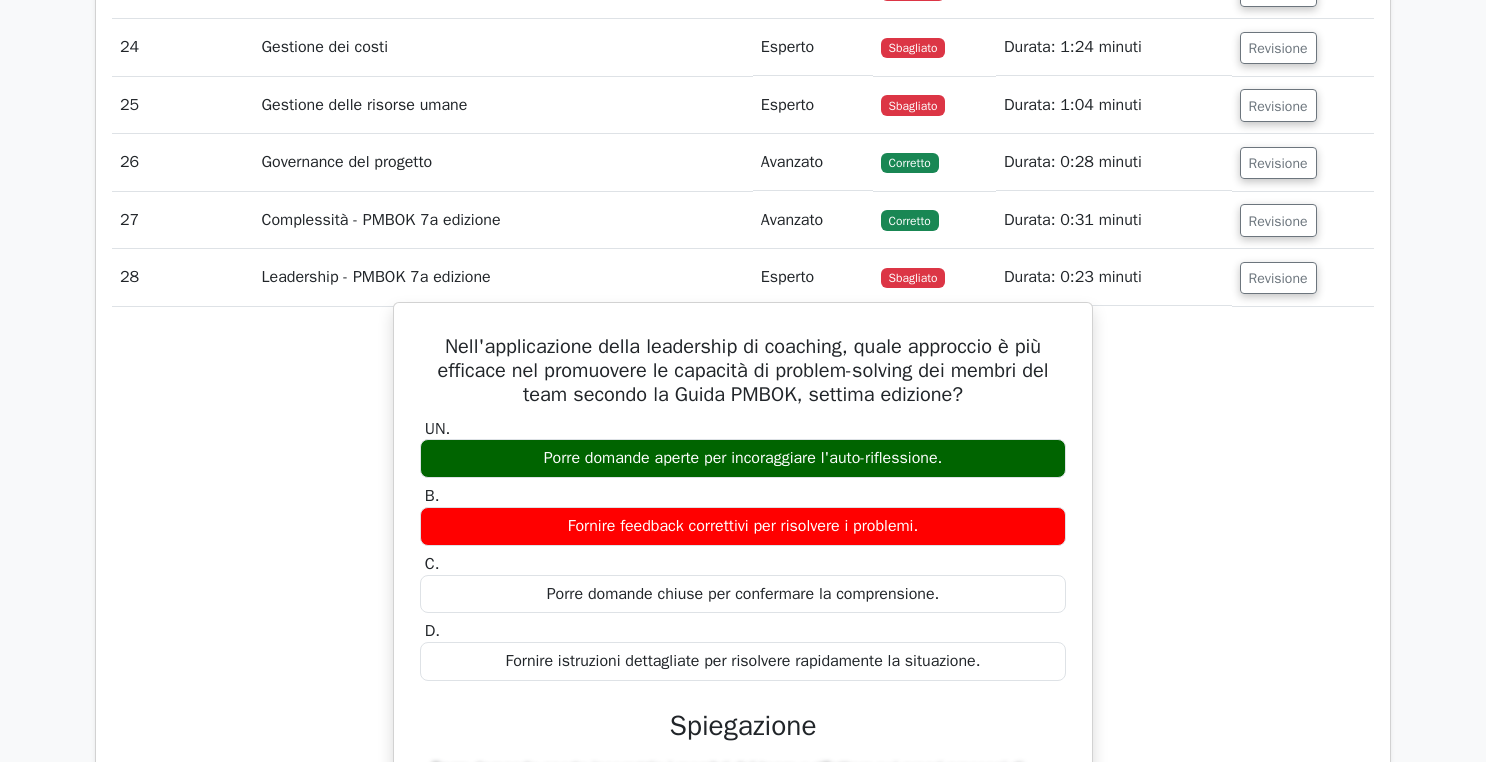 scroll, scrollTop: 3814, scrollLeft: 0, axis: vertical 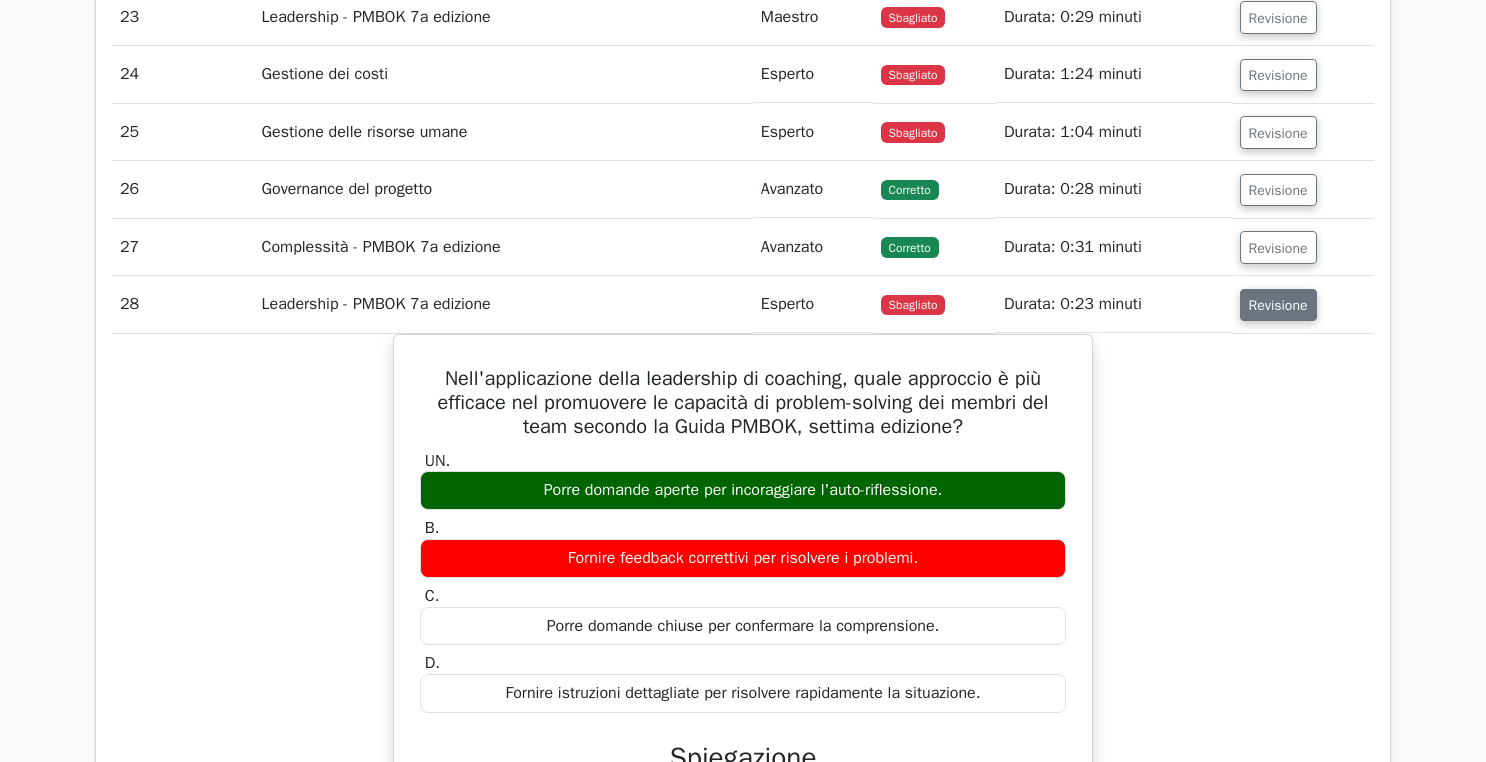click on "Revisione" at bounding box center (1278, 305) 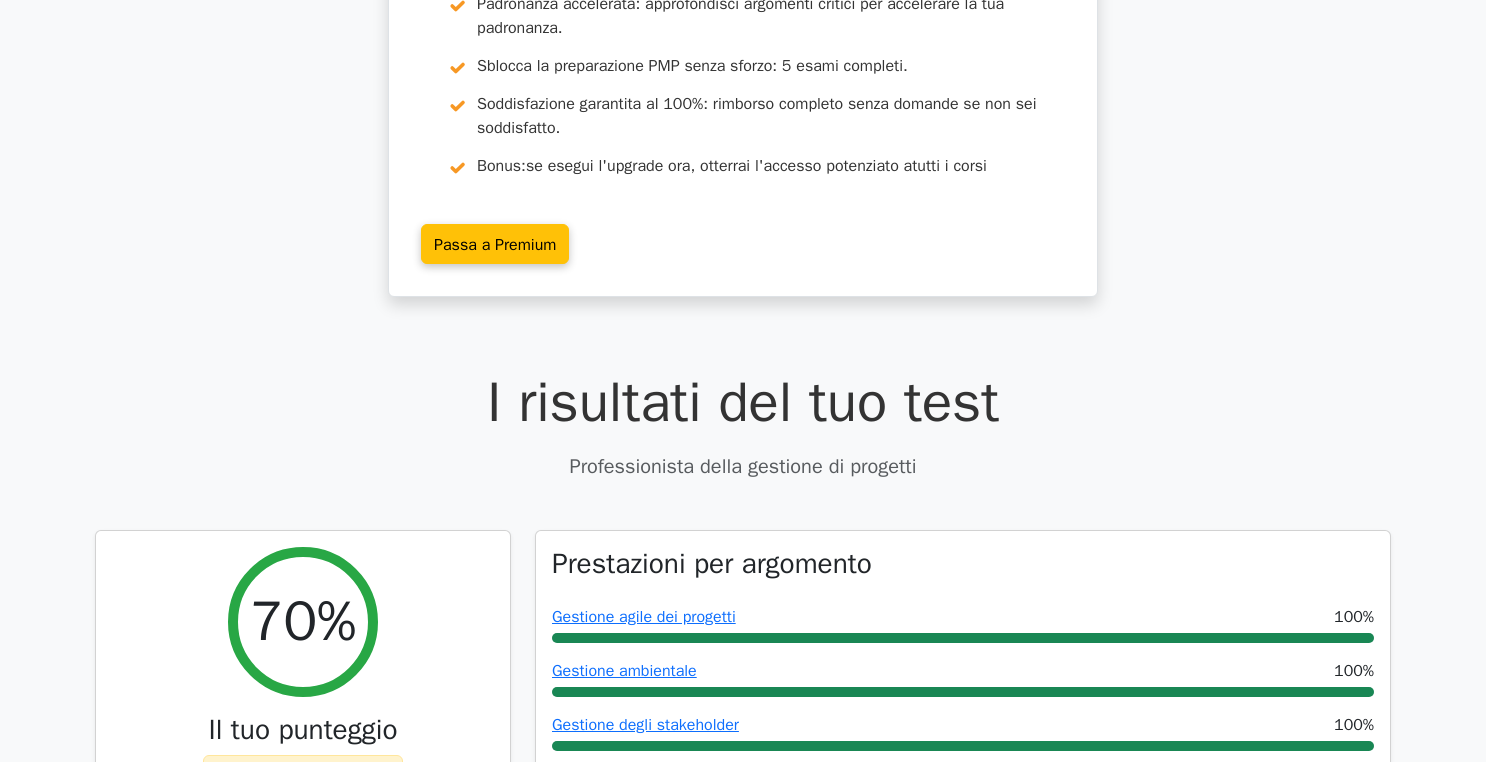 scroll, scrollTop: 0, scrollLeft: 0, axis: both 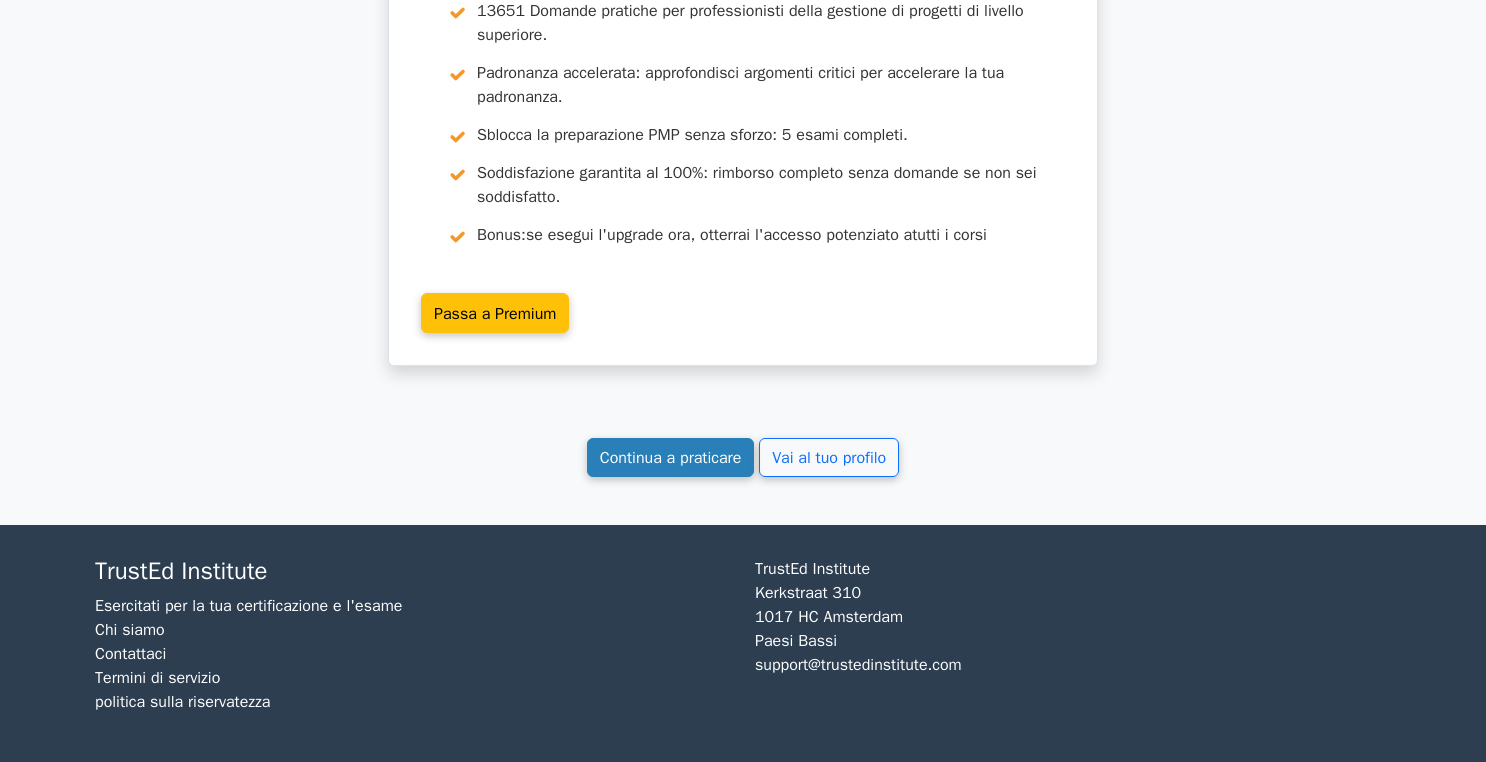 click on "Continua a praticare" at bounding box center (671, 457) 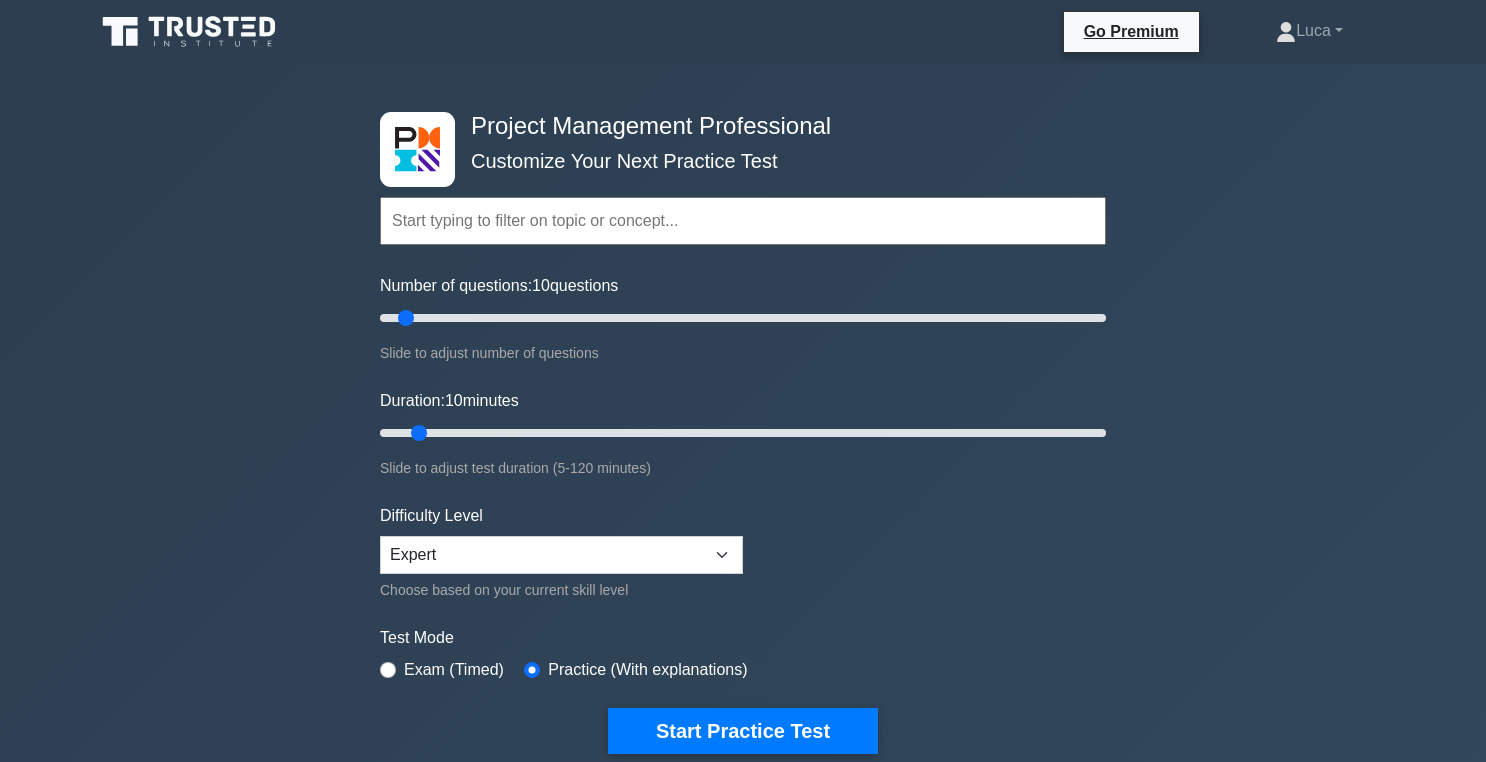 scroll, scrollTop: 0, scrollLeft: 0, axis: both 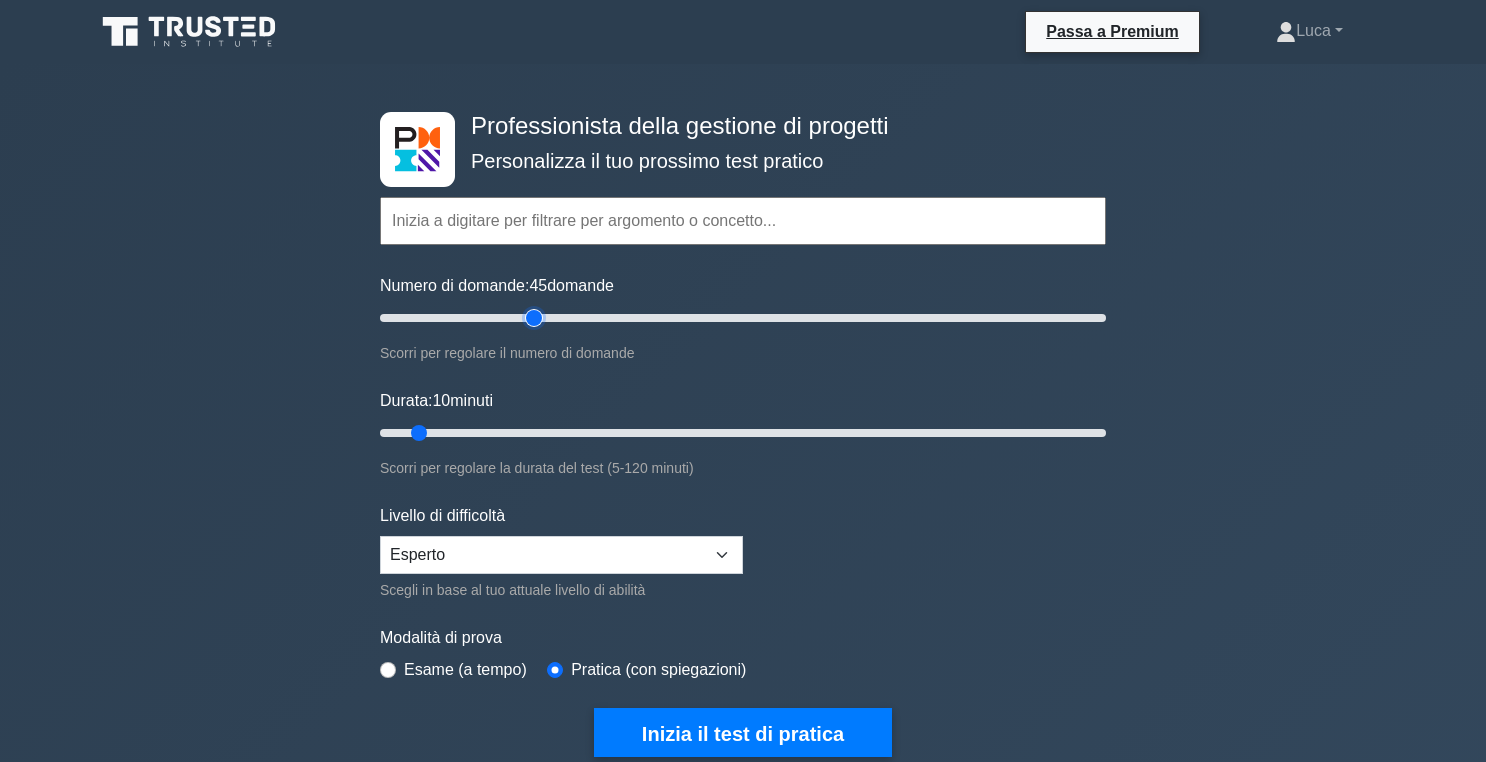 click on "Numero di domande:  45  domande" at bounding box center [743, 318] 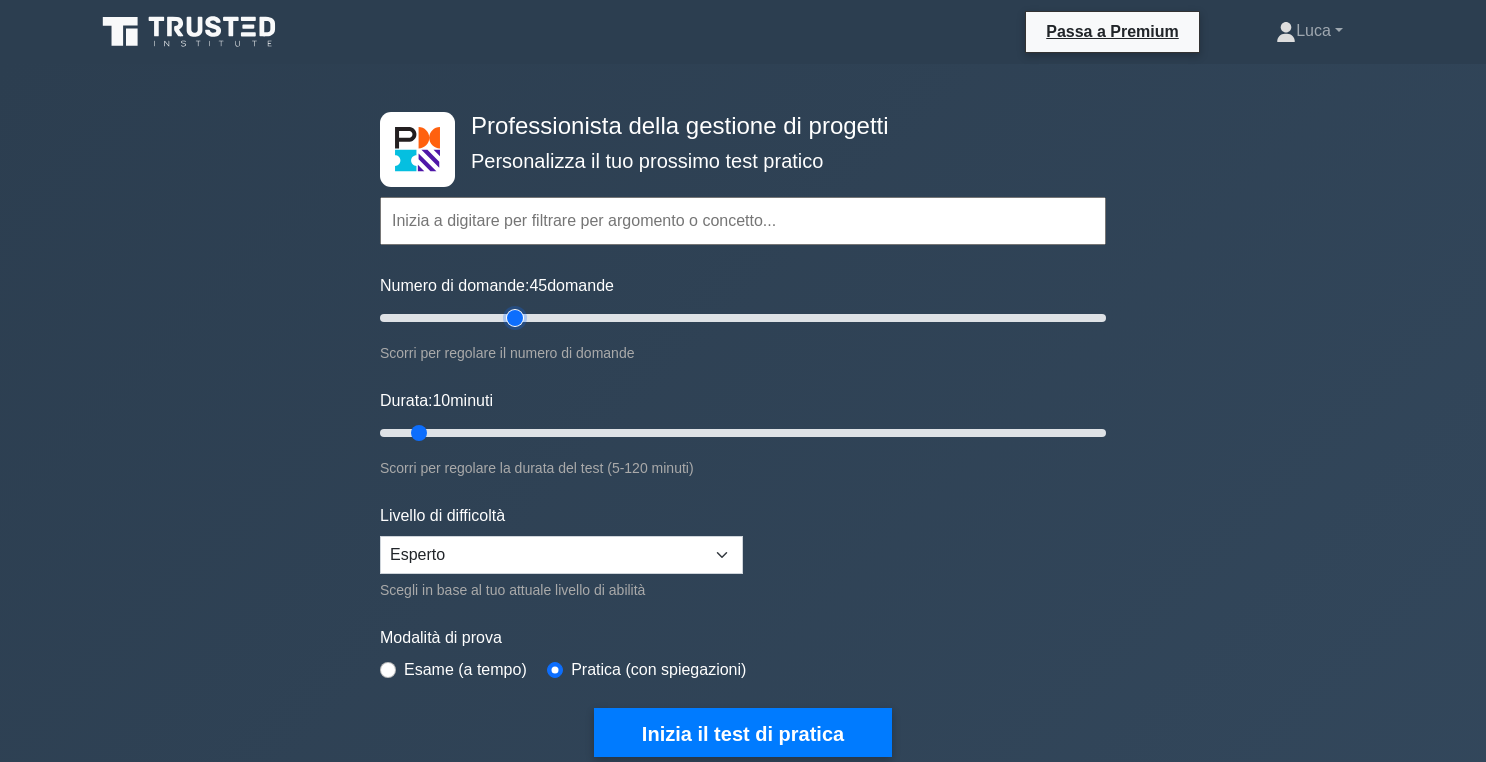 click on "Numero di domande:  45  domande" at bounding box center [743, 318] 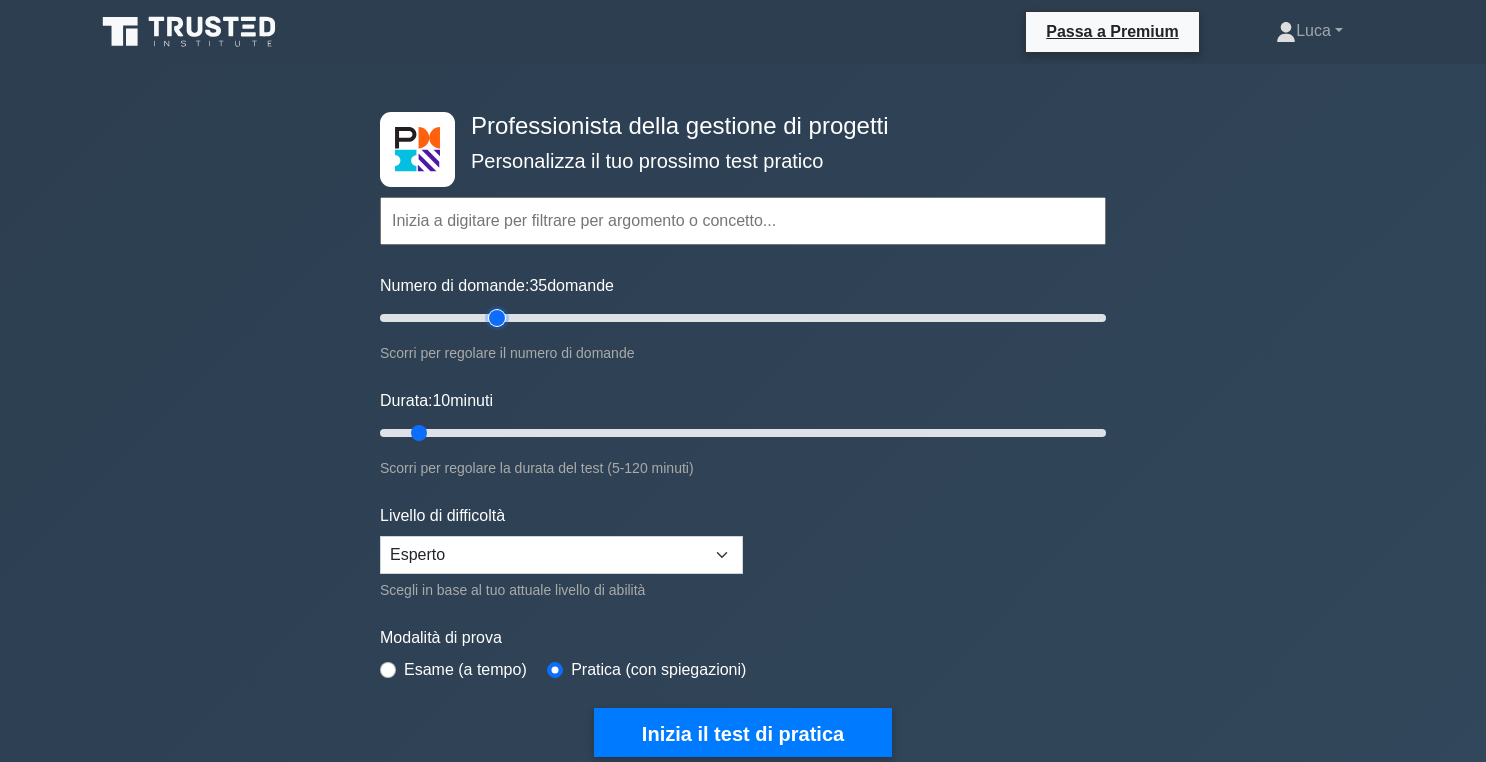 click on "Numero di domande:  35  domande" at bounding box center [743, 318] 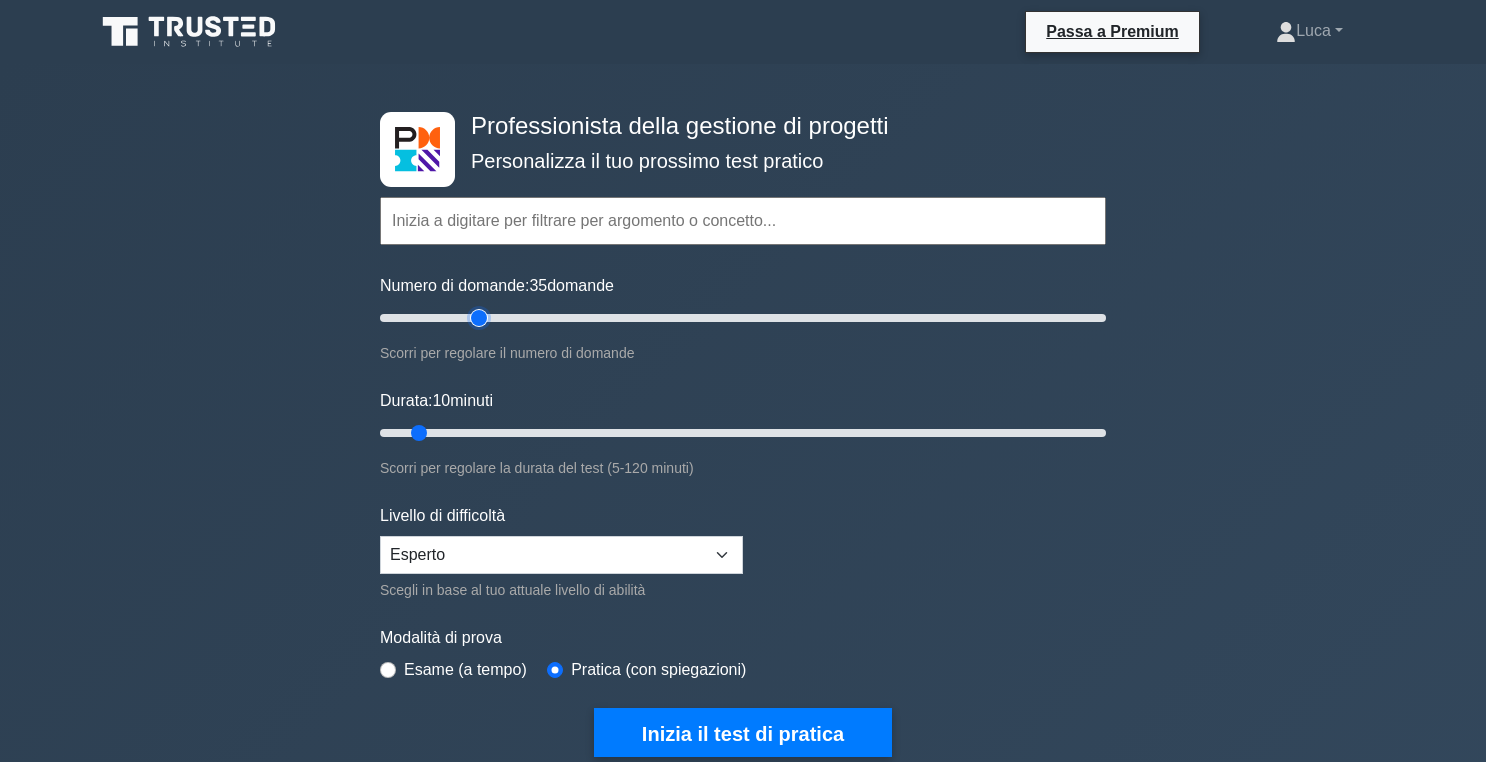 type on "30" 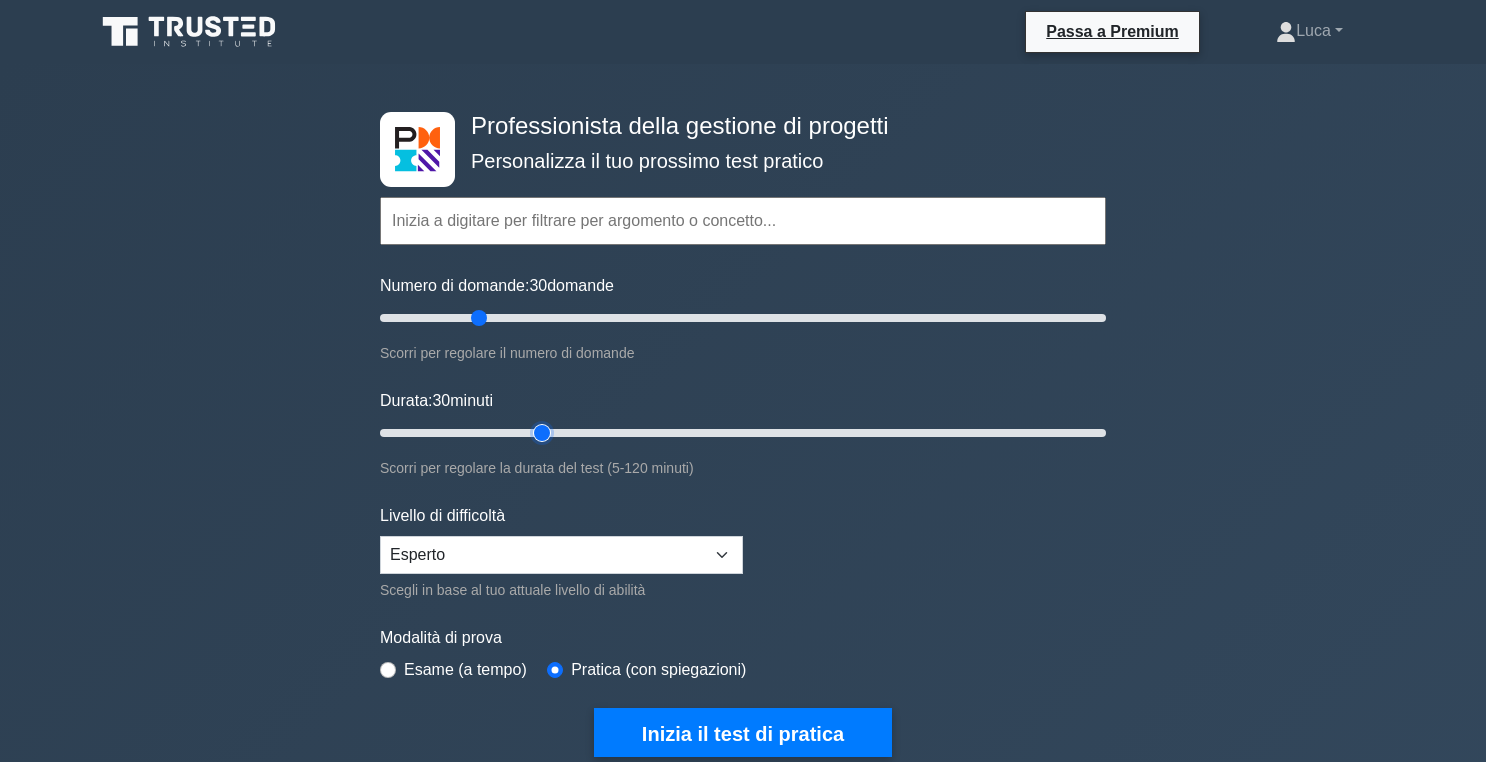 click on "Durata:  30  minuti" at bounding box center [743, 433] 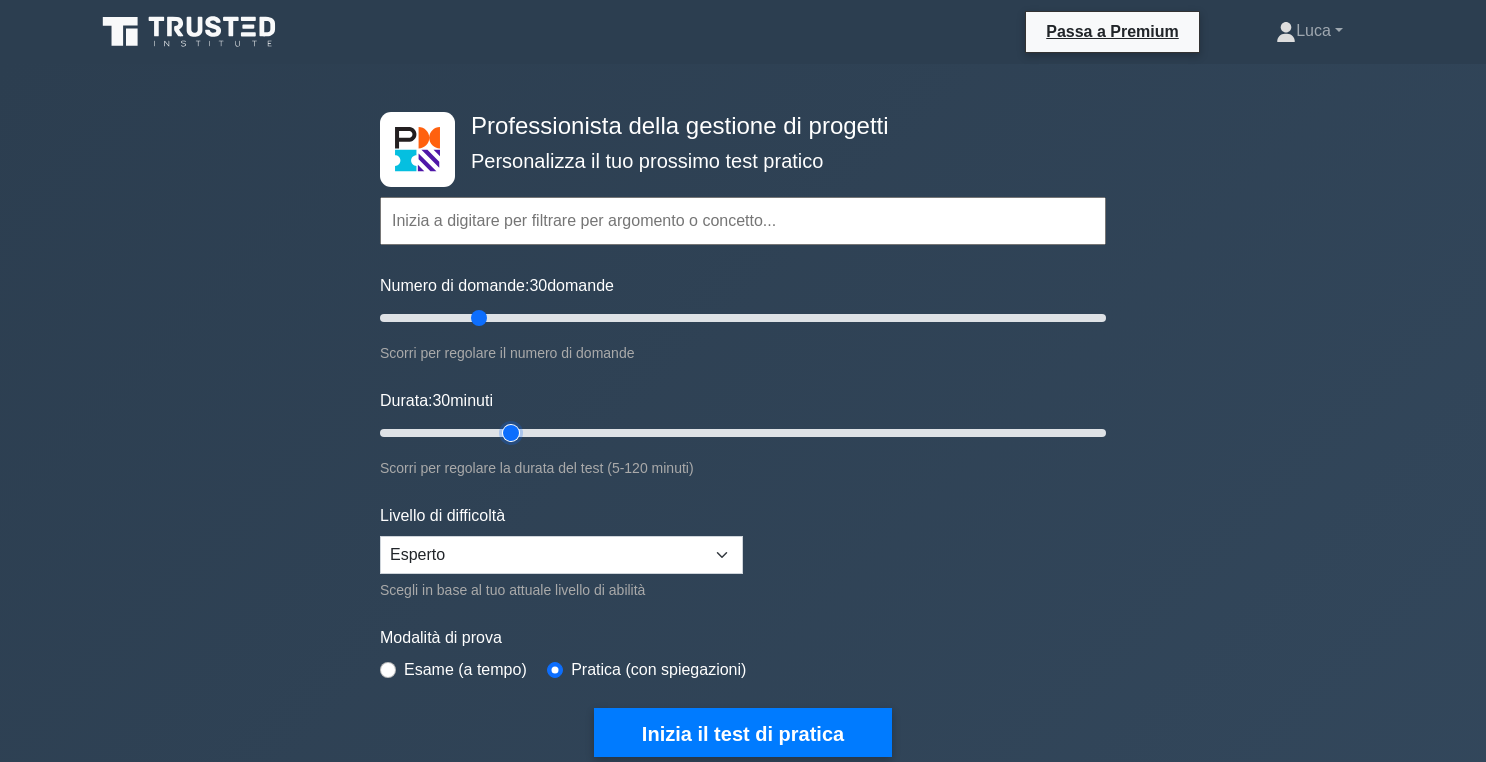 click on "Durata:  30  minuti" at bounding box center [743, 433] 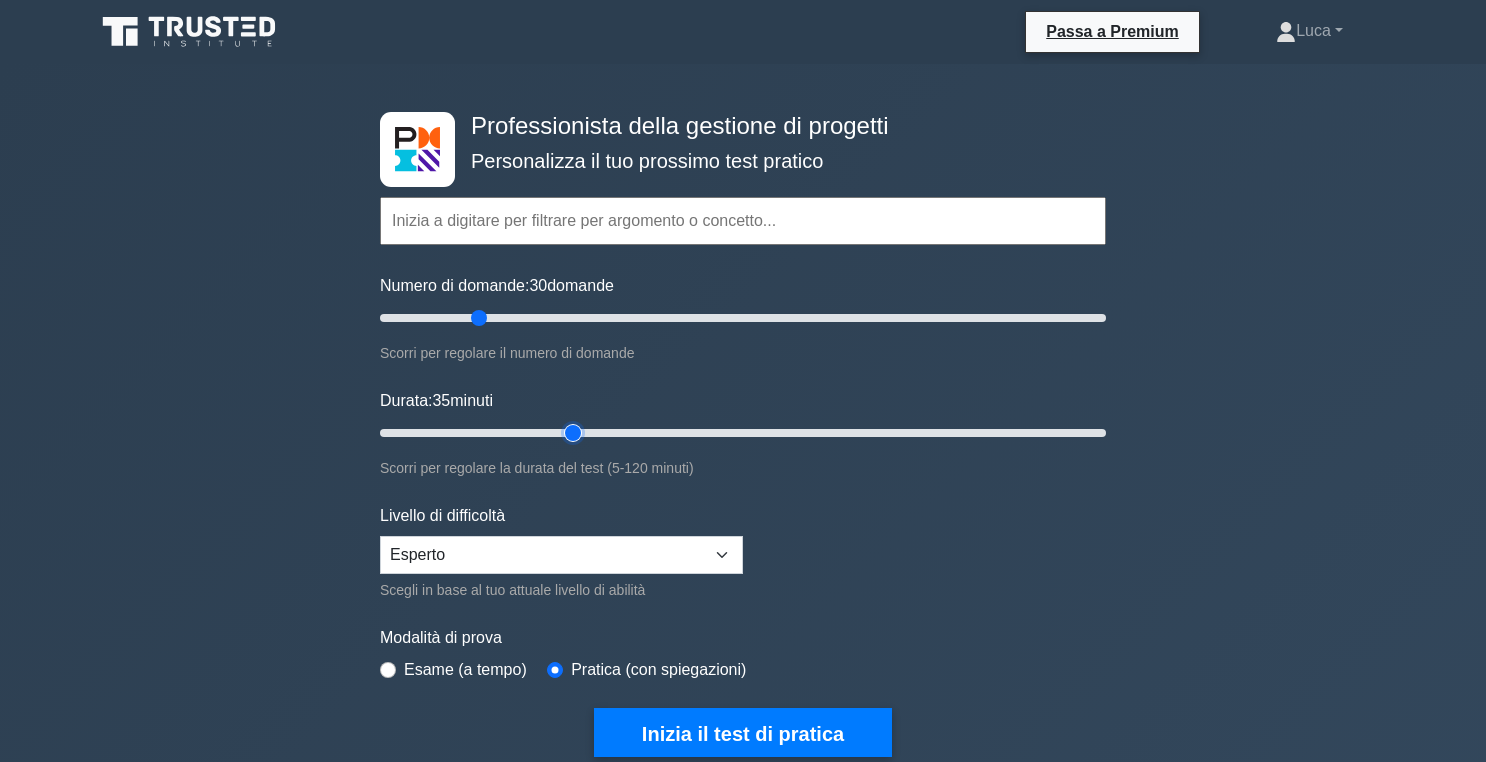 type on "35" 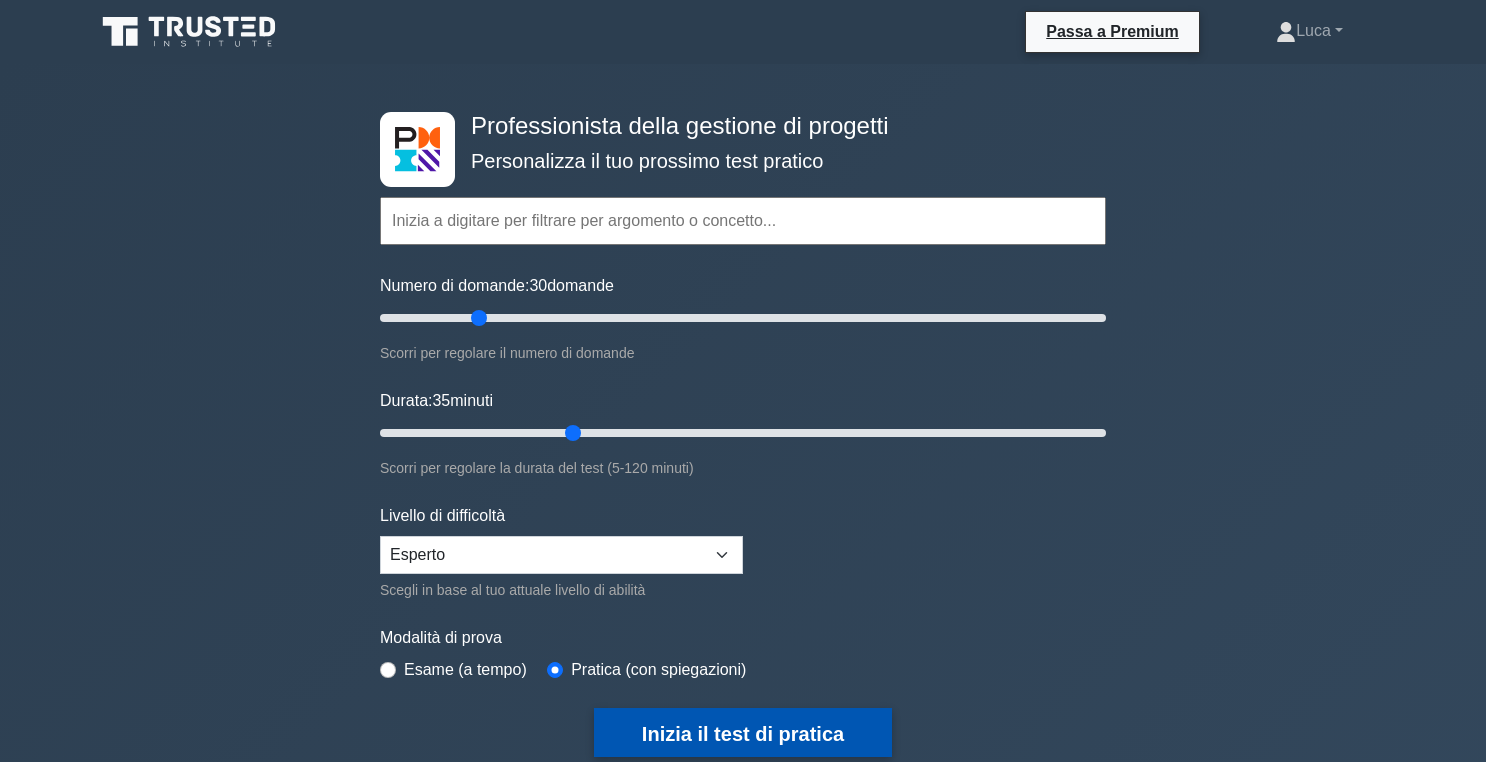 click on "Inizia il test di pratica" at bounding box center (743, 734) 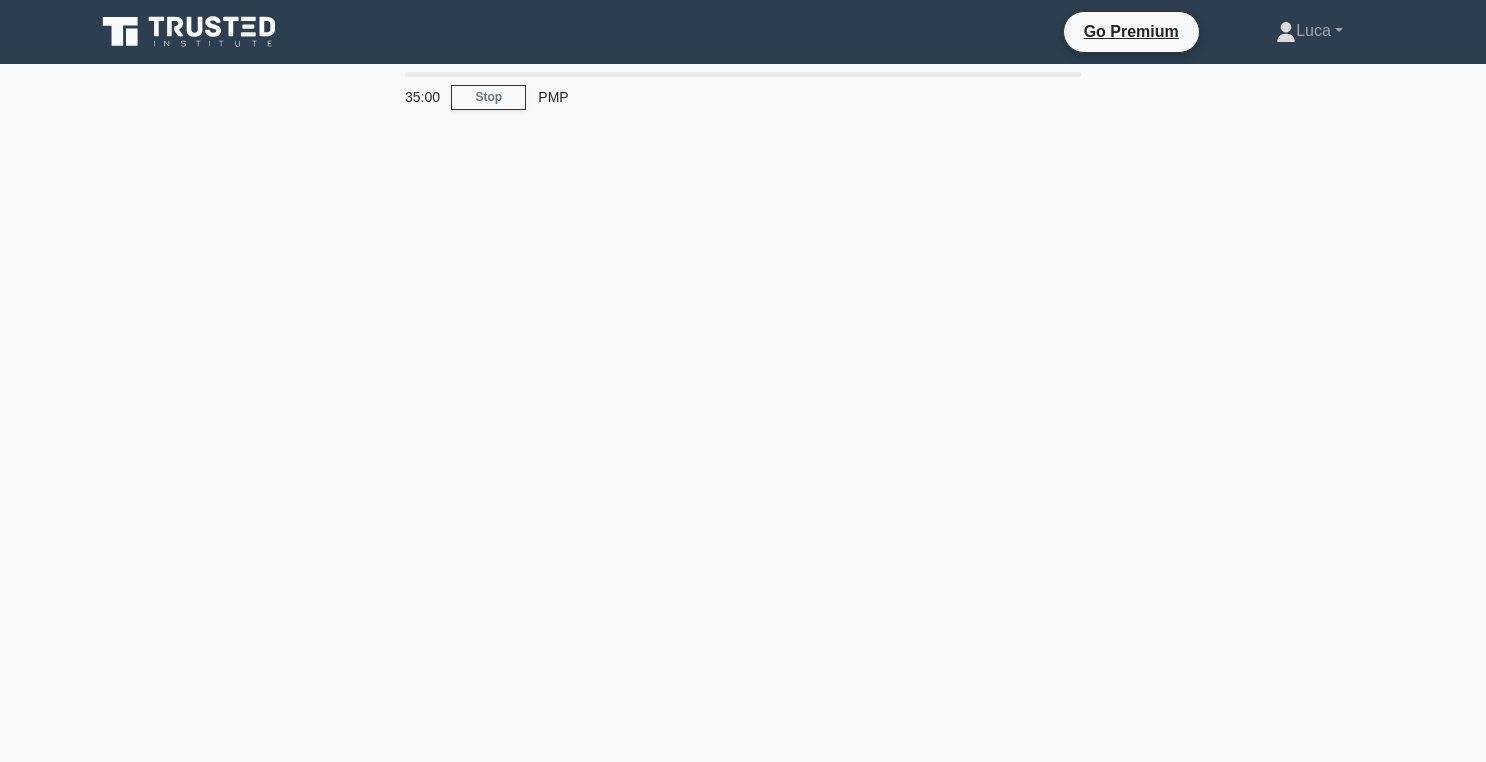 scroll, scrollTop: 0, scrollLeft: 0, axis: both 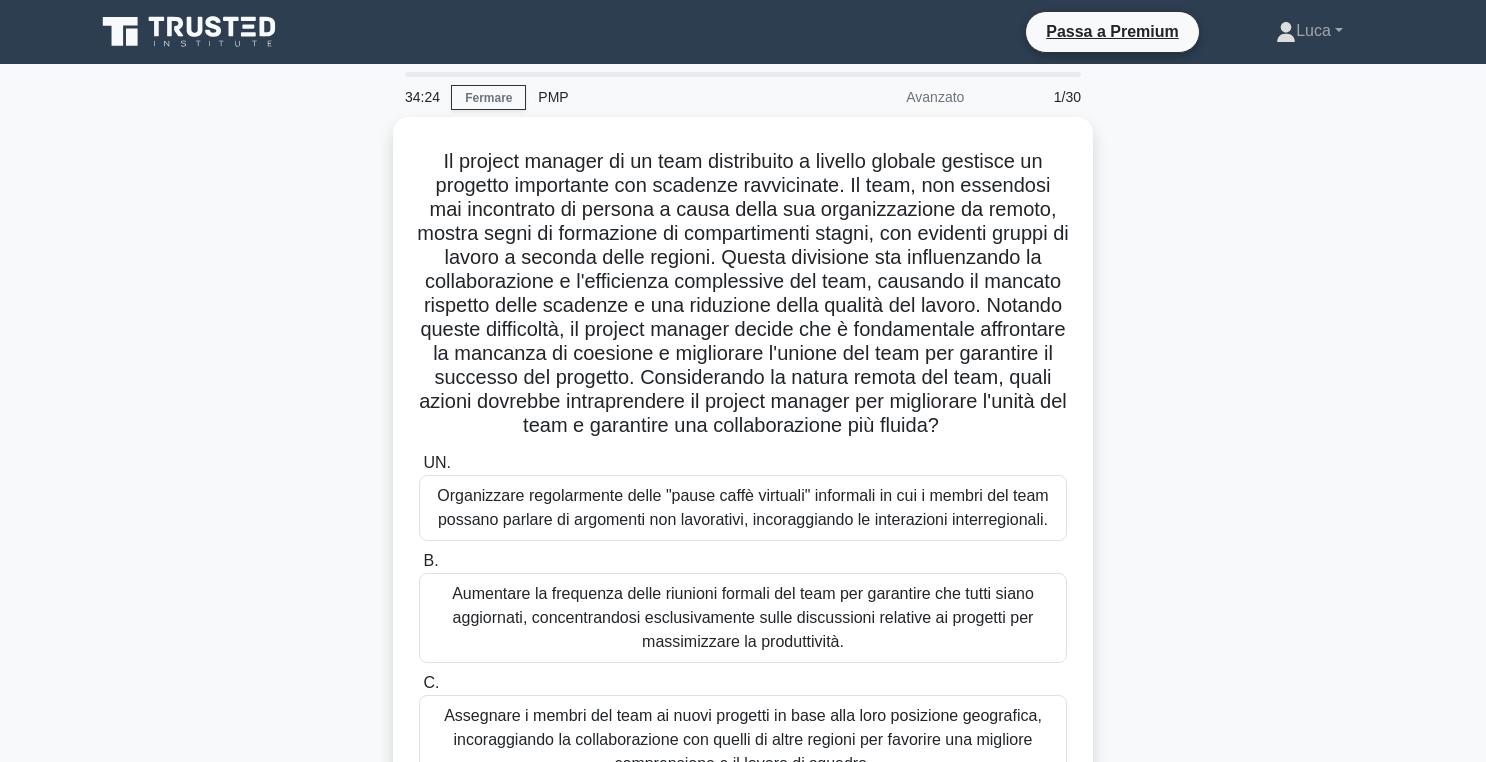 click on "Il project manager di un team distribuito a livello globale gestisce un progetto importante con scadenze ravvicinate. Il team, non essendosi mai incontrato di persona a causa della sua organizzazione da remoto, mostra segni di formazione di compartimenti stagni, con evidenti gruppi di lavoro a seconda delle regioni. Questa divisione sta influenzando la collaborazione e l'efficienza complessive del team, causando il mancato rispetto delle scadenze e una riduzione della qualità del lavoro. Notando queste difficoltà, il project manager decide che è fondamentale affrontare la mancanza di coesione e migliorare l'unione del team per garantire il successo del progetto. Considerando la natura remota del team, quali azioni dovrebbe intraprendere il project manager per migliorare l'unità del team e garantire una collaborazione più fluida?
UN. B. C." at bounding box center (743, 554) 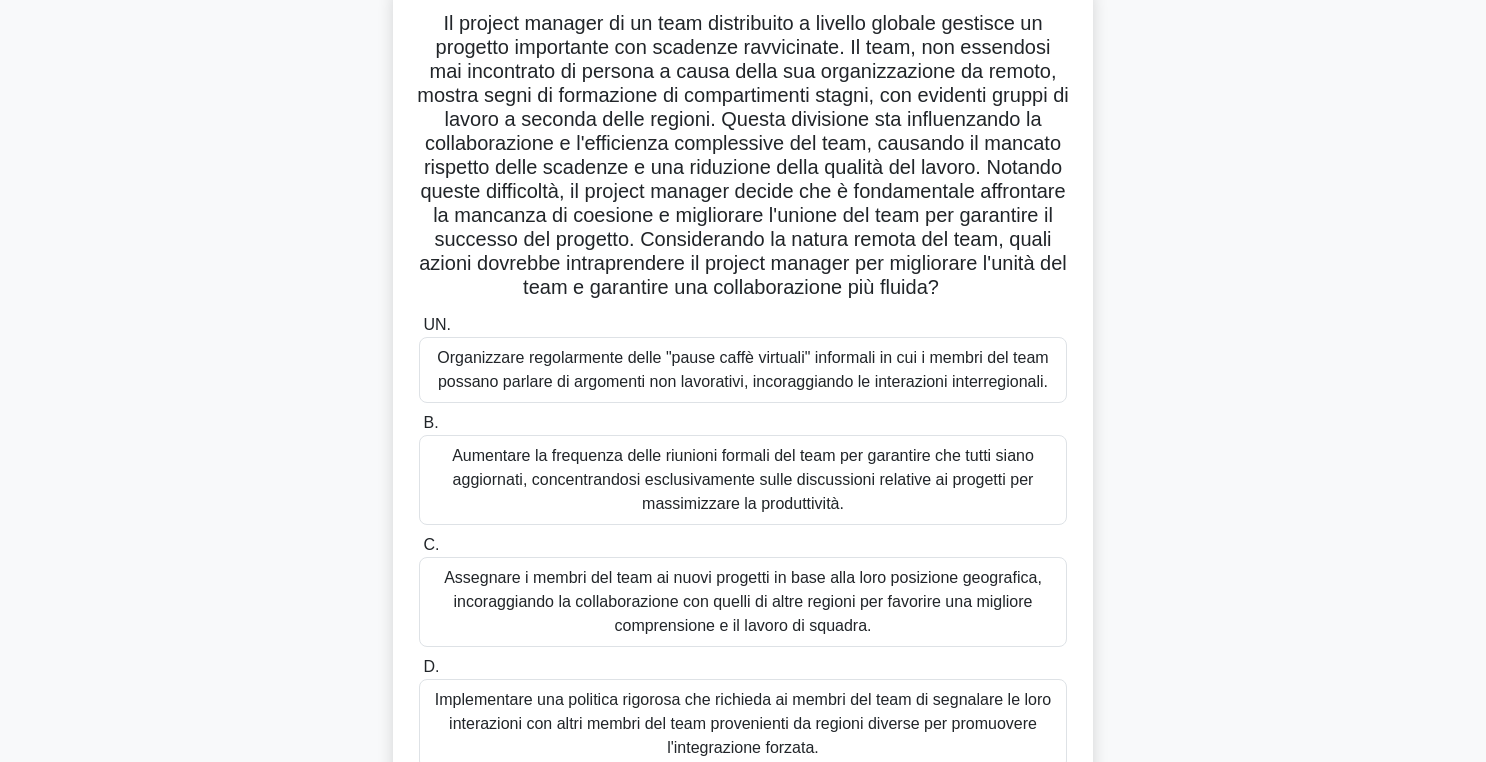 scroll, scrollTop: 170, scrollLeft: 0, axis: vertical 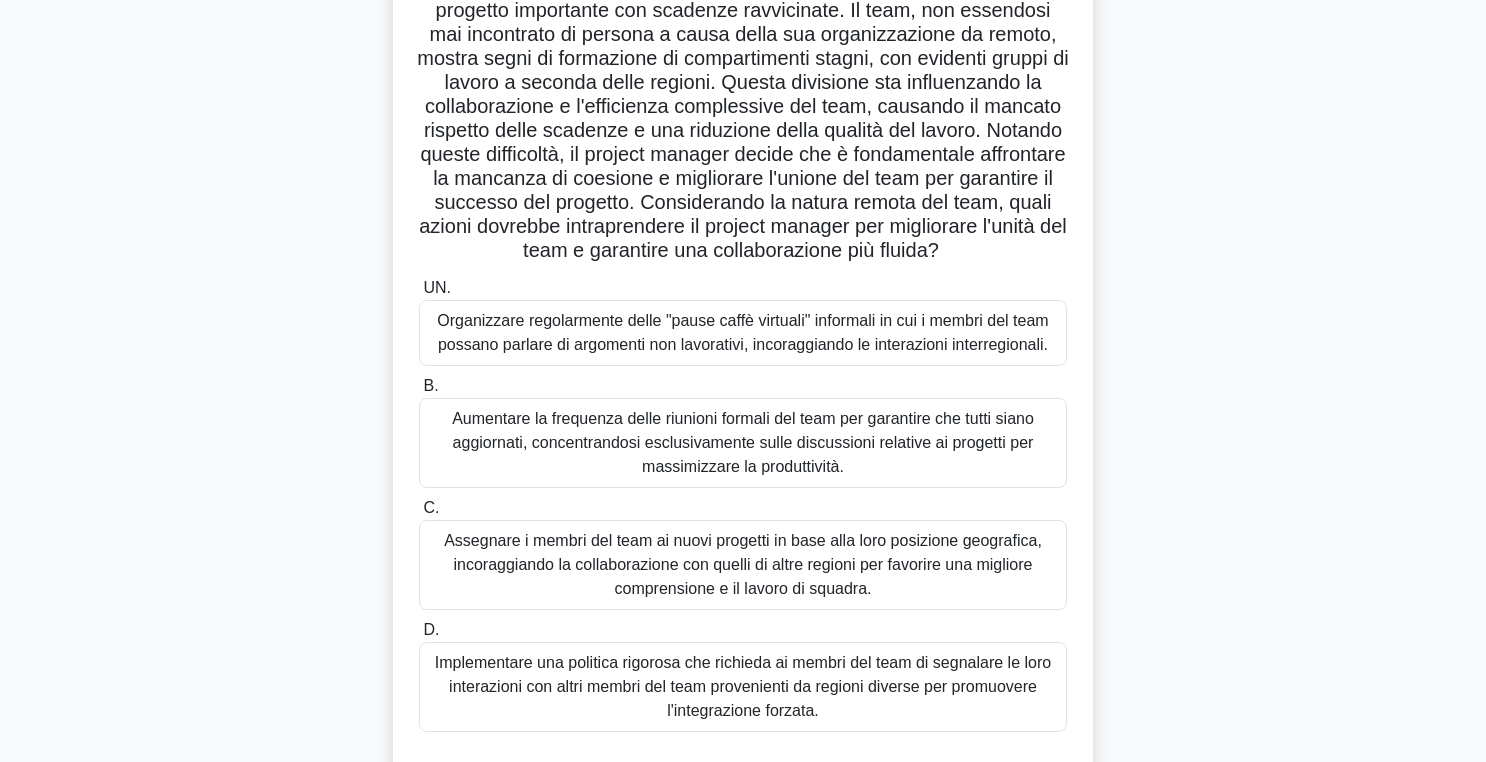 click on "Organizzare regolarmente delle "pause caffè virtuali" informali in cui i membri del team possano parlare di argomenti non lavorativi, incoraggiando le interazioni interregionali." at bounding box center (742, 332) 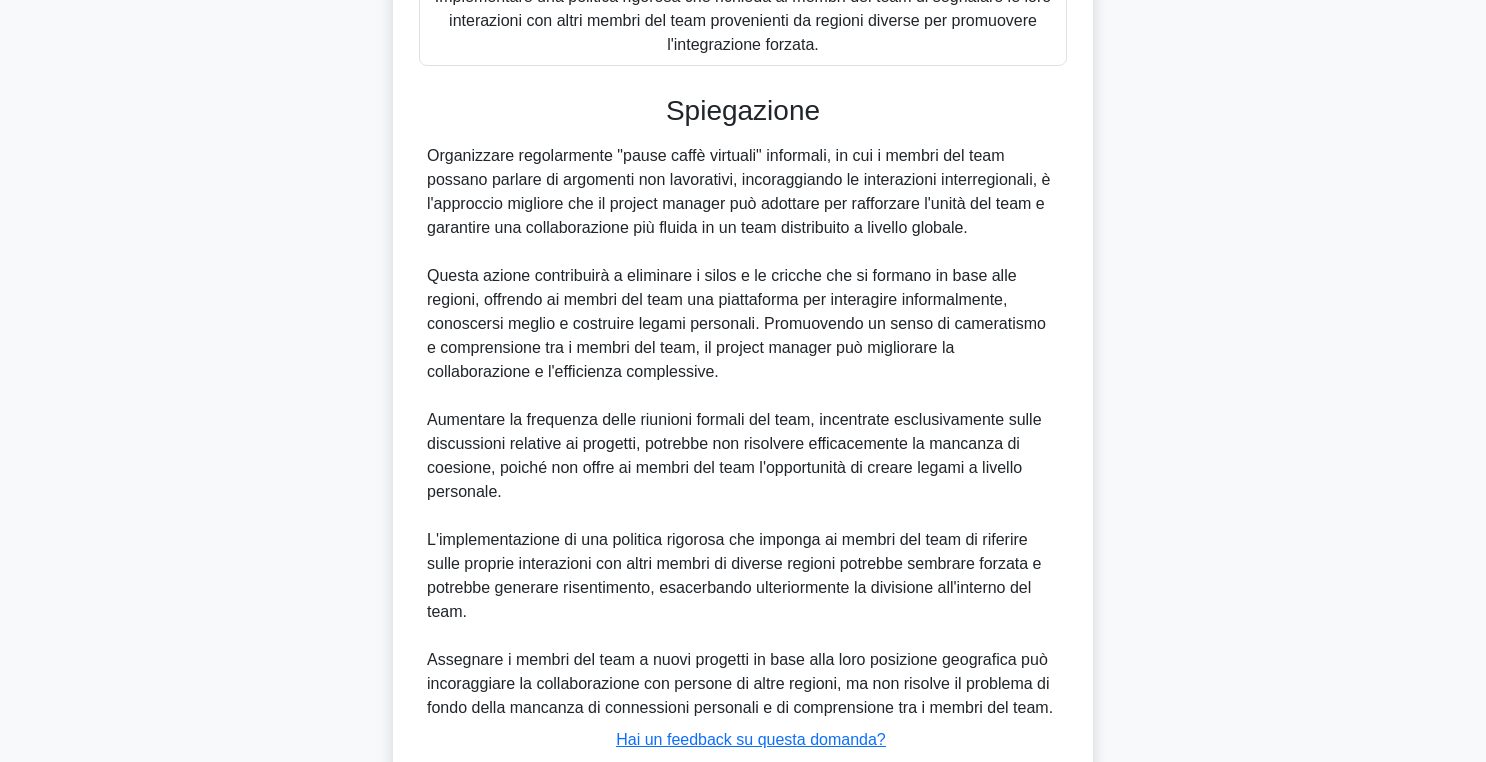 scroll, scrollTop: 978, scrollLeft: 0, axis: vertical 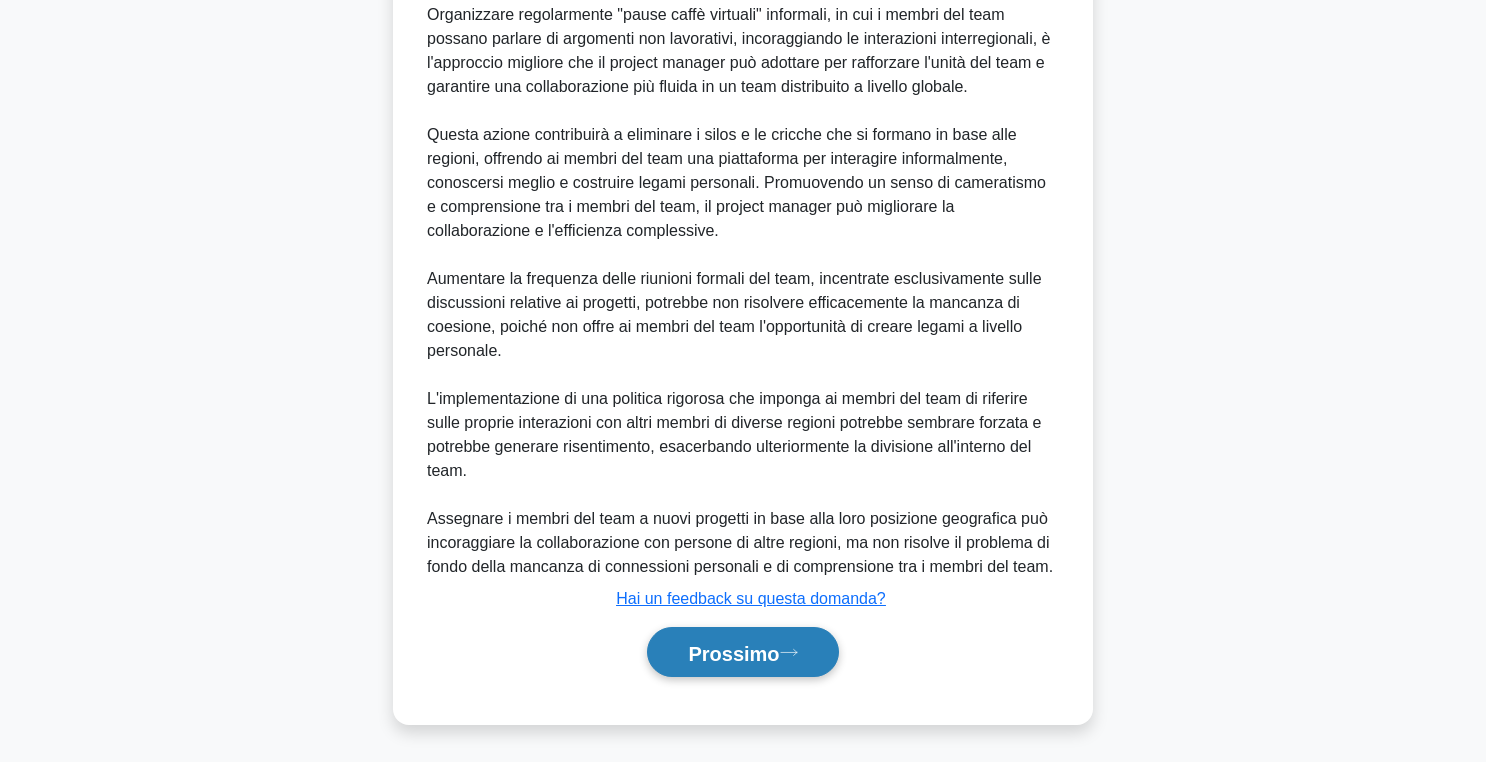 click on "Prossimo" at bounding box center [733, 653] 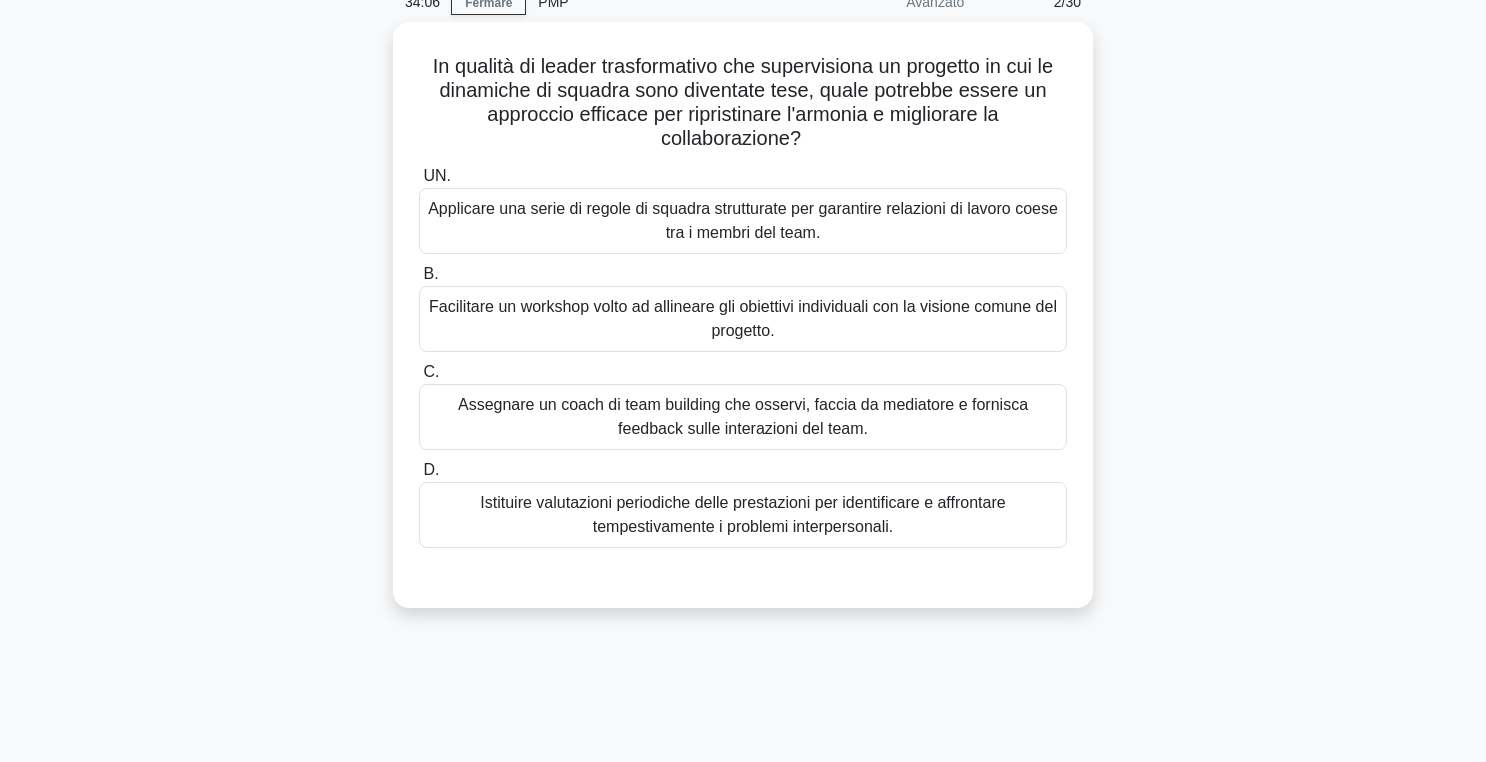 scroll, scrollTop: 0, scrollLeft: 0, axis: both 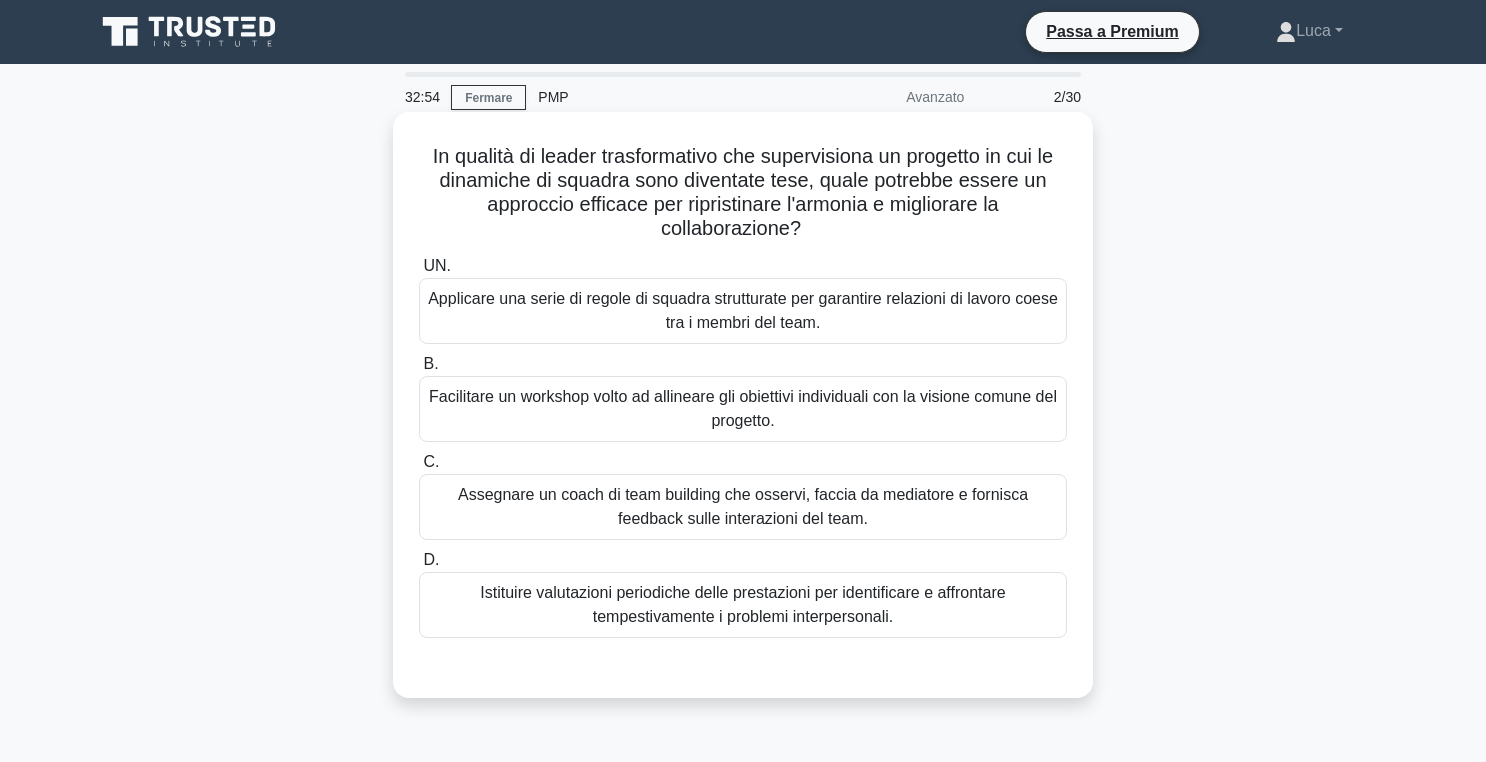 click on "Facilitare un workshop volto ad allineare gli obiettivi individuali con la visione comune del progetto." at bounding box center [743, 409] 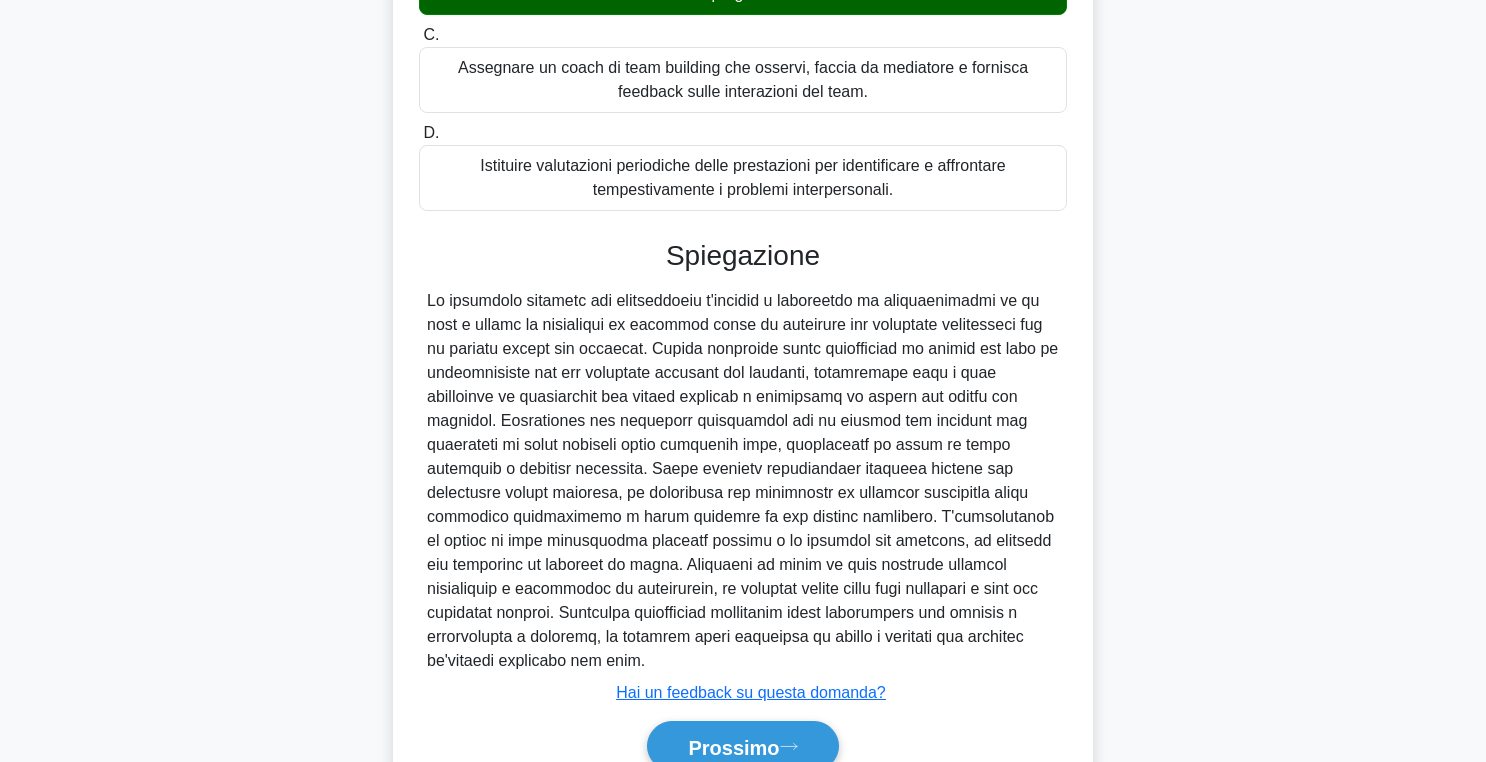 scroll, scrollTop: 498, scrollLeft: 0, axis: vertical 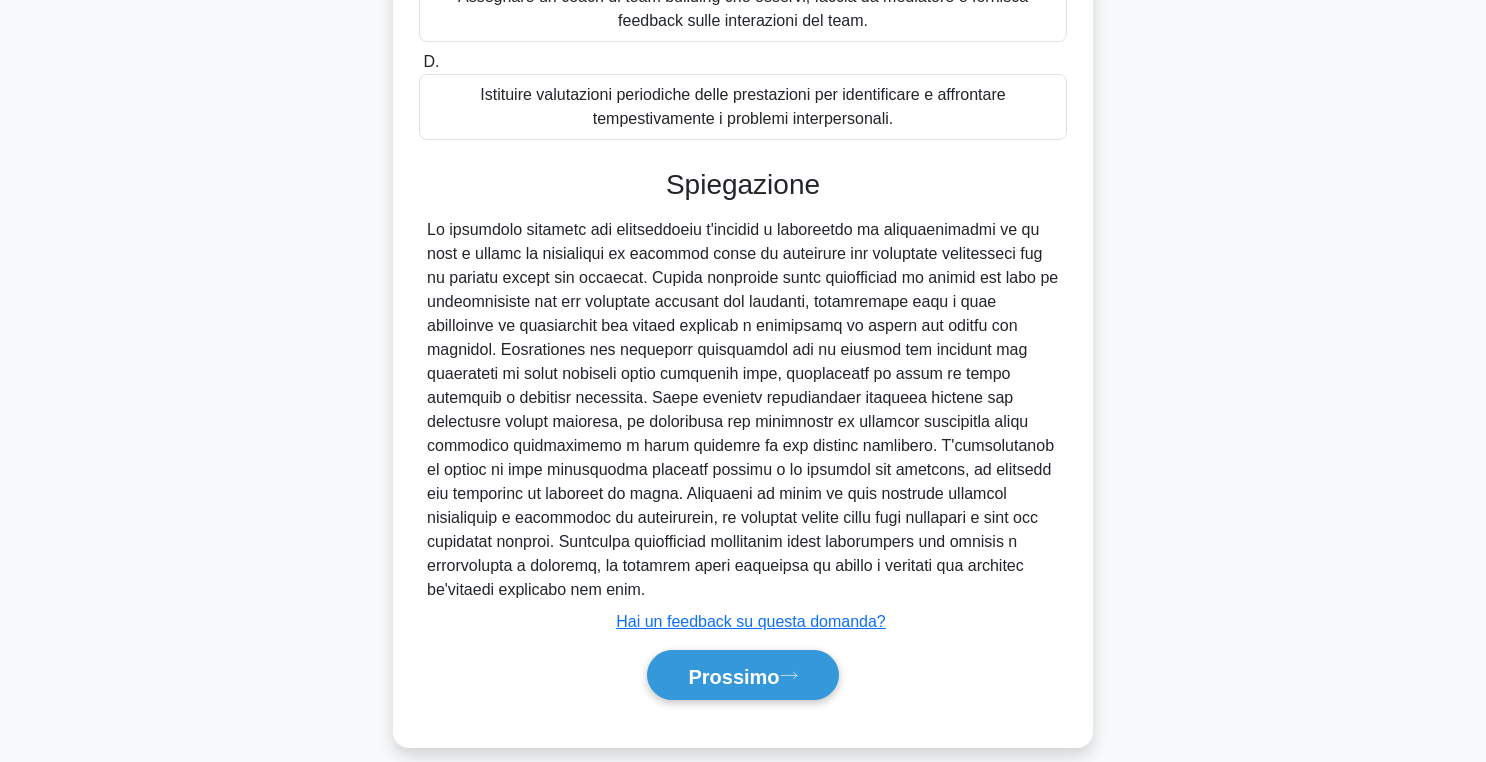 click on "Prossimo" at bounding box center (743, 675) 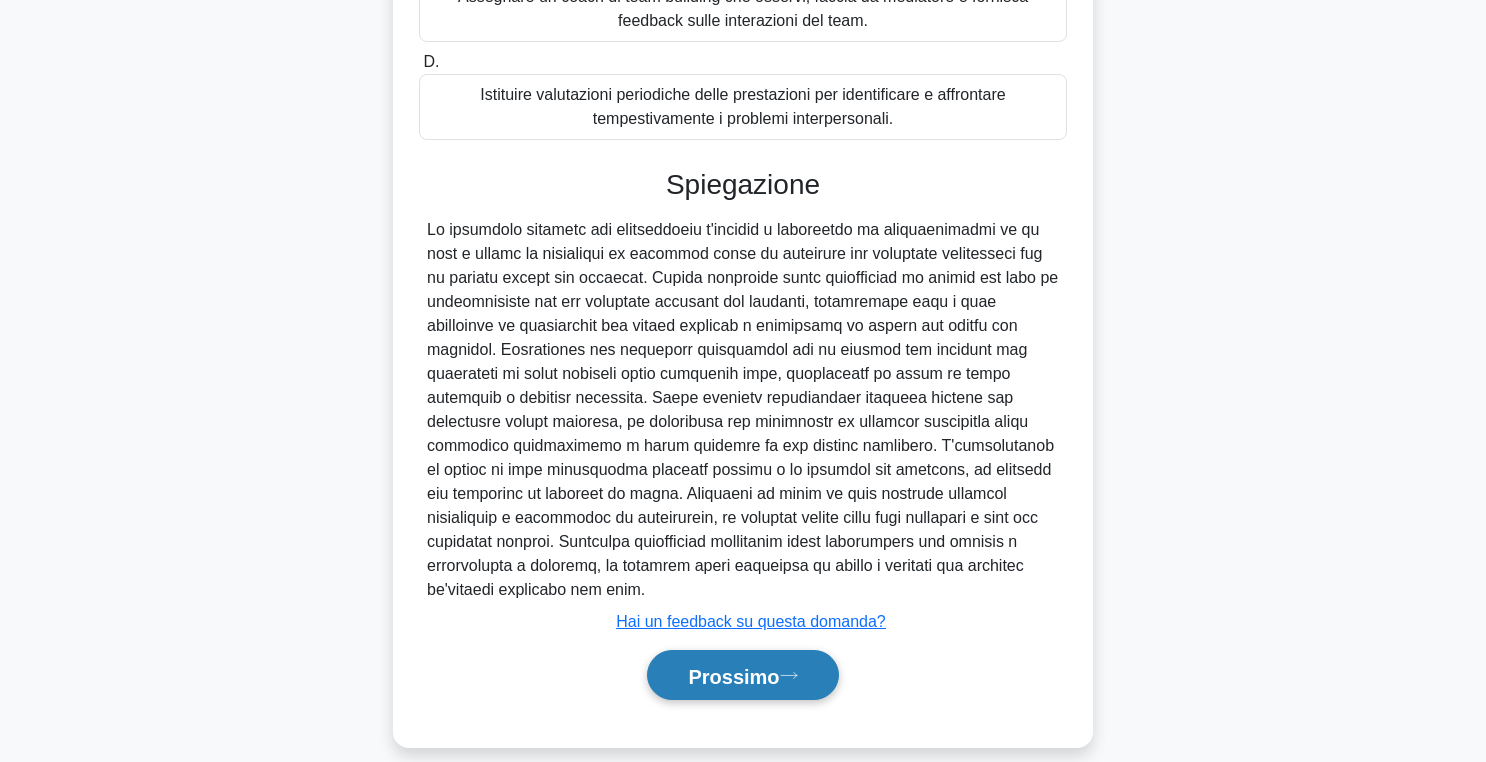 click on "Prossimo" at bounding box center [733, 676] 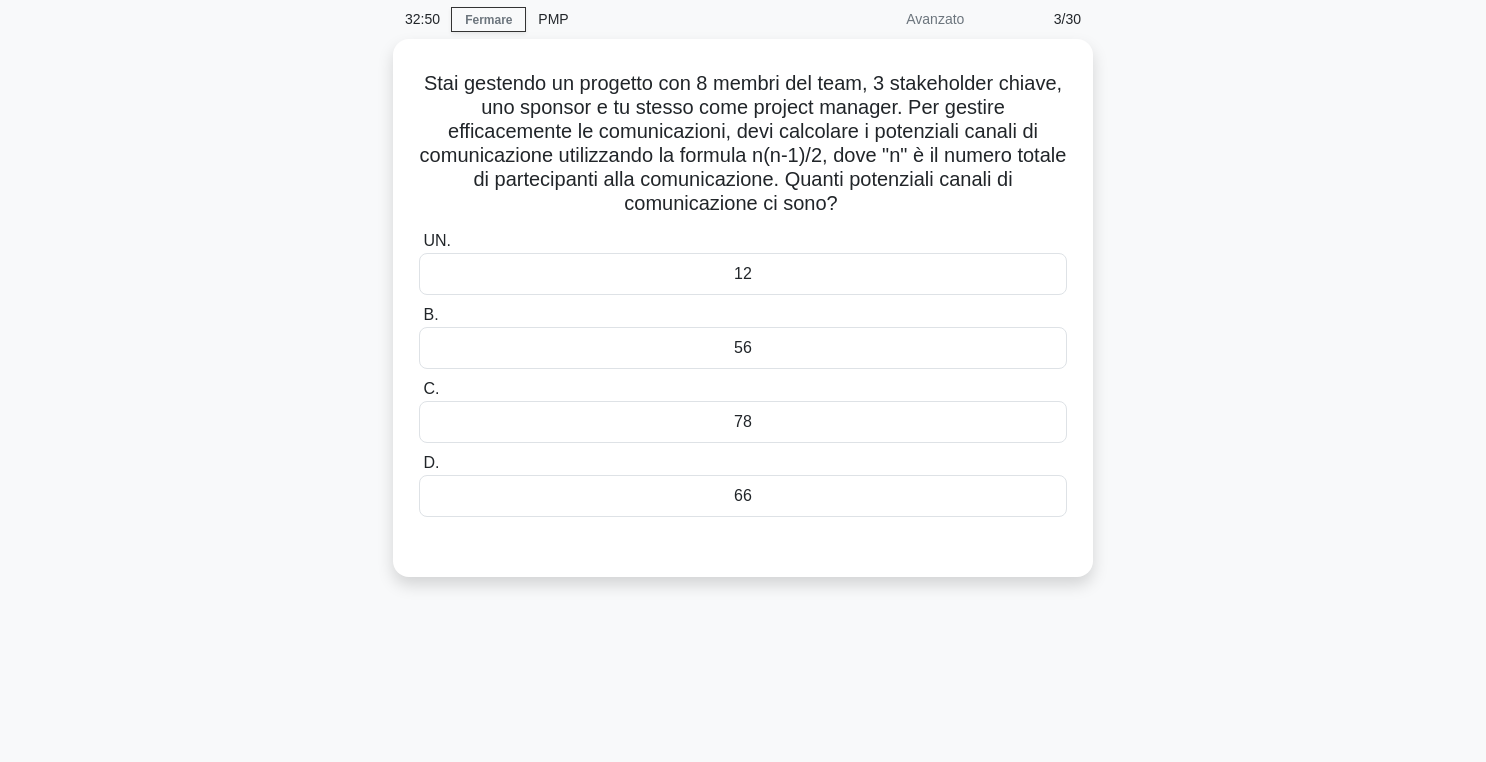 scroll, scrollTop: 63, scrollLeft: 0, axis: vertical 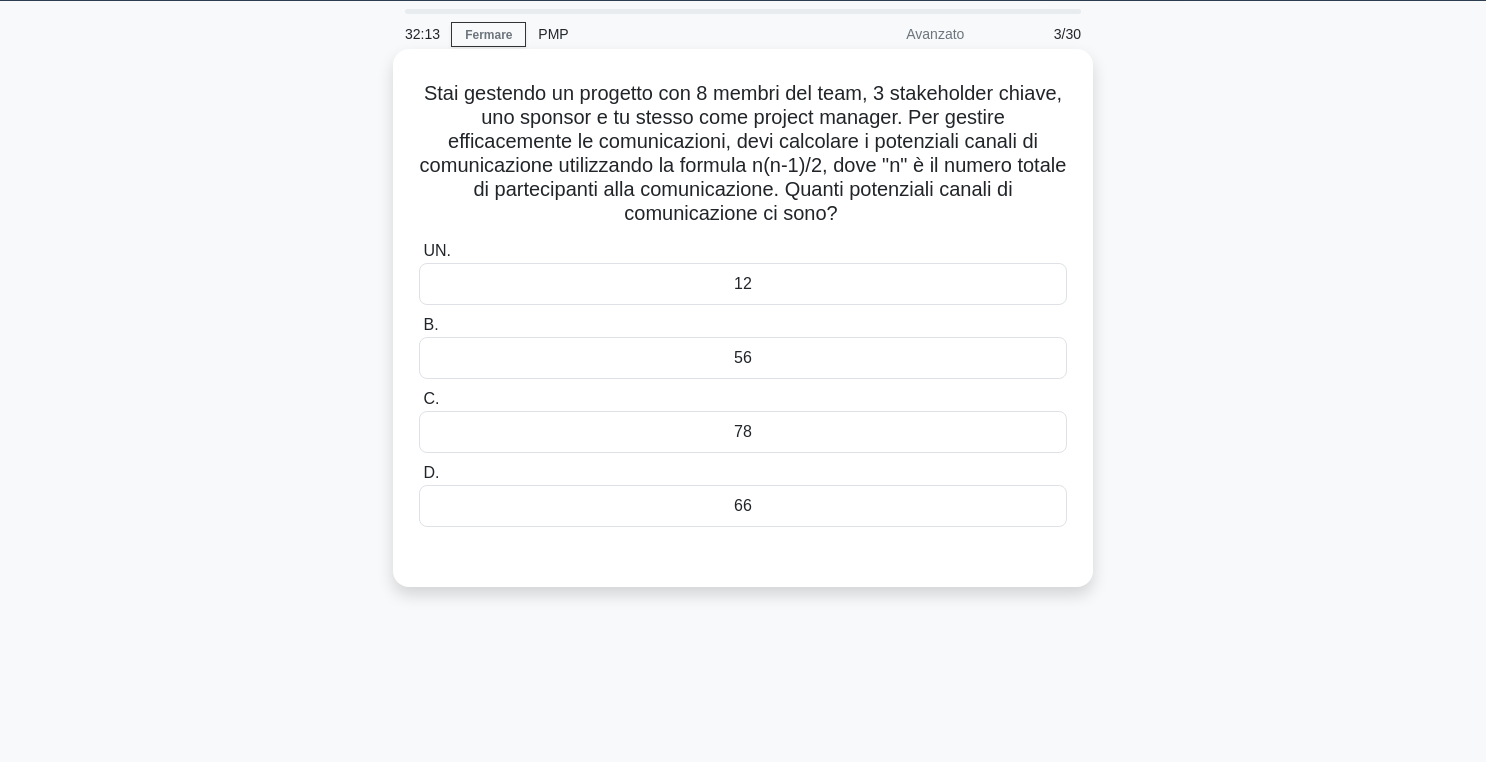 click on "78" at bounding box center [743, 432] 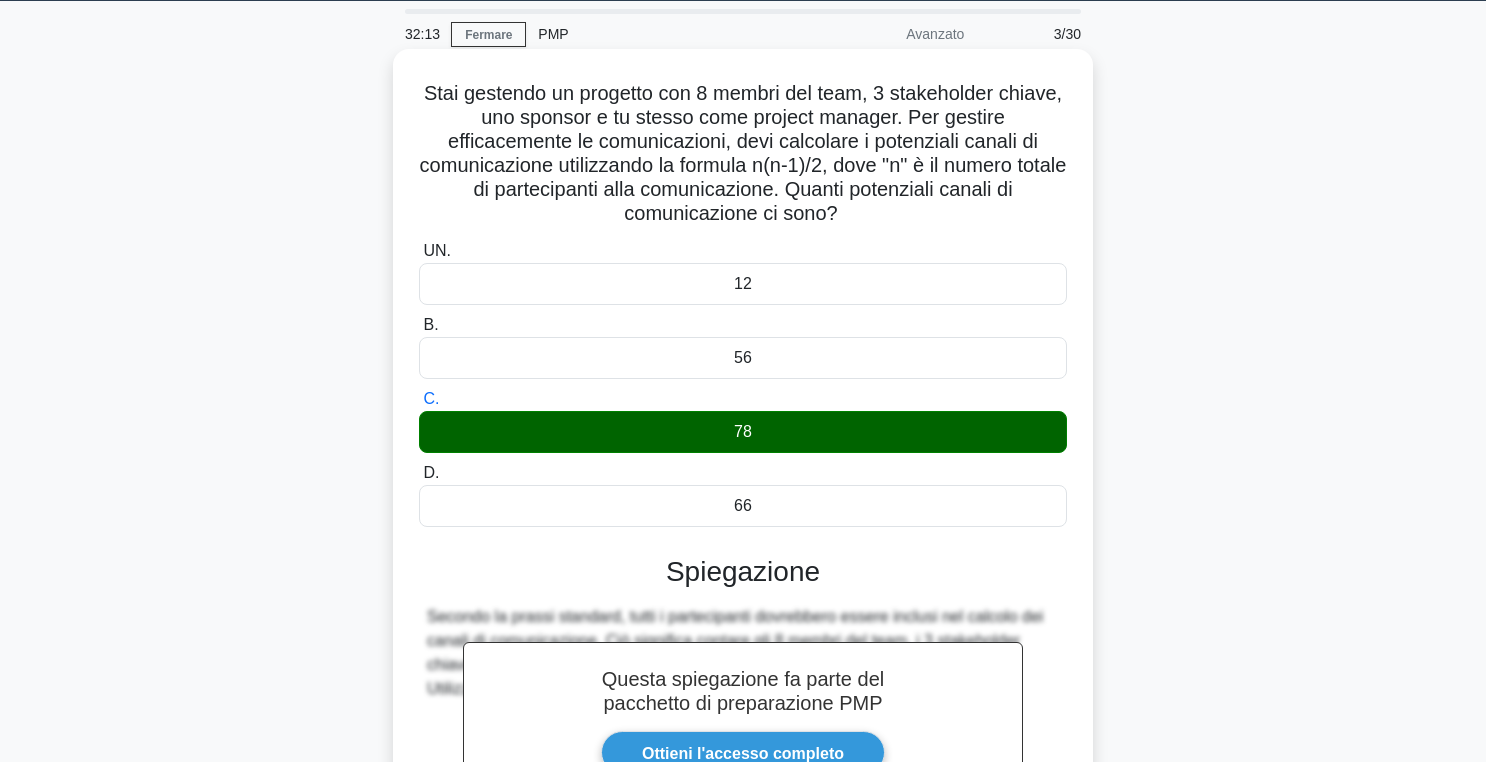 scroll, scrollTop: 318, scrollLeft: 0, axis: vertical 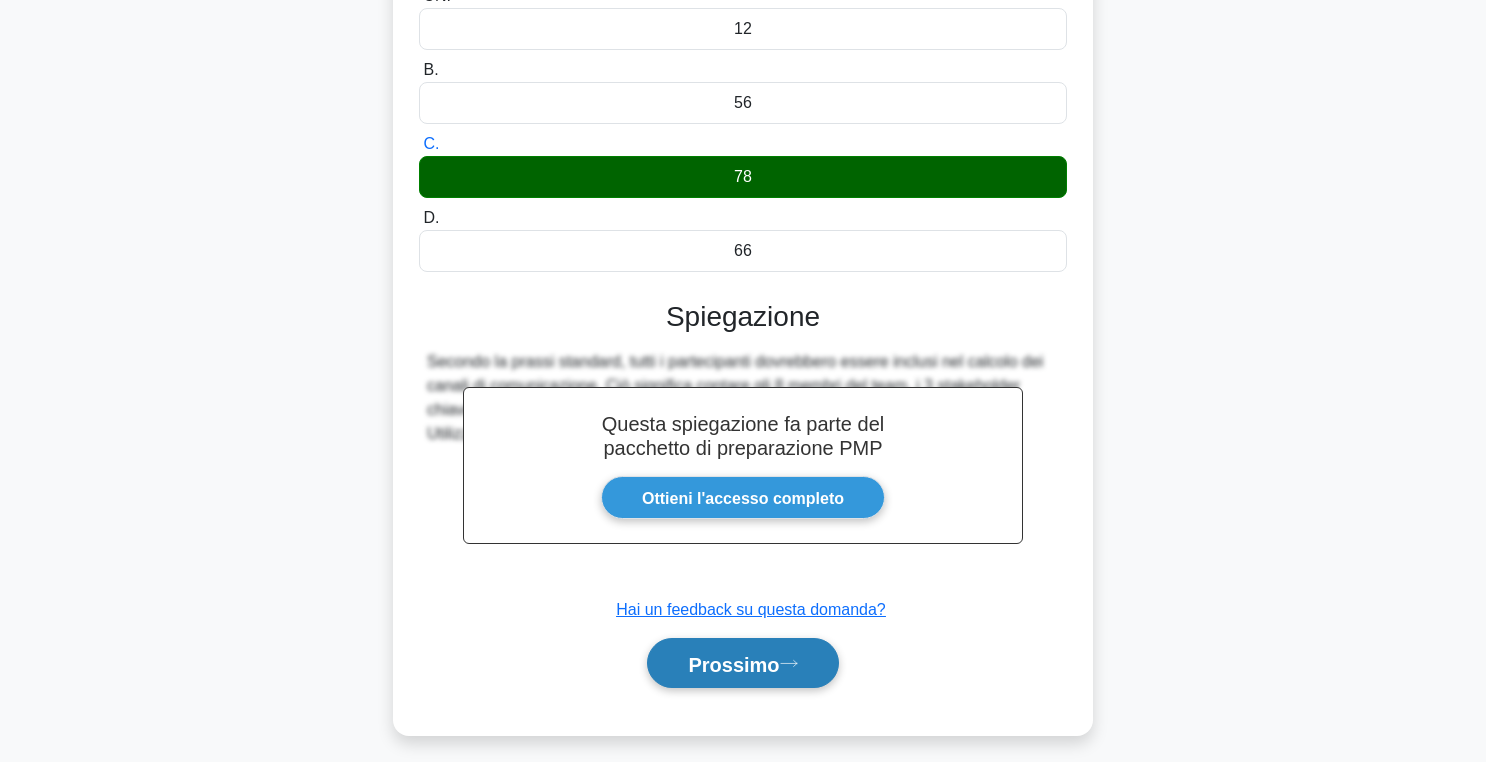 click on "Prossimo" at bounding box center (742, 663) 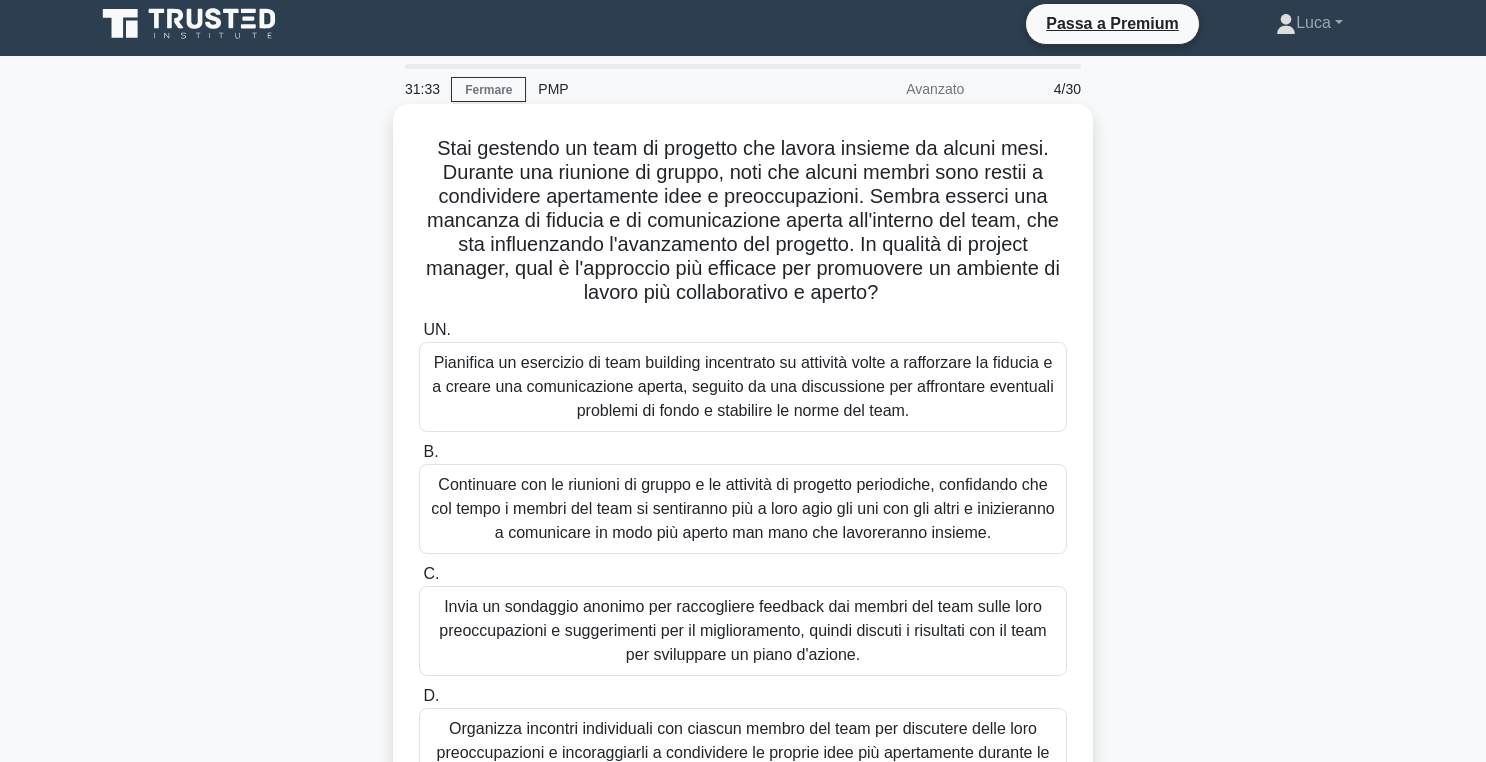scroll, scrollTop: 0, scrollLeft: 0, axis: both 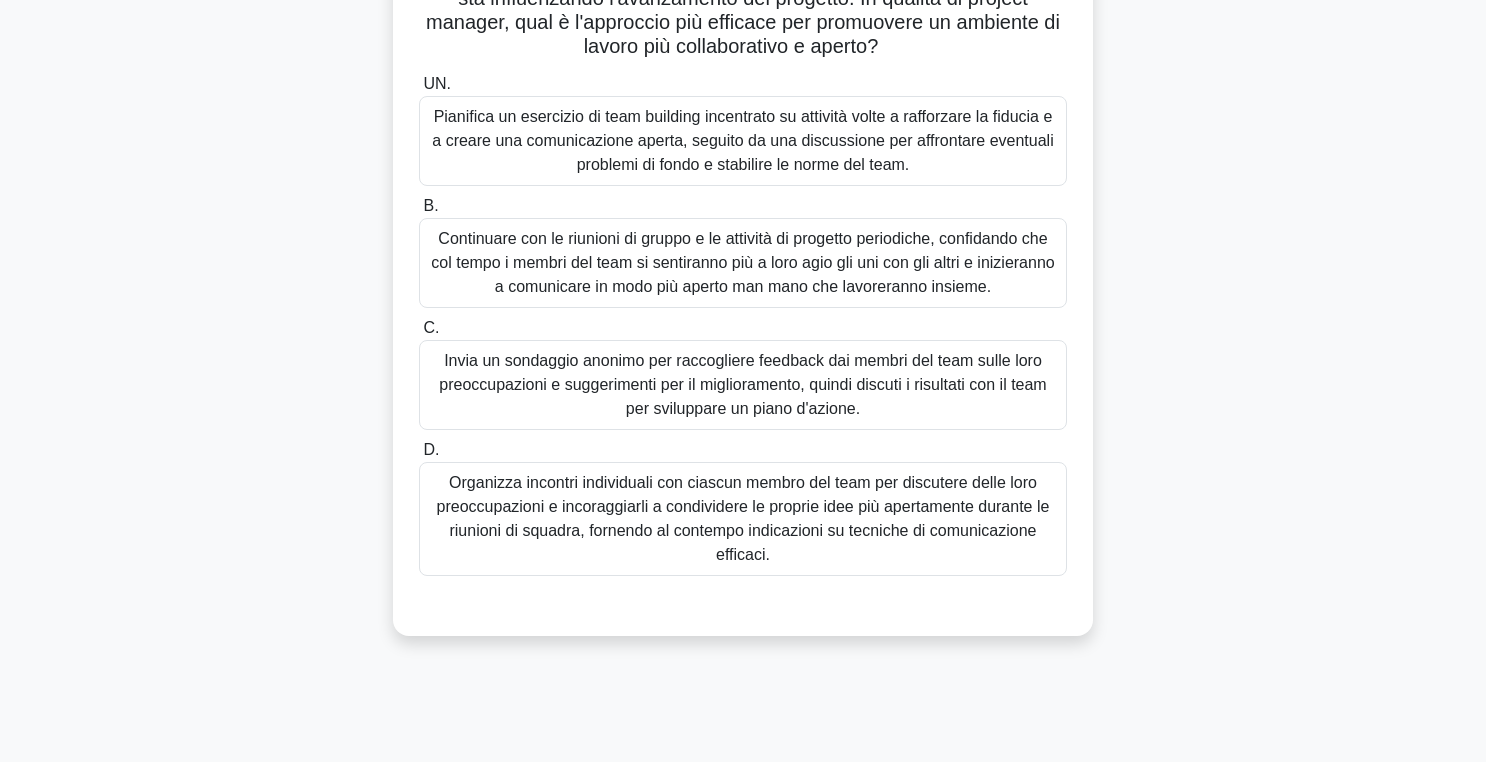 click on "Organizza incontri individuali con ciascun membro del team per discutere delle loro preoccupazioni e incoraggiarli a condividere le proprie idee più apertamente durante le riunioni di squadra, fornendo al contempo indicazioni su tecniche di comunicazione efficaci." at bounding box center (743, 519) 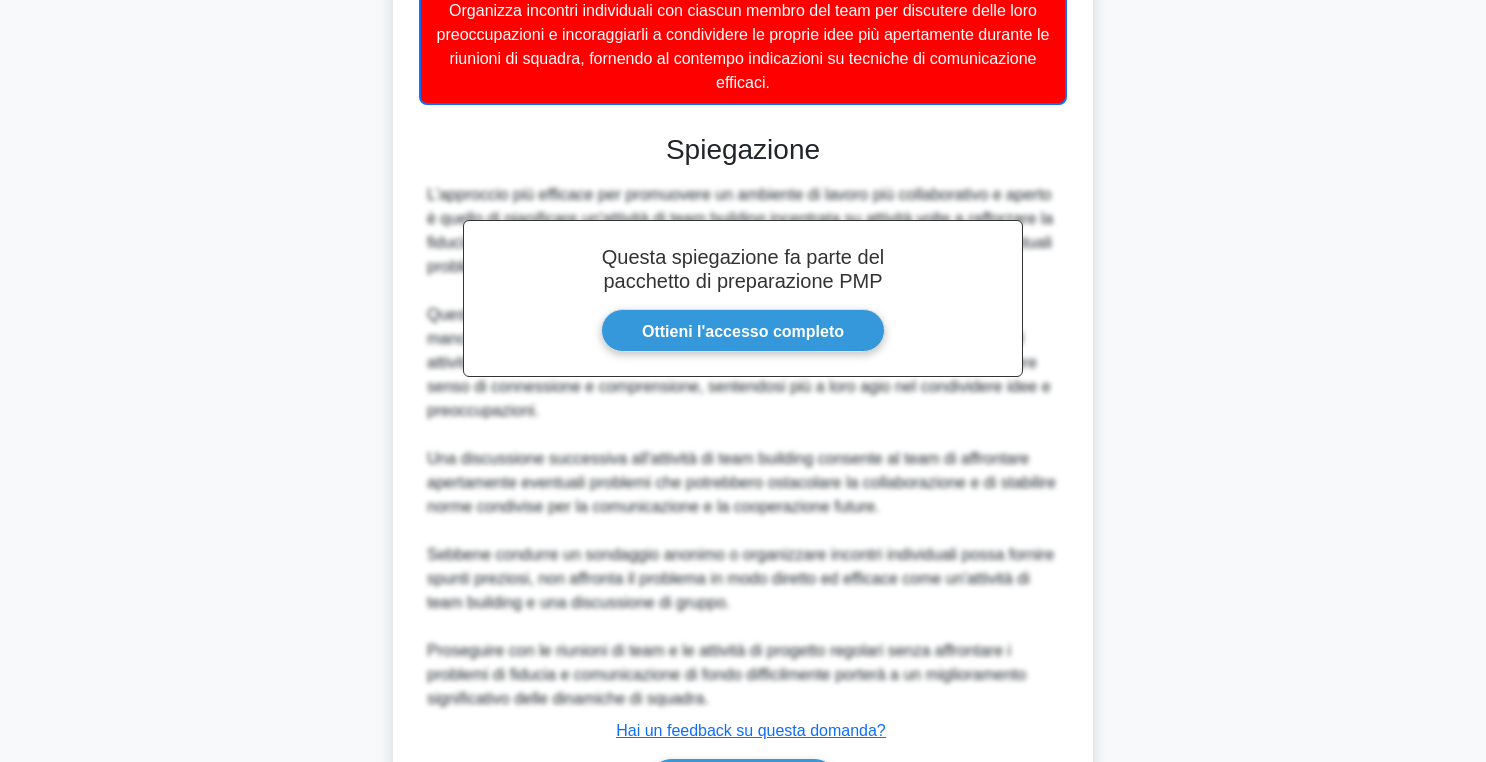 scroll, scrollTop: 860, scrollLeft: 0, axis: vertical 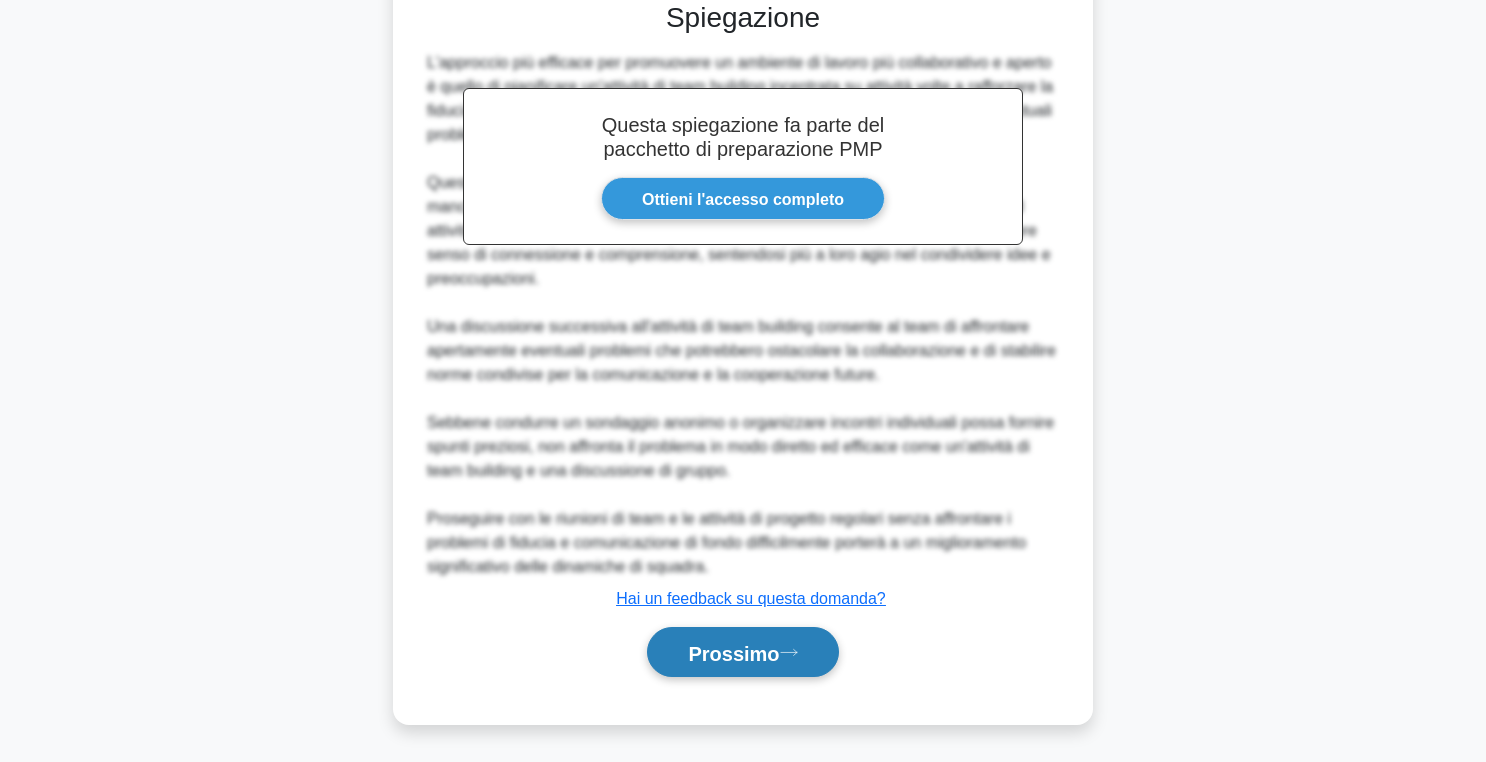 click on "Prossimo" at bounding box center [742, 652] 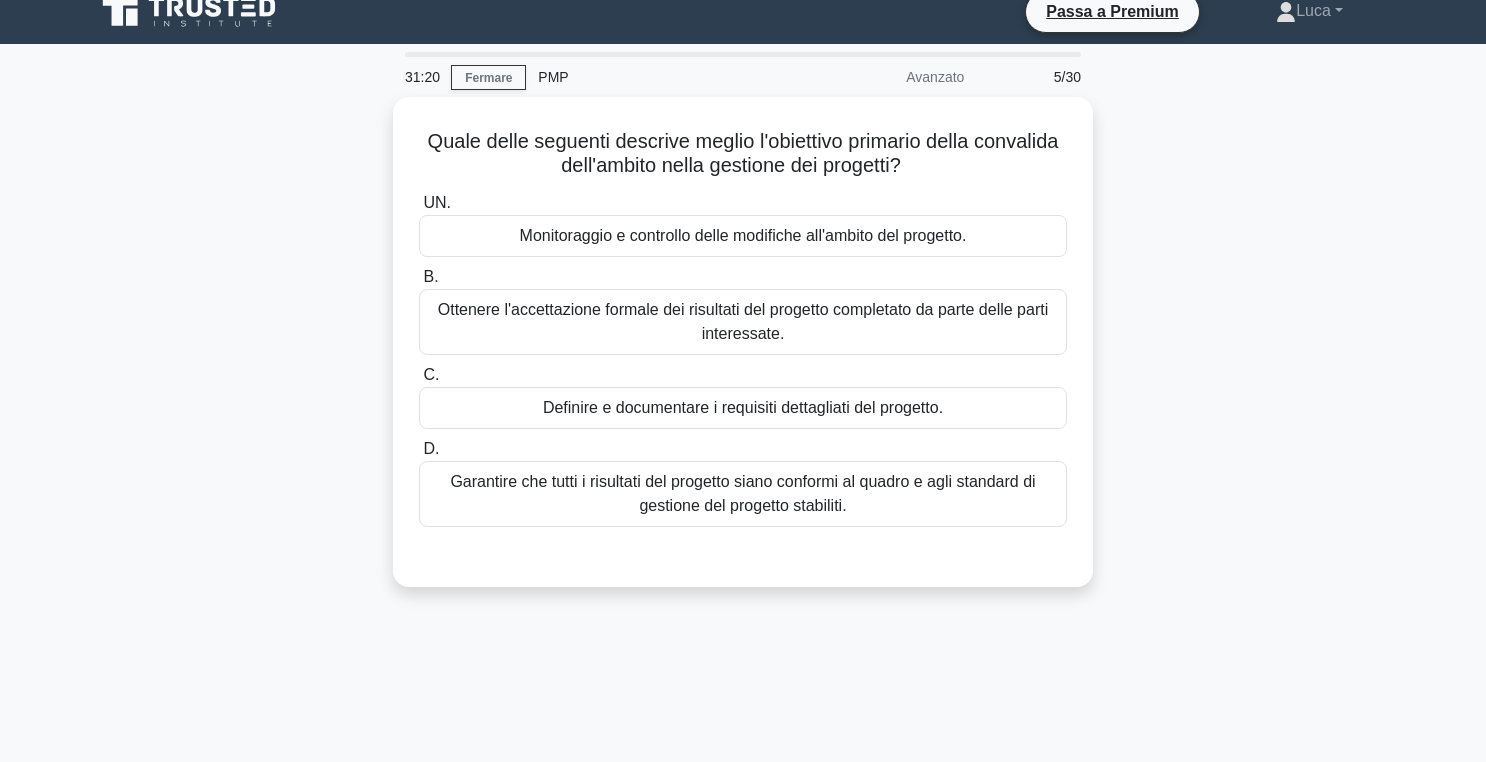 scroll, scrollTop: 19, scrollLeft: 0, axis: vertical 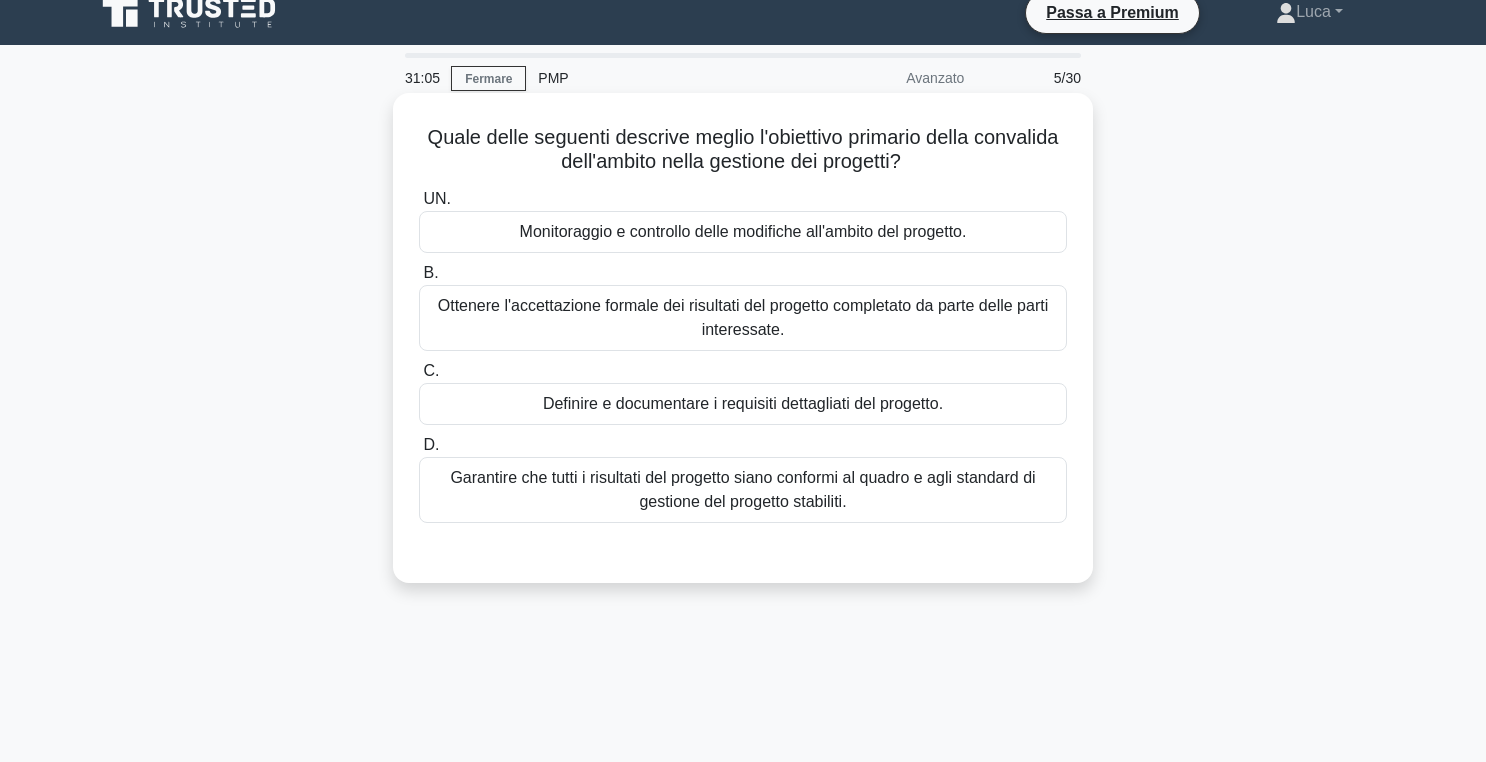 click on "Ottenere l'accettazione formale dei risultati del progetto completato da parte delle parti interessate." at bounding box center [743, 318] 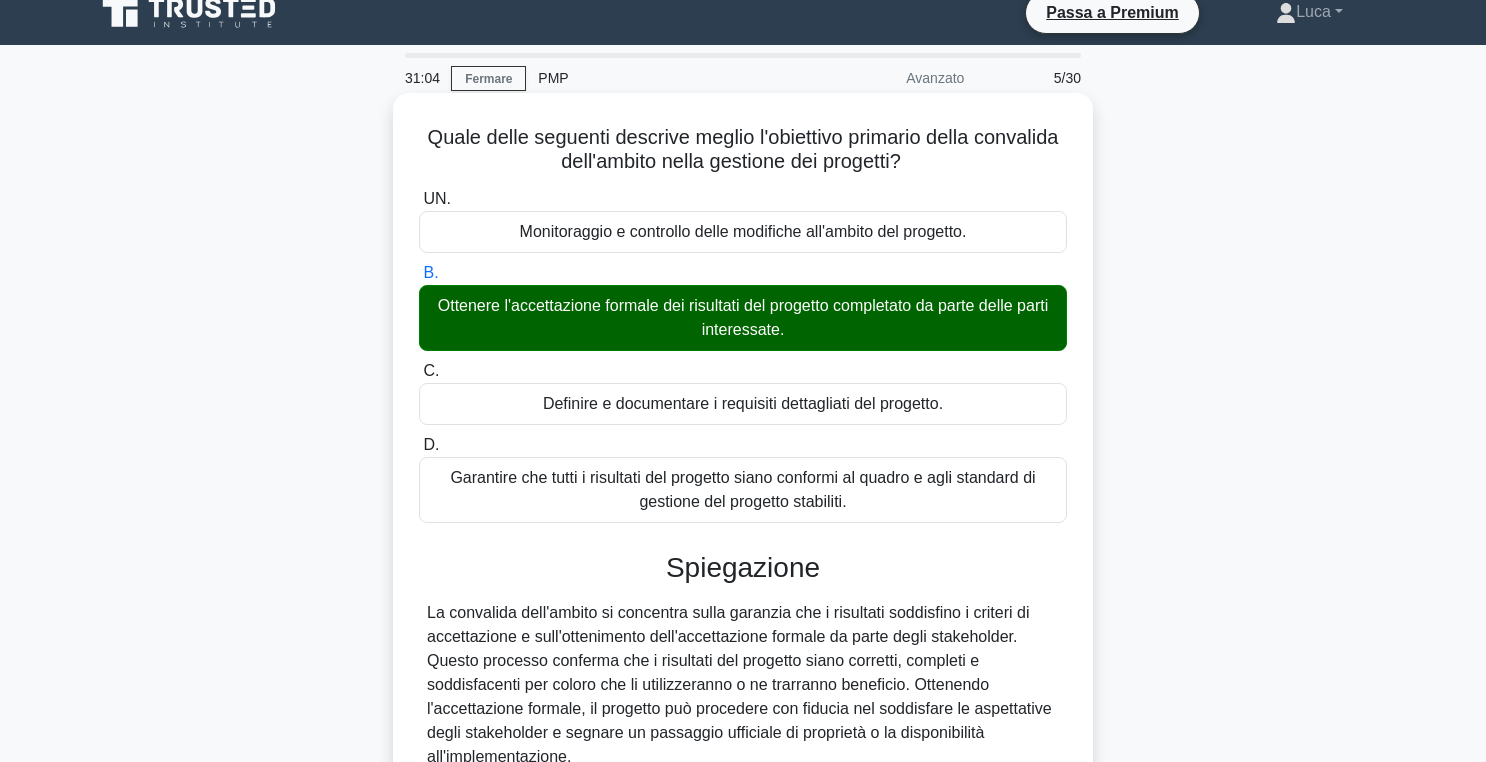 scroll, scrollTop: 318, scrollLeft: 0, axis: vertical 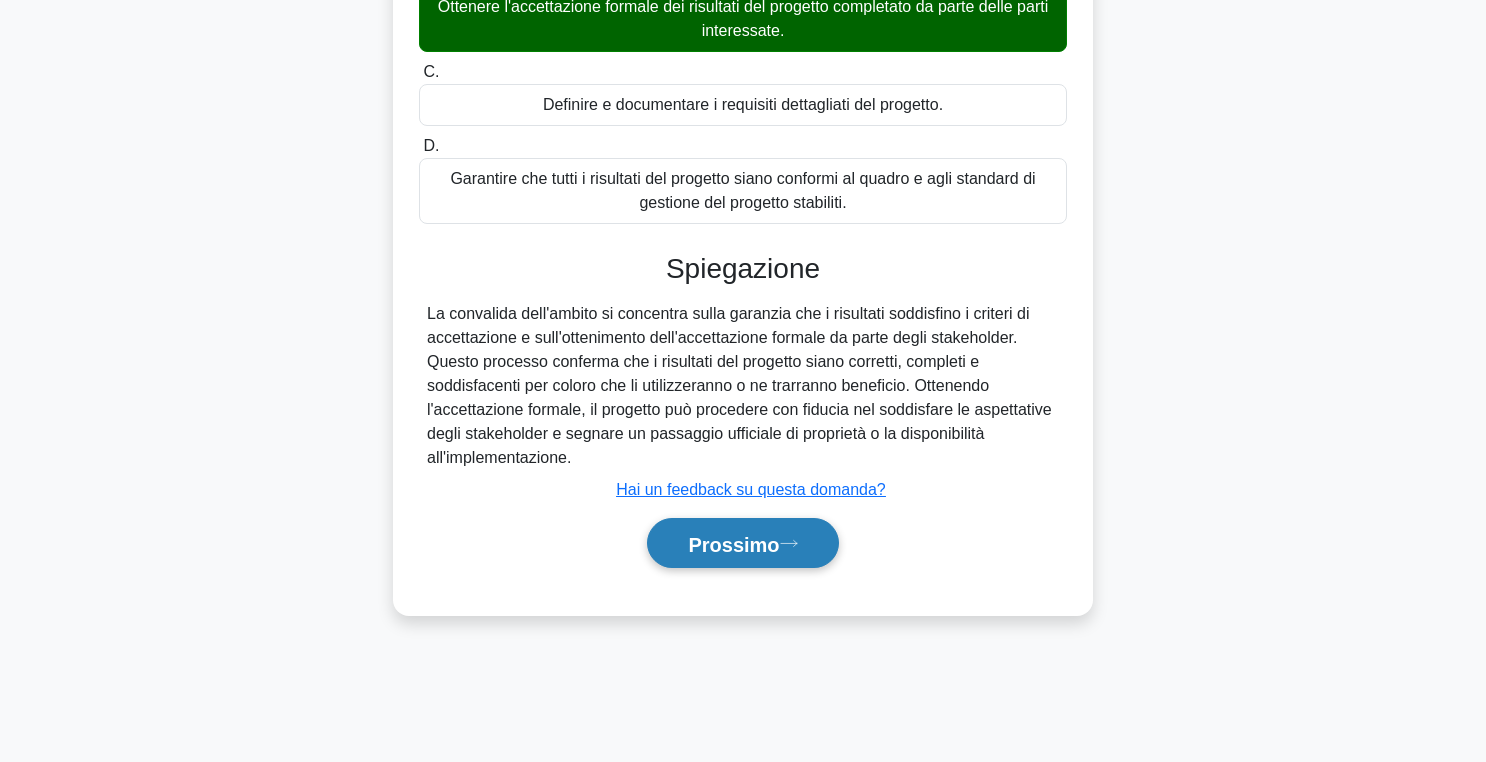 click on "Prossimo" at bounding box center [733, 544] 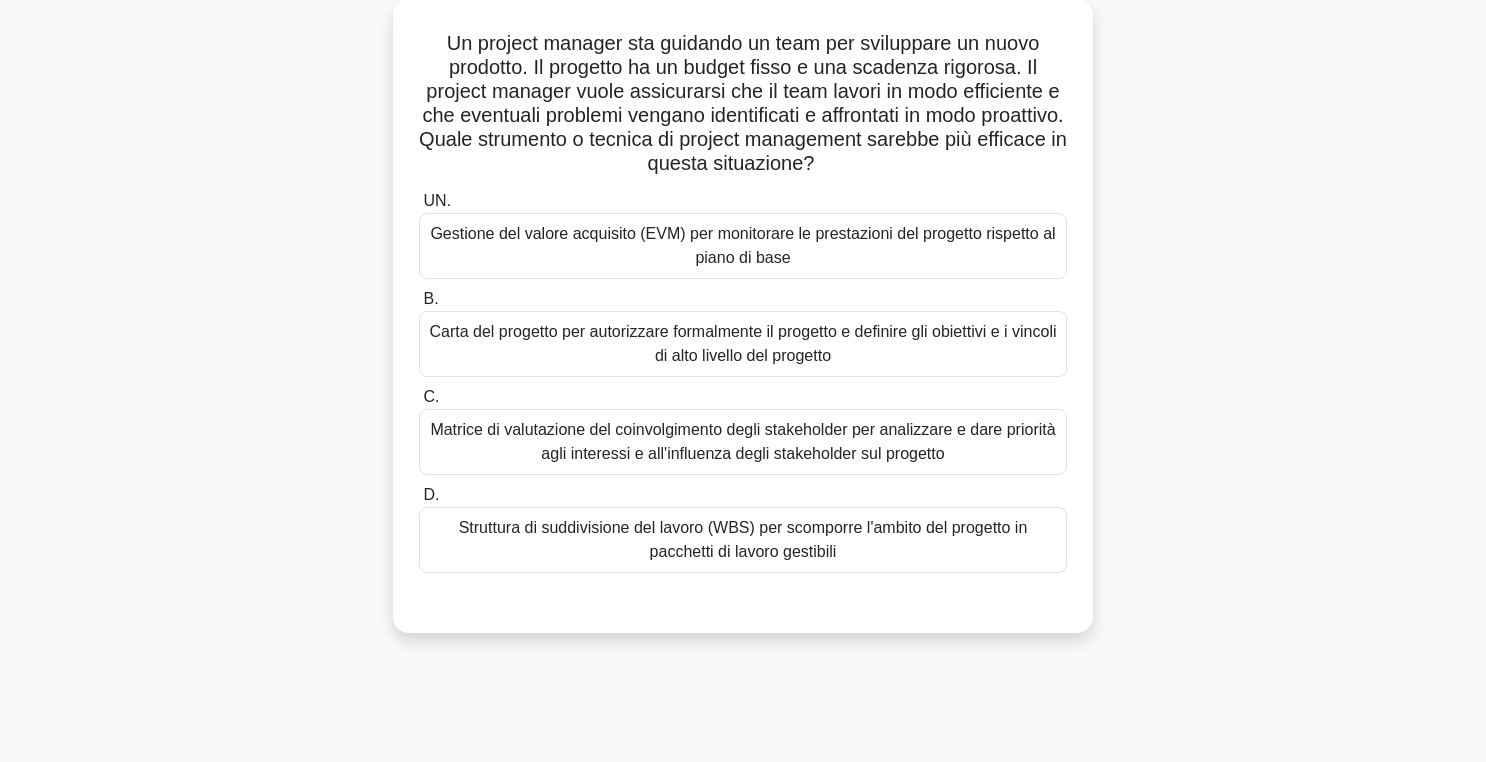 scroll, scrollTop: 108, scrollLeft: 0, axis: vertical 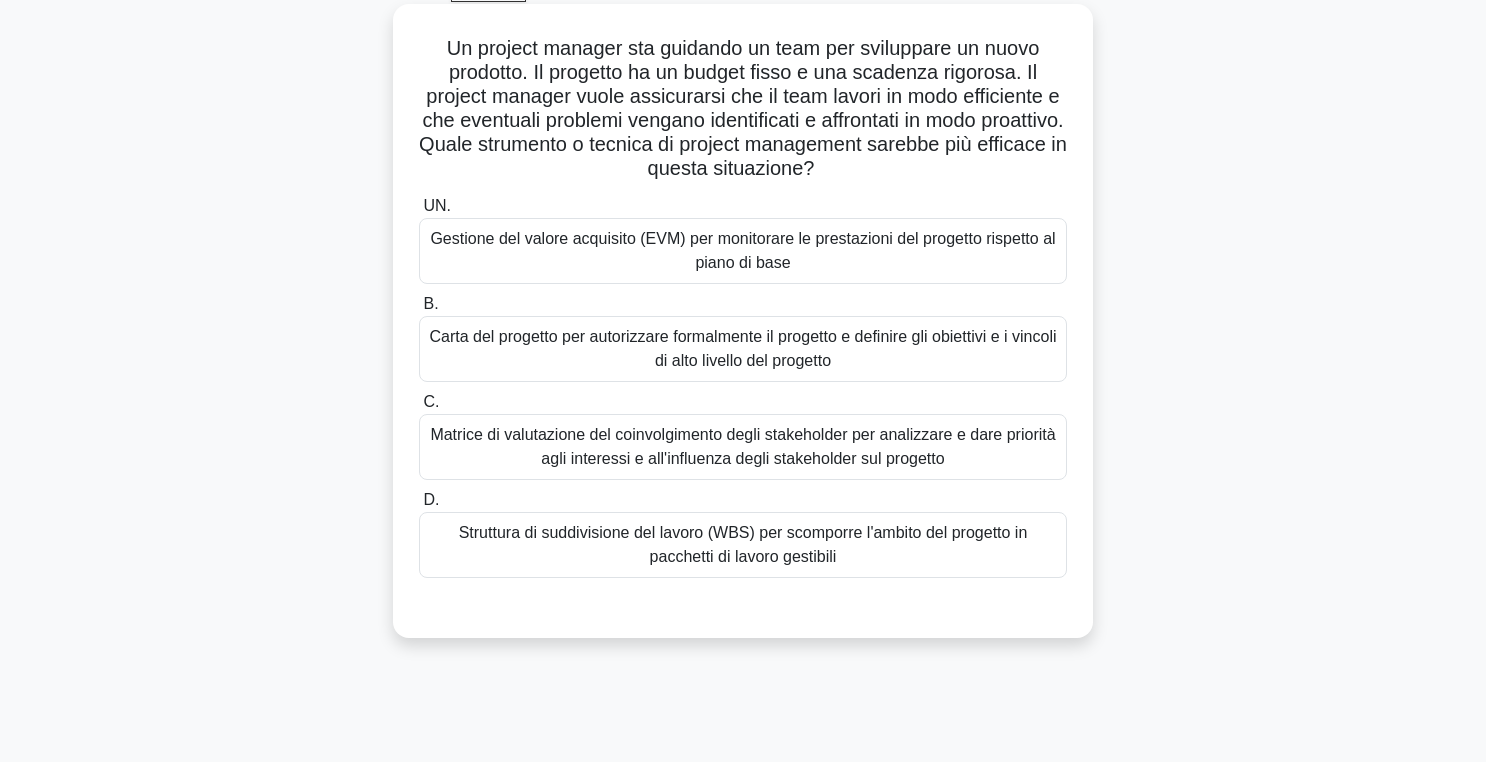 click on "Gestione del valore acquisito (EVM) per monitorare le prestazioni del progetto rispetto al piano di base" at bounding box center [743, 251] 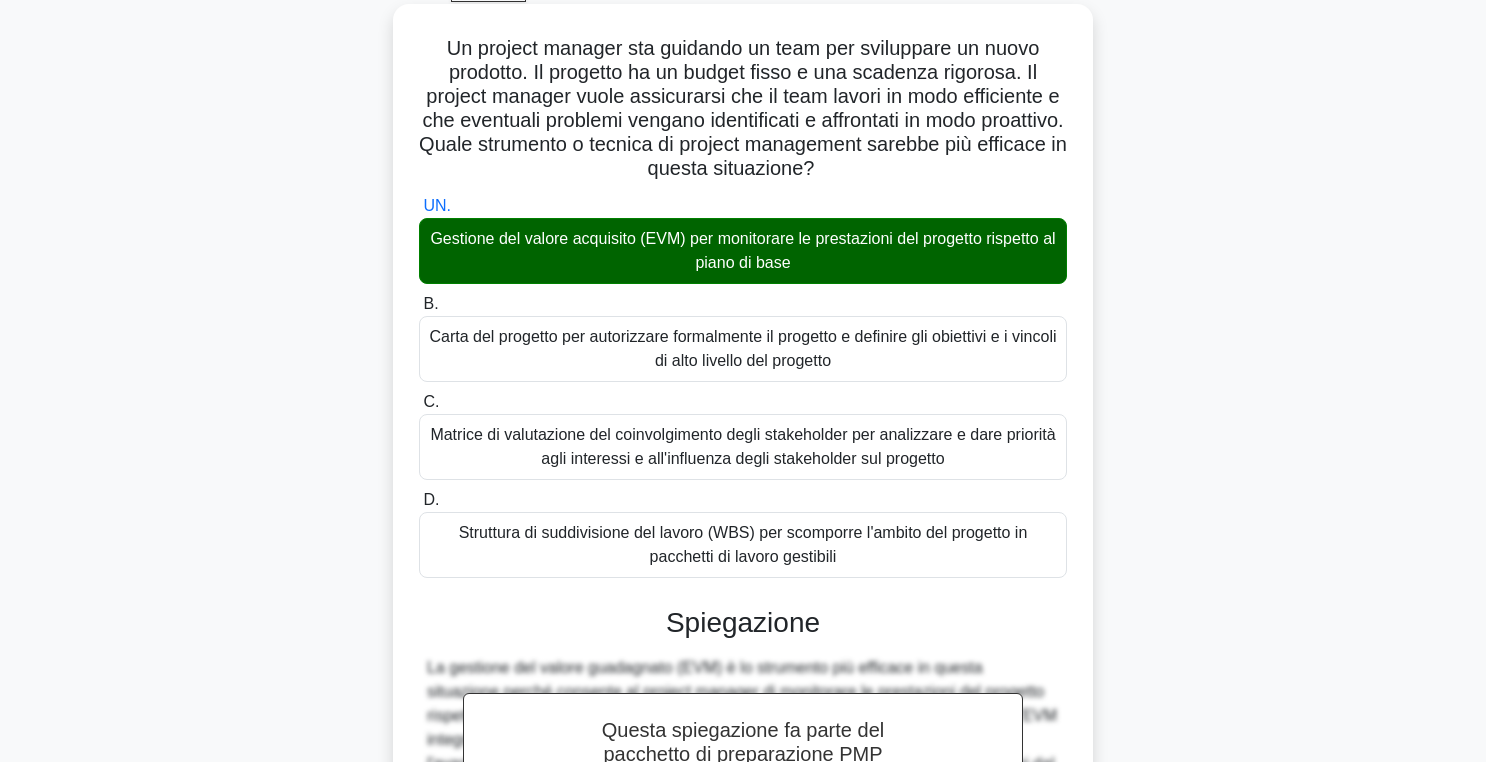 scroll, scrollTop: 546, scrollLeft: 0, axis: vertical 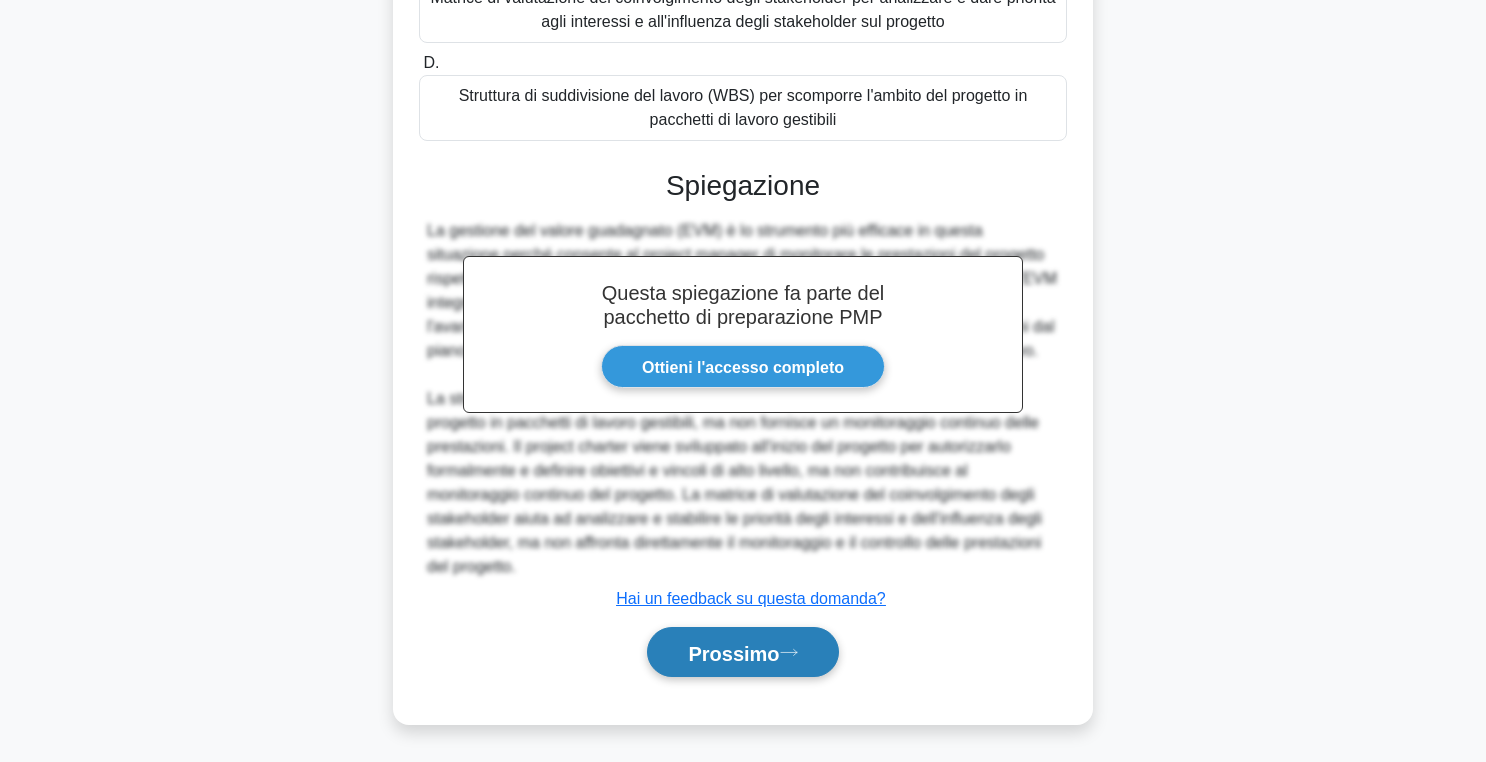 click on "Prossimo" at bounding box center [733, 653] 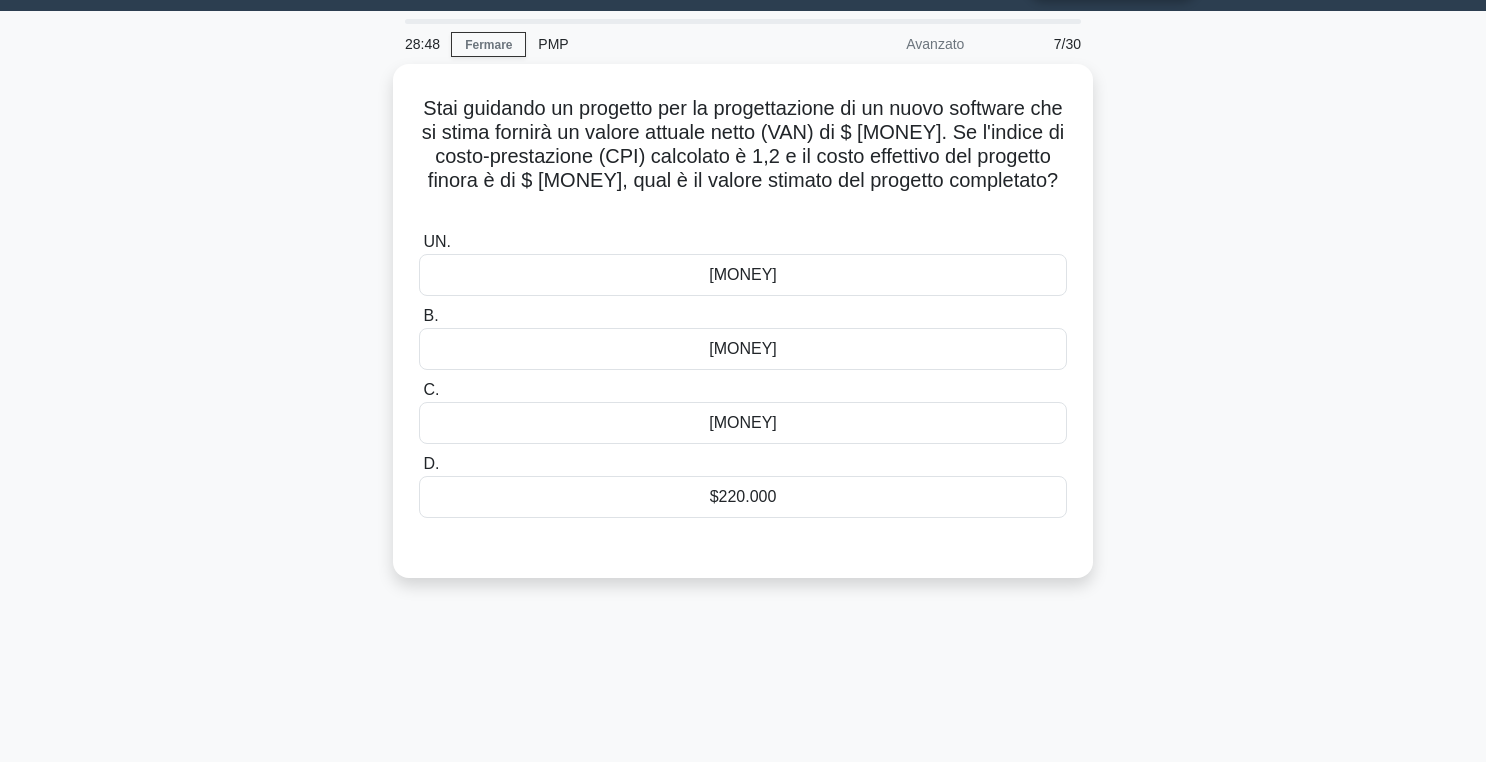 scroll, scrollTop: 49, scrollLeft: 0, axis: vertical 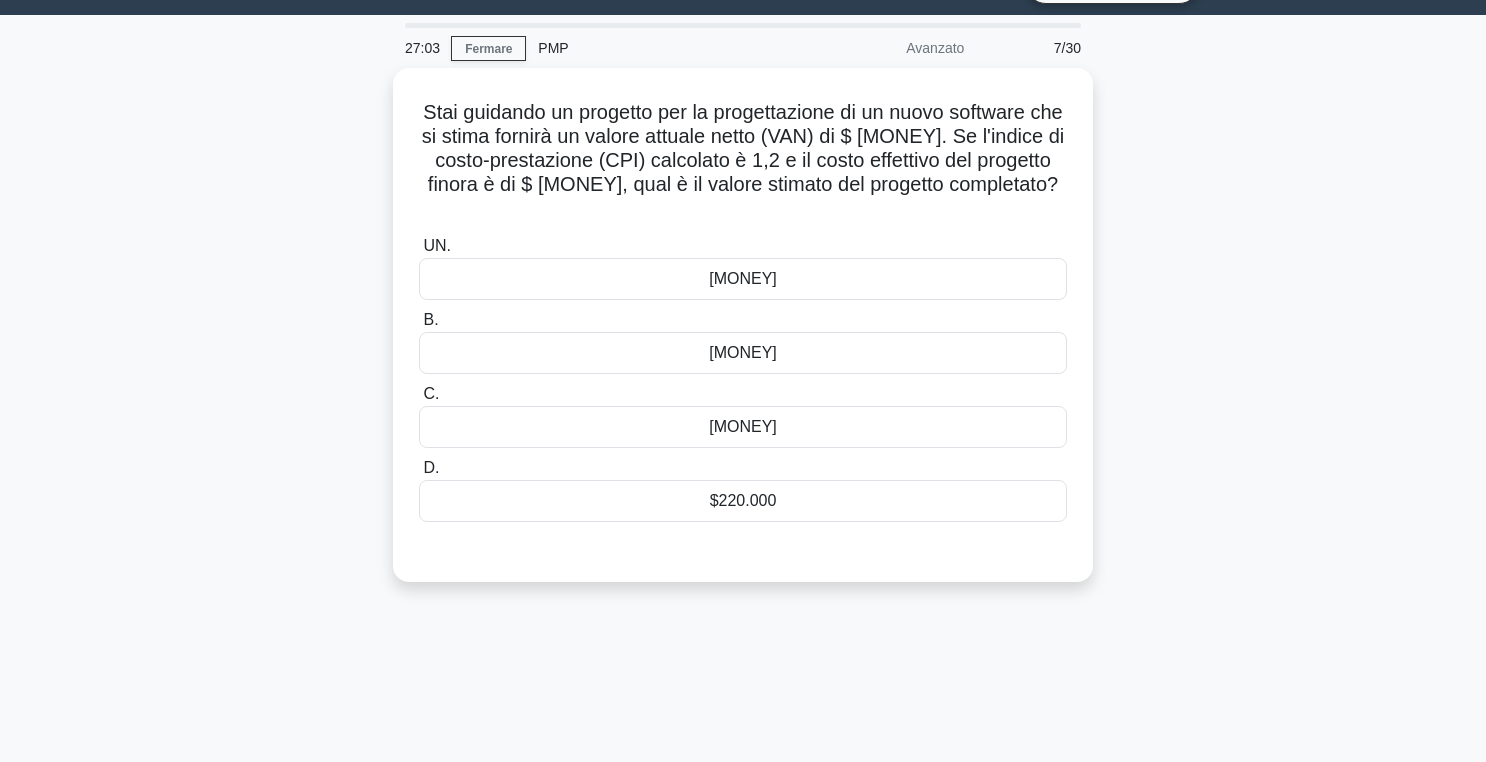 click on "Stai guidando un progetto per la progettazione di un nuovo software che si stima fornirà un valore attuale netto (VAN) di $ [MONEY]. Se l'indice di costo-prestazione (CPI) calcolato è 1,2 e il costo effettivo del progetto finora è di $ [MONEY], qual è il valore stimato del progetto completato?
.spinner_0XTQ{transform-origin:center;animation:spinner_y6GP .75s linear infinite}@keyframes spinner_y6GP{100%{transform:rotate(360deg)}}
UN.
B." at bounding box center [743, 337] 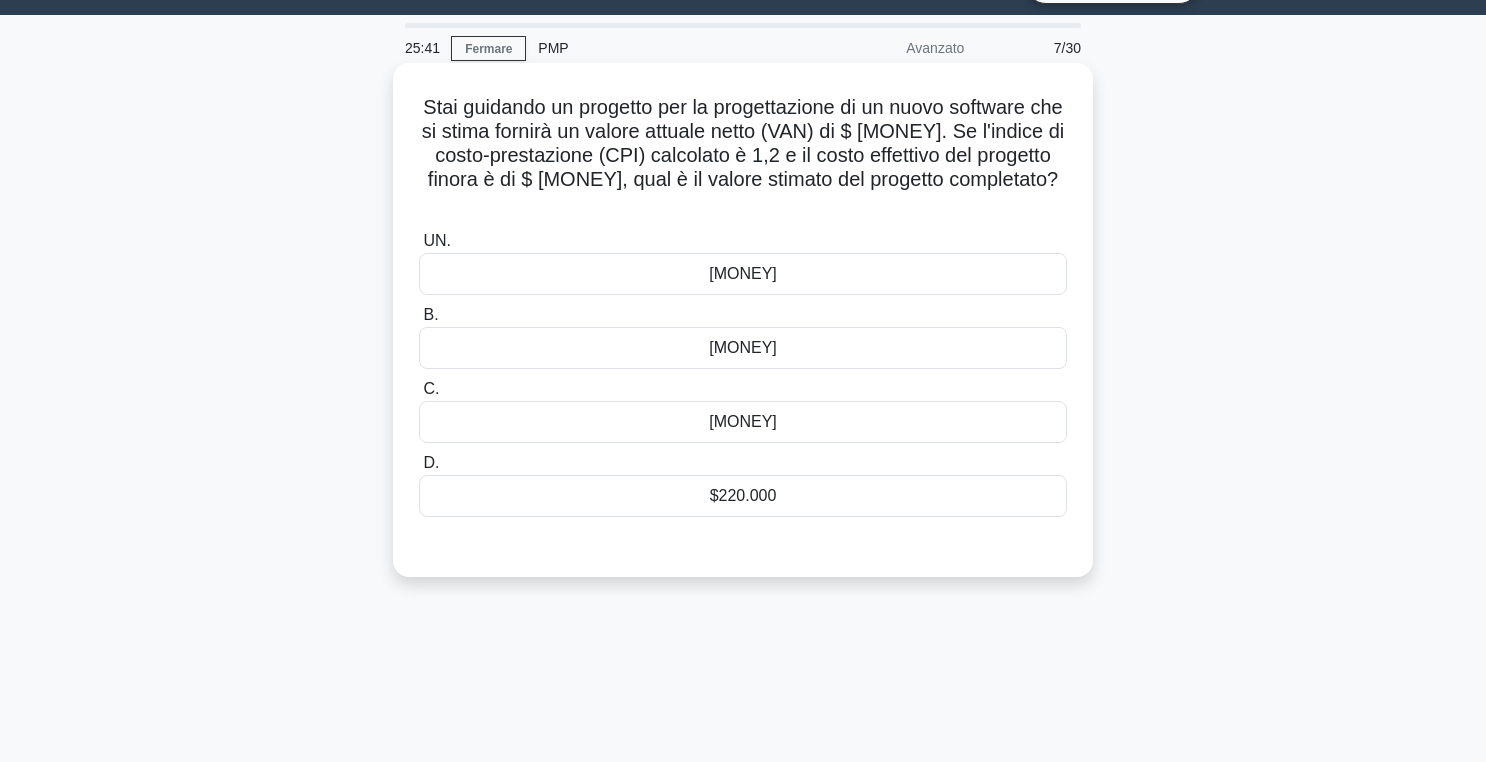 scroll, scrollTop: 0, scrollLeft: 0, axis: both 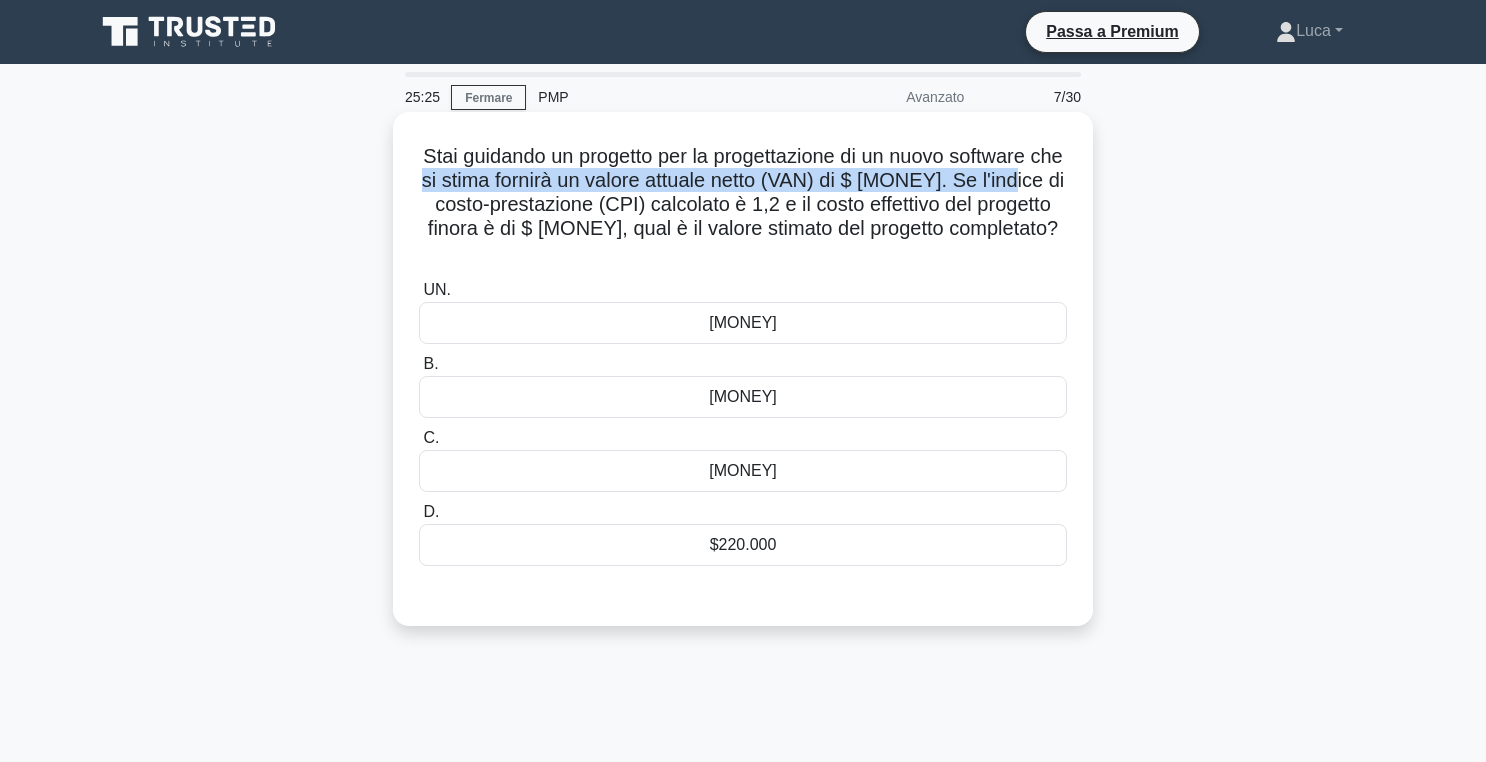 drag, startPoint x: 420, startPoint y: 180, endPoint x: 1010, endPoint y: 180, distance: 590 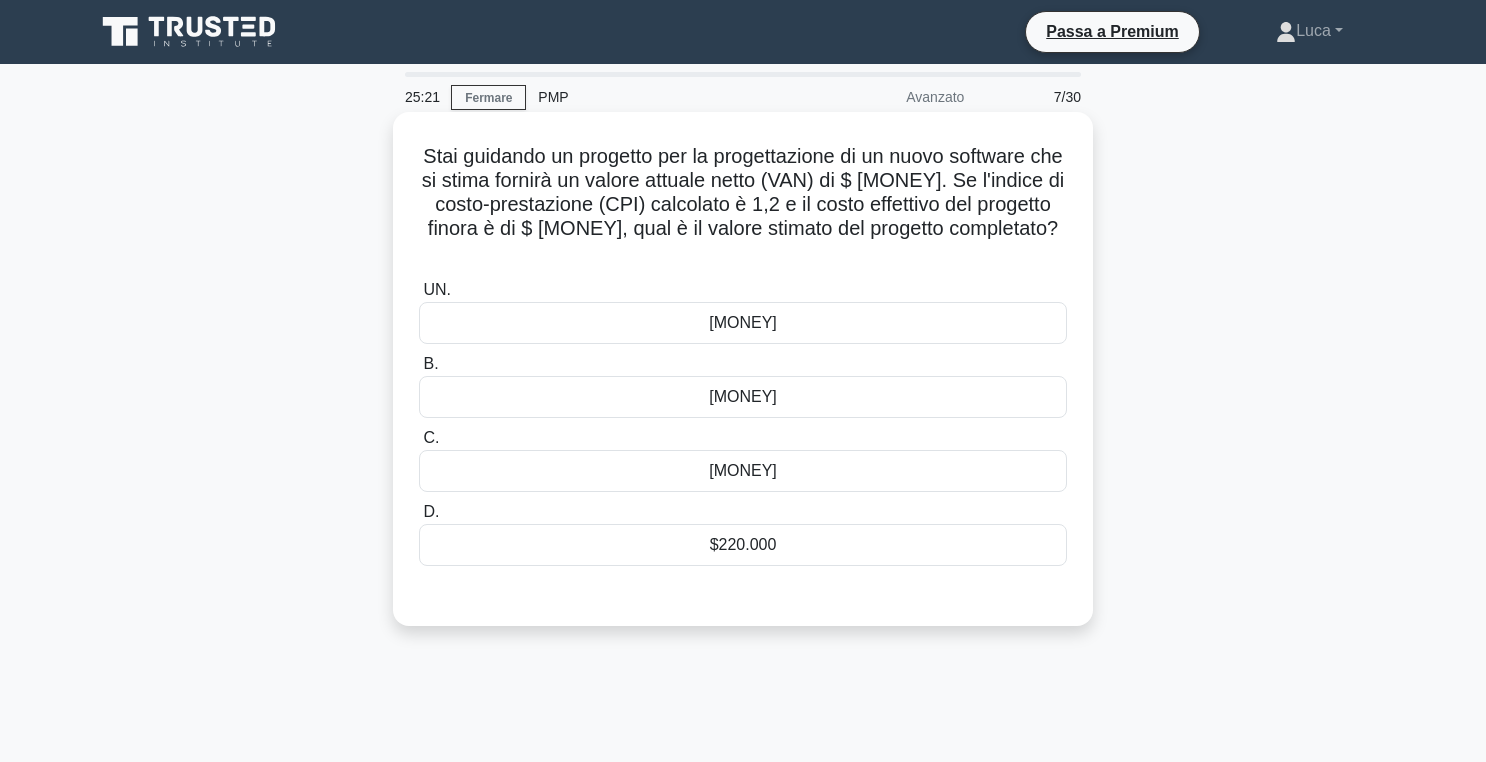 click on "Stai guidando un progetto per la progettazione di un nuovo software che si stima fornirà un valore attuale netto (VAN) di $ [MONEY]. Se l'indice di costo-prestazione (CPI) calcolato è 1,2 e il costo effettivo del progetto finora è di $ [MONEY], qual è il valore stimato del progetto completato?
.spinner_0XTQ{transform-origin:center;animation:spinner_y6GP .75s linear infinite}@keyframes spinner_y6GP{100%{transform:rotate(360deg)}}
UN.
B." at bounding box center (743, 386) 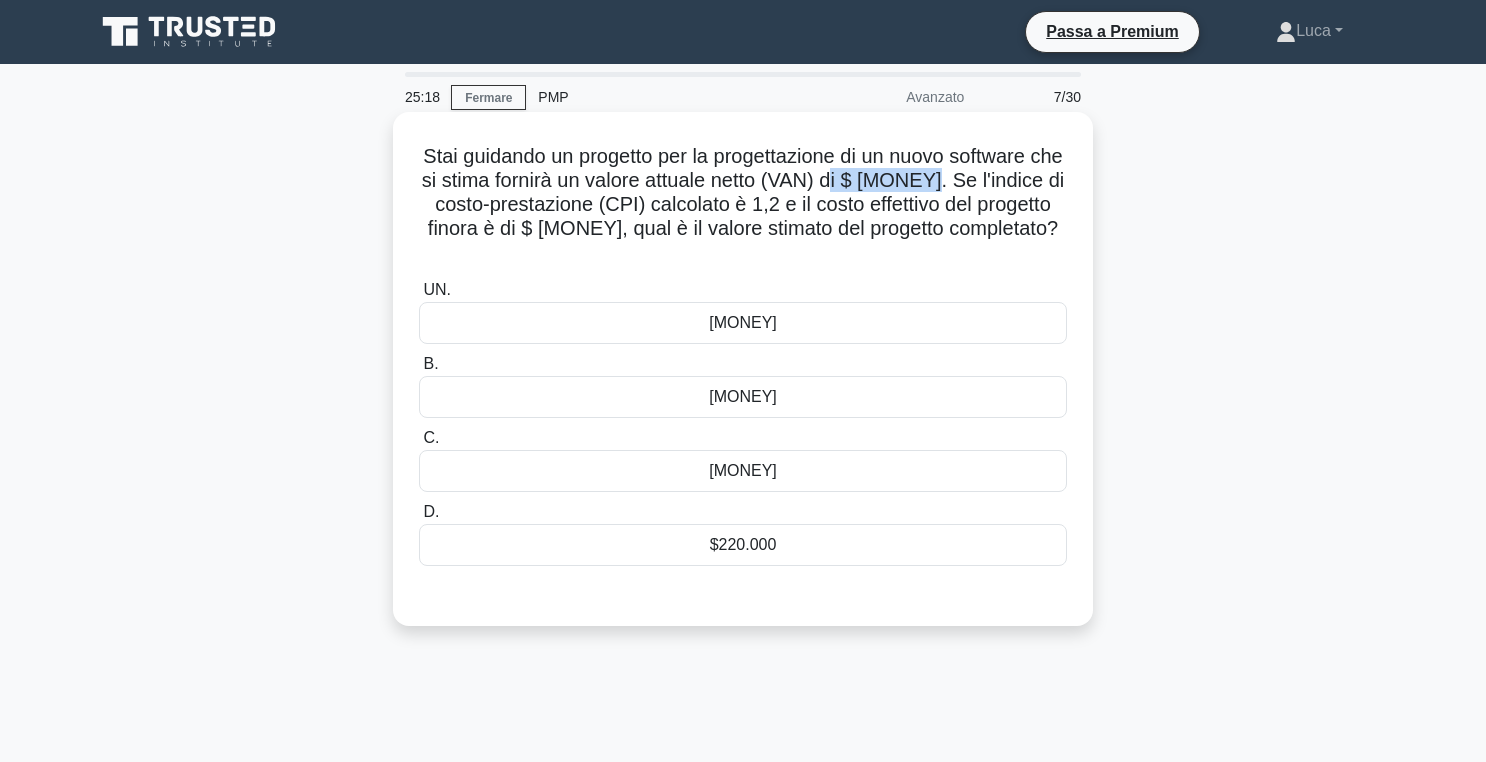 drag, startPoint x: 835, startPoint y: 181, endPoint x: 934, endPoint y: 180, distance: 99.00505 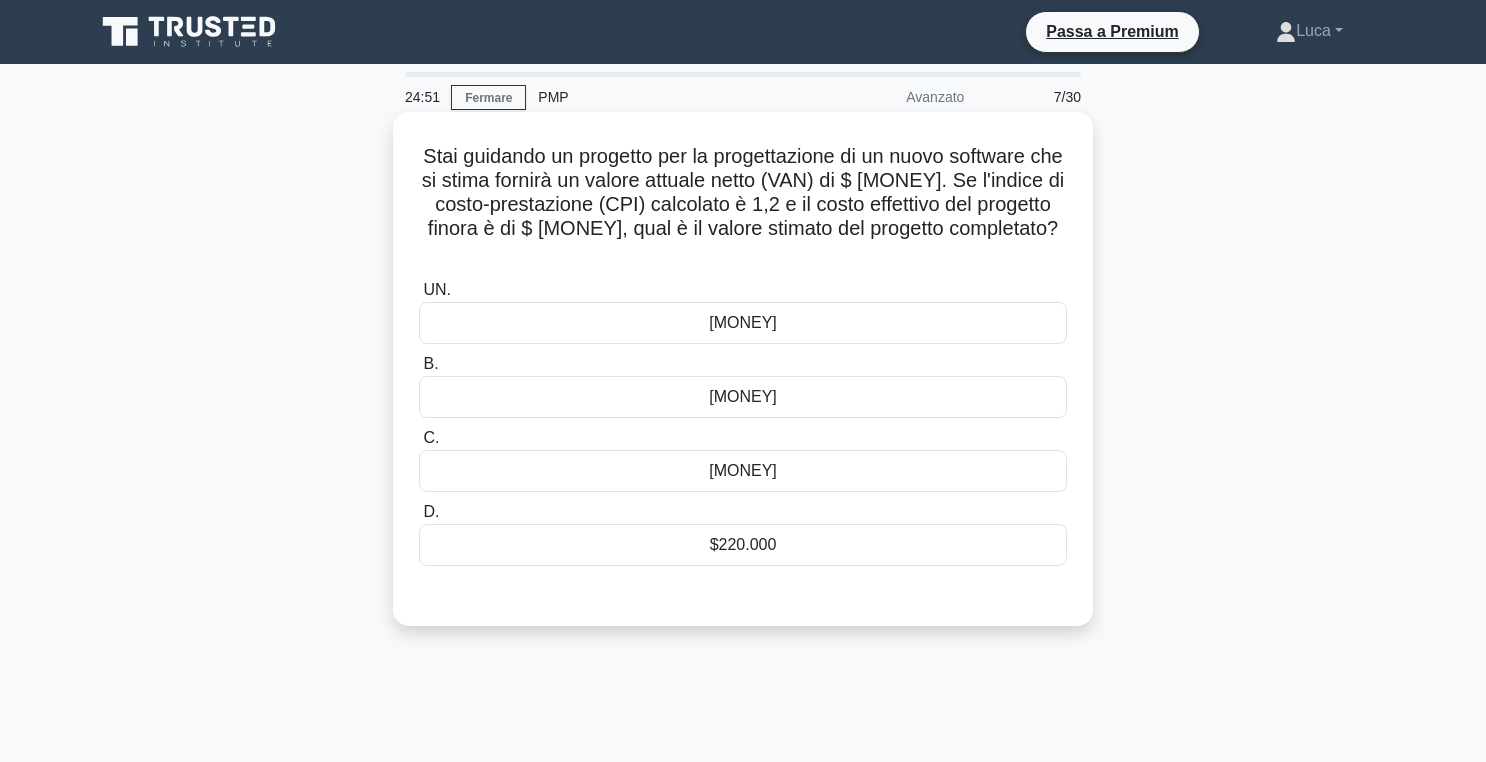 click on "$220.000" at bounding box center (743, 545) 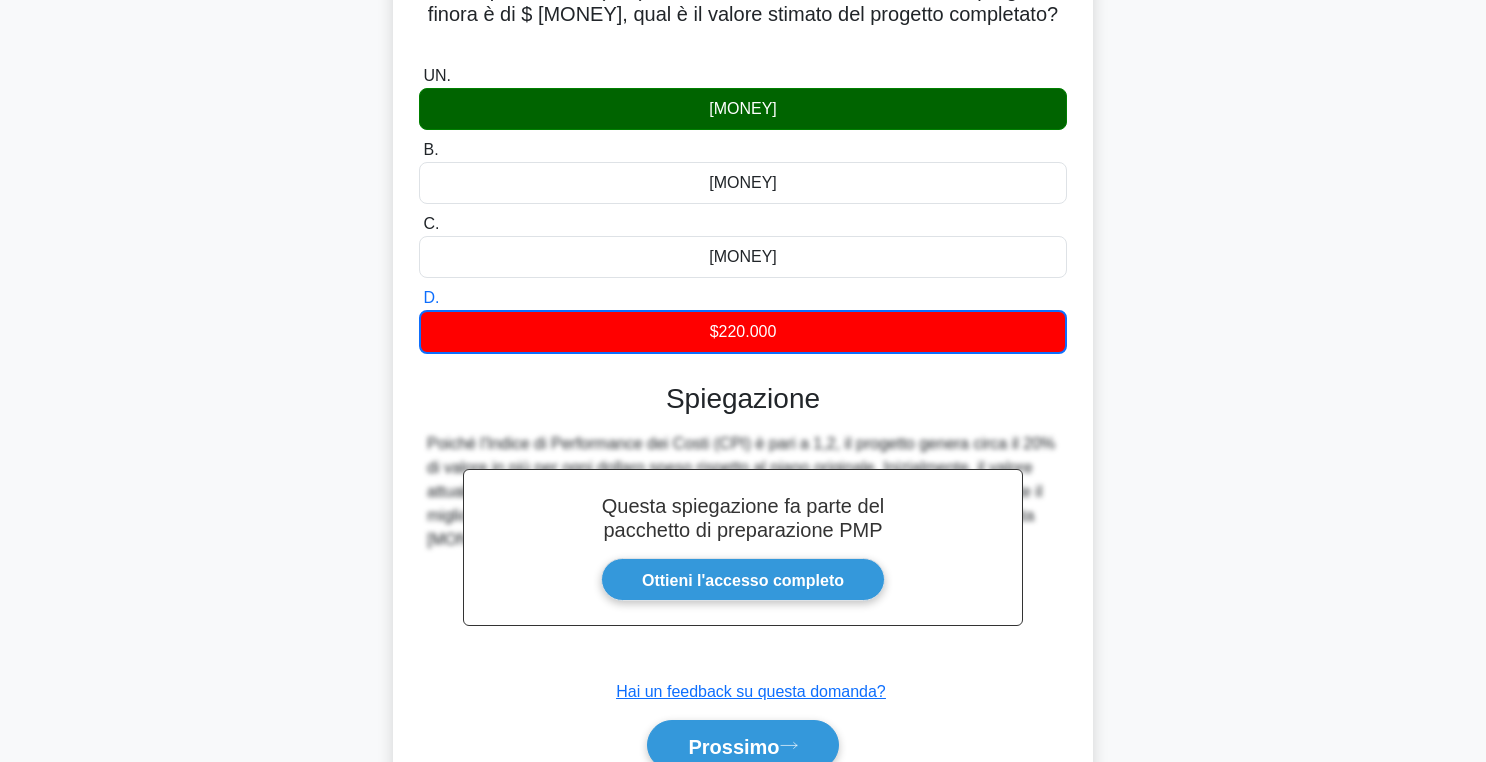 scroll, scrollTop: 224, scrollLeft: 0, axis: vertical 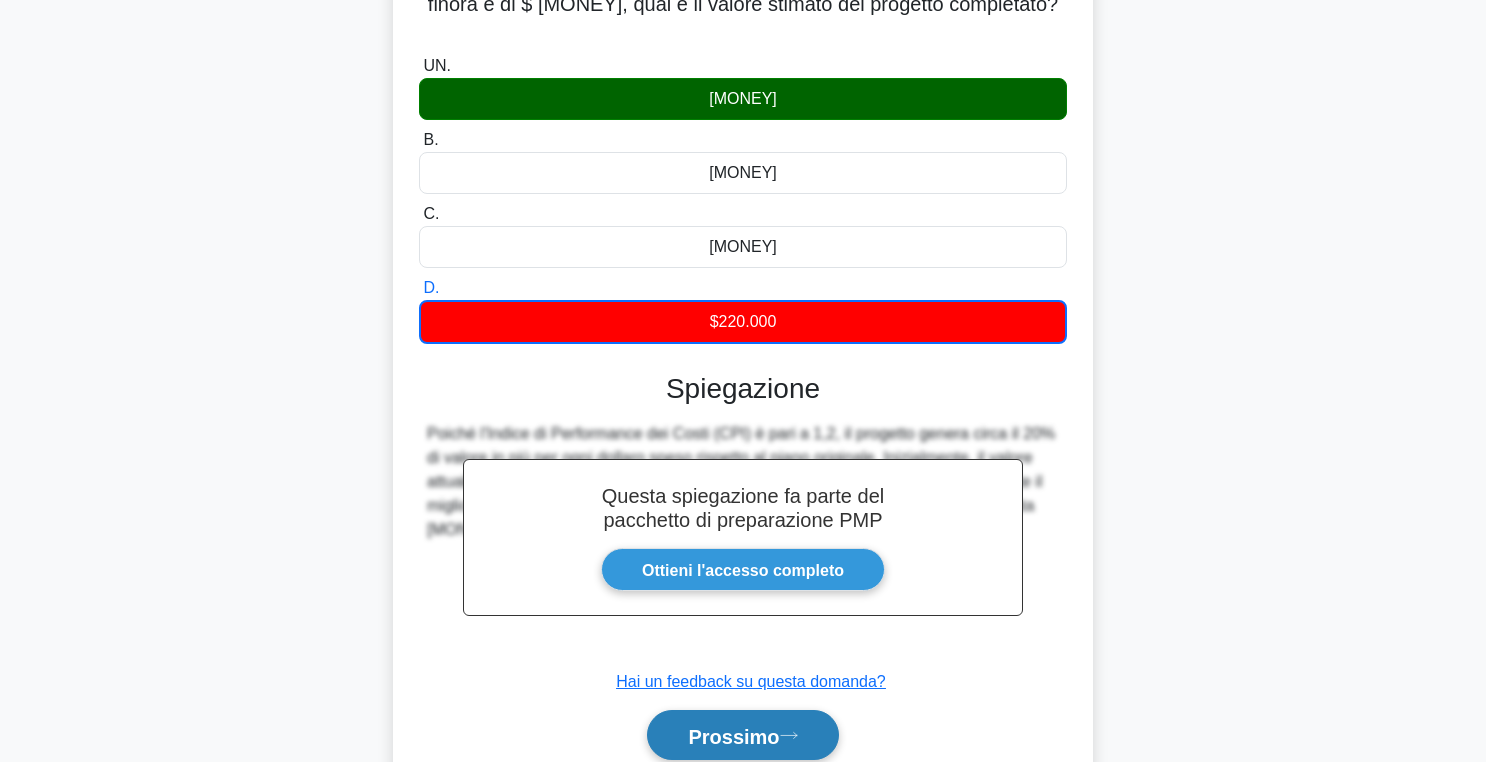 click on "Prossimo" at bounding box center [733, 736] 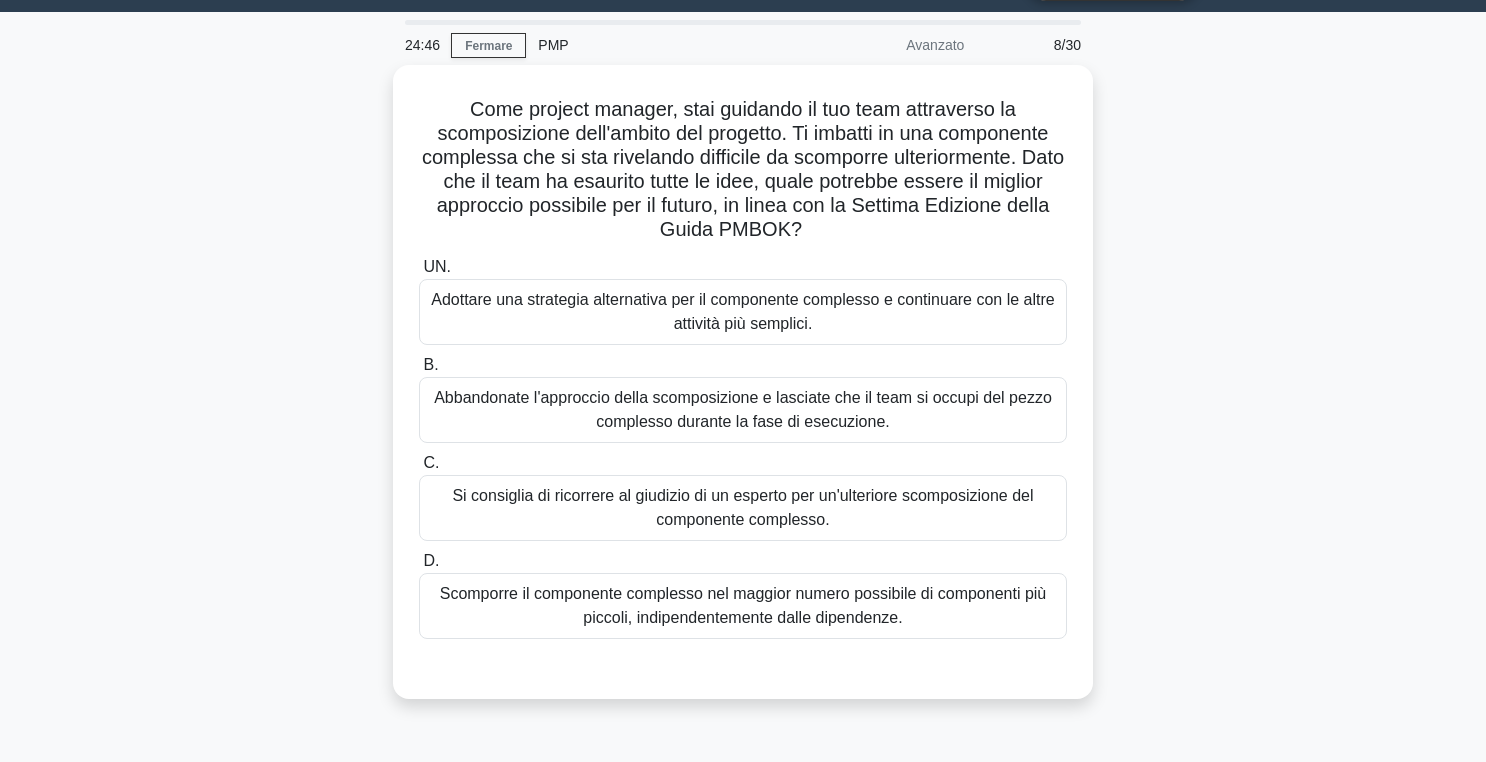 scroll, scrollTop: 49, scrollLeft: 0, axis: vertical 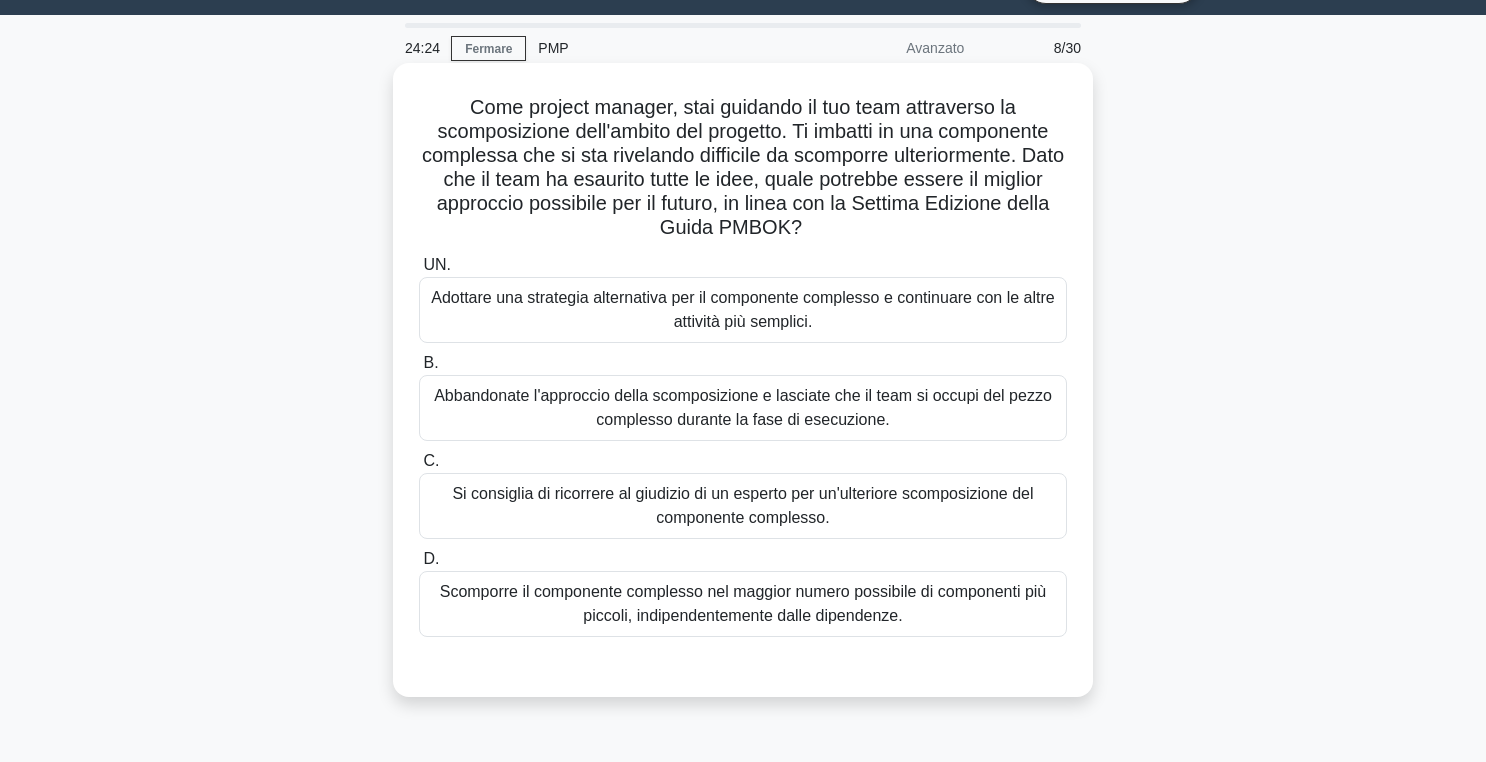 click on "Si consiglia di ricorrere al giudizio di un esperto per un'ulteriore scomposizione del componente complesso." at bounding box center (742, 505) 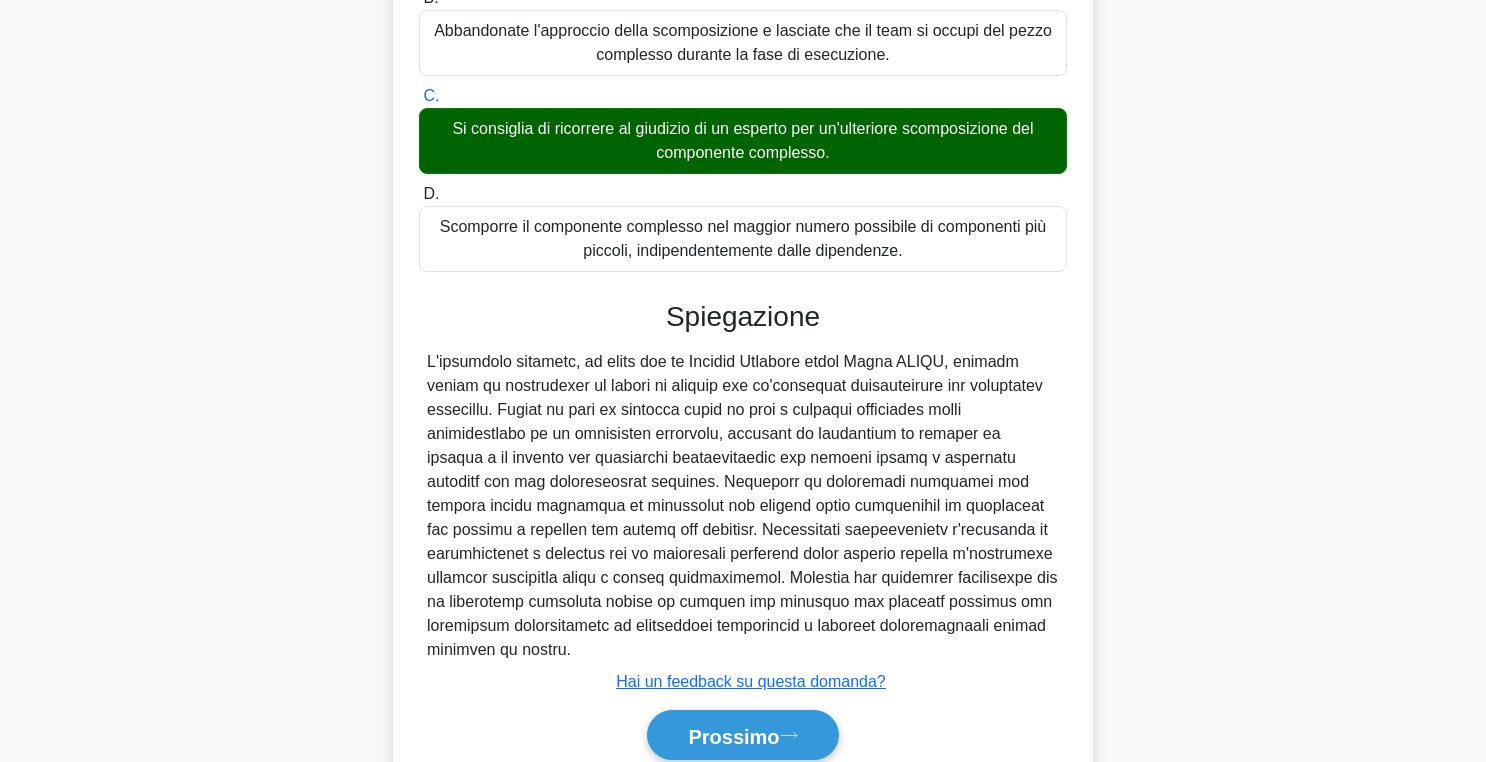 scroll, scrollTop: 498, scrollLeft: 0, axis: vertical 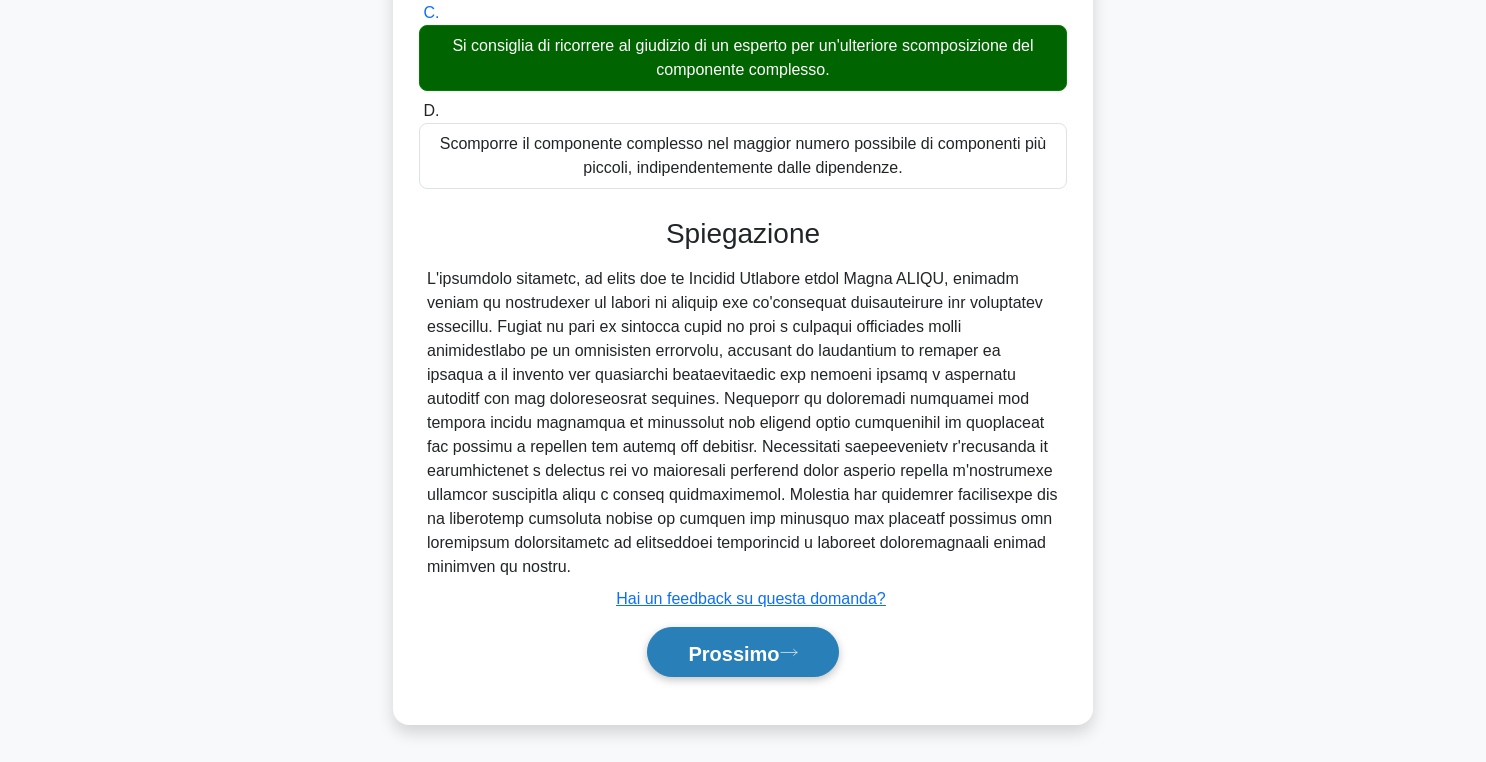 click on "Prossimo" at bounding box center [733, 653] 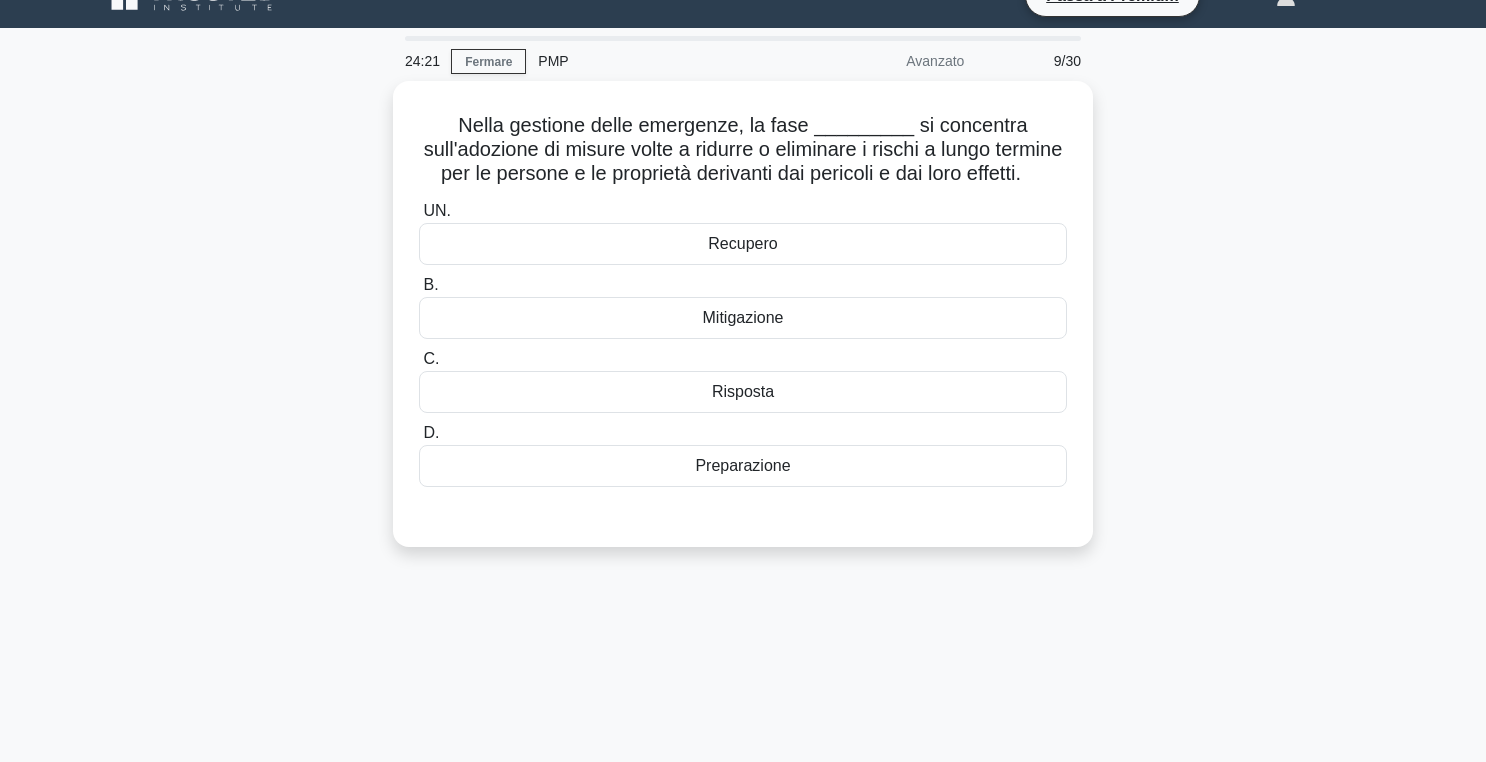 scroll, scrollTop: 33, scrollLeft: 0, axis: vertical 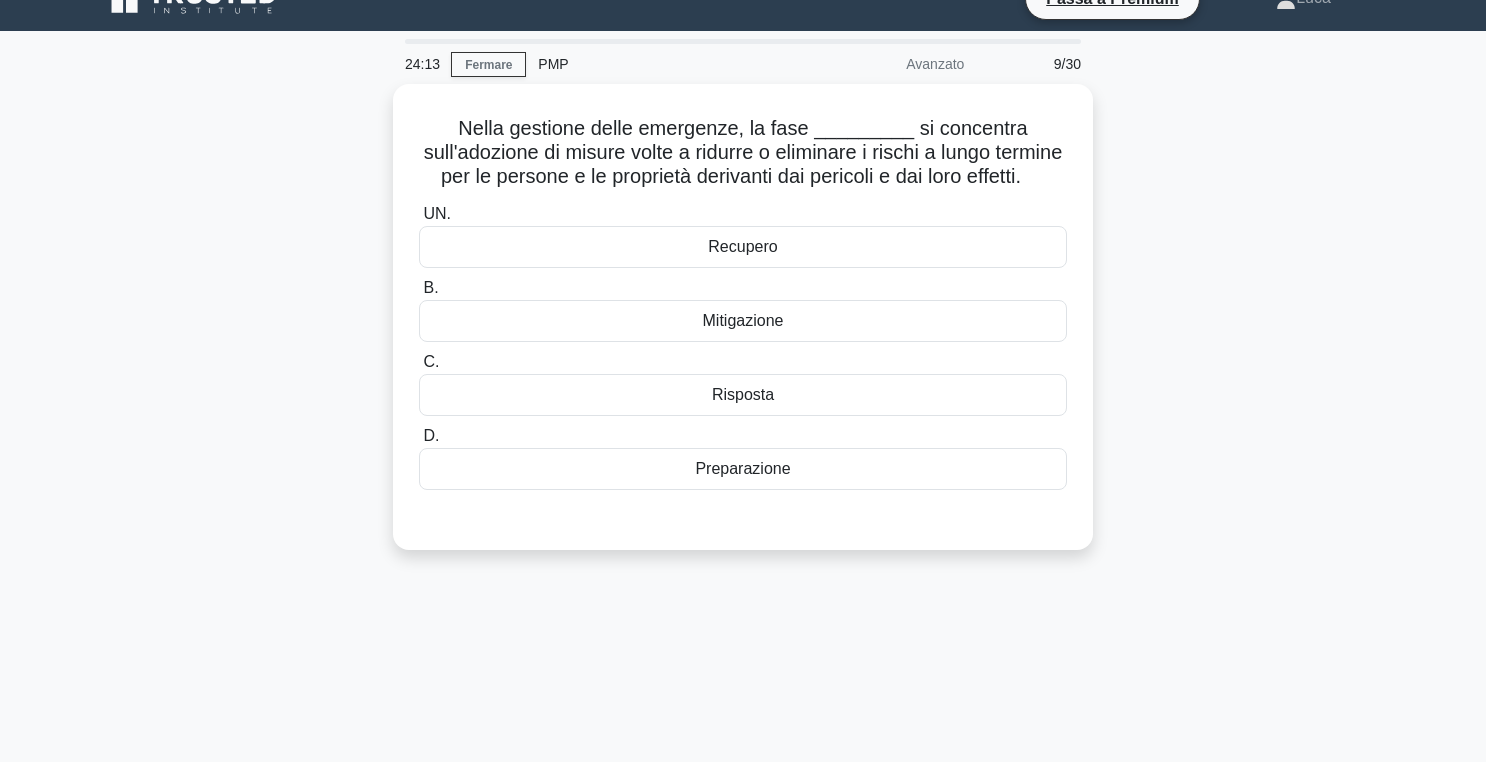 click on "Nella gestione delle emergenze, la fase _________ si concentra sull'adozione di misure volte a ridurre o eliminare i rischi a lungo termine per le persone e le proprietà derivanti dai pericoli e dai loro effetti.
.spinner_0XTQ{transform-origin:center;animation:spinner_y6GP .75s linear infinite}@keyframes spinner_y6GP{100%{transform:rotate(360deg)}}
UN.
Recupero
B. C." at bounding box center [743, 329] 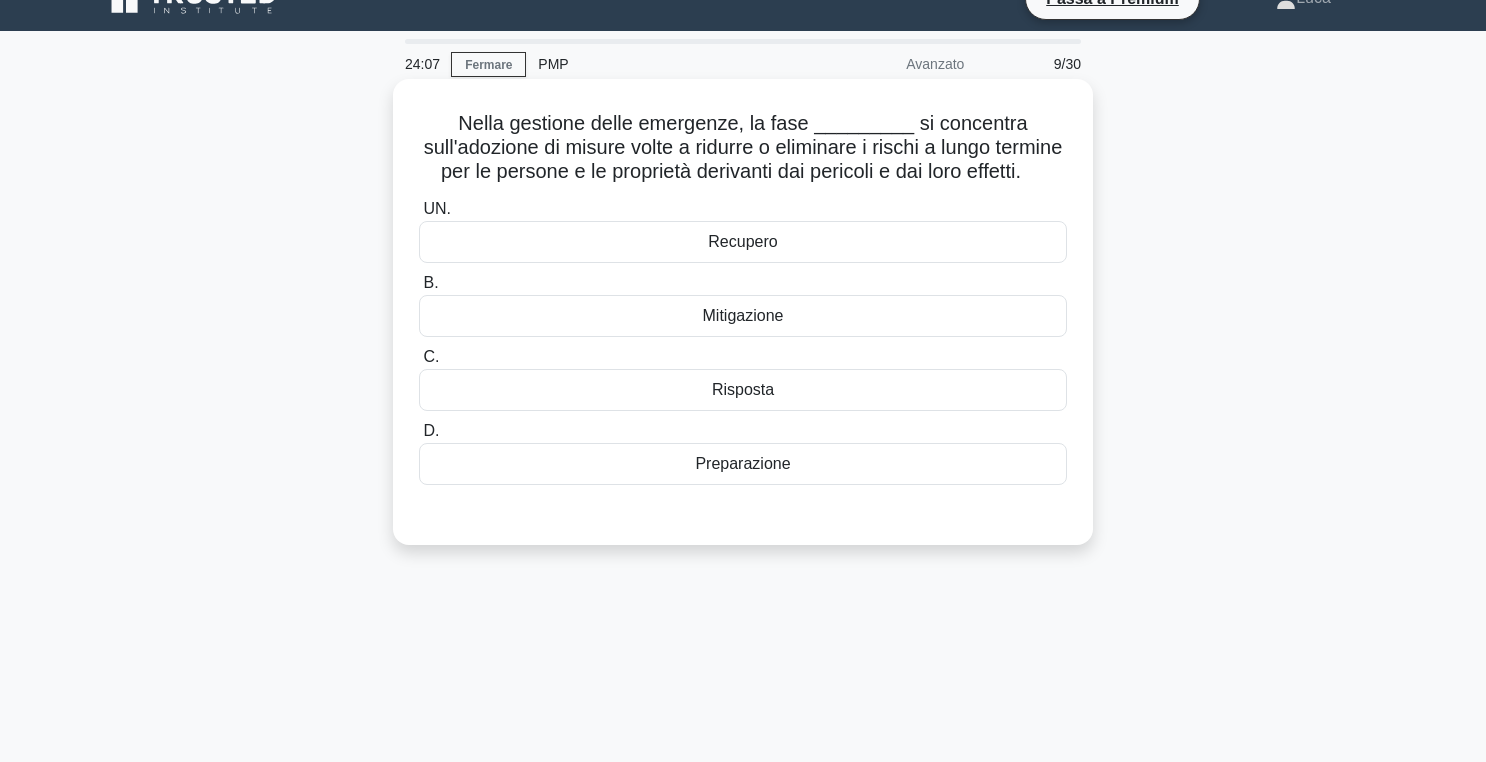 click on "Mitigazione" at bounding box center (743, 316) 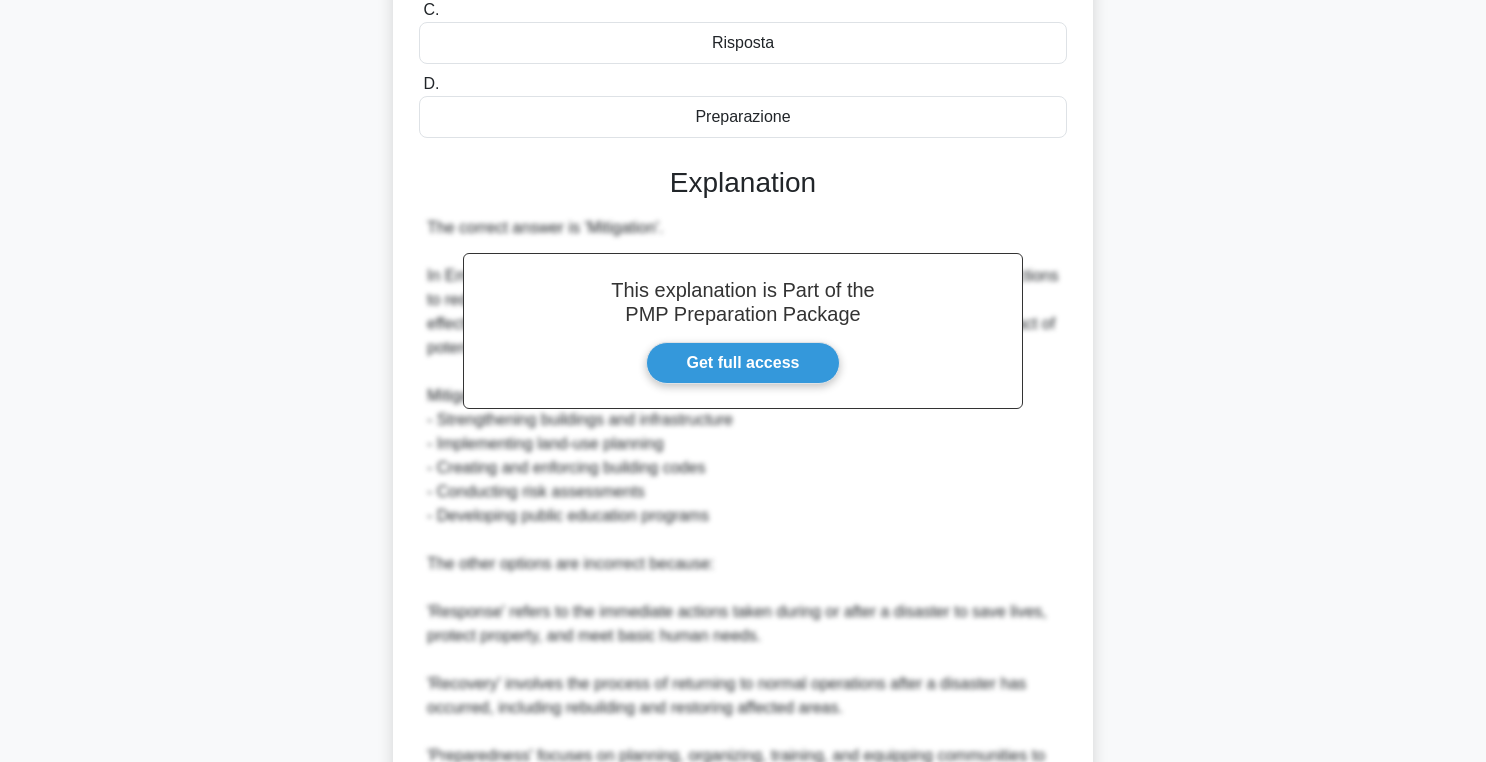 scroll, scrollTop: 585, scrollLeft: 0, axis: vertical 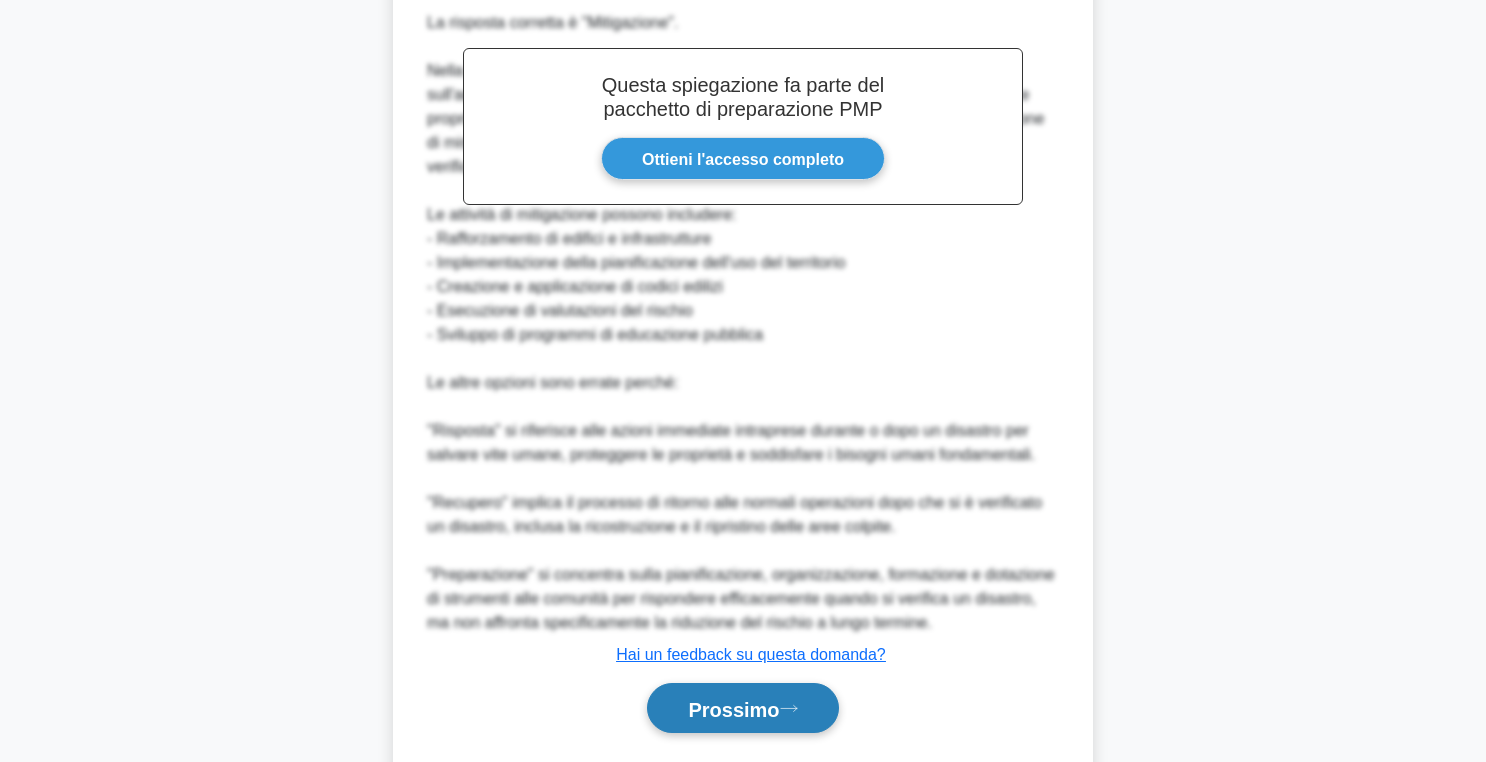 click on "Prossimo" at bounding box center (742, 708) 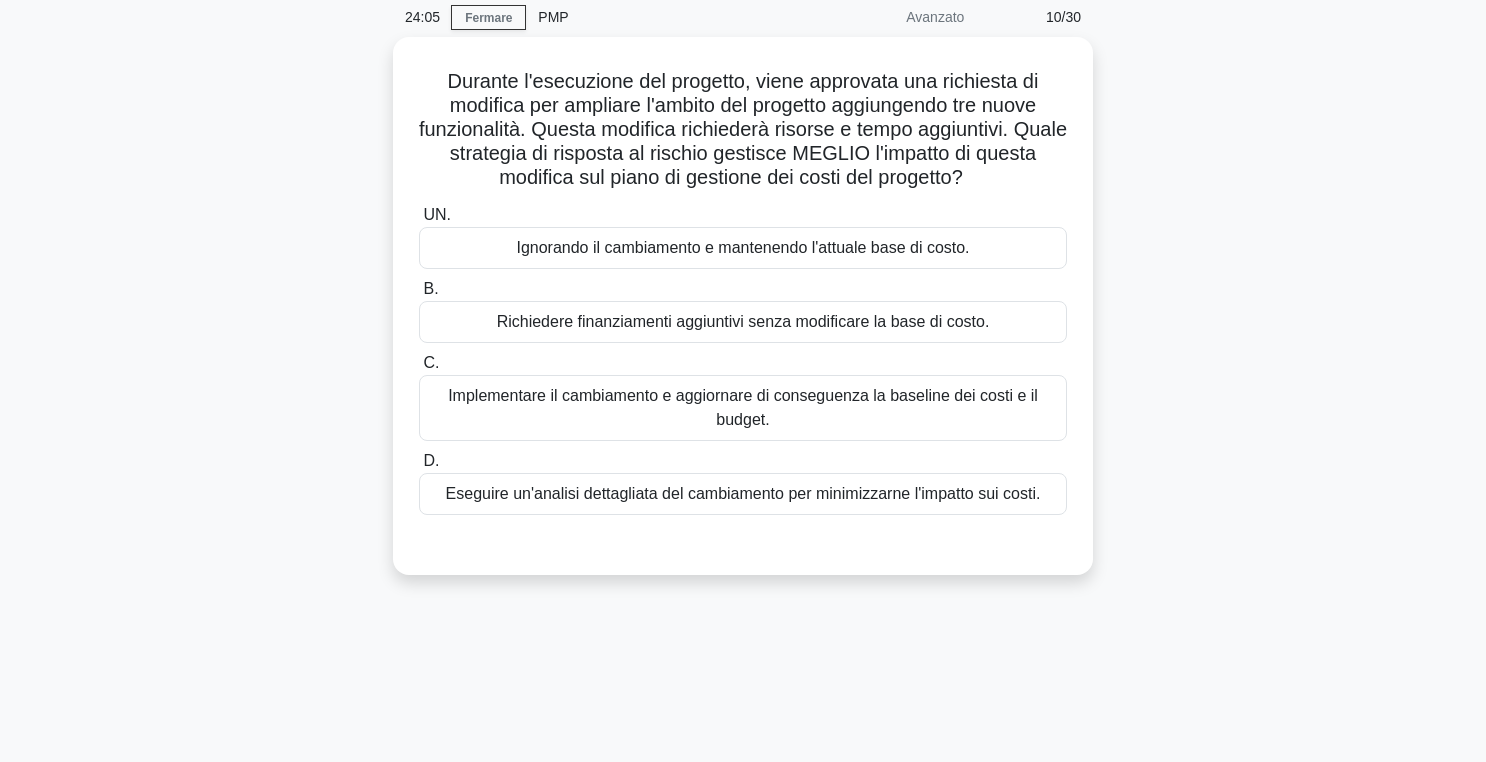 scroll, scrollTop: 74, scrollLeft: 0, axis: vertical 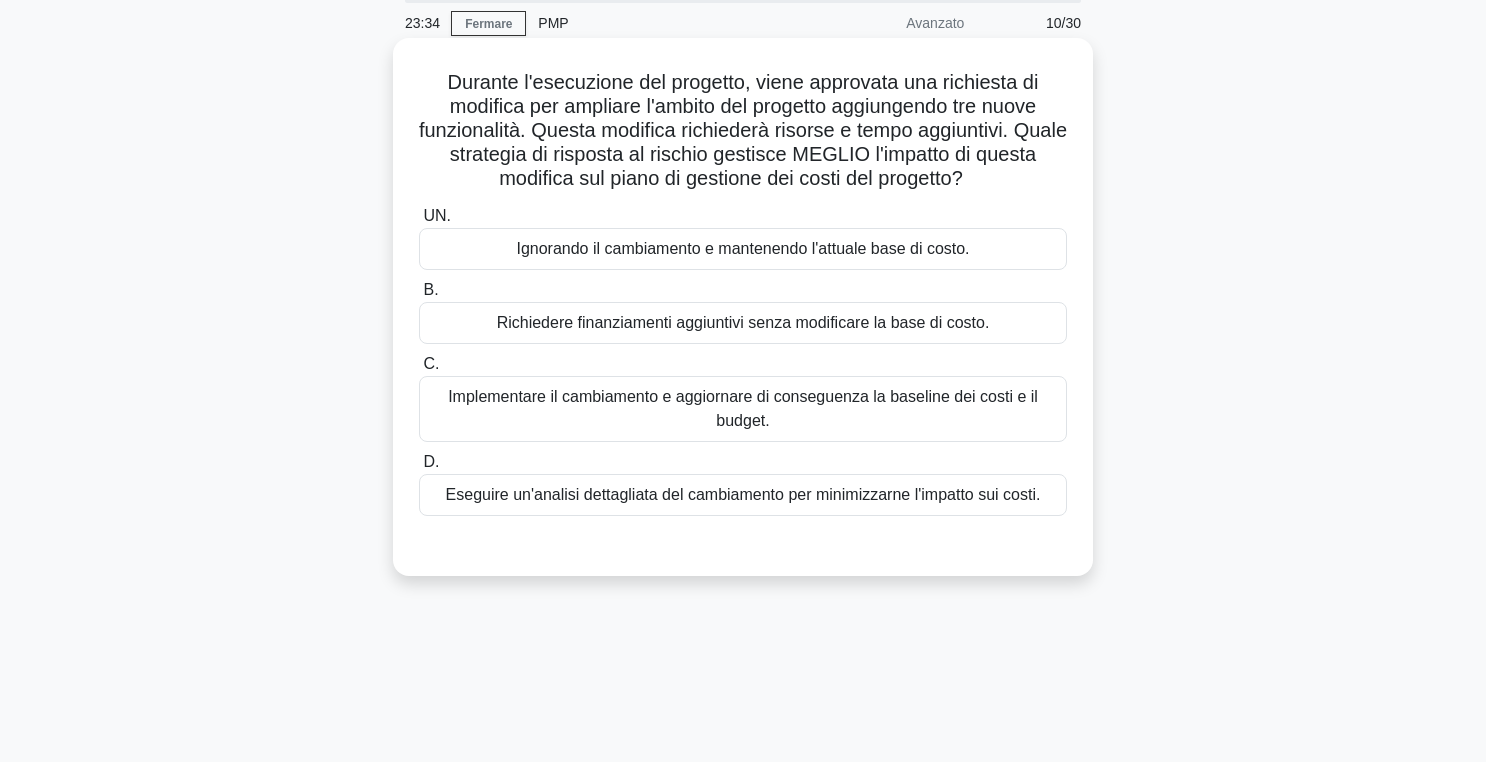 click on "Implementare il cambiamento e aggiornare di conseguenza la baseline dei costi e il budget." at bounding box center (743, 409) 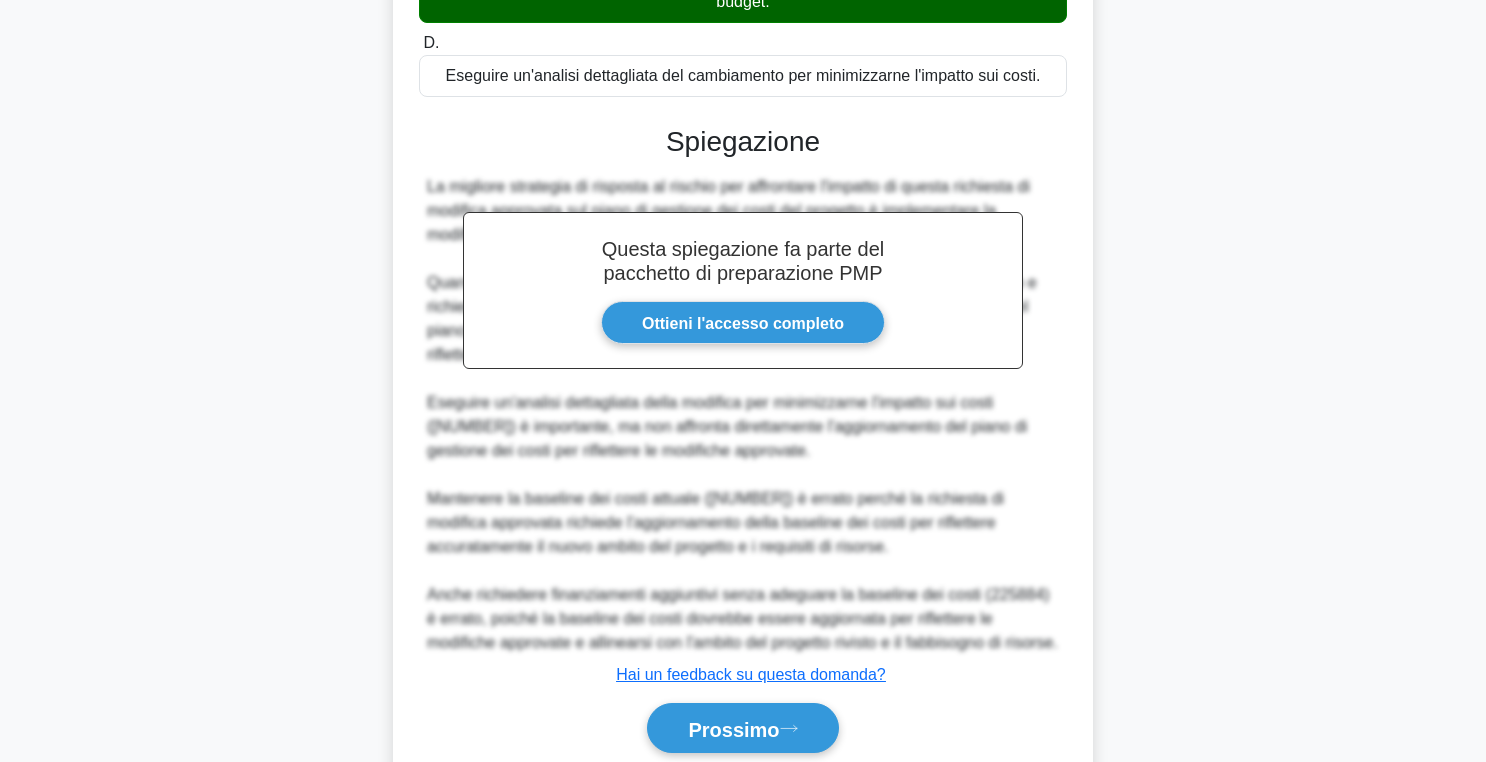 scroll, scrollTop: 570, scrollLeft: 0, axis: vertical 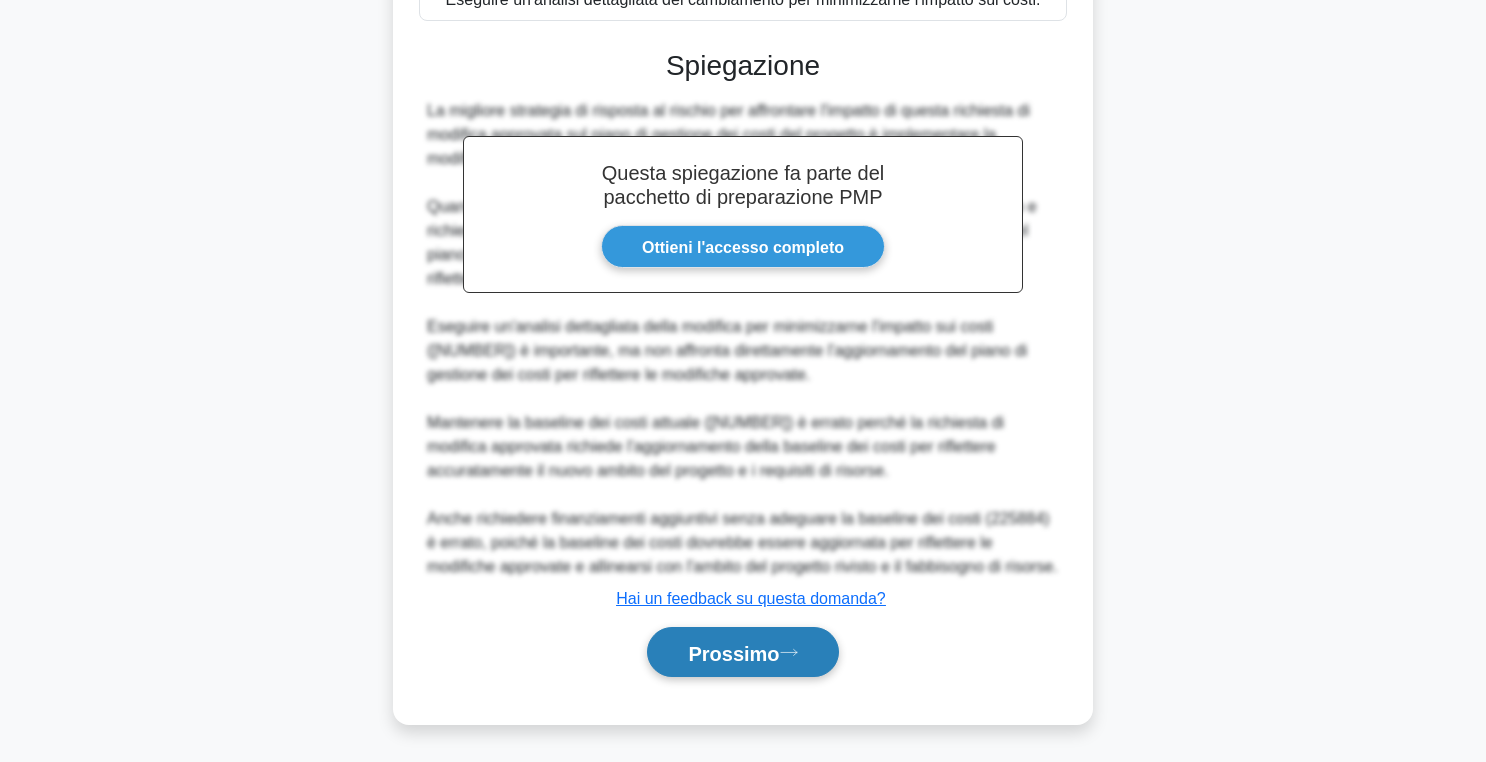 click on "Prossimo" at bounding box center [742, 652] 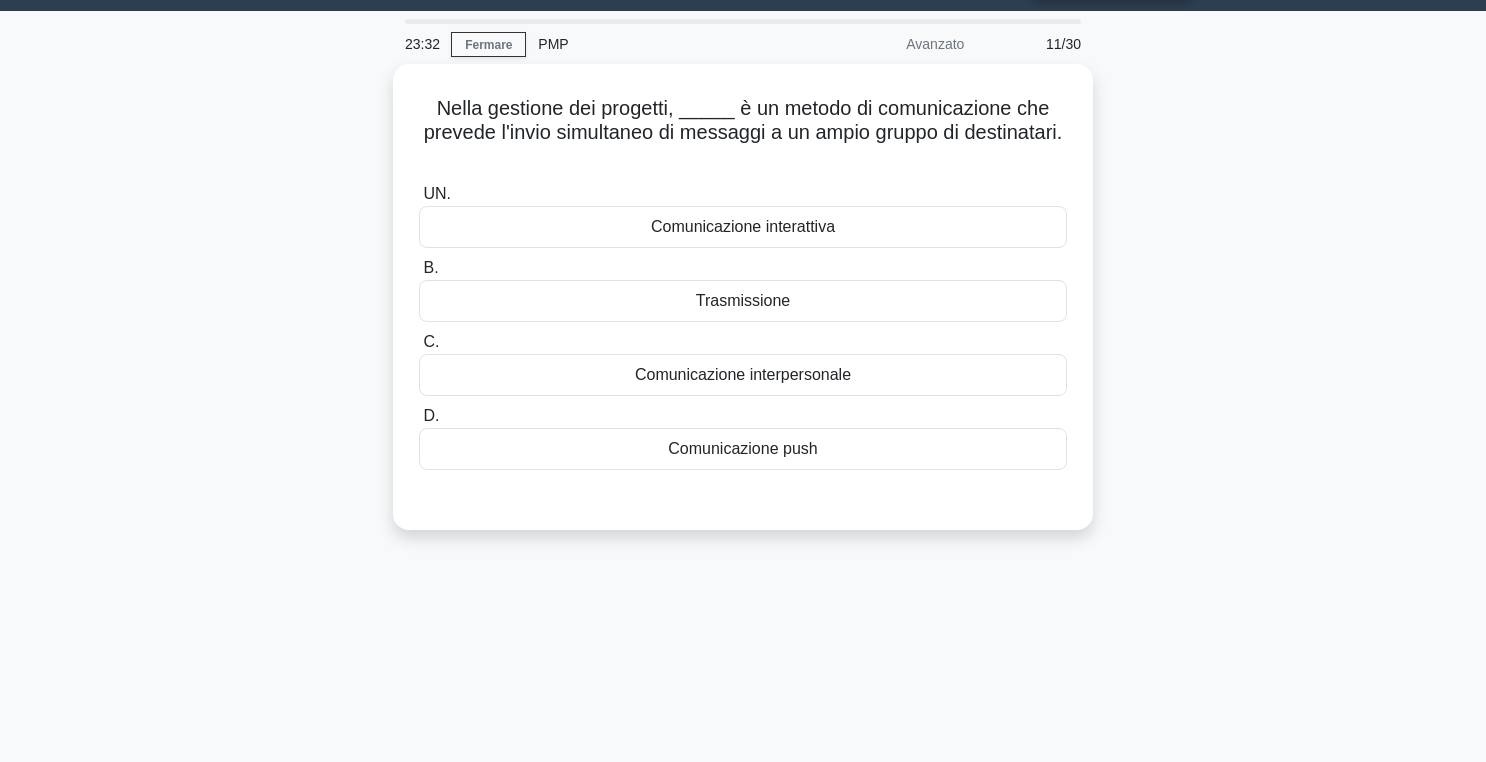 scroll, scrollTop: 45, scrollLeft: 0, axis: vertical 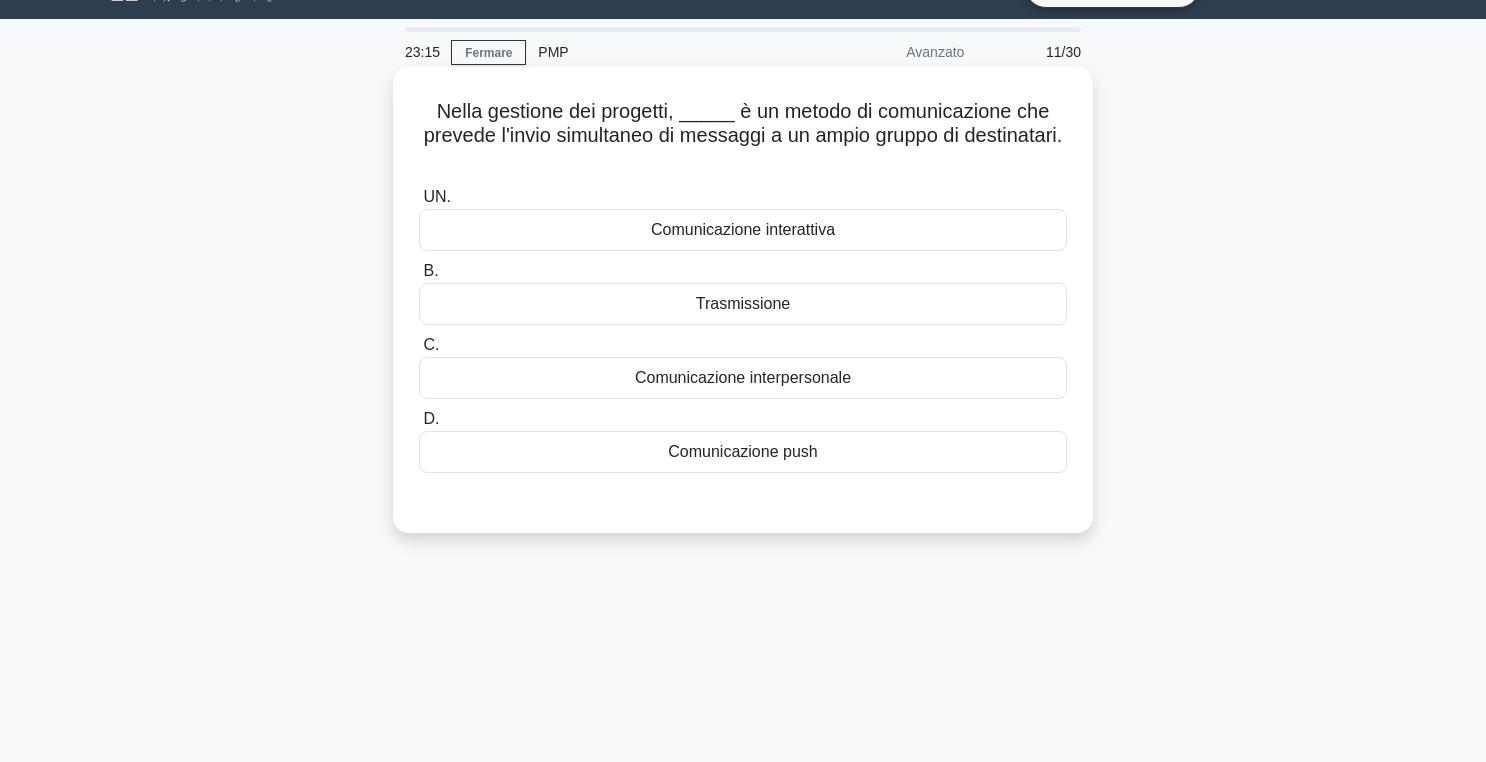 click on "Trasmissione" at bounding box center [743, 303] 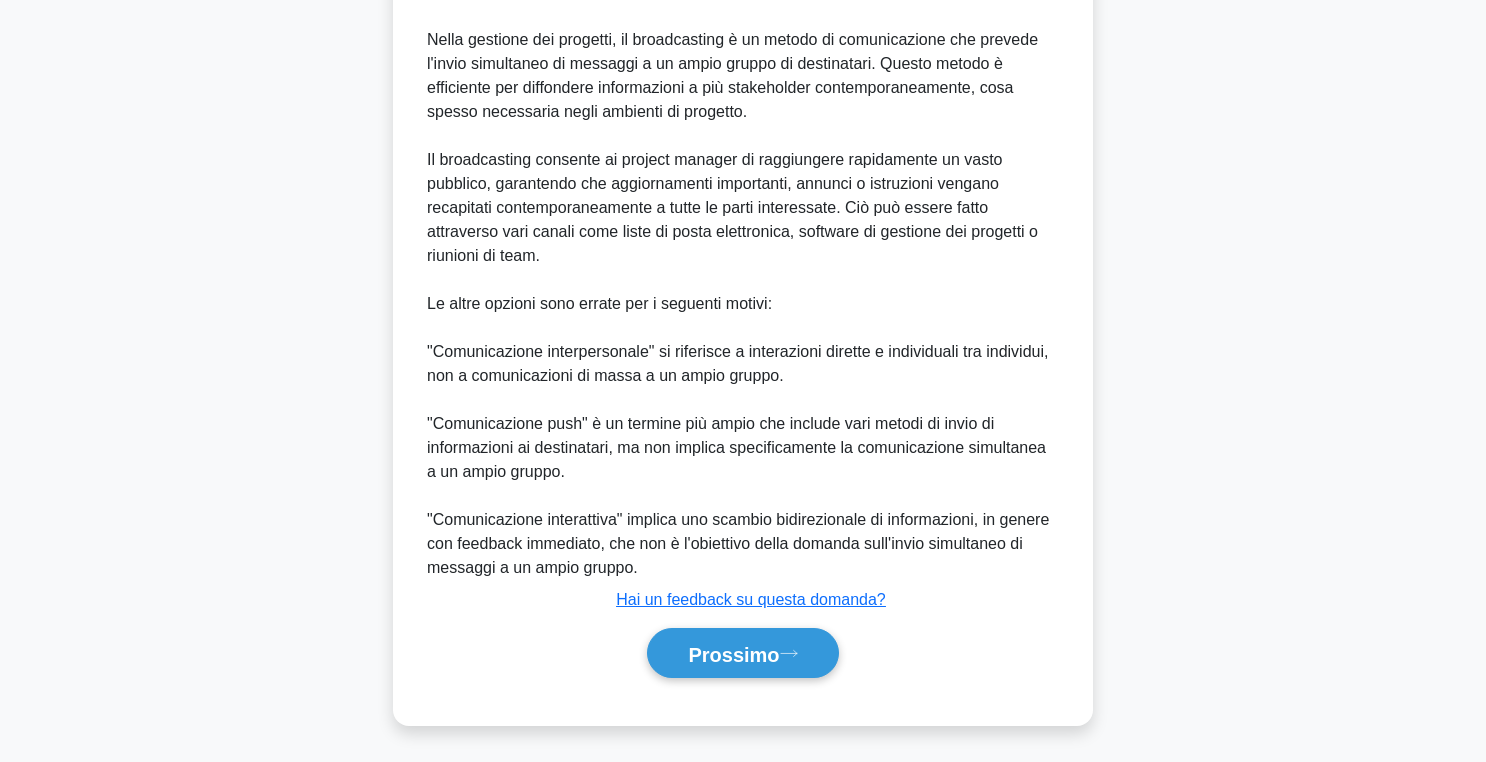 scroll, scrollTop: 618, scrollLeft: 0, axis: vertical 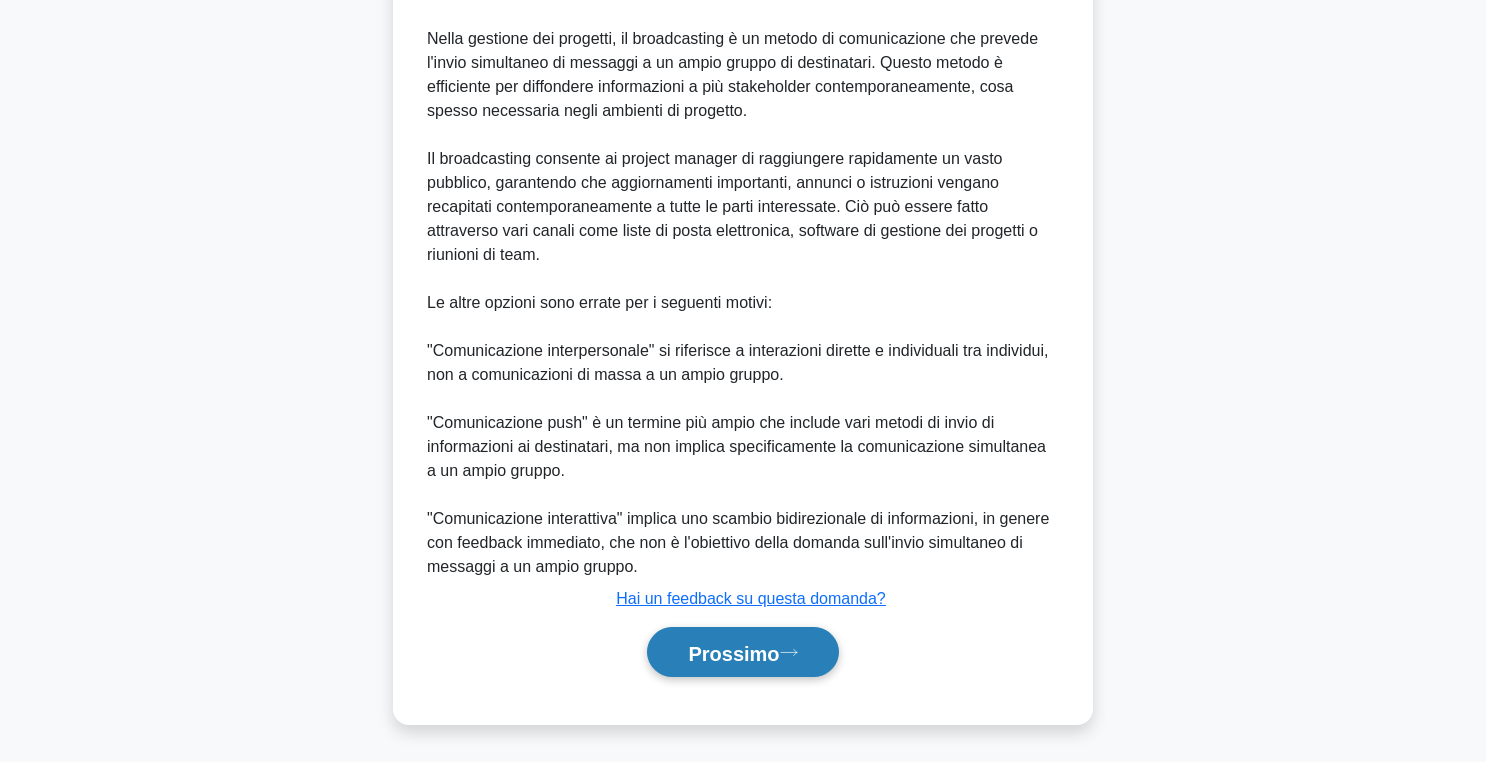 click on "Prossimo" at bounding box center (733, 653) 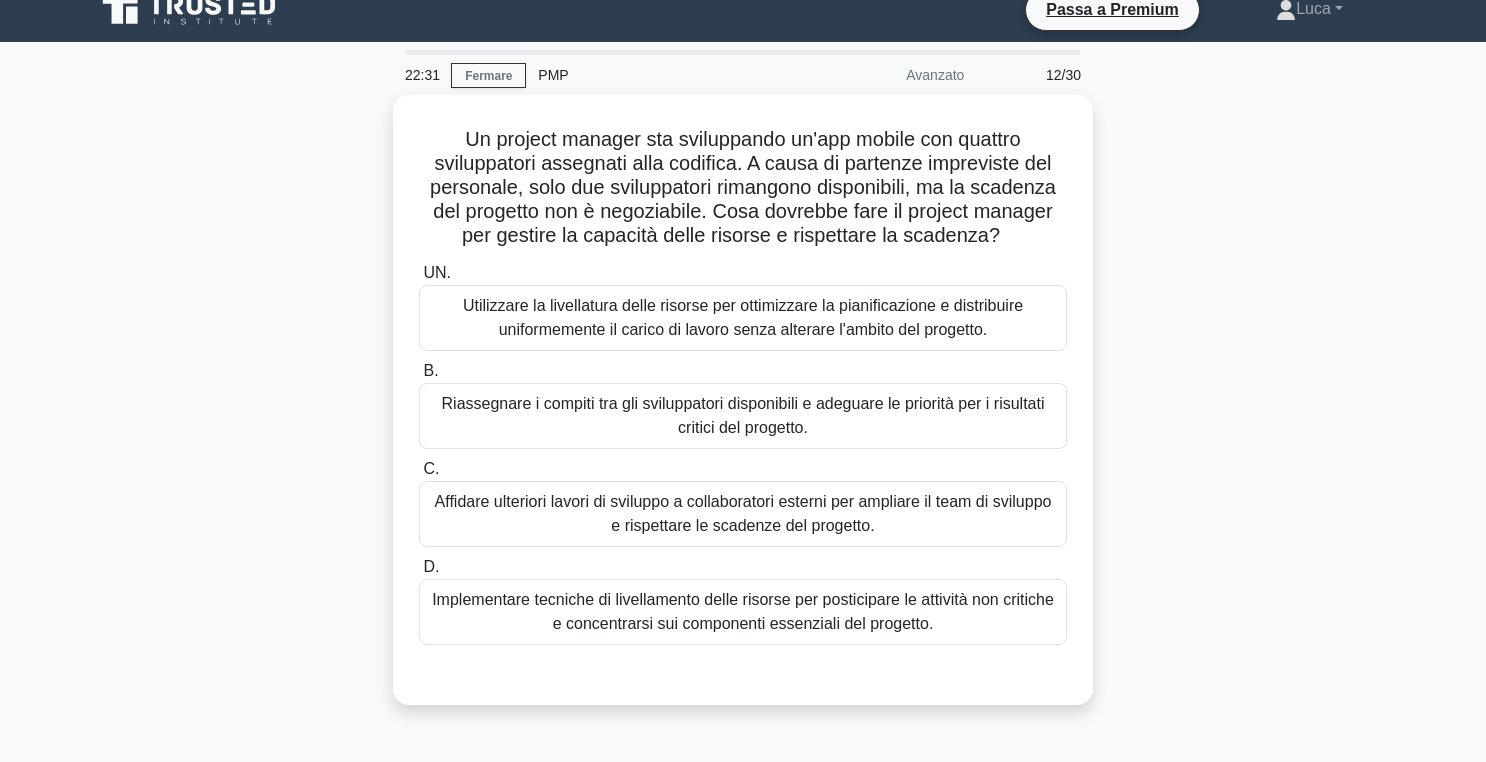 scroll, scrollTop: 0, scrollLeft: 0, axis: both 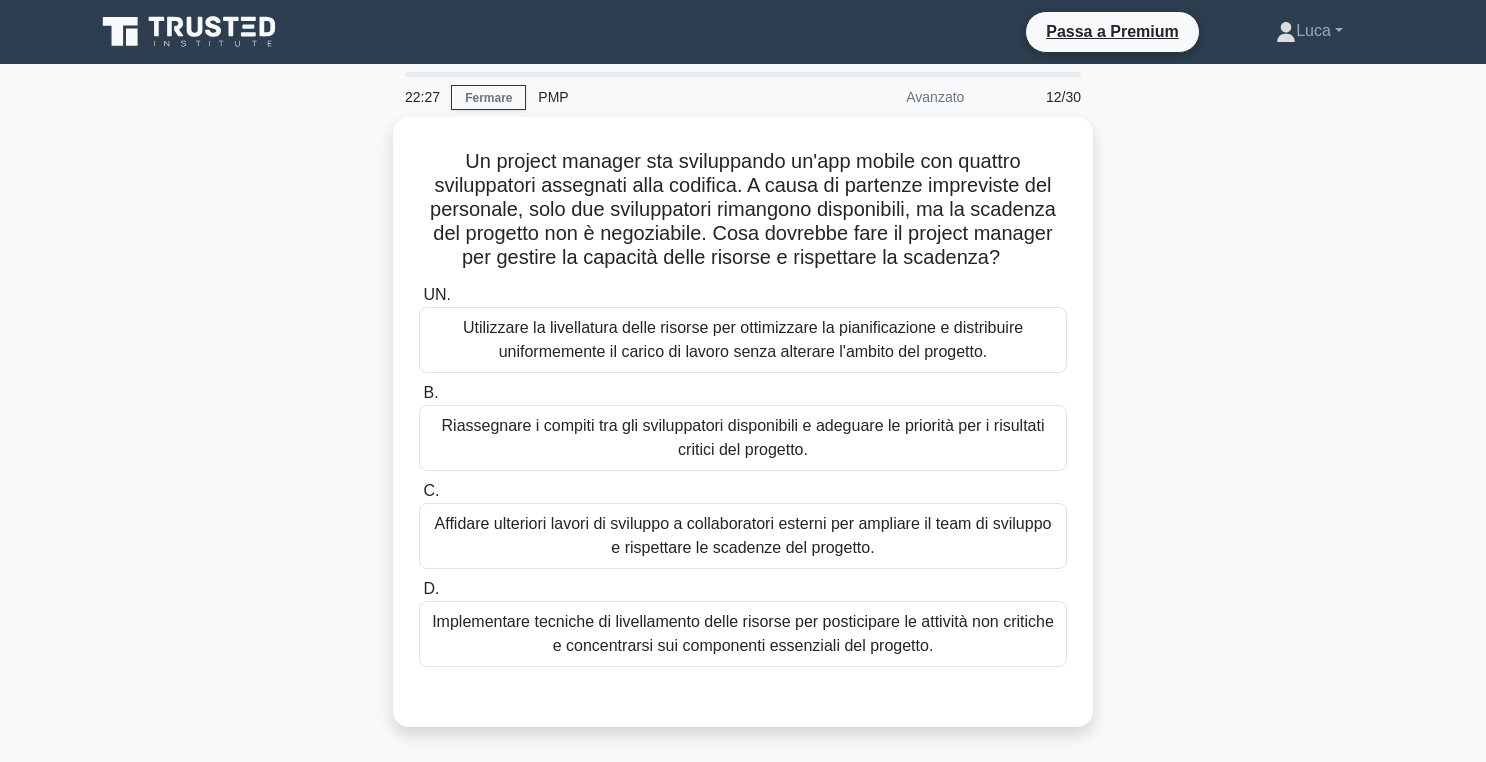 click on "Un project manager sta sviluppando un'app mobile con quattro sviluppatori assegnati alla codifica. A causa di partenze impreviste del personale, solo due sviluppatori rimangono disponibili, ma la scadenza del progetto non è negoziabile. Cosa dovrebbe fare il project manager per gestire la capacità delle risorse e rispettare la scadenza?
.spinner_0XTQ{transform-origin:center;animation:spinner_y6GP .75s linear infinite}@keyframes spinner_y6GP{100%{transform:rotate(360deg)}}
UN.
B. C. D." at bounding box center (743, 434) 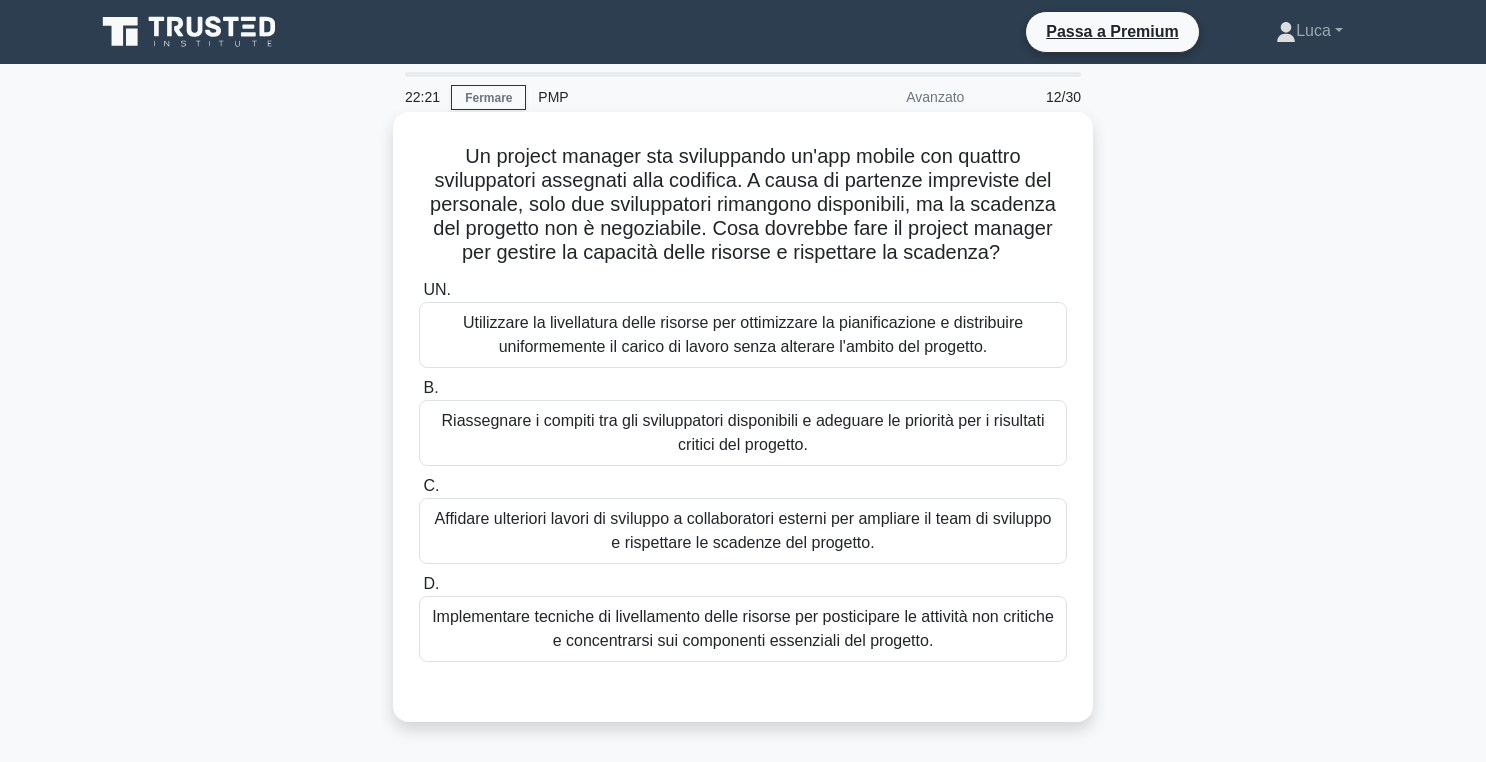 click on "Utilizzare la livellatura delle risorse per ottimizzare la pianificazione e distribuire uniformemente il carico di lavoro senza alterare l'ambito del progetto." at bounding box center (743, 334) 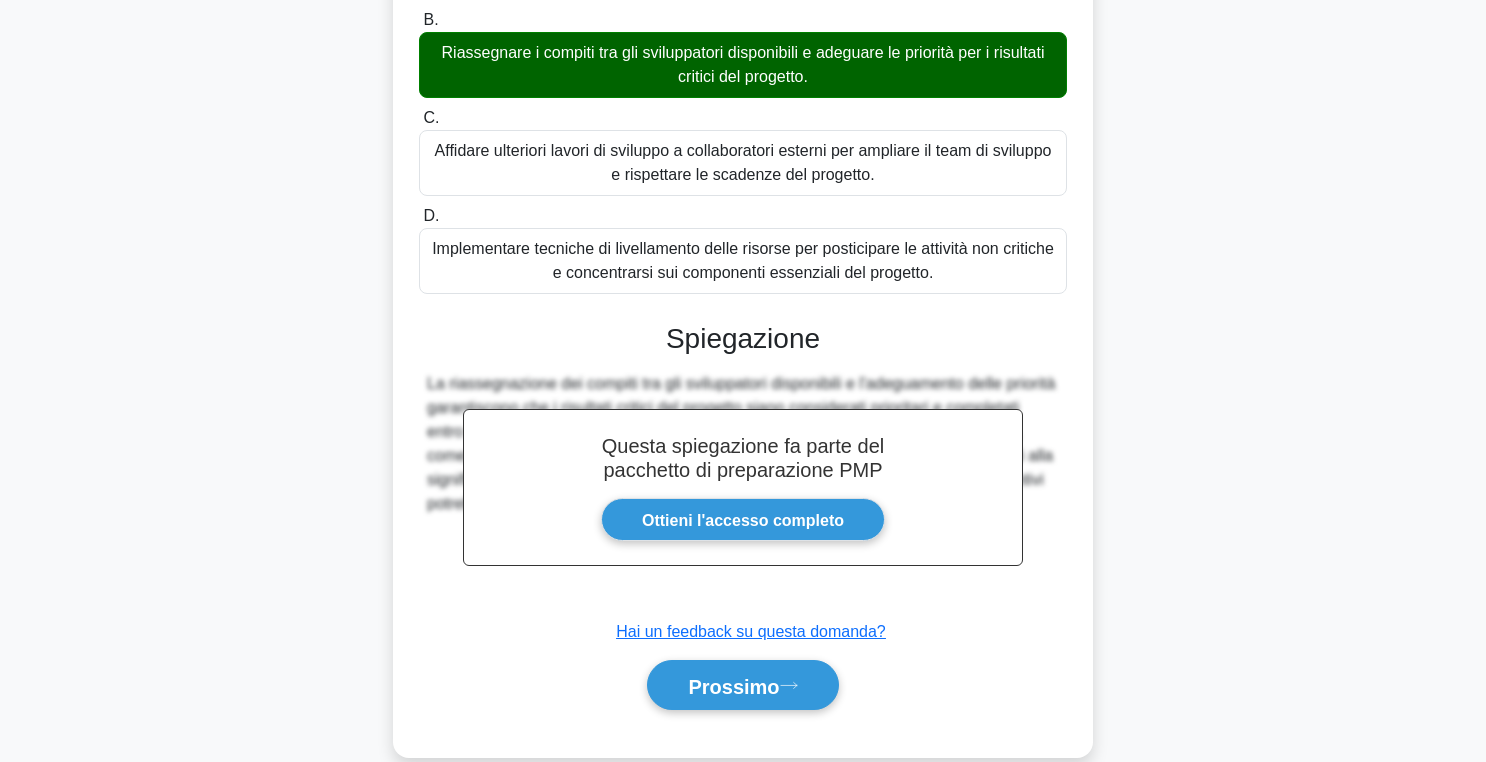 scroll, scrollTop: 404, scrollLeft: 0, axis: vertical 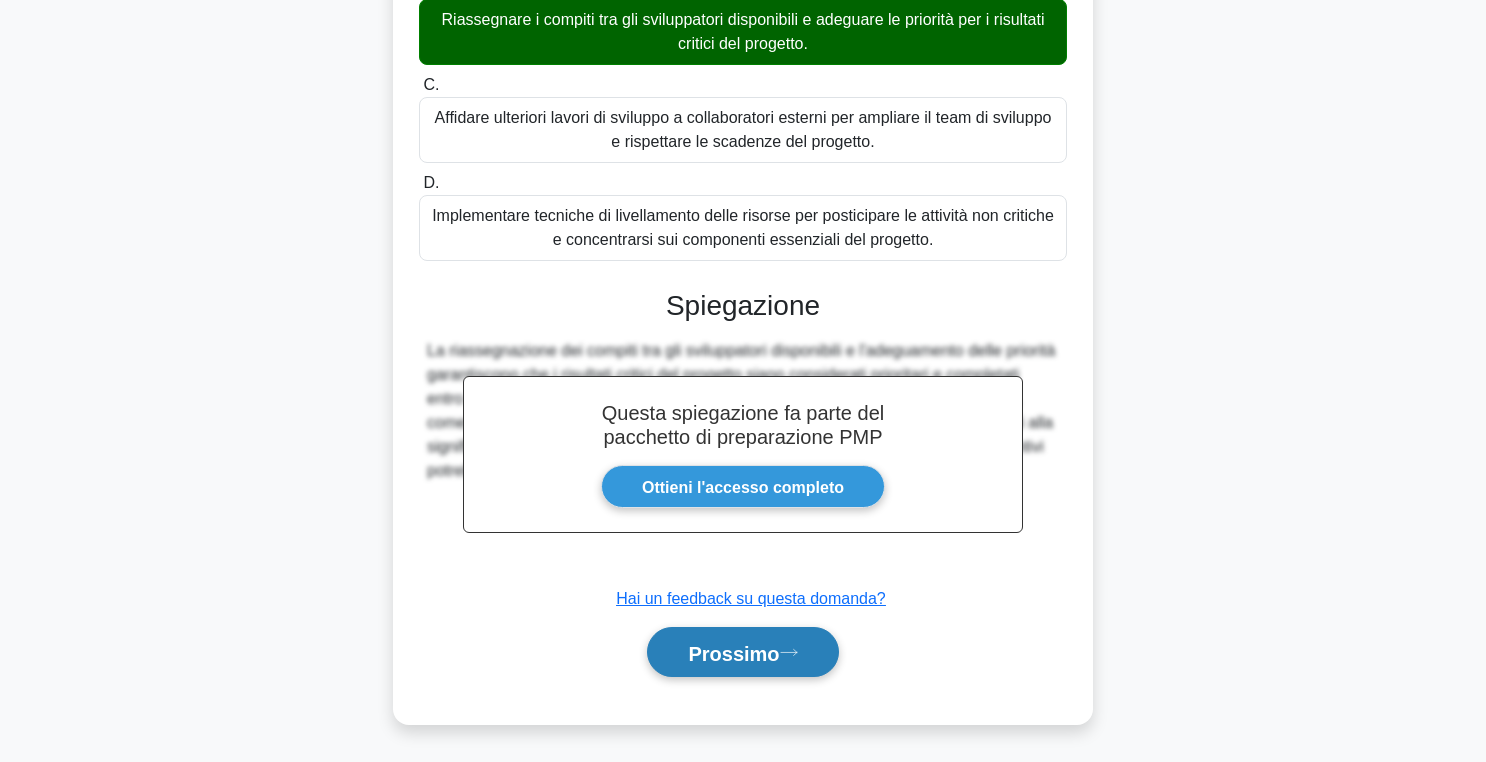 click on "Prossimo" at bounding box center (742, 652) 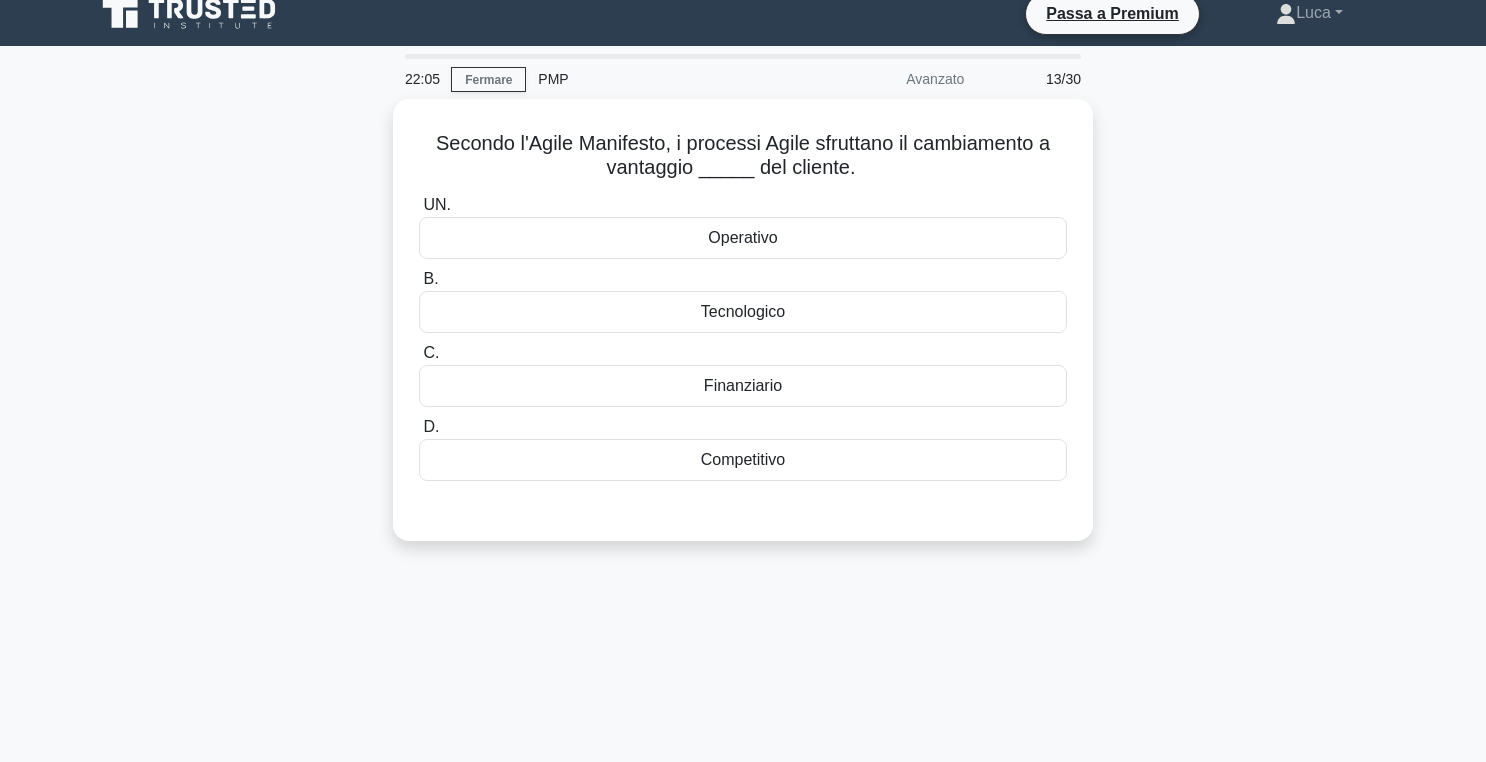 scroll, scrollTop: 17, scrollLeft: 0, axis: vertical 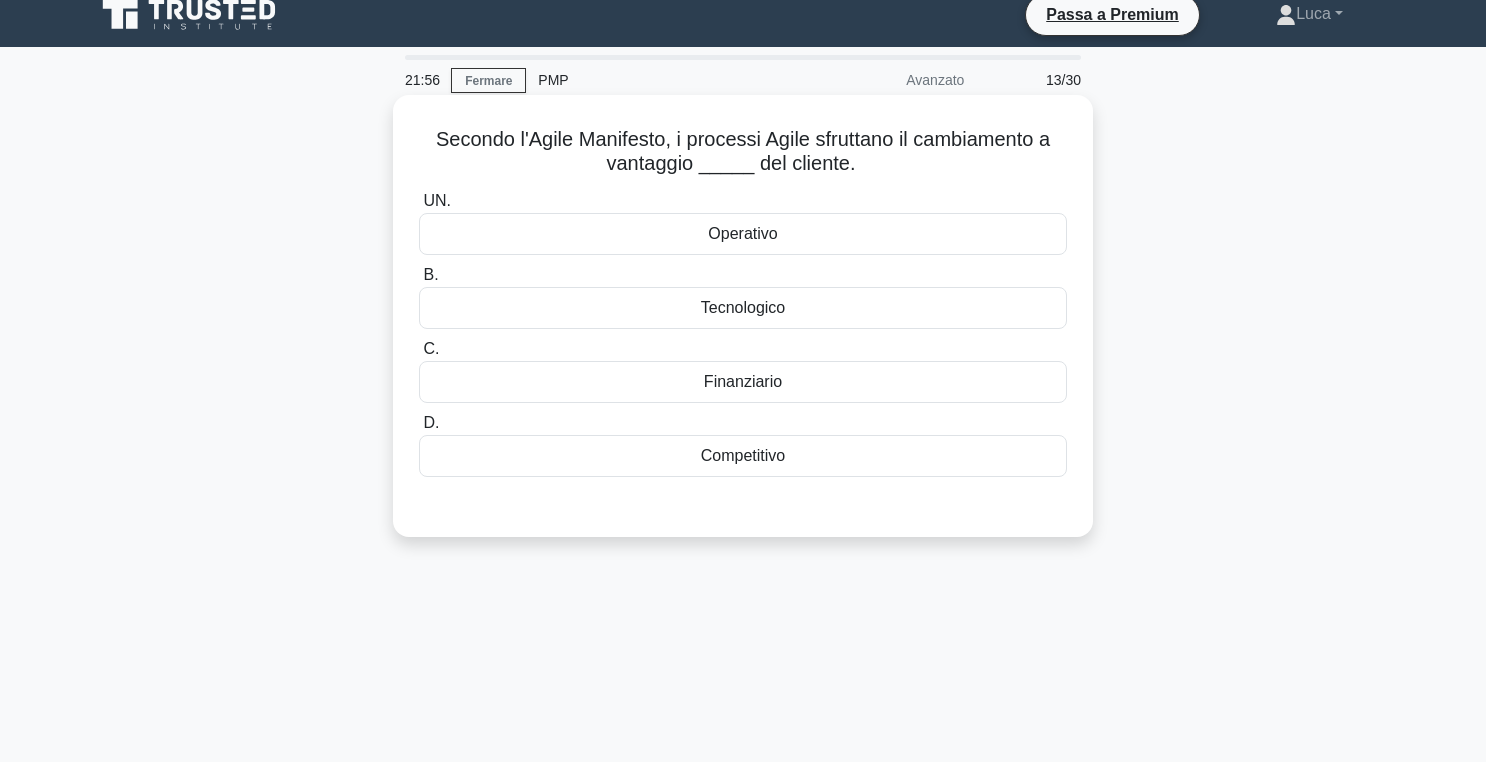 click on "Competitivo" at bounding box center (743, 456) 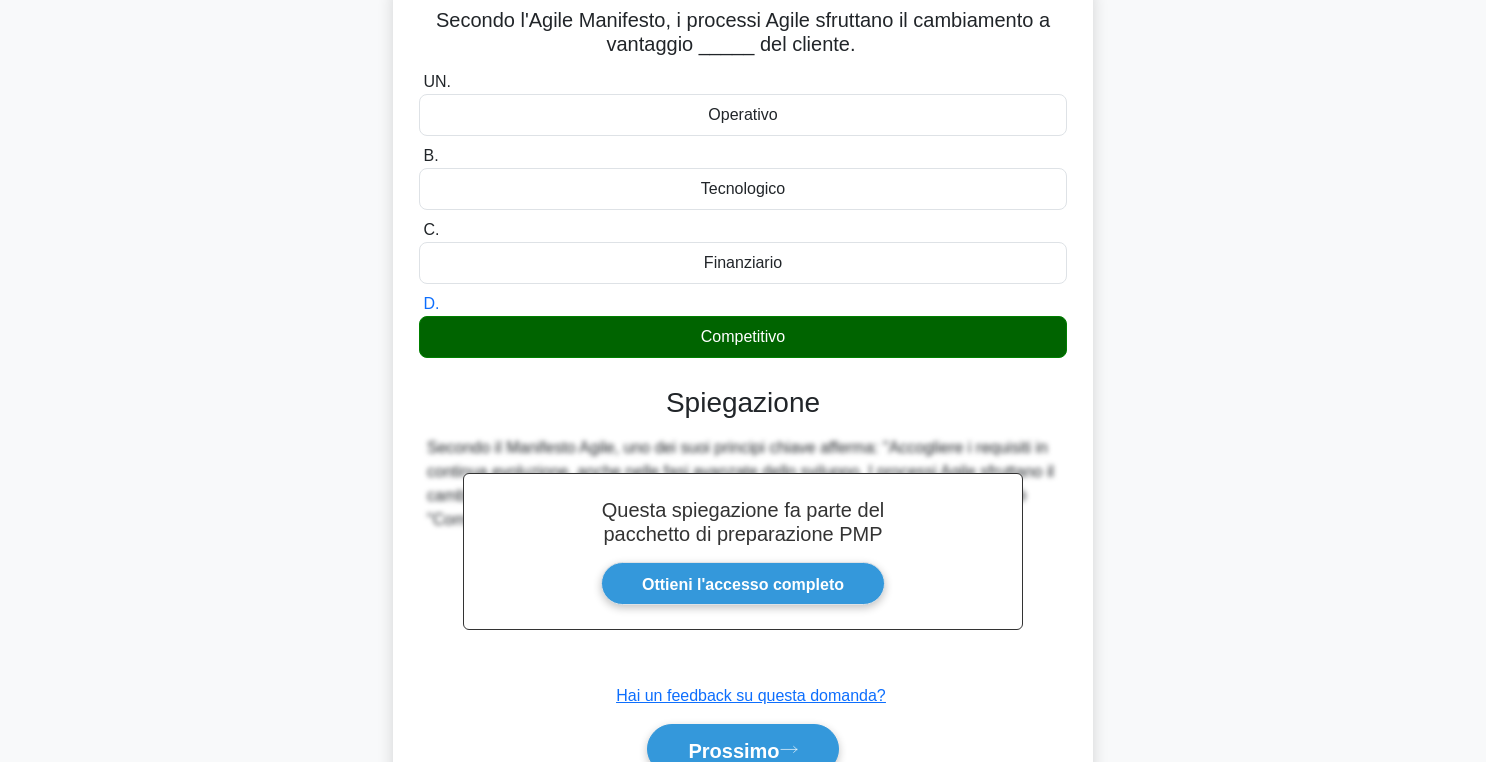 scroll, scrollTop: 318, scrollLeft: 0, axis: vertical 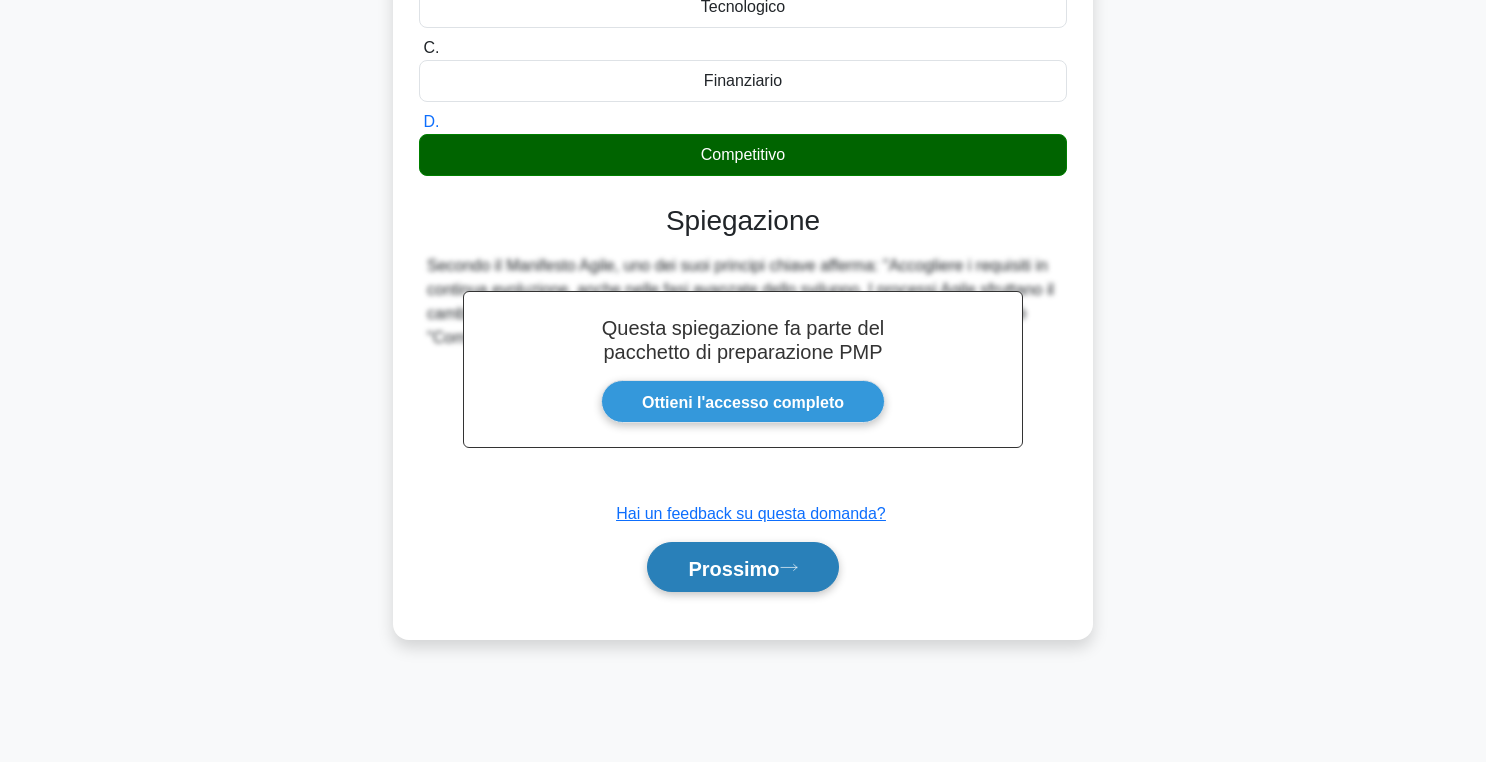 click on "Prossimo" at bounding box center [733, 568] 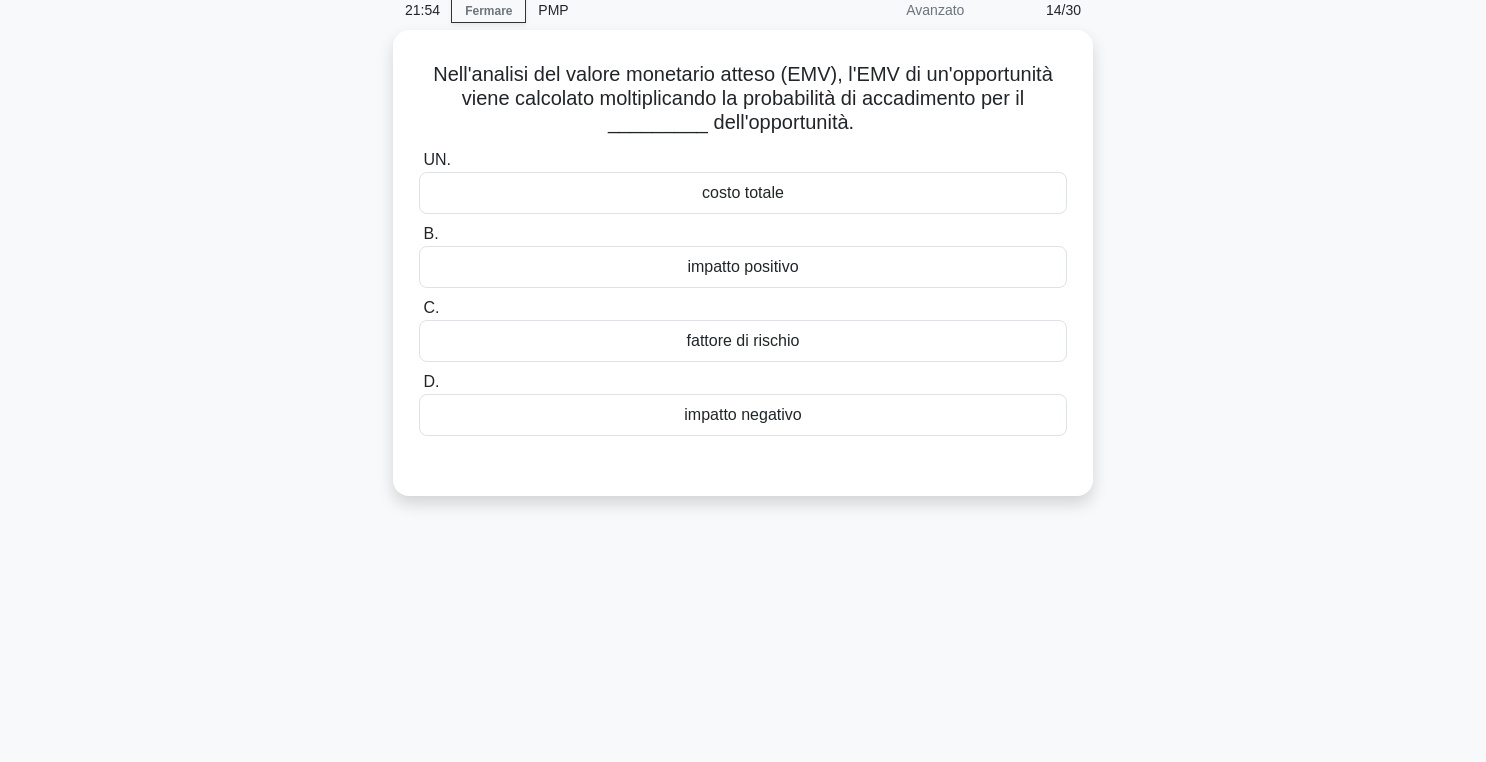 scroll, scrollTop: 52, scrollLeft: 0, axis: vertical 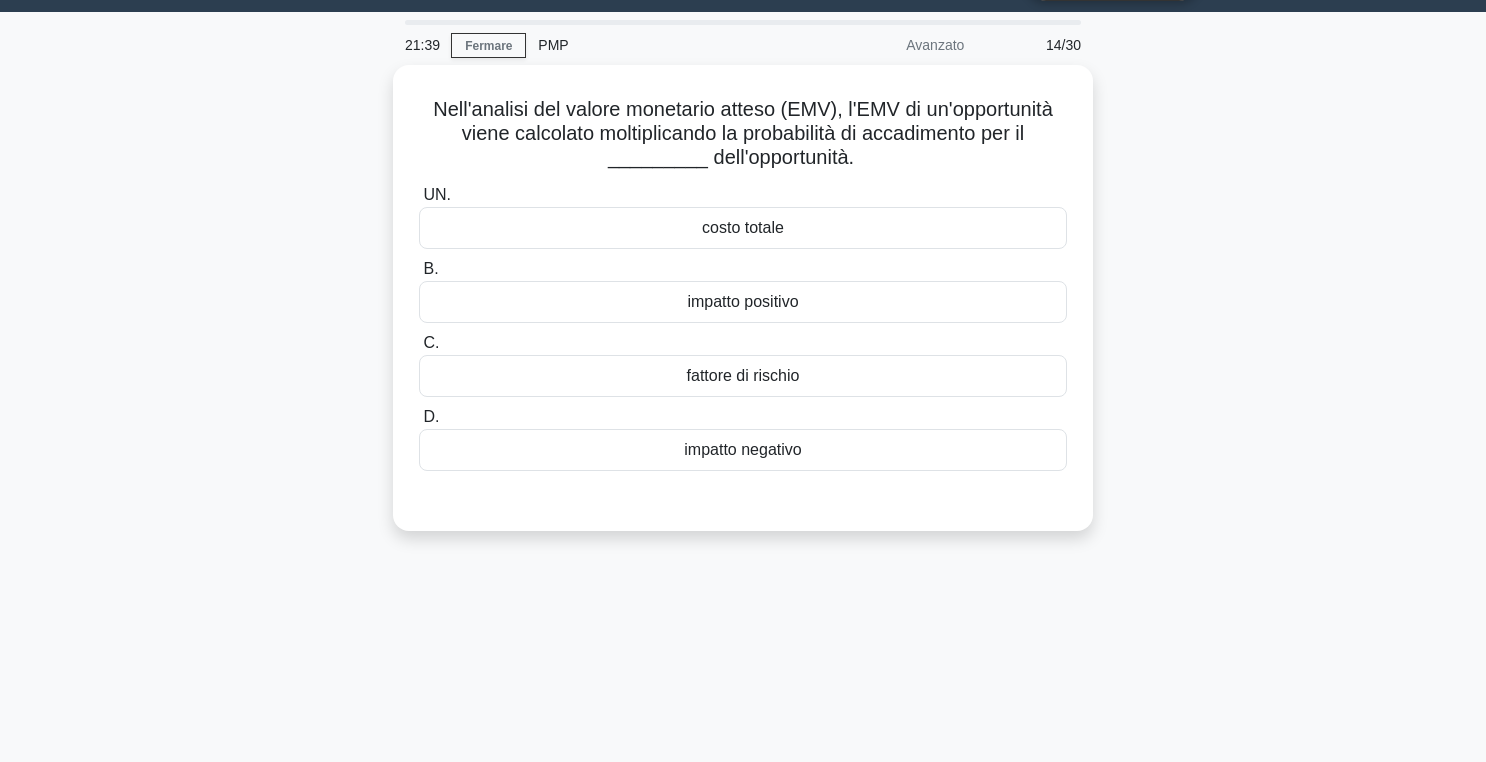 click on "Nell'analisi del valore monetario atteso (EMV), l'EMV di un'opportunità viene calcolato moltiplicando la probabilità di accadimento per il _________ dell'opportunità.
.spinner_0XTQ{transform-origin:center;animation:spinner_y6GP .75s linear infinite}@keyframes spinner_y6GP{100%{transform:rotate(360deg)}}
UN.
costo totale
B. C. D." at bounding box center [743, 310] 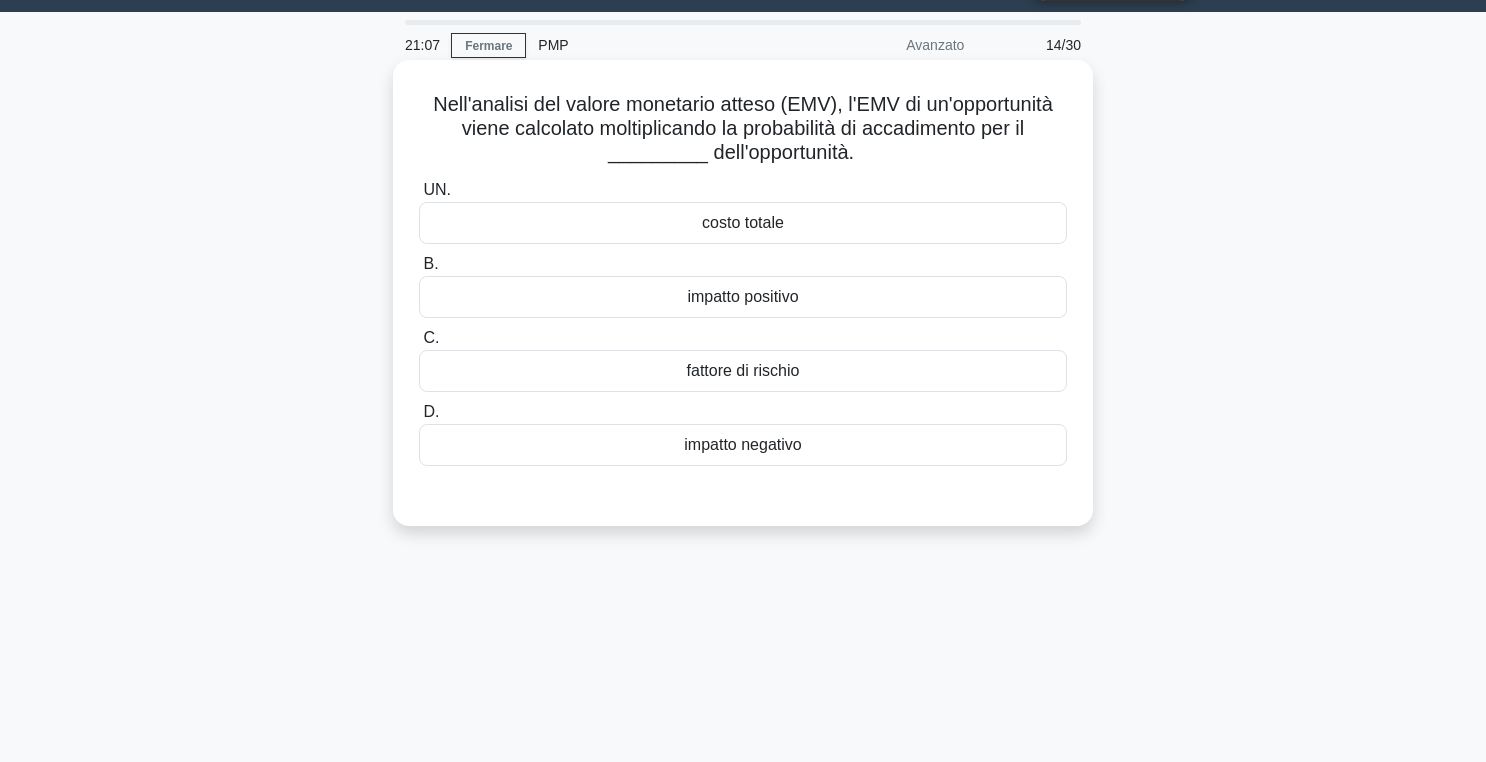 click on "fattore di rischio" at bounding box center [743, 371] 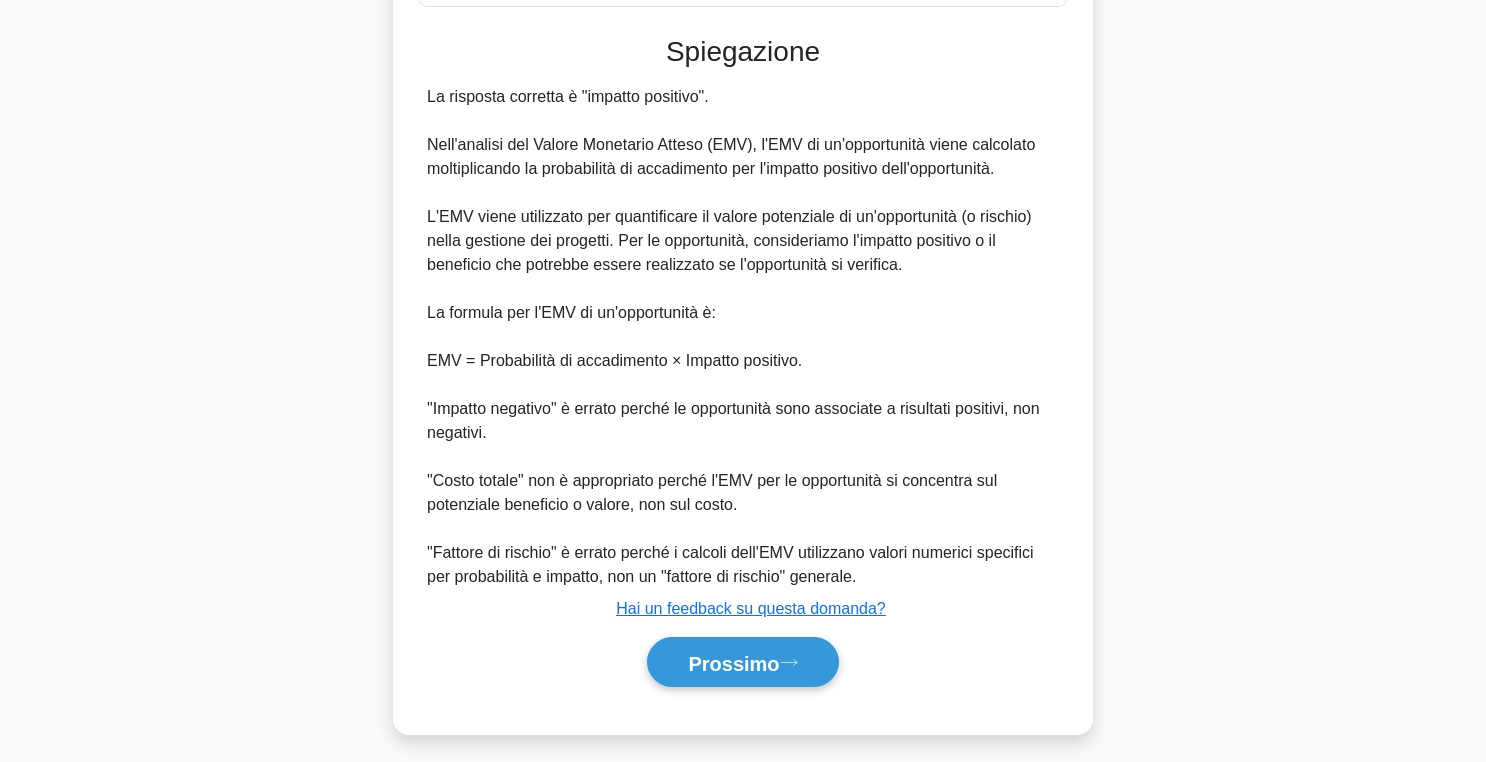 scroll, scrollTop: 524, scrollLeft: 0, axis: vertical 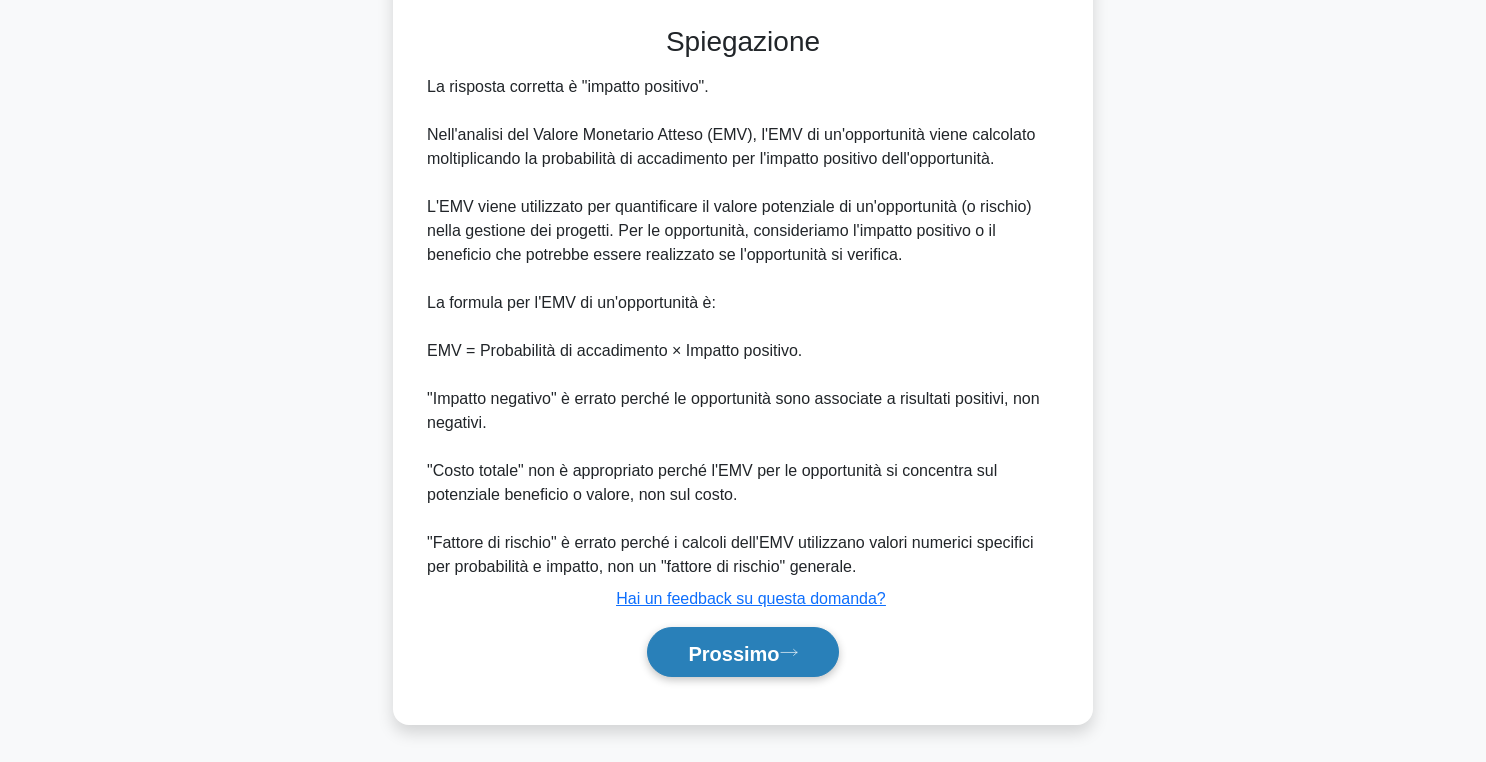 click on "Prossimo" at bounding box center [733, 653] 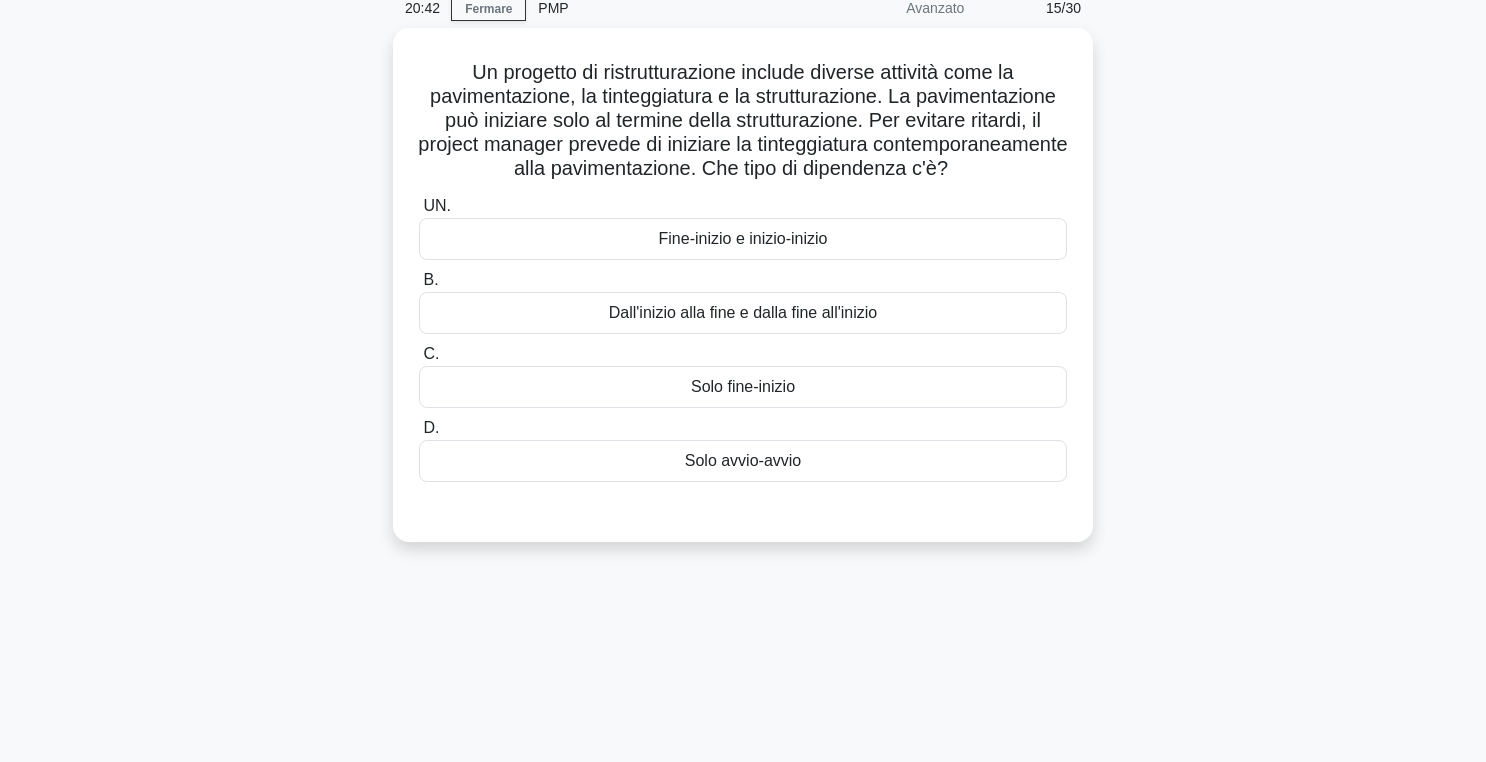 scroll, scrollTop: 0, scrollLeft: 0, axis: both 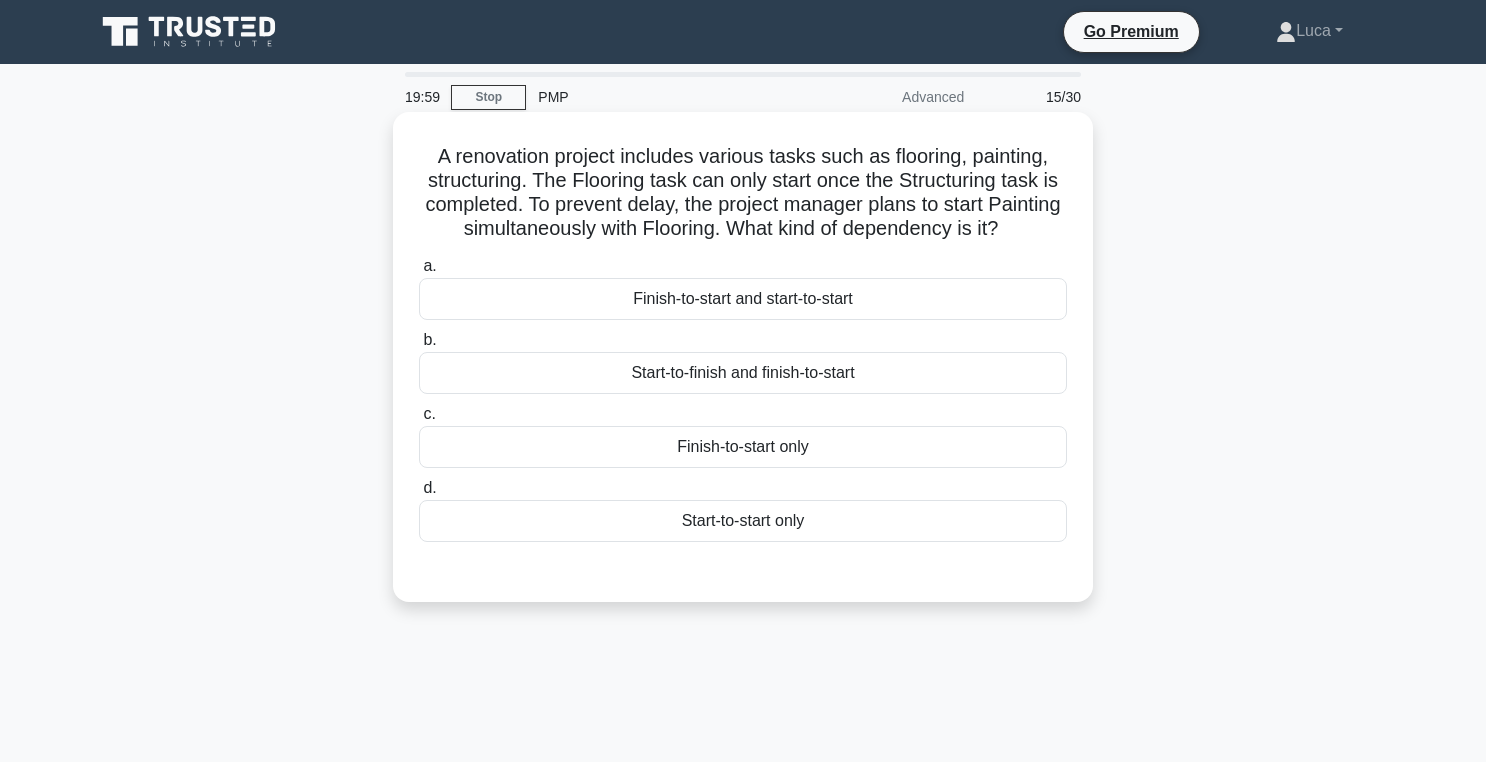 click on "Start-to-start only" at bounding box center (743, 521) 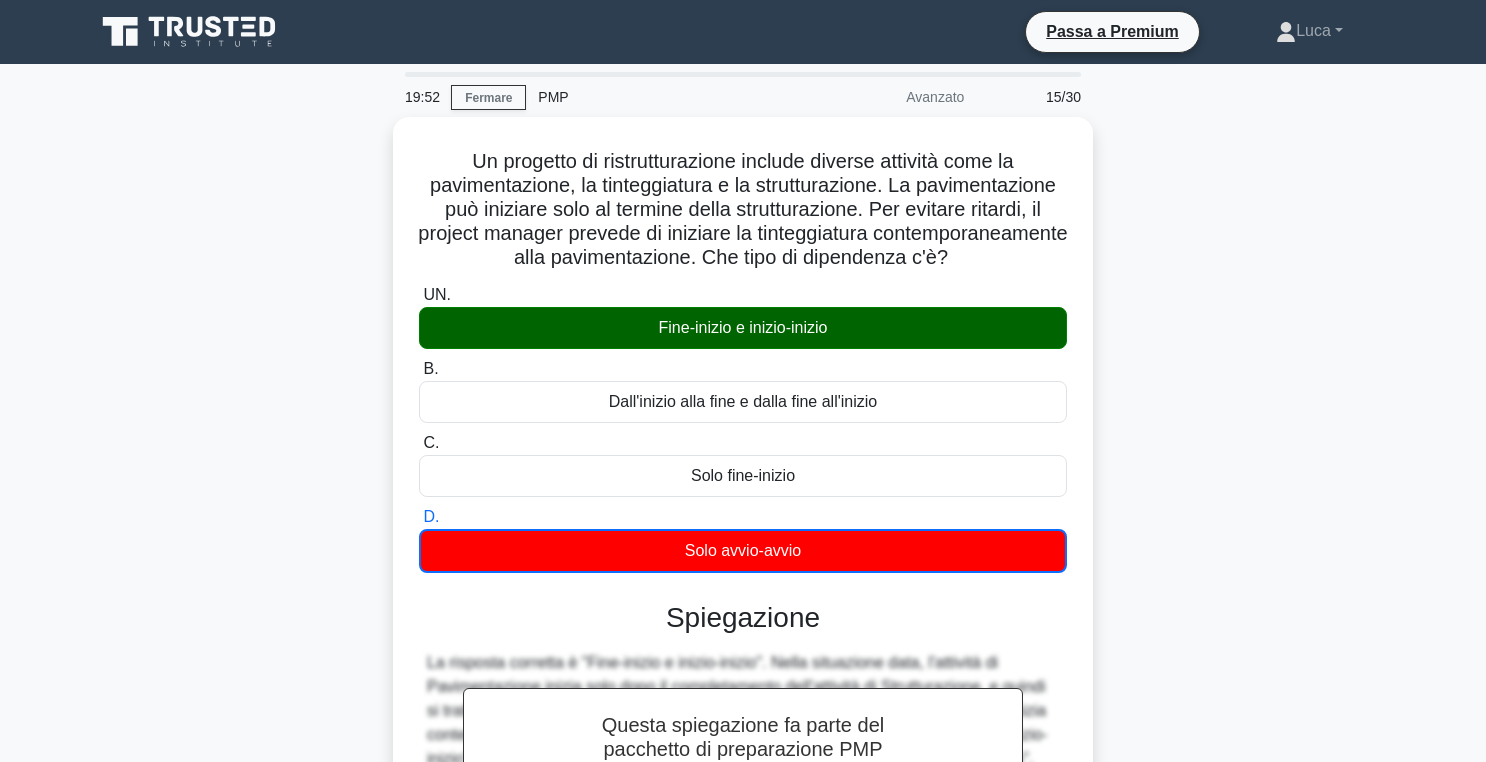 click on "Un progetto di ristrutturazione include diverse attività come la pavimentazione, la tinteggiatura e la strutturazione. La pavimentazione può iniziare solo al termine della strutturazione. Per evitare ritardi, il project manager prevede di iniziare la tinteggiatura contemporaneamente alla pavimentazione. Che tipo di dipendenza c'è?
.spinner_0XTQ{transform-origin:center;animation:spinner_y6GP .75s linear infinite}@keyframes spinner_y6GP{100%{transform:rotate(360deg)}}
UN.
B. C. D." at bounding box center [743, 589] 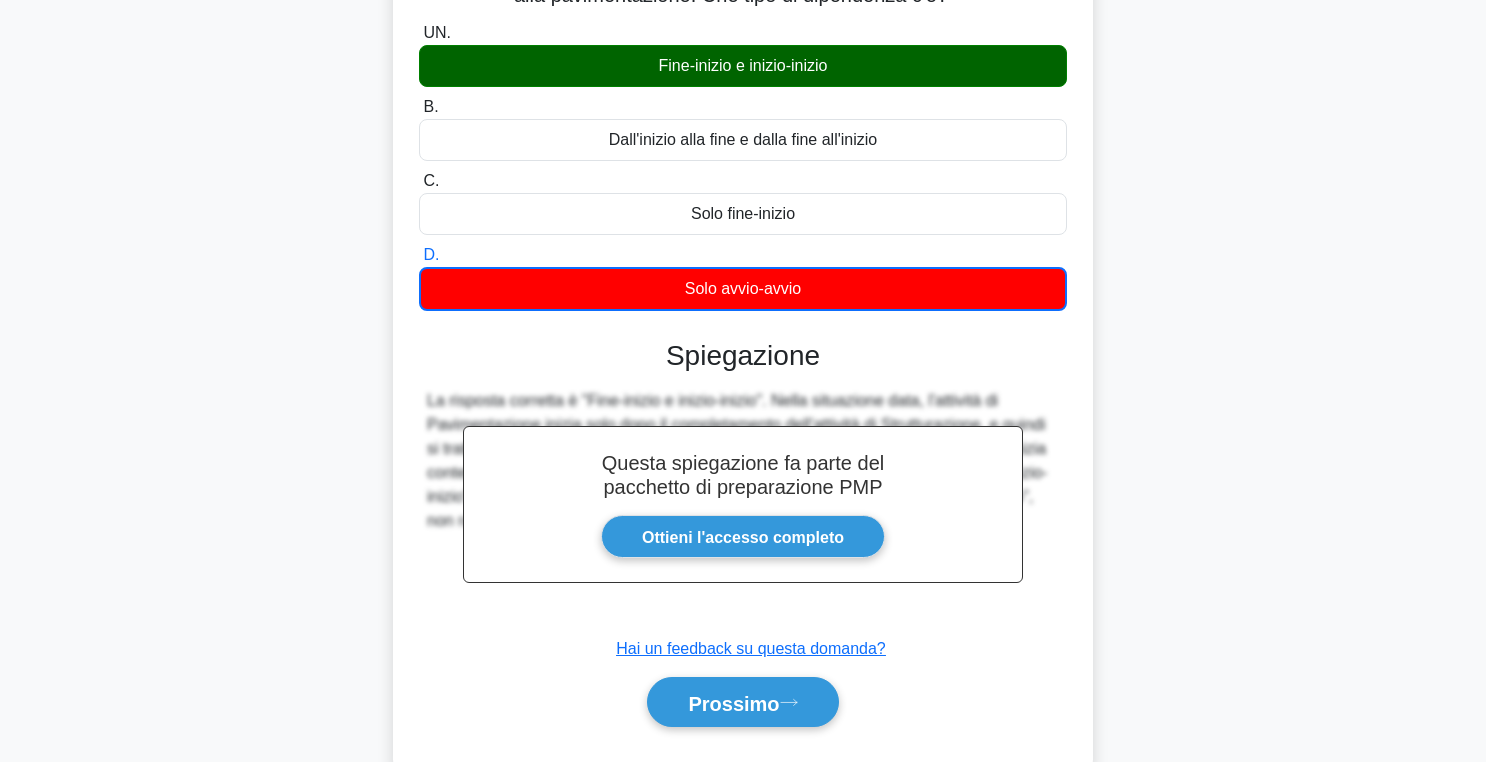 scroll, scrollTop: 318, scrollLeft: 0, axis: vertical 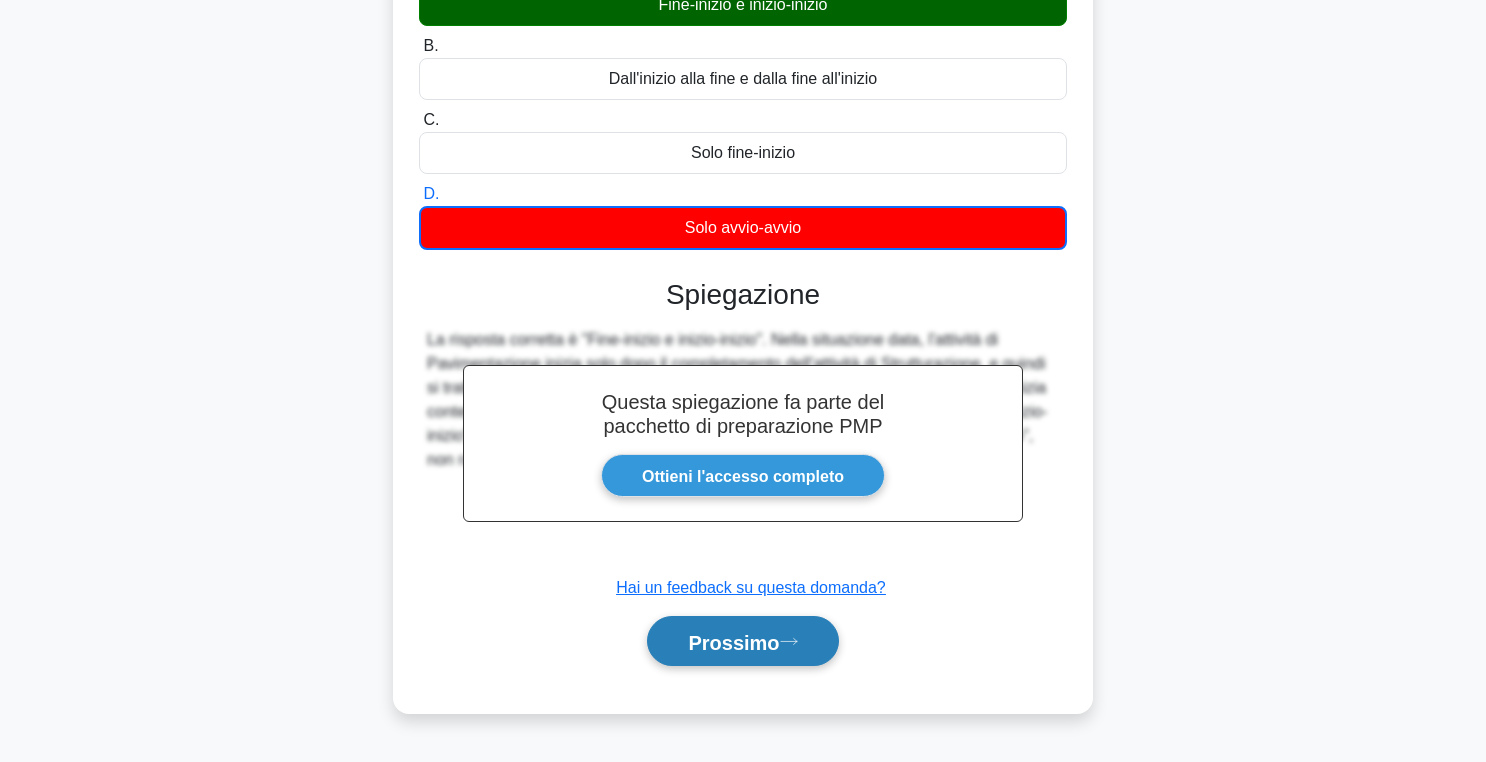 click on "Prossimo" at bounding box center [733, 641] 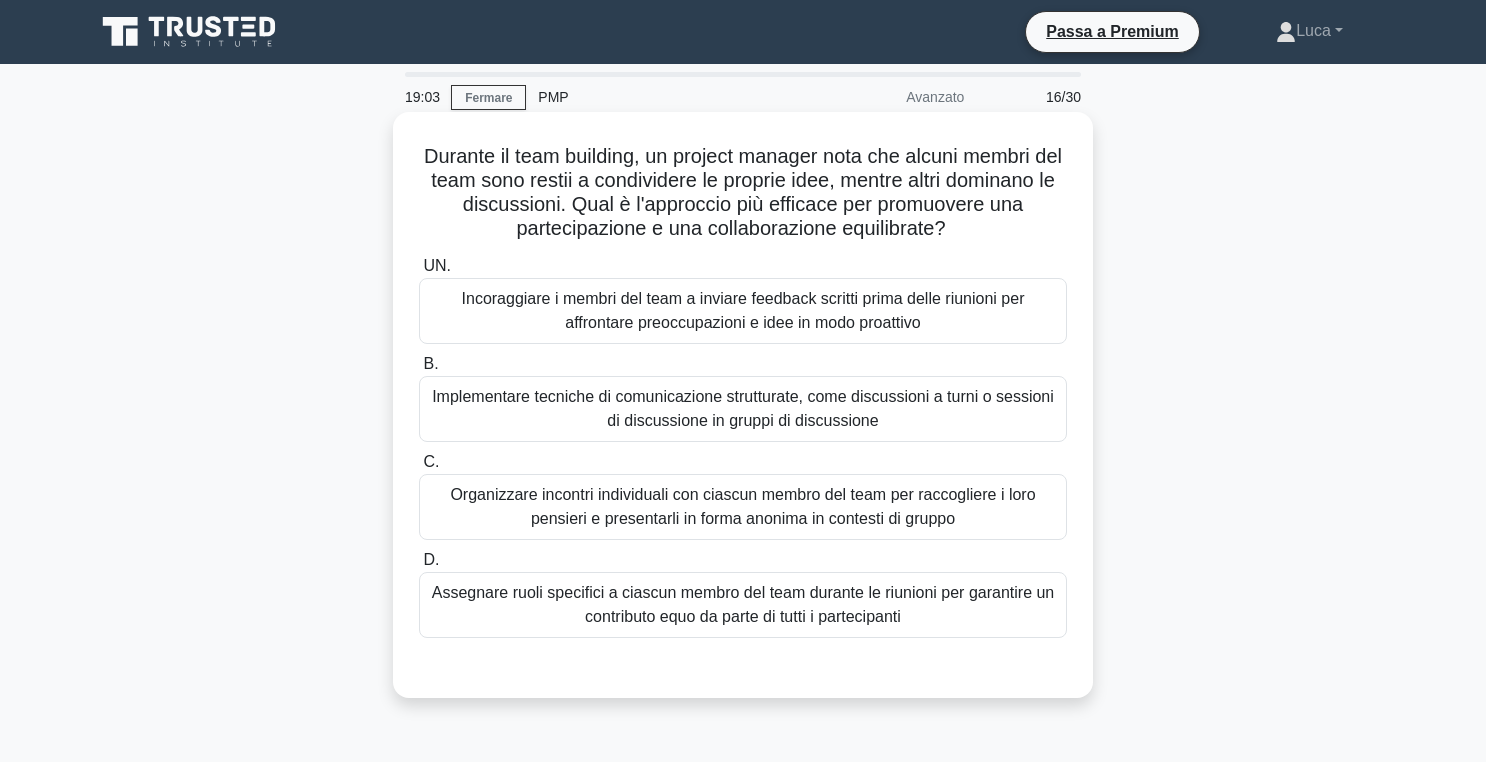 click on "Implementare tecniche di comunicazione strutturate, come discussioni a turni o sessioni di discussione in gruppi di discussione" at bounding box center (743, 408) 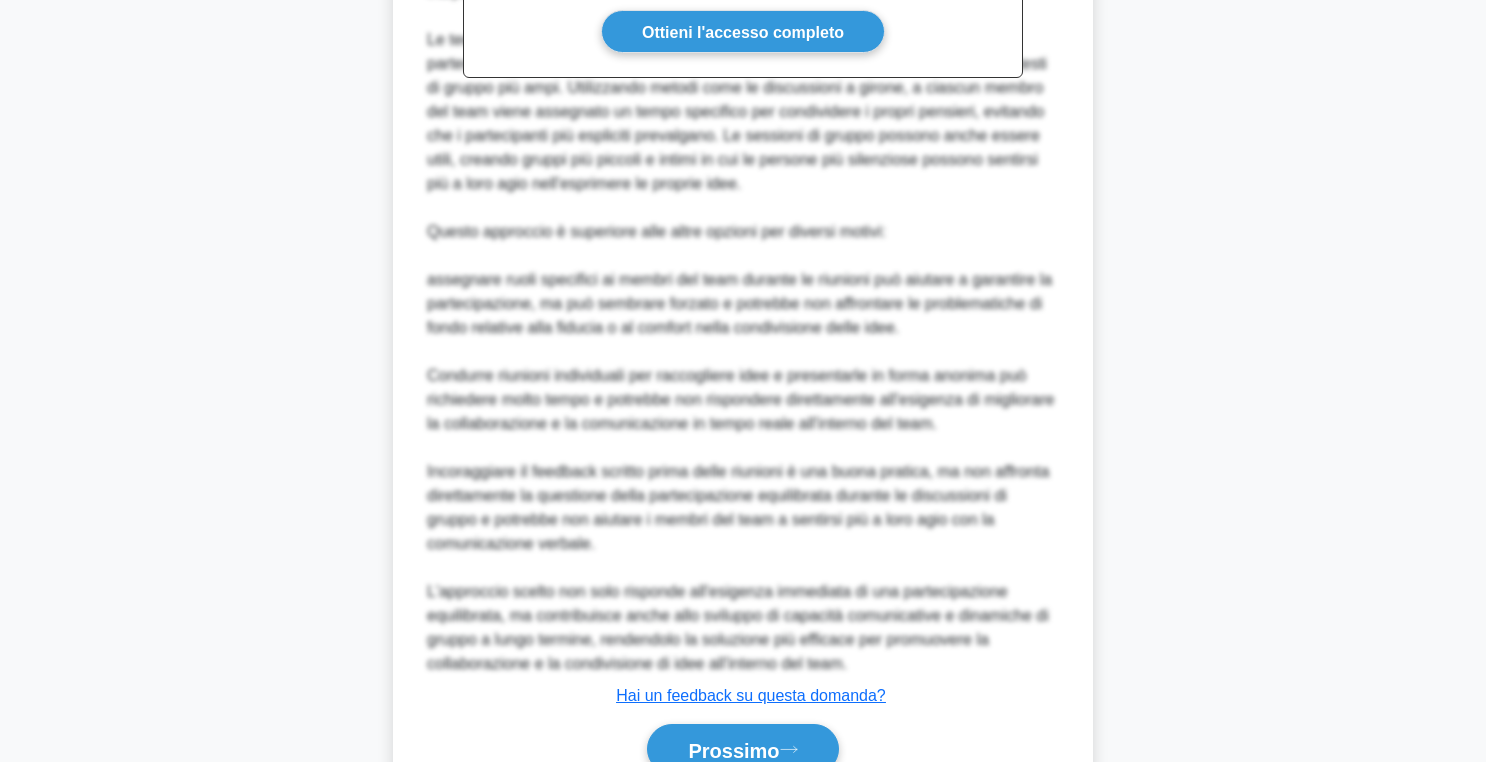 scroll, scrollTop: 844, scrollLeft: 0, axis: vertical 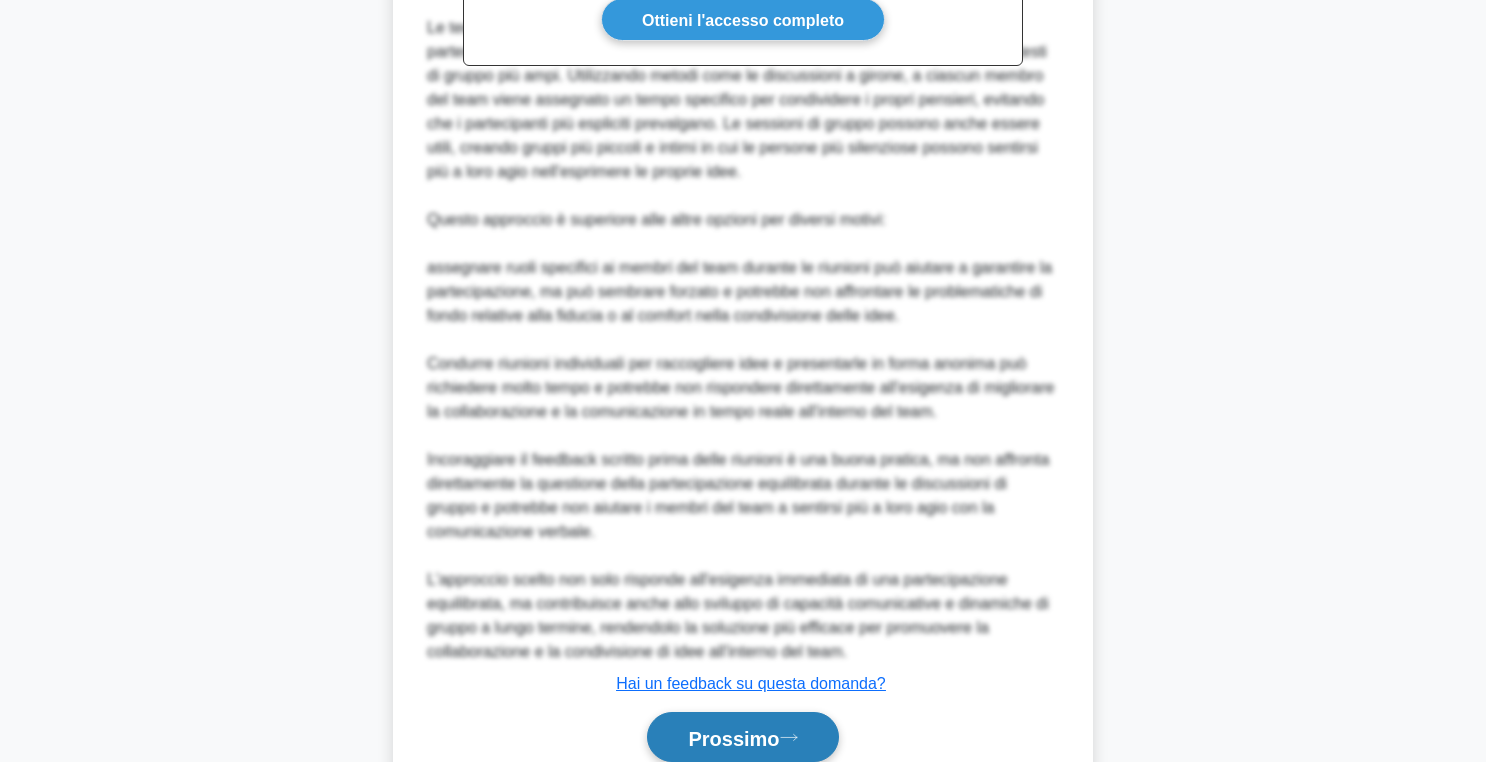 click on "Prossimo" at bounding box center [742, 737] 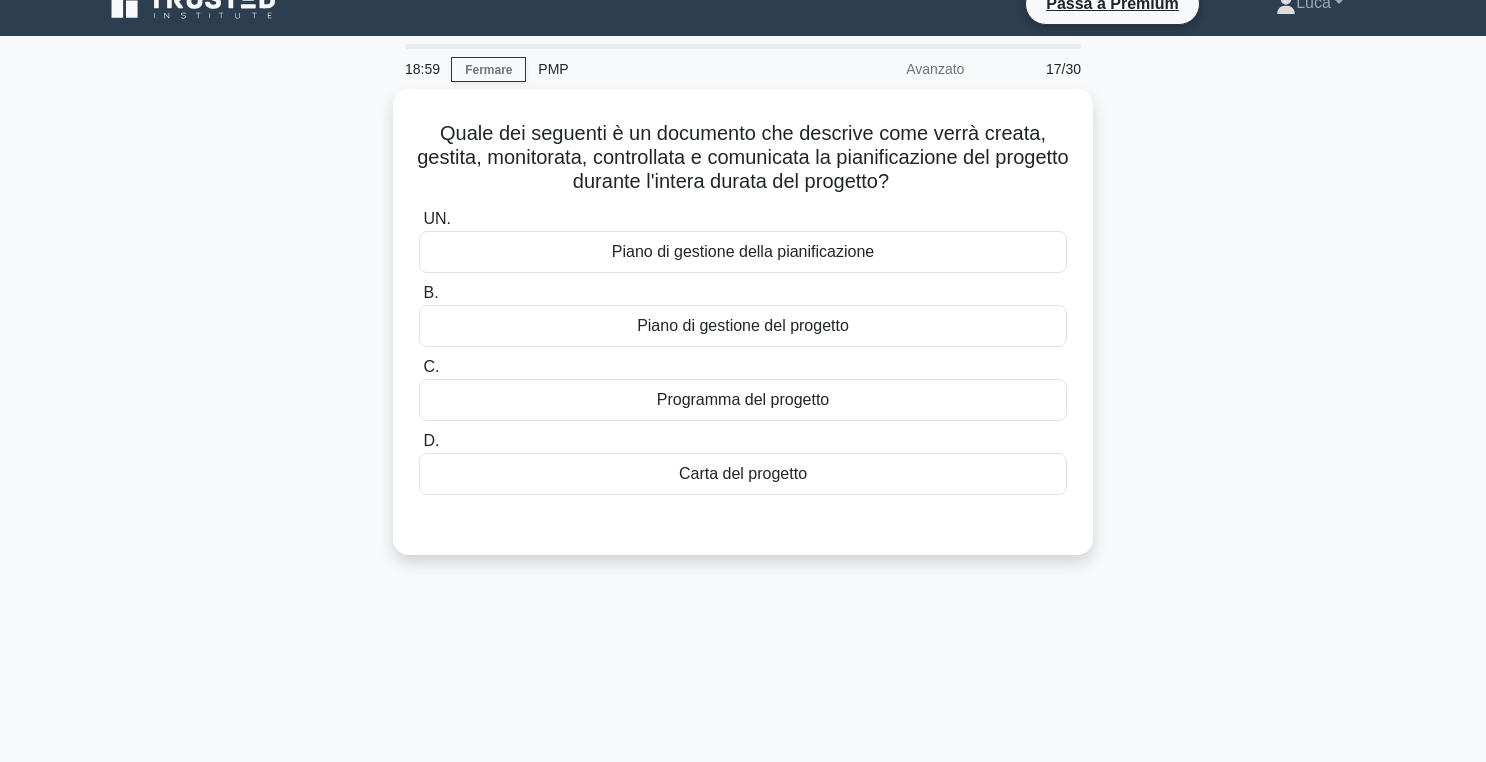 scroll, scrollTop: 22, scrollLeft: 0, axis: vertical 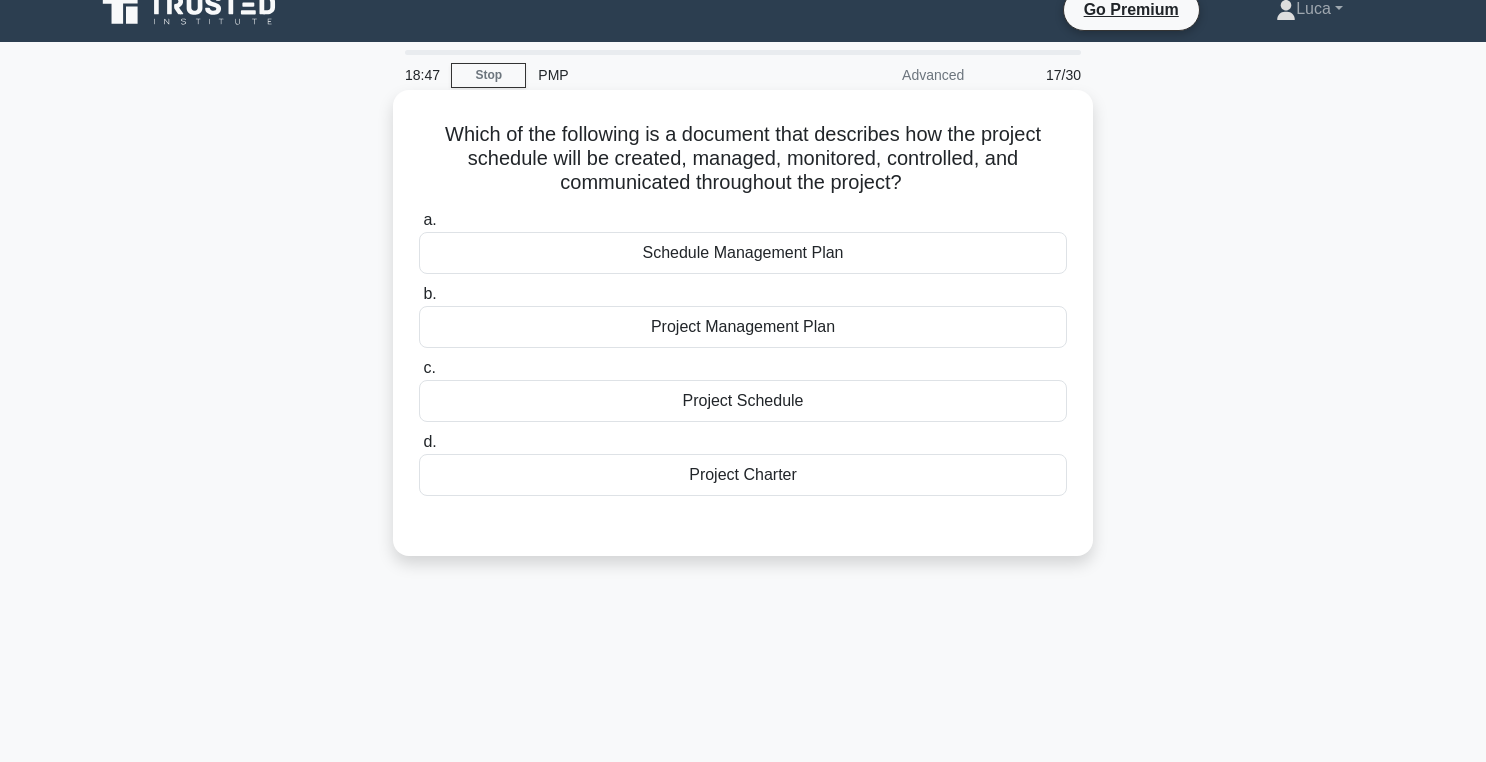 click on "Project Management Plan" at bounding box center [743, 327] 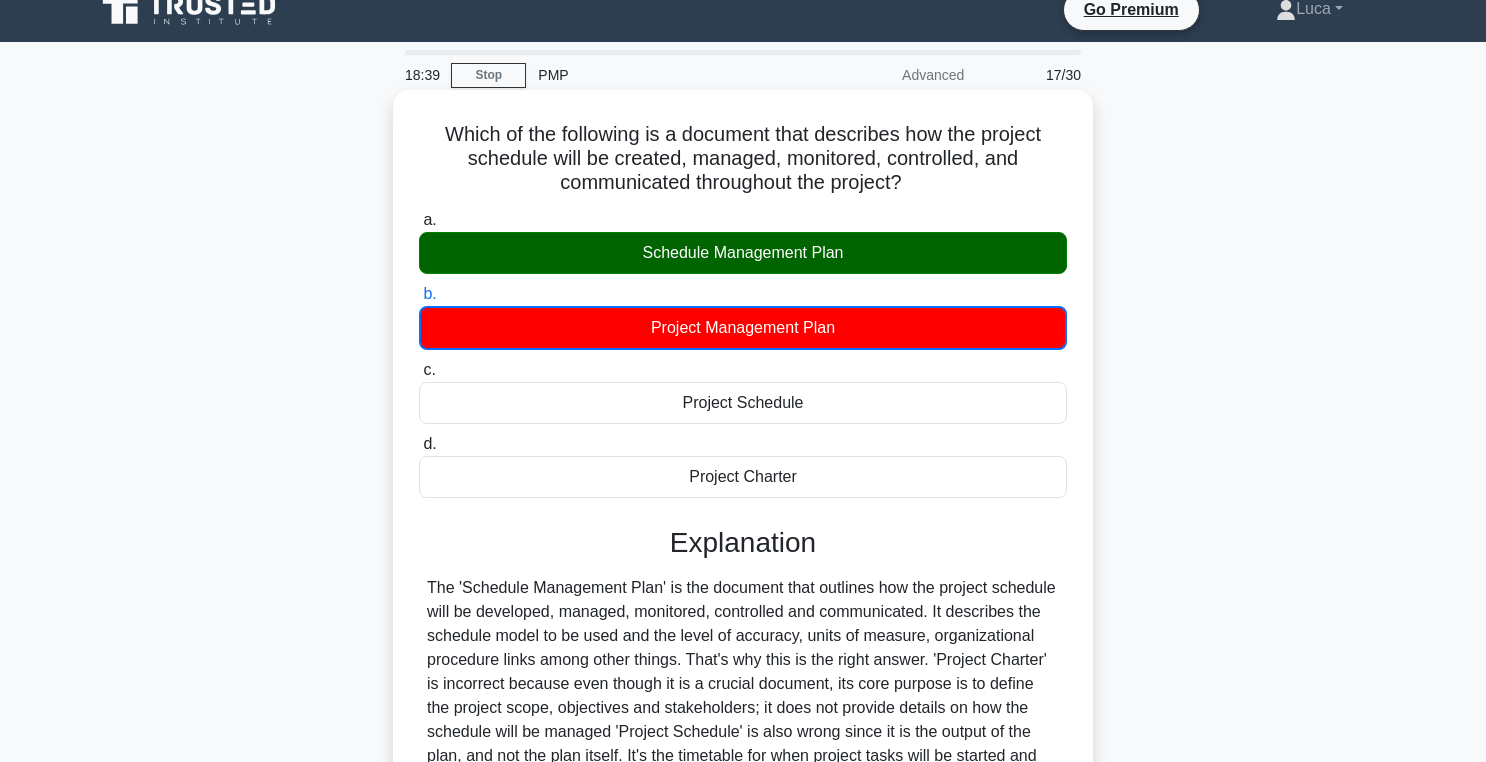 scroll, scrollTop: 318, scrollLeft: 0, axis: vertical 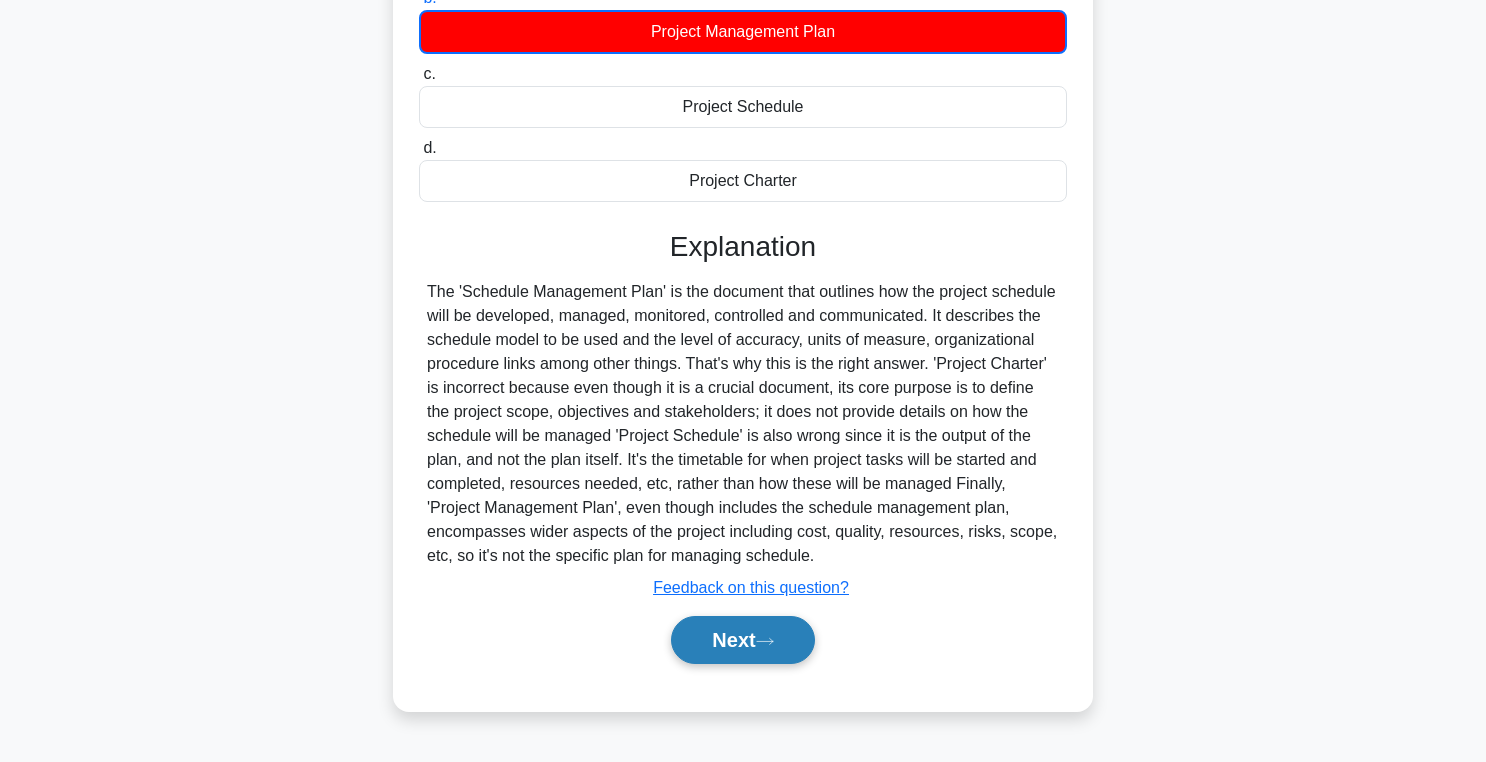 click on "Next" at bounding box center [742, 640] 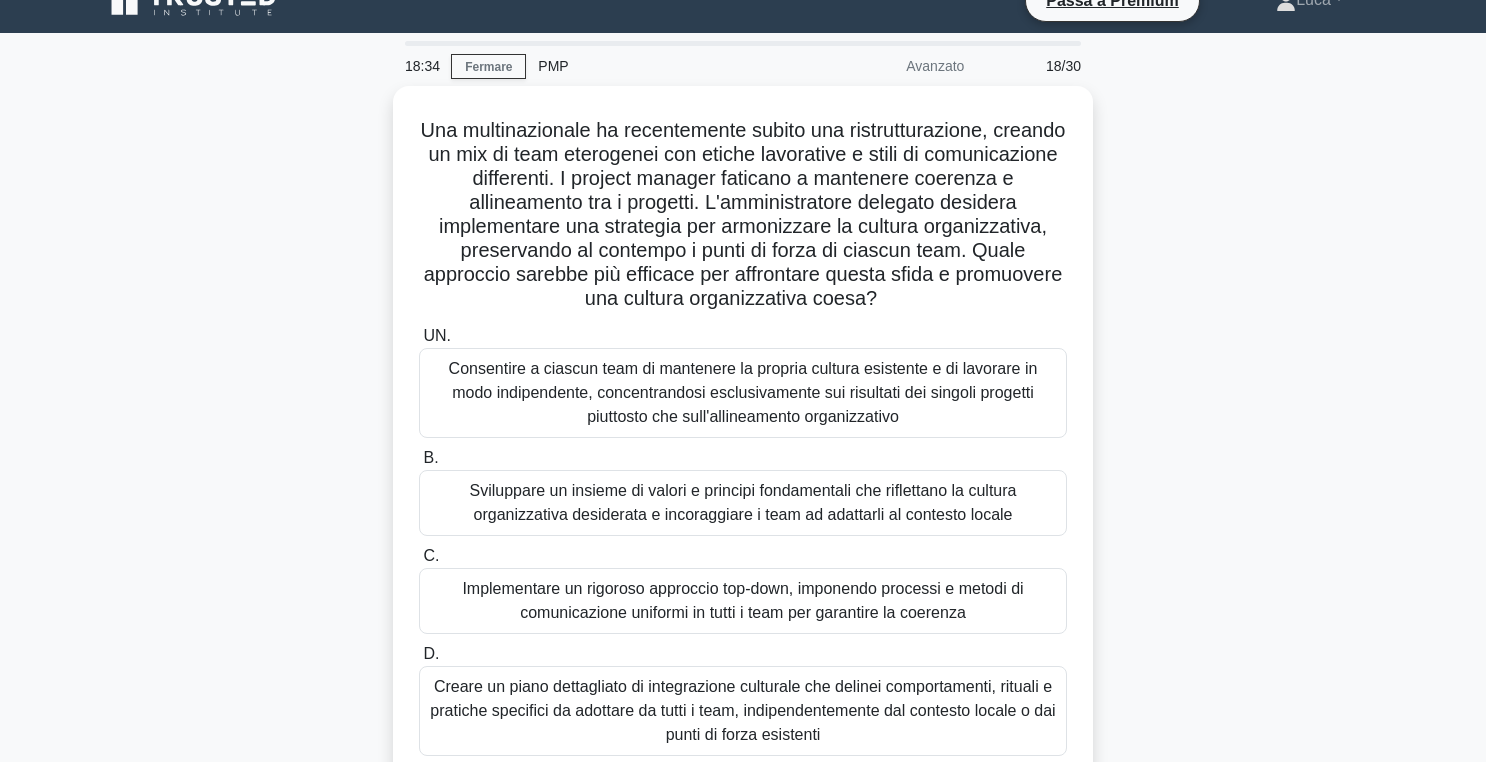 scroll, scrollTop: 0, scrollLeft: 0, axis: both 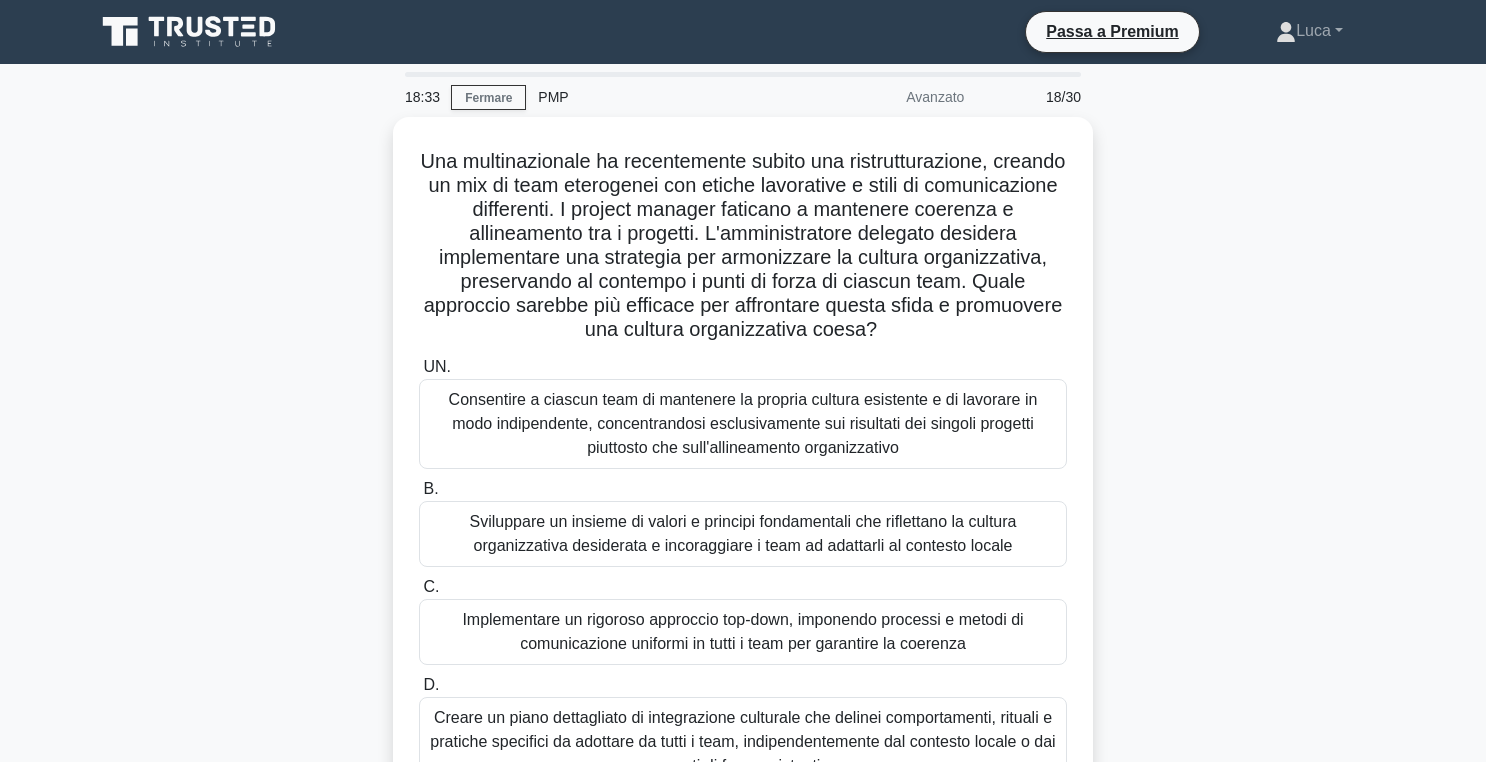 click on "Una multinazionale ha recentemente subito una ristrutturazione, creando un mix di team eterogenei con etiche lavorative e stili di comunicazione differenti. I project manager faticano a mantenere coerenza e allineamento tra i progetti. L'amministratore delegato desidera implementare una strategia per armonizzare la cultura organizzativa, preservando al contempo i punti di forza di ciascun team. Quale approccio sarebbe più efficace per affrontare questa sfida e promuovere una cultura organizzativa coesa?
.spinner_0XTQ{transform-origin:center;animation:spinner_y6GP .75s linear infinite}@keyframes spinner_y6GP{100%{transform:rotate(360deg)}}" at bounding box center (743, 494) 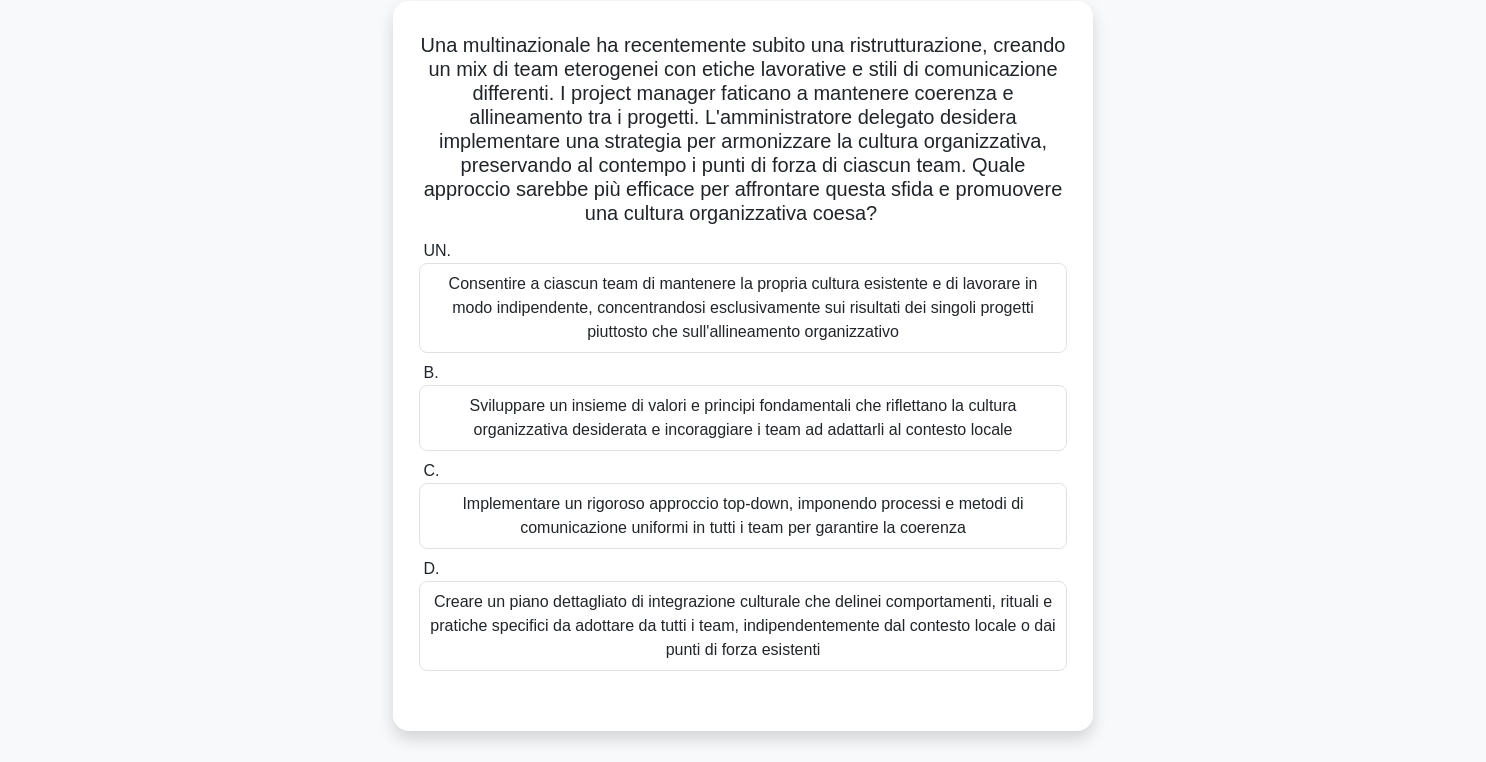 scroll, scrollTop: 123, scrollLeft: 0, axis: vertical 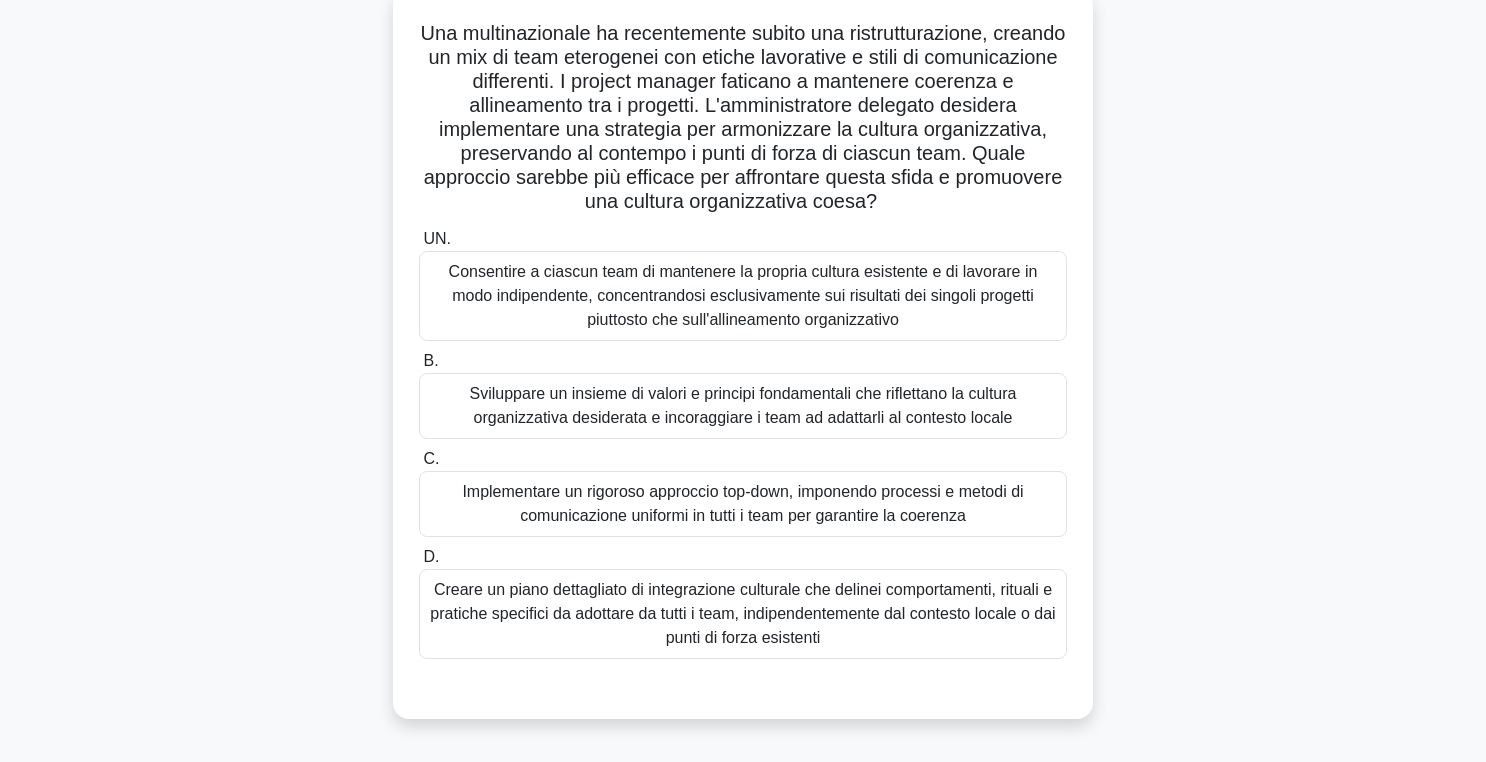 click on "Sviluppare un insieme di valori e principi fondamentali che riflettano la cultura organizzativa desiderata e incoraggiare i team ad adattarli al contesto locale" at bounding box center (743, 406) 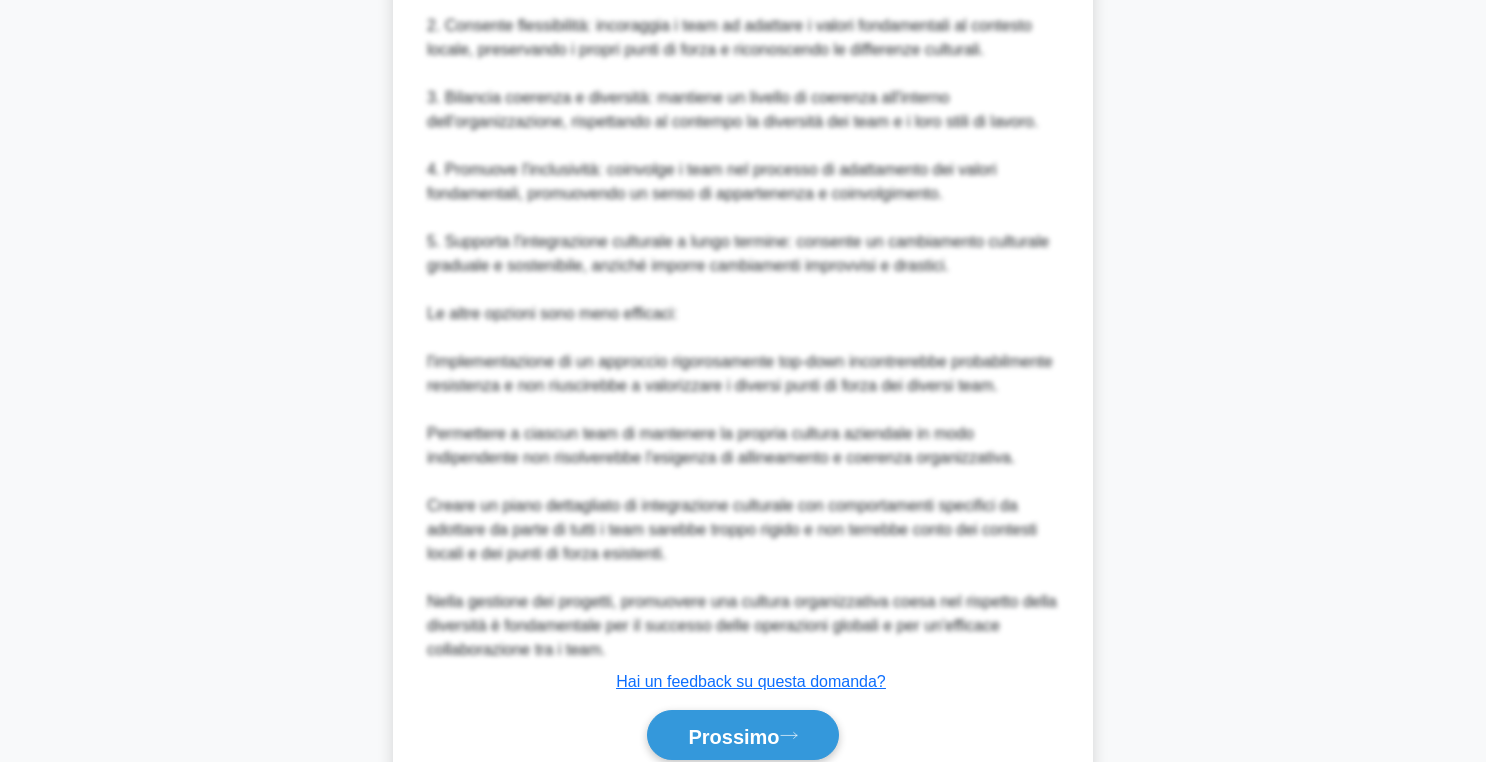 scroll, scrollTop: 1122, scrollLeft: 0, axis: vertical 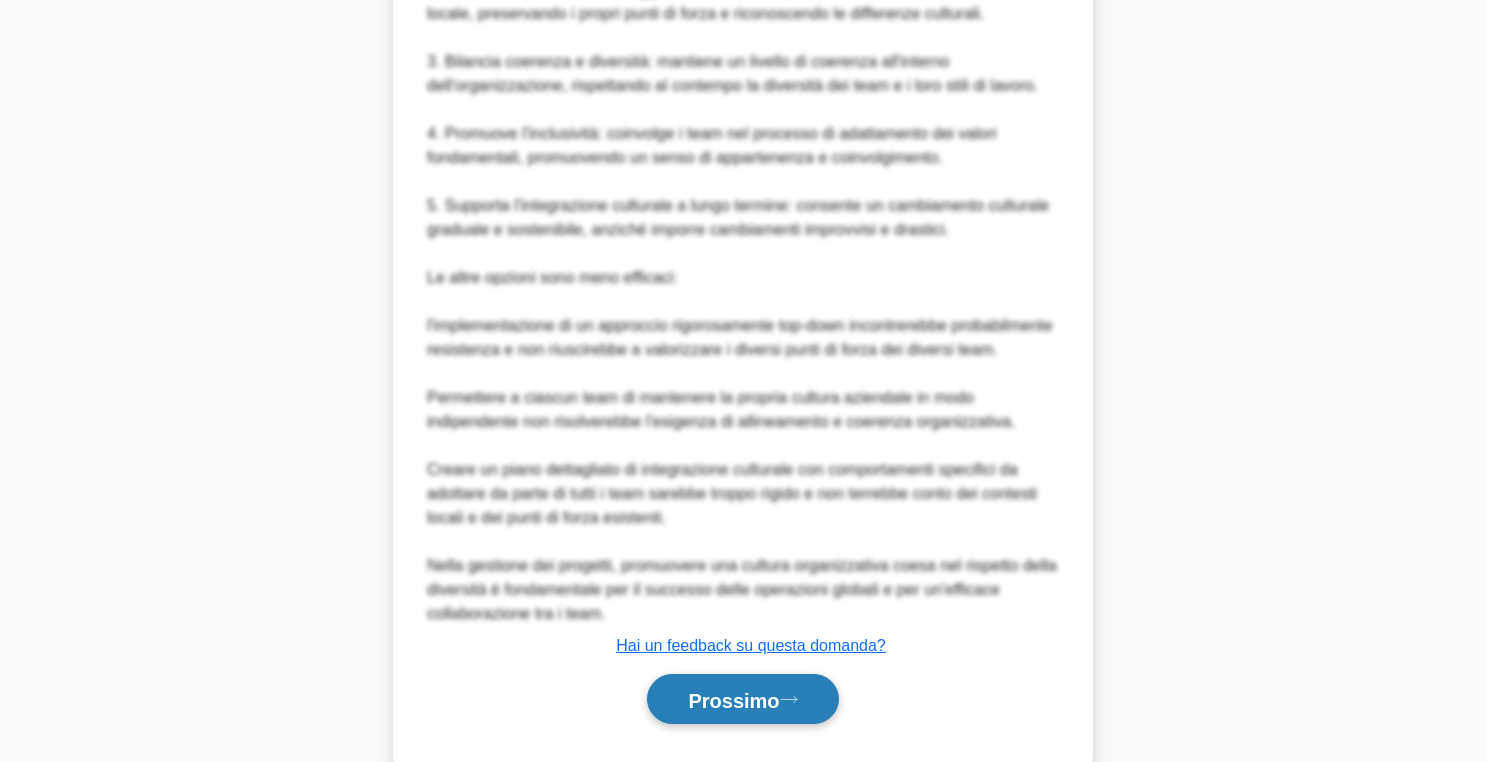 click on "Prossimo" at bounding box center (733, 700) 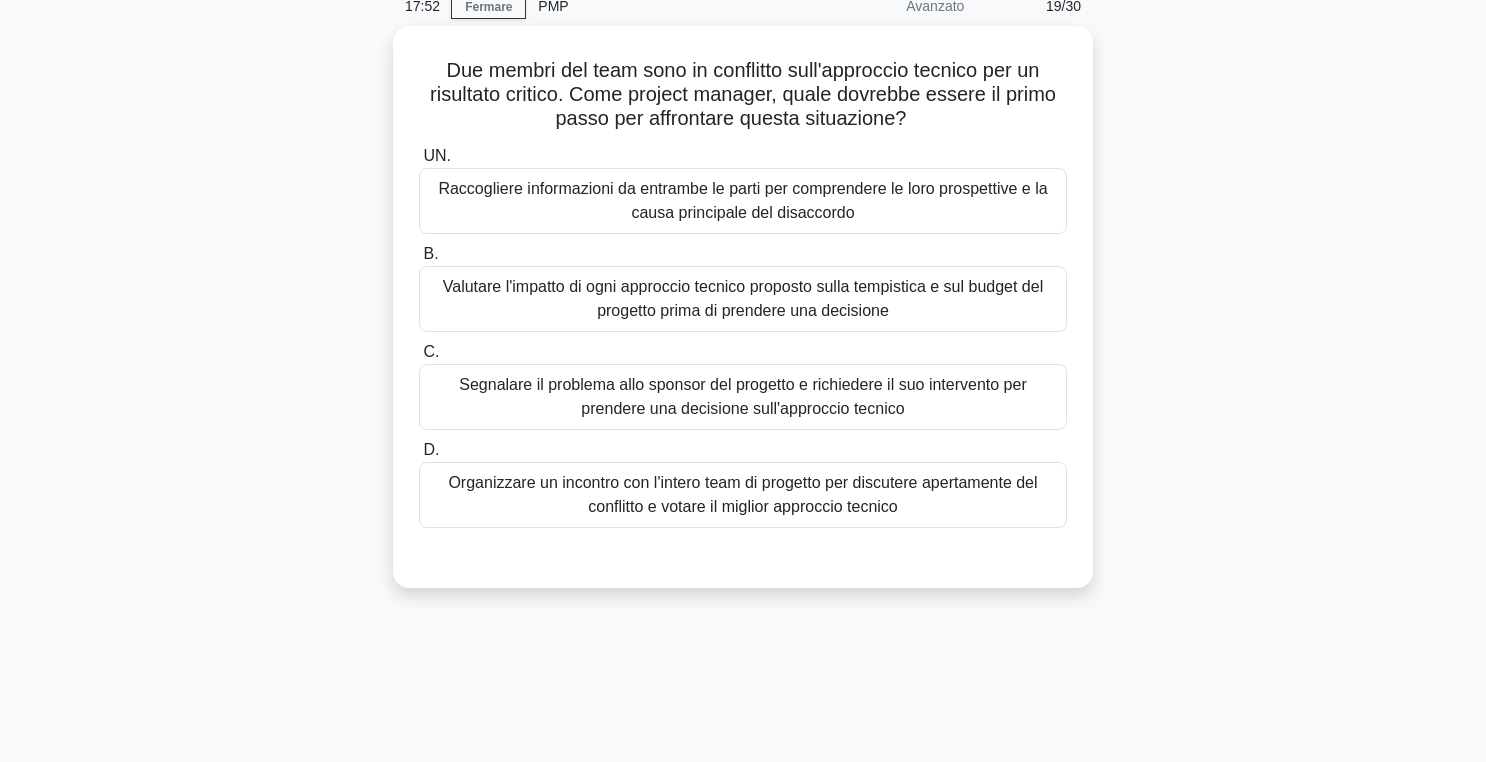 scroll, scrollTop: 79, scrollLeft: 0, axis: vertical 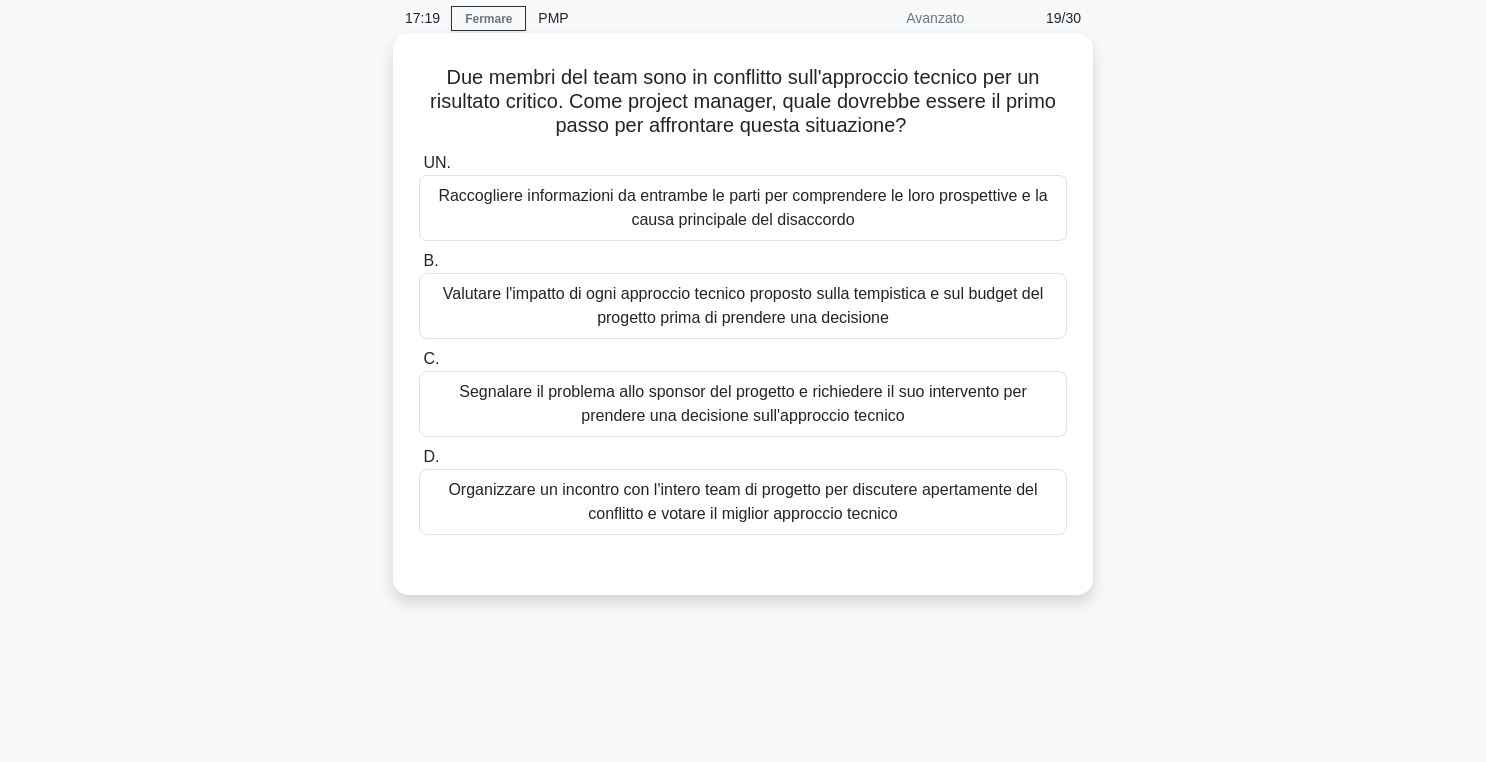 click on "Valutare l'impatto di ogni approccio tecnico proposto sulla tempistica e sul budget del progetto prima di prendere una decisione" at bounding box center (743, 305) 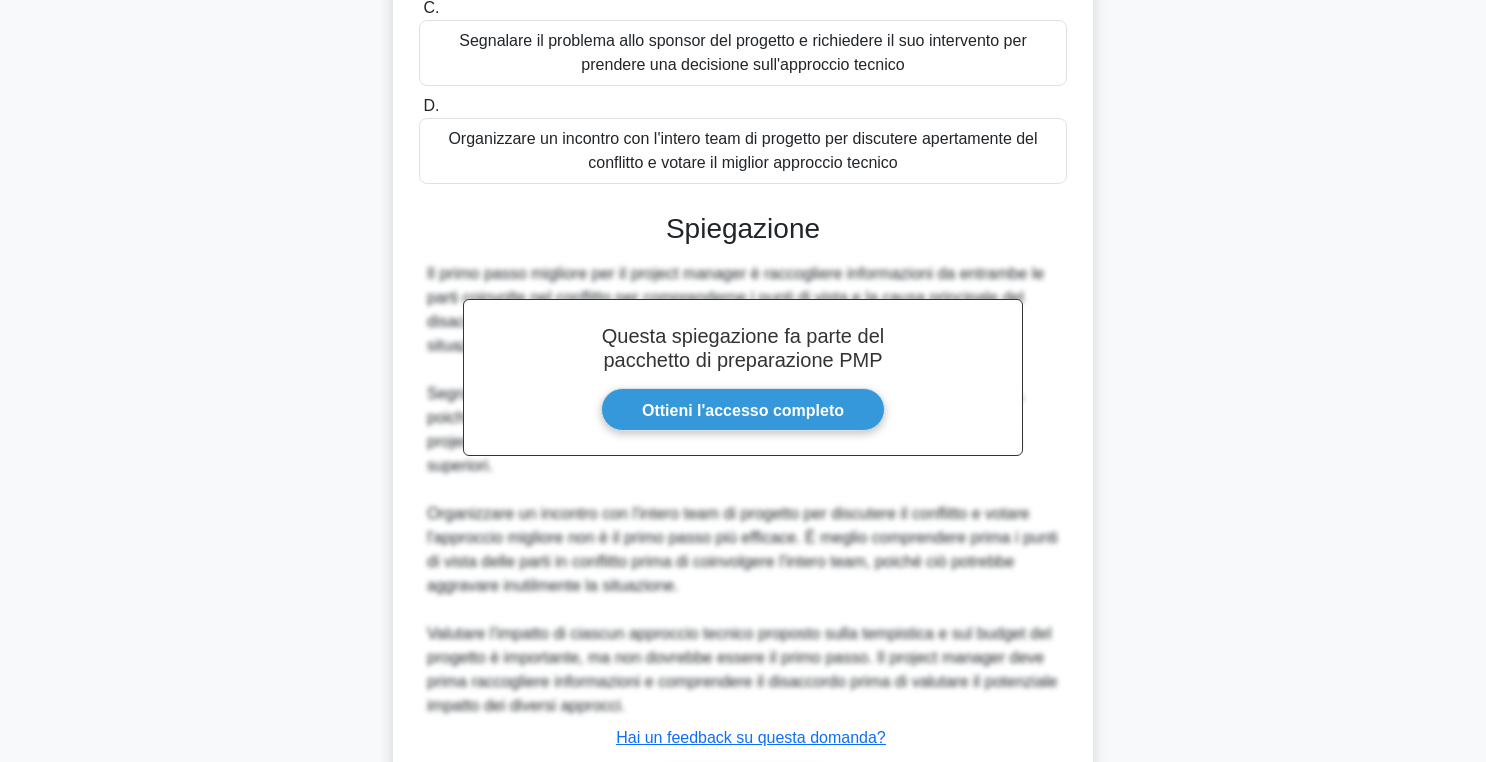 scroll, scrollTop: 479, scrollLeft: 0, axis: vertical 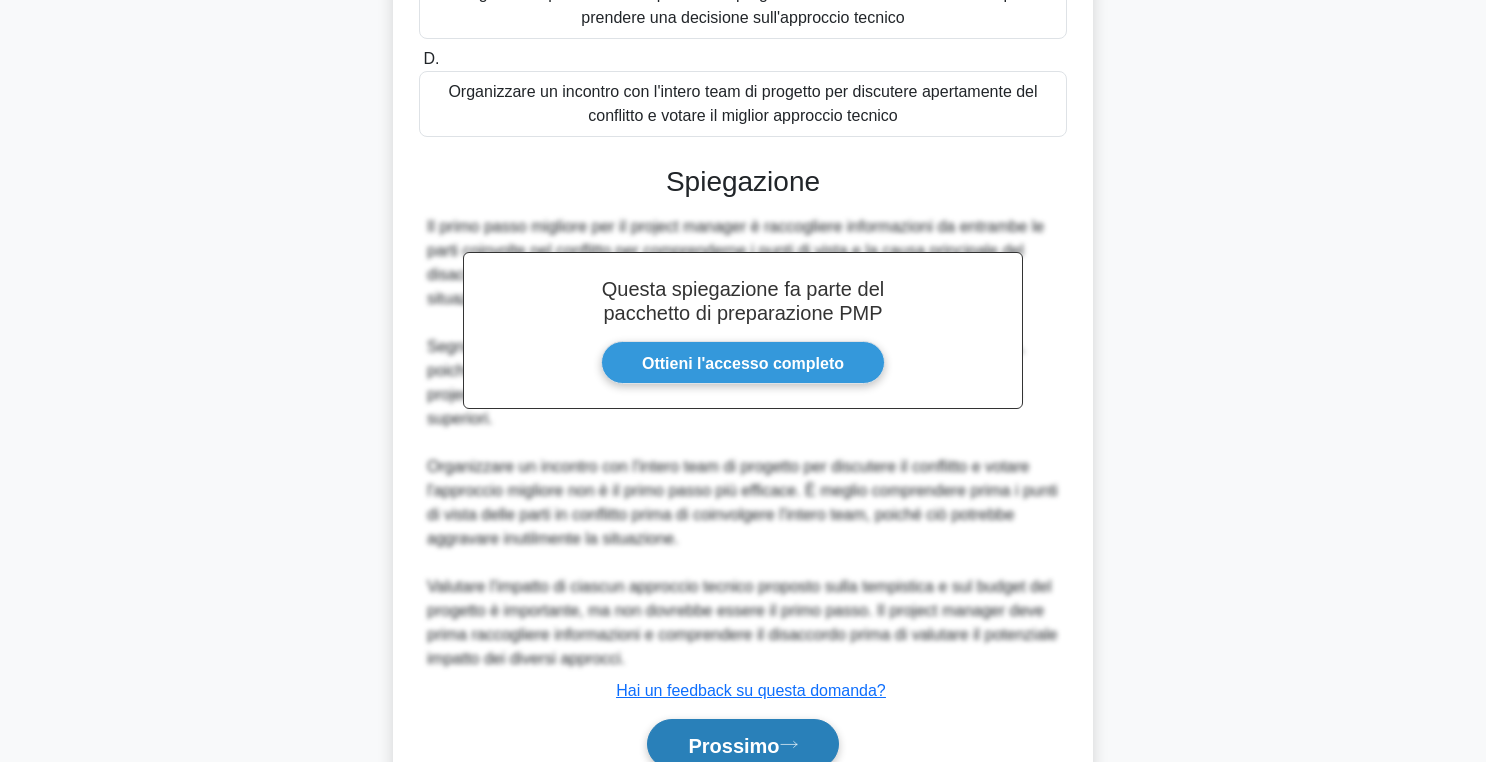 click on "Prossimo" at bounding box center (733, 745) 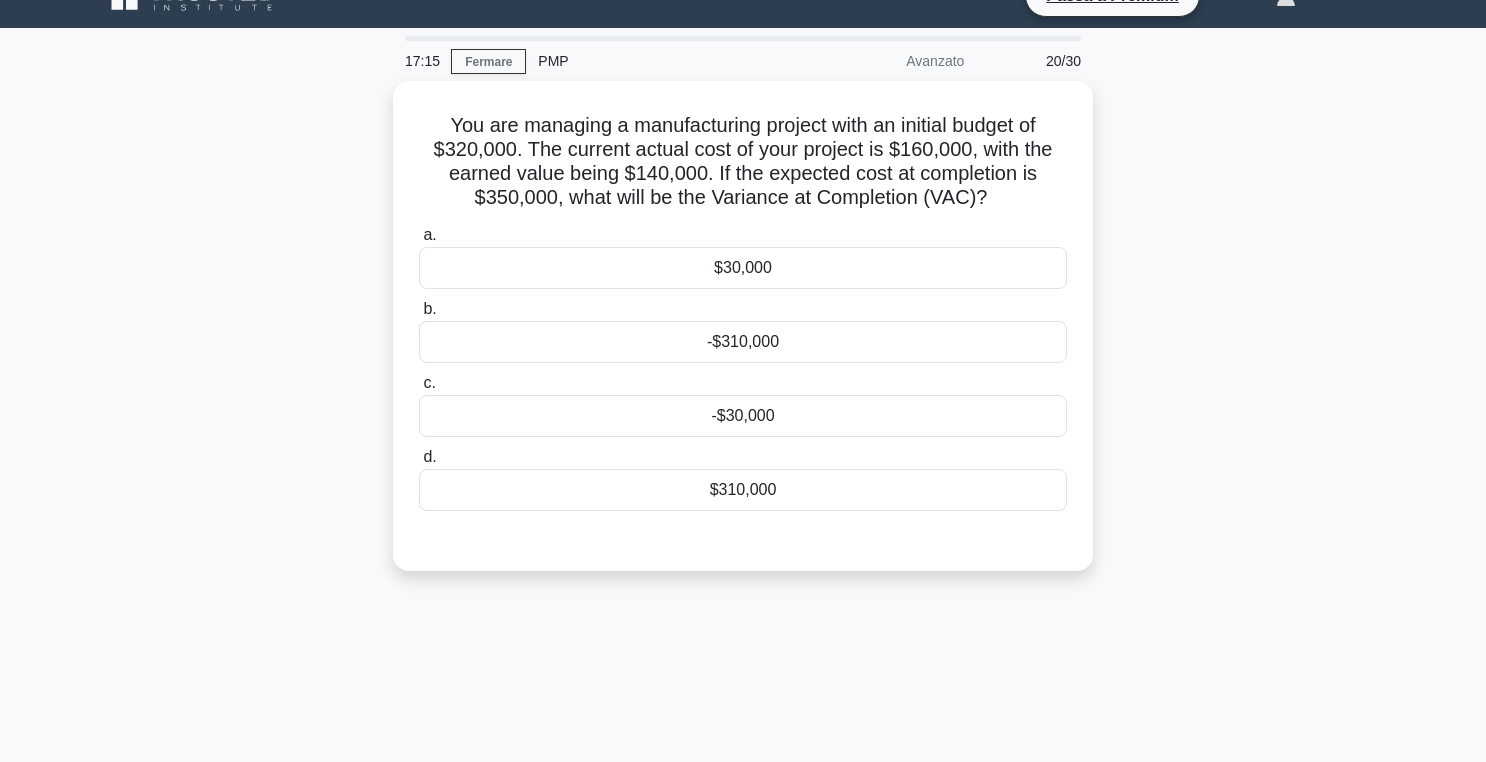 scroll, scrollTop: 25, scrollLeft: 0, axis: vertical 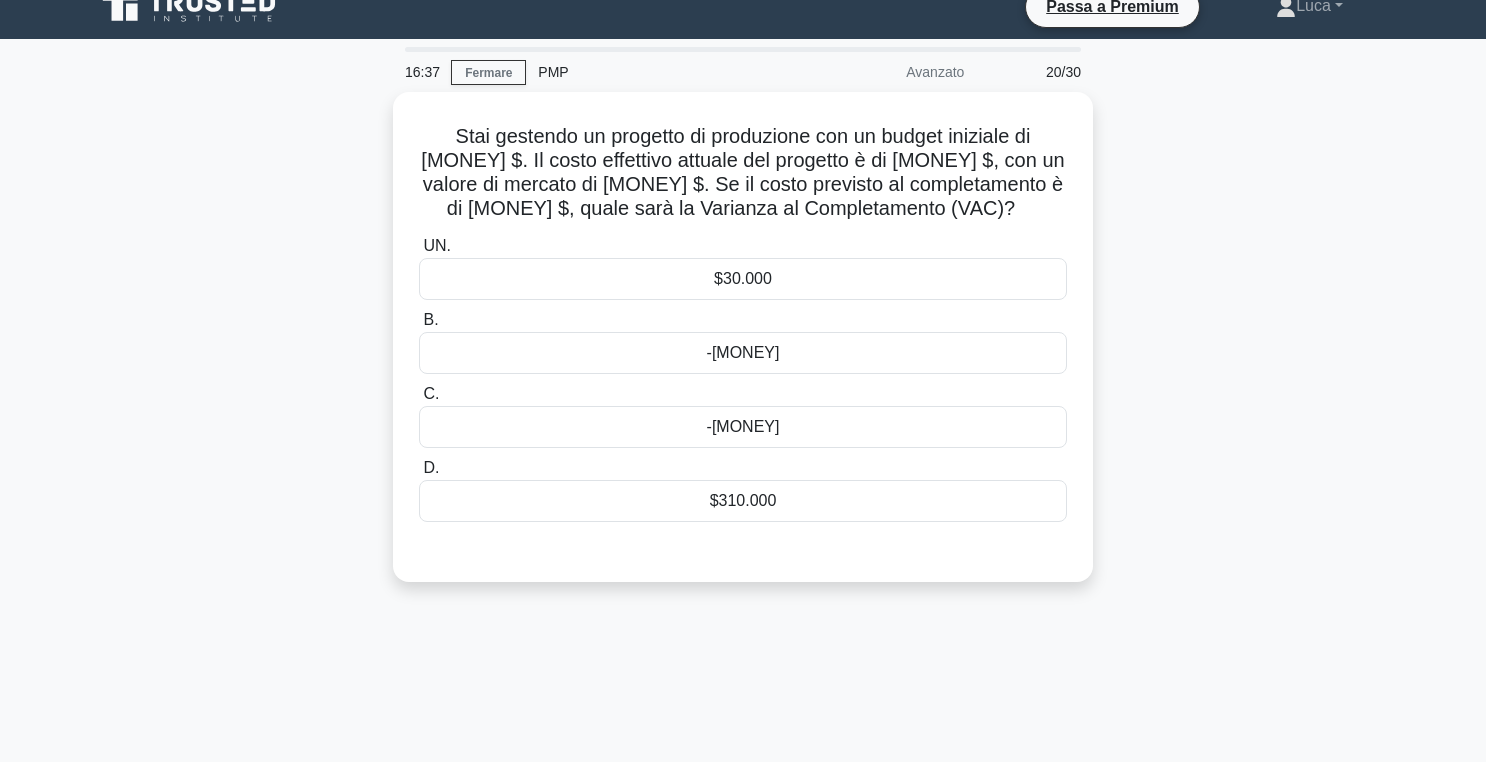 click on "Stai gestendo un progetto di produzione con un budget iniziale di [MONEY] $. Il costo effettivo attuale del progetto è di [MONEY] $, con un valore di mercato di [MONEY] $. Se il costo previsto al completamento è di [MONEY] $, quale sarà la Varianza al Completamento (VAC)?
.spinner_0XTQ{transform-origin:center;animation:spinner_y6GP .75s linear infinite}@keyframes spinner_y6GP{100%{transform:rotate(360deg)}}
UN.
B." at bounding box center (743, 349) 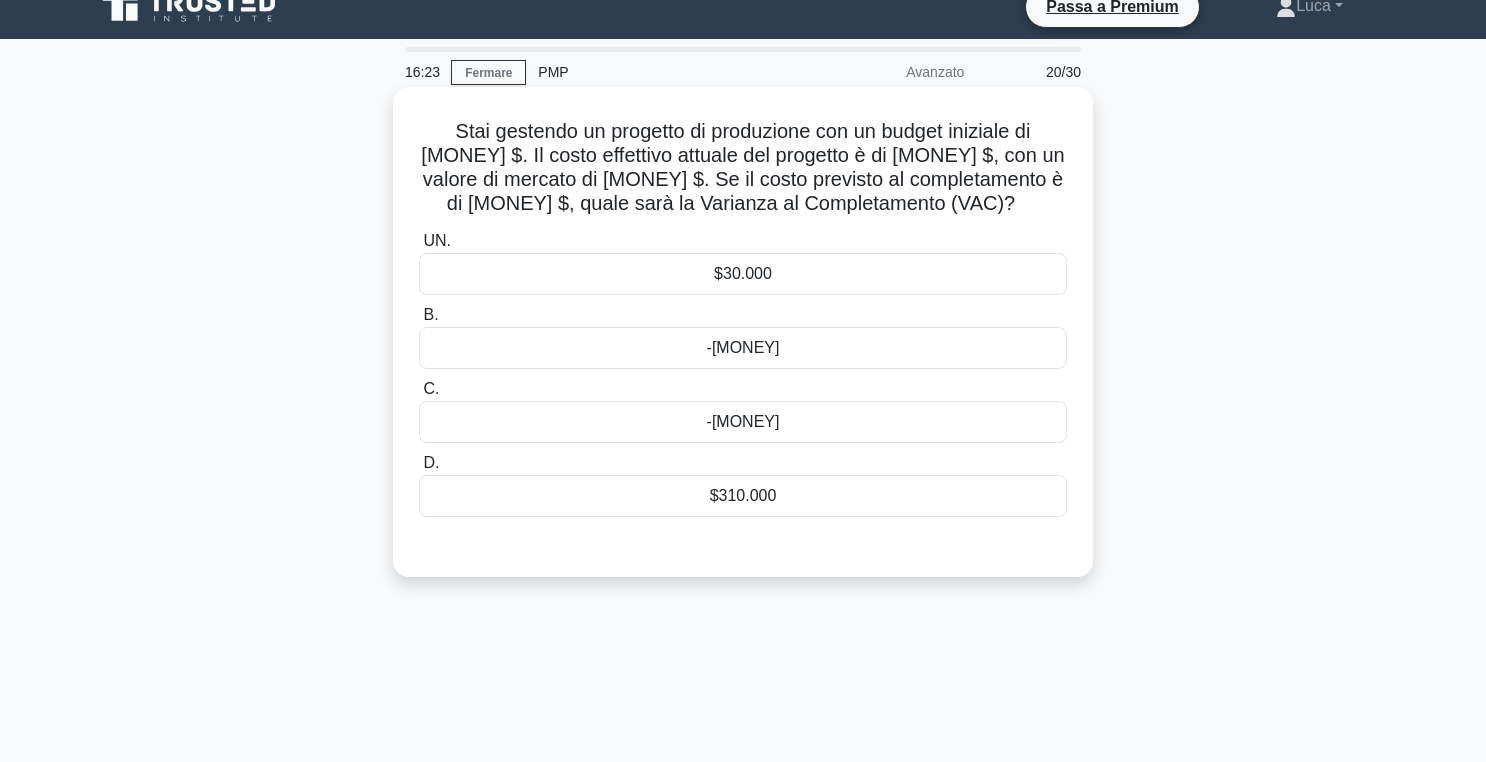 click on "-[MONEY]" at bounding box center [743, 421] 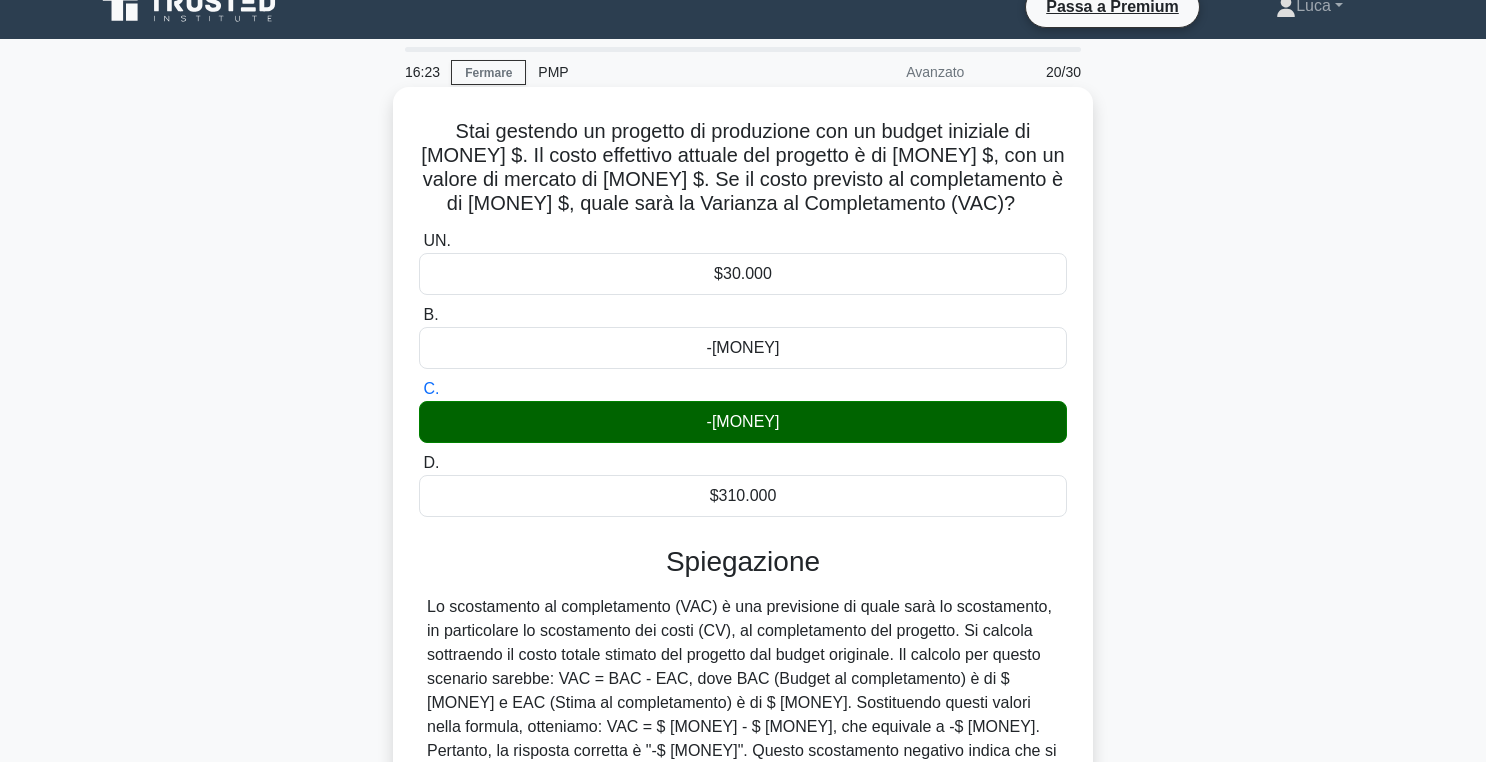 scroll, scrollTop: 318, scrollLeft: 0, axis: vertical 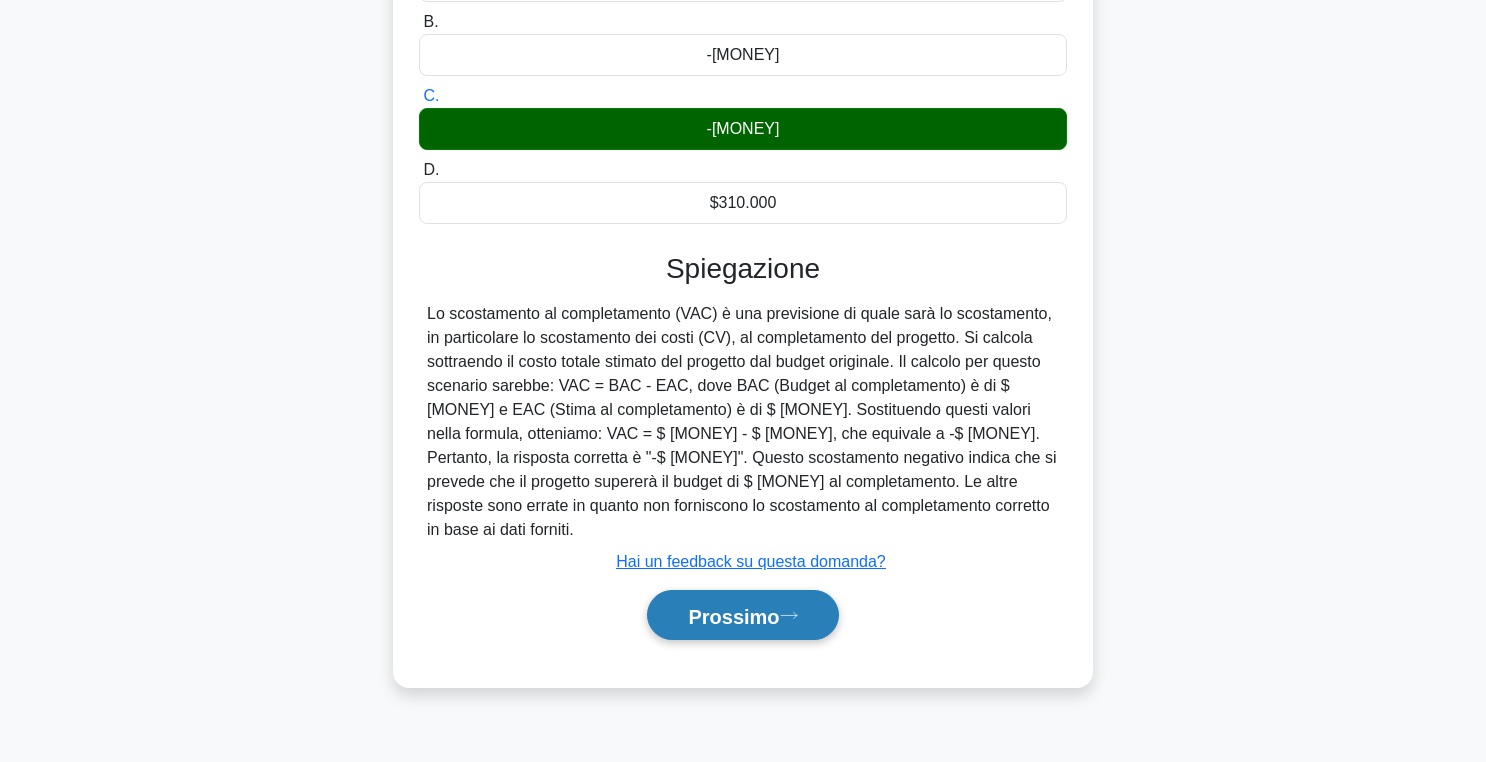 click on "Prossimo" at bounding box center (733, 616) 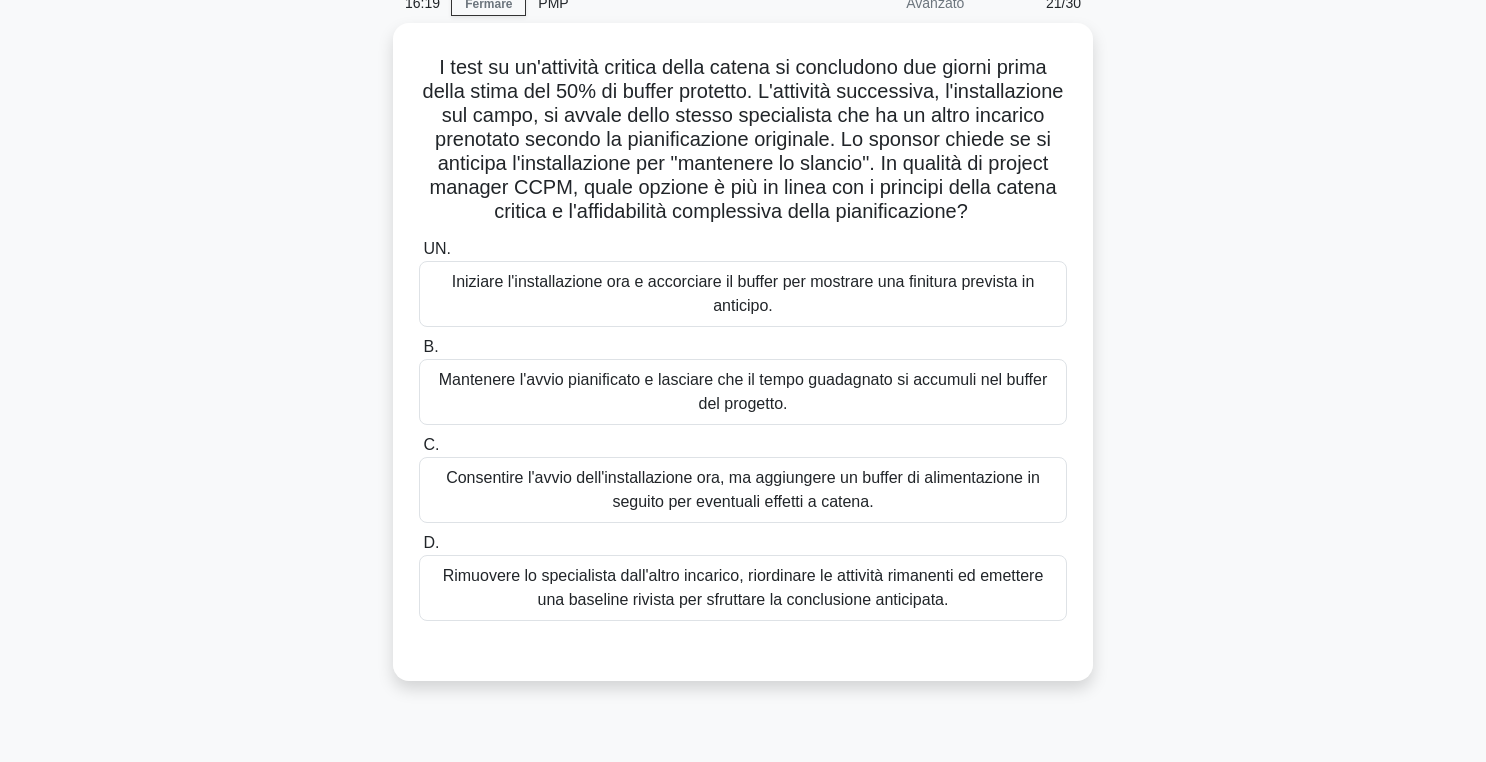 scroll, scrollTop: 21, scrollLeft: 0, axis: vertical 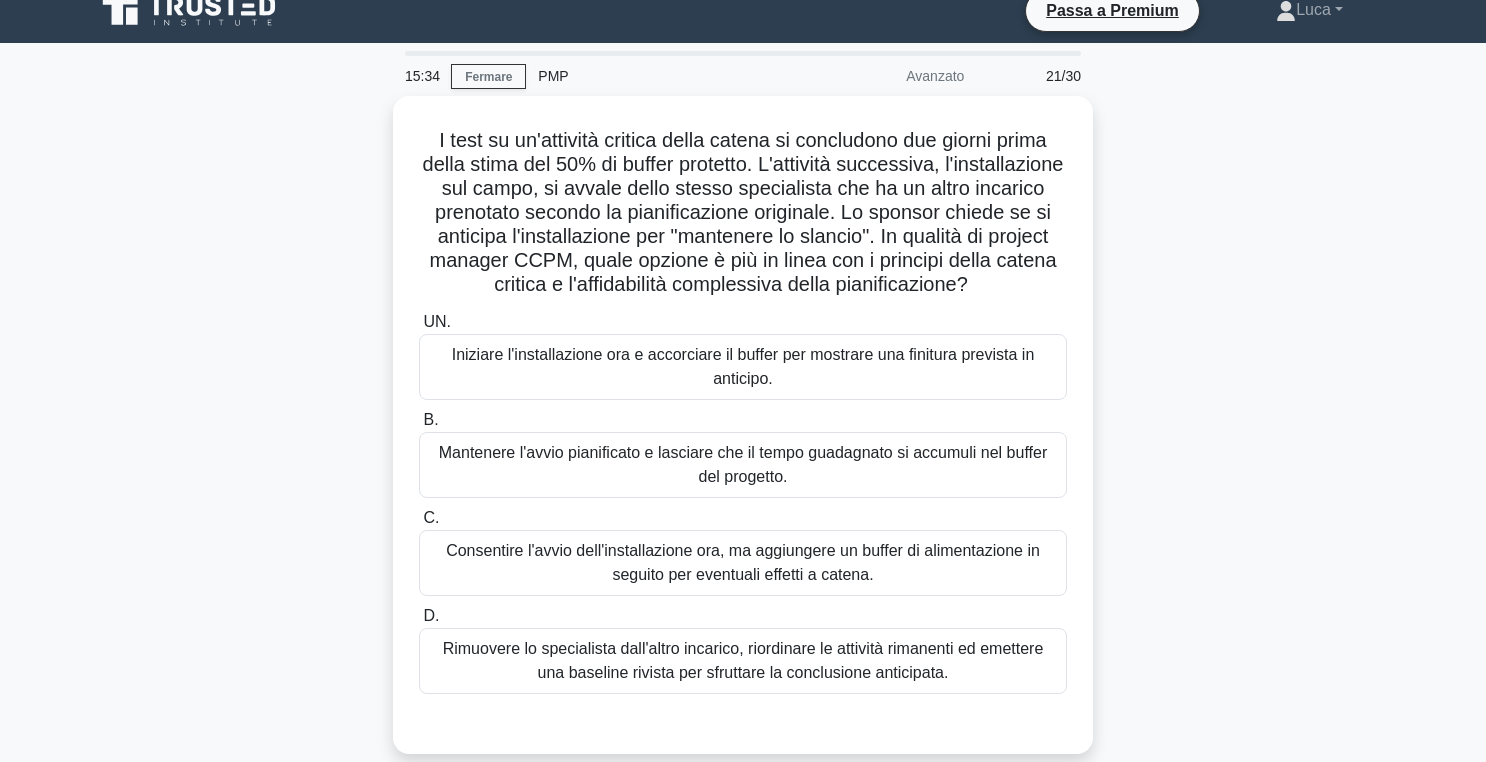 click on "I test su un'attività critica della catena si concludono due giorni prima della stima del 50% di buffer protetto. L'attività successiva, l'installazione sul campo, si avvale dello stesso specialista che ha un altro incarico prenotato secondo la pianificazione originale. Lo sponsor chiede se si anticipa l'installazione per "mantenere lo slancio". In qualità di project manager CCPM, quale opzione è più in linea con i principi della catena critica e l'affidabilità complessiva della pianificazione?
.spinner_0XTQ{transform-origin:center;animation:spinner_y6GP .75s linear infinite}@keyframes spinner_y6GP{100%{transform:rotate(360deg)}}
UN." at bounding box center [743, 437] 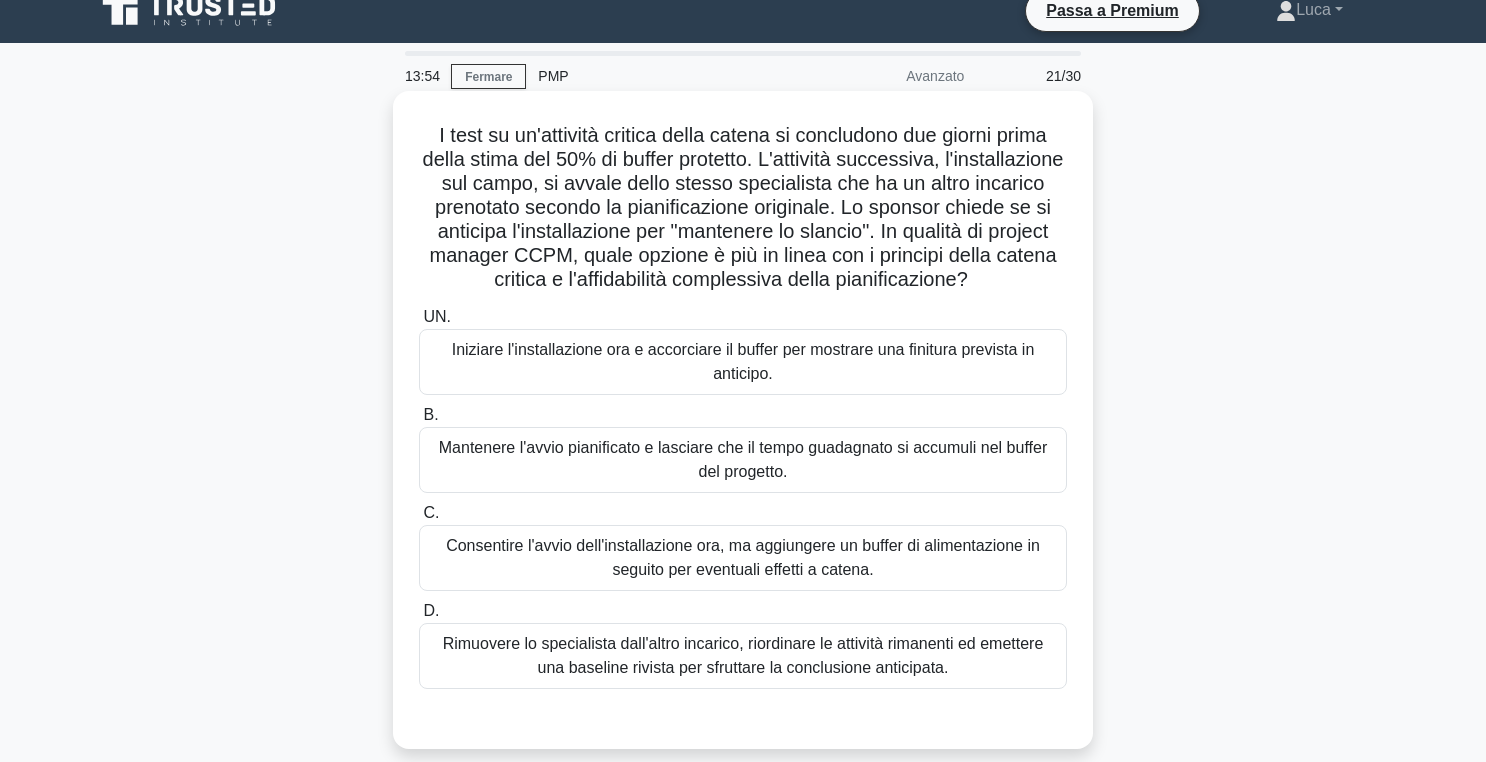 click on "Consentire l'avvio dell'installazione ora, ma aggiungere un buffer di alimentazione in seguito per eventuali effetti a catena." at bounding box center (743, 558) 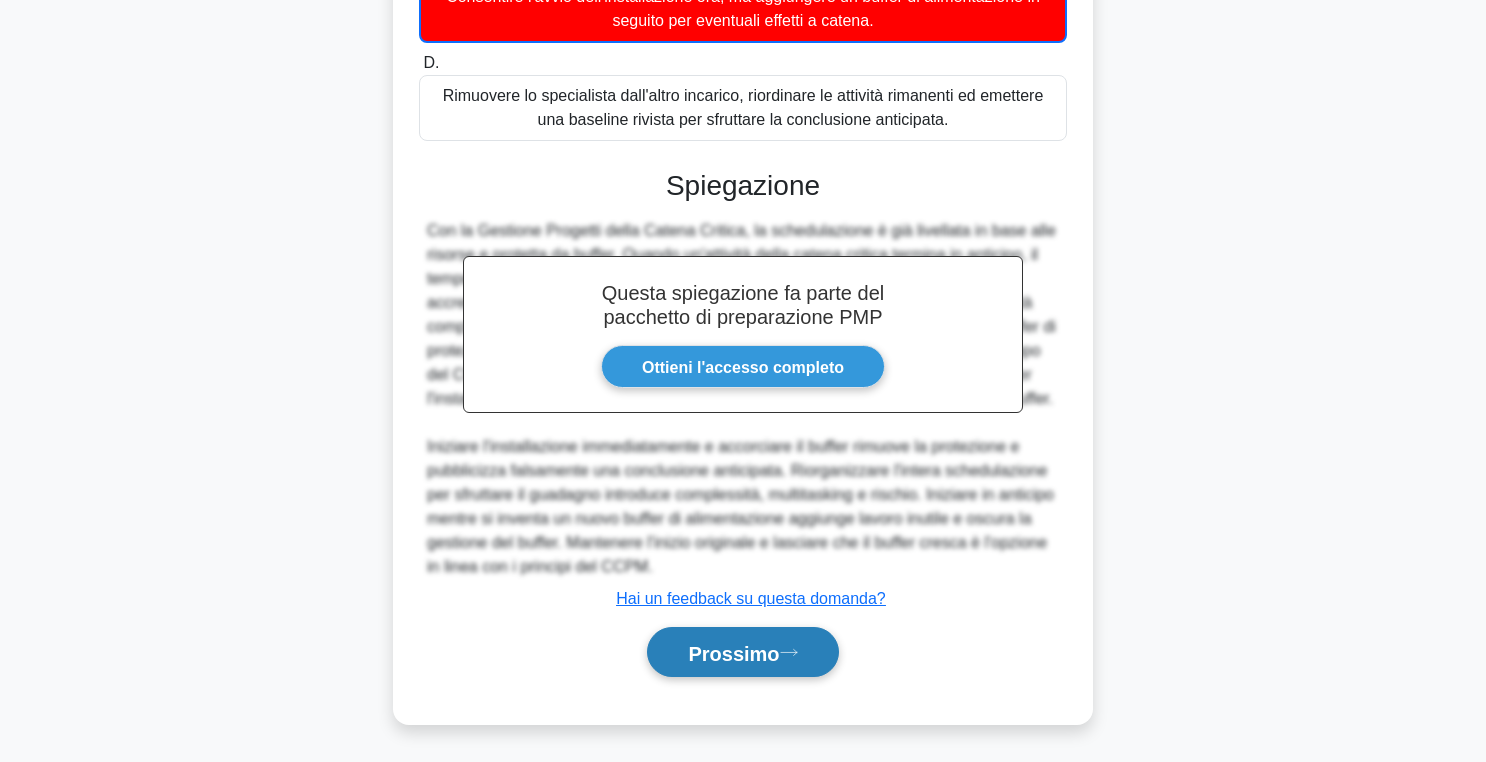 click on "Prossimo" at bounding box center (733, 653) 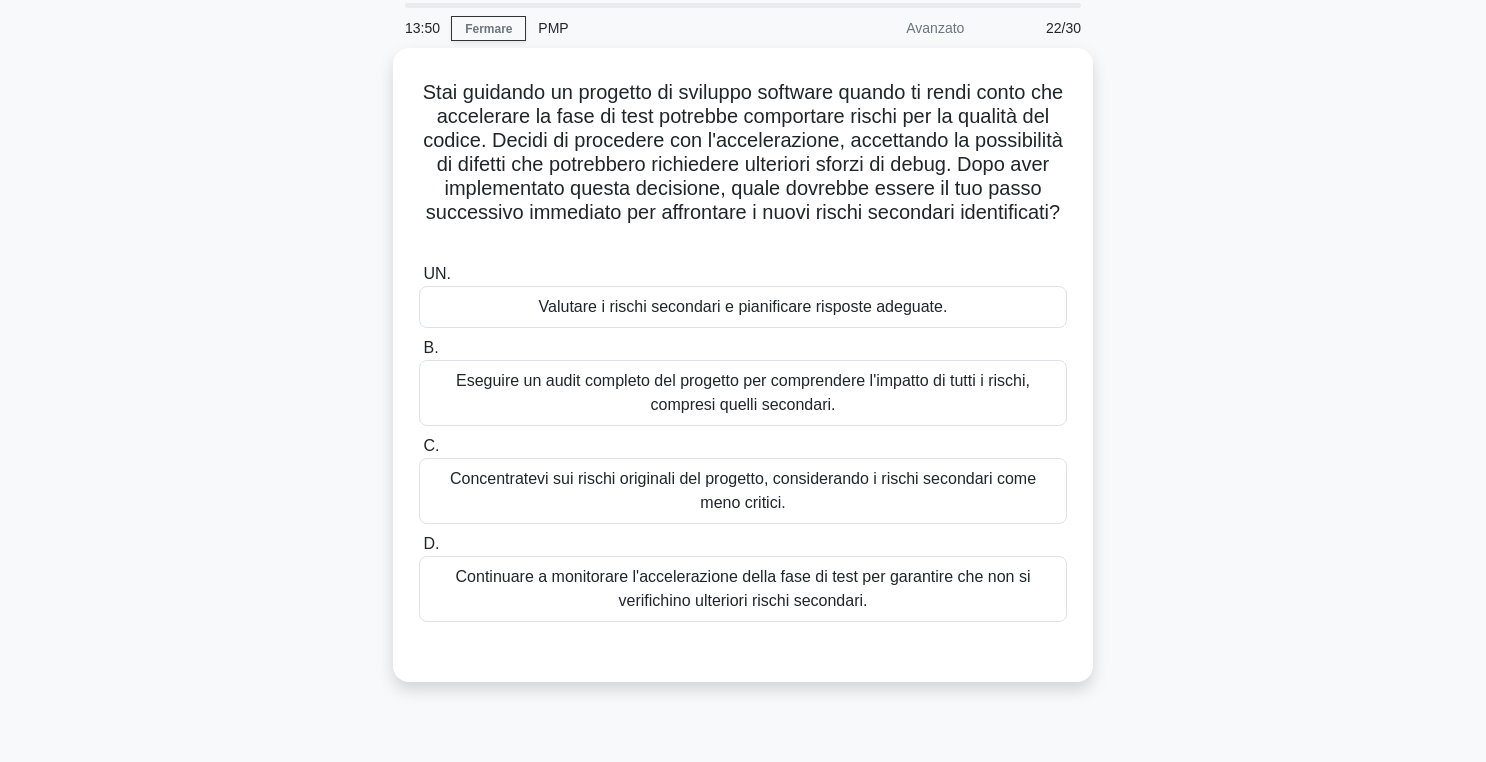 scroll, scrollTop: 62, scrollLeft: 0, axis: vertical 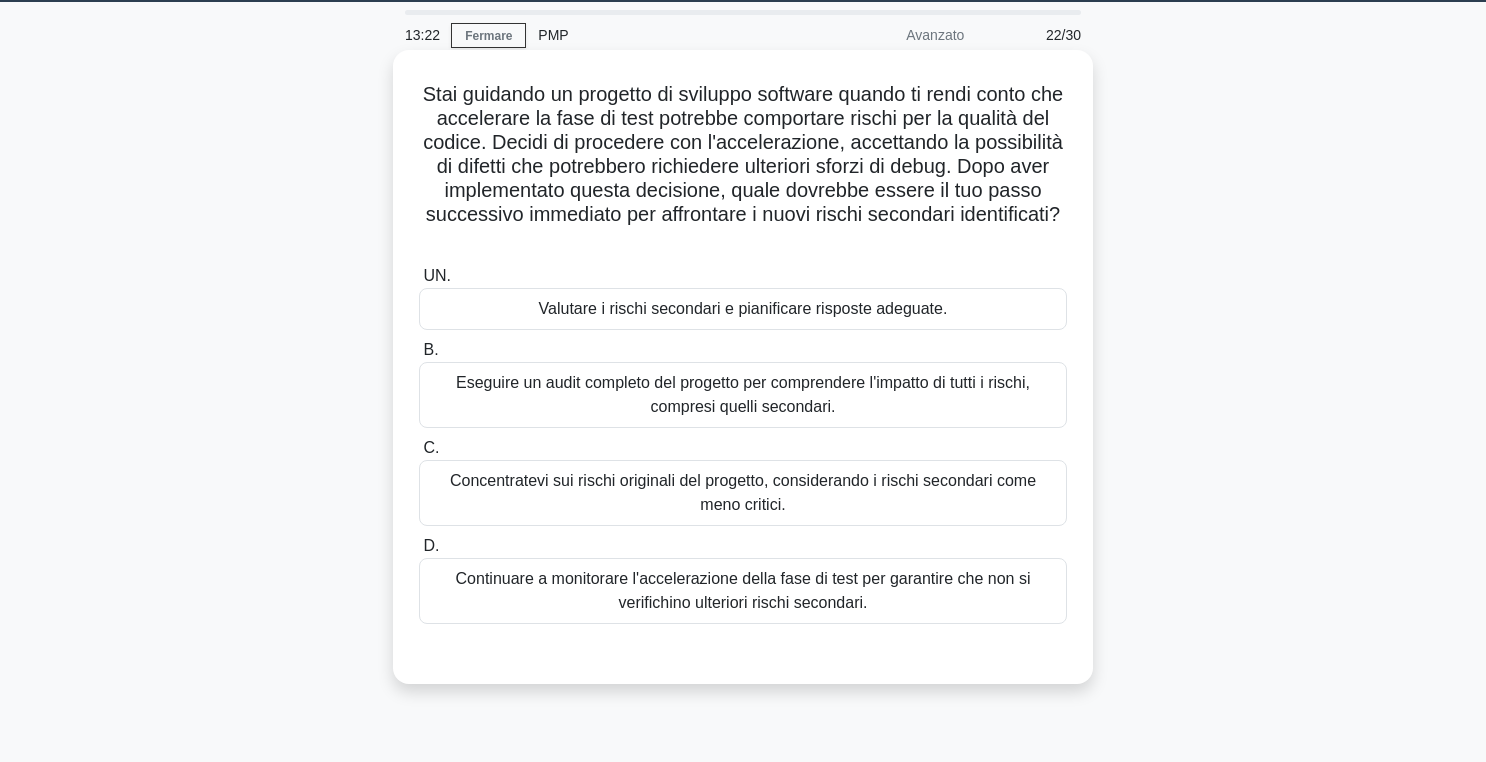 click on "UN.
Valutare i rischi secondari e pianificare risposte adeguate." at bounding box center [743, 297] 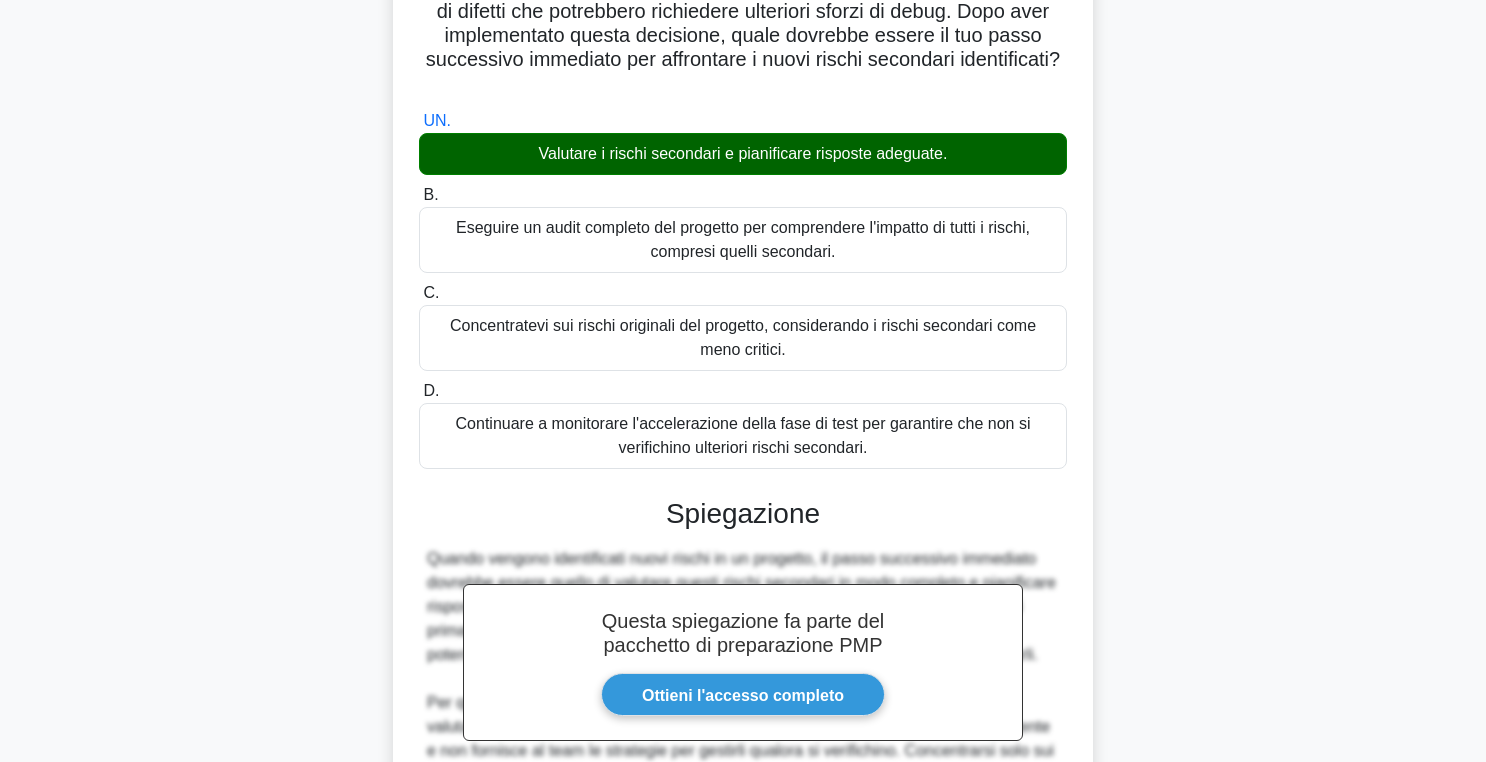 scroll, scrollTop: 522, scrollLeft: 0, axis: vertical 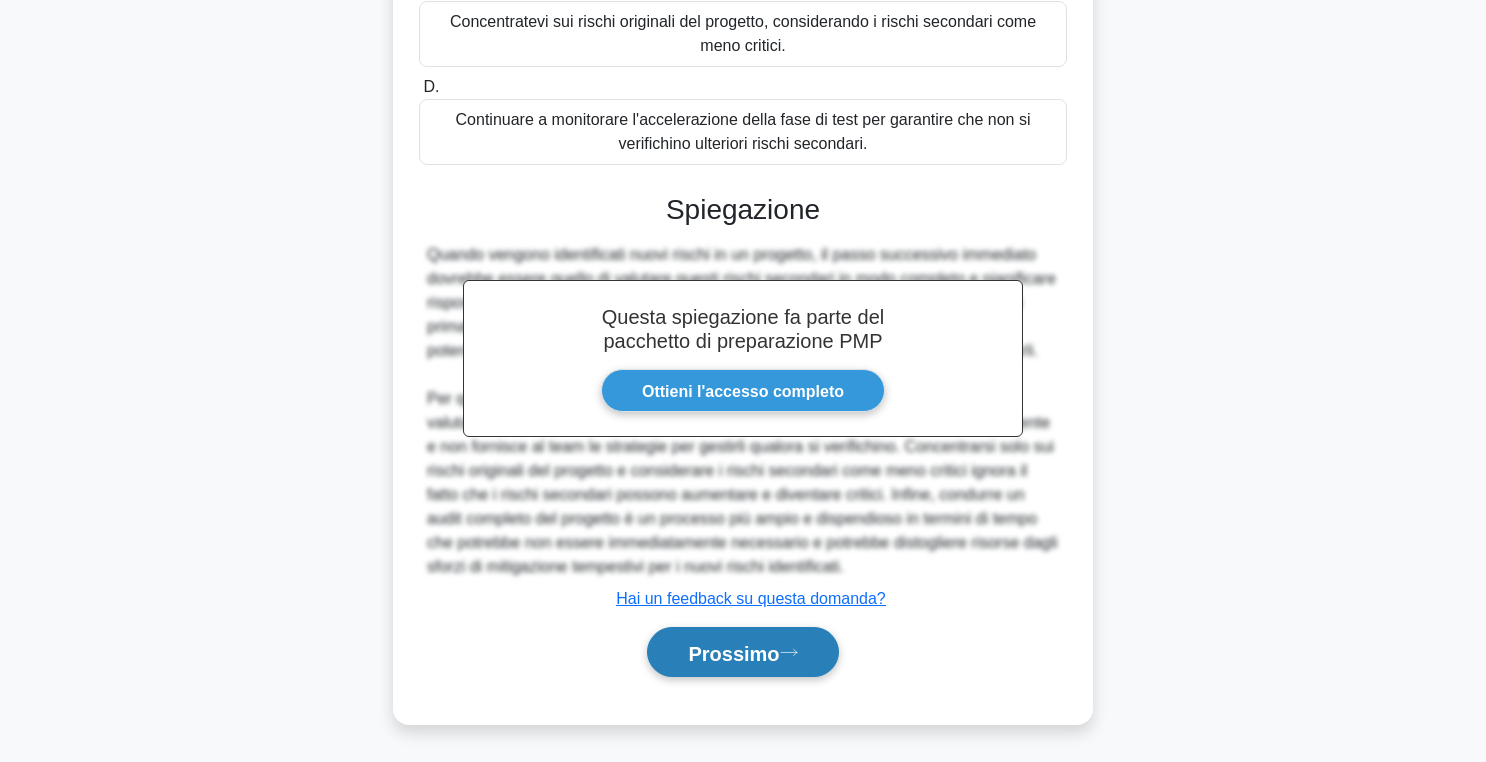 click on "Prossimo" at bounding box center (733, 653) 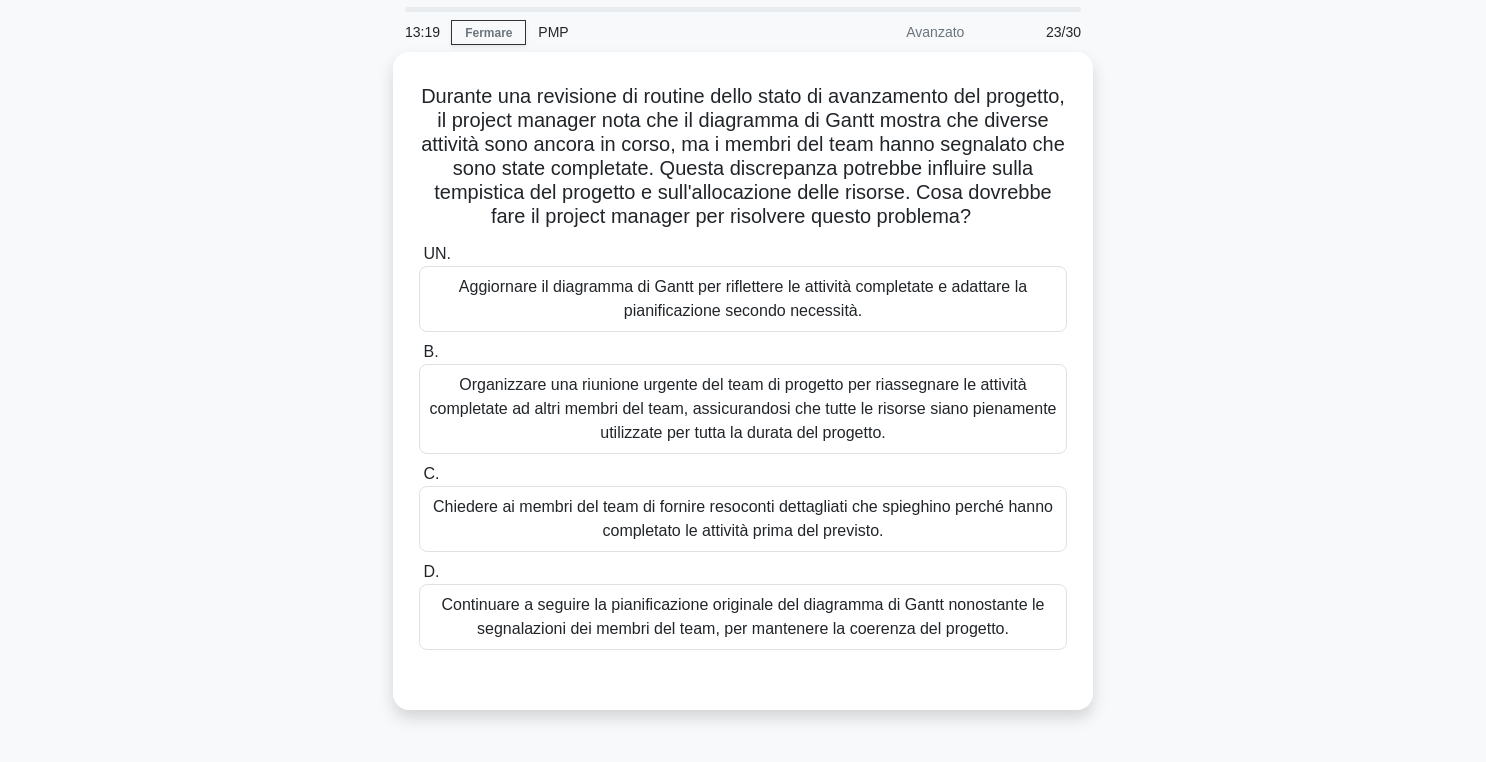 scroll, scrollTop: 67, scrollLeft: 0, axis: vertical 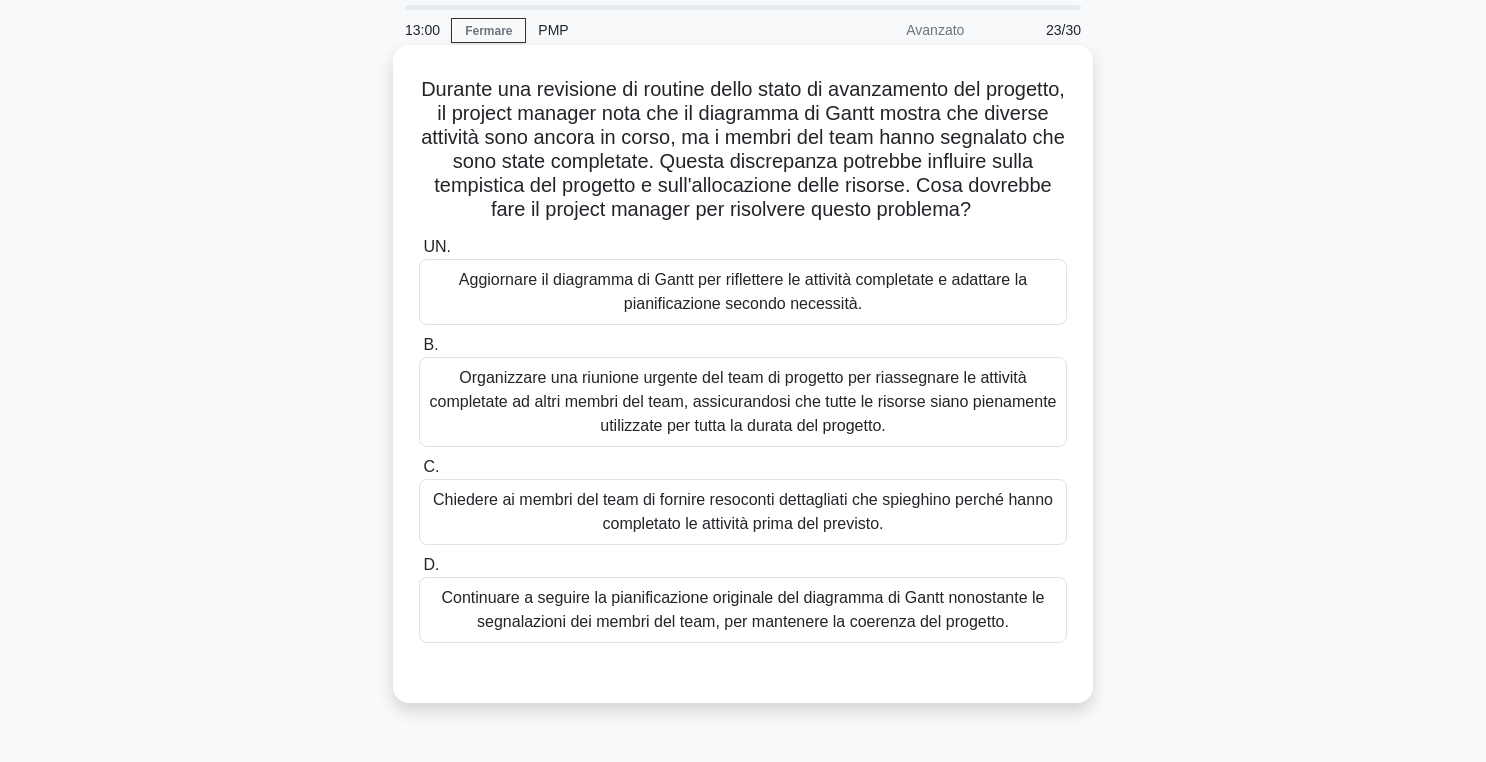 click on "Aggiornare il diagramma di Gantt per riflettere le attività completate e adattare la pianificazione secondo necessità." at bounding box center (743, 291) 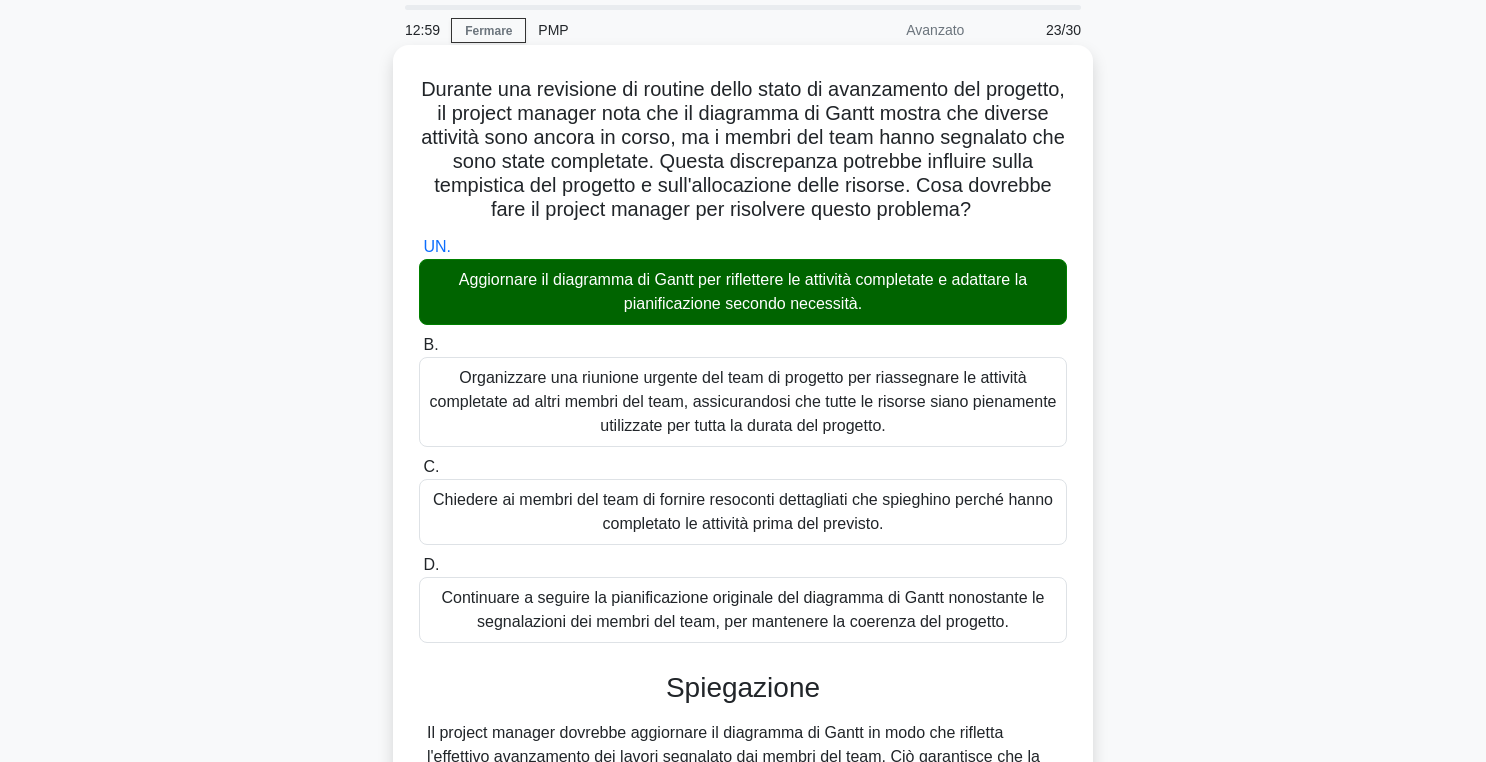 scroll, scrollTop: 378, scrollLeft: 0, axis: vertical 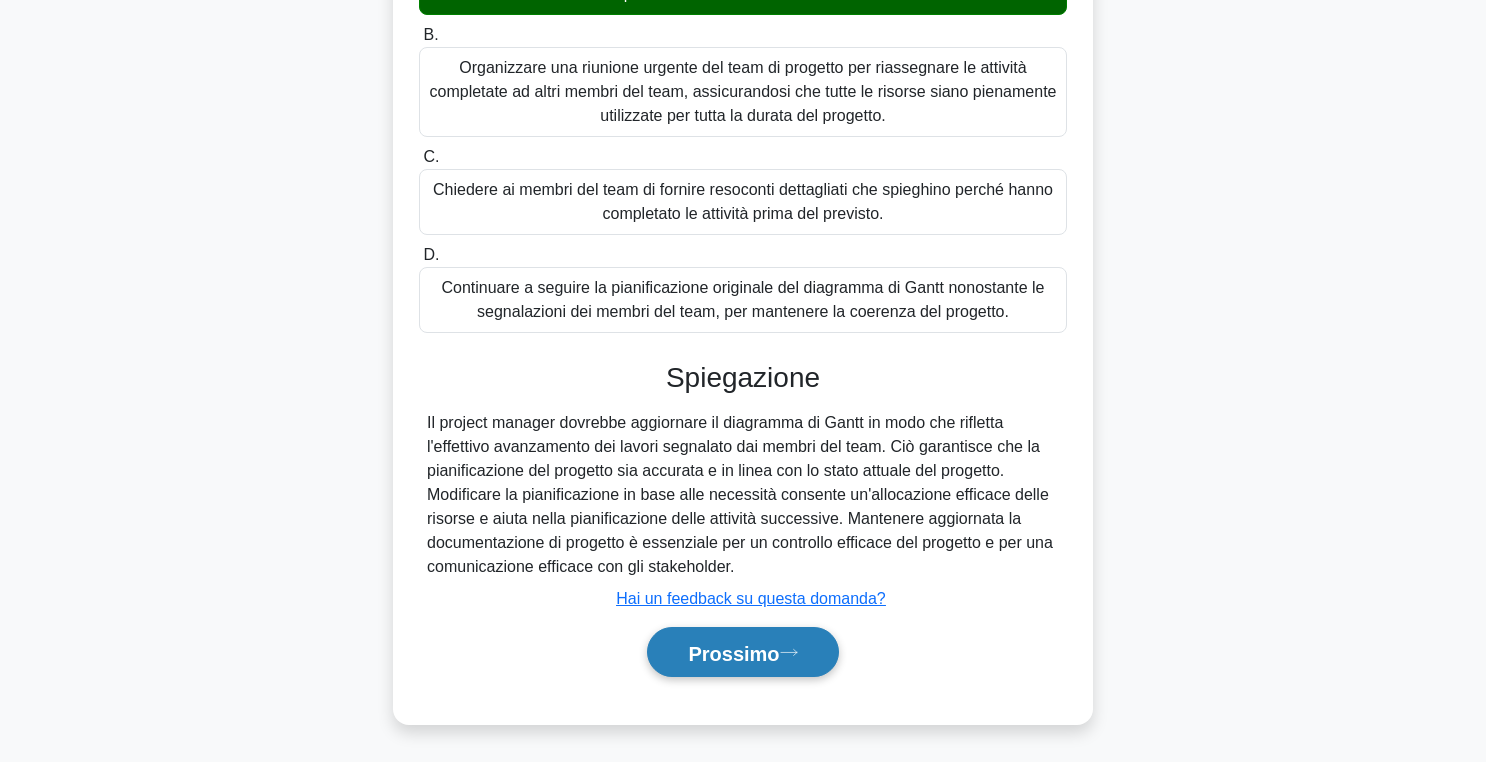 click on "Prossimo" at bounding box center [742, 652] 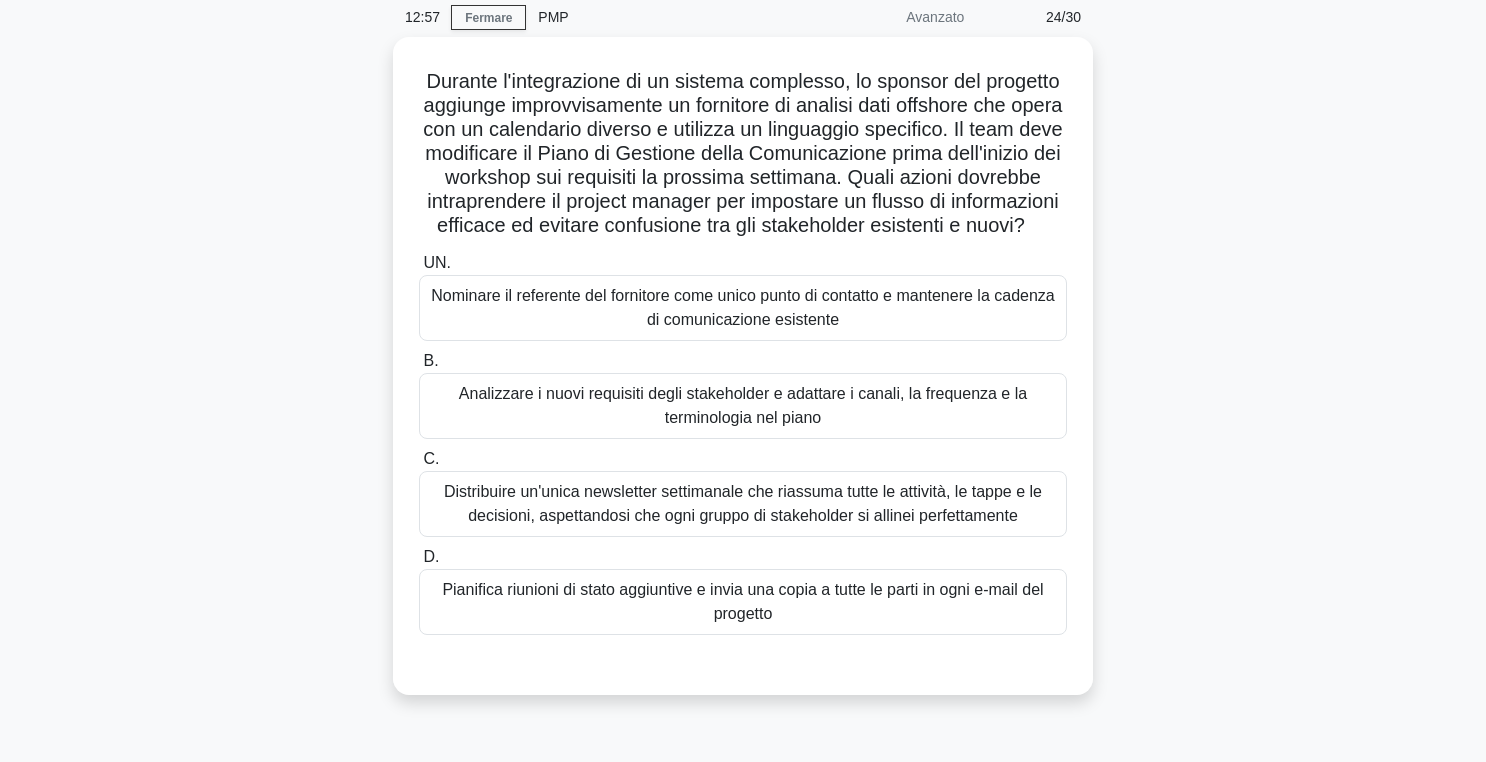 scroll, scrollTop: 72, scrollLeft: 0, axis: vertical 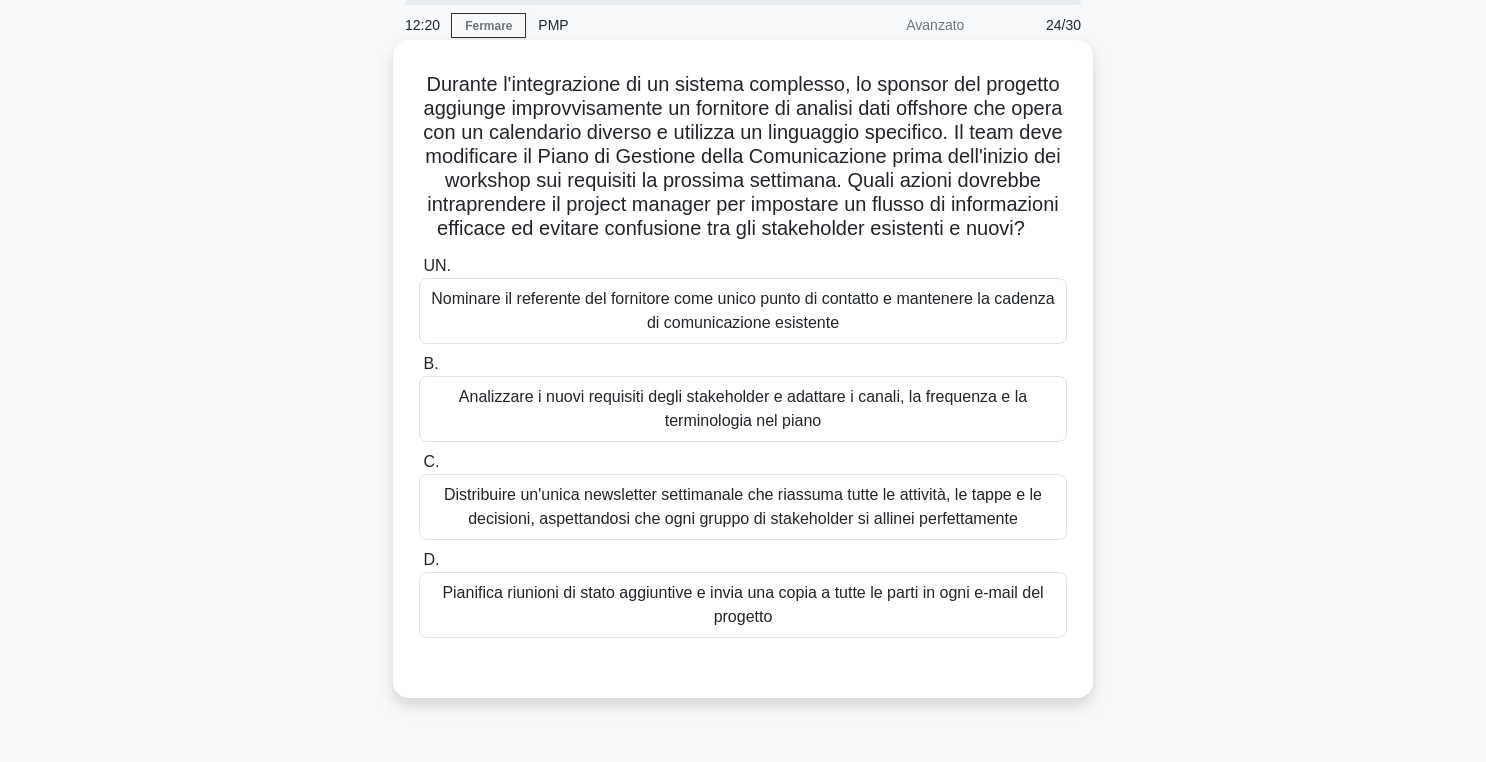 click on "Analizzare i nuovi requisiti degli stakeholder e adattare i canali, la frequenza e la terminologia nel piano" at bounding box center (743, 409) 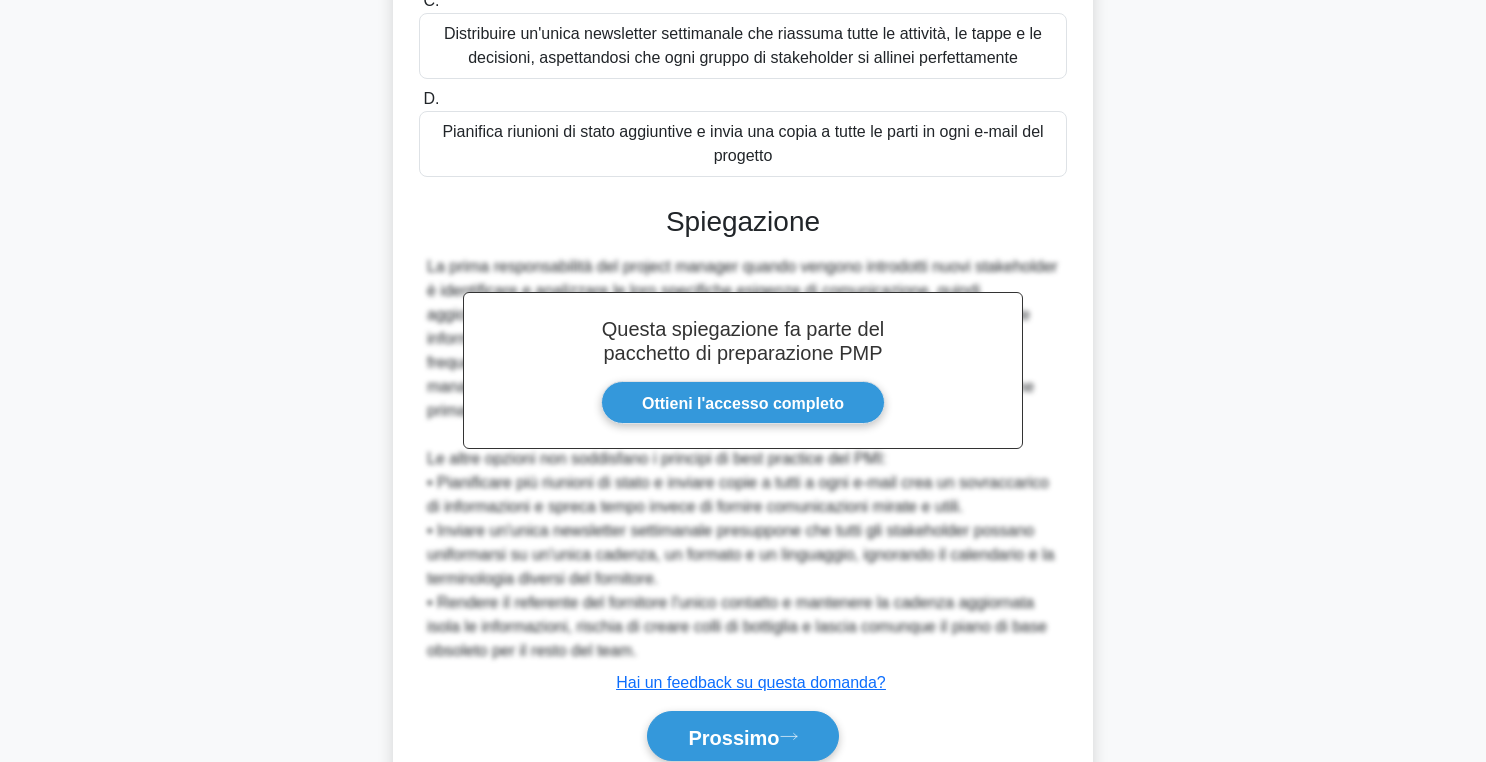 scroll, scrollTop: 618, scrollLeft: 0, axis: vertical 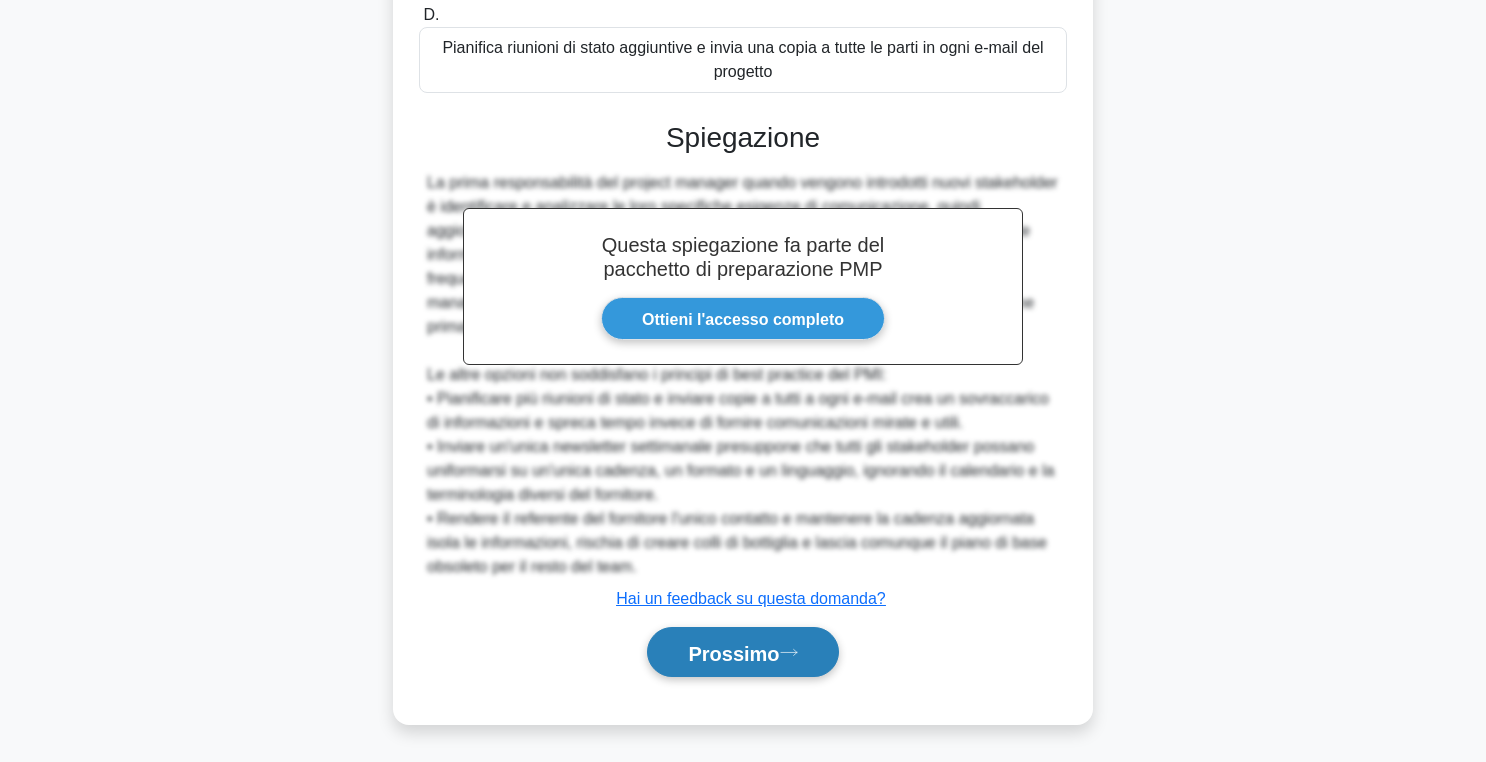 click on "Prossimo" at bounding box center [733, 653] 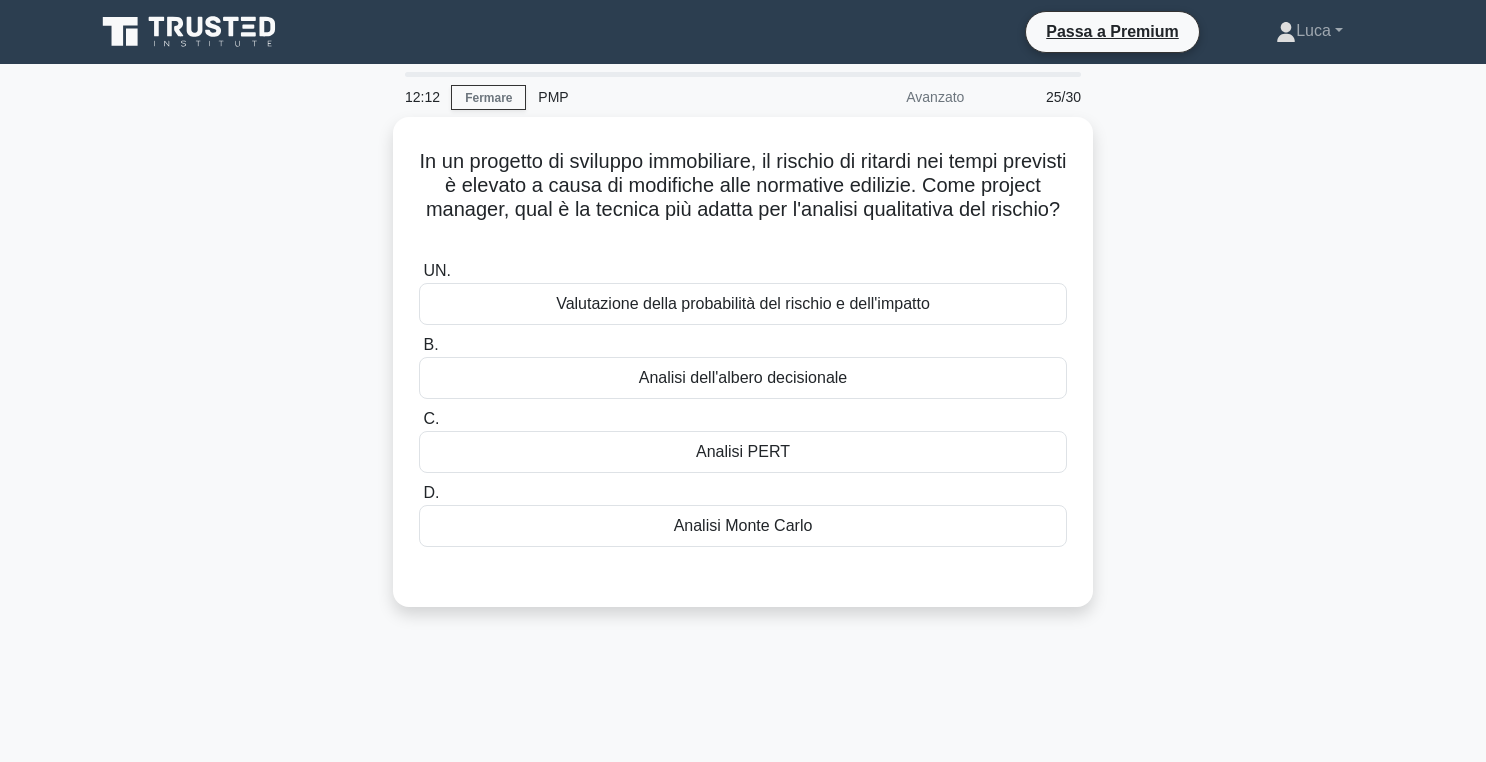 scroll, scrollTop: 24, scrollLeft: 0, axis: vertical 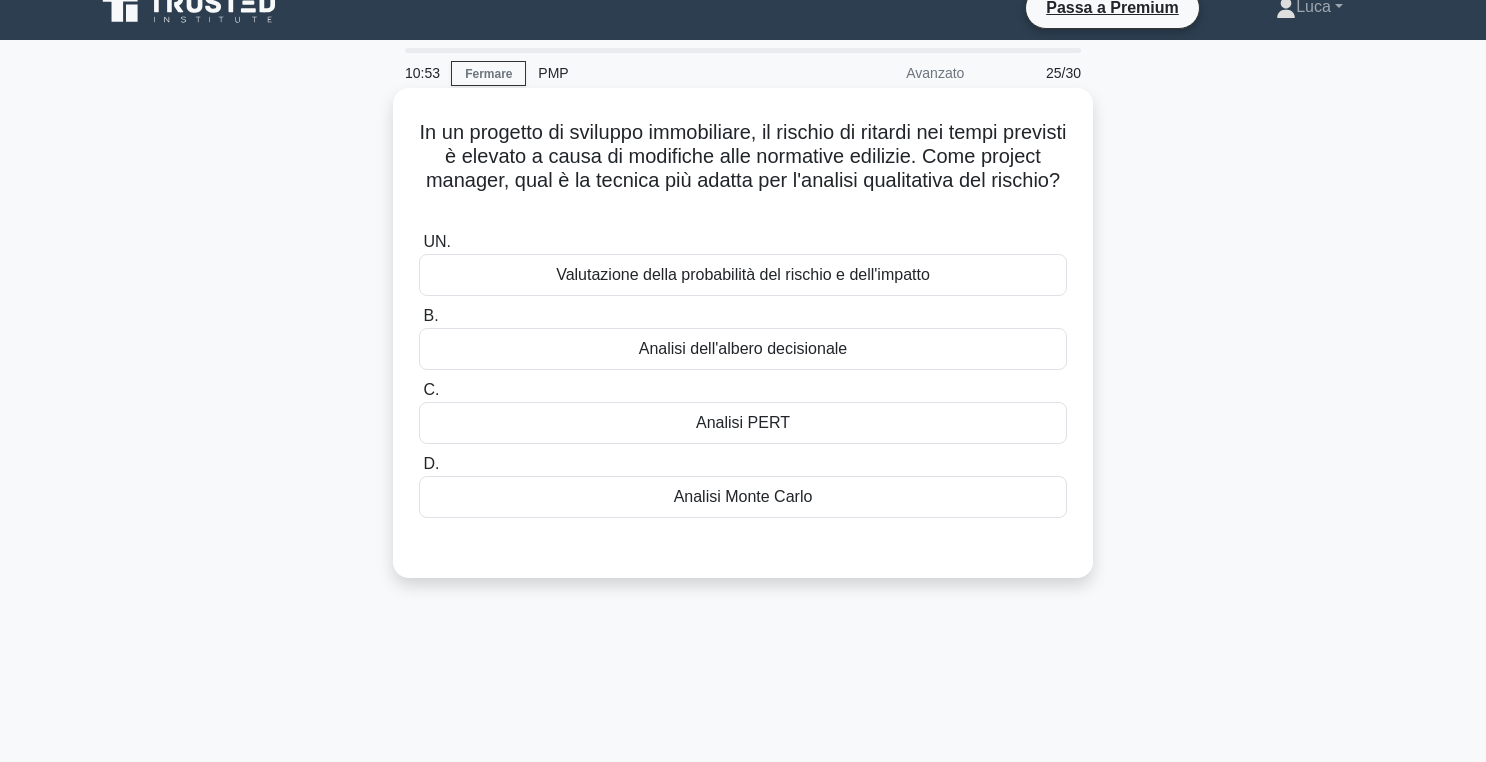 click on "Valutazione della probabilità del rischio e dell'impatto" at bounding box center [743, 275] 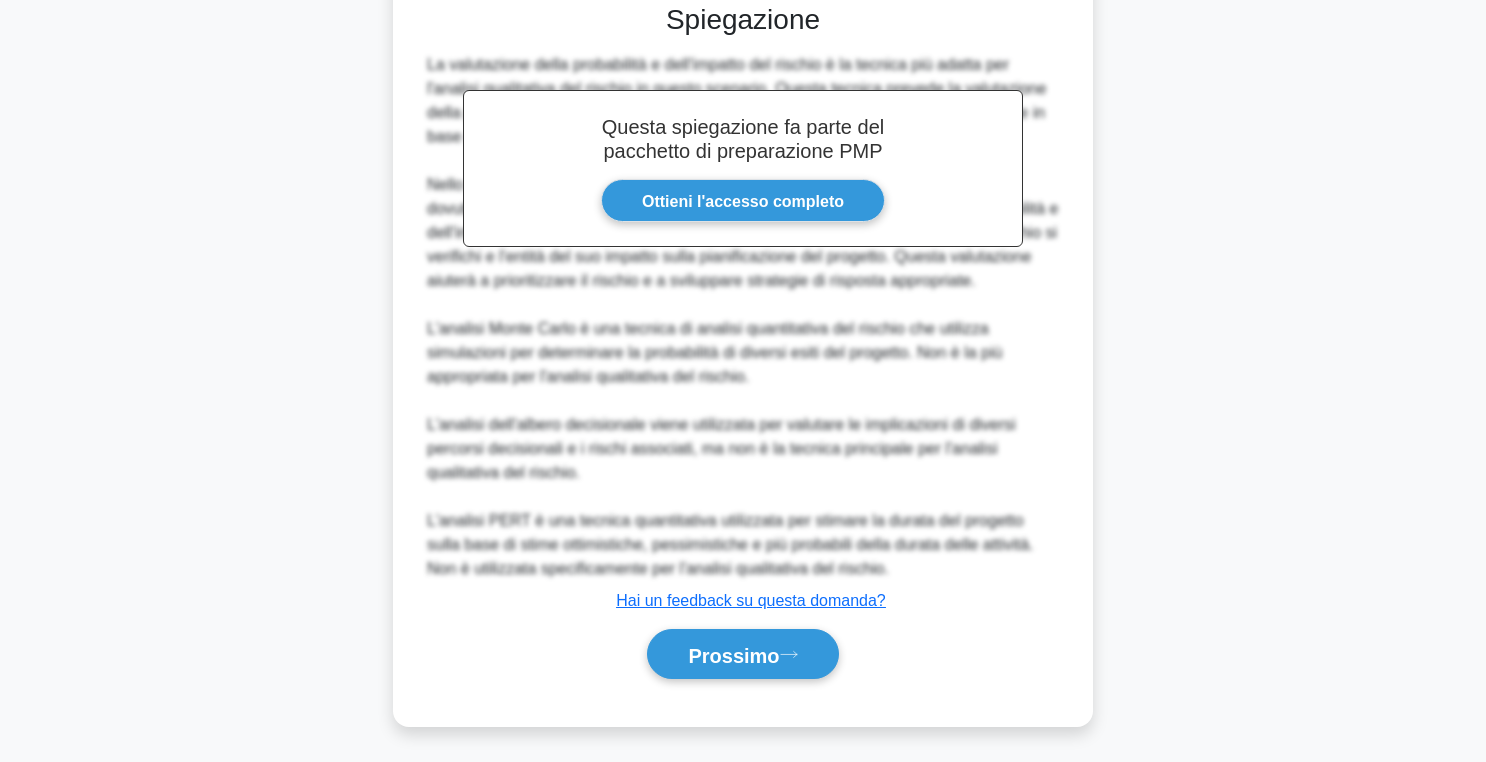 scroll, scrollTop: 570, scrollLeft: 0, axis: vertical 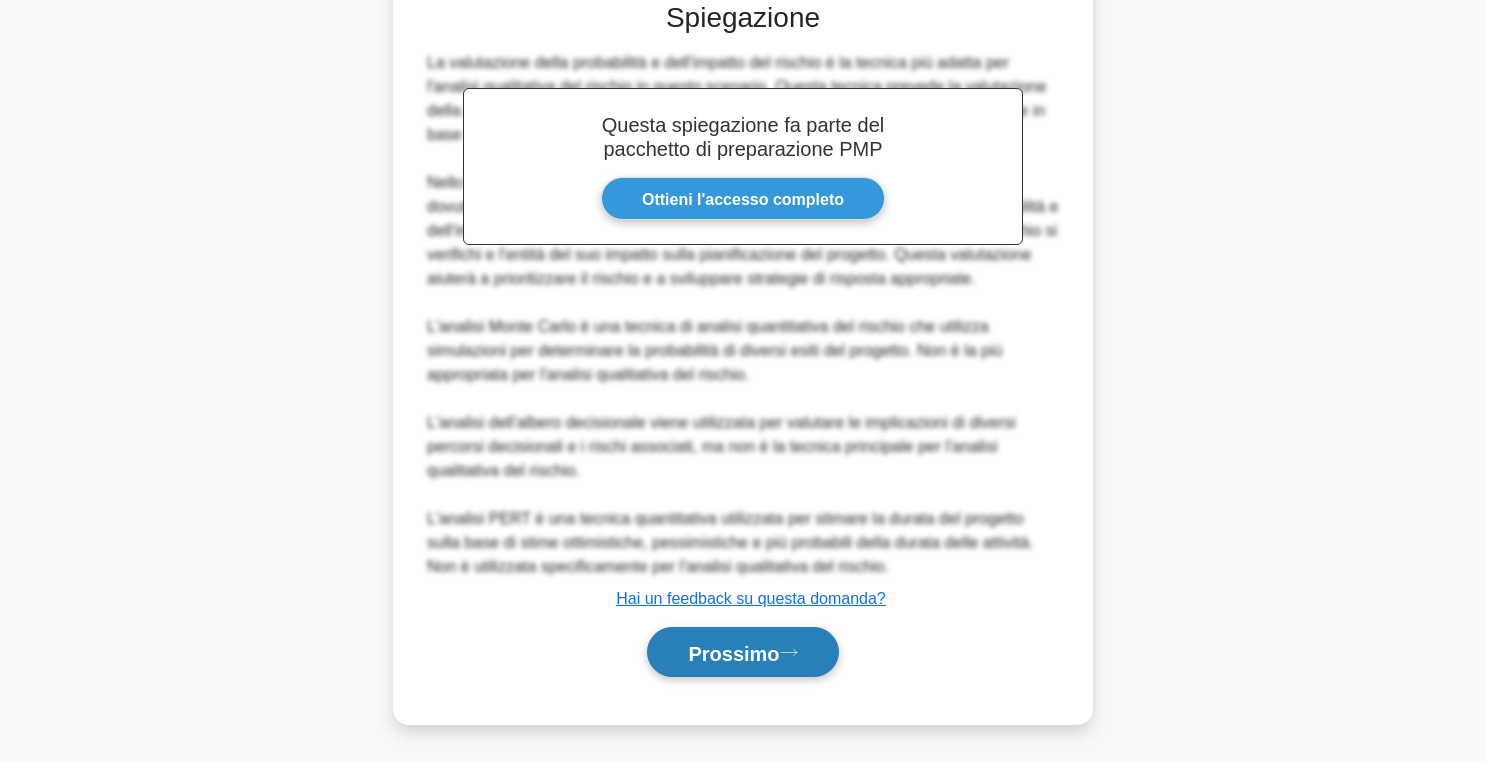click on "Prossimo" at bounding box center (742, 652) 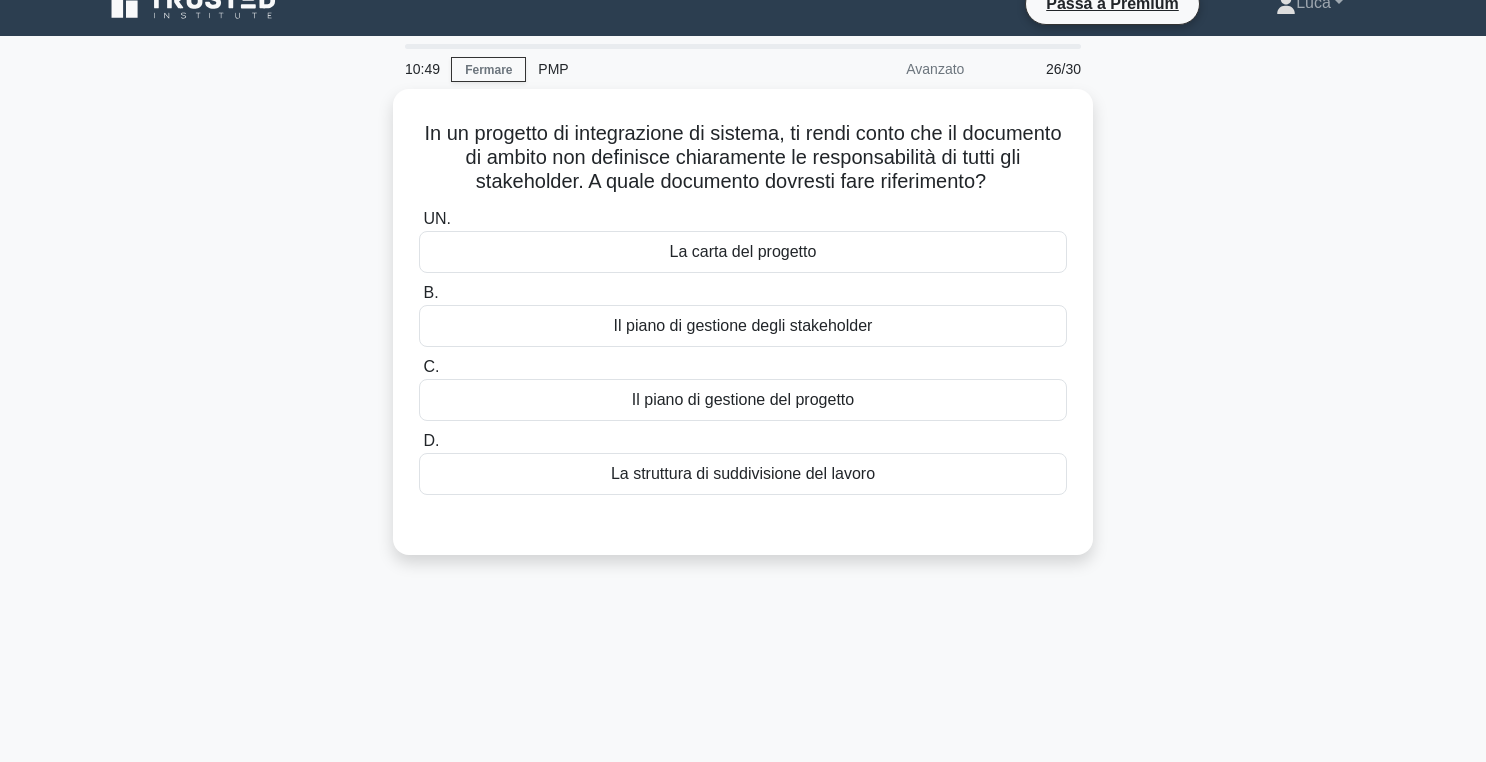 scroll, scrollTop: 20, scrollLeft: 0, axis: vertical 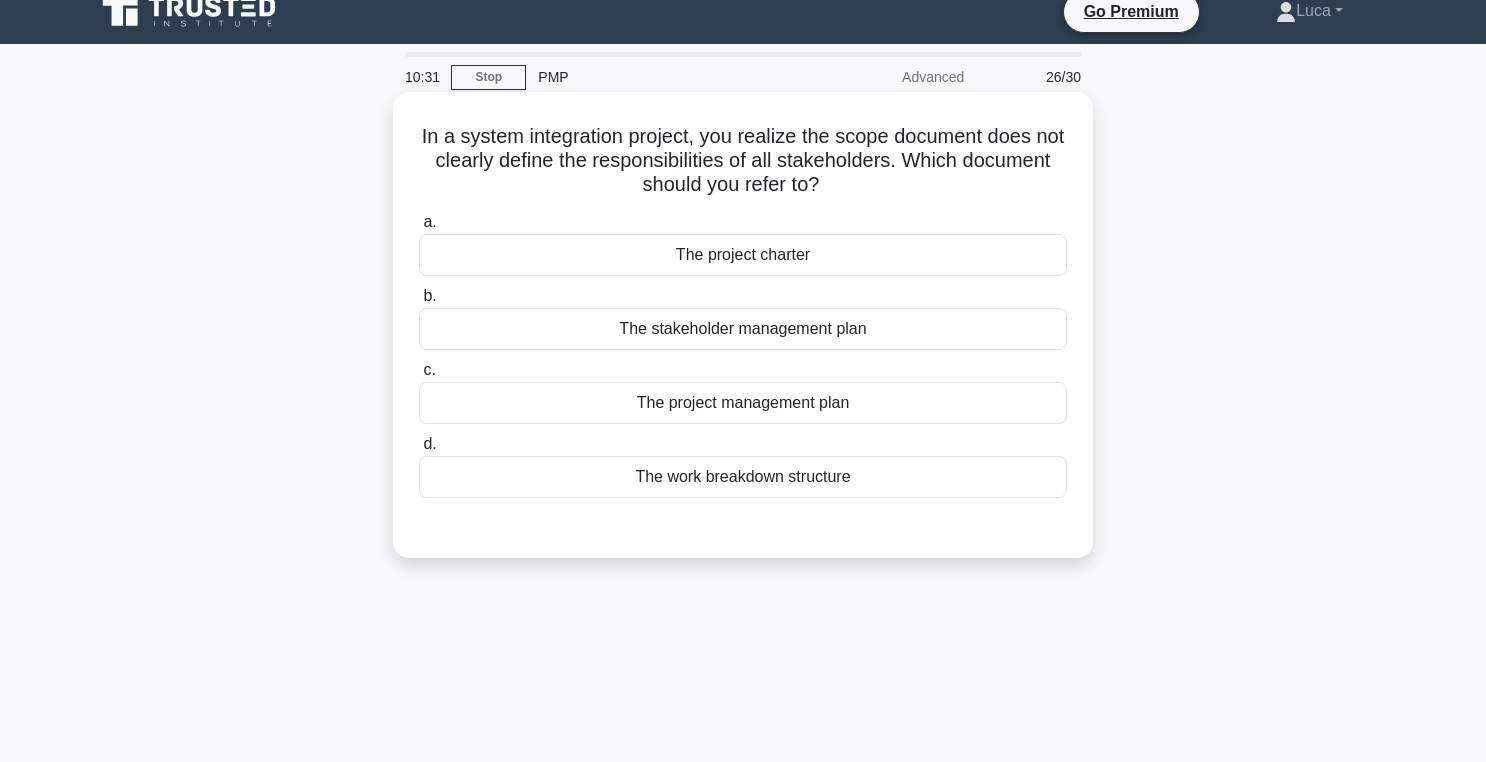 click on "The stakeholder management plan" at bounding box center (743, 329) 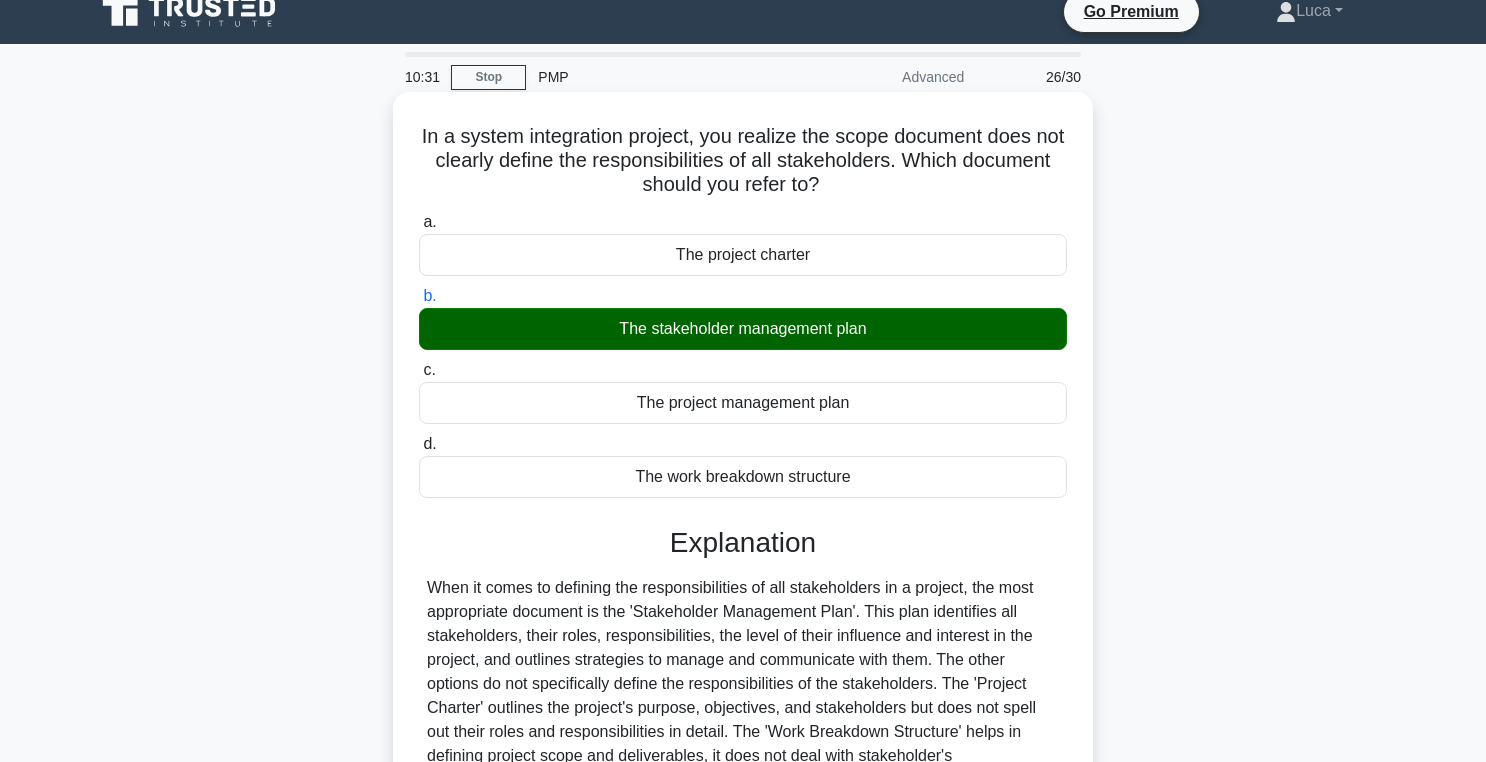 scroll, scrollTop: 318, scrollLeft: 0, axis: vertical 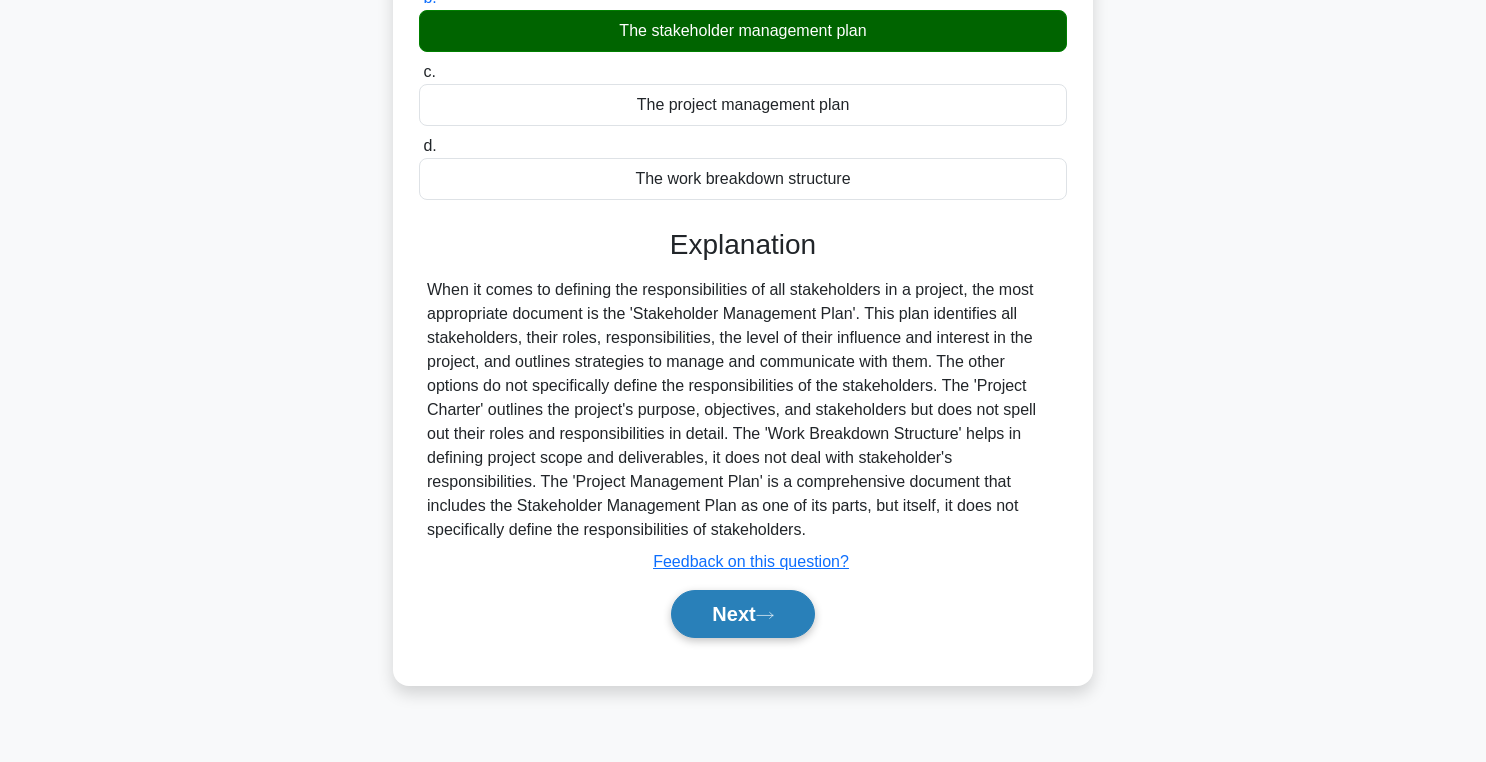 click on "Next" at bounding box center (742, 614) 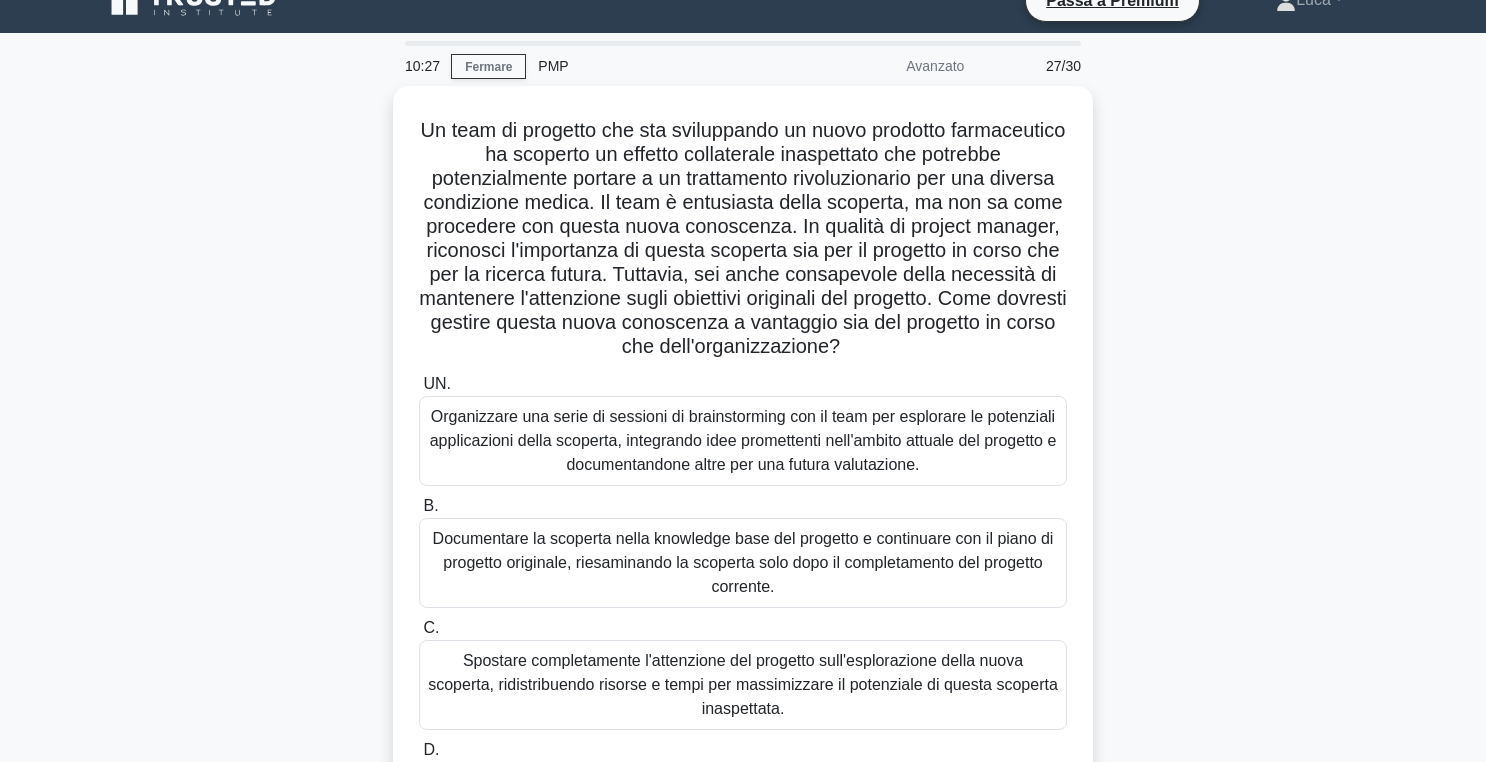 scroll, scrollTop: 0, scrollLeft: 0, axis: both 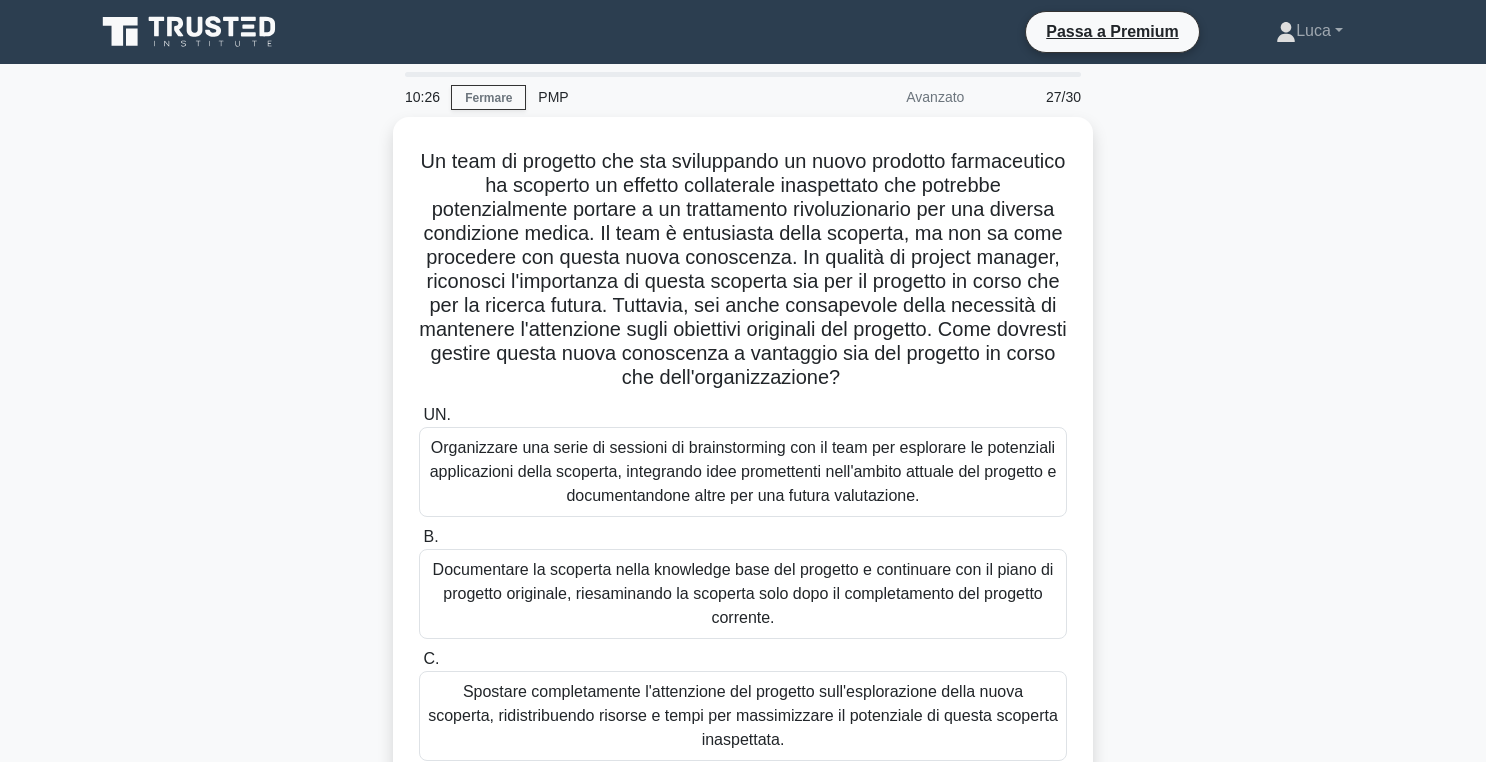 click on "Un team di progetto che sta sviluppando un nuovo prodotto farmaceutico ha scoperto un effetto collaterale inaspettato che potrebbe potenzialmente portare a un trattamento rivoluzionario per una diversa condizione medica. Il team è entusiasta della scoperta, ma non sa come procedere con questa nuova conoscenza. In qualità di project manager, riconosci l'importanza di questa scoperta sia per il progetto in corso che per la ricerca futura. Tuttavia, sei anche consapevole della necessità di mantenere l'attenzione sugli obiettivi originali del progetto. Come dovresti gestire questa nuova conoscenza a vantaggio sia del progetto in corso che dell'organizzazione?
.spinner_0XTQ{transform-origin:center;animation:spinner_y6GP .75s linear infinite}@keyframes spinner_y6GP{100%{transform:rotate(360deg)}}
UN. B. C." at bounding box center [743, 530] 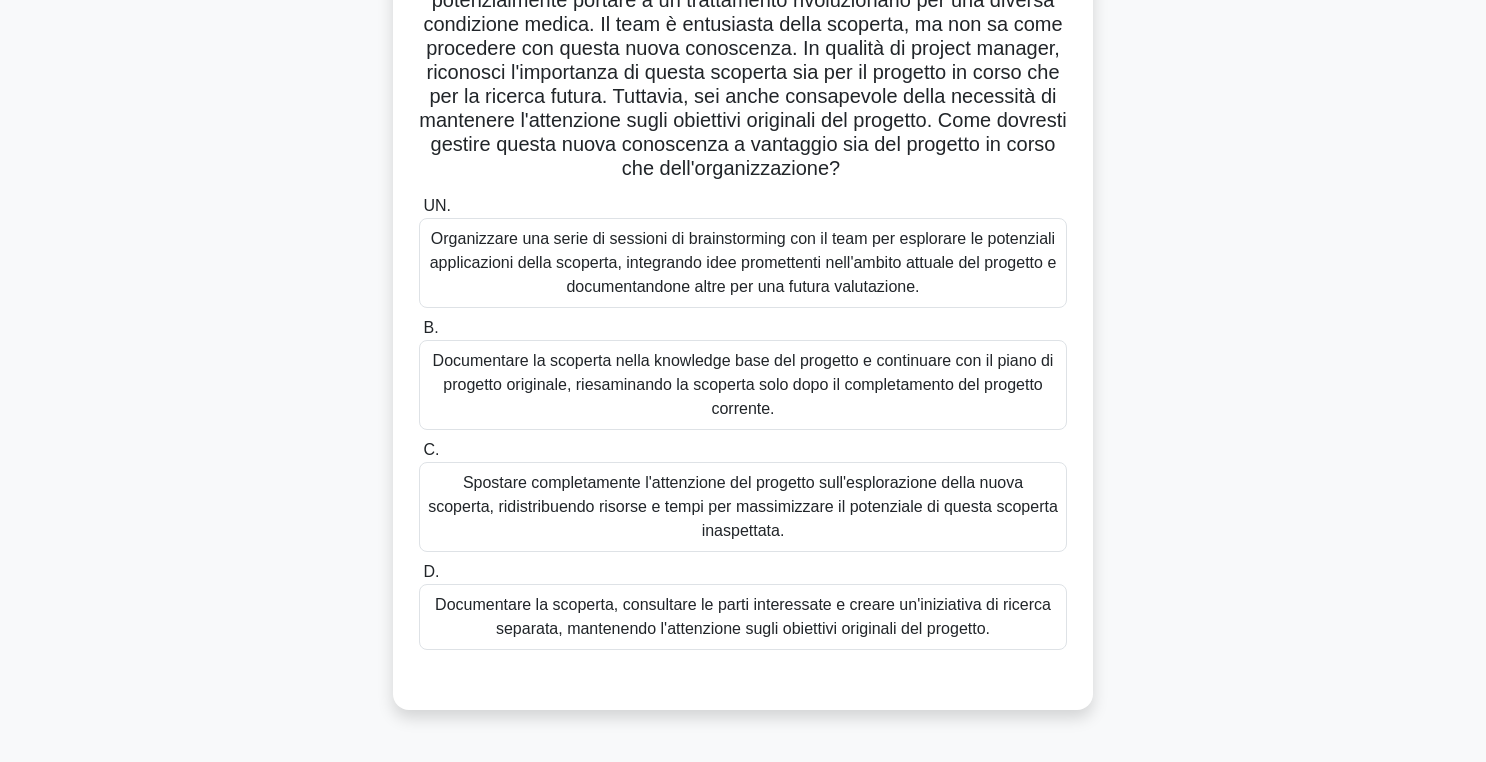 scroll, scrollTop: 209, scrollLeft: 0, axis: vertical 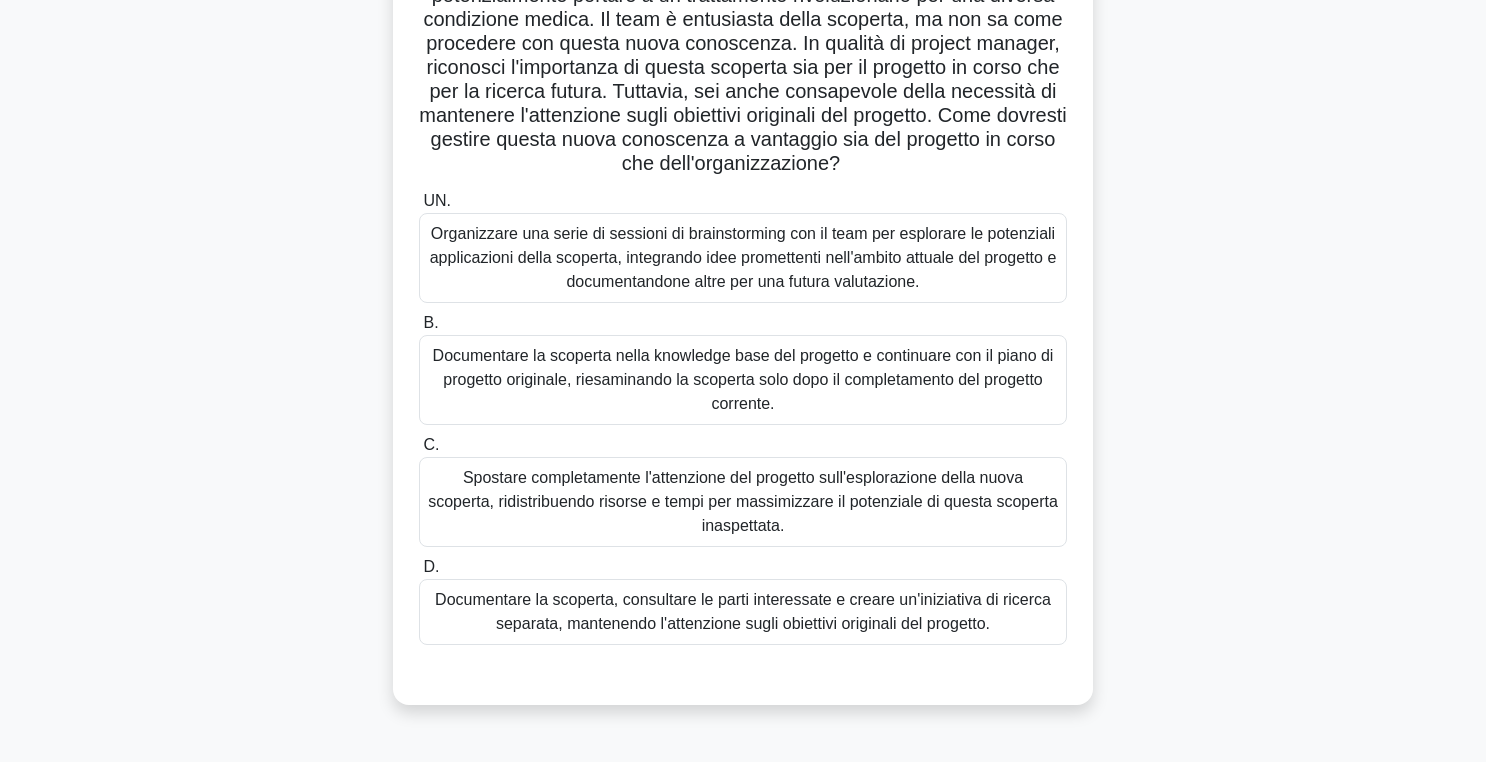 click on "Documentare la scoperta, consultare le parti interessate e creare un'iniziativa di ricerca separata, mantenendo l'attenzione sugli obiettivi originali del progetto." at bounding box center (743, 611) 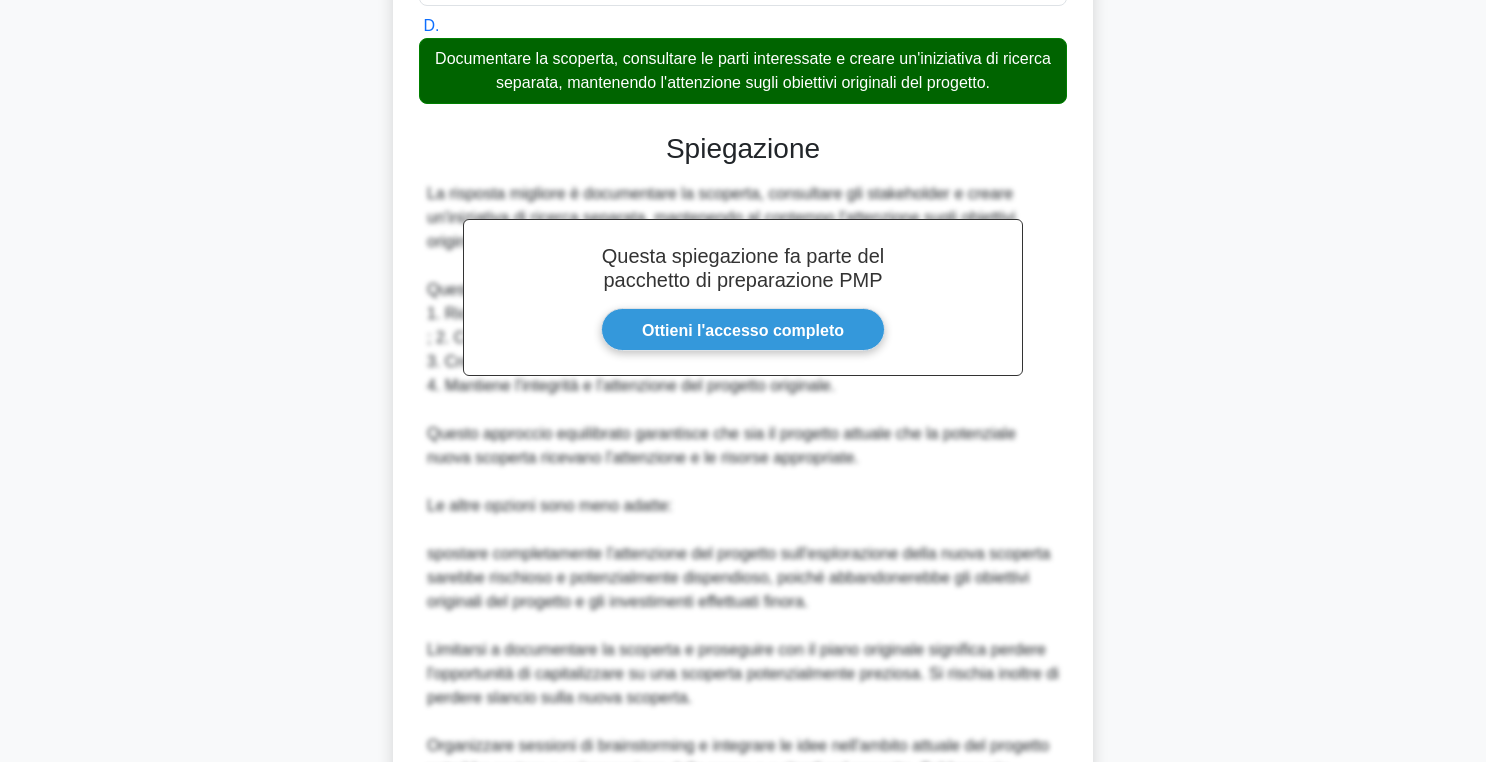 scroll, scrollTop: 1098, scrollLeft: 0, axis: vertical 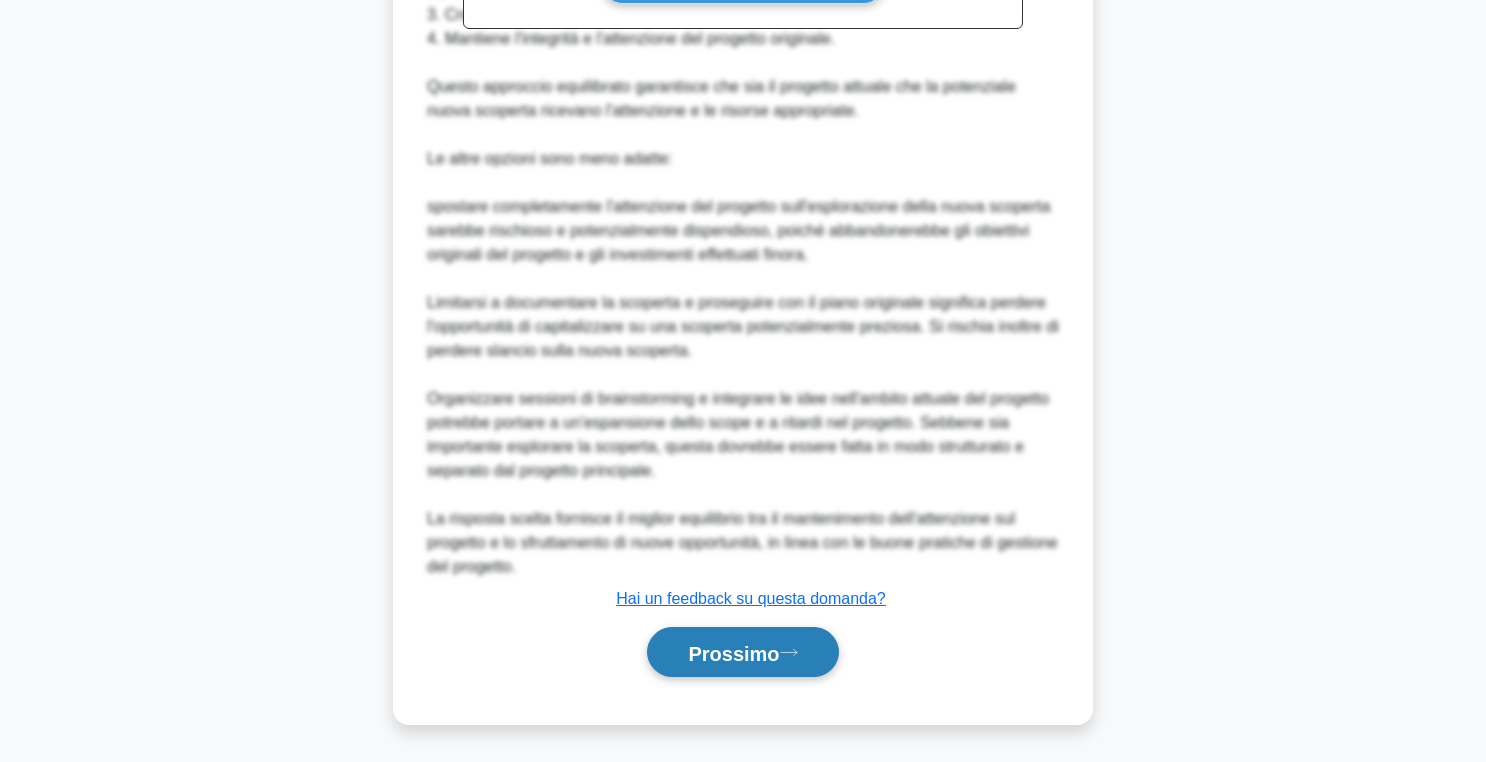 click on "Prossimo" at bounding box center [733, 653] 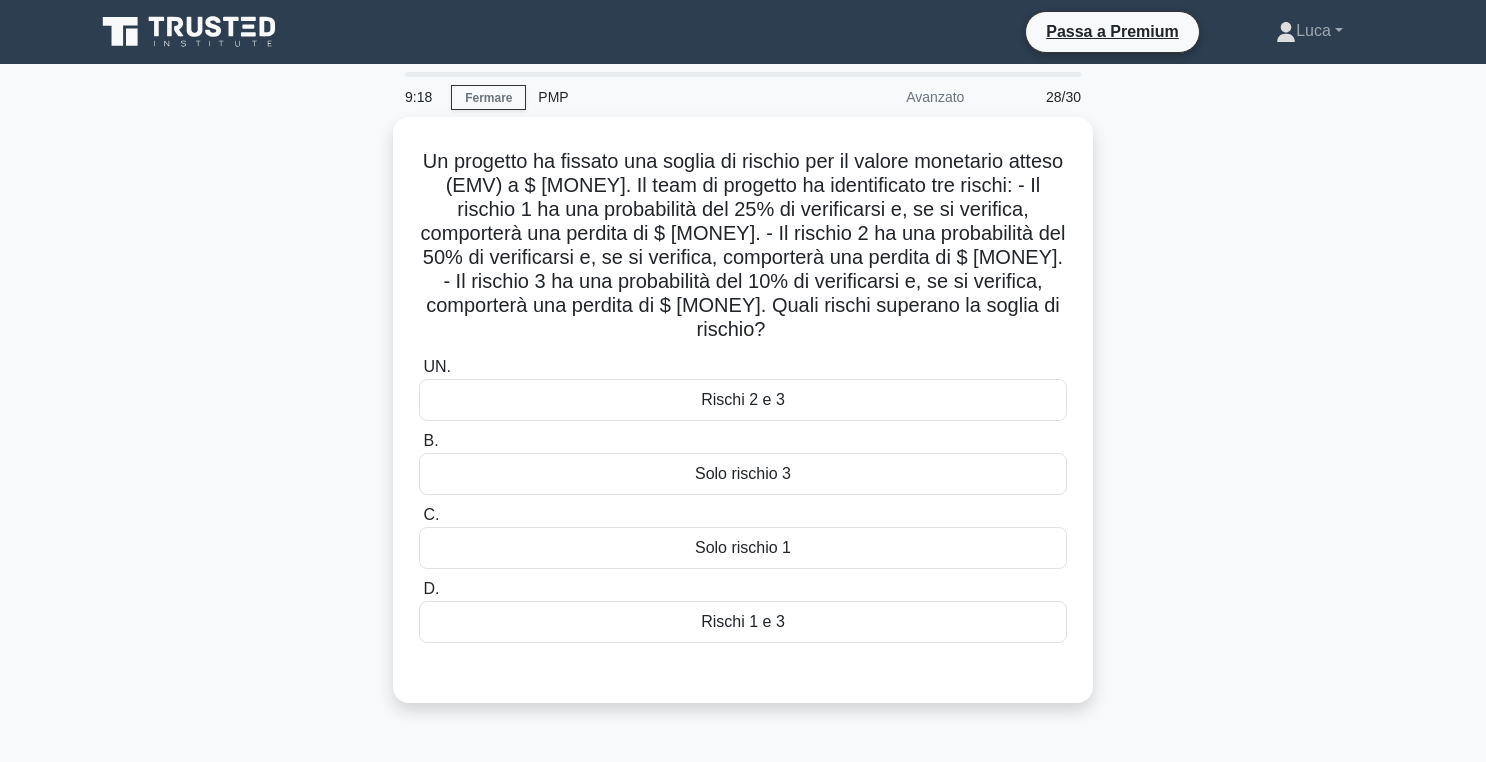 scroll, scrollTop: 0, scrollLeft: 0, axis: both 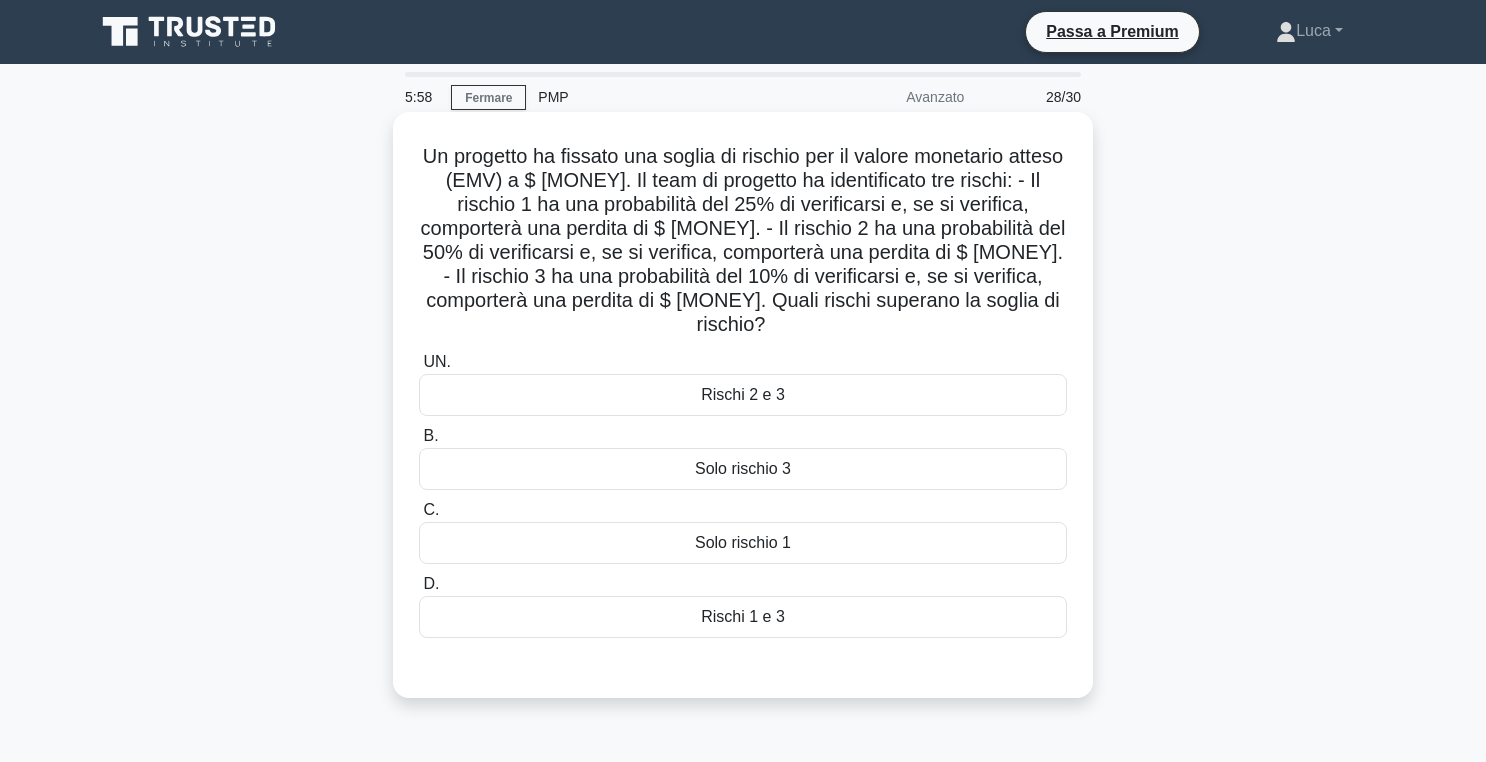 click on "Rischi 1 e 3" at bounding box center [743, 617] 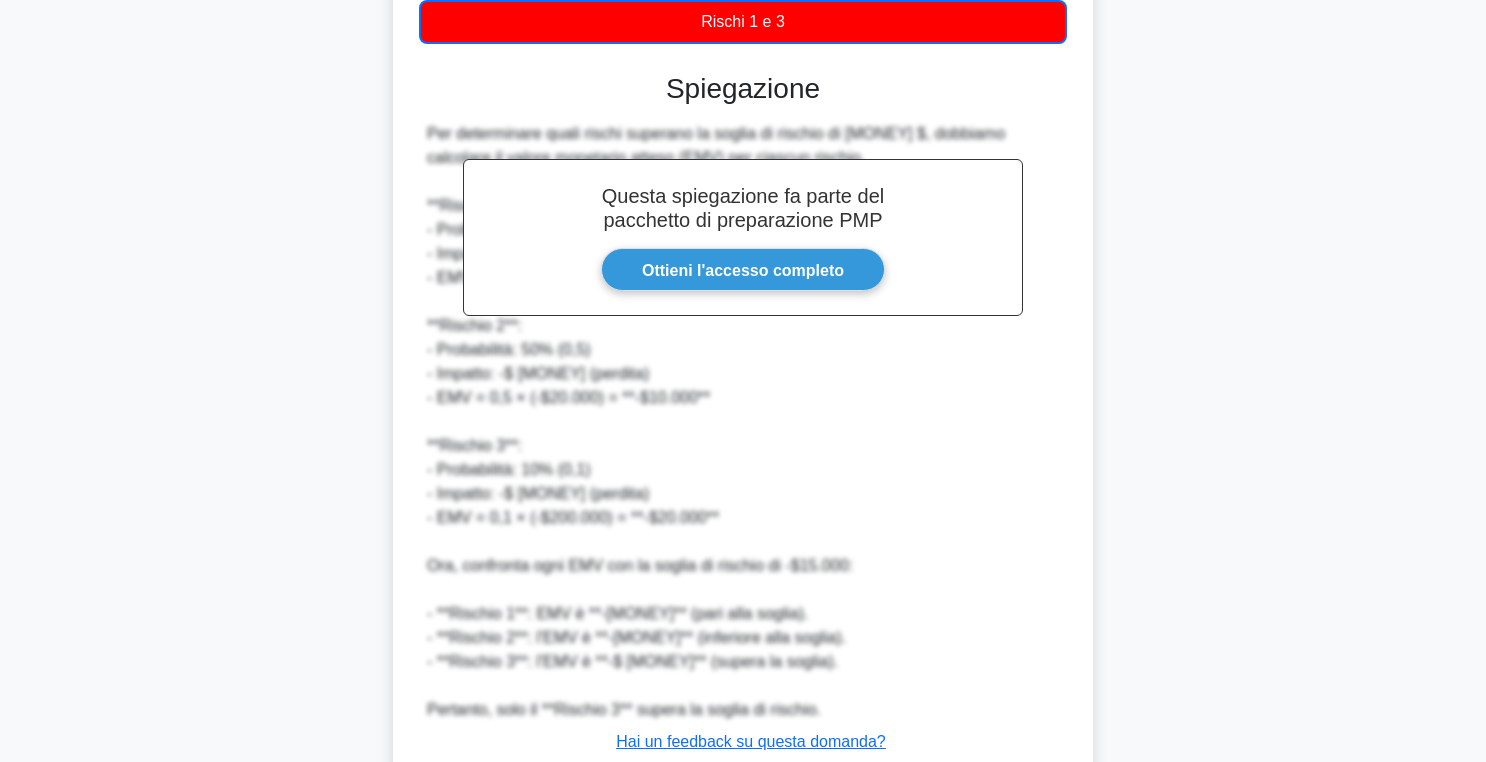 scroll, scrollTop: 716, scrollLeft: 0, axis: vertical 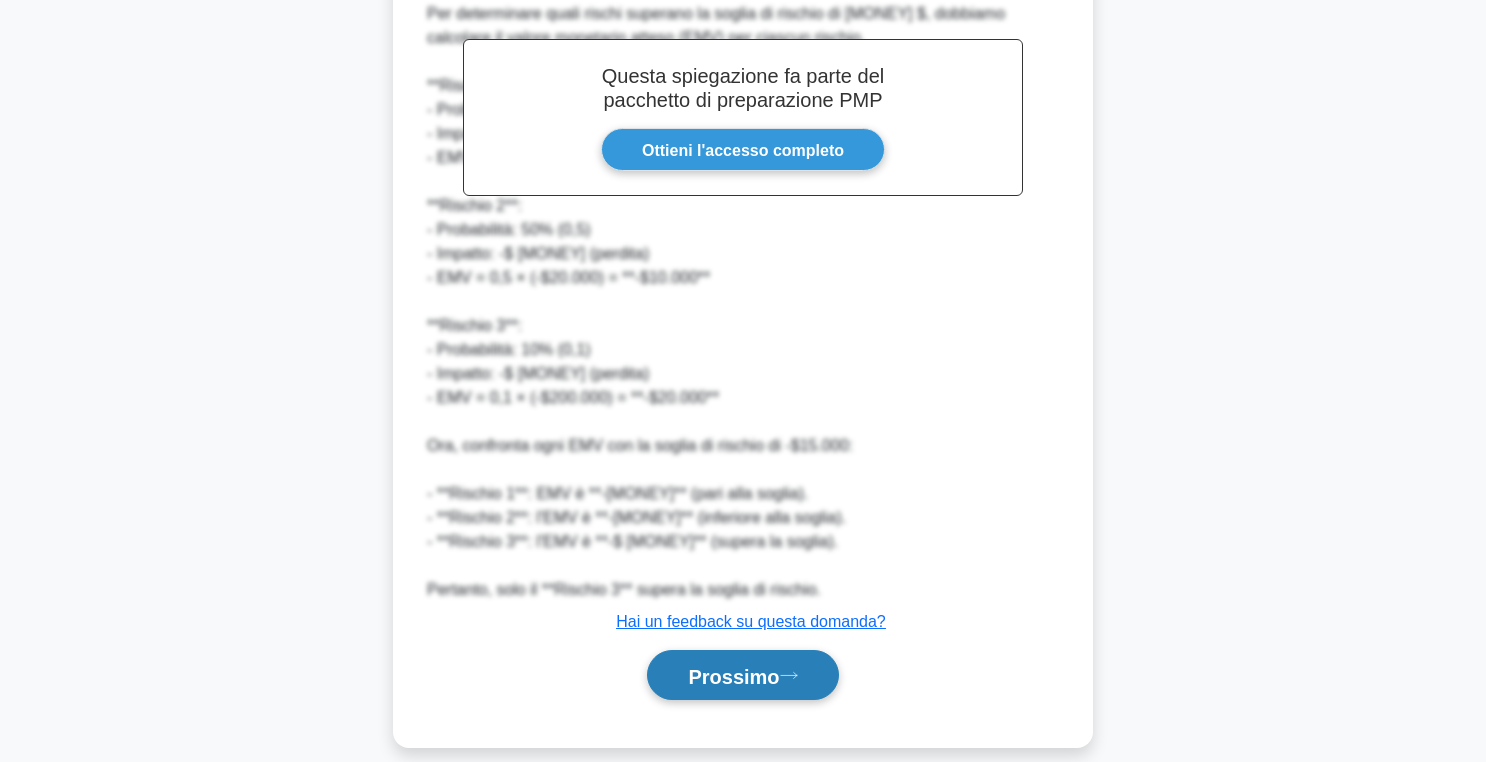 click on "Prossimo" at bounding box center (733, 676) 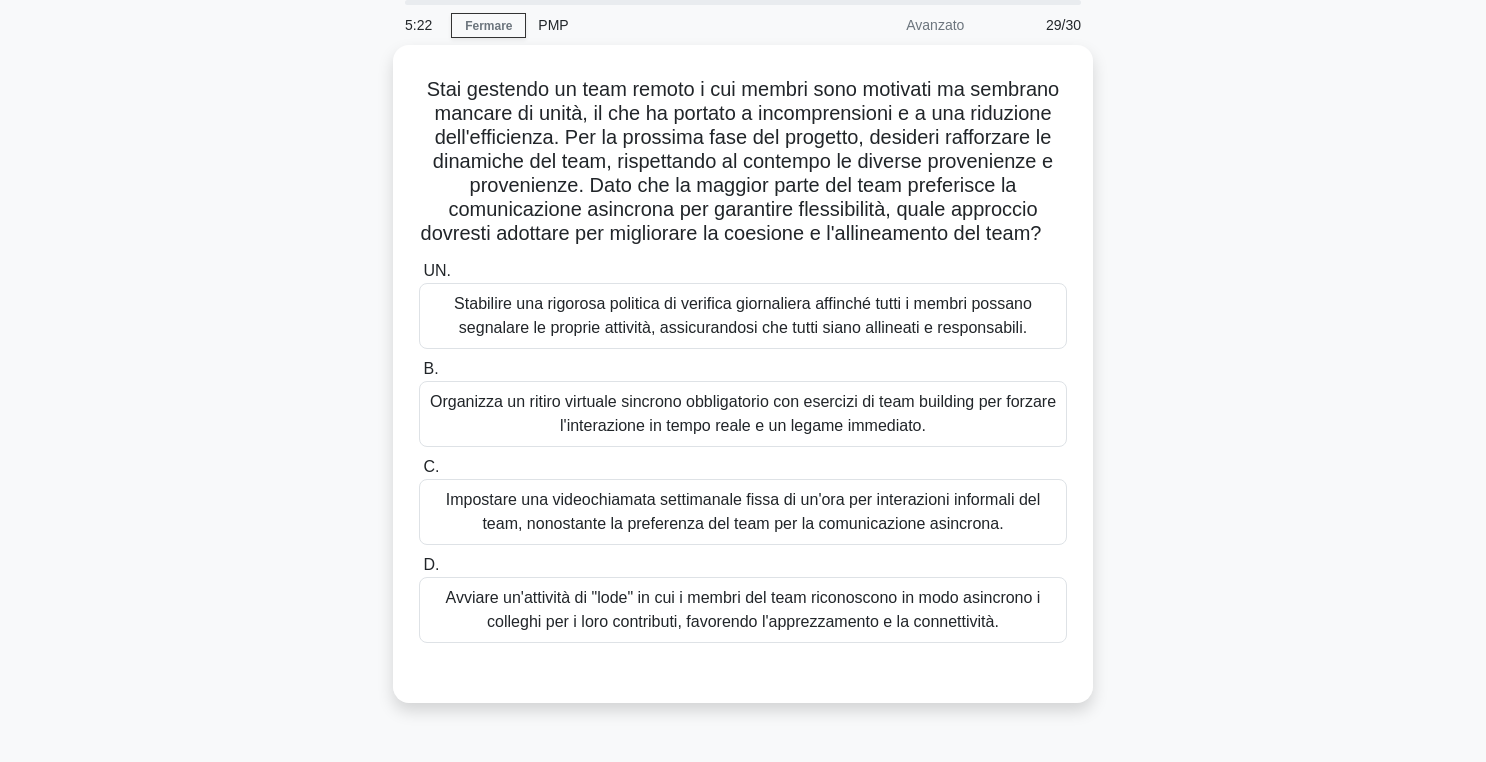 scroll, scrollTop: 69, scrollLeft: 0, axis: vertical 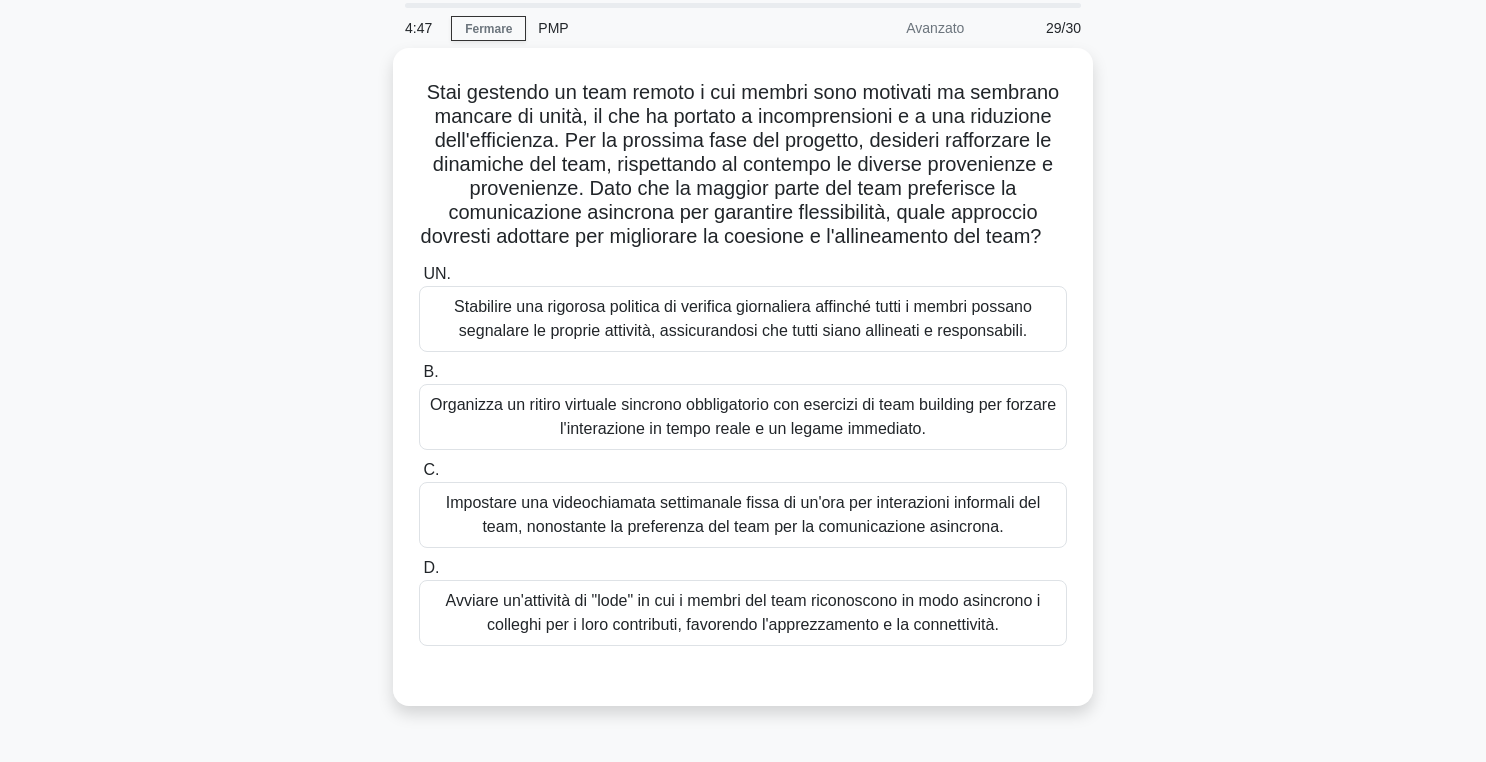 click on "Stai guidando un progetto per la progettazione di un nuovo software che si stima fornirà un valore attuale netto (VAN) di $ [MONEY]. Se l'indice di costo-prestazione (CPI) calcolato è 1,2 e il costo effettivo del progetto finora è di $ [MONEY], qual è il valore stimato del progetto completato?
.spinner_0XTQ{transform-origin:center;animation:spinner_y6GP .75s linear infinite}@keyframes spinner_y6GP{100%{transform:rotate(360deg)}}
UN. B. C. D." at bounding box center [743, 389] 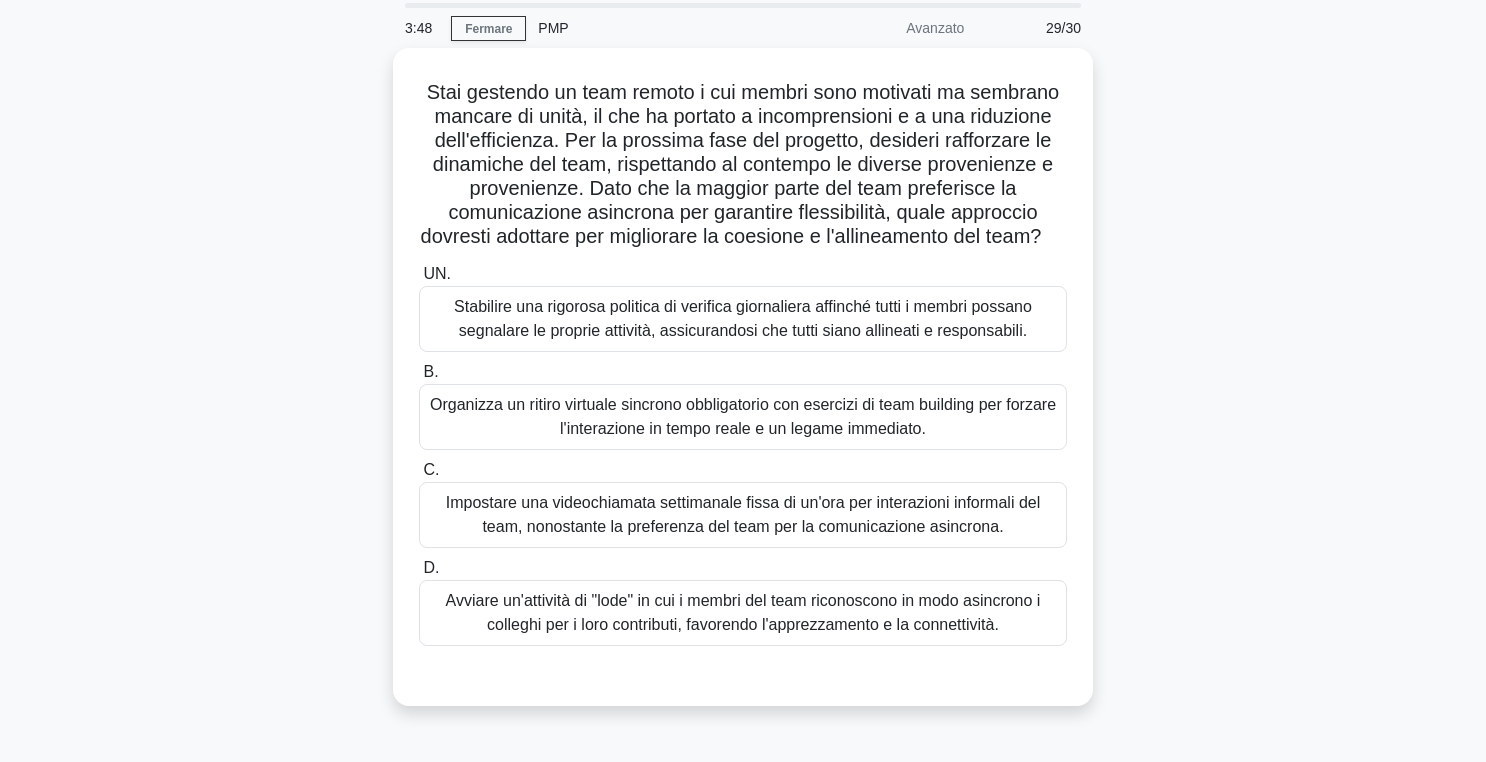 click on "Stai guidando un progetto per la progettazione di un nuovo software che si stima fornirà un valore attuale netto (VAN) di $ [MONEY]. Se l'indice di costo-prestazione (CPI) calcolato è 1,2 e il costo effettivo del progetto finora è di $ [MONEY], qual è il valore stimato del progetto completato?
.spinner_0XTQ{transform-origin:center;animation:spinner_y6GP .75s linear infinite}@keyframes spinner_y6GP{100%{transform:rotate(360deg)}}
UN. B. C. D." at bounding box center (743, 389) 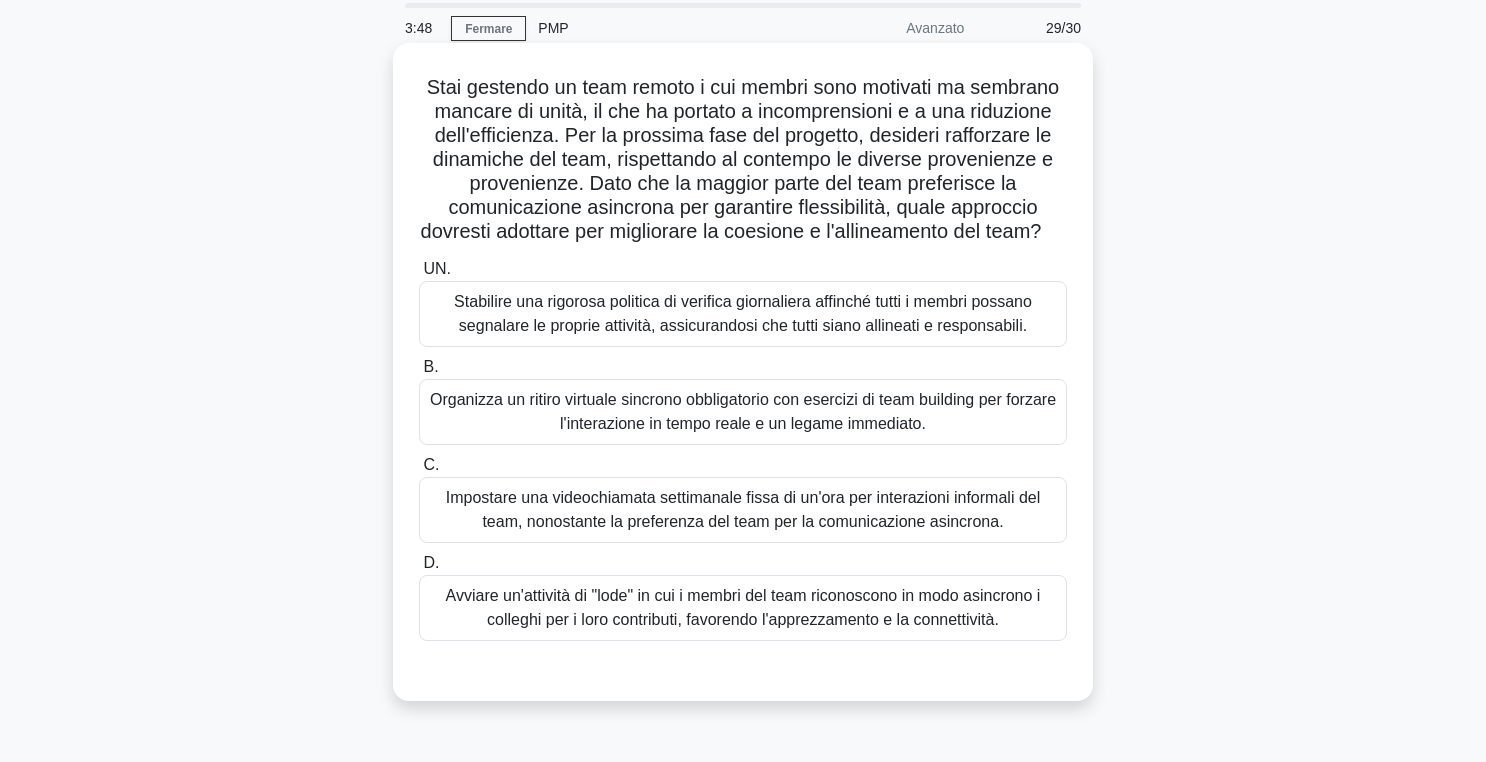 click on "Avviare un'attività di "lode" in cui i membri del team riconoscono in modo asincrono i colleghi per i loro contributi, favorendo l'apprezzamento e la connettività." at bounding box center (743, 607) 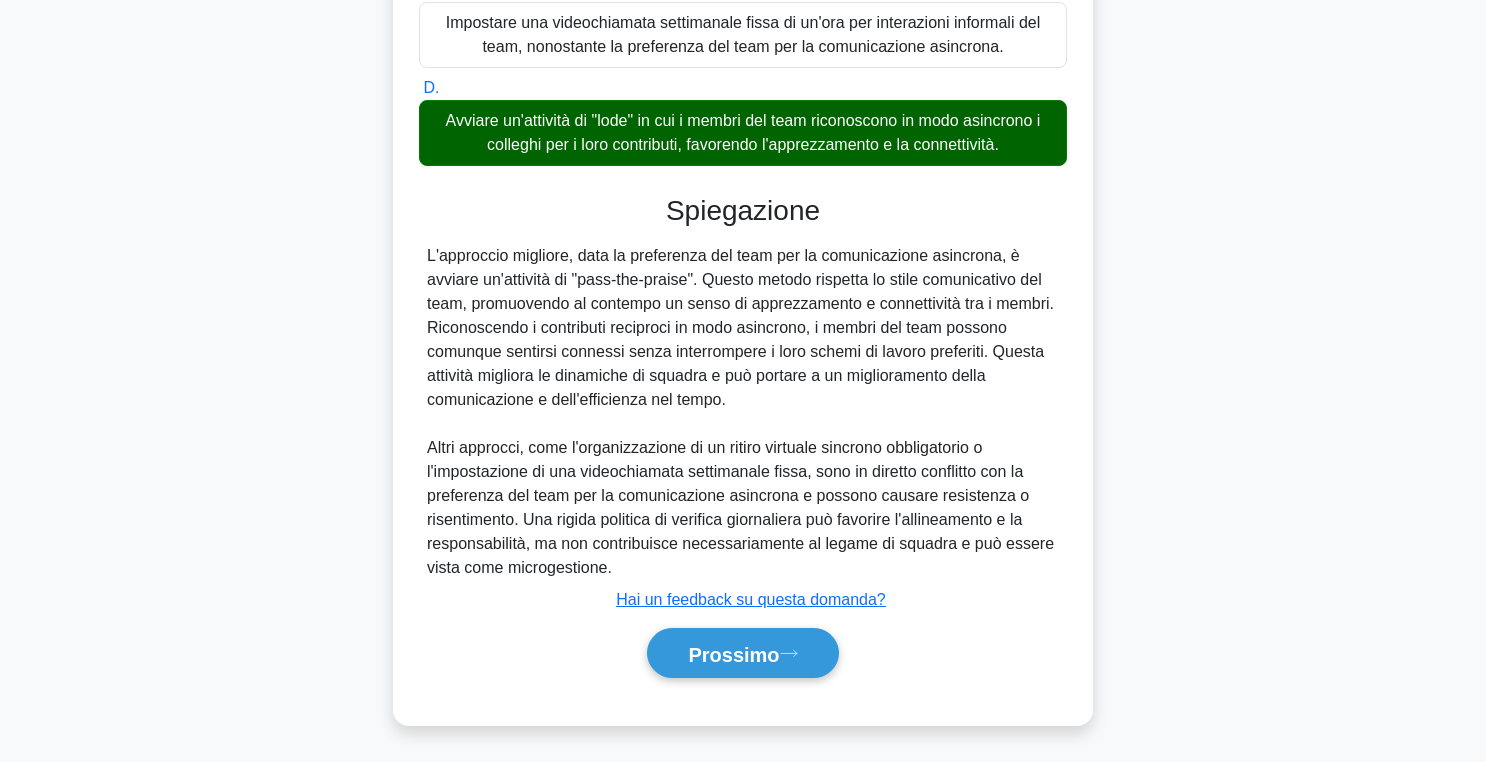 scroll, scrollTop: 546, scrollLeft: 0, axis: vertical 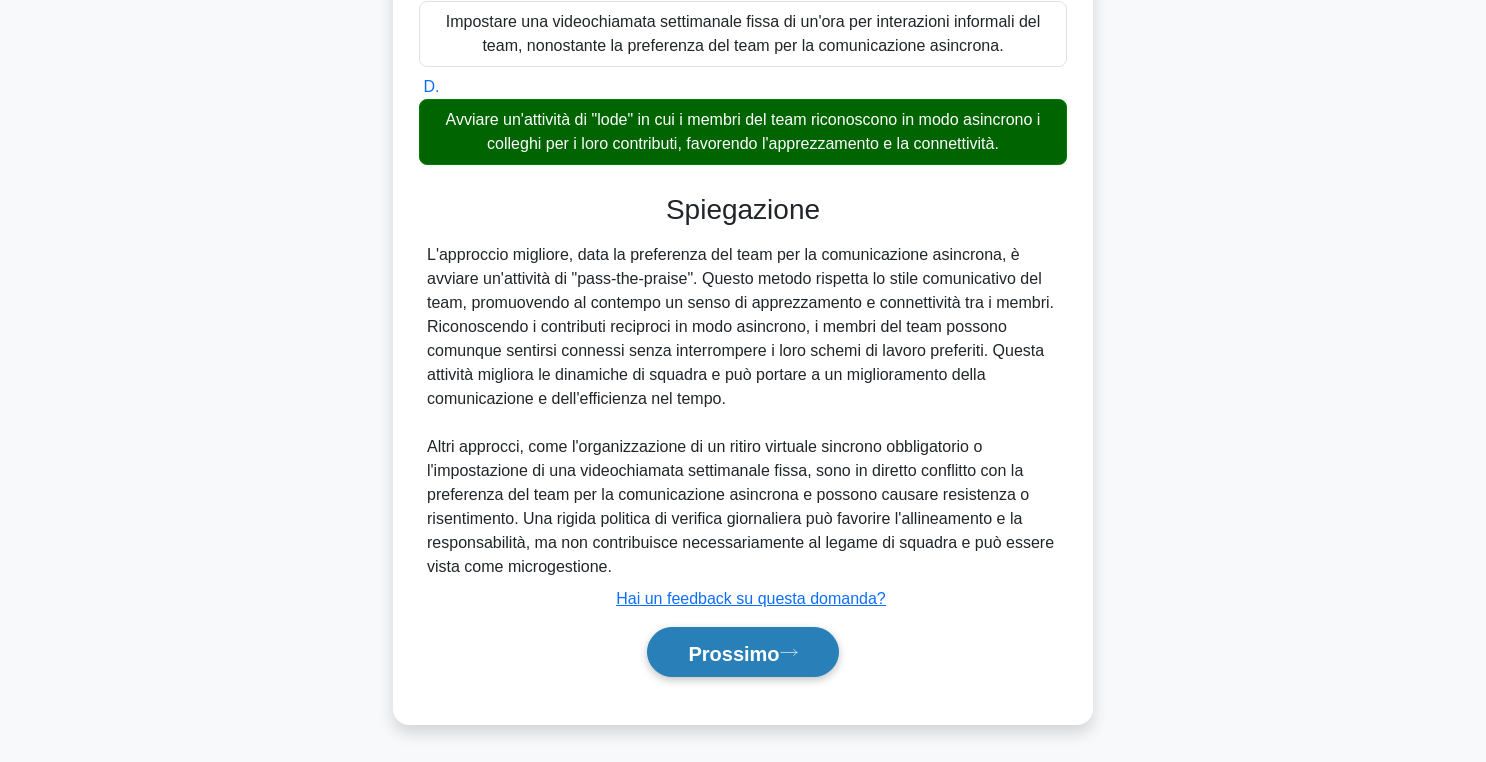 click on "Prossimo" at bounding box center (742, 652) 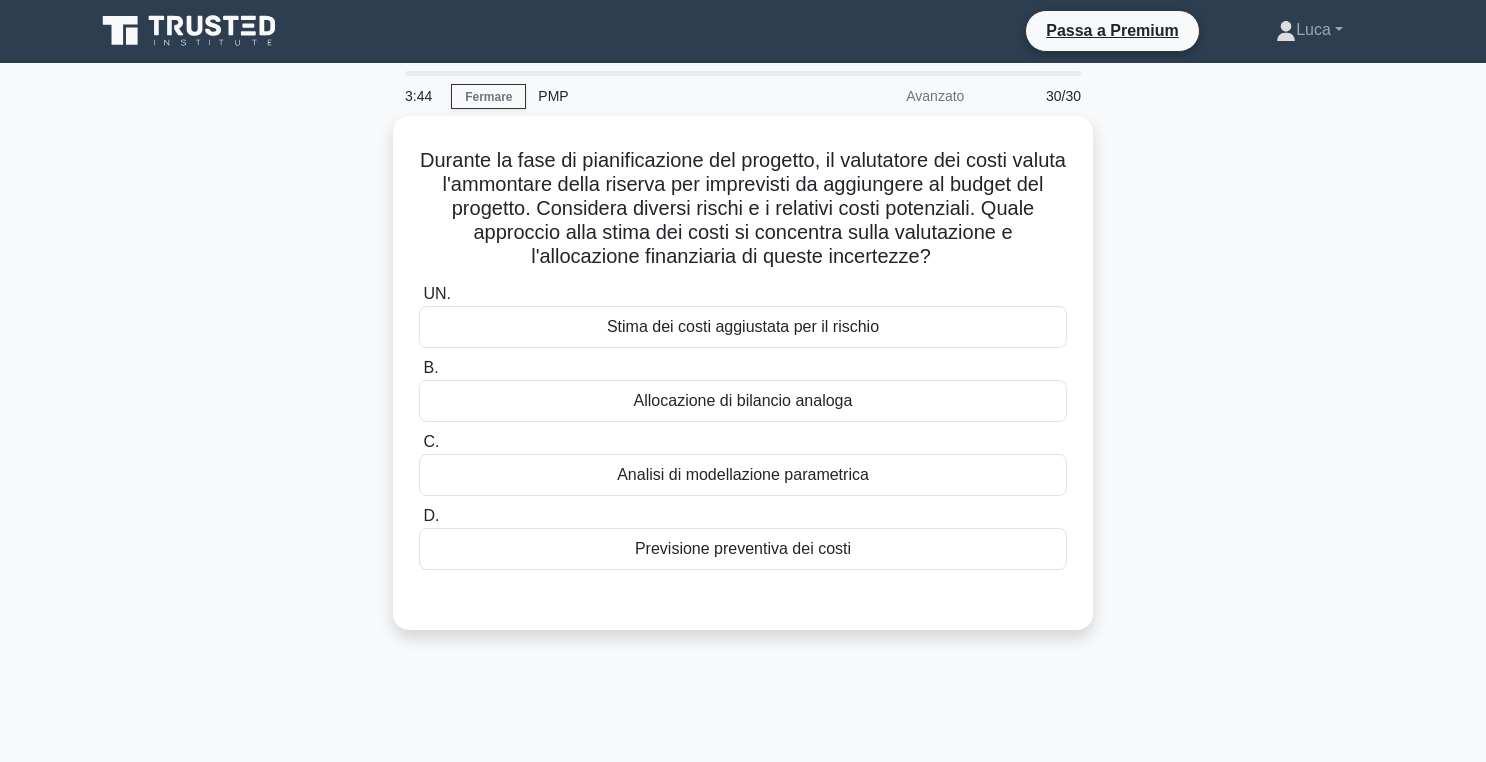 scroll, scrollTop: 3, scrollLeft: 0, axis: vertical 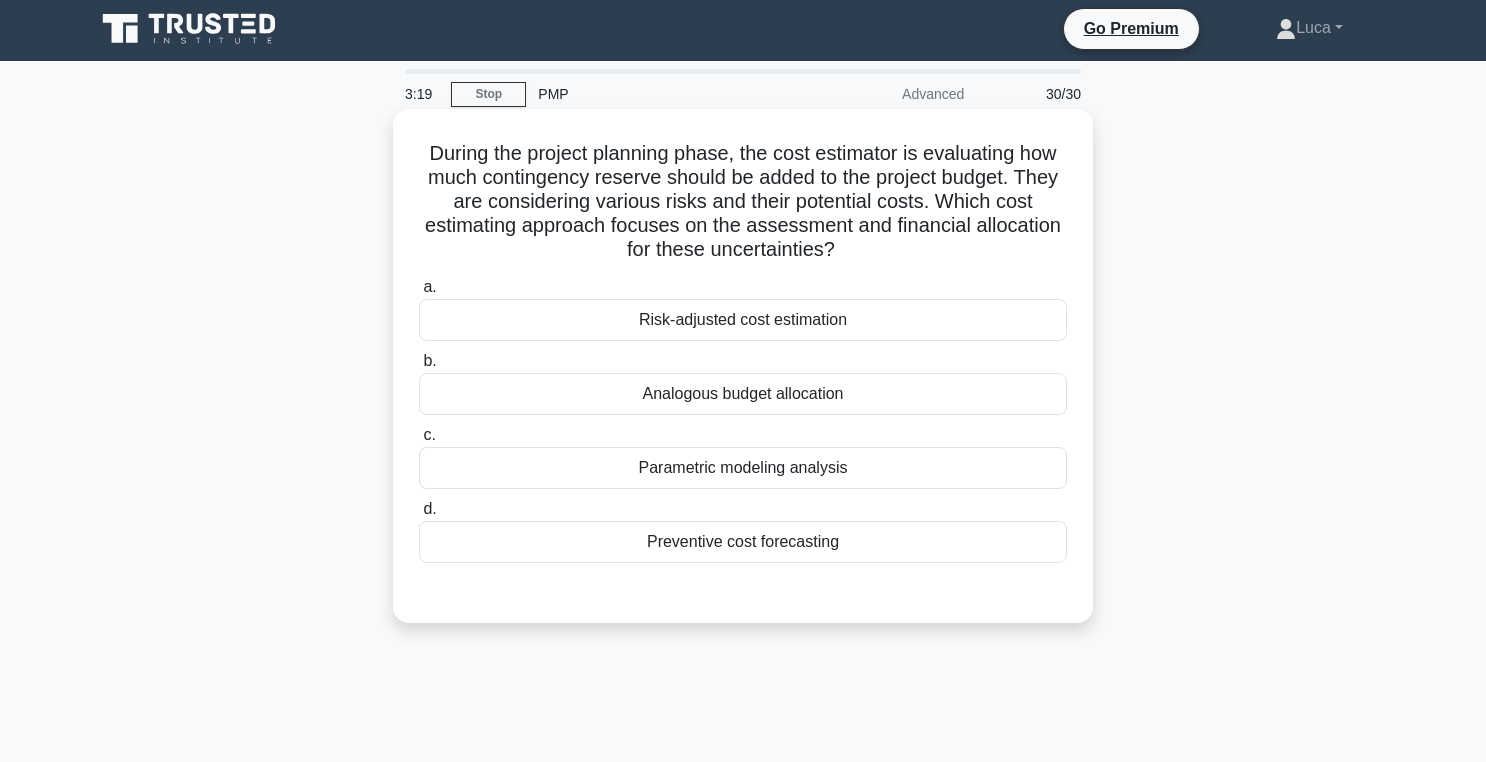 click on "Risk-adjusted cost estimation" at bounding box center (743, 320) 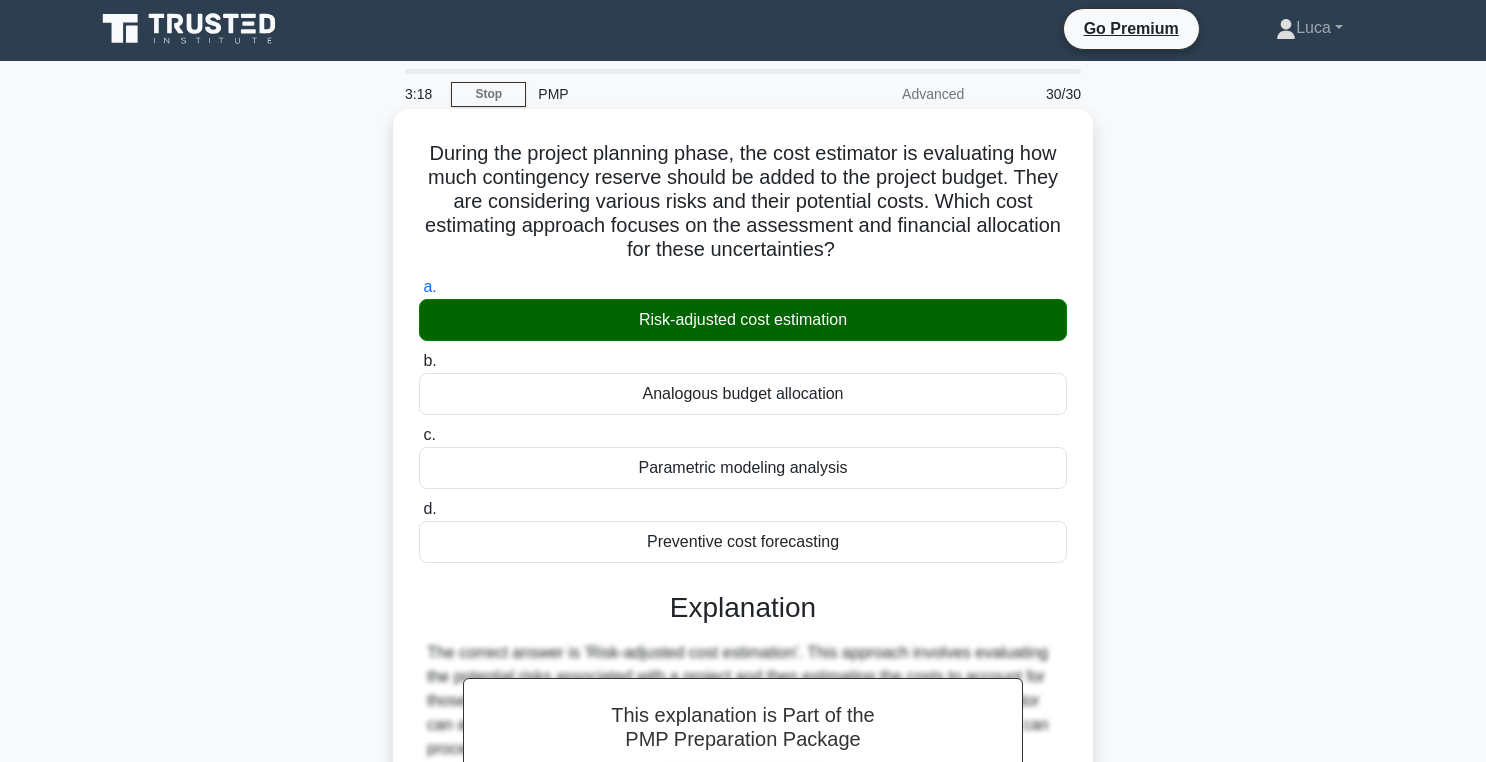 scroll, scrollTop: 375, scrollLeft: 0, axis: vertical 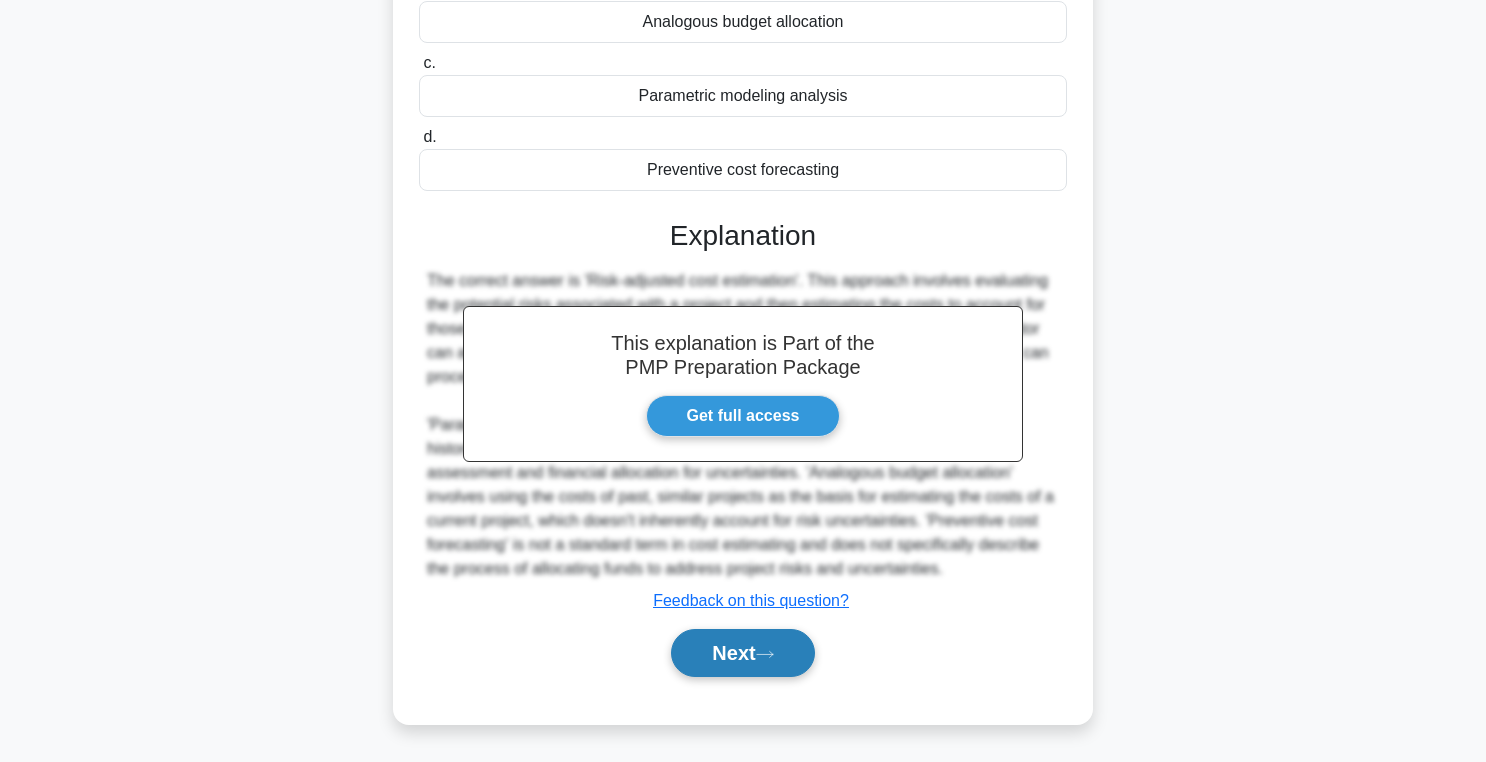 click on "Next" at bounding box center [742, 653] 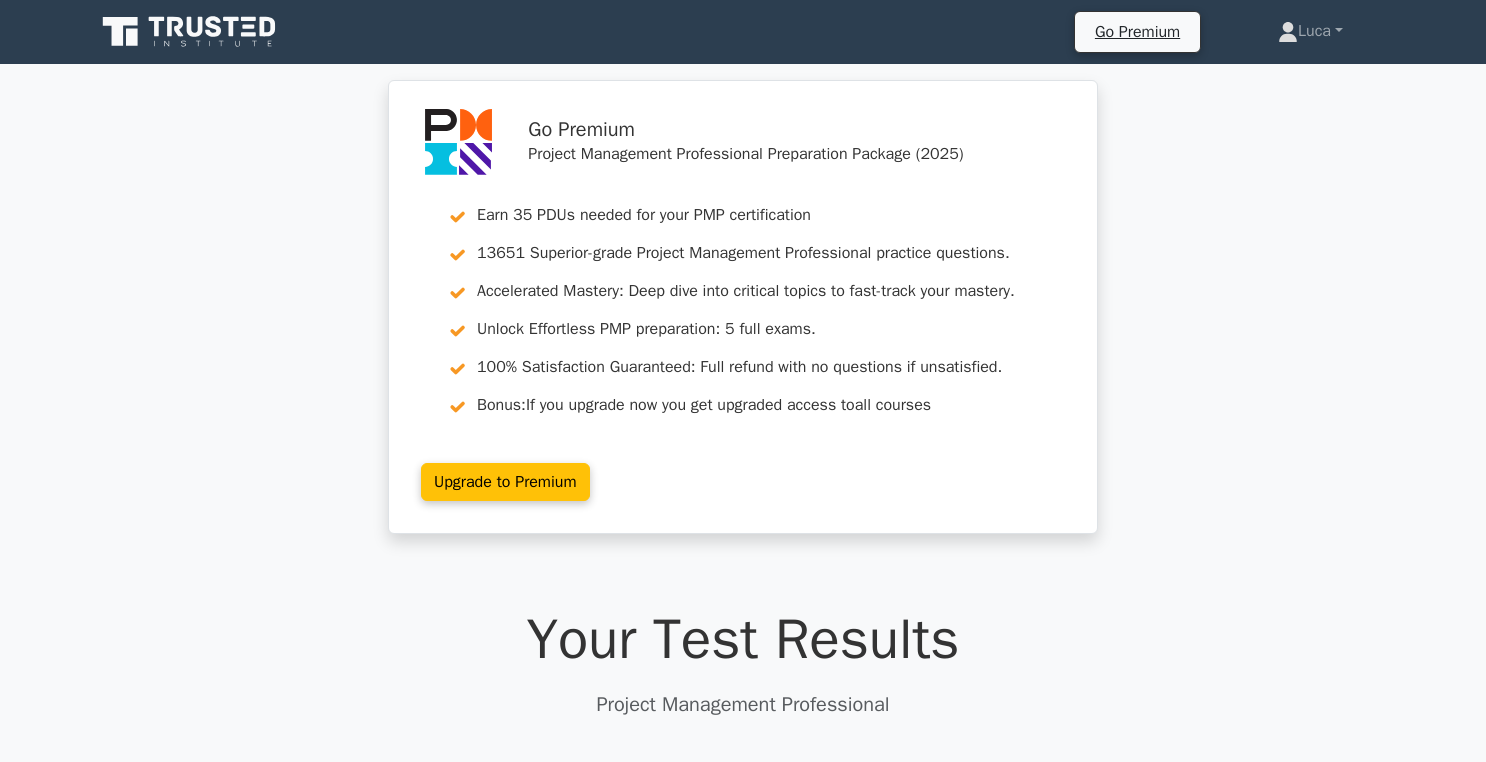 scroll, scrollTop: 0, scrollLeft: 0, axis: both 